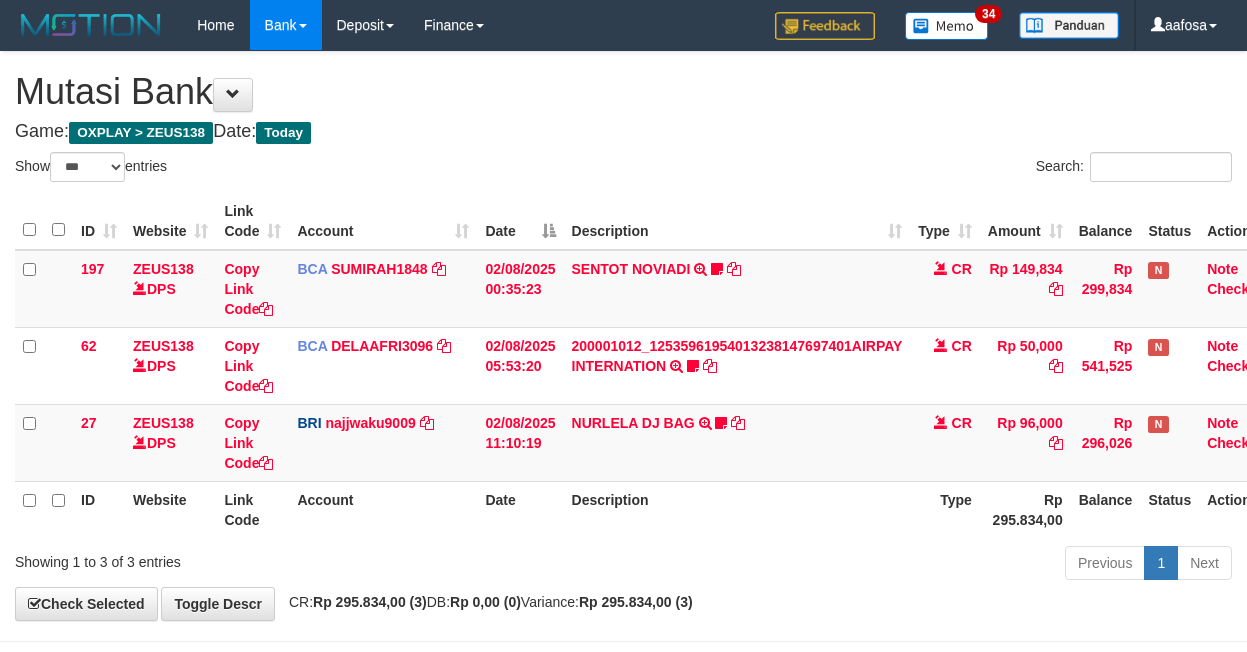 select on "***" 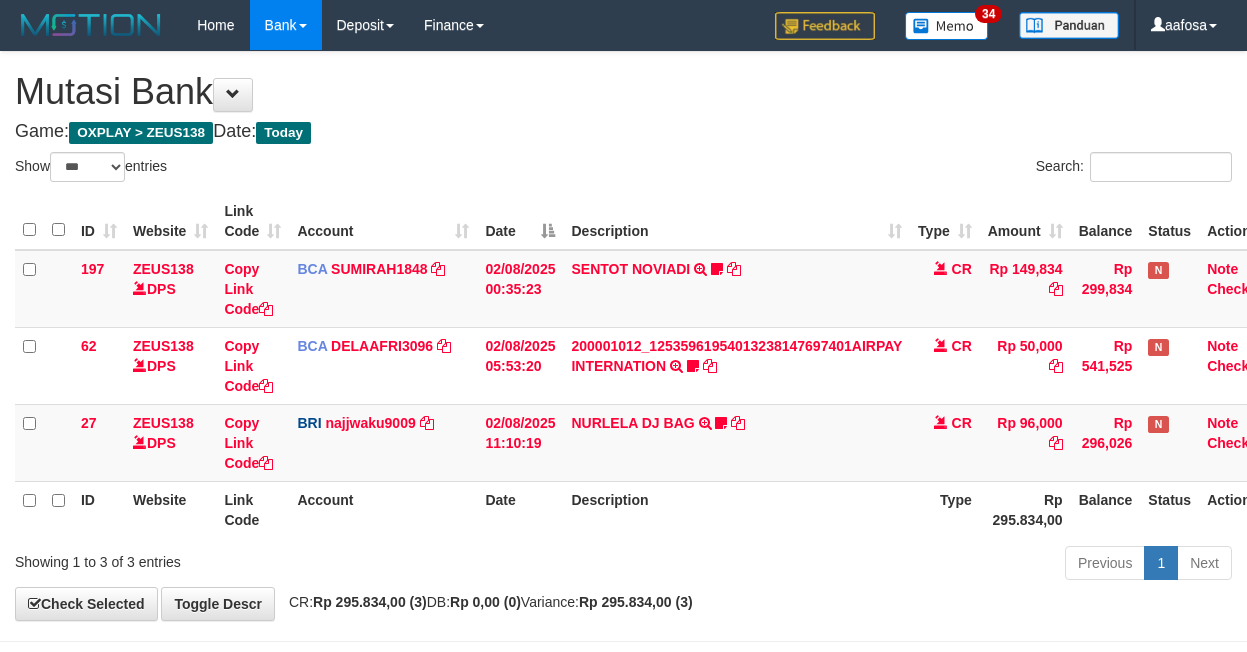 scroll, scrollTop: 3, scrollLeft: 0, axis: vertical 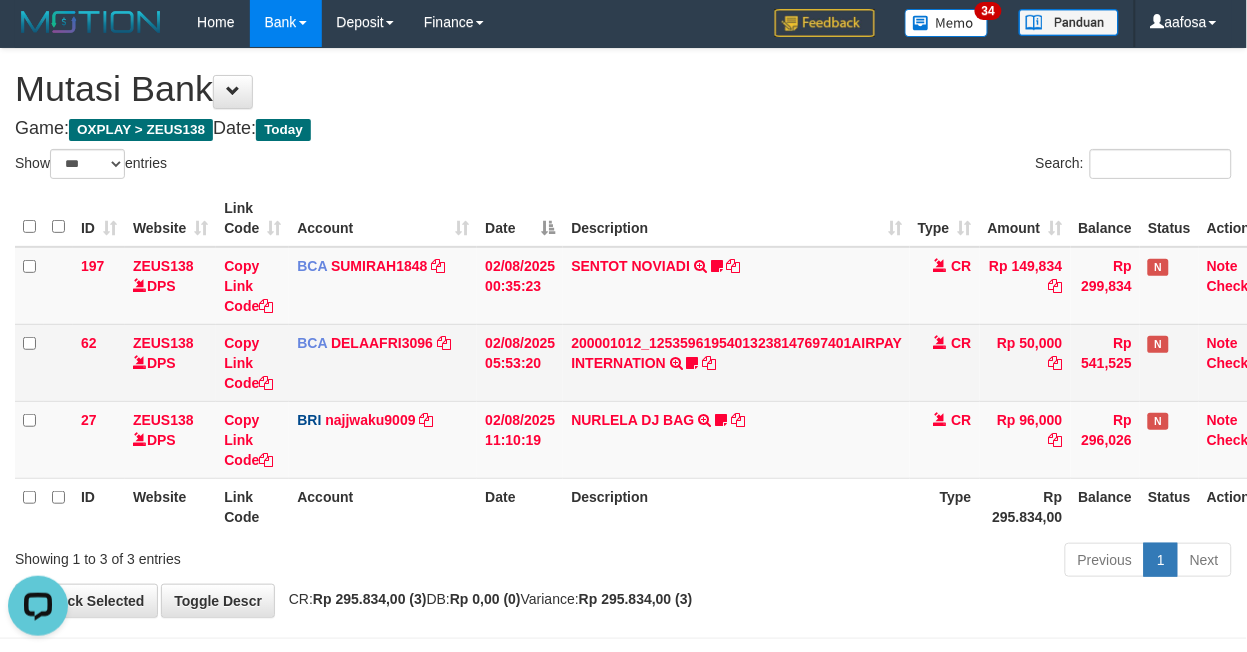click on "200001012_12535961954013238147697401AIRPAY INTERNATION            TRSF E-BANKING CR 0208/FTSCY/WS95051
50000.00200001012_12535961954013238147697401AIRPAY INTERNATION    Labubutaiki
https://prnt.sc/l7T6Eus7w_Qi" at bounding box center (736, 362) 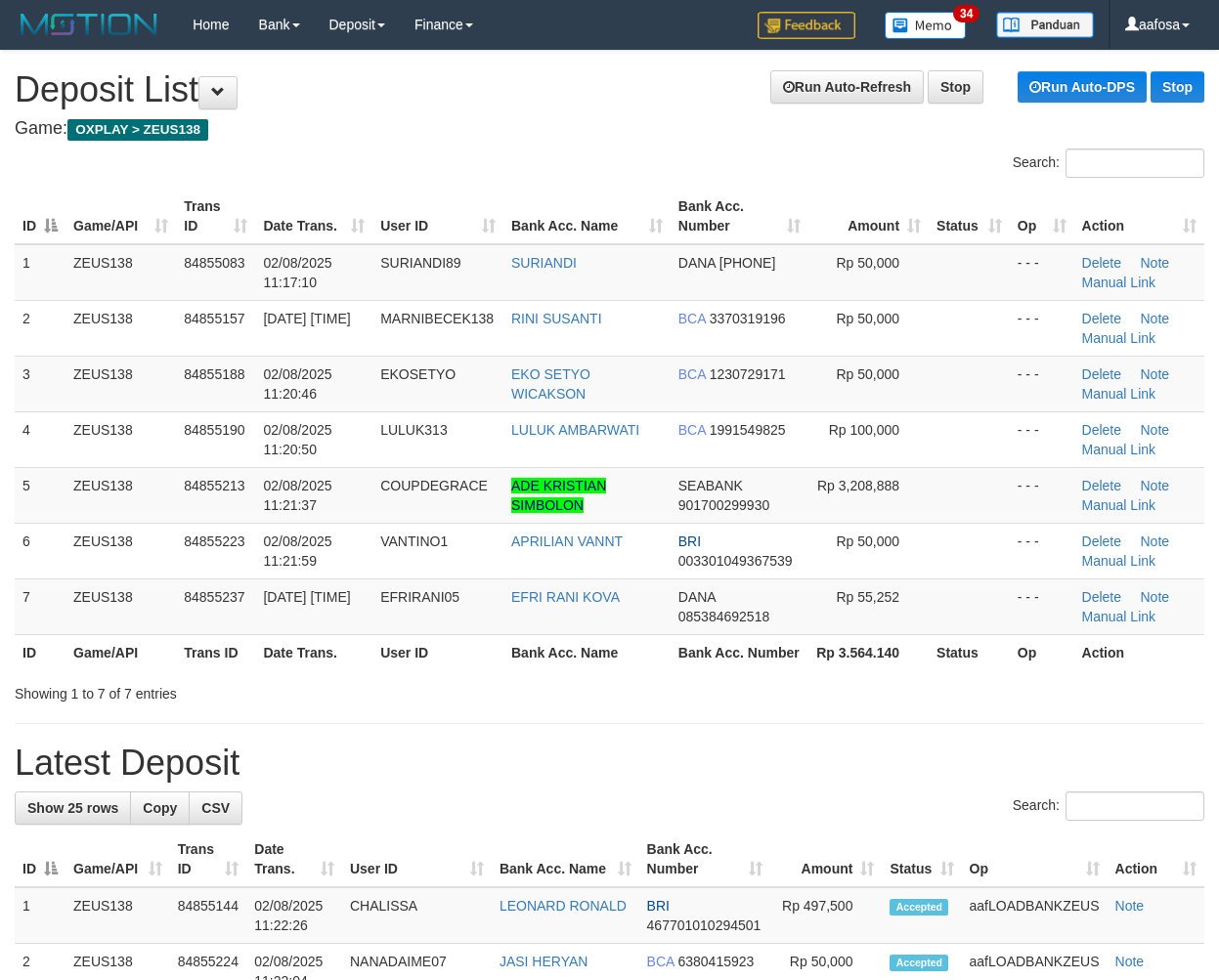 scroll, scrollTop: 0, scrollLeft: 0, axis: both 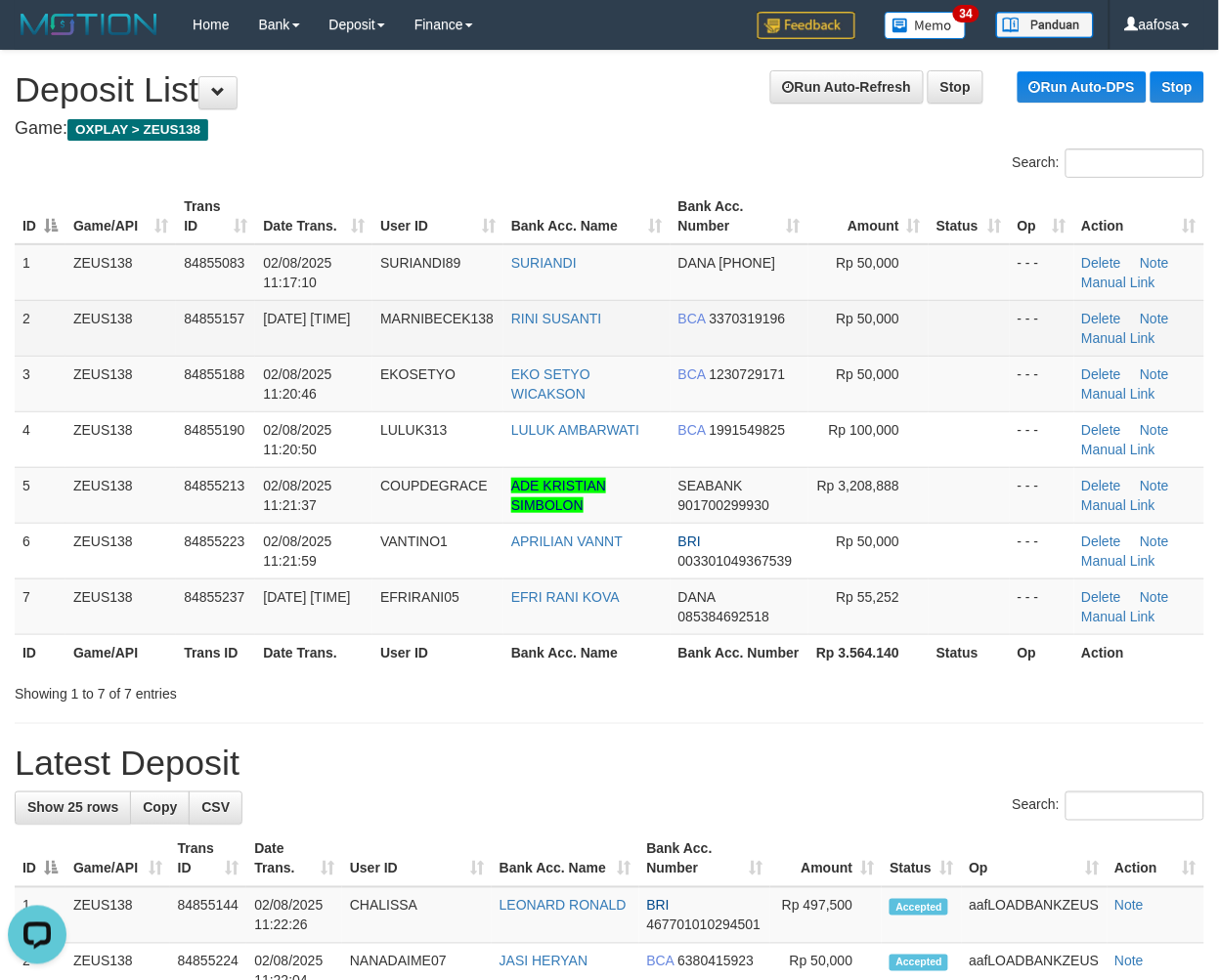click on "RINI SUSANTI" at bounding box center (587, 327) 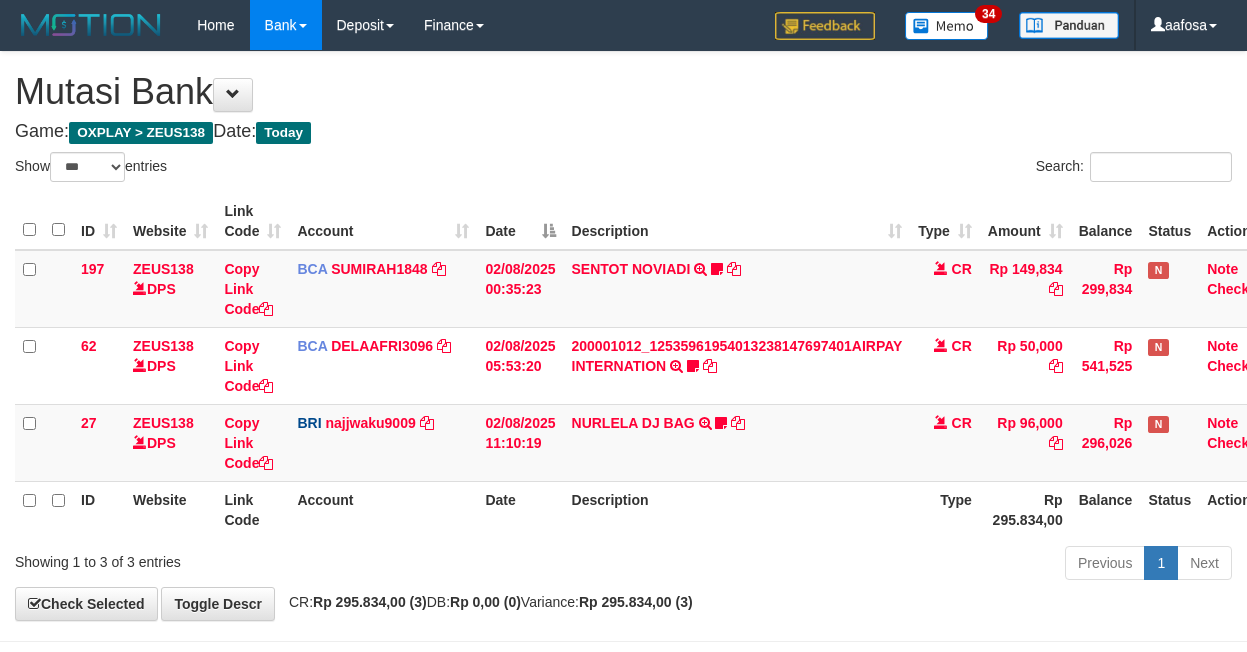 select on "***" 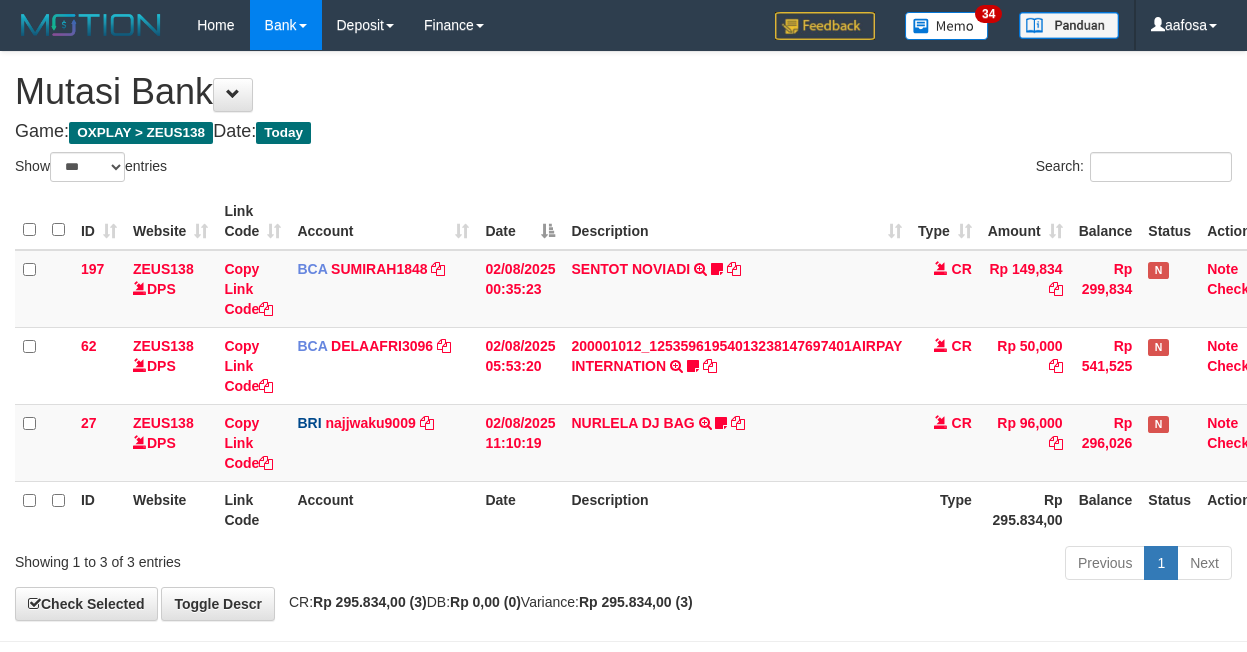 scroll, scrollTop: 3, scrollLeft: 0, axis: vertical 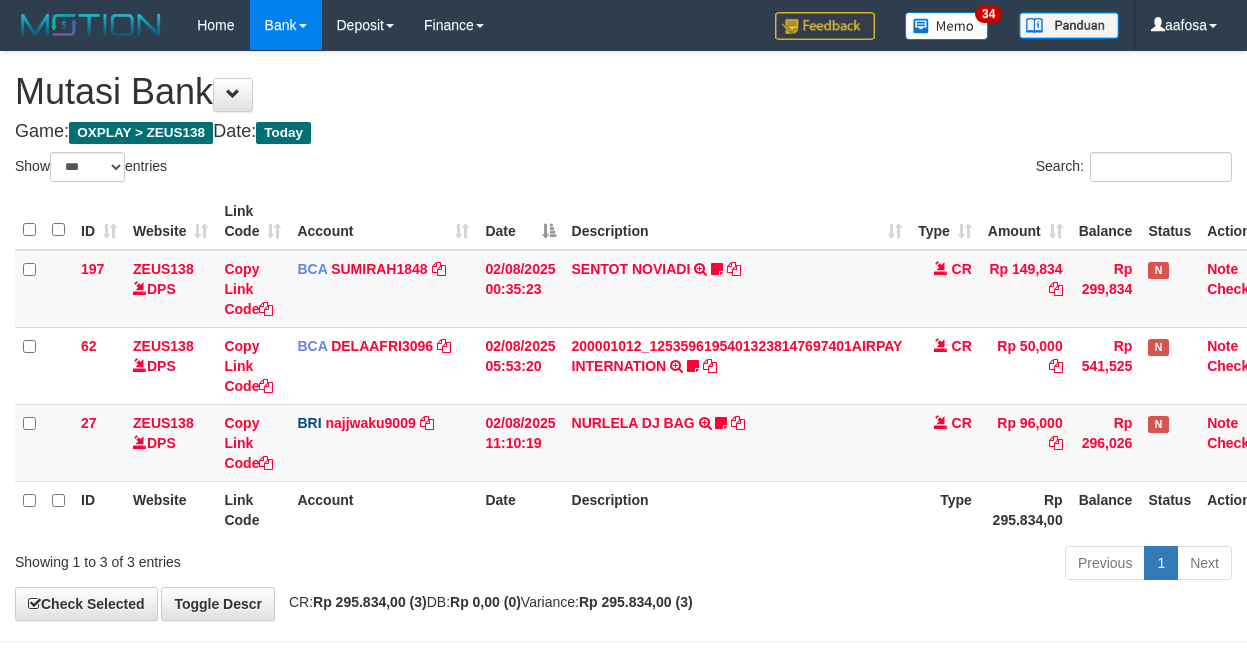select on "***" 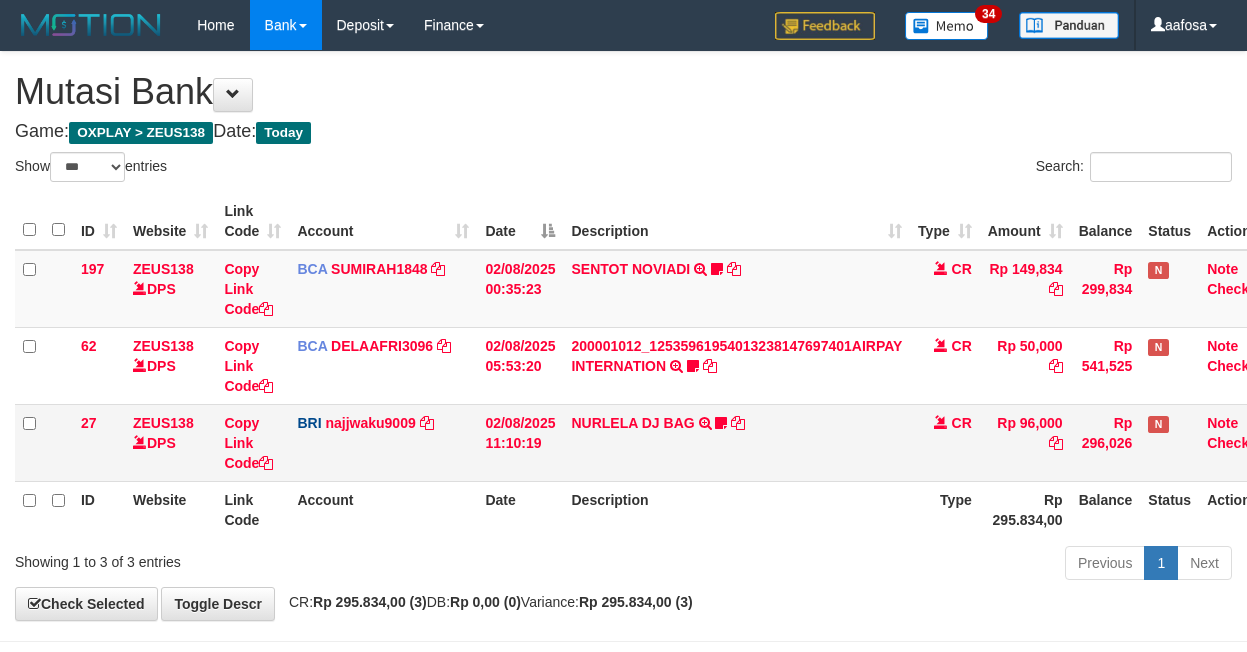scroll, scrollTop: 3, scrollLeft: 0, axis: vertical 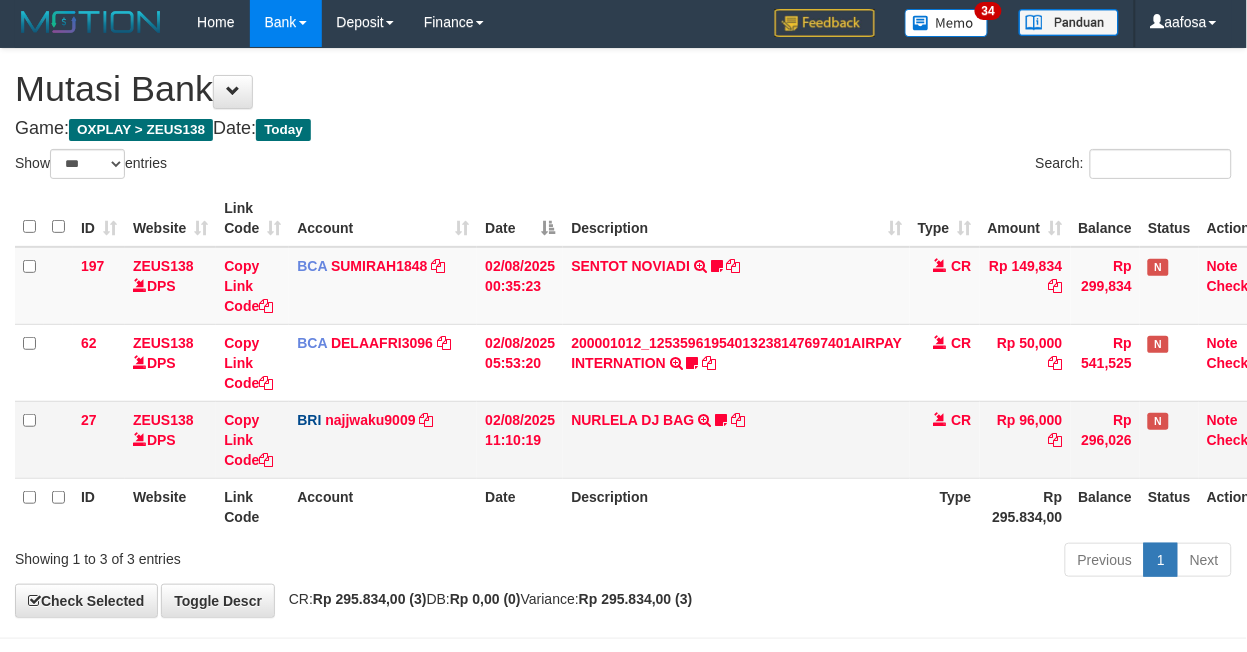 click on "NURLELA DJ BAG            TRANSFER NBMB NURLELA DJ BAG TO SITI KURNIA NINGSIH    Zengkus12" at bounding box center [736, 439] 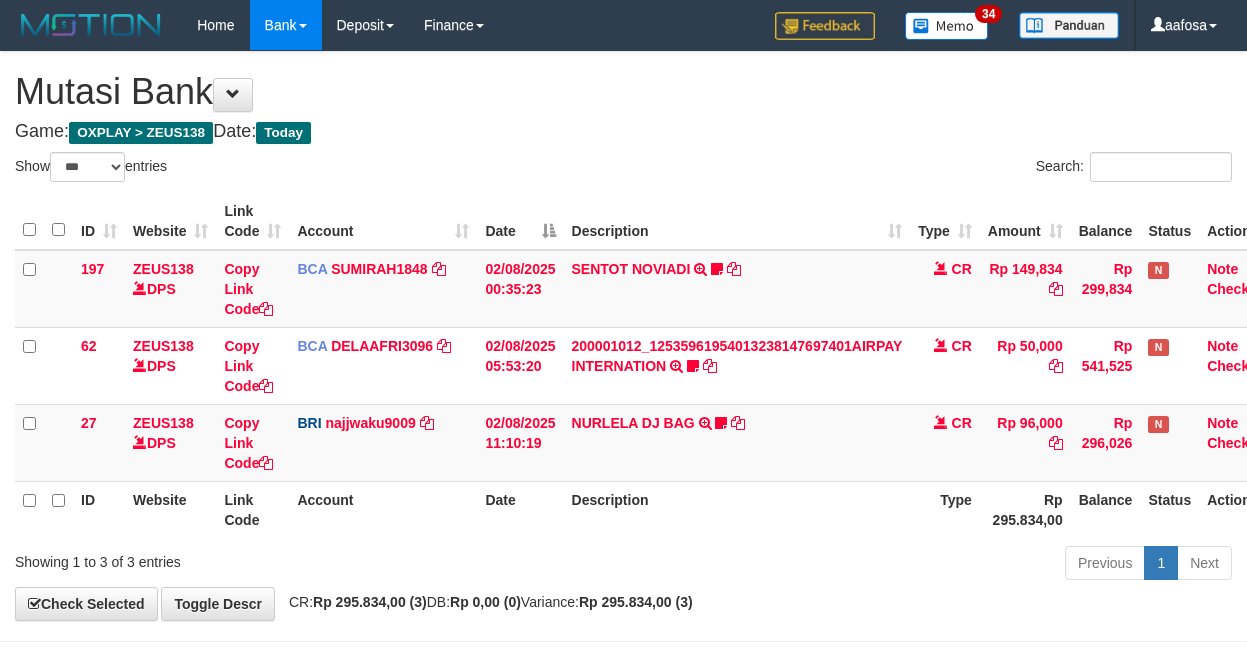 select on "***" 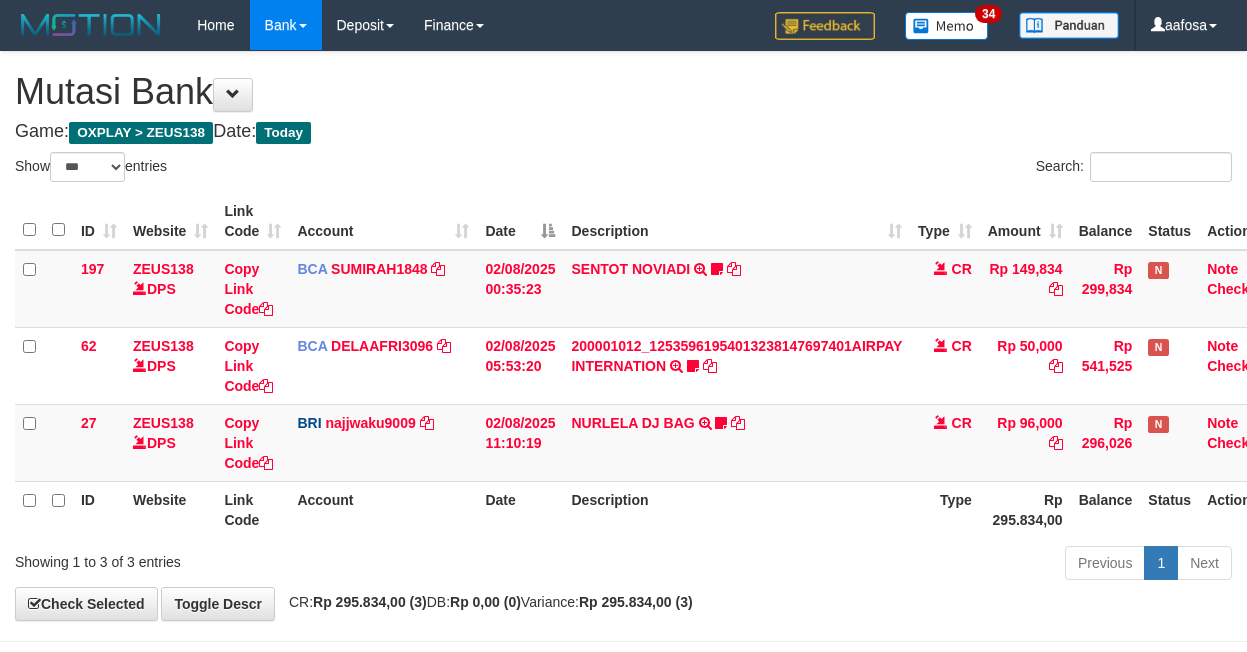 scroll, scrollTop: 3, scrollLeft: 0, axis: vertical 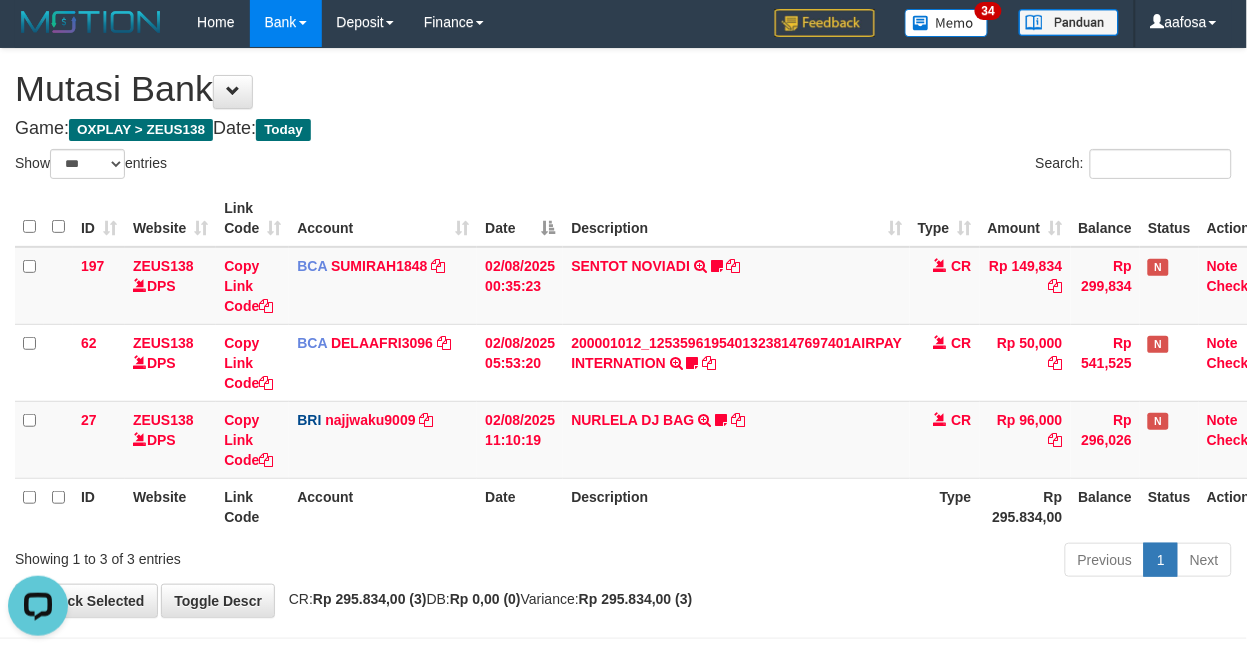 click on "Game:   OXPLAY > ZEUS138    				Date:  Today" at bounding box center (623, 129) 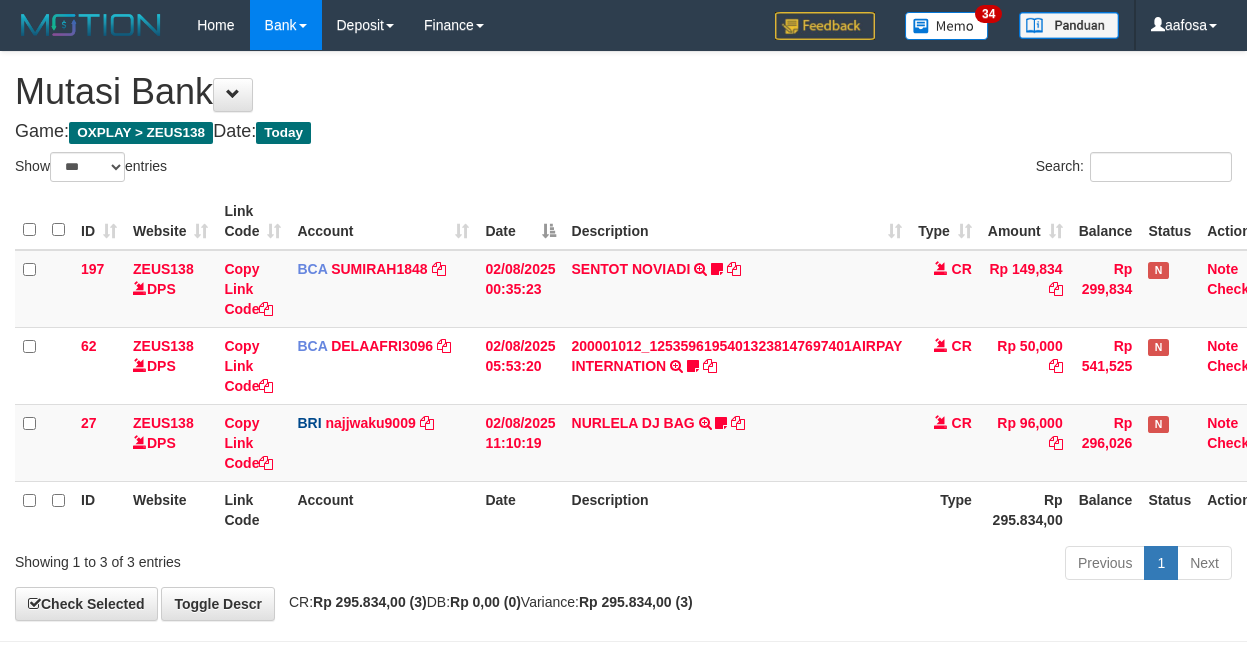 select on "***" 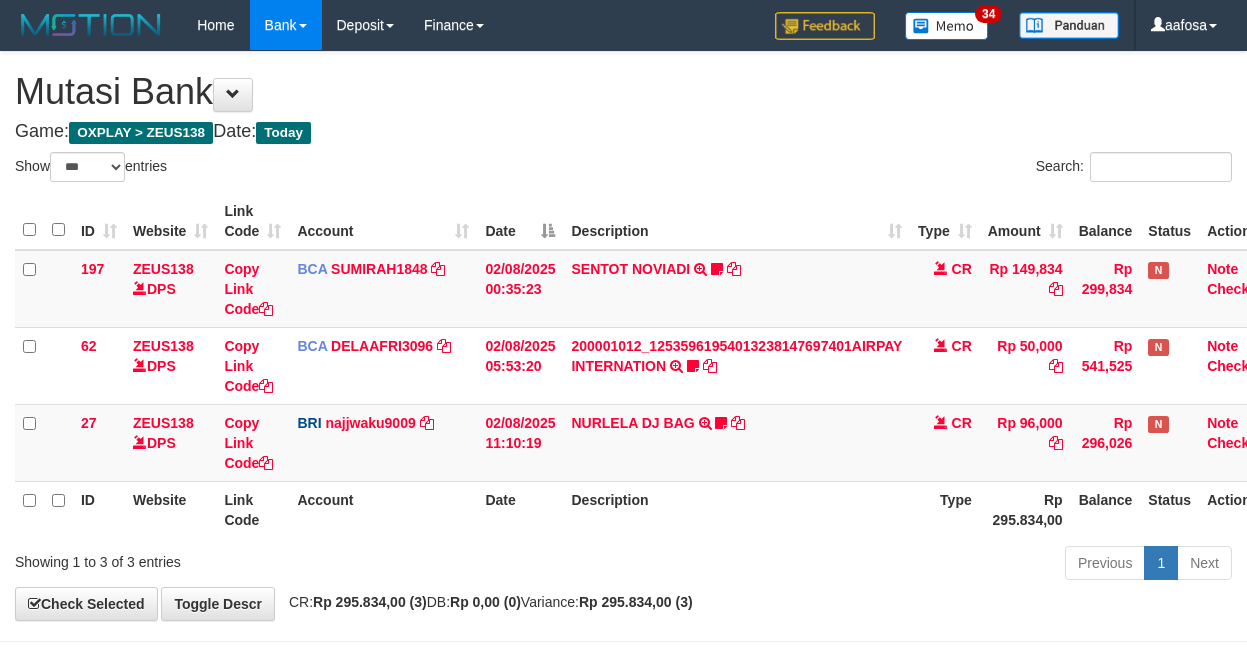 scroll, scrollTop: 3, scrollLeft: 0, axis: vertical 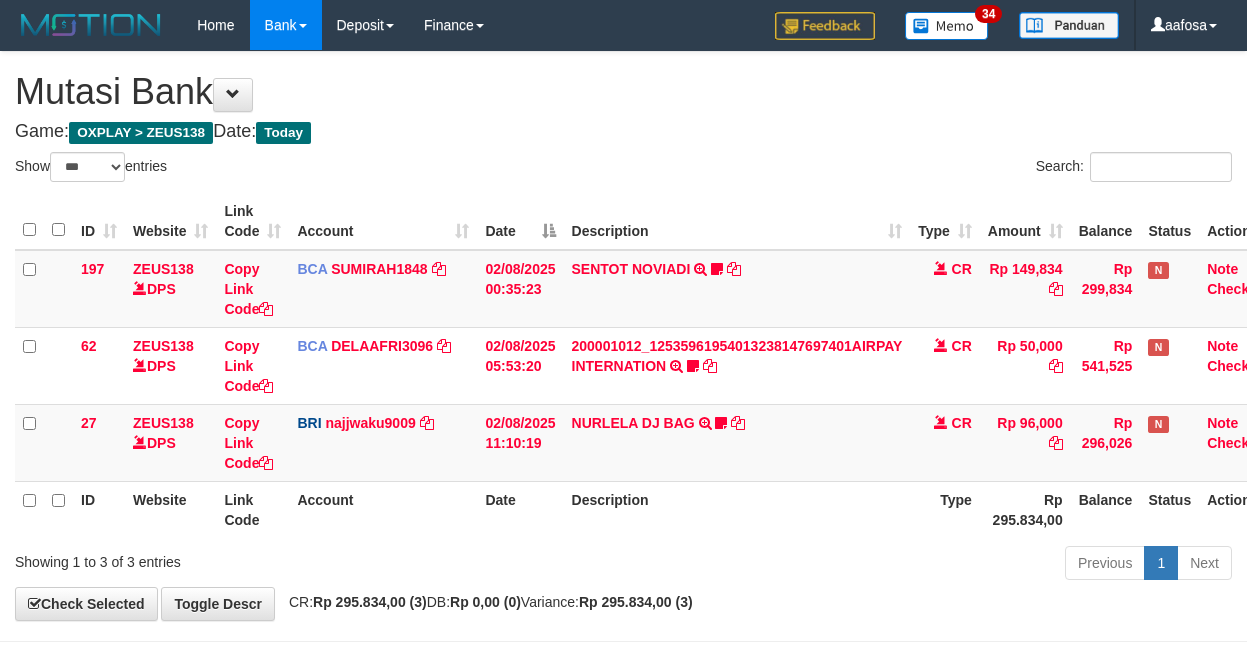 select on "***" 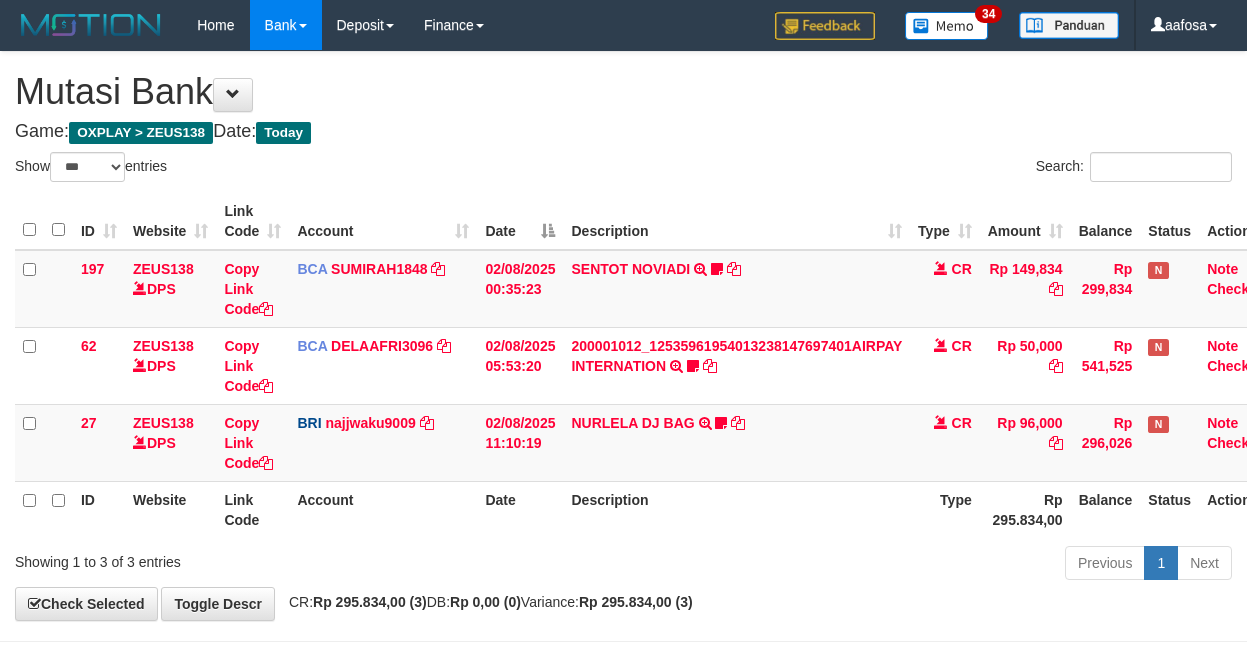 scroll, scrollTop: 3, scrollLeft: 0, axis: vertical 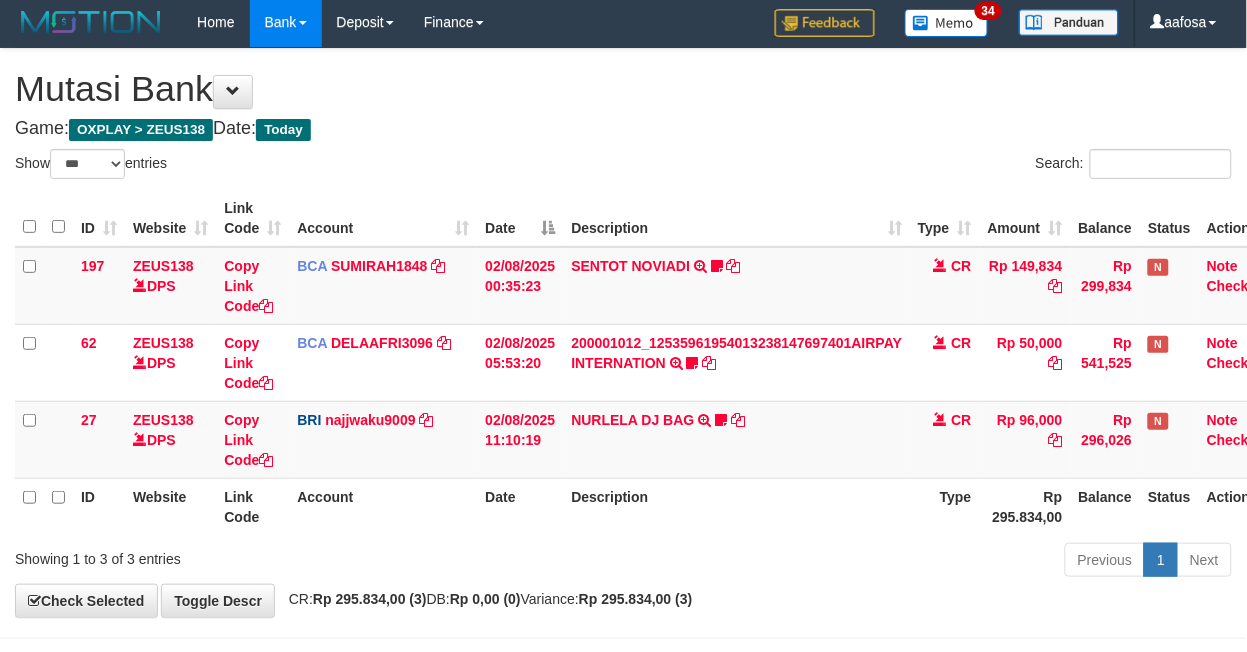 click on "**********" at bounding box center (623, 333) 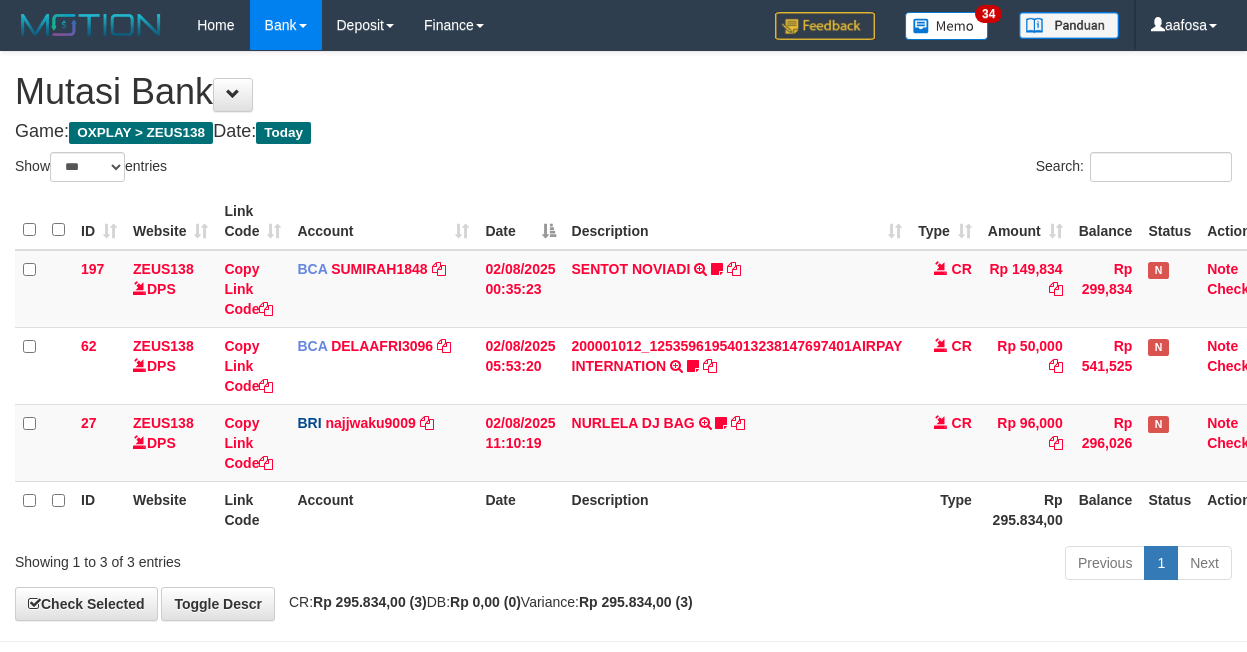 select on "***" 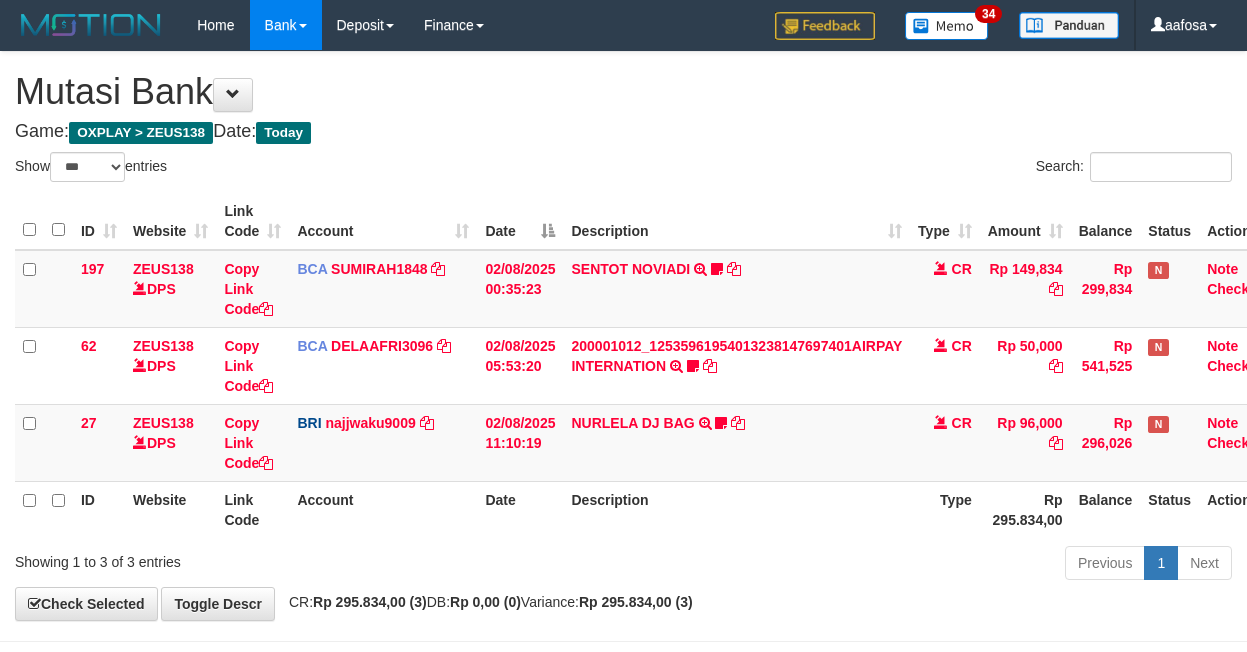 scroll, scrollTop: 3, scrollLeft: 0, axis: vertical 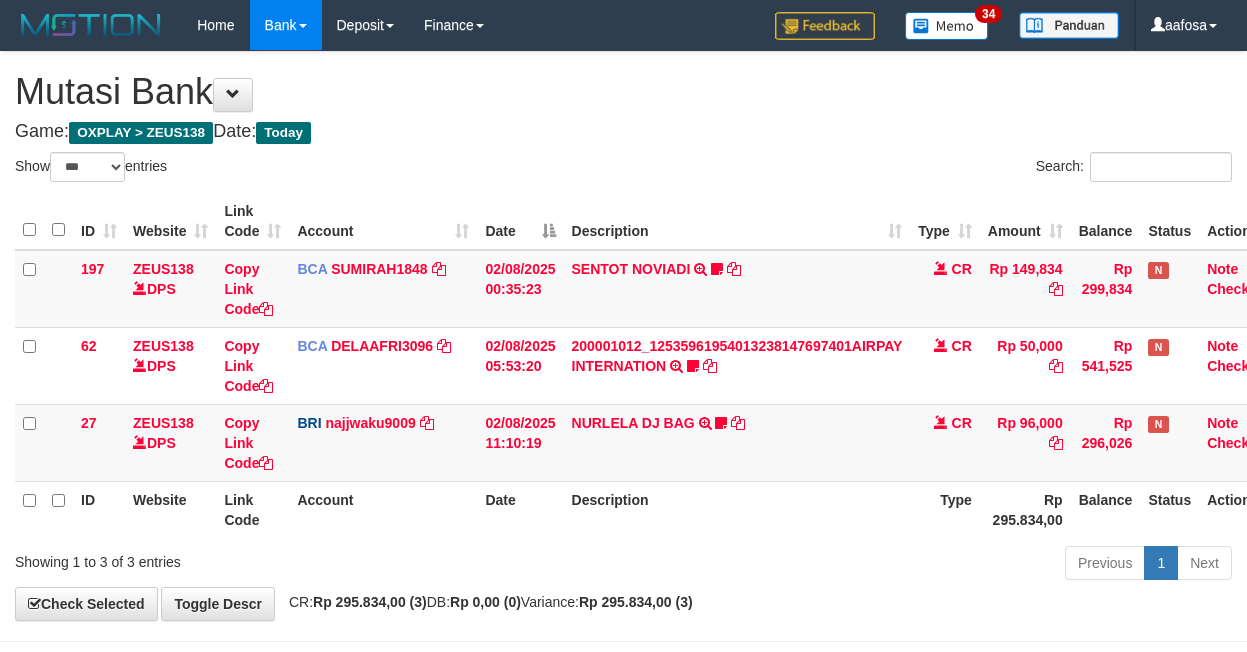 select on "***" 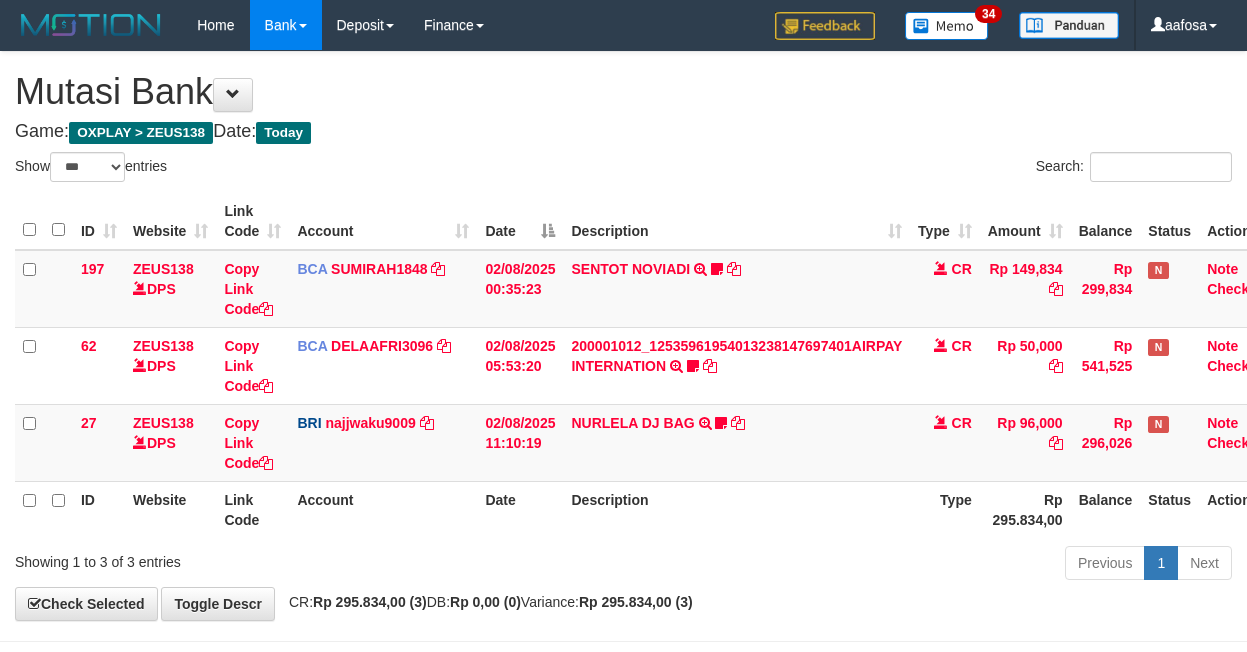 scroll, scrollTop: 3, scrollLeft: 0, axis: vertical 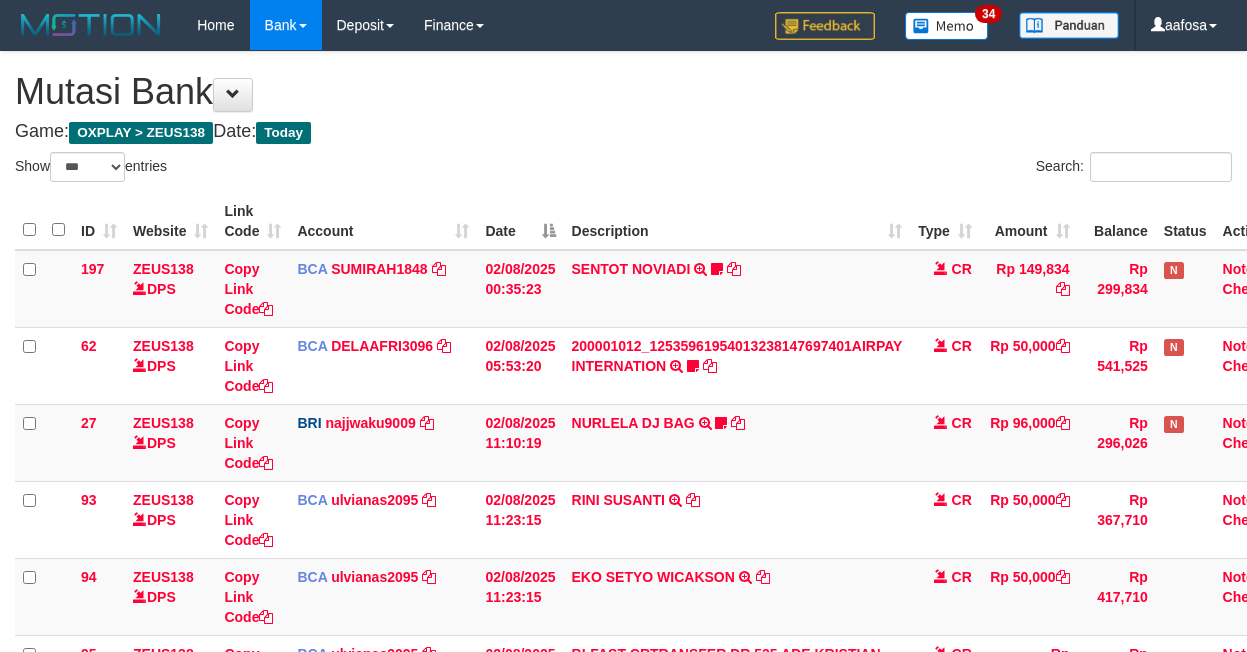 select on "***" 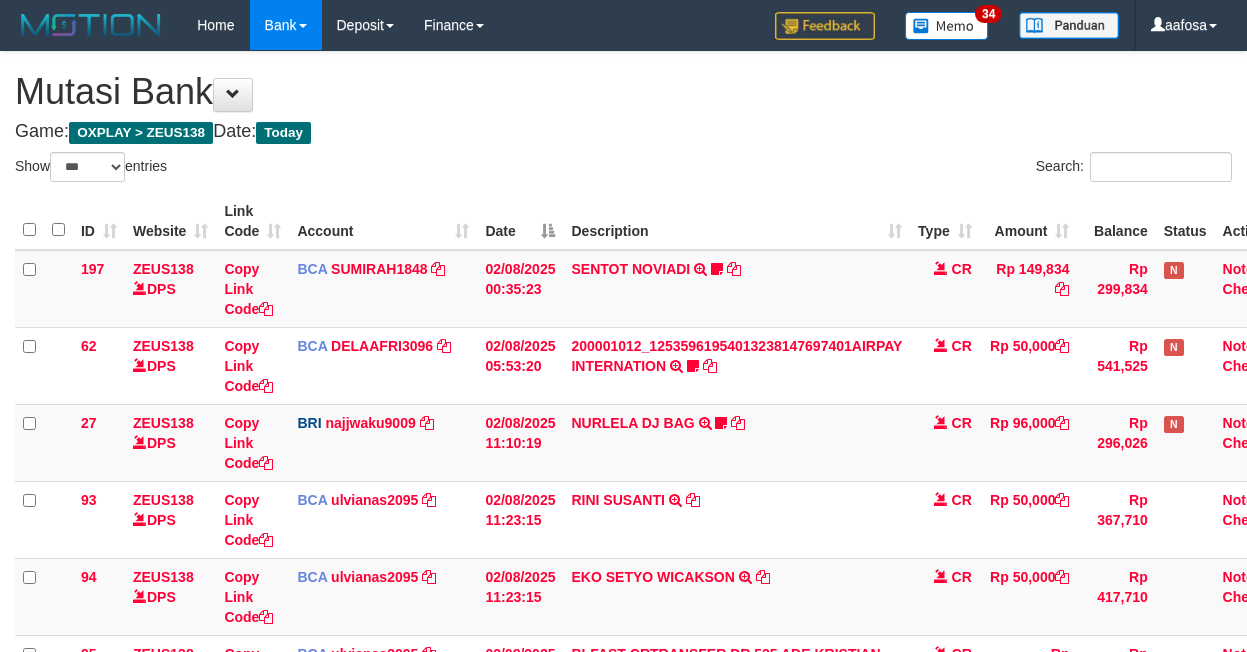 scroll, scrollTop: 3, scrollLeft: 0, axis: vertical 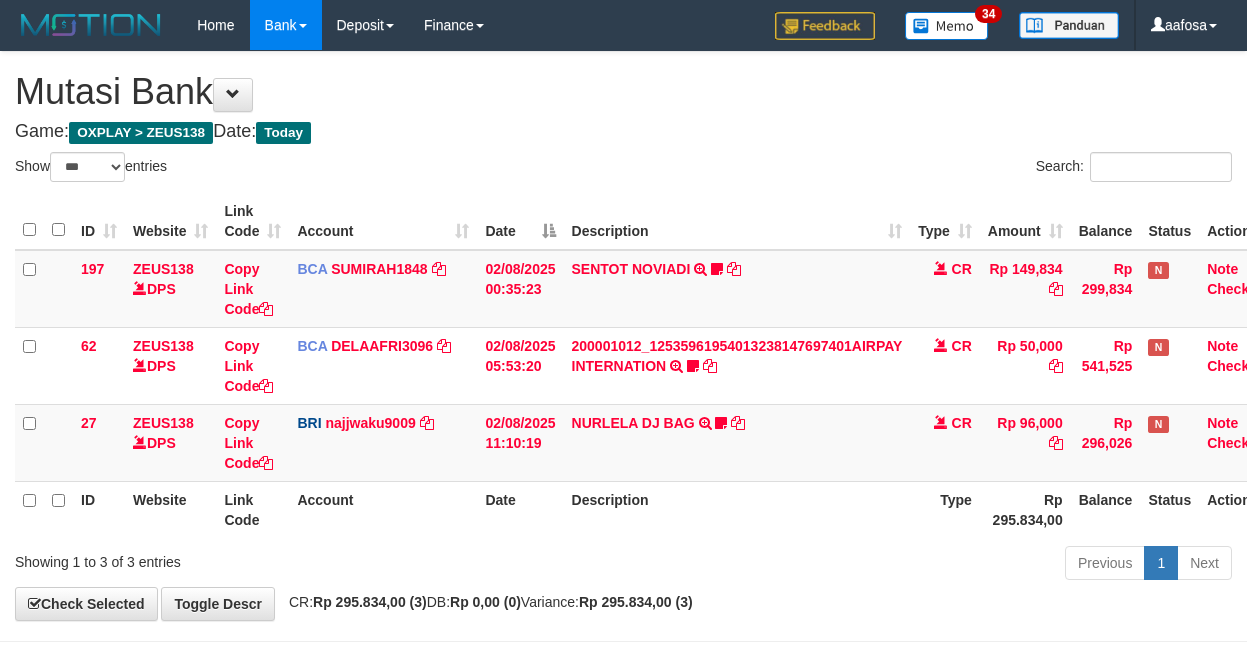select on "***" 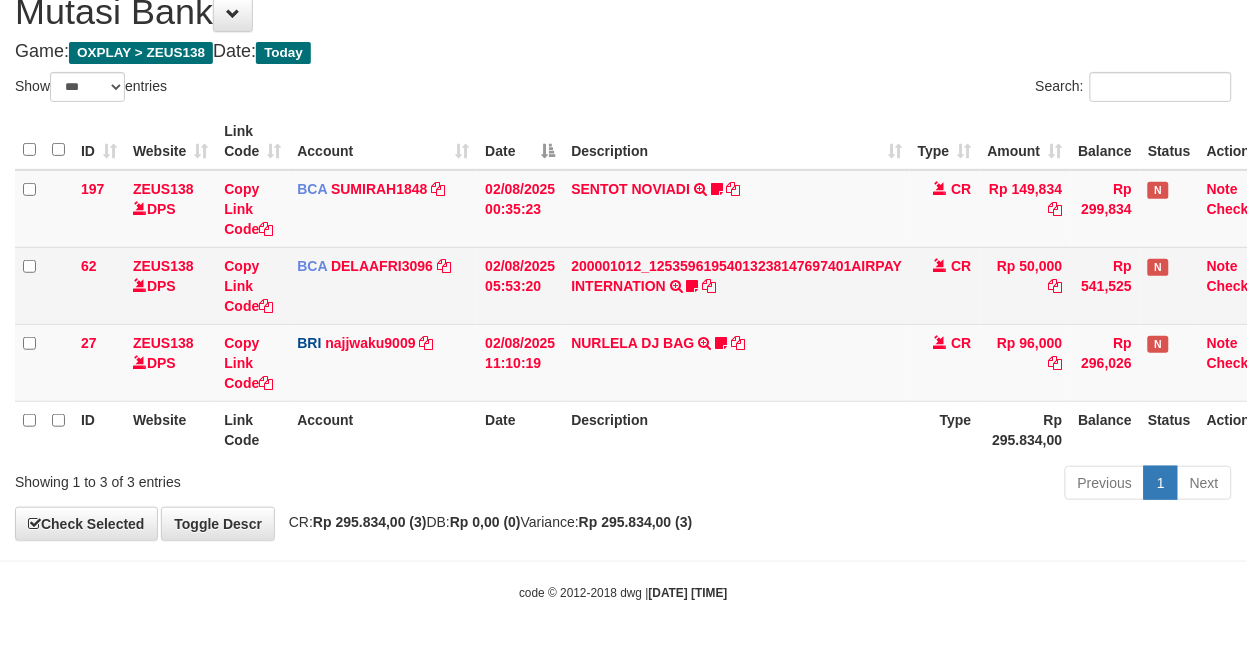 scroll, scrollTop: 81, scrollLeft: 0, axis: vertical 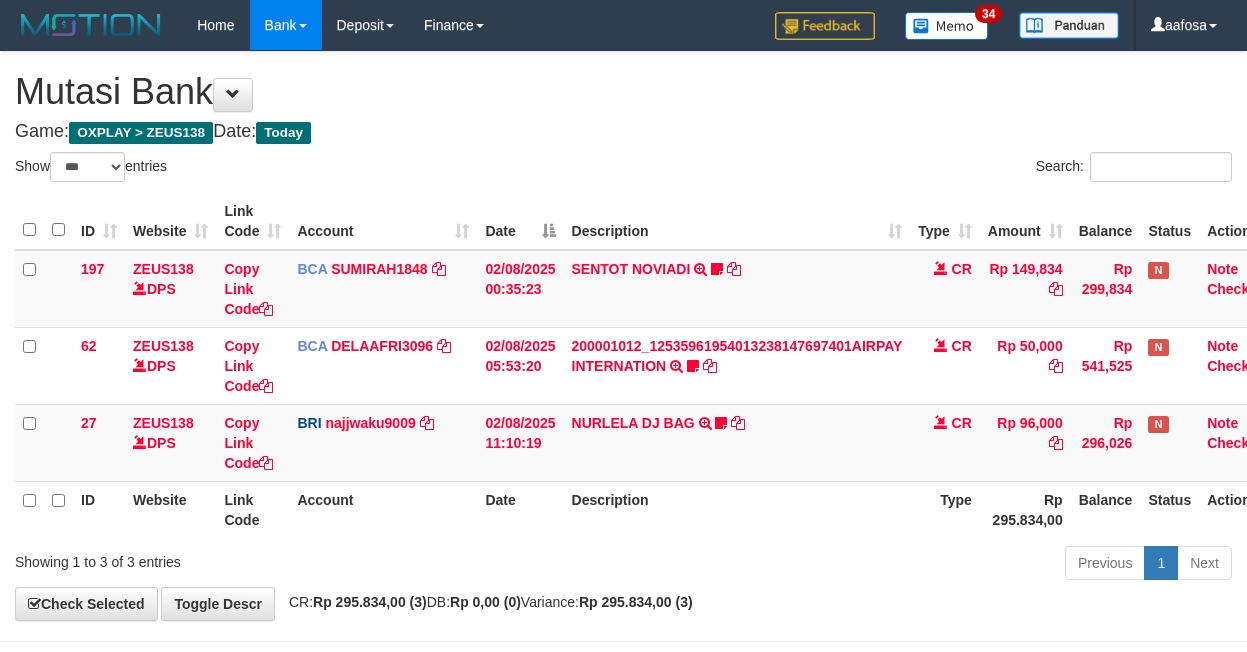 select on "***" 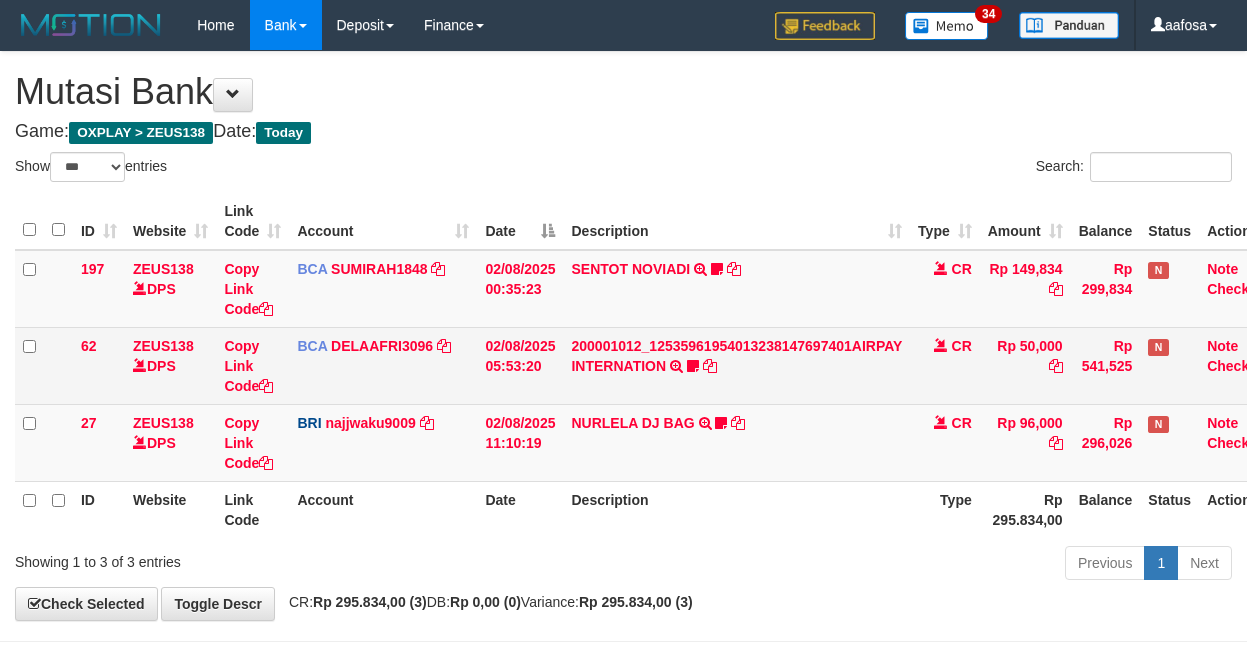 scroll, scrollTop: 81, scrollLeft: 0, axis: vertical 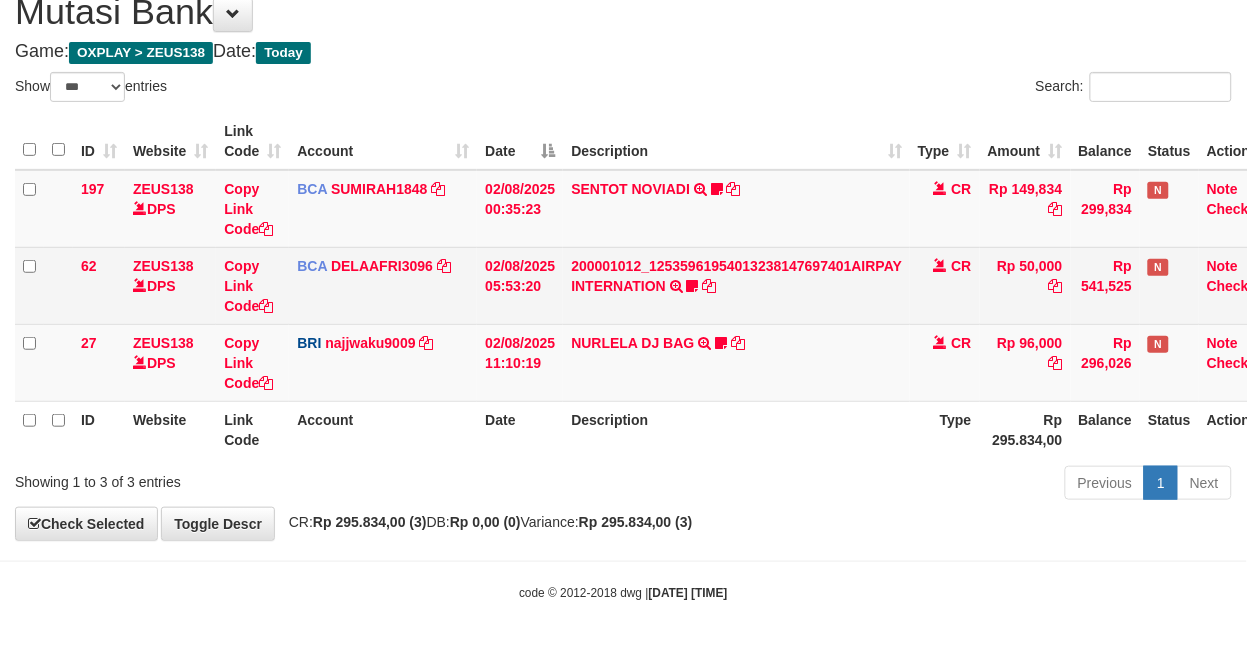 click on "200001012_12535961954013238147697401AIRPAY INTERNATION            TRSF E-BANKING CR 0208/FTSCY/WS95051
50000.00200001012_12535961954013238147697401AIRPAY INTERNATION    Labubutaiki
https://prnt.sc/l7T6Eus7w_Qi" at bounding box center (736, 285) 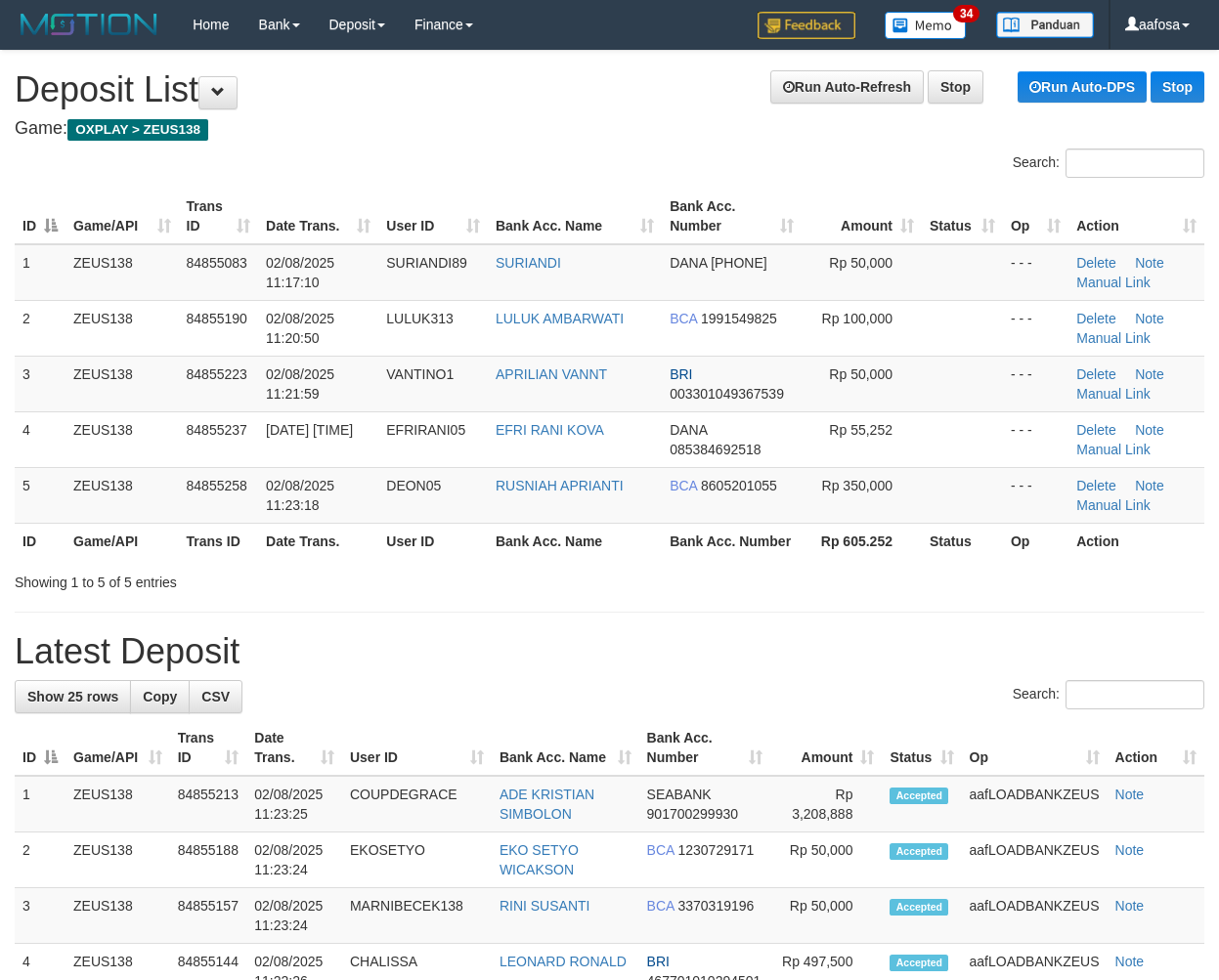 scroll, scrollTop: 0, scrollLeft: 0, axis: both 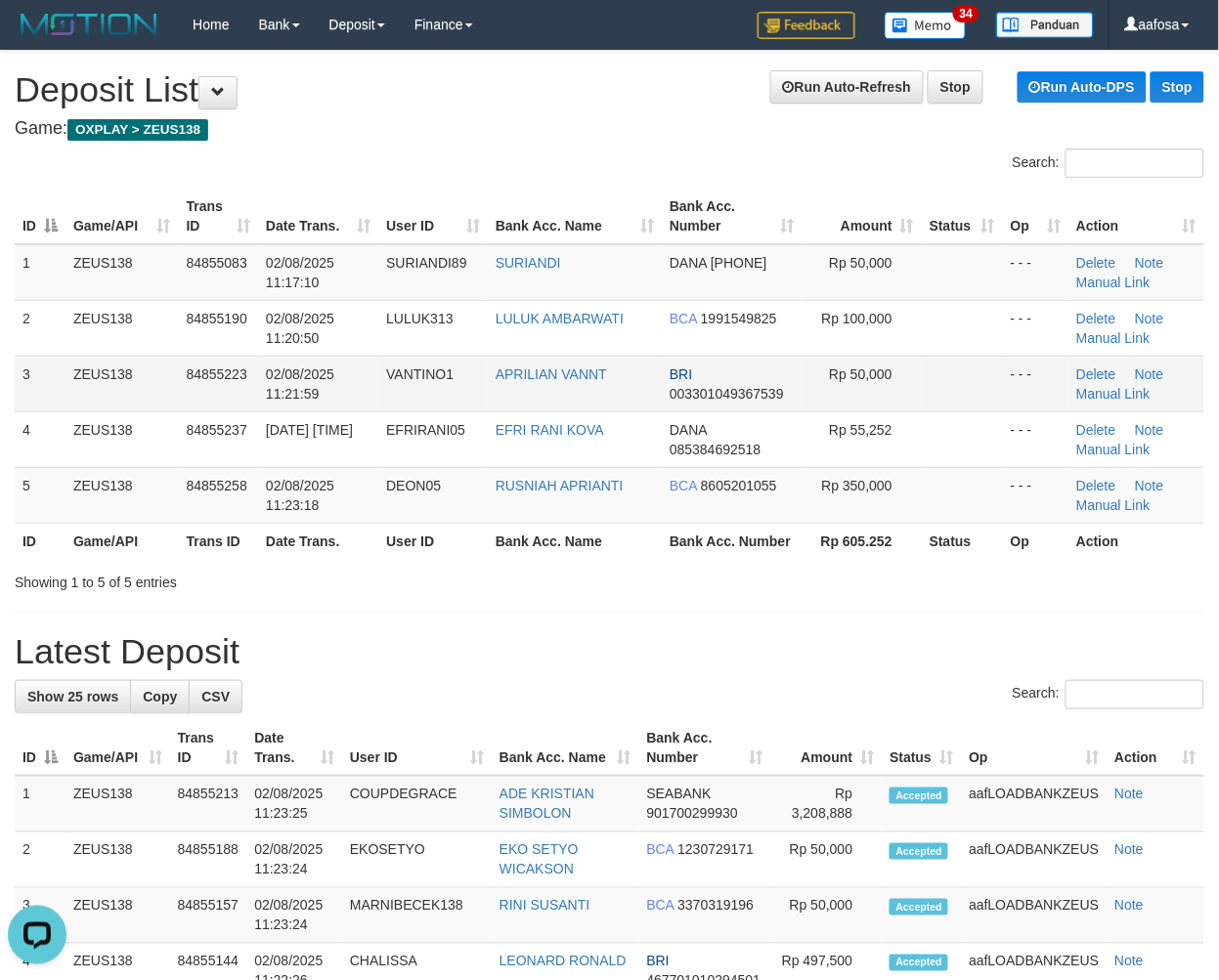click on "VANTINO1" at bounding box center [433, 383] 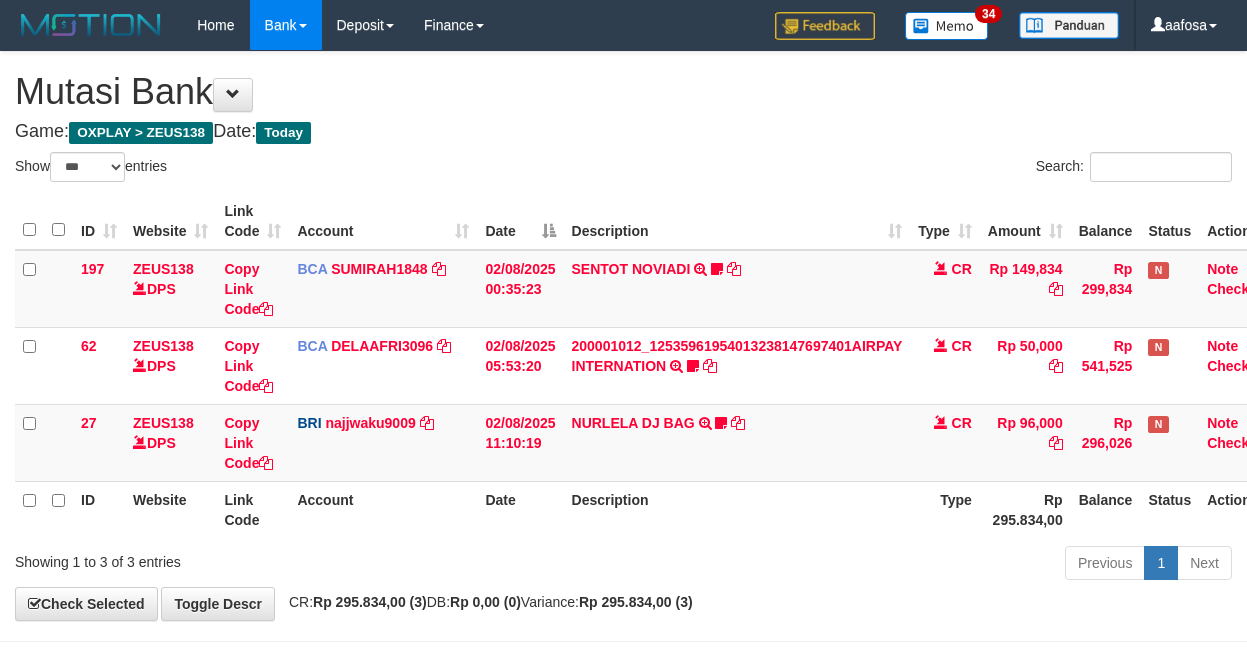 select on "***" 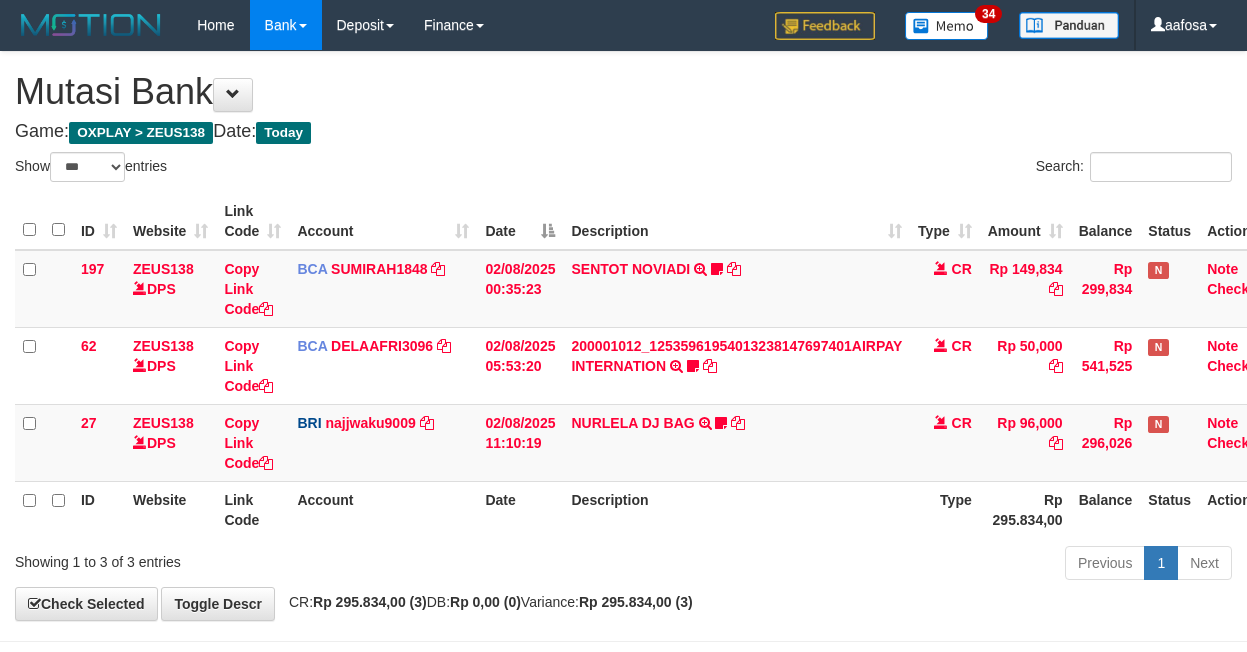 scroll, scrollTop: 81, scrollLeft: 0, axis: vertical 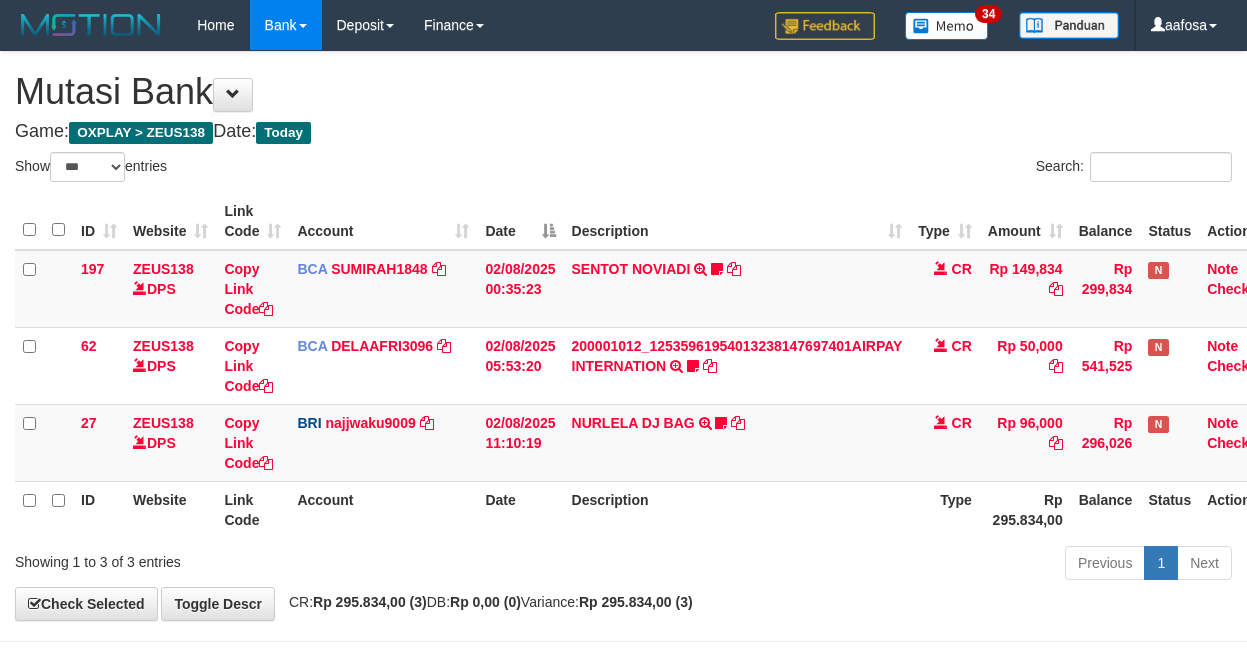 select on "***" 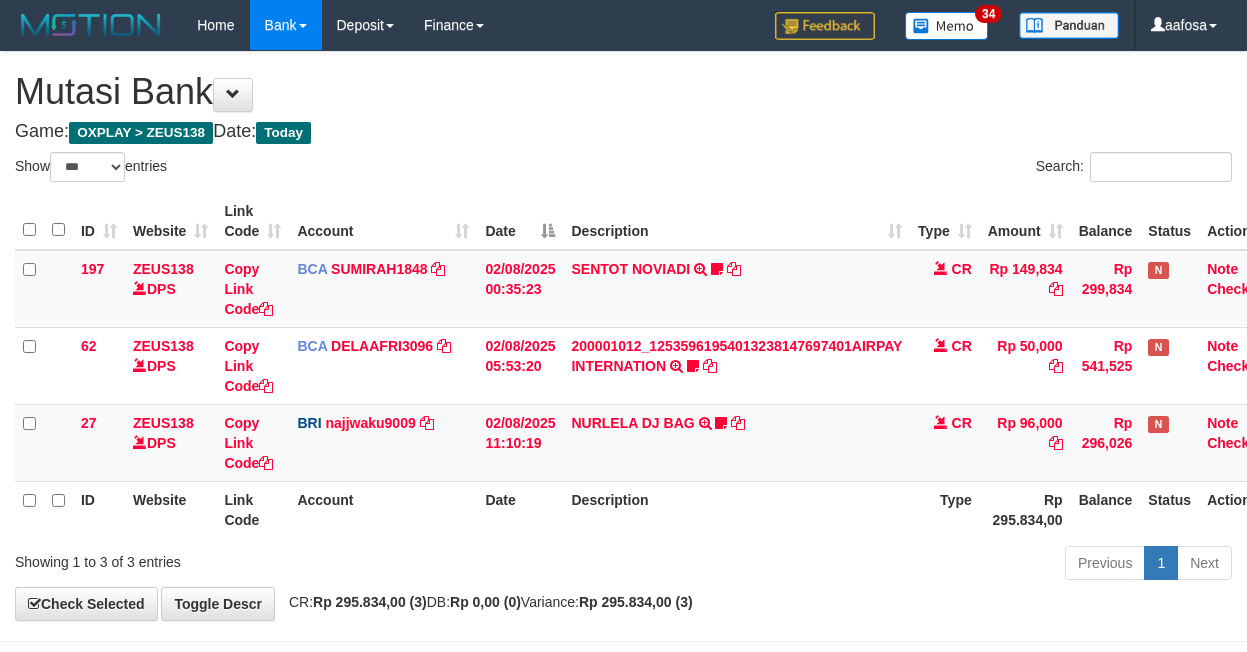 scroll, scrollTop: 81, scrollLeft: 0, axis: vertical 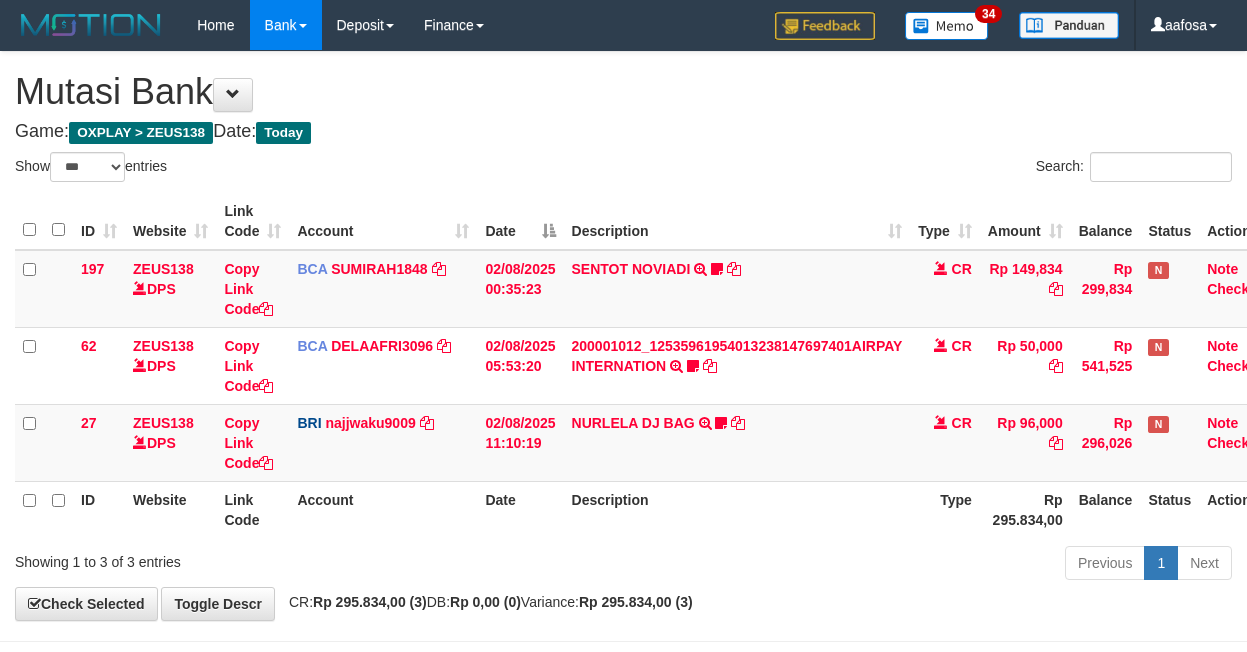 select on "***" 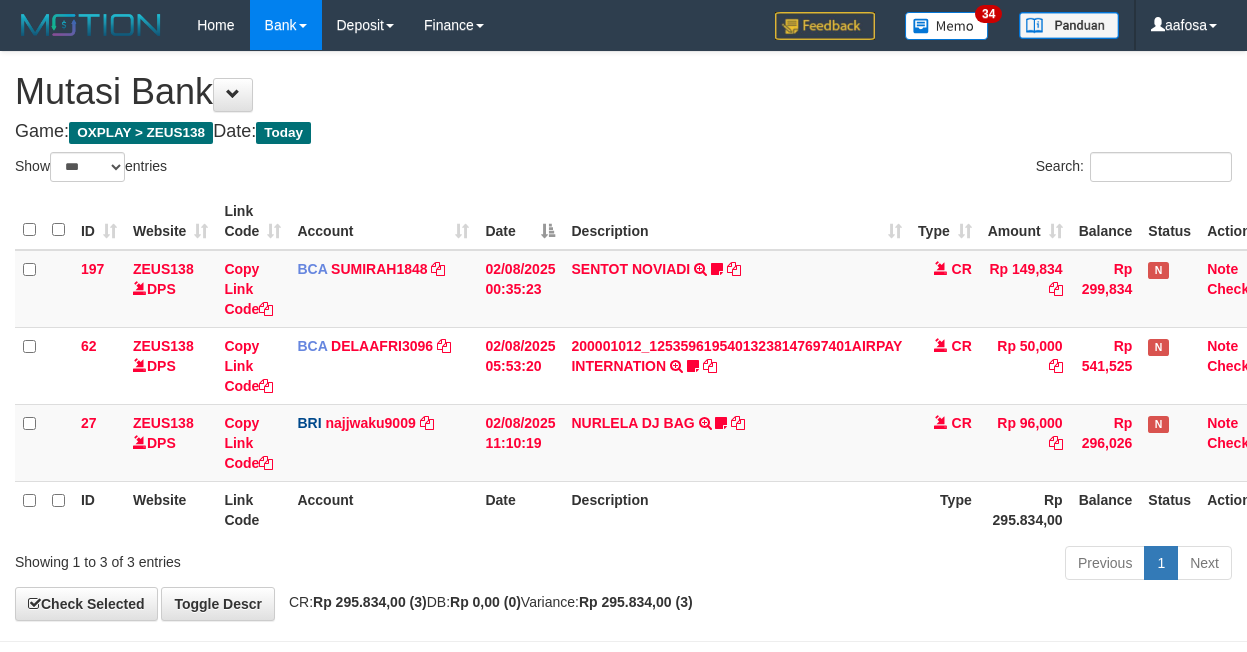 scroll, scrollTop: 81, scrollLeft: 0, axis: vertical 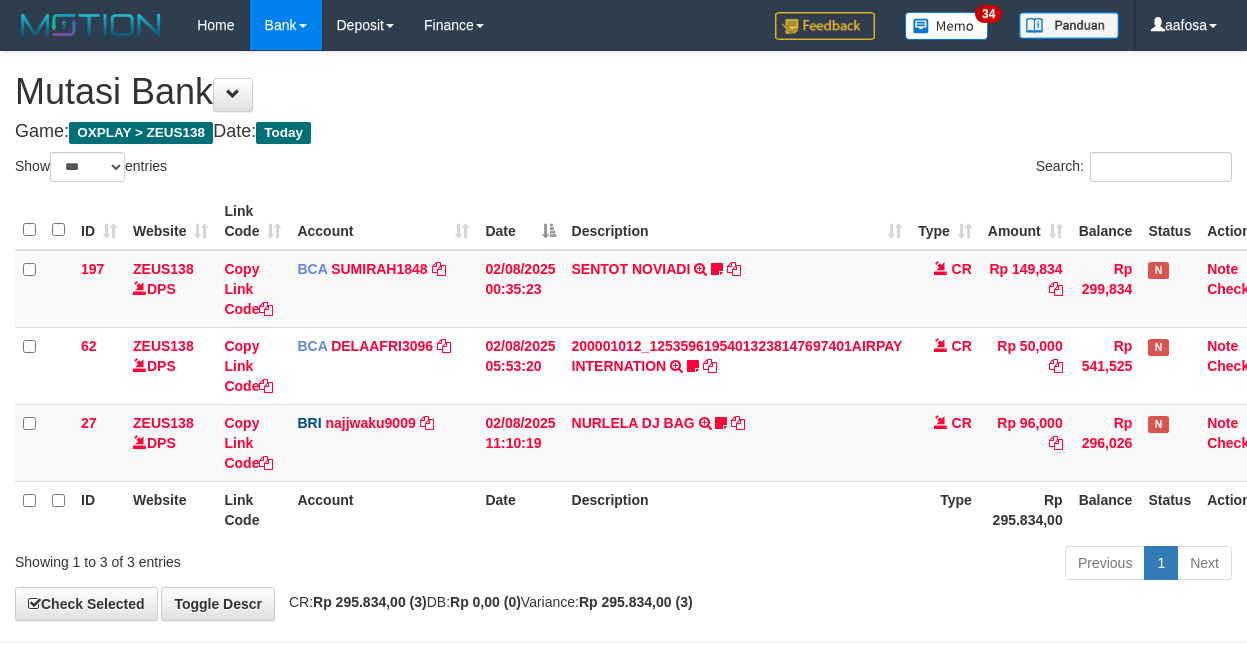 select on "***" 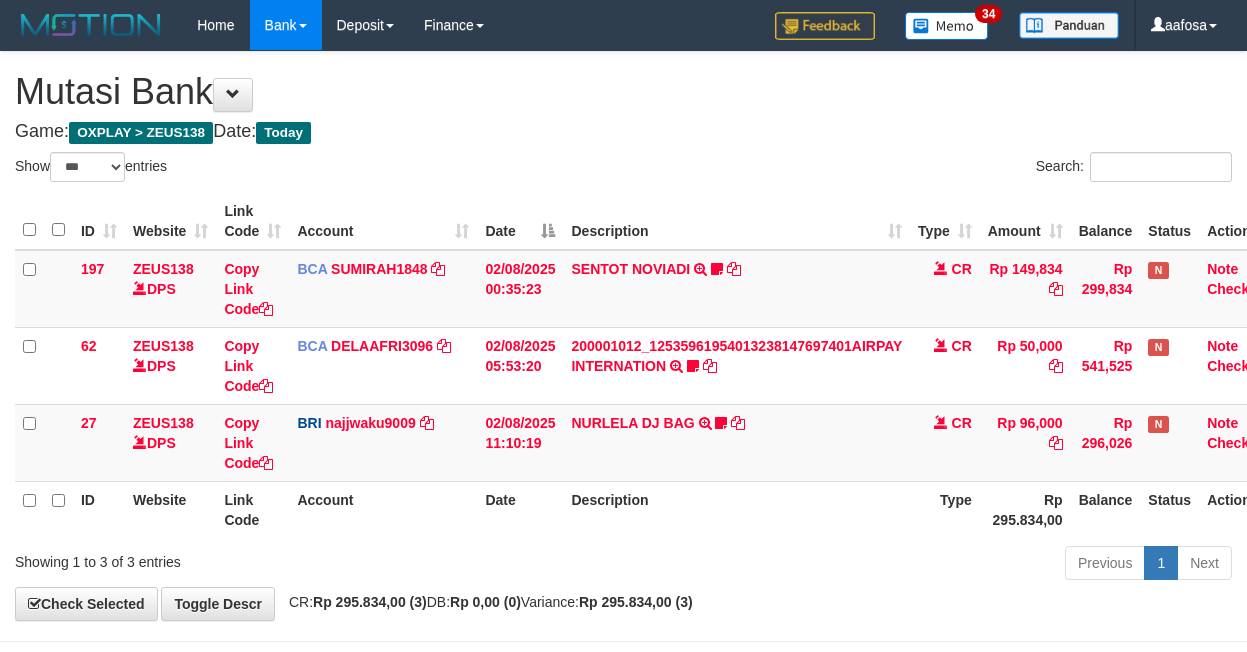 scroll, scrollTop: 81, scrollLeft: 0, axis: vertical 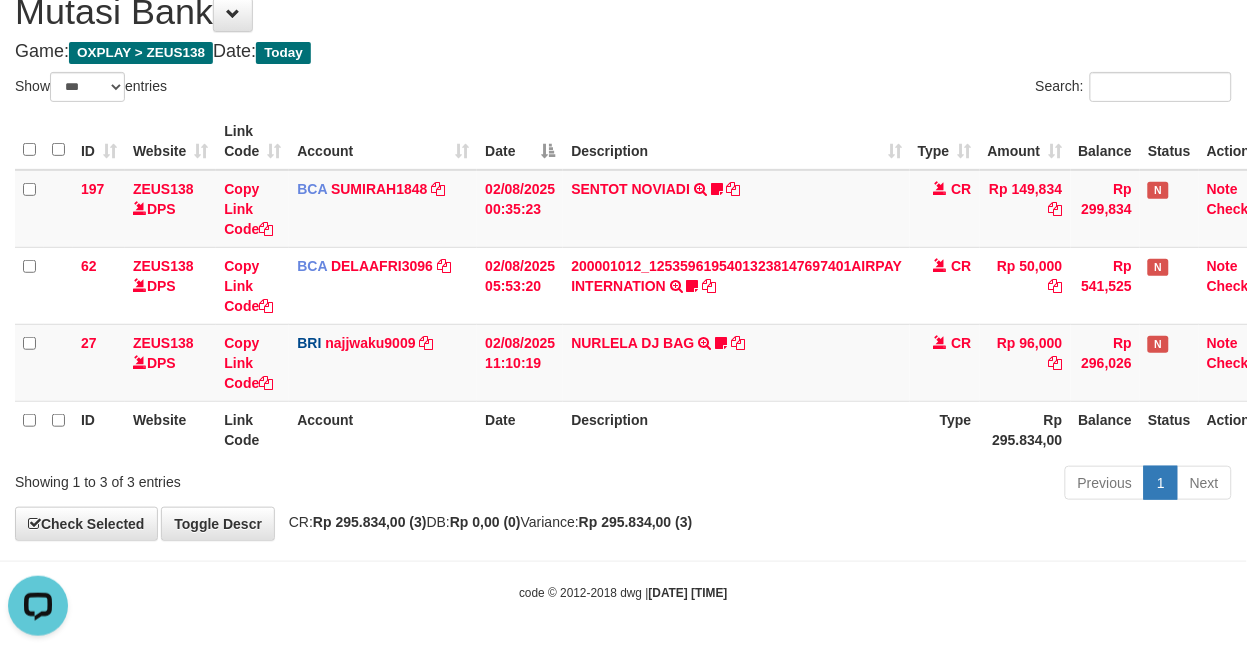 click on "Search:" at bounding box center (936, 89) 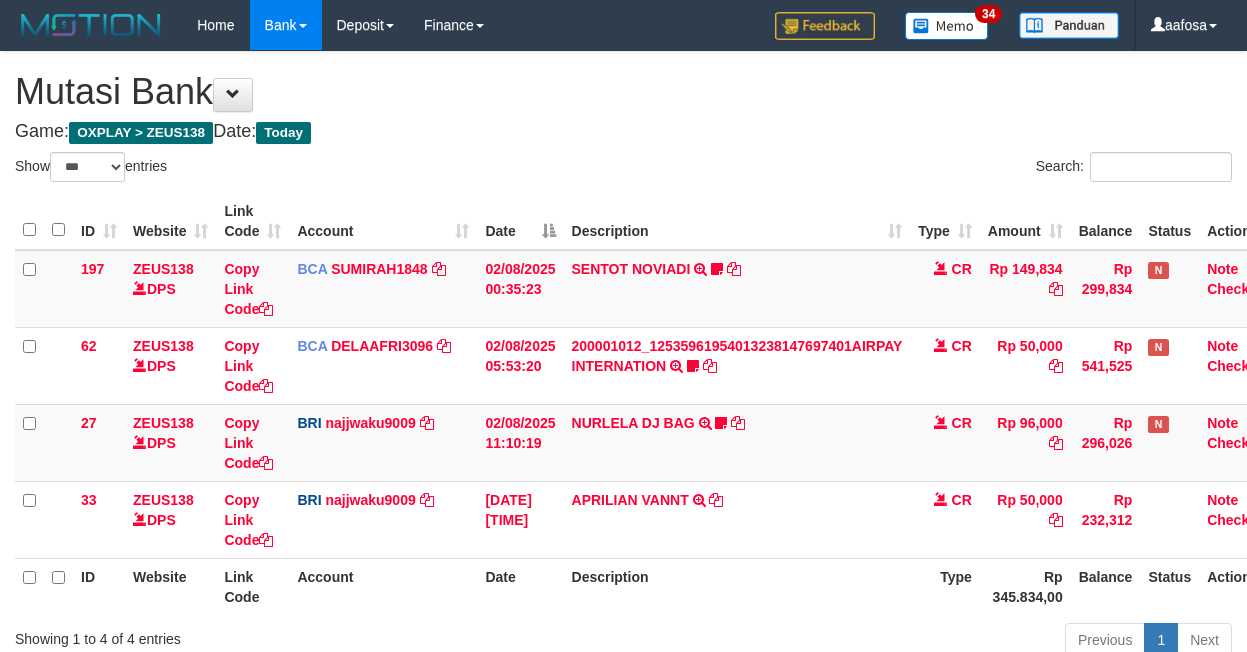 select on "***" 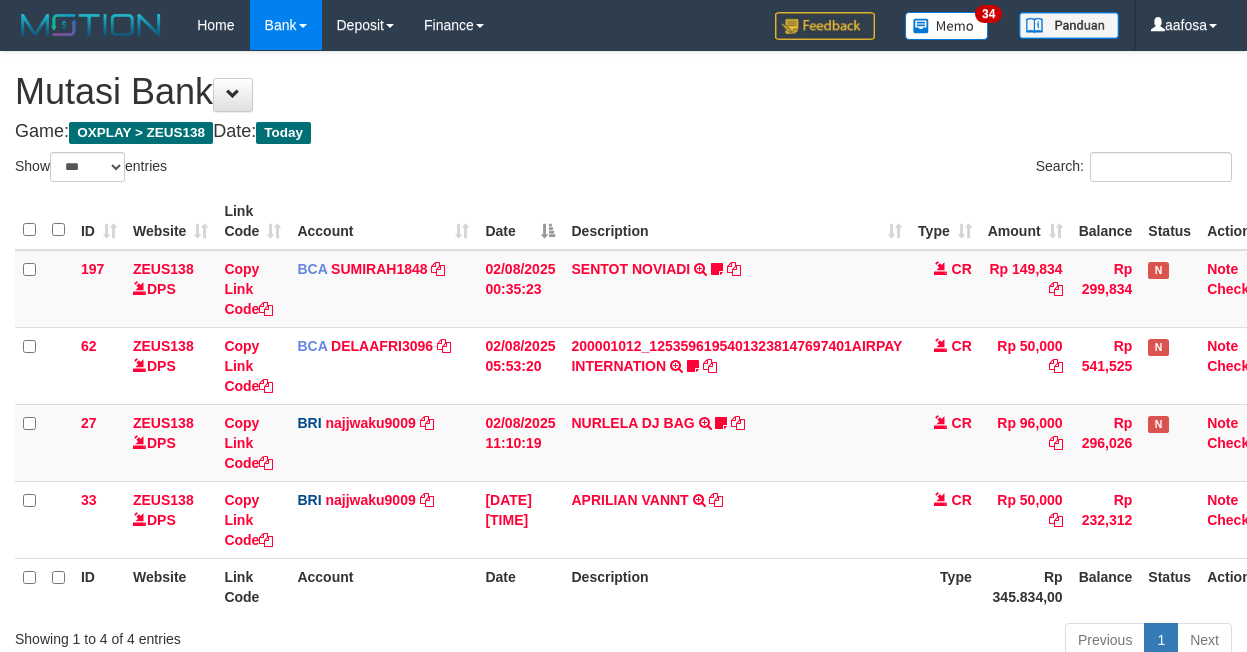 scroll, scrollTop: 82, scrollLeft: 0, axis: vertical 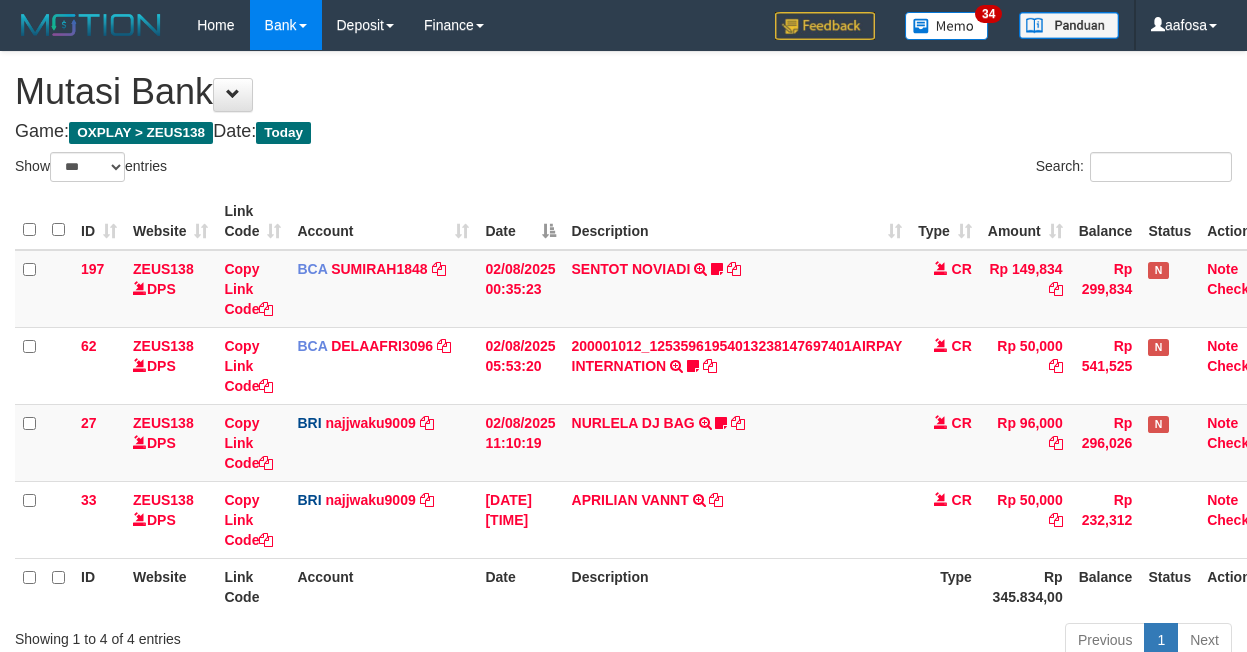 select on "***" 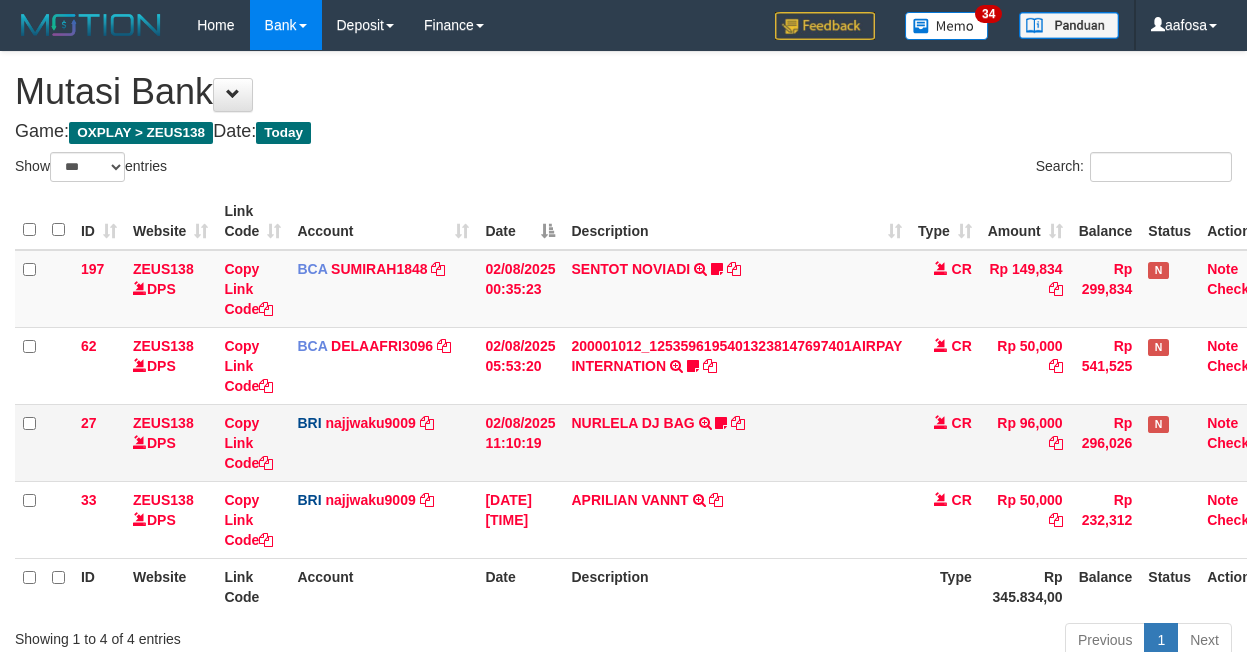 scroll, scrollTop: 82, scrollLeft: 0, axis: vertical 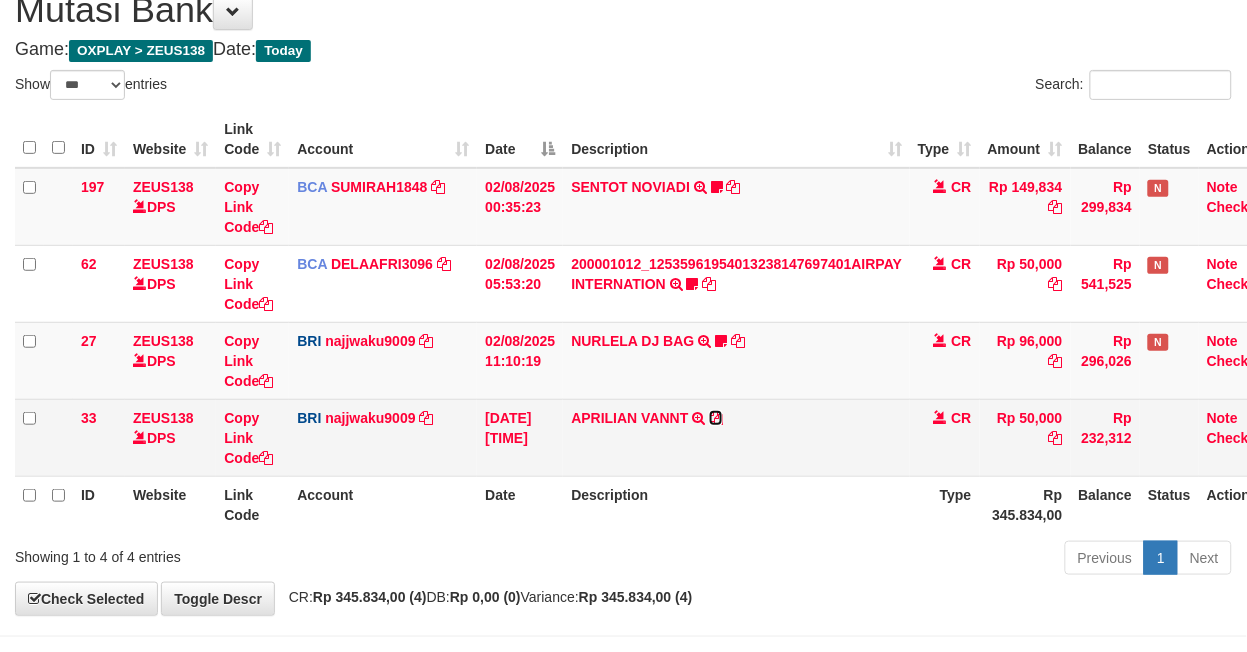 click at bounding box center [716, 418] 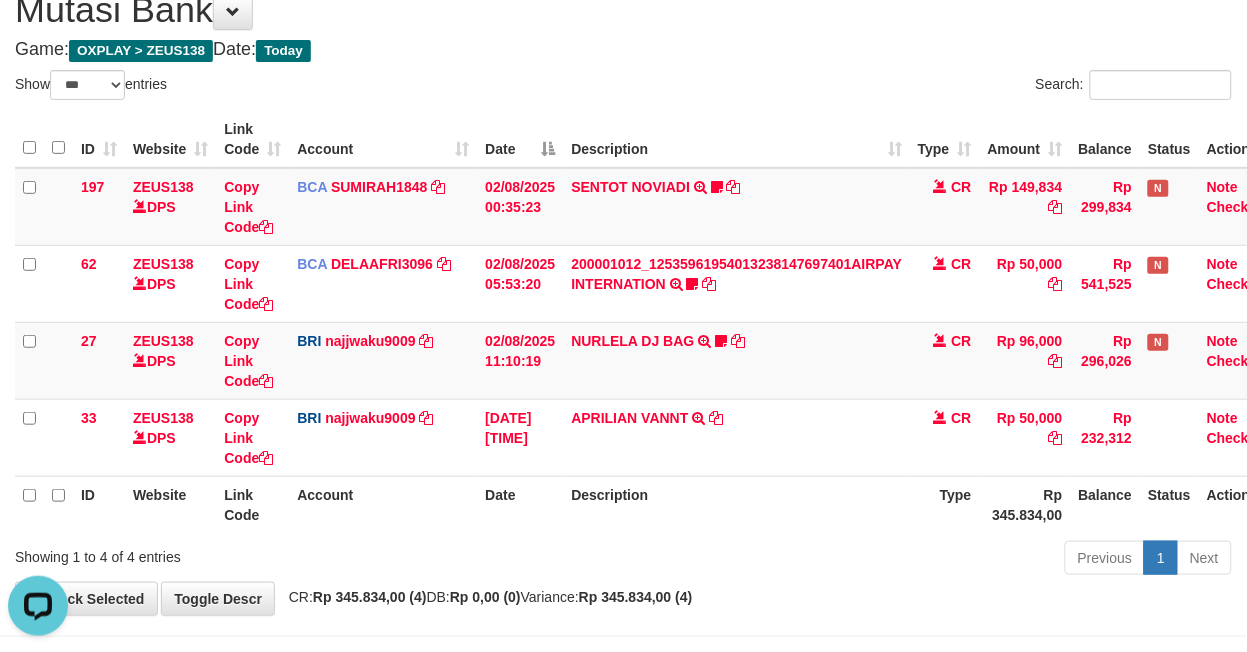 scroll, scrollTop: 0, scrollLeft: 0, axis: both 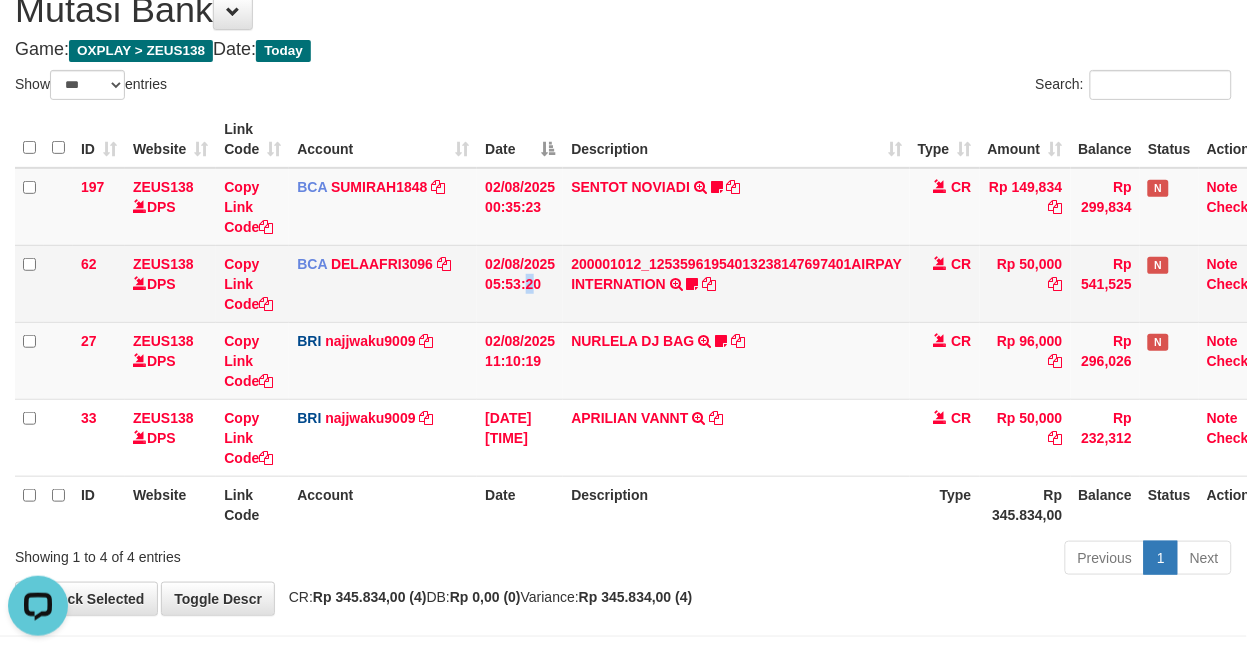 click on "02/08/2025 05:53:20" at bounding box center (520, 283) 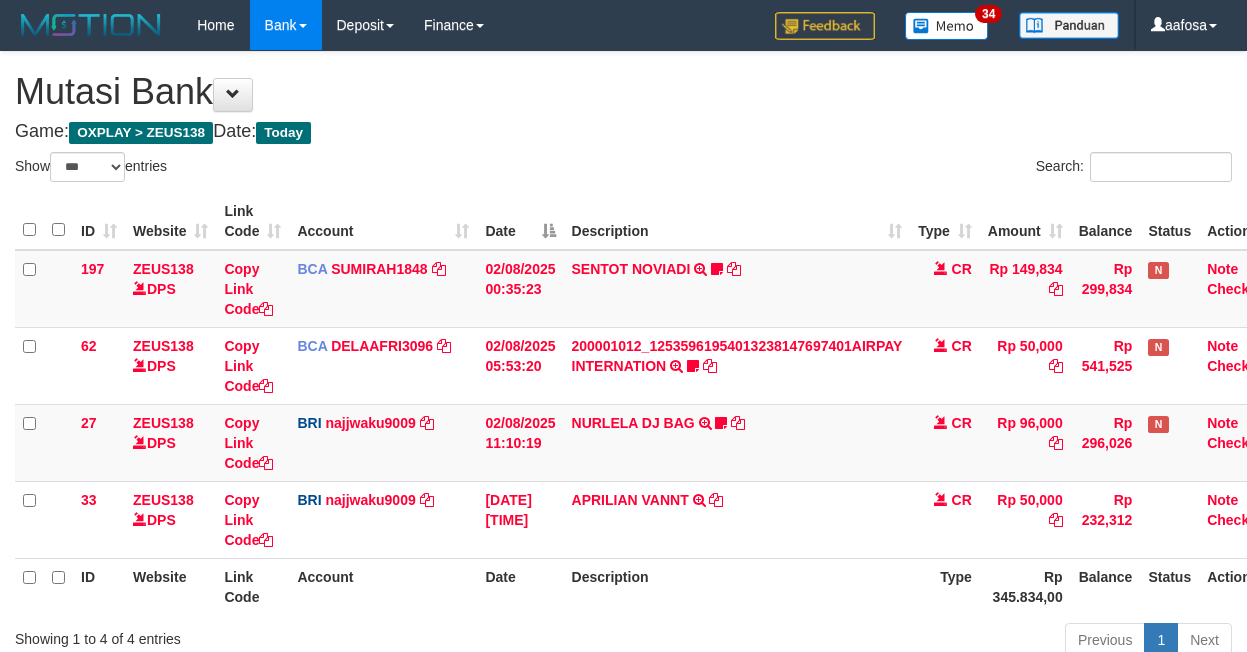 select on "***" 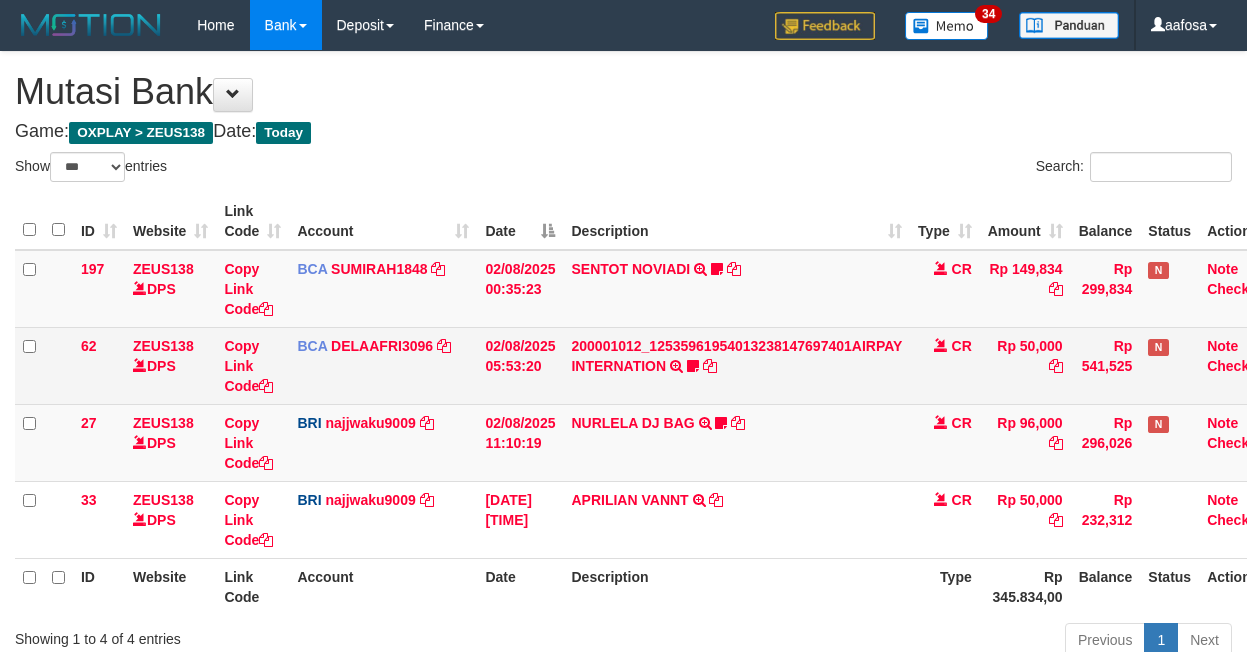 scroll, scrollTop: 83, scrollLeft: 0, axis: vertical 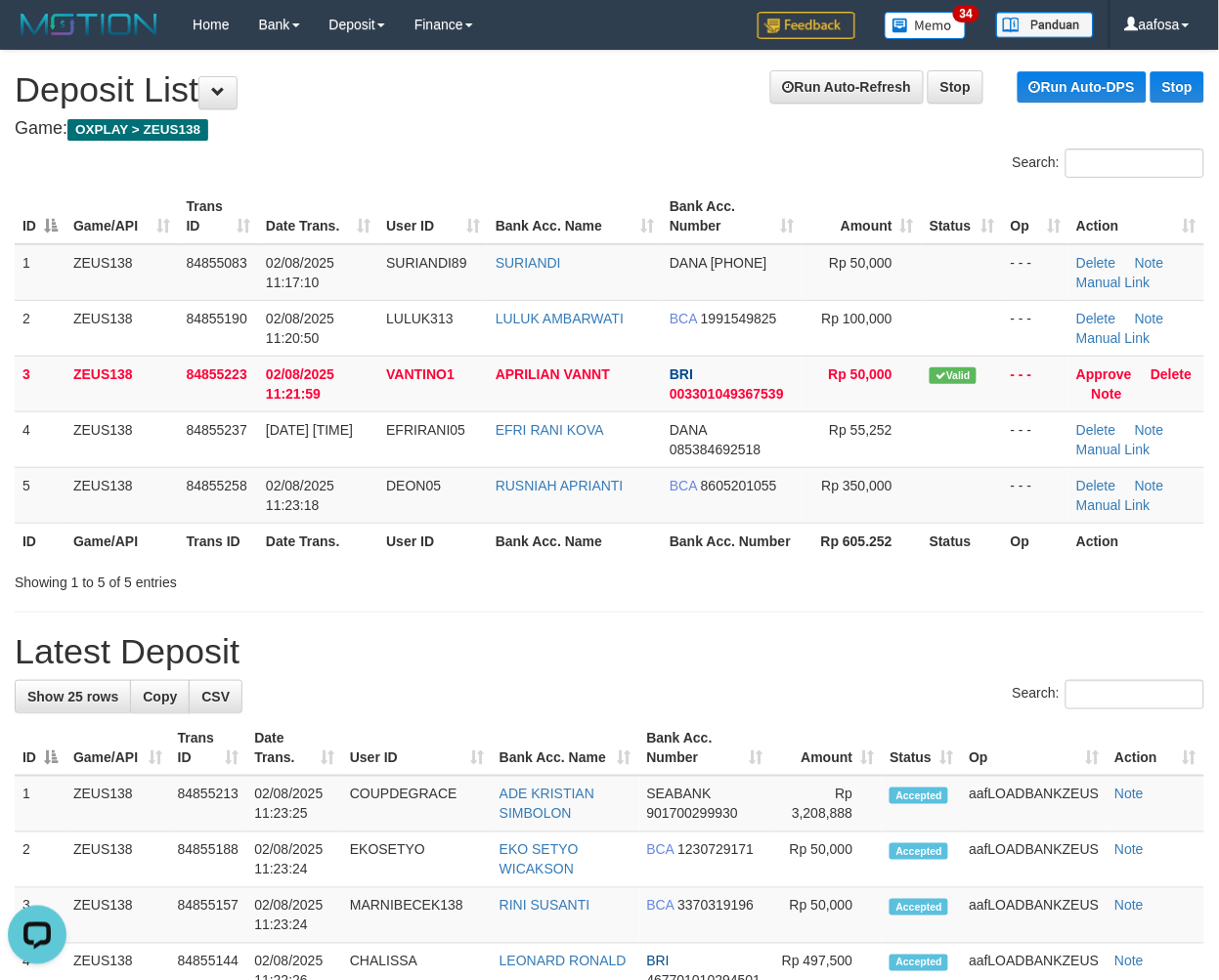 drag, startPoint x: 579, startPoint y: 118, endPoint x: 489, endPoint y: 149, distance: 95.189285 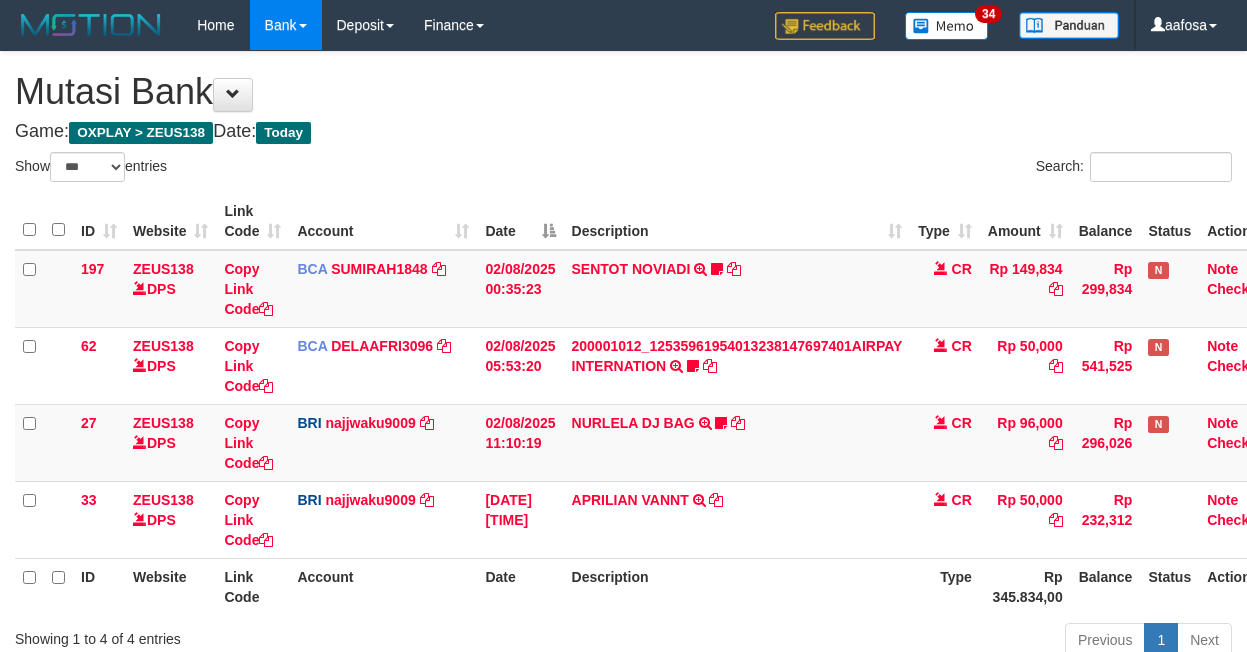 select on "***" 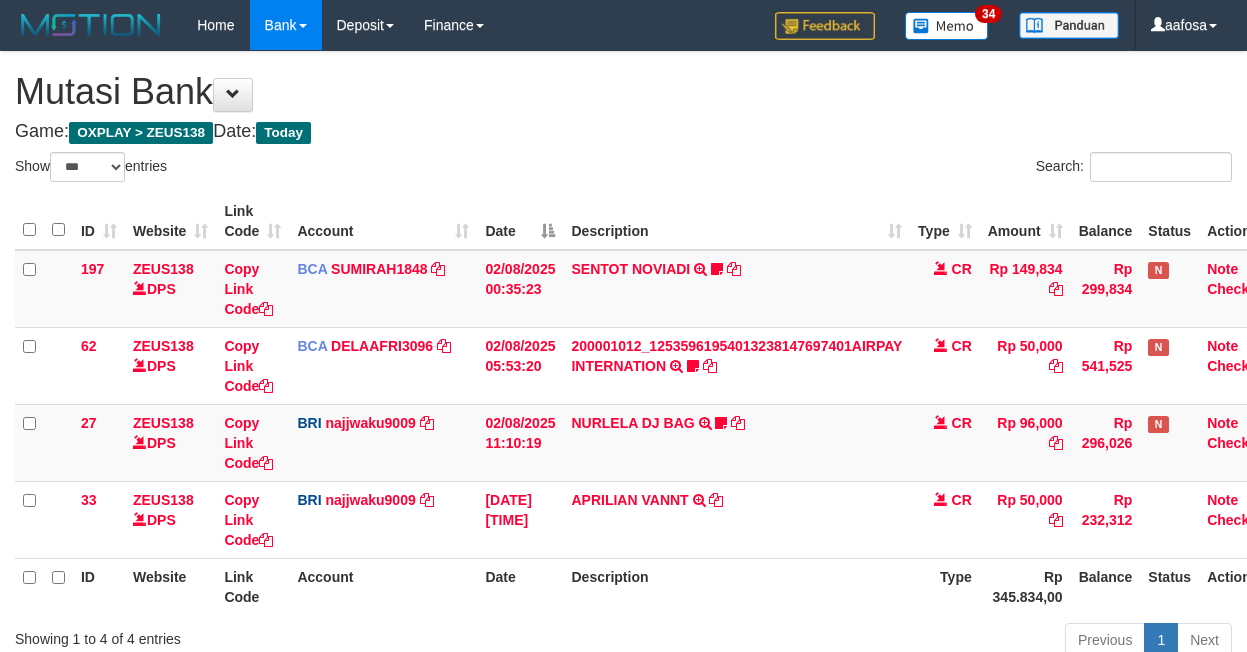 scroll, scrollTop: 83, scrollLeft: 0, axis: vertical 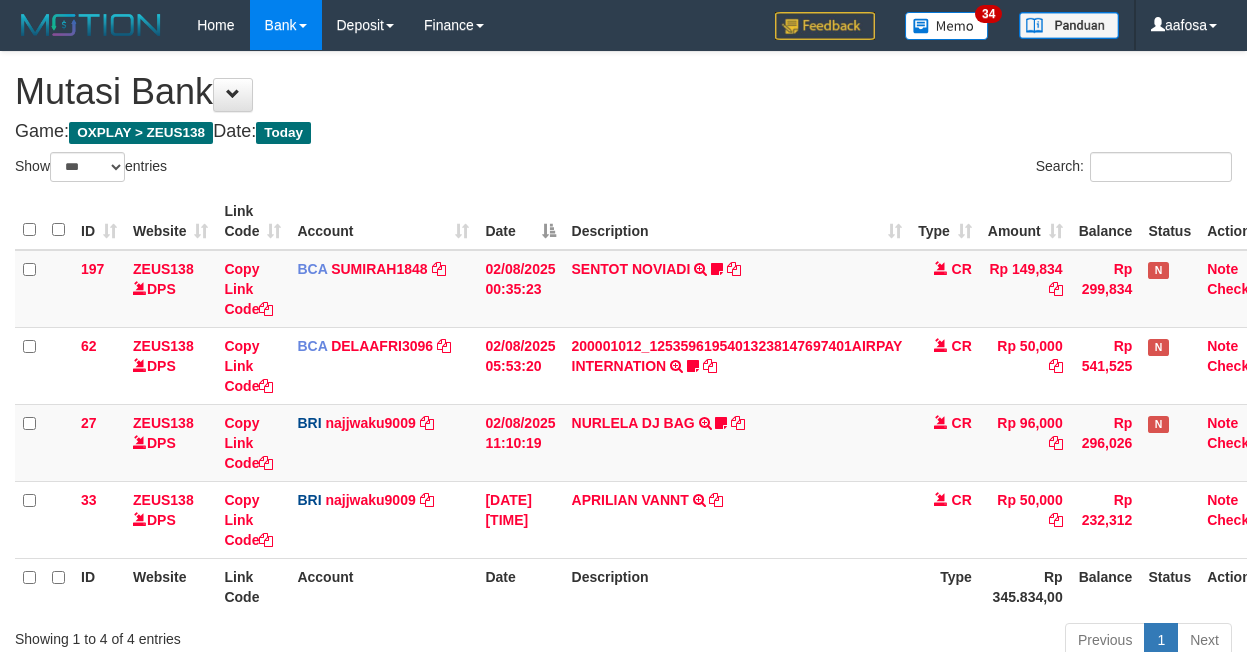 select on "***" 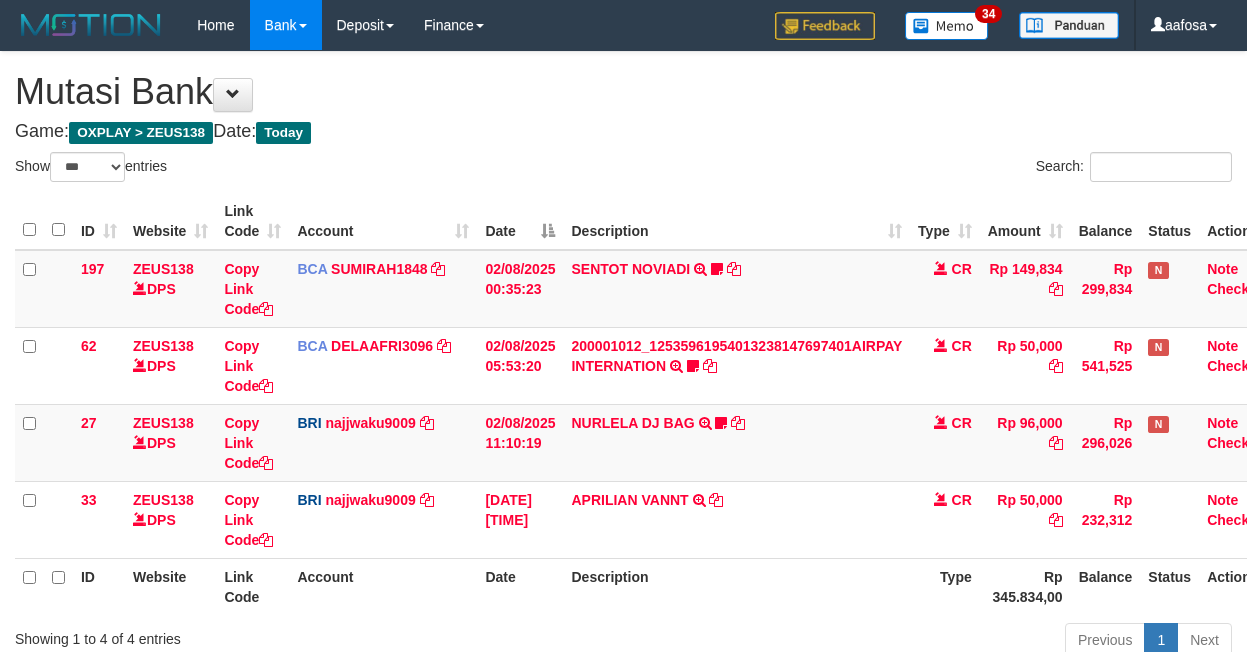 scroll, scrollTop: 84, scrollLeft: 0, axis: vertical 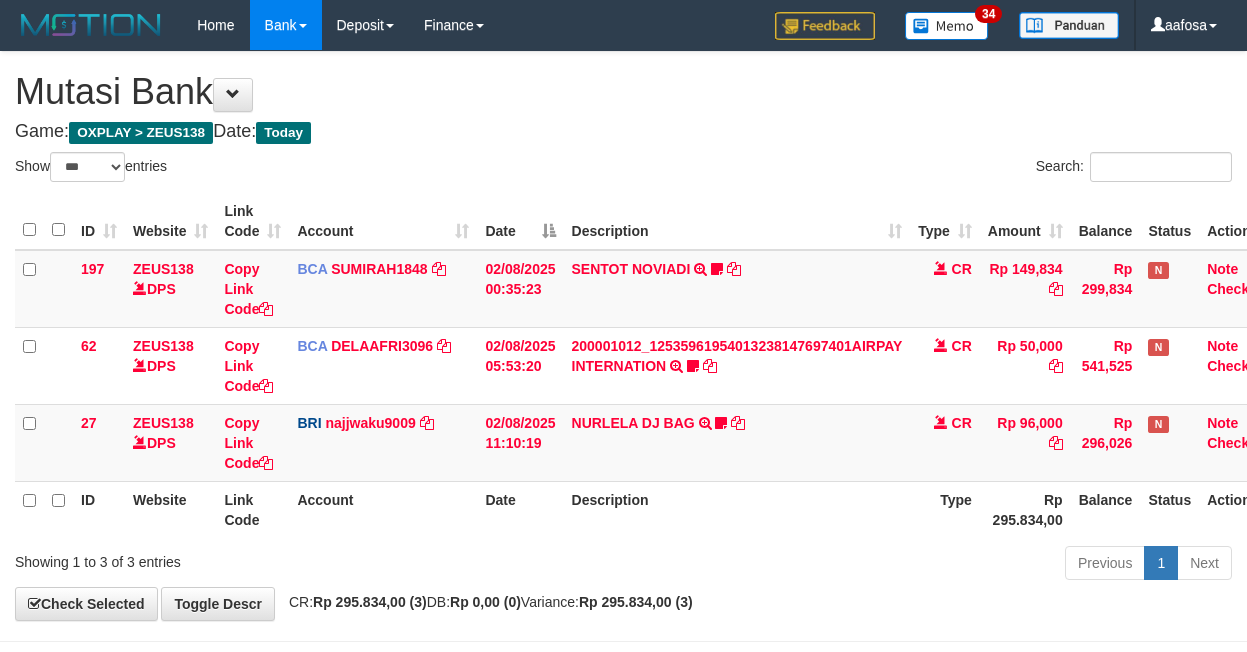 select on "***" 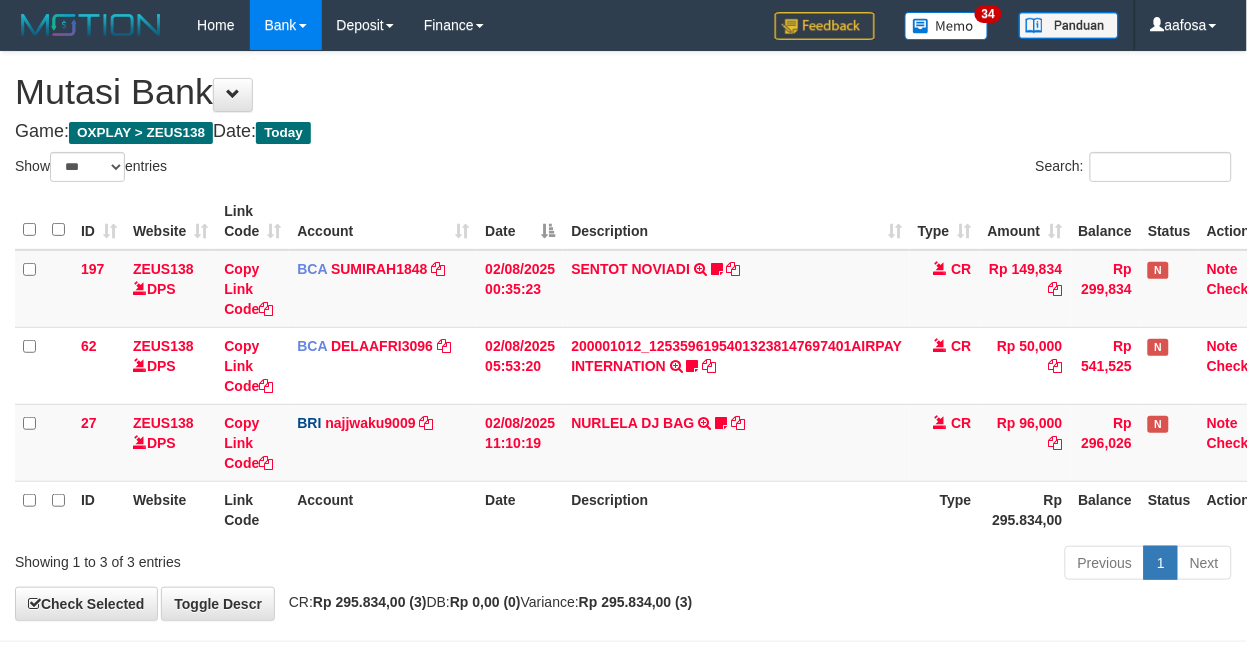 scroll, scrollTop: 81, scrollLeft: 0, axis: vertical 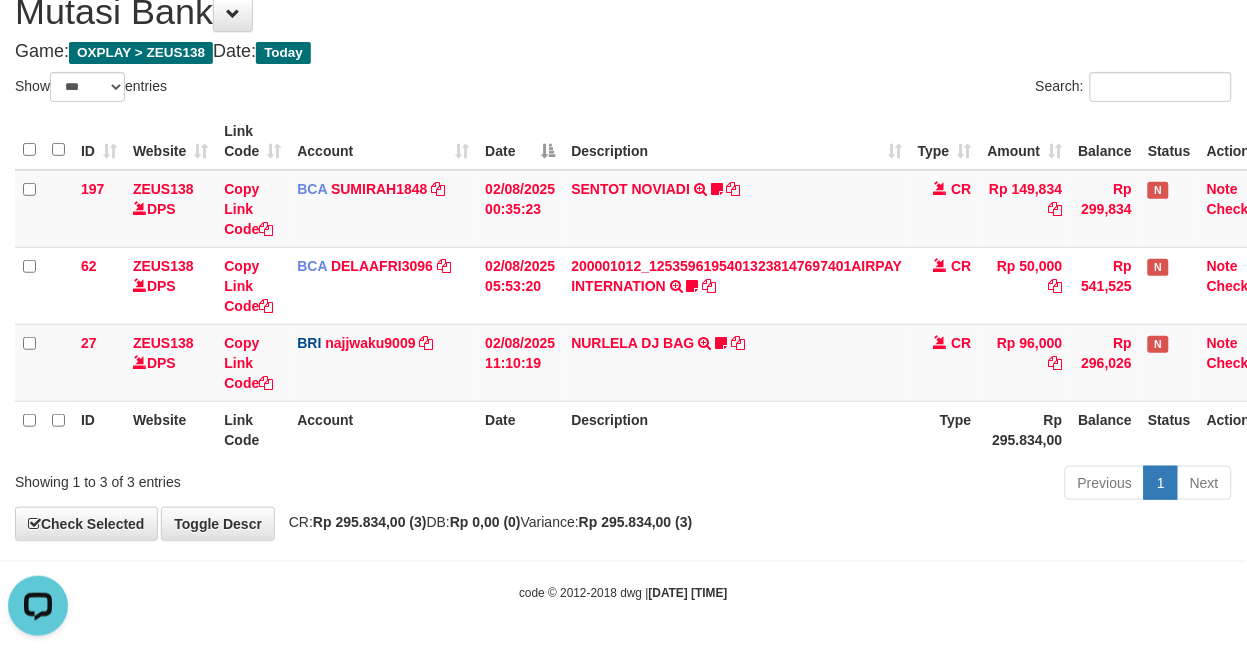 click on "**********" at bounding box center [623, 256] 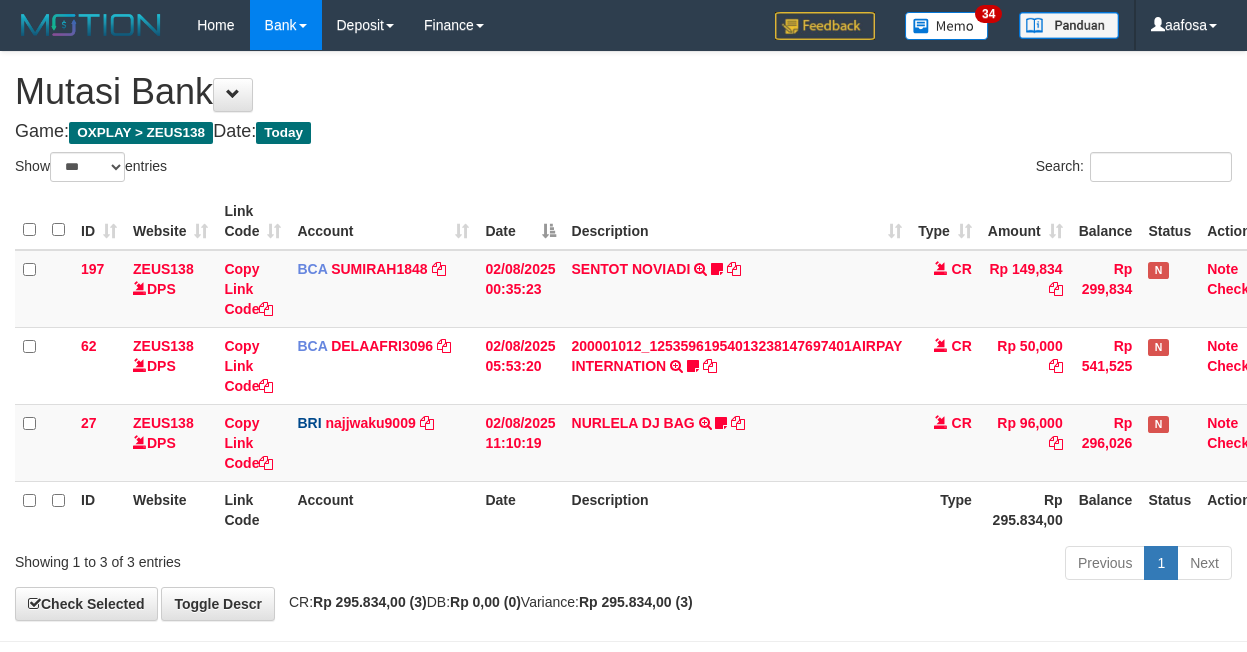 select on "***" 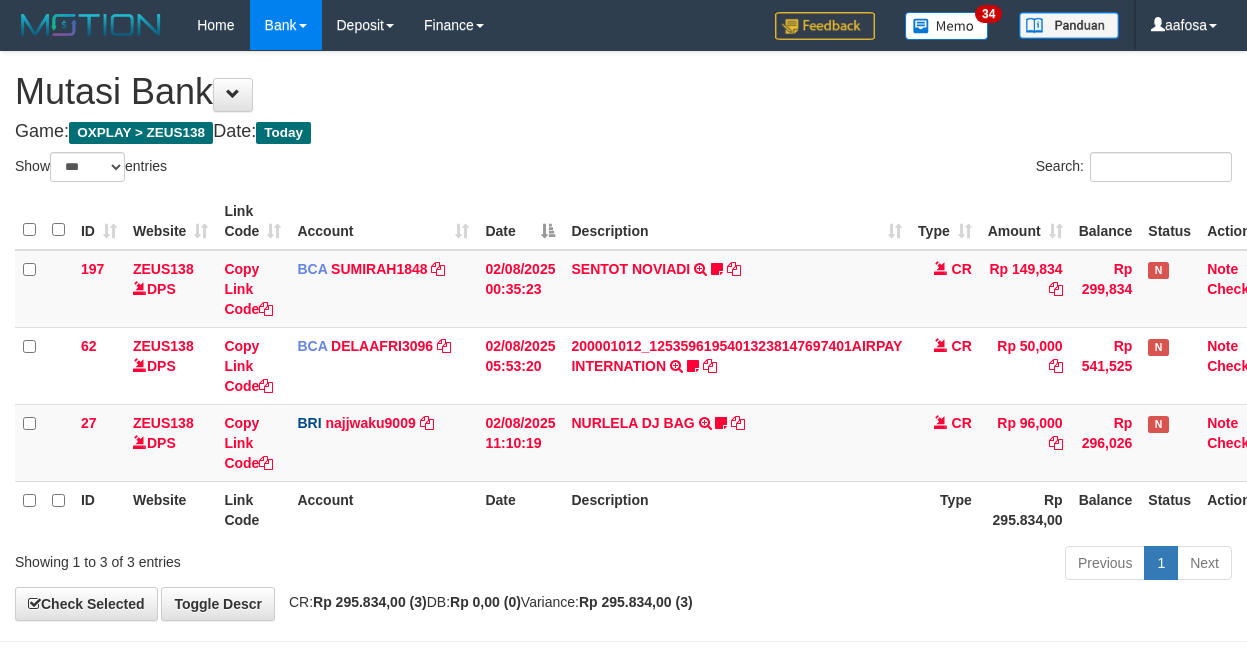 scroll, scrollTop: 81, scrollLeft: 0, axis: vertical 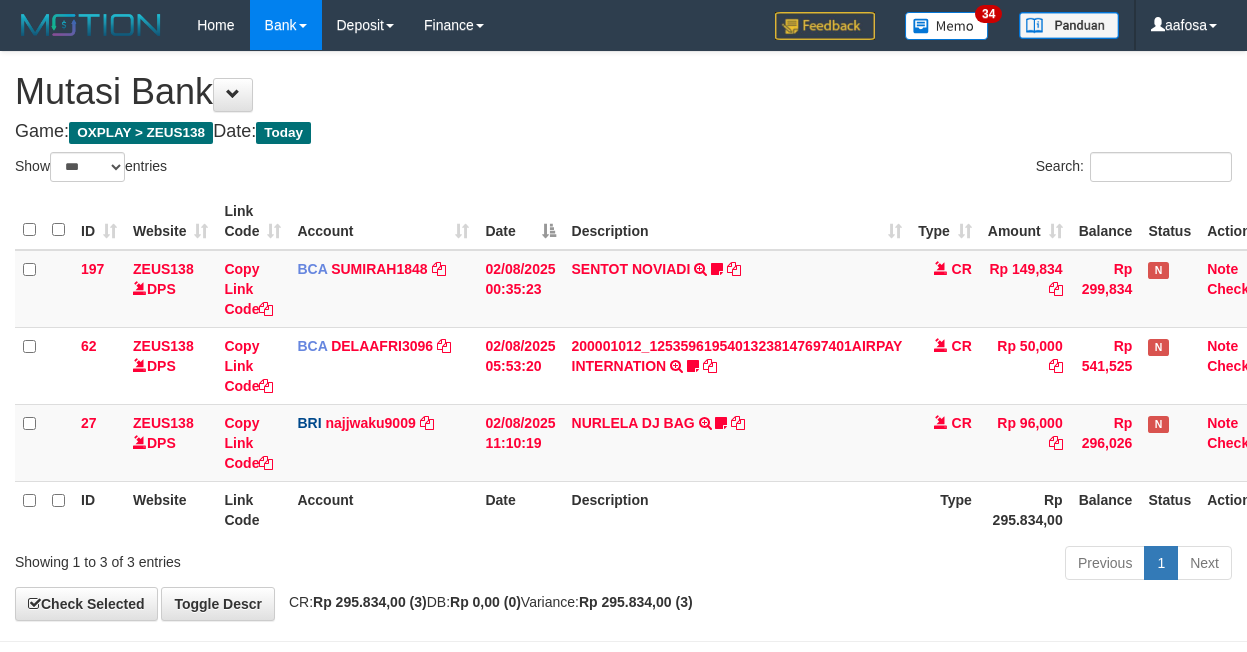 select on "***" 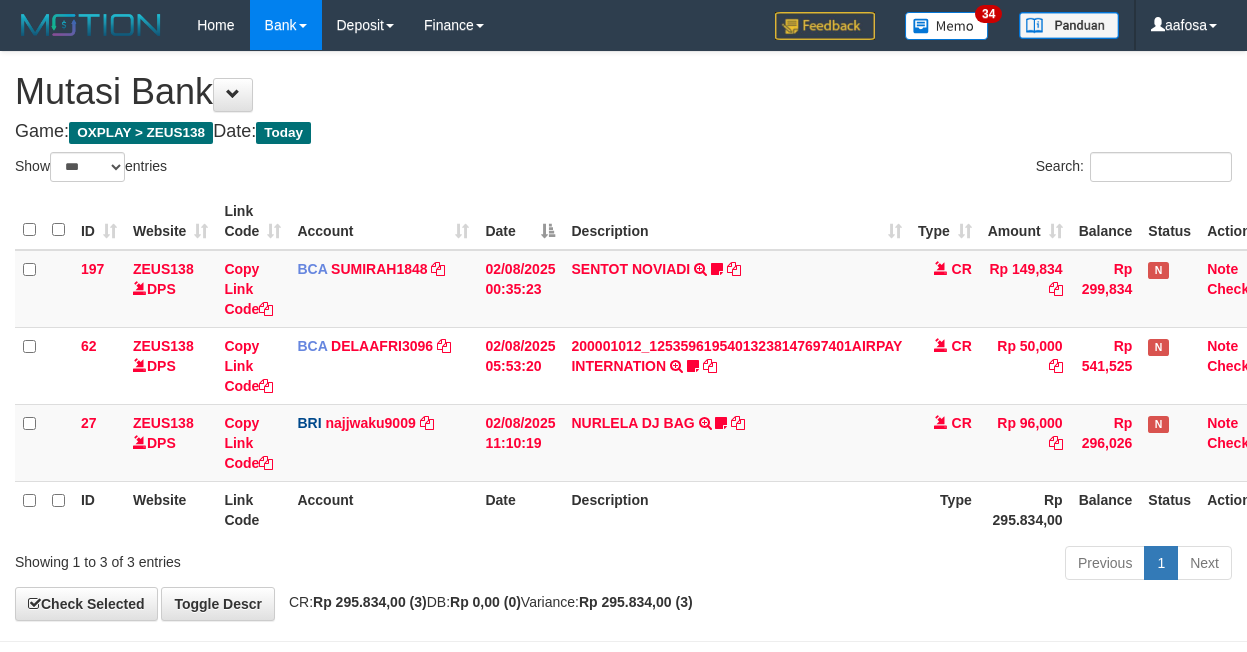 scroll, scrollTop: 81, scrollLeft: 0, axis: vertical 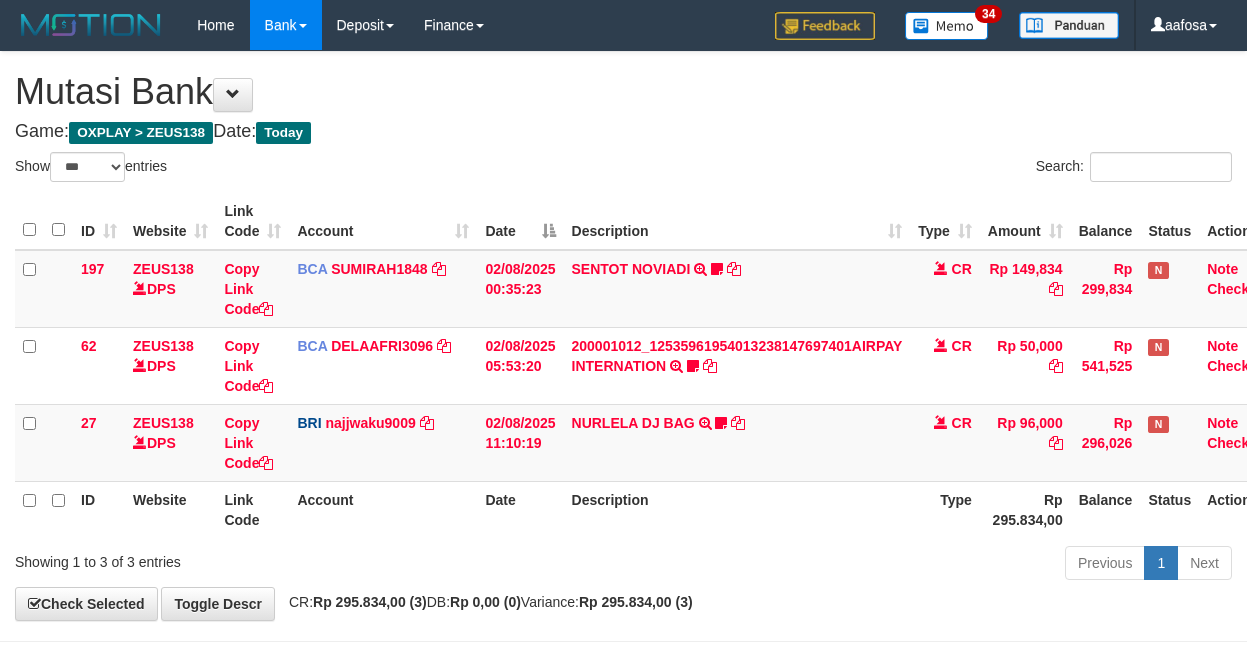 select on "***" 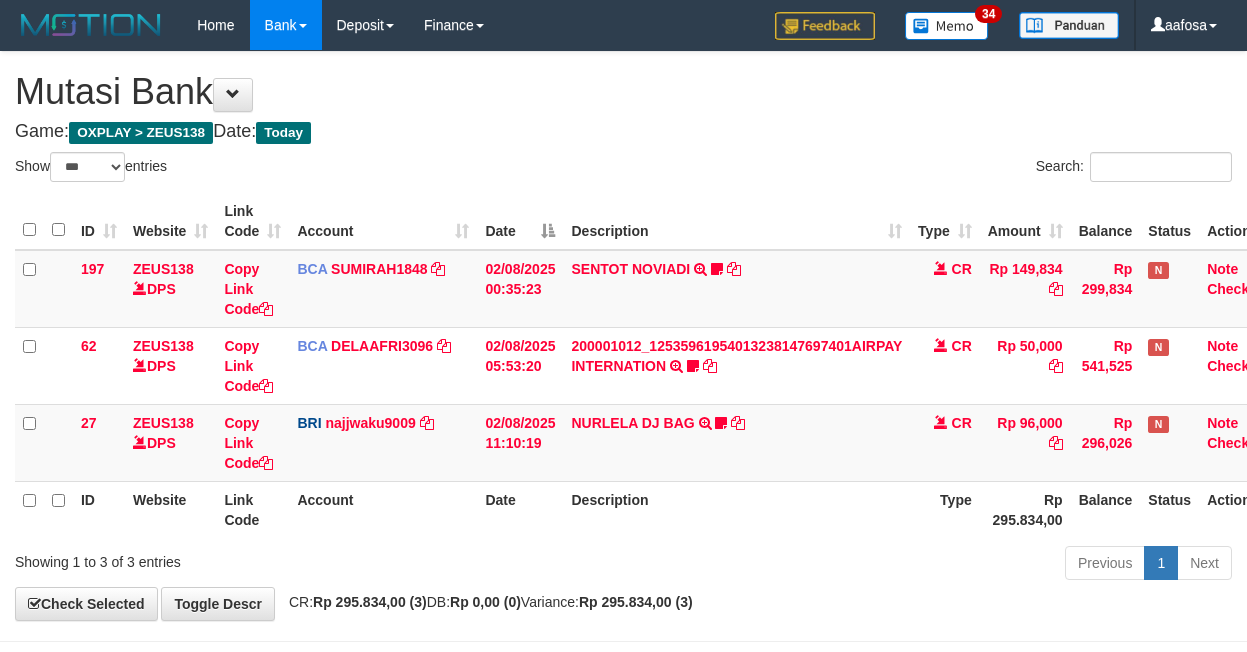 scroll, scrollTop: 81, scrollLeft: 0, axis: vertical 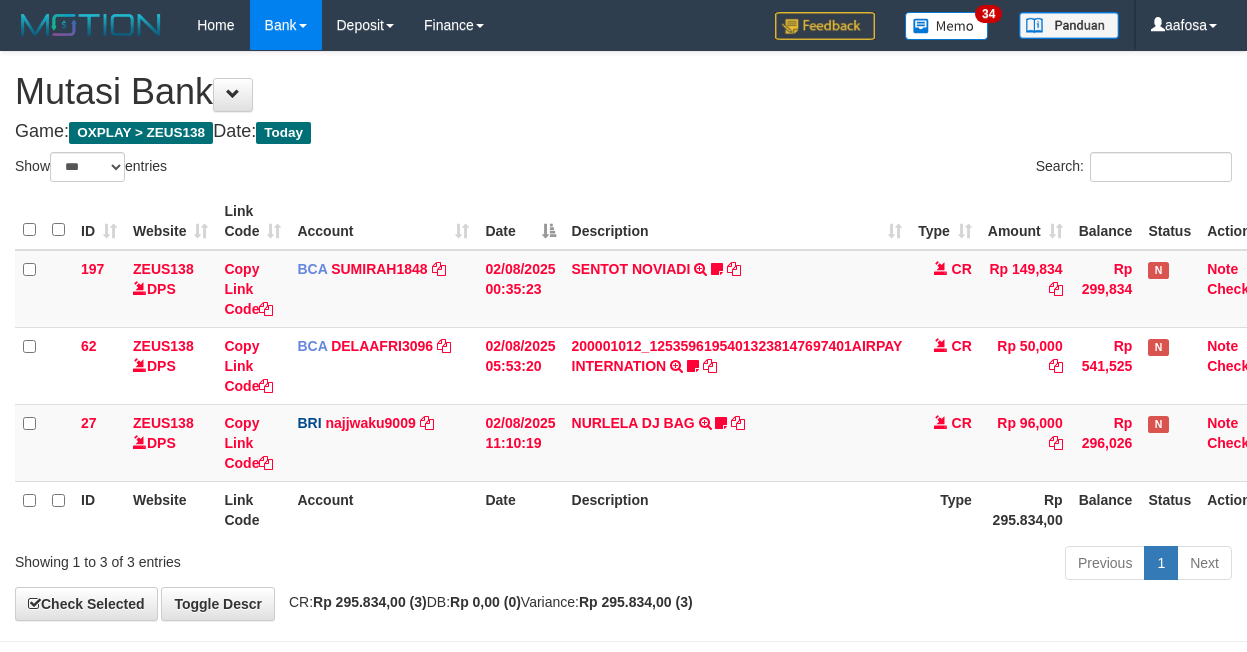 select on "***" 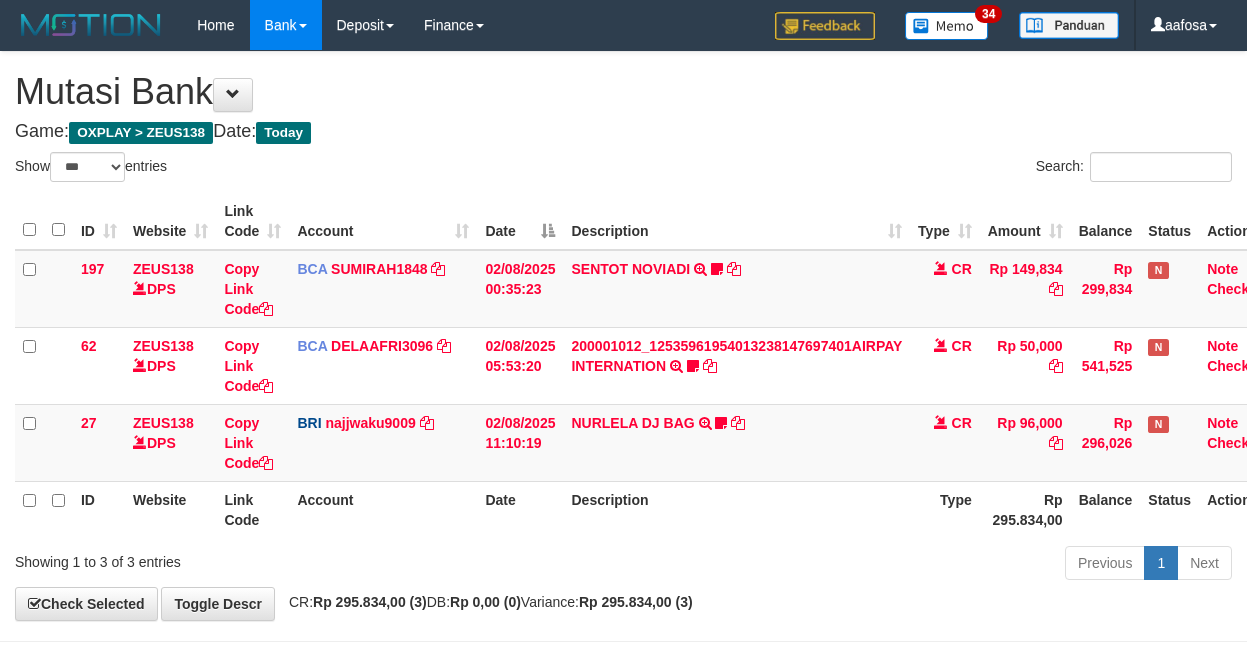 scroll, scrollTop: 81, scrollLeft: 0, axis: vertical 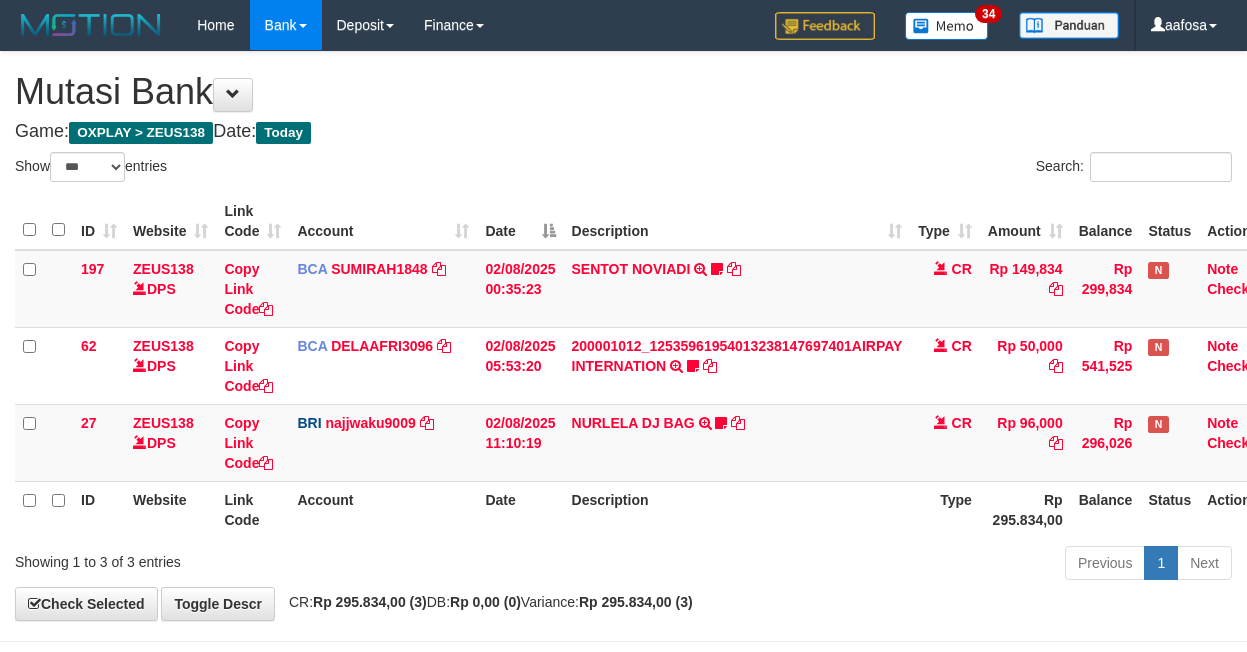 select on "***" 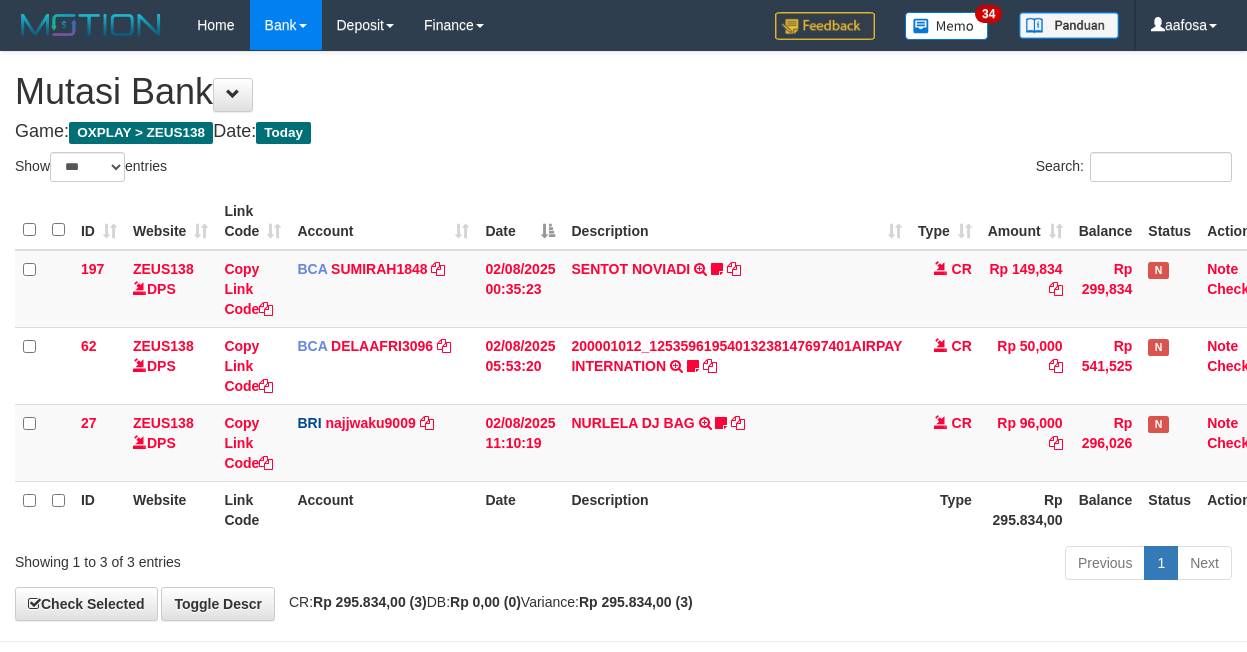 scroll, scrollTop: 81, scrollLeft: 0, axis: vertical 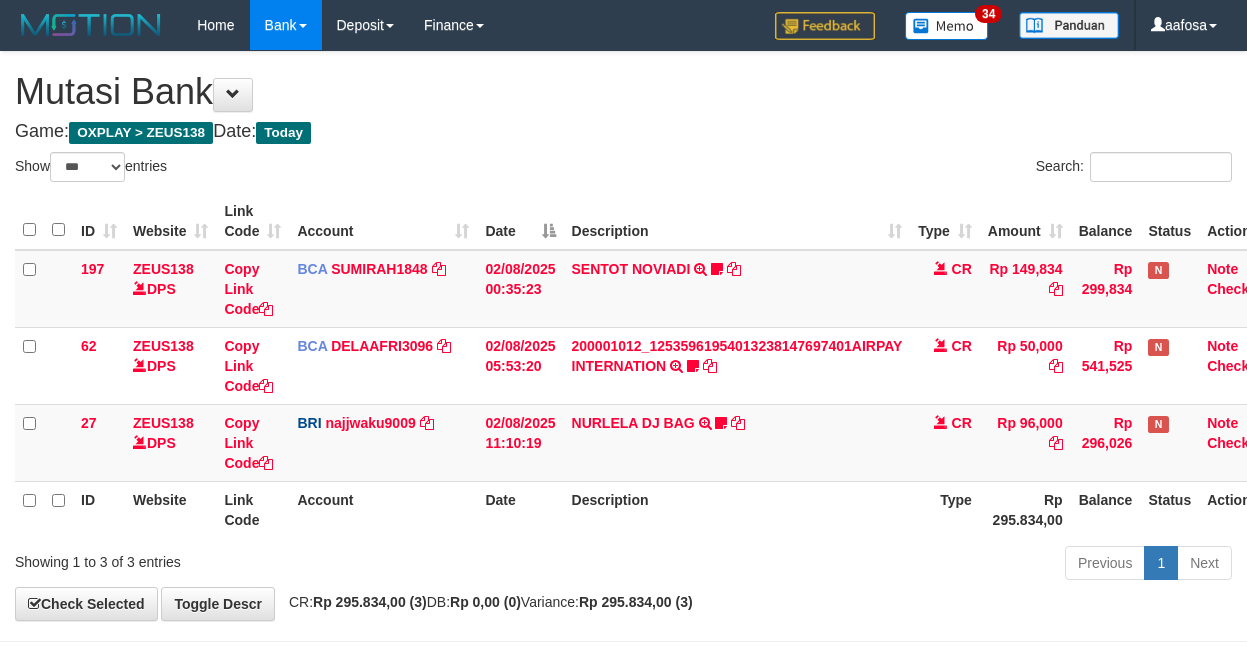 select on "***" 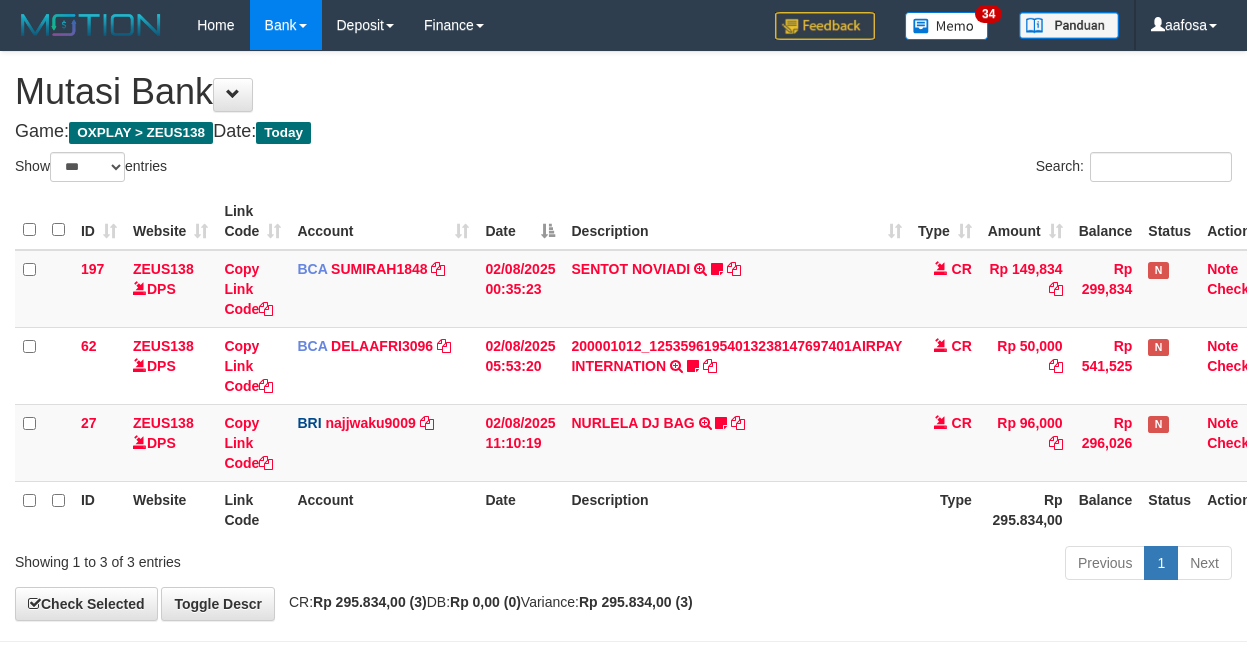 scroll, scrollTop: 81, scrollLeft: 0, axis: vertical 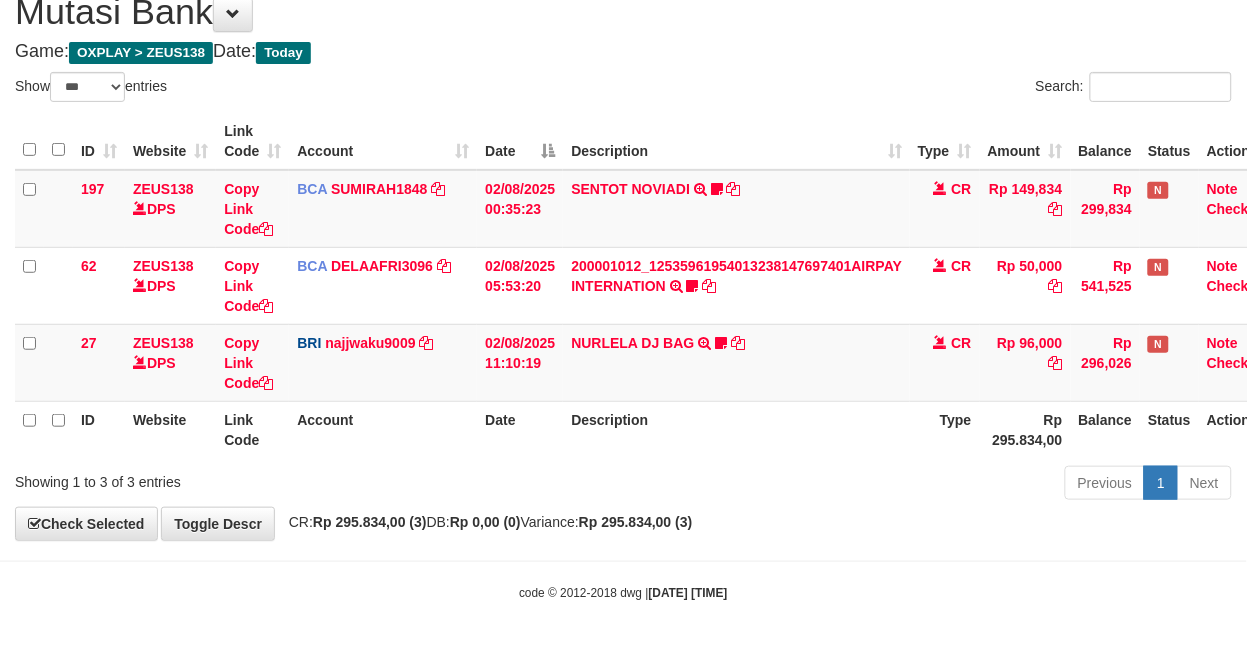 click on "Description" at bounding box center [736, 141] 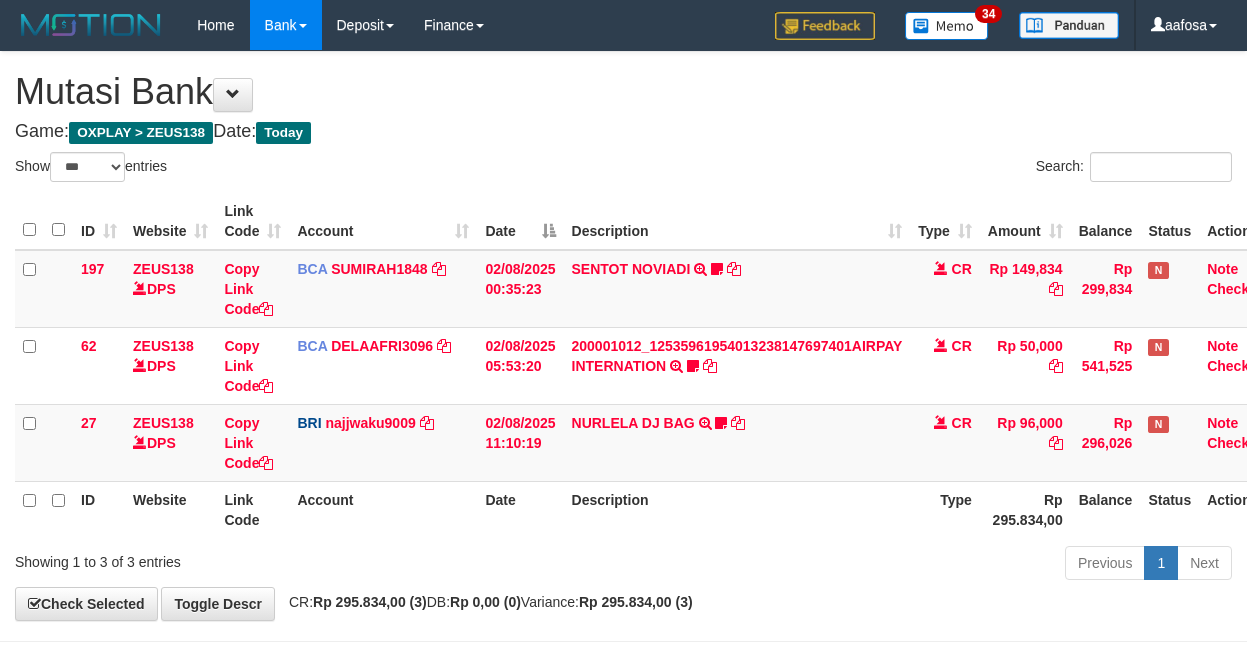 select on "***" 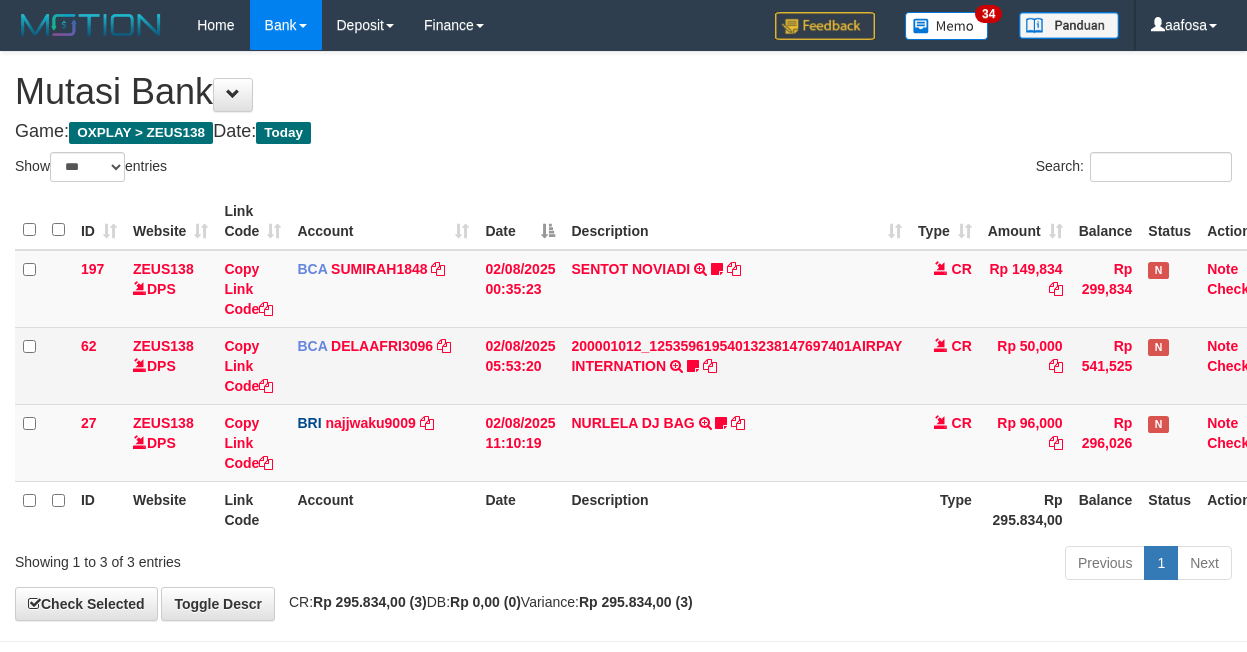 scroll, scrollTop: 81, scrollLeft: 0, axis: vertical 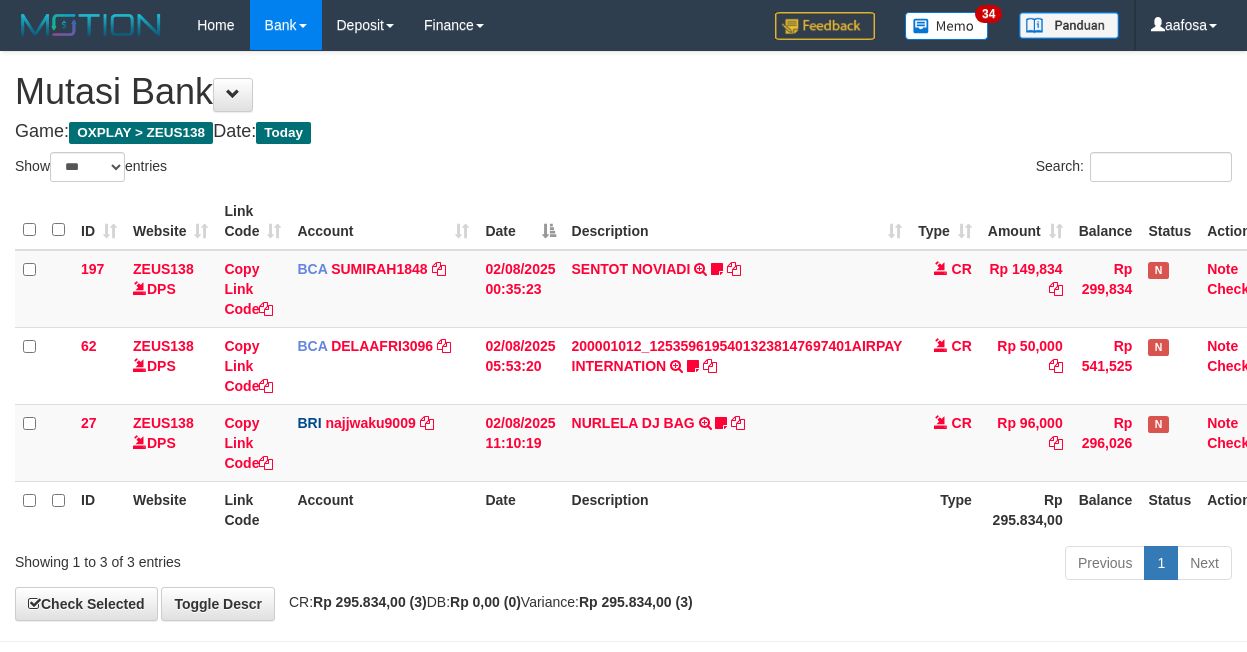 select on "***" 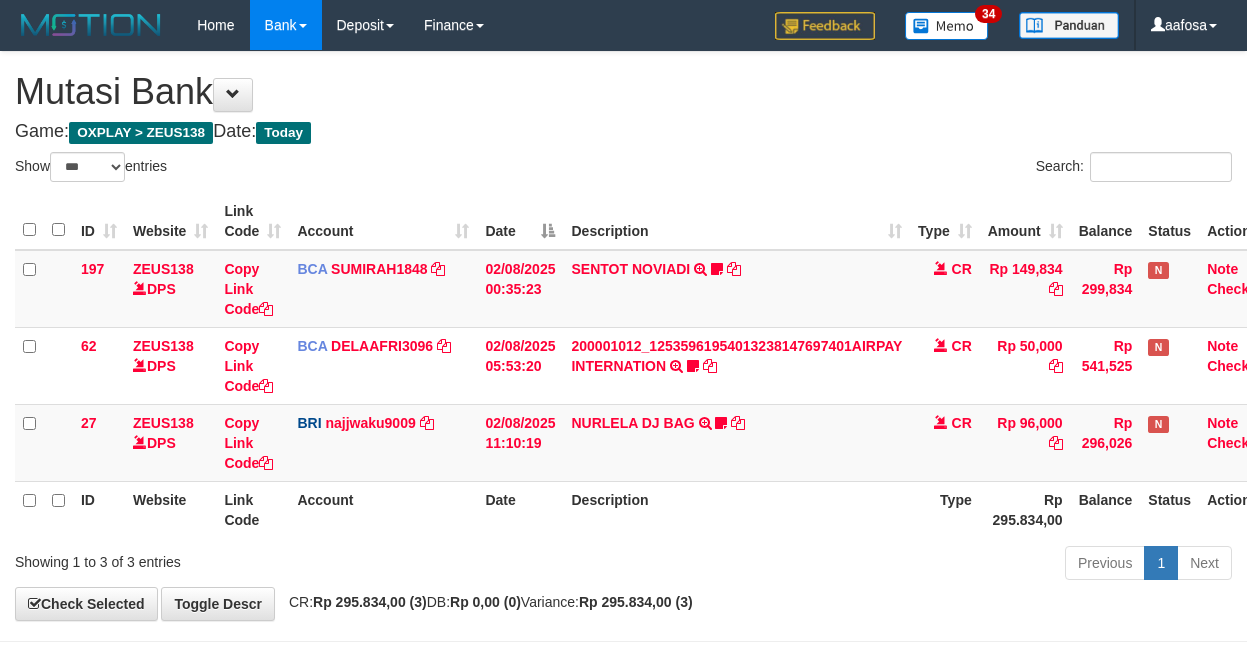 scroll, scrollTop: 81, scrollLeft: 0, axis: vertical 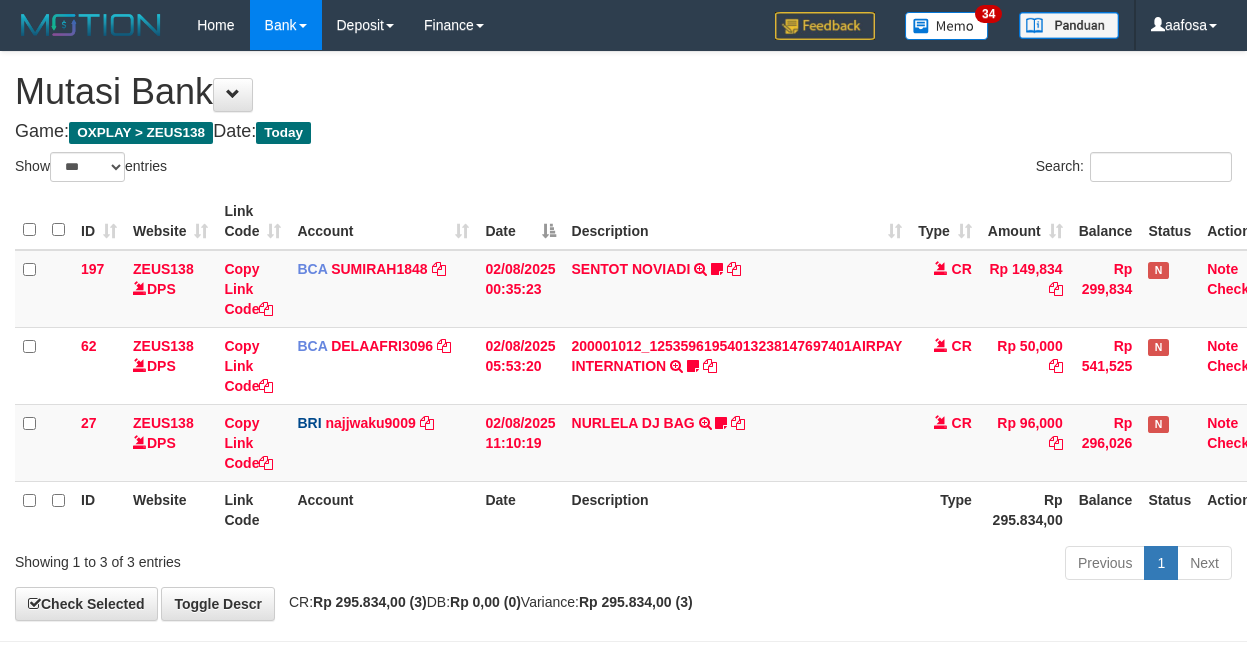 select on "***" 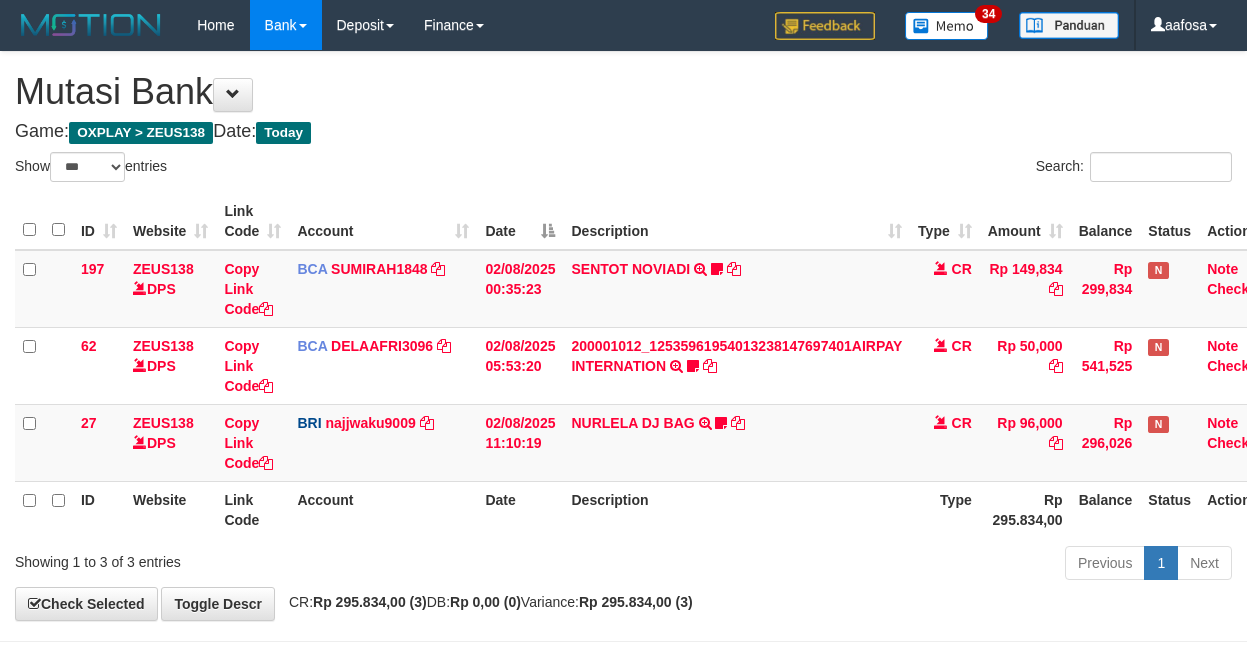 scroll, scrollTop: 81, scrollLeft: 0, axis: vertical 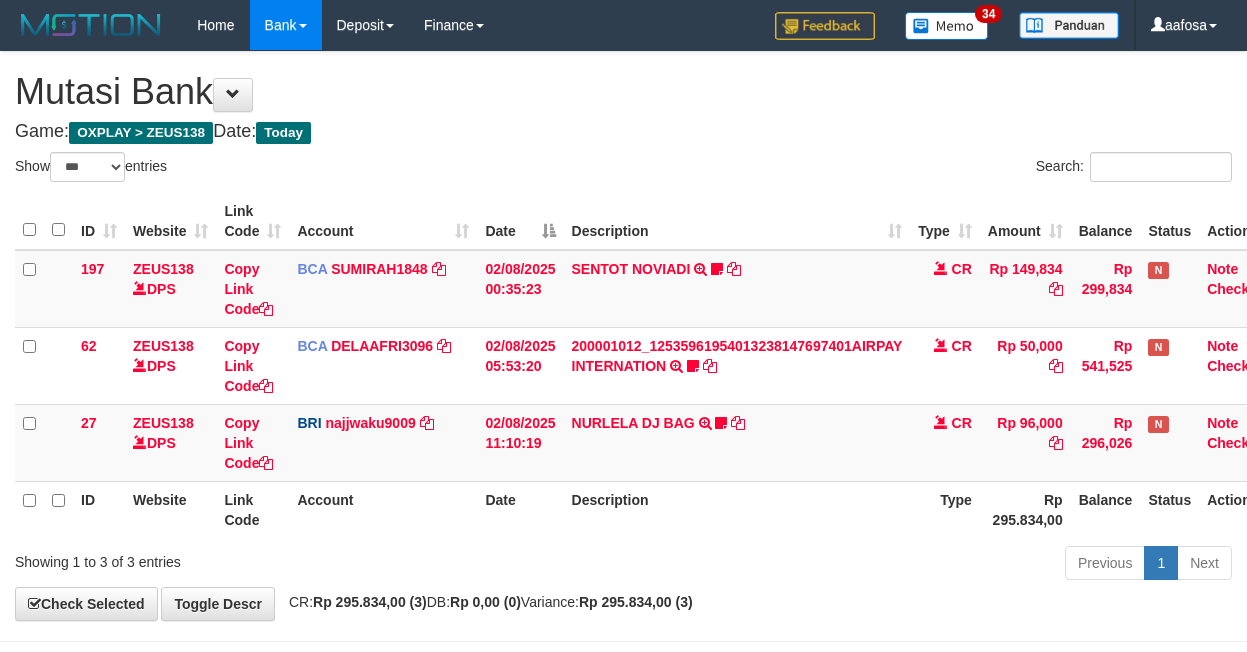 select on "***" 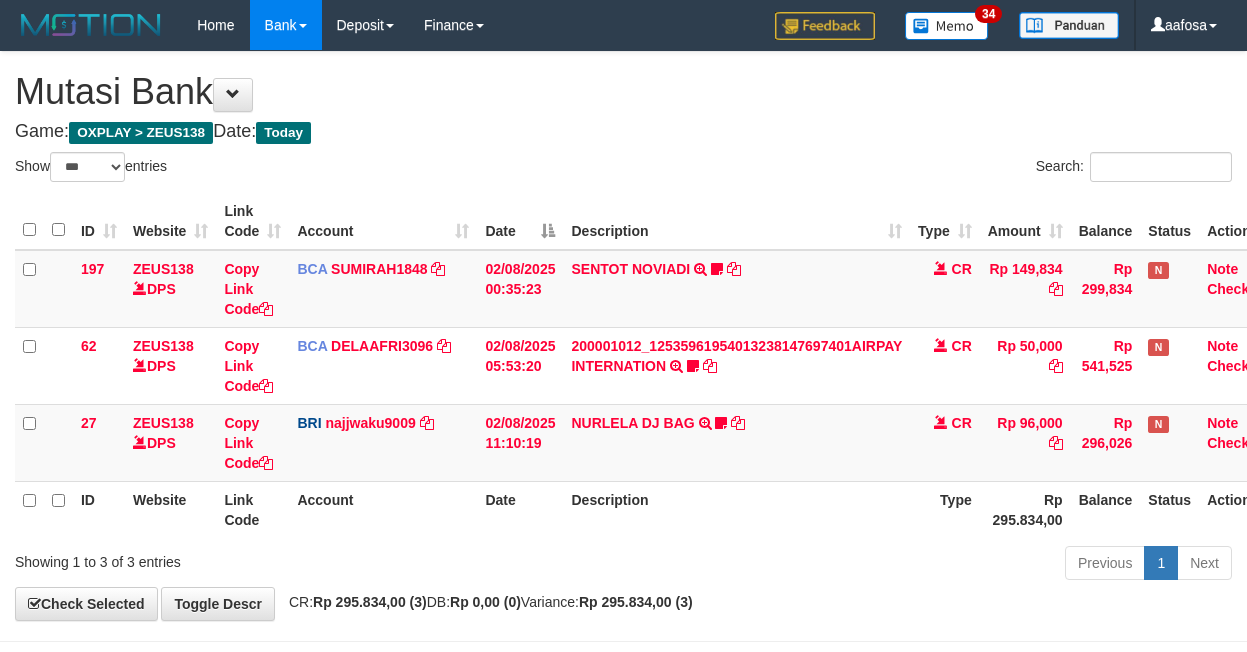 scroll, scrollTop: 81, scrollLeft: 0, axis: vertical 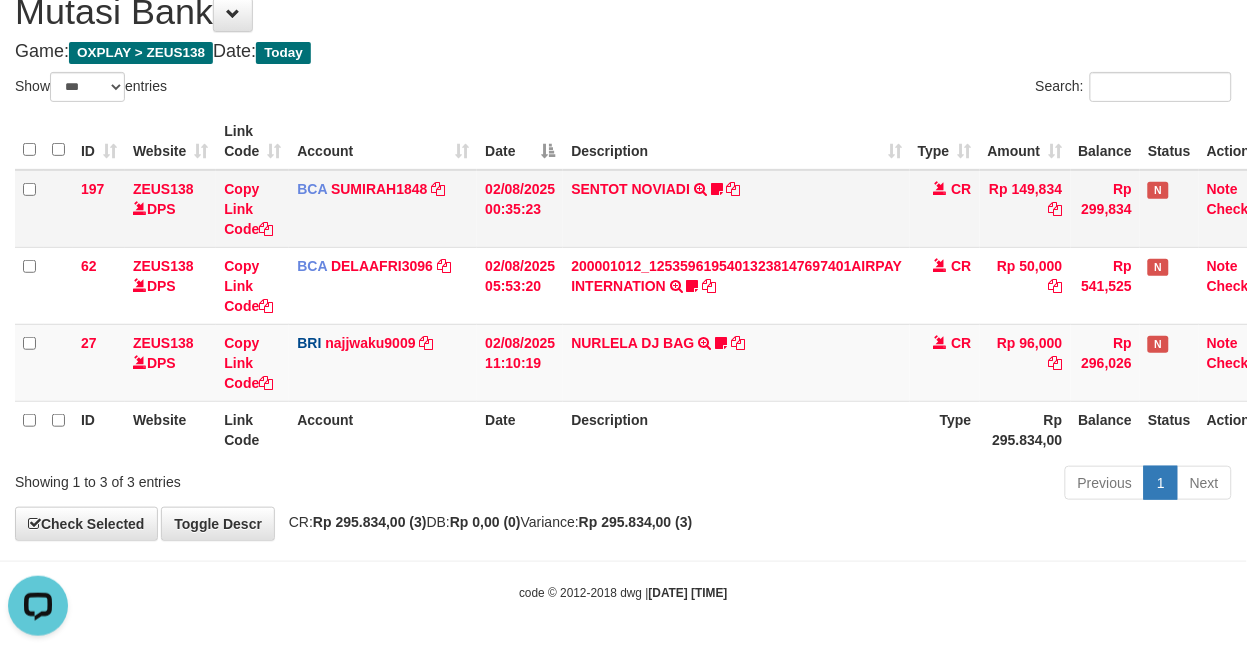 drag, startPoint x: 778, startPoint y: 212, endPoint x: 790, endPoint y: 232, distance: 23.323807 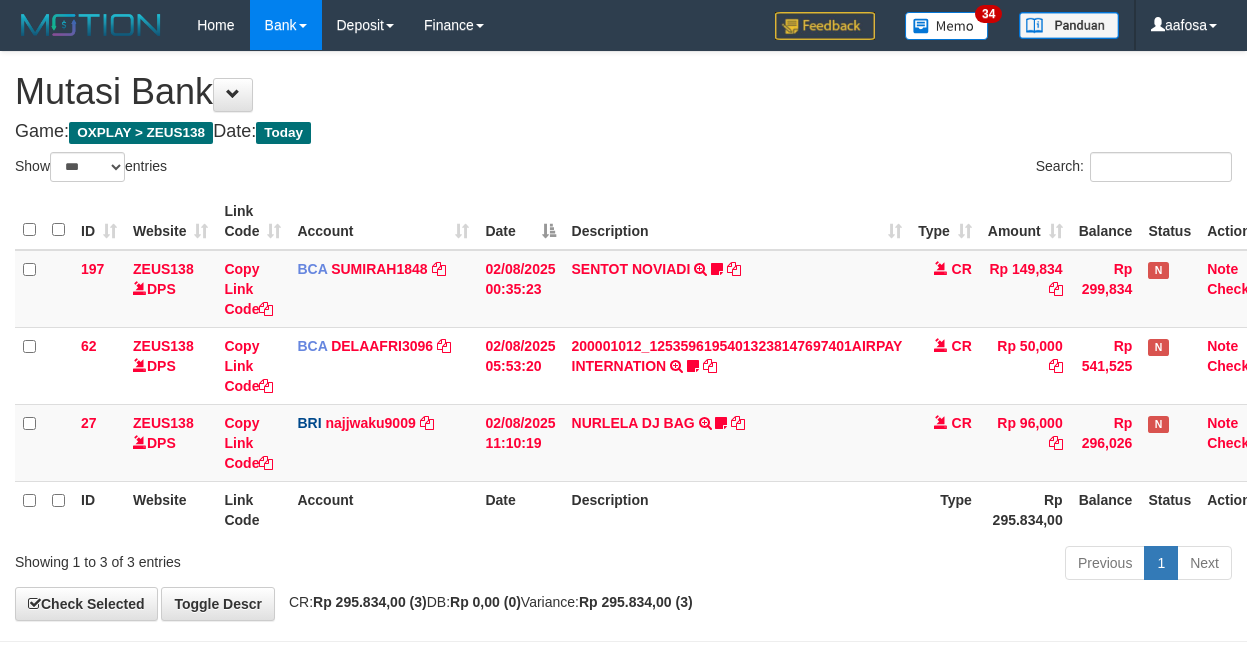 select on "***" 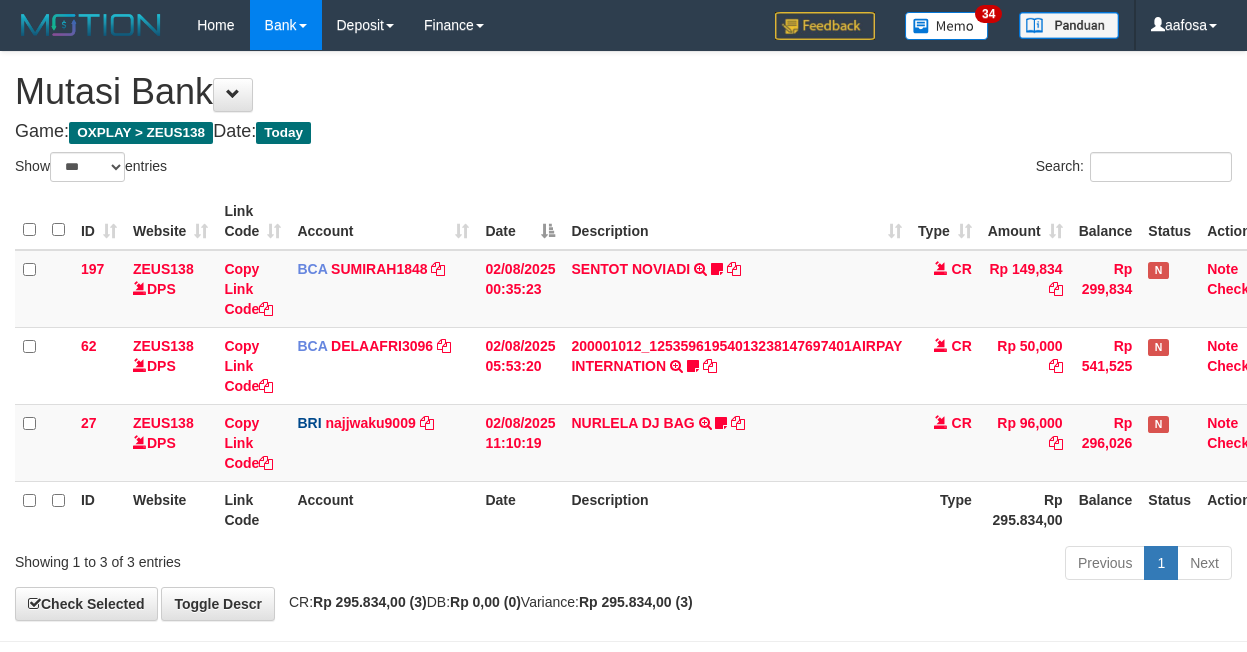 scroll, scrollTop: 81, scrollLeft: 0, axis: vertical 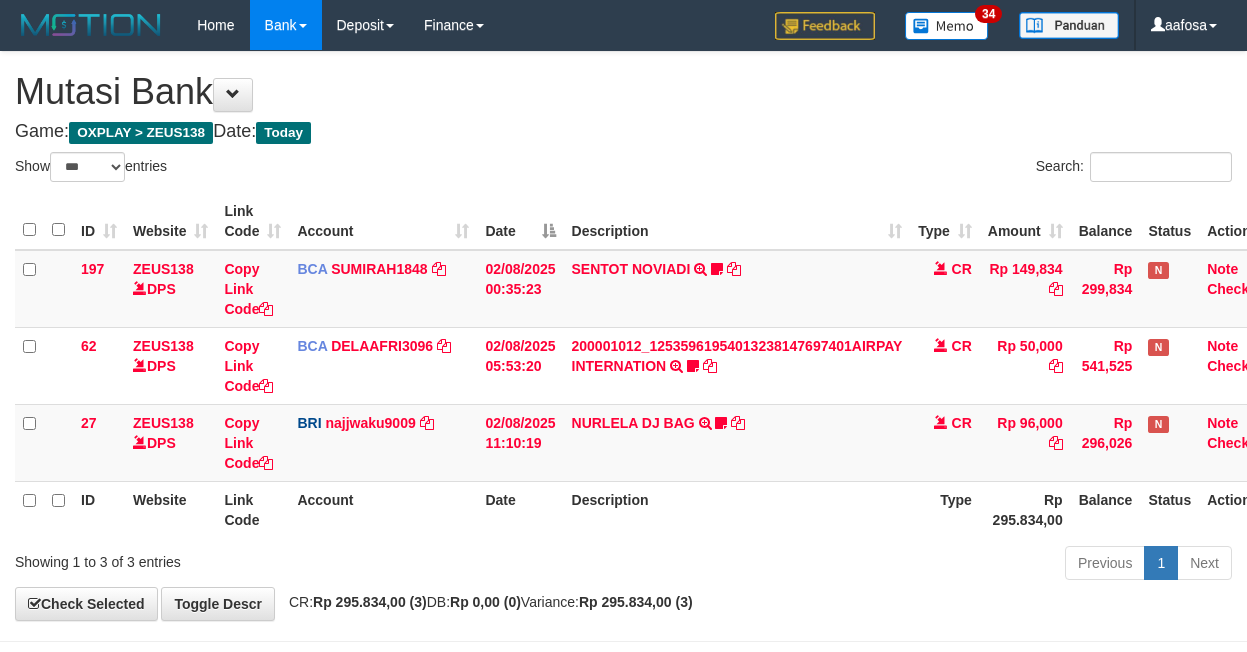 select on "***" 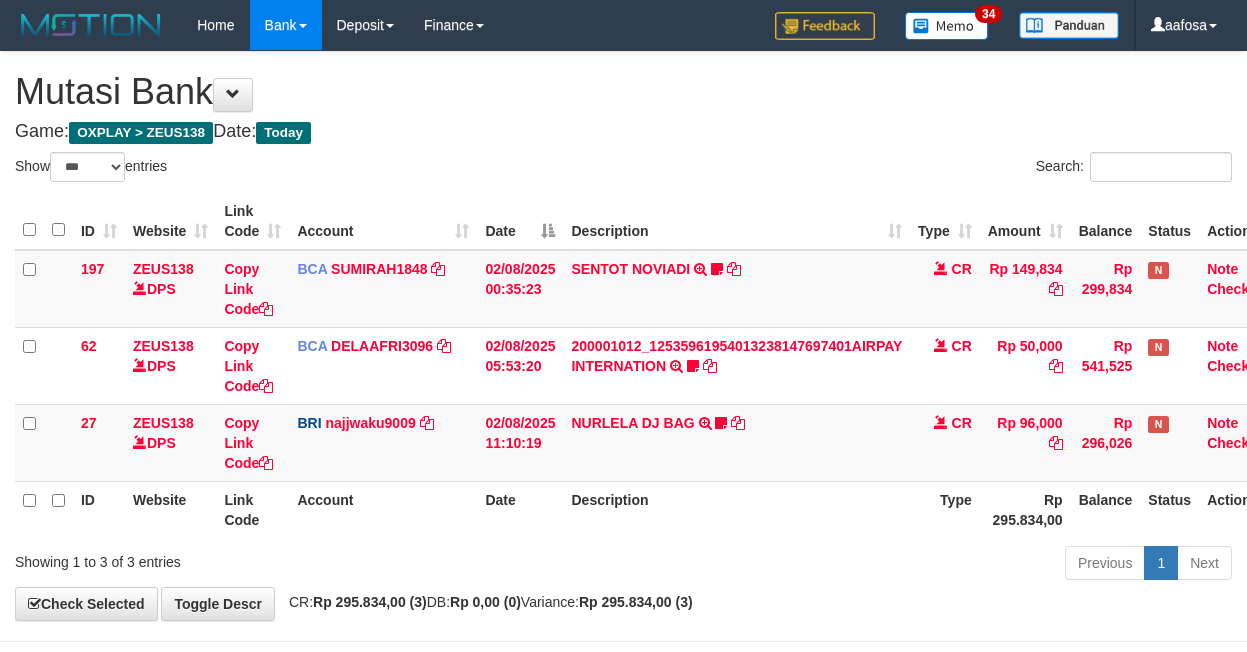 scroll, scrollTop: 81, scrollLeft: 0, axis: vertical 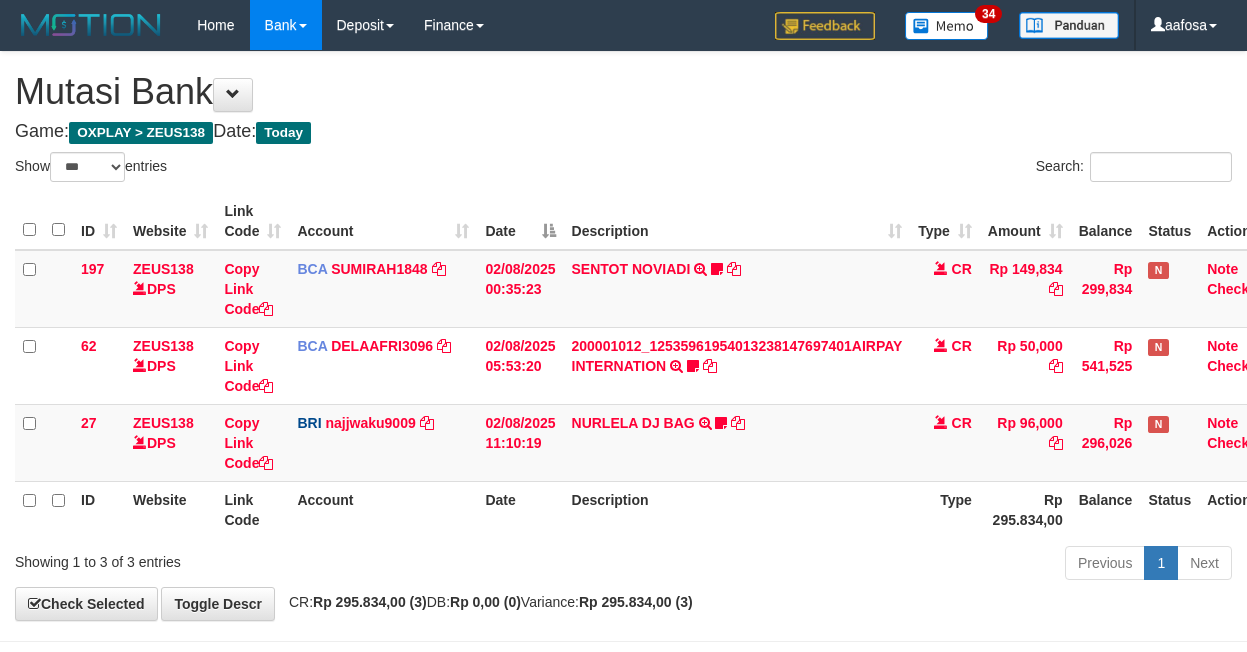 select on "***" 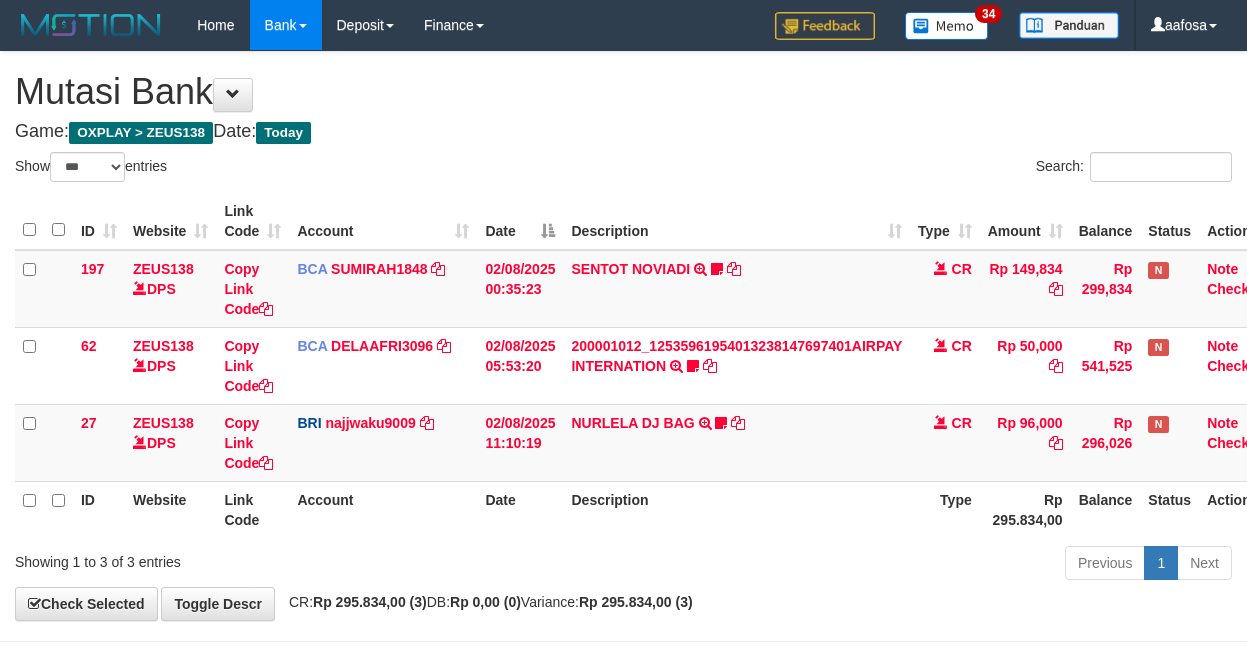 scroll, scrollTop: 81, scrollLeft: 0, axis: vertical 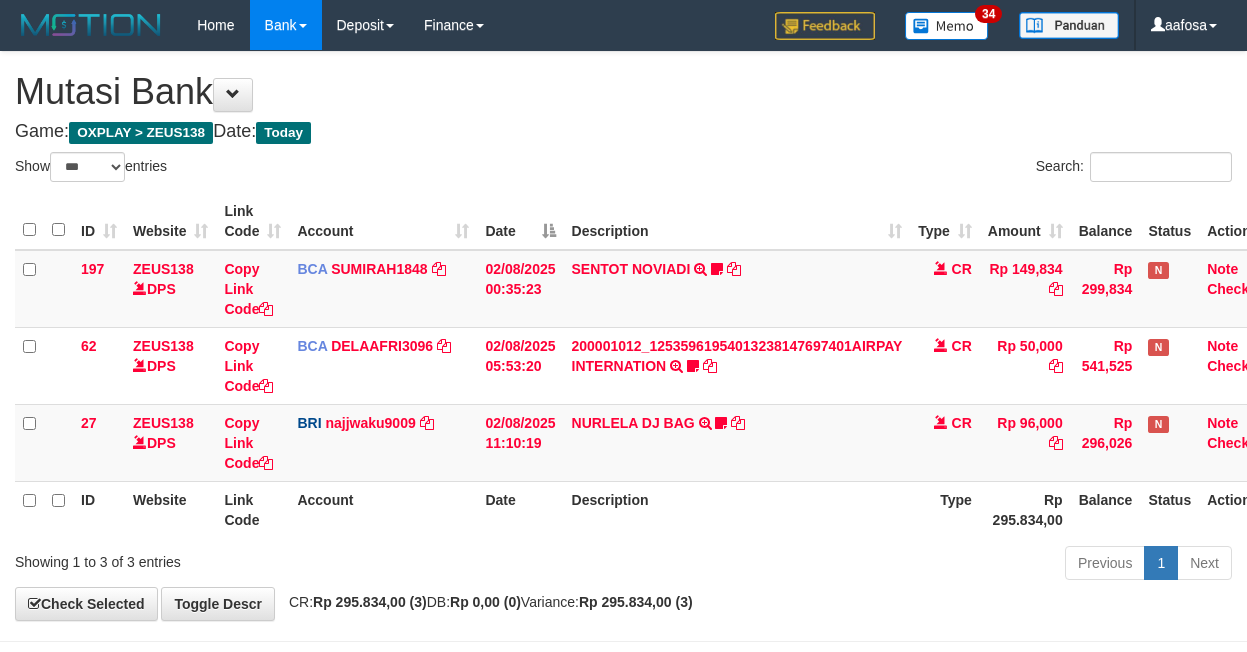select on "***" 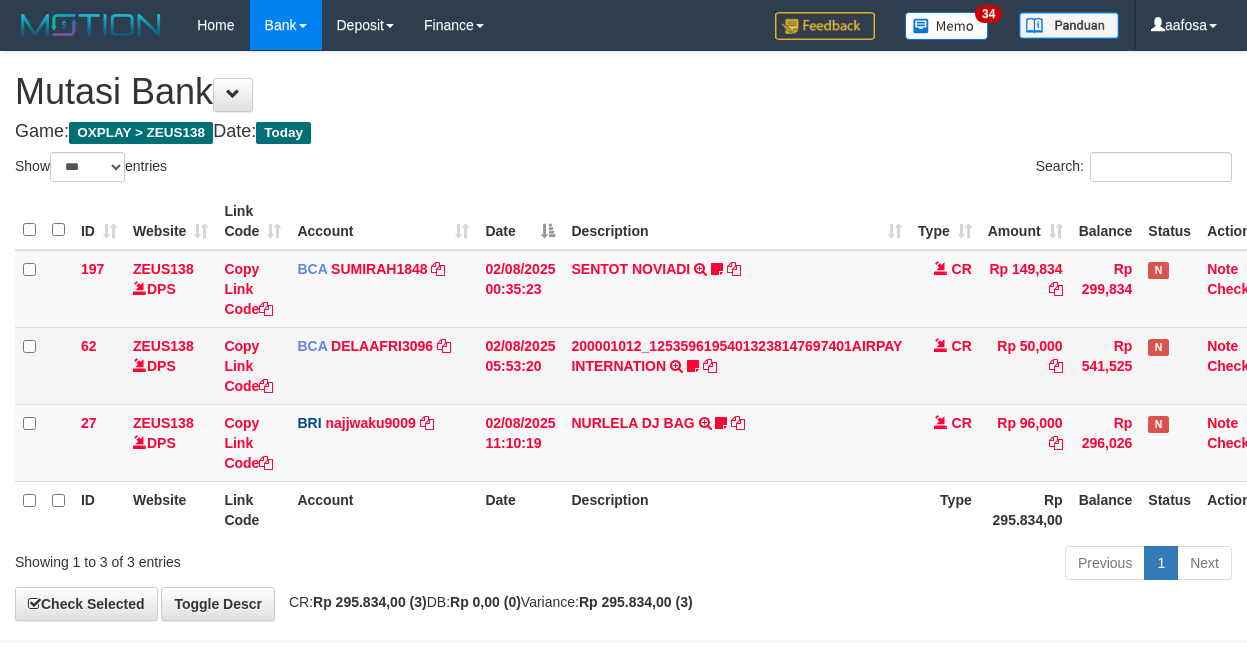 scroll, scrollTop: 81, scrollLeft: 0, axis: vertical 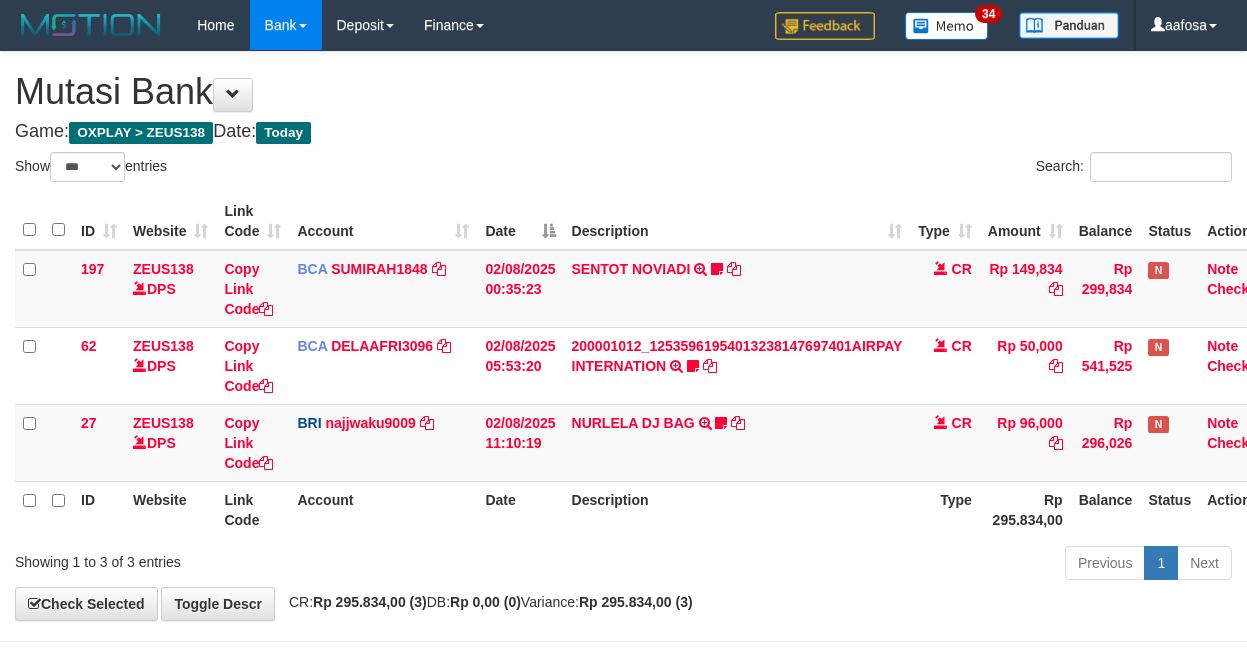 select on "***" 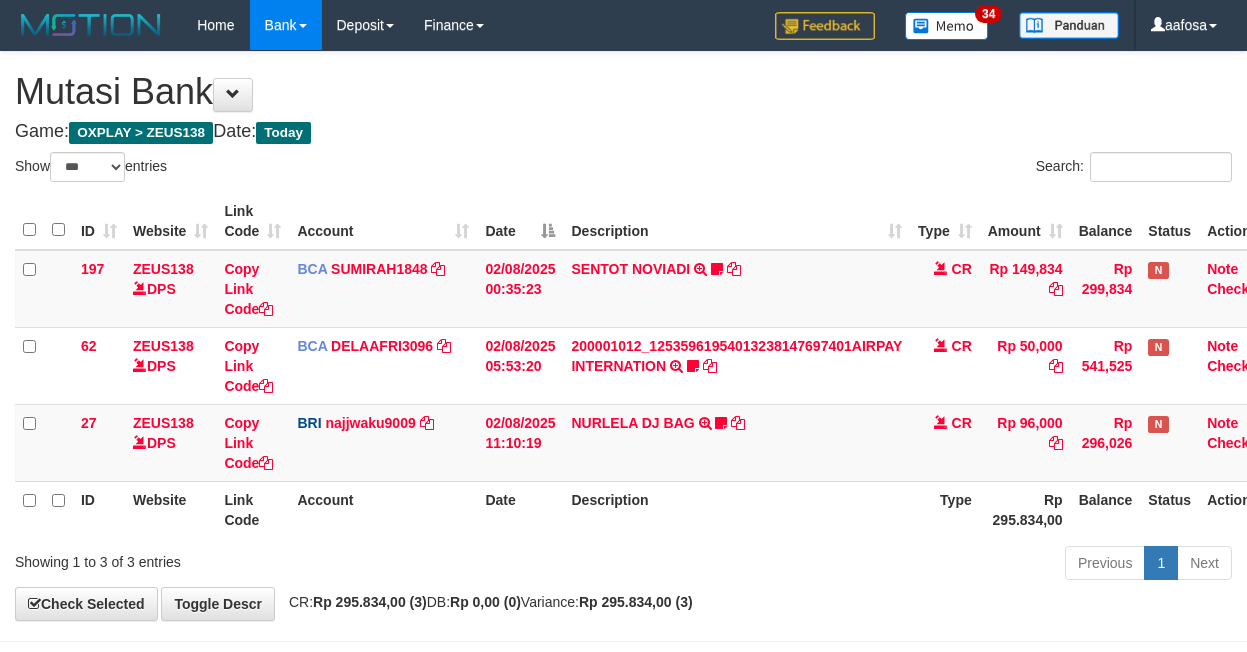 scroll, scrollTop: 81, scrollLeft: 0, axis: vertical 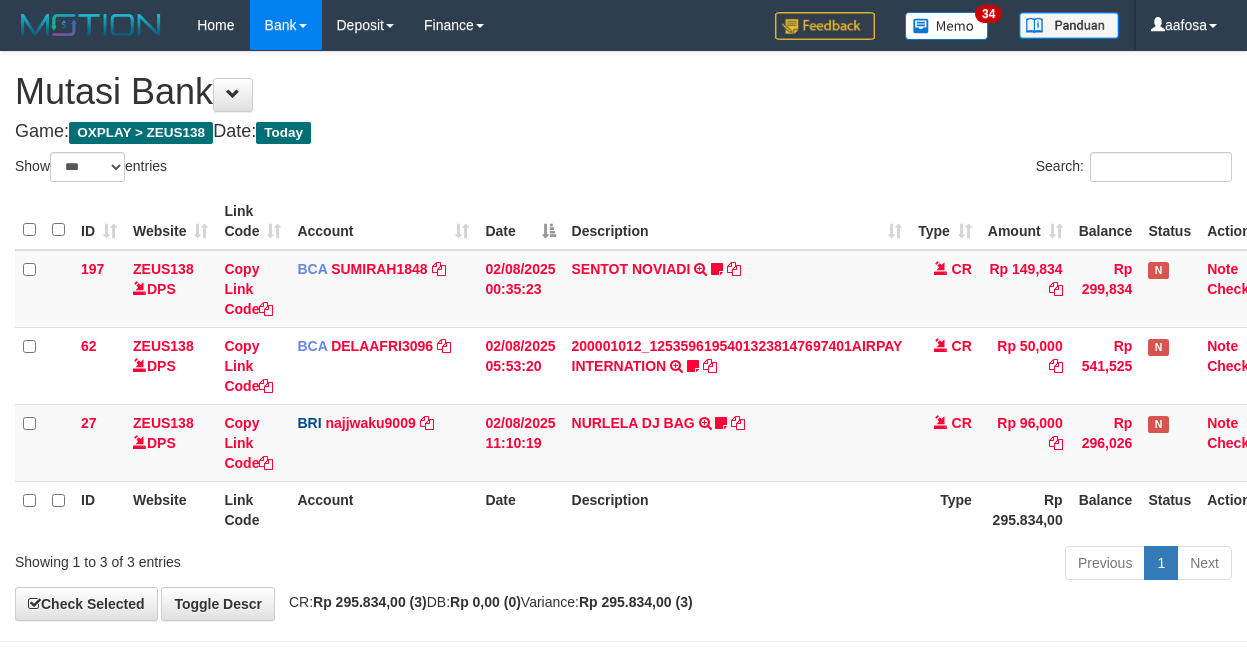 select on "***" 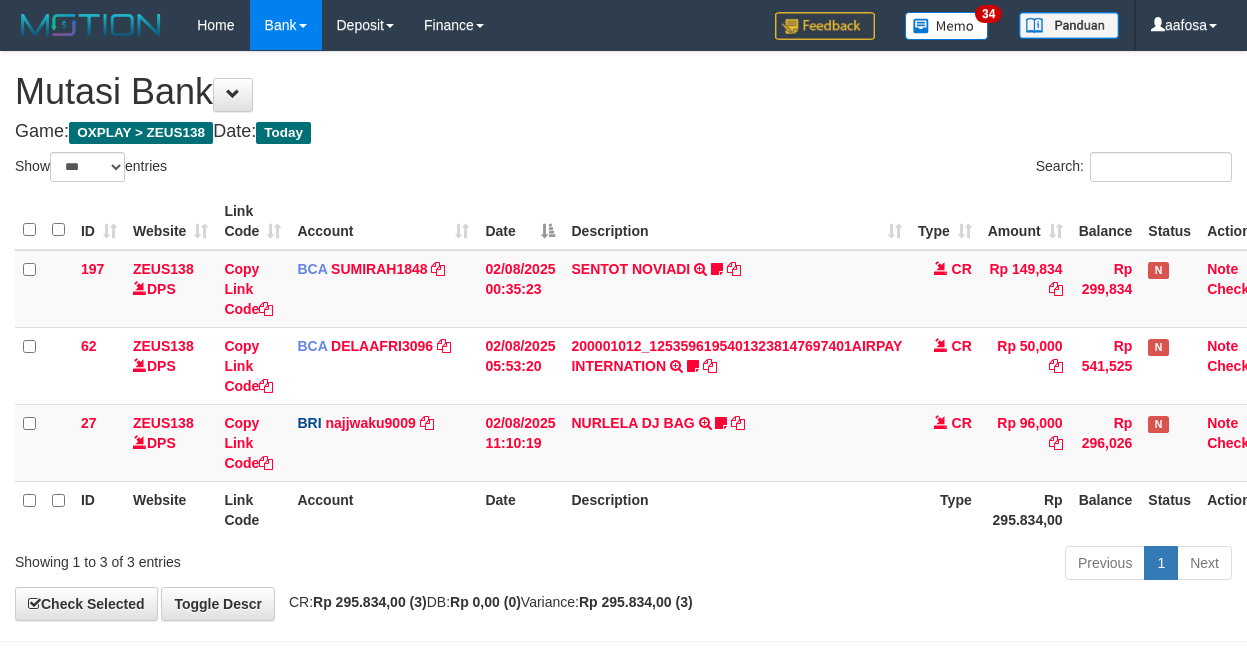 scroll, scrollTop: 81, scrollLeft: 0, axis: vertical 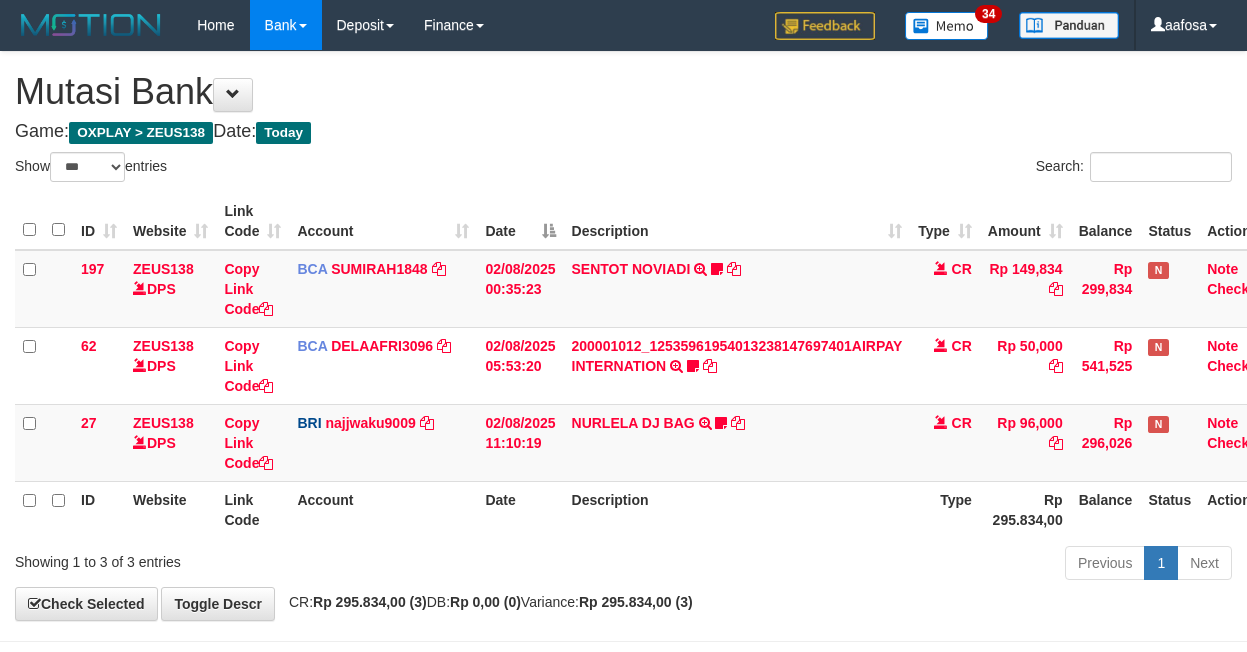 select on "***" 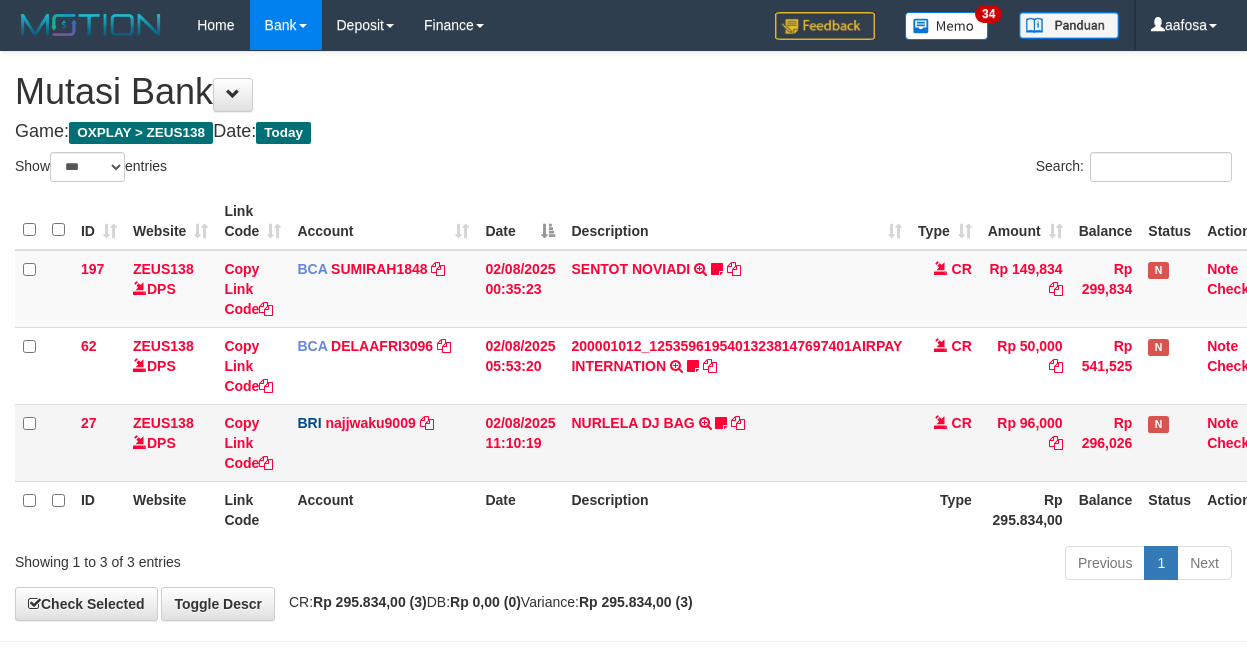 scroll, scrollTop: 81, scrollLeft: 0, axis: vertical 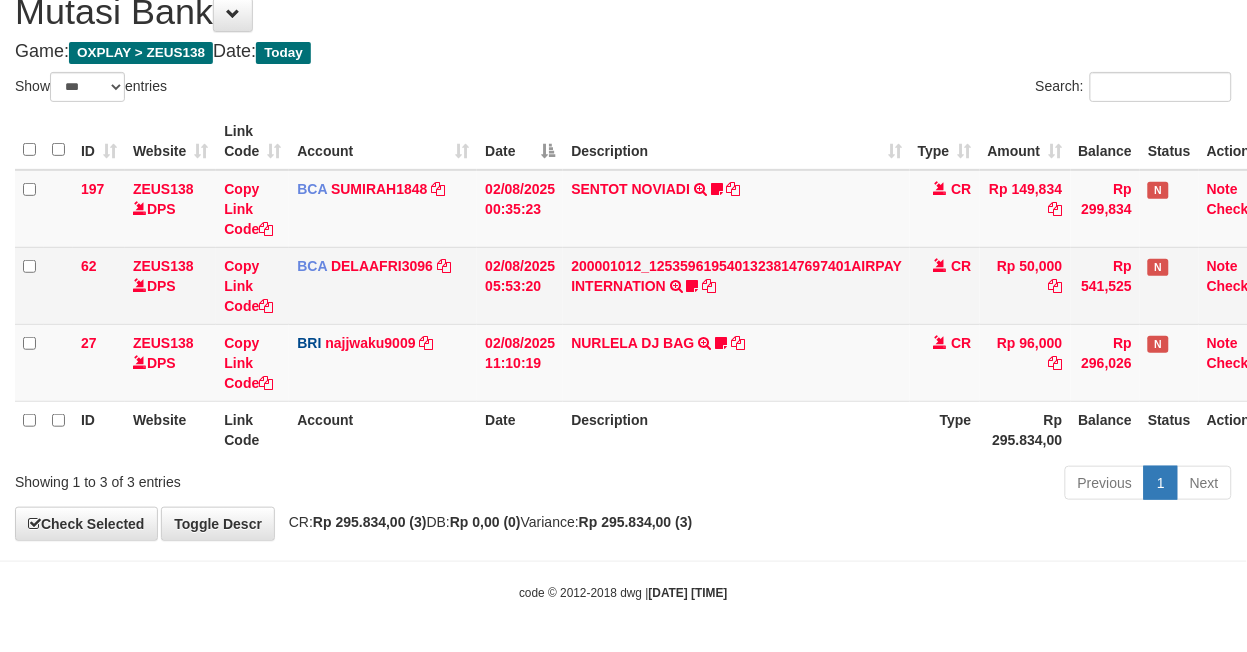 drag, startPoint x: 852, startPoint y: 340, endPoint x: 1038, endPoint y: 295, distance: 191.36613 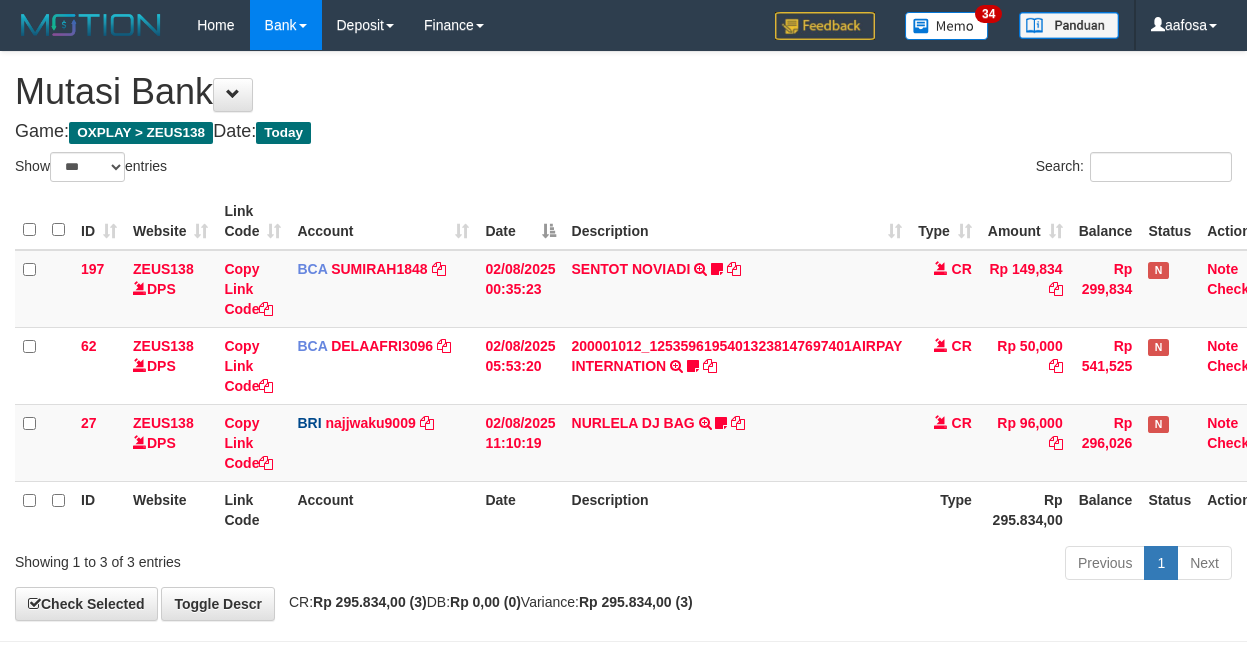 select on "***" 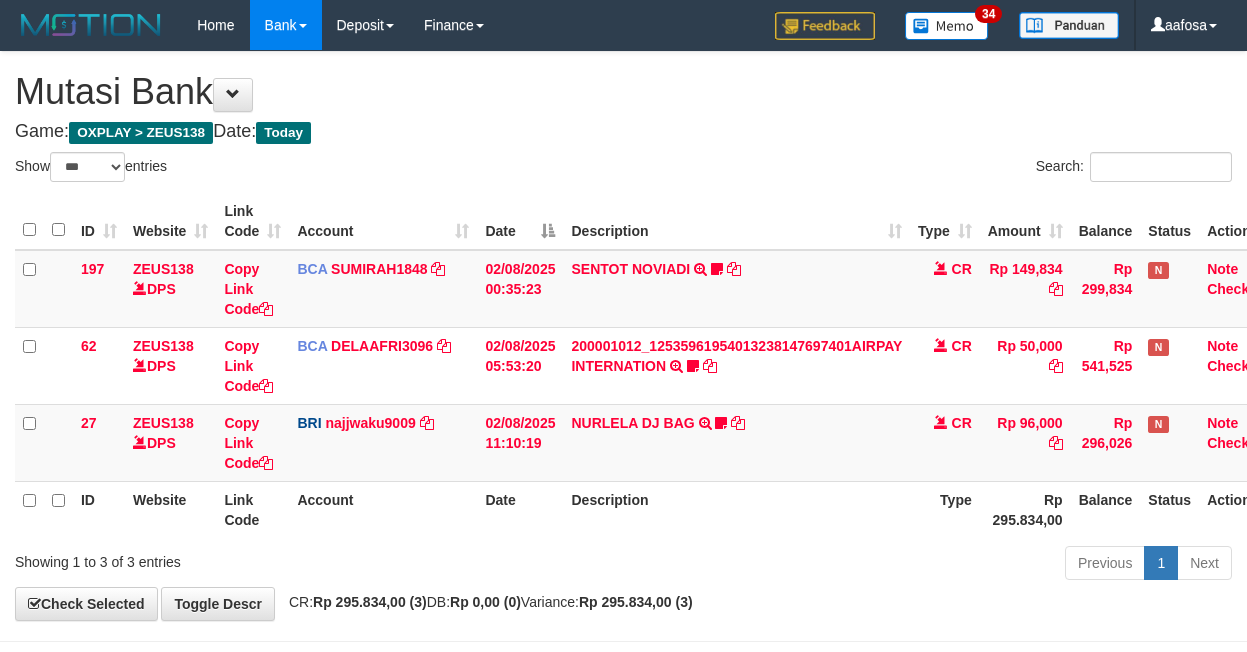 scroll, scrollTop: 81, scrollLeft: 0, axis: vertical 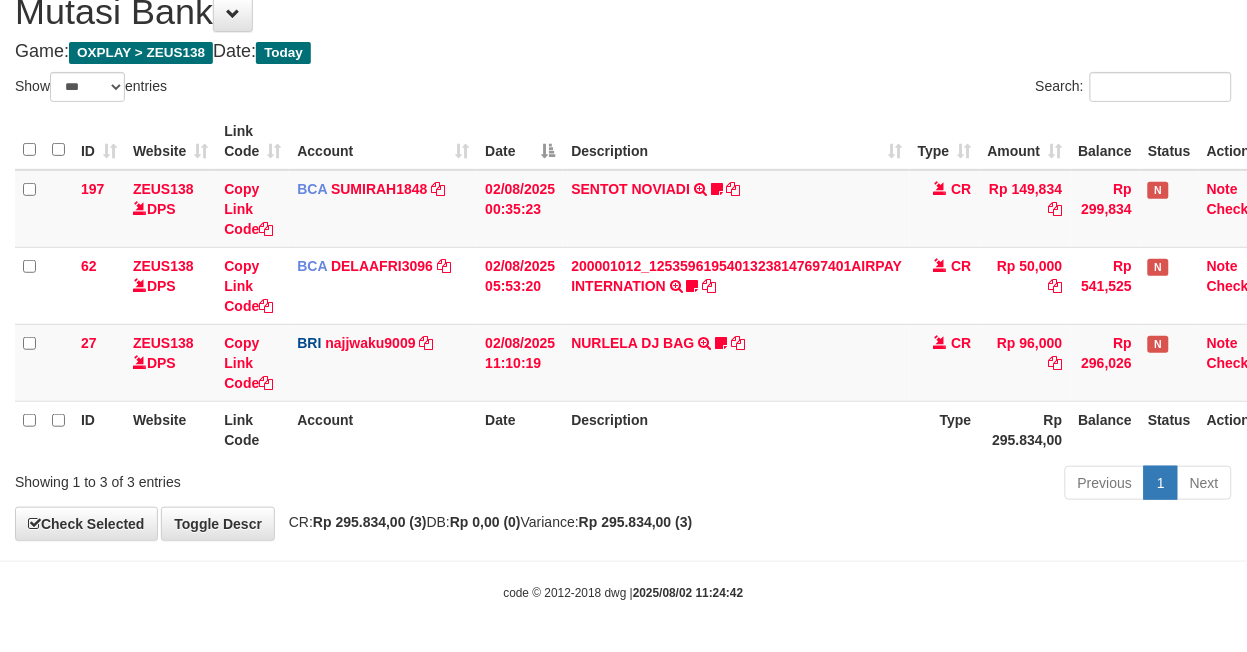 click on "Description" at bounding box center (736, 429) 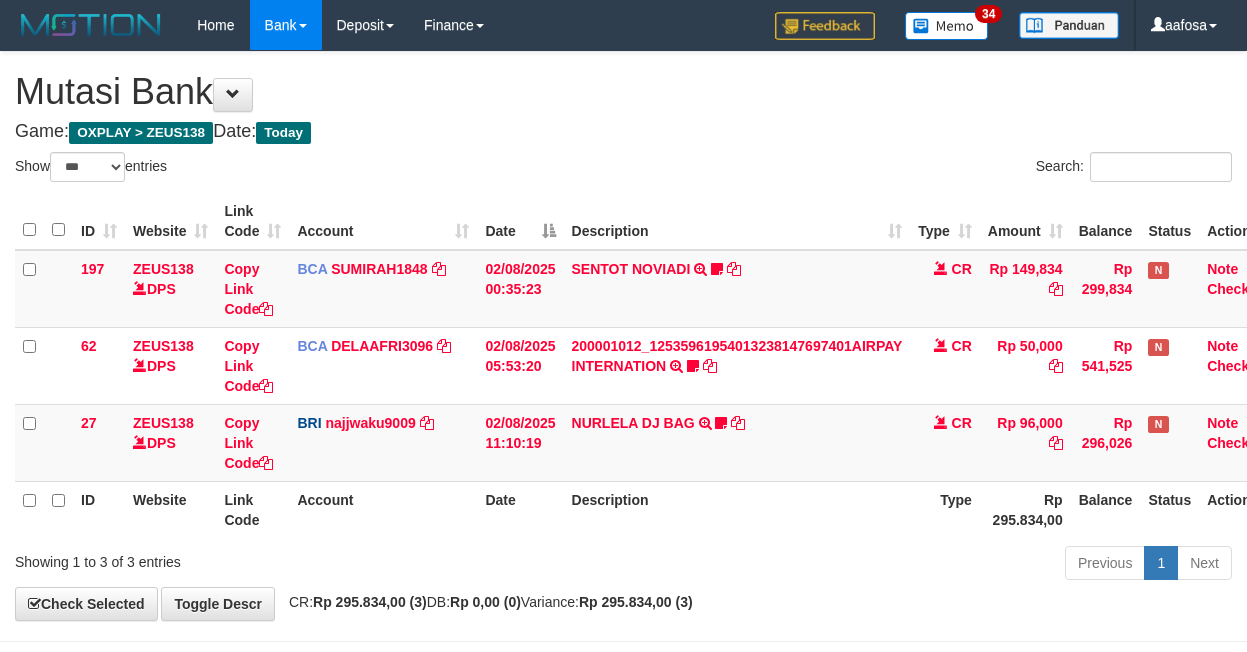 select on "***" 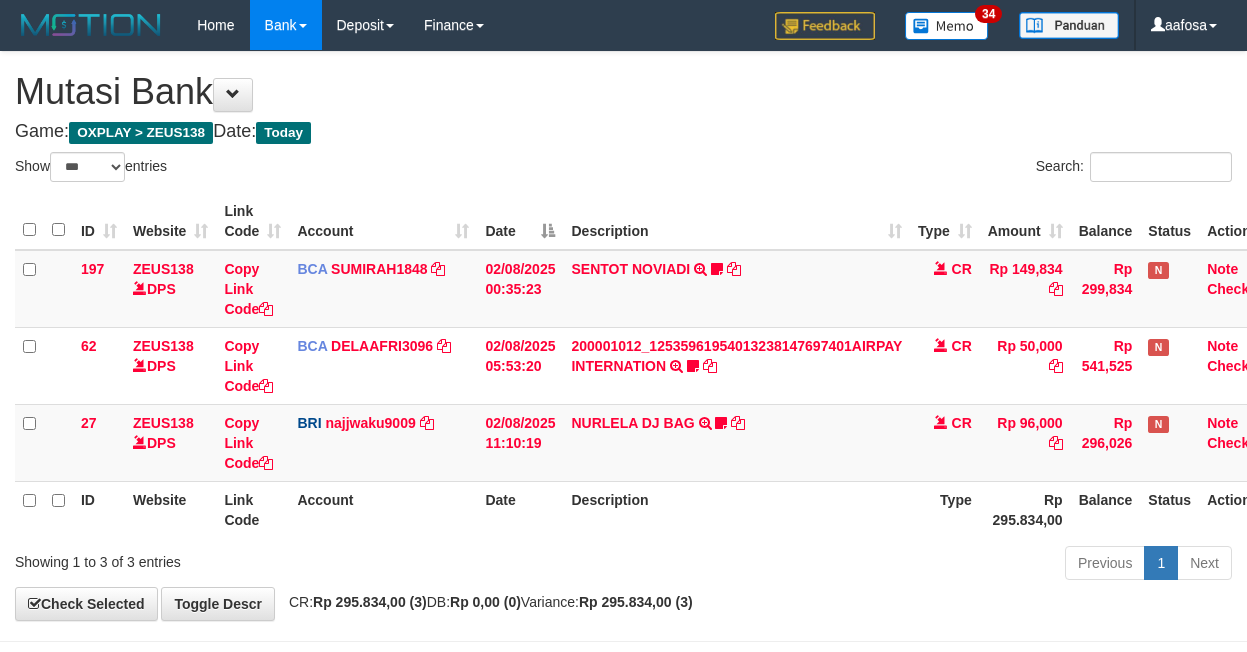 scroll, scrollTop: 81, scrollLeft: 0, axis: vertical 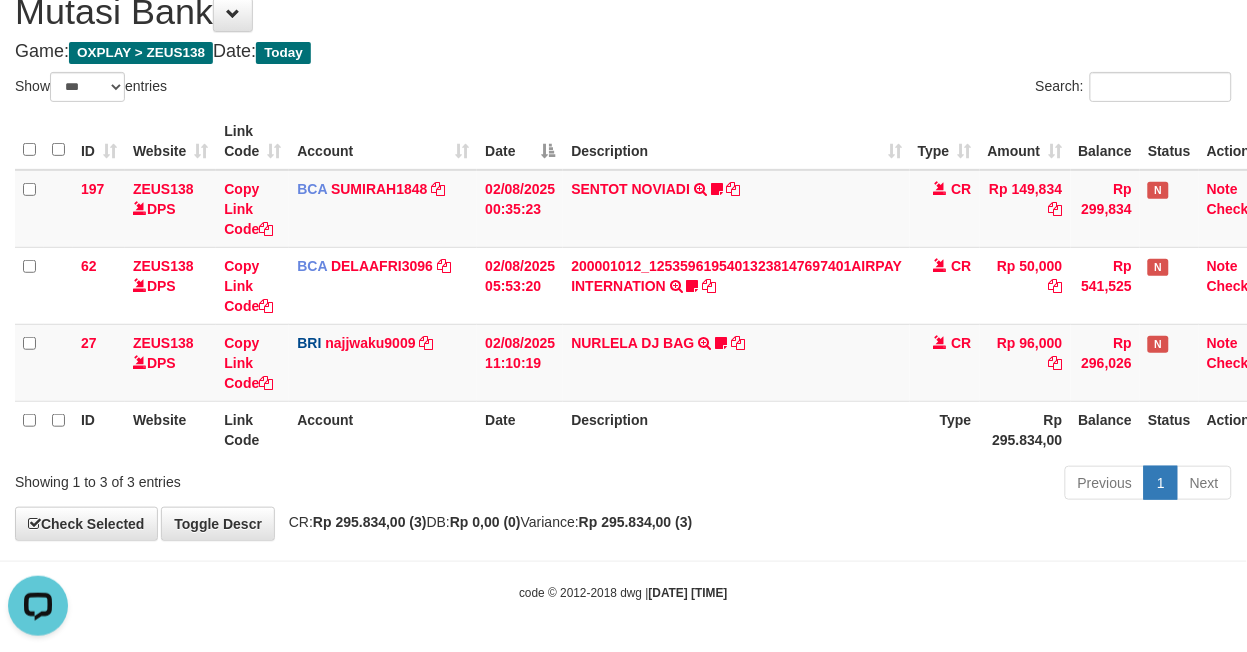 click on "Description" at bounding box center [736, 429] 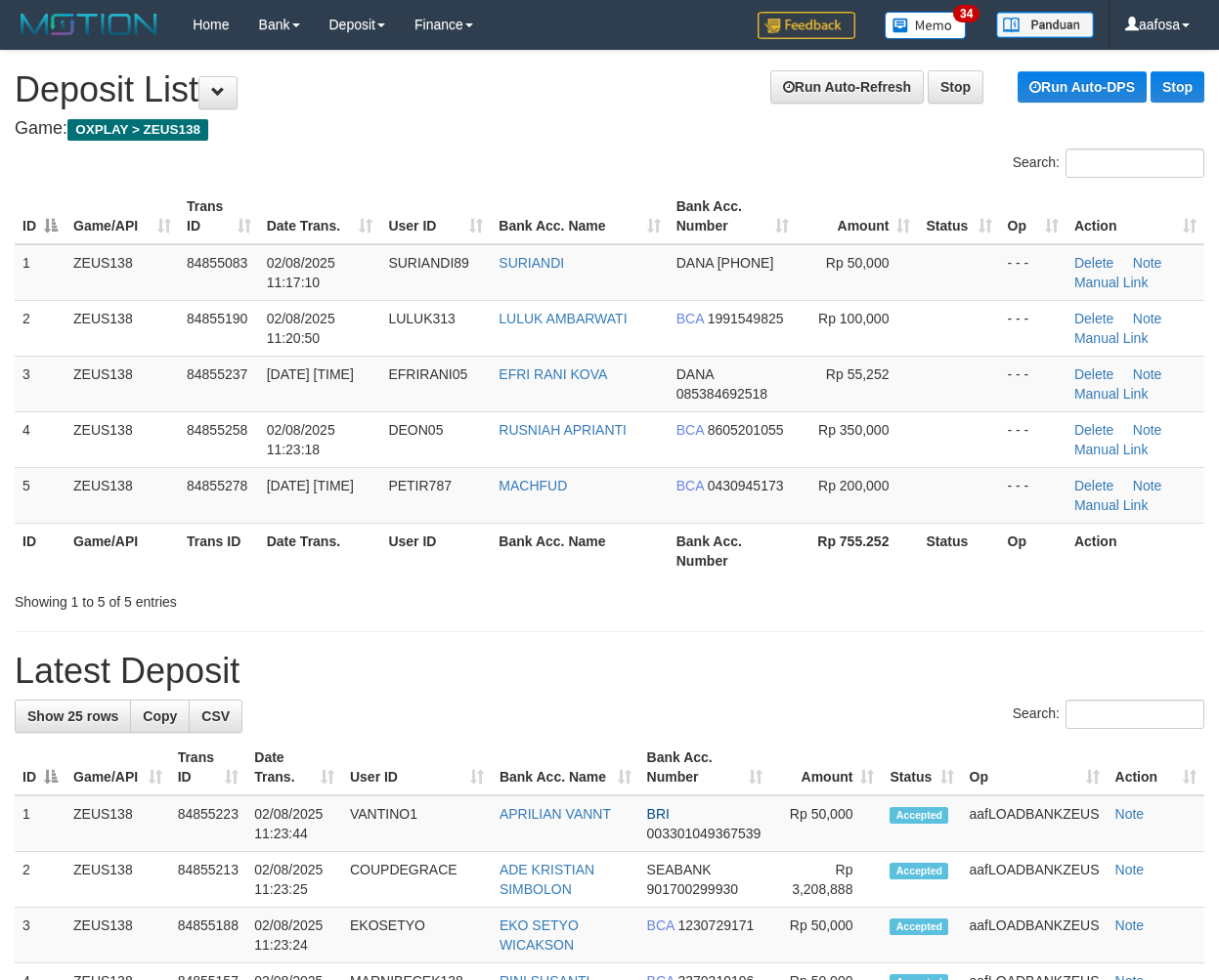 scroll, scrollTop: 0, scrollLeft: 0, axis: both 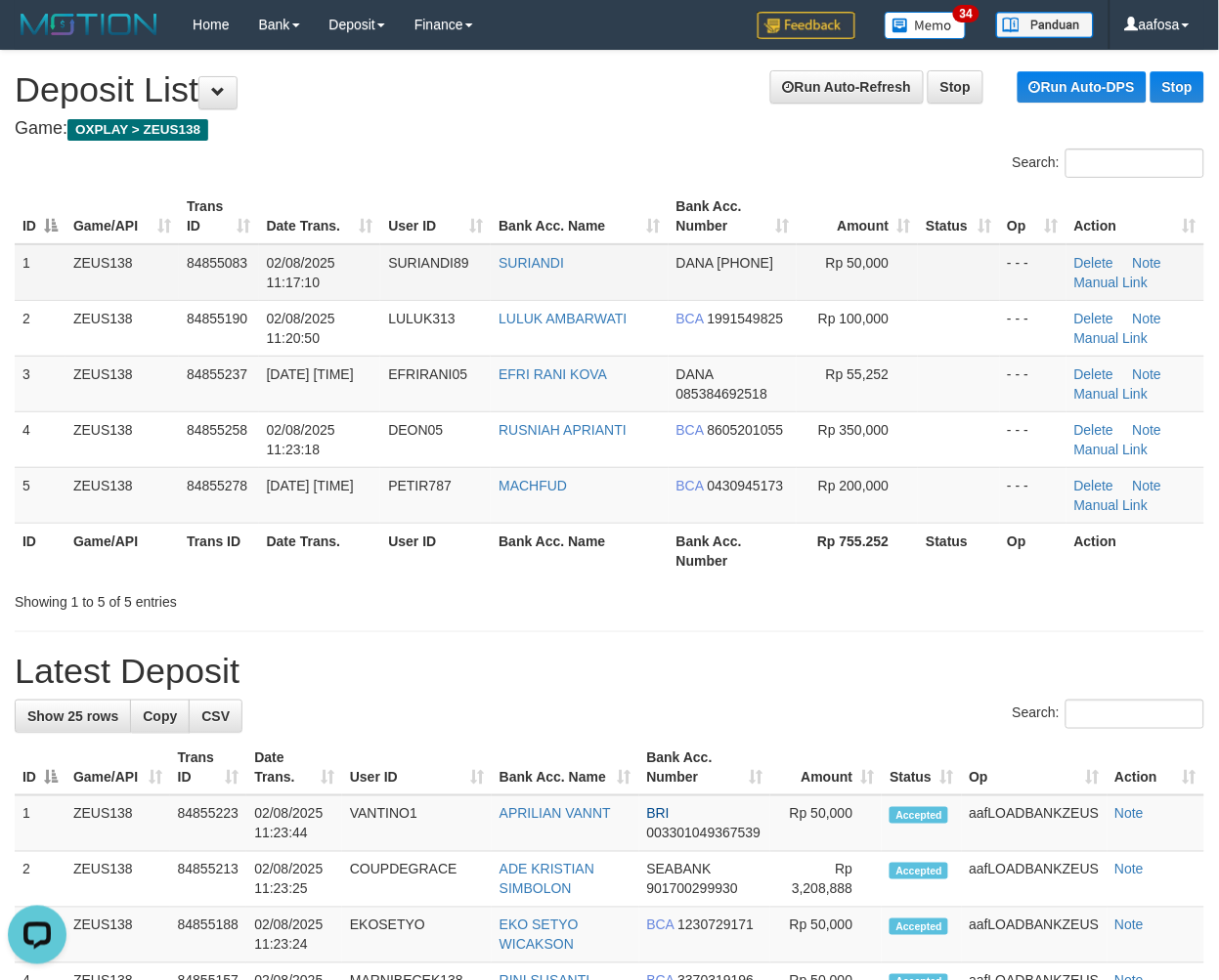 click on "SURIANDI" at bounding box center [579, 273] 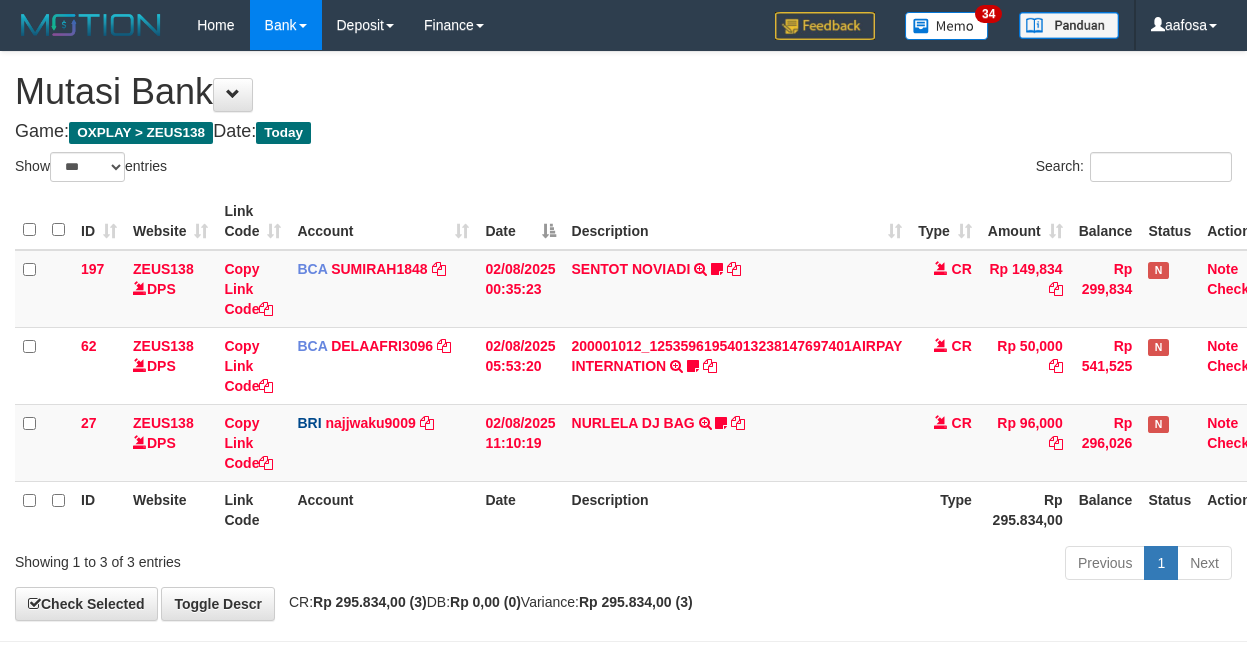 select on "***" 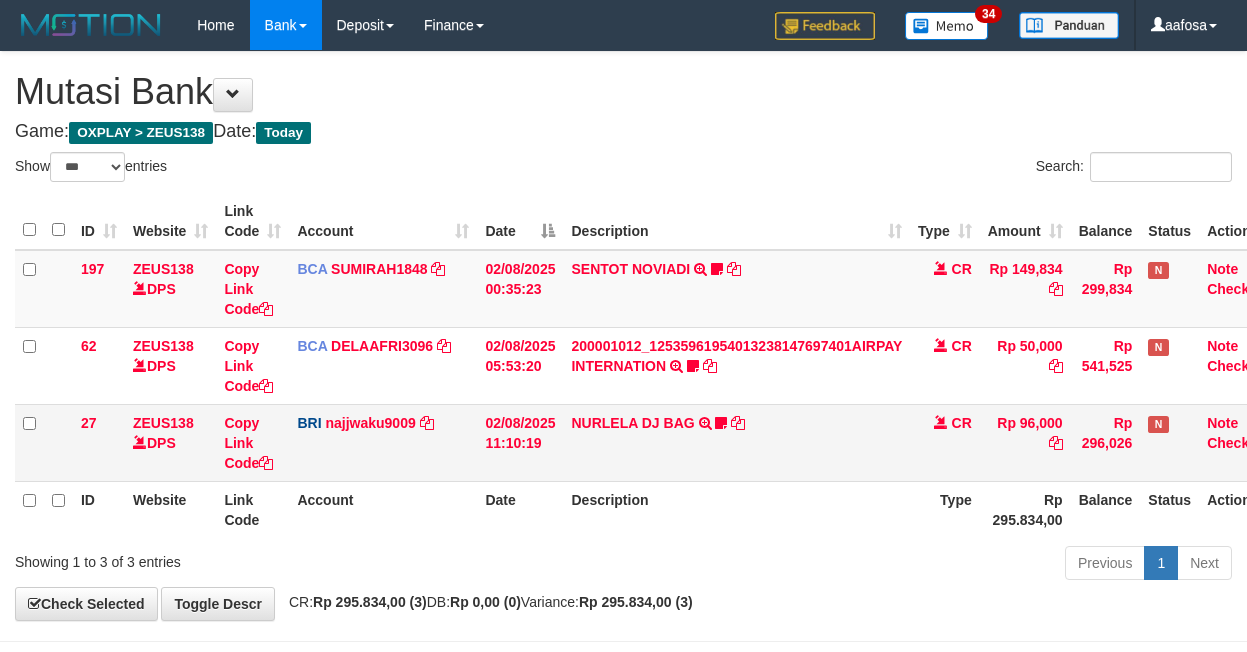scroll, scrollTop: 81, scrollLeft: 0, axis: vertical 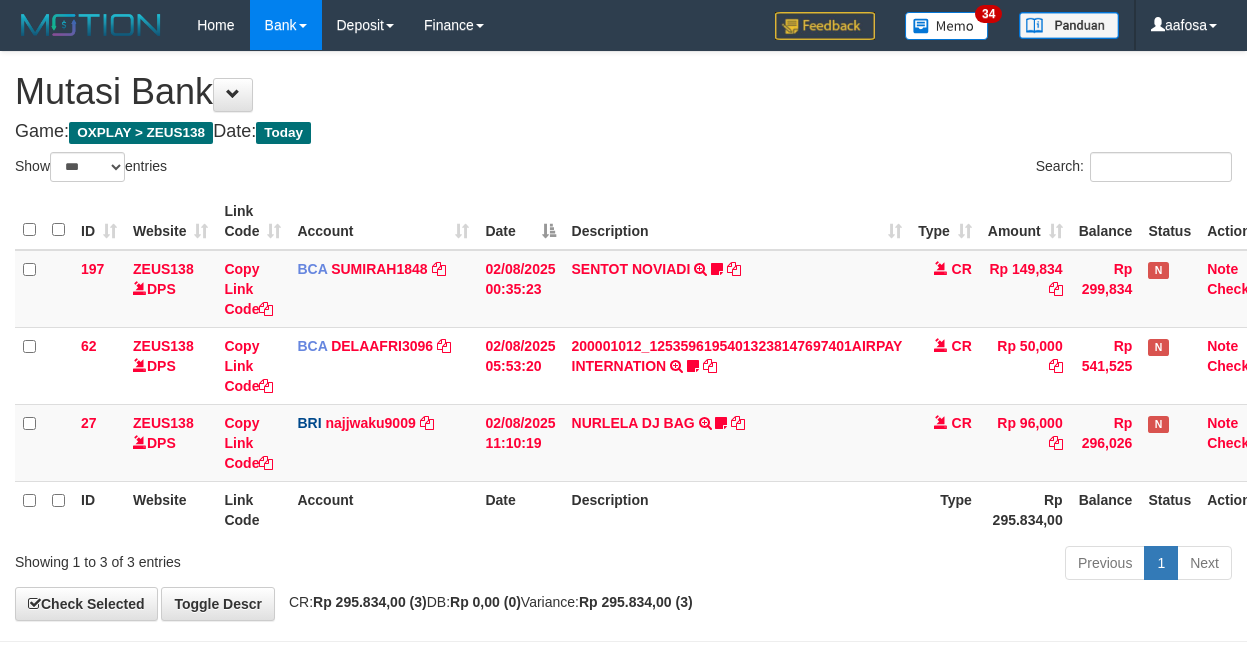 select on "***" 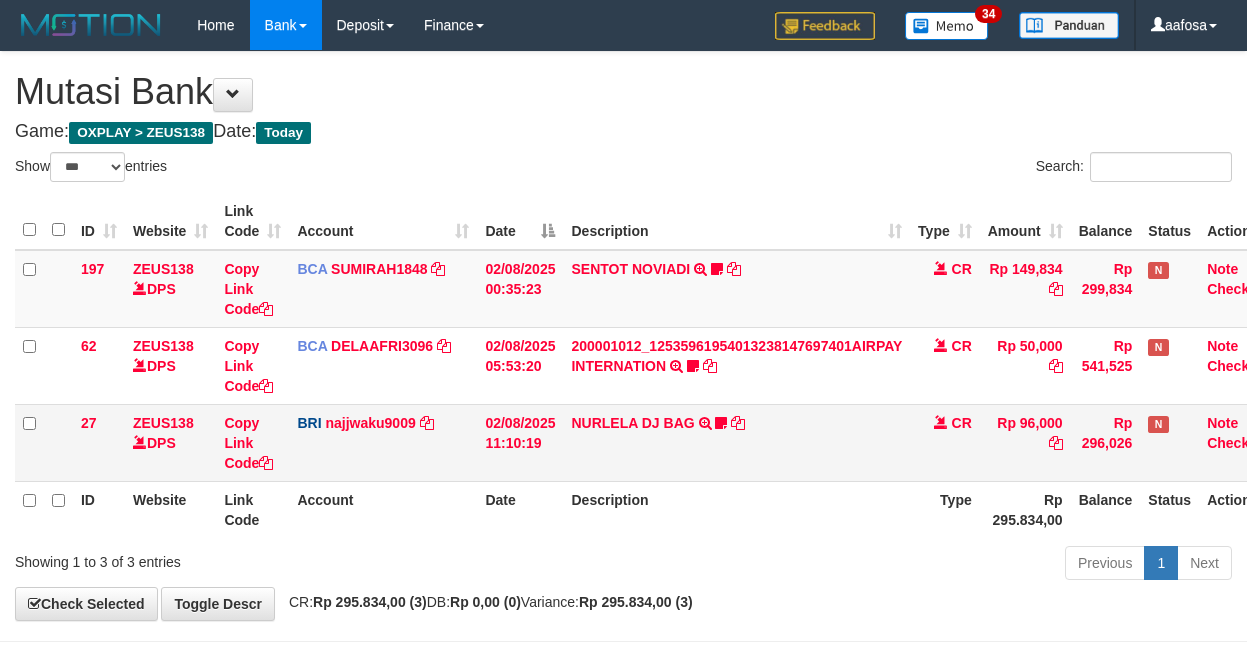 scroll, scrollTop: 81, scrollLeft: 0, axis: vertical 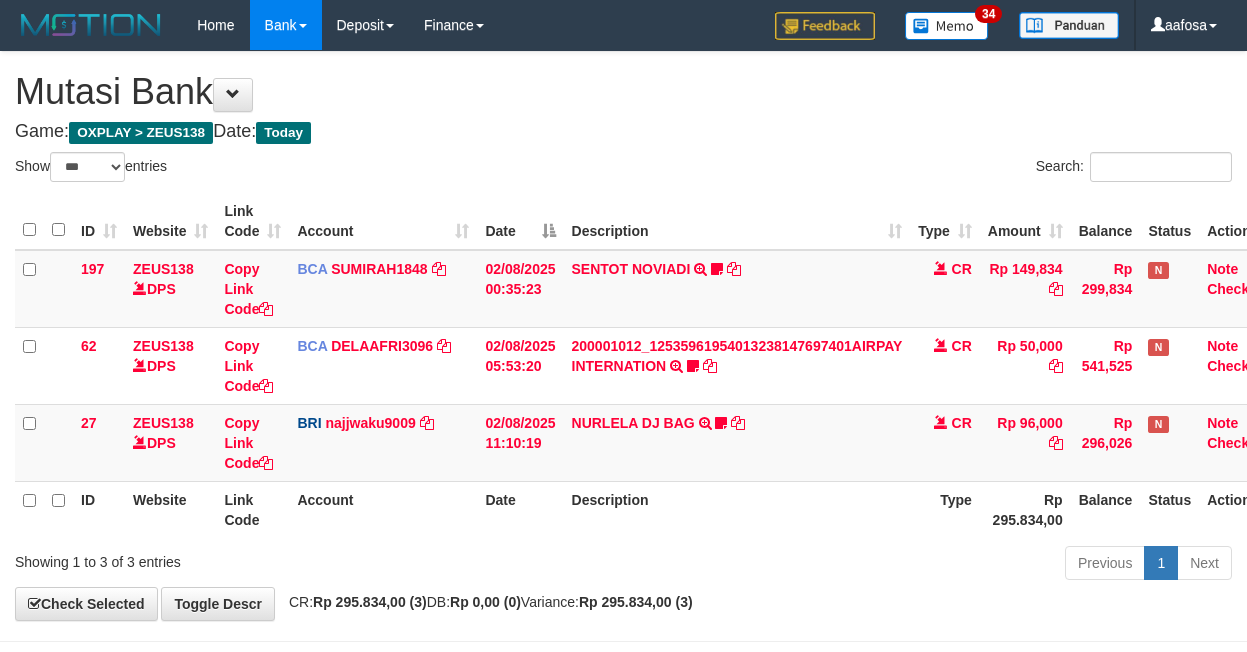 select on "***" 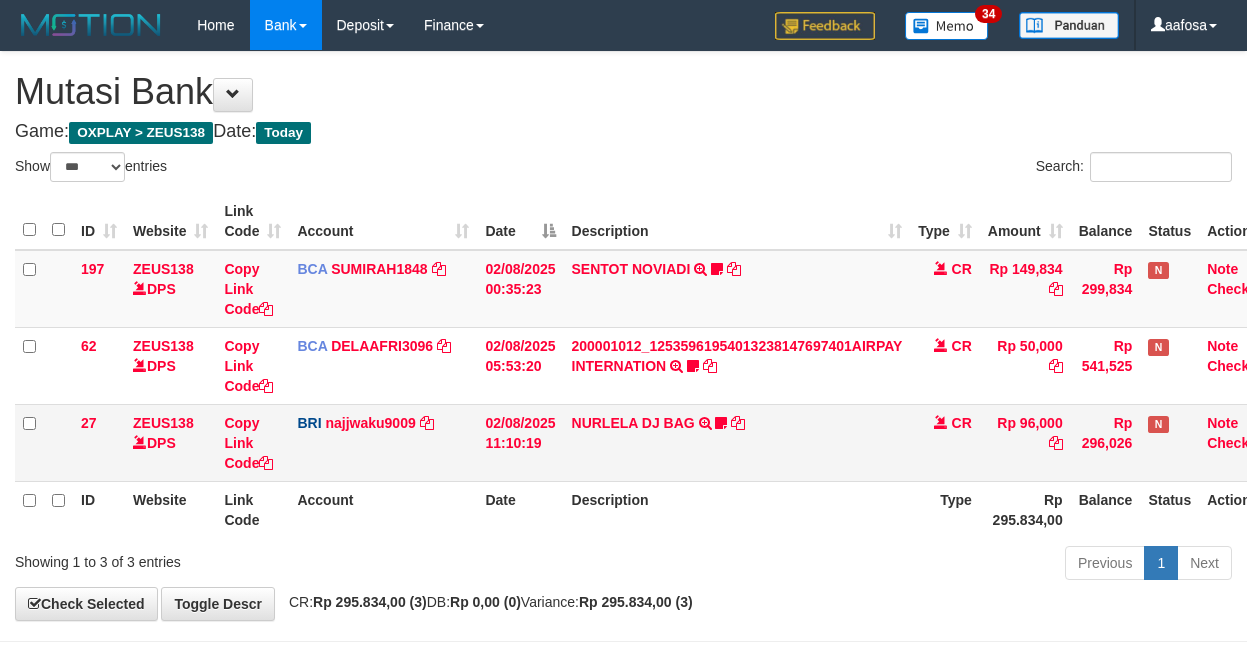 scroll, scrollTop: 81, scrollLeft: 0, axis: vertical 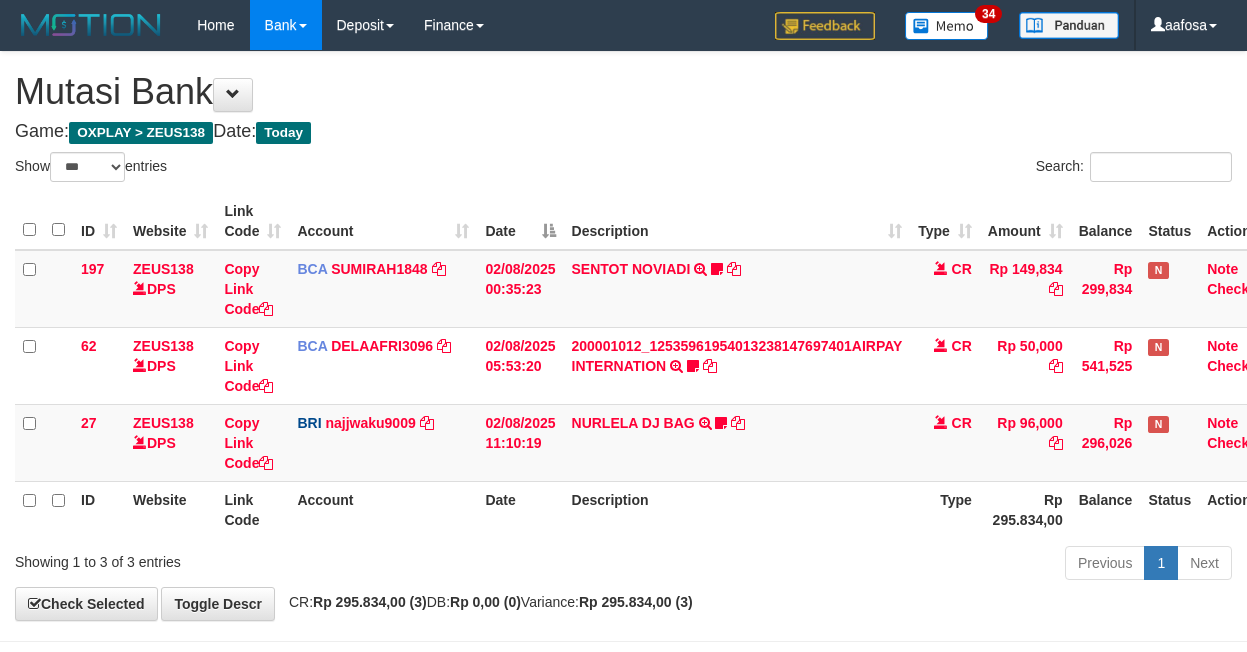 select on "***" 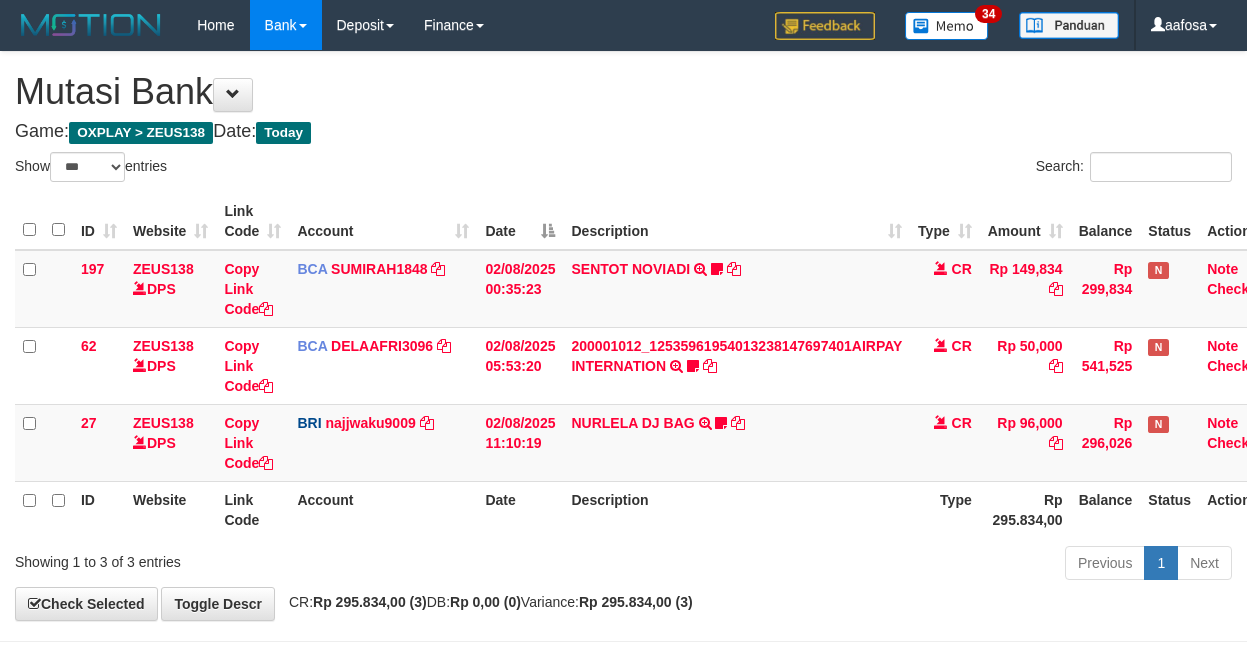 scroll, scrollTop: 81, scrollLeft: 0, axis: vertical 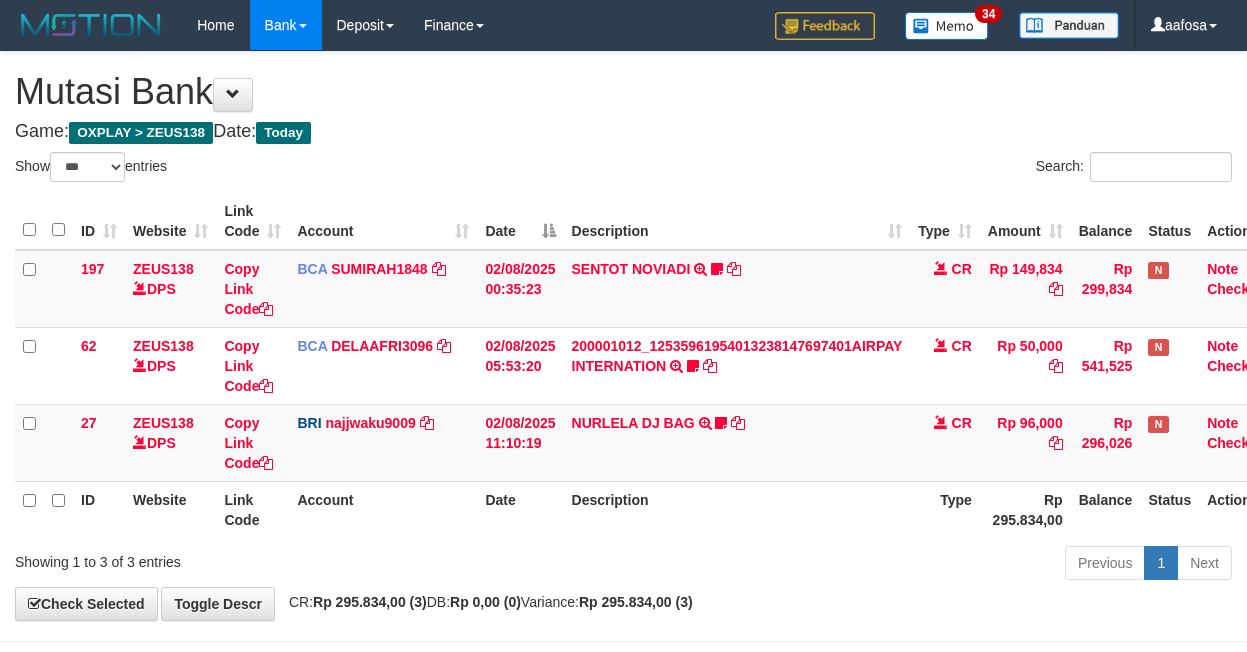 select on "***" 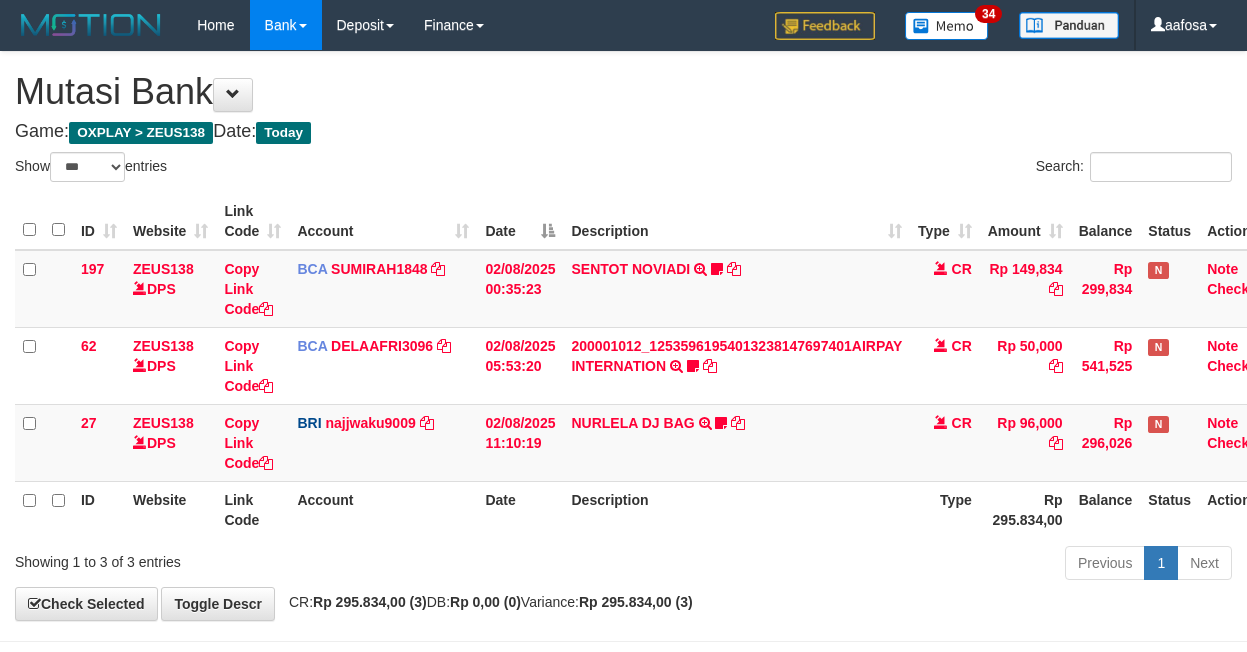 scroll, scrollTop: 81, scrollLeft: 0, axis: vertical 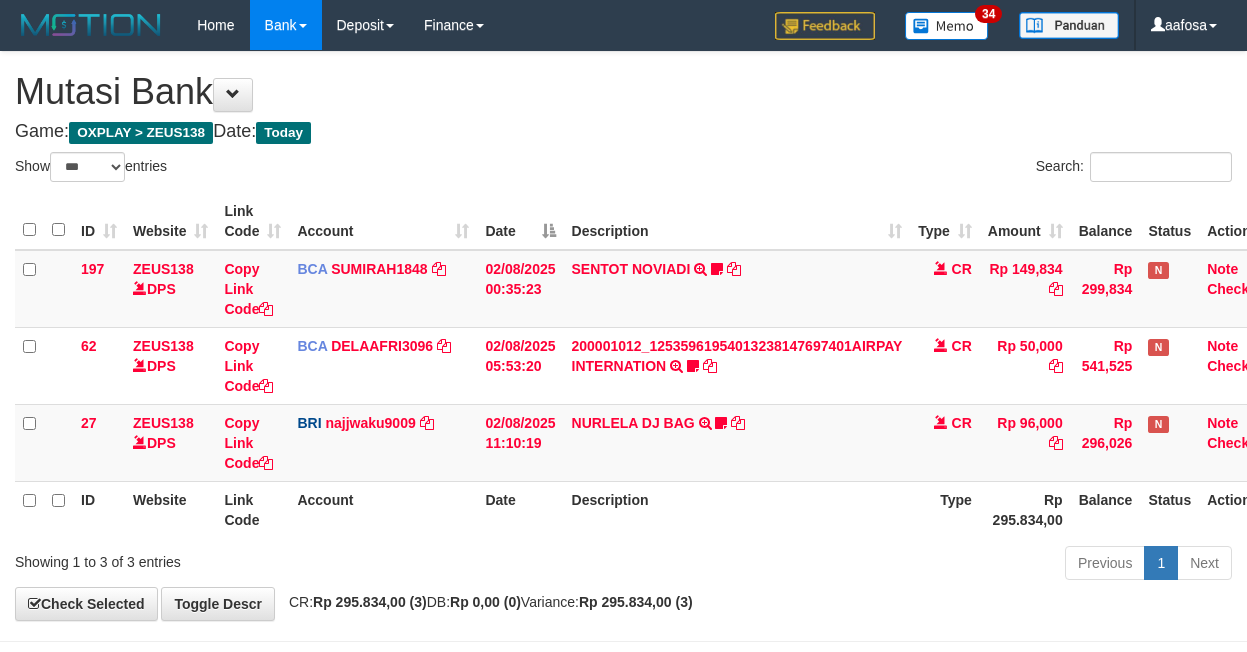 select on "***" 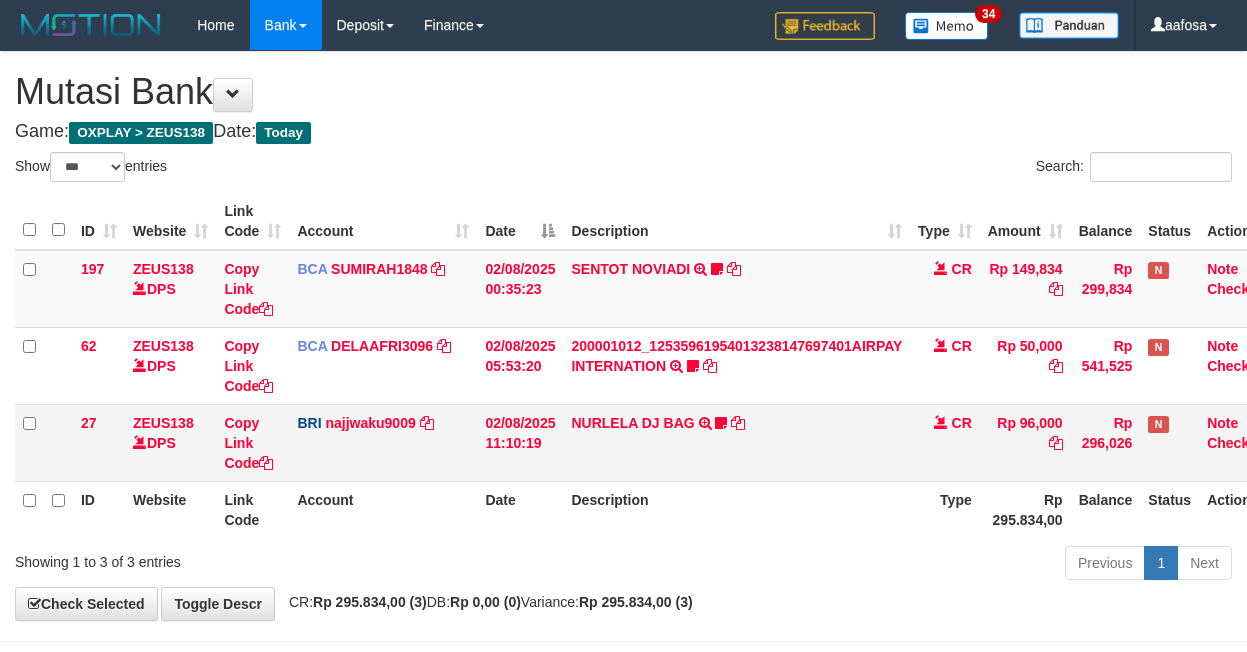 scroll, scrollTop: 81, scrollLeft: 0, axis: vertical 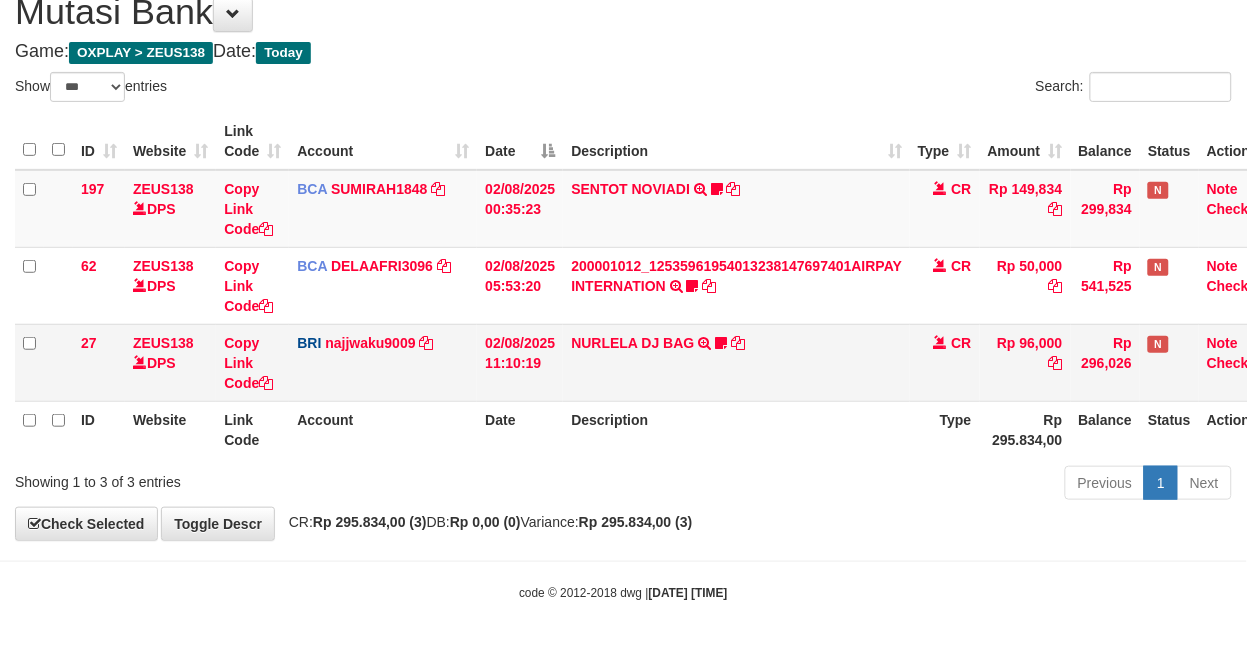 click on "NURLELA DJ BAG            TRANSFER NBMB NURLELA DJ BAG TO SITI KURNIA NINGSIH    Zengkus12" at bounding box center (736, 362) 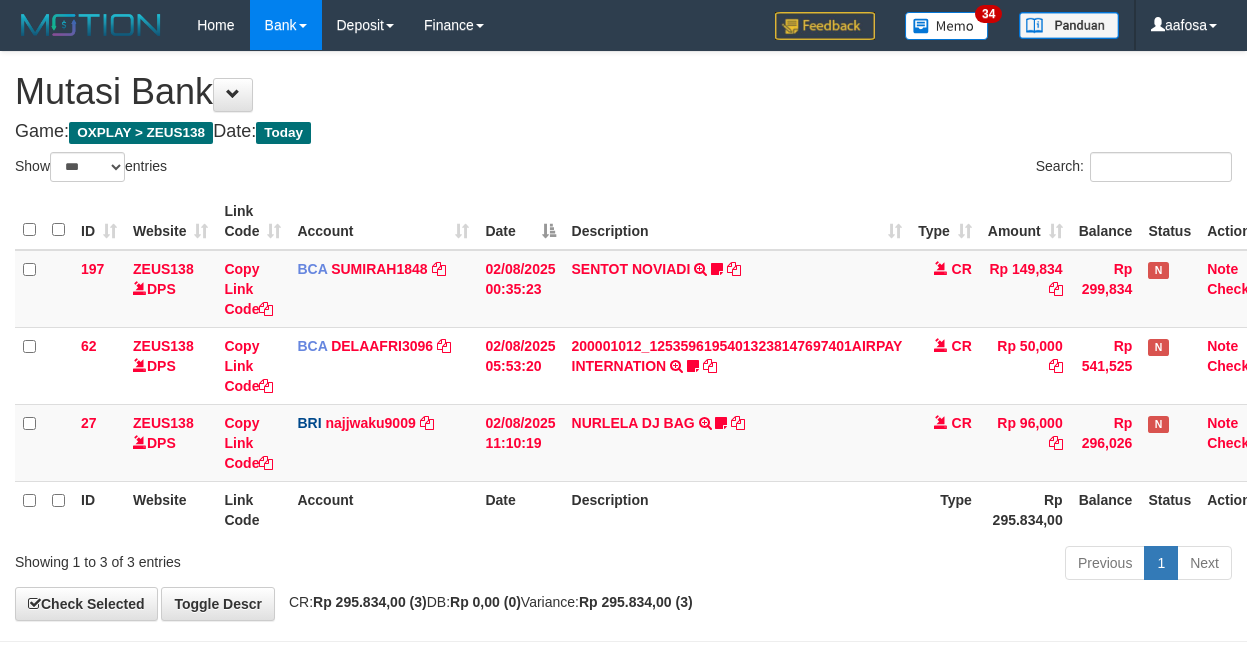 select on "***" 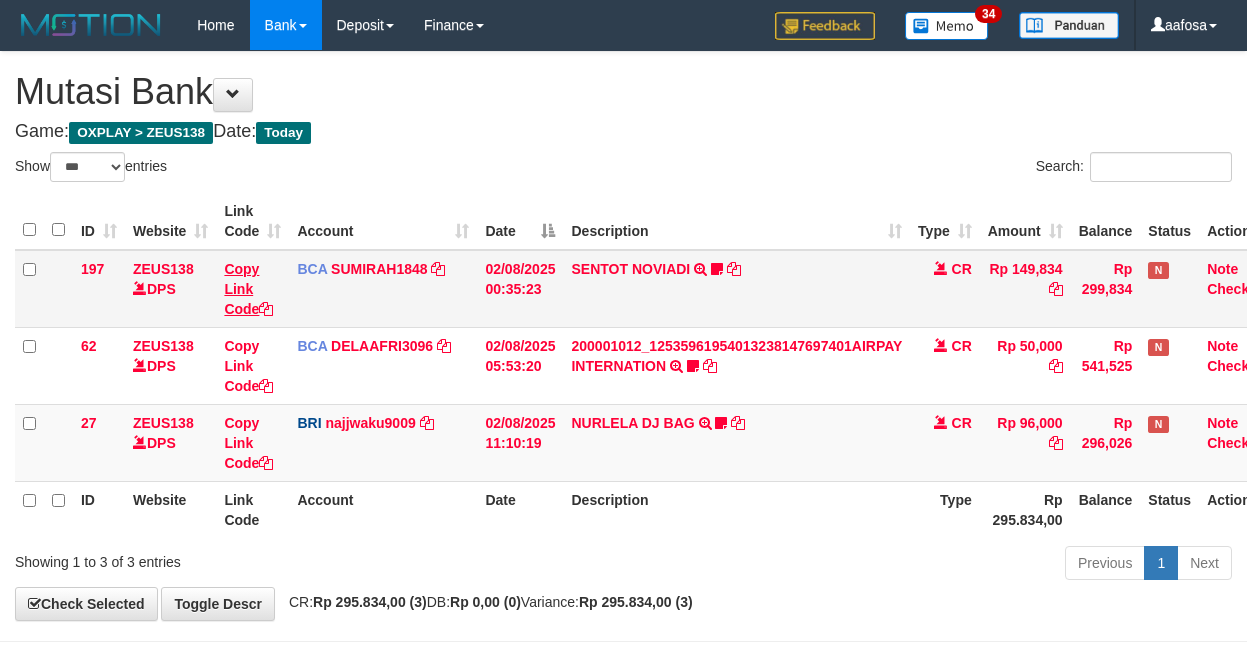 scroll, scrollTop: 81, scrollLeft: 0, axis: vertical 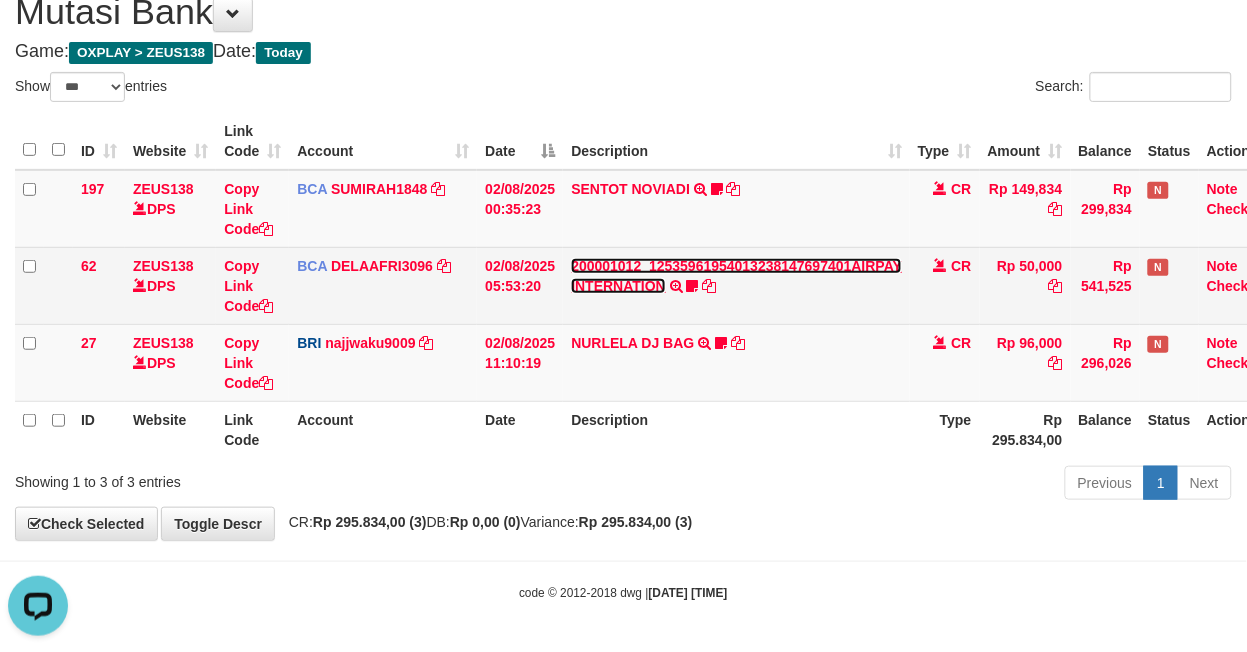 click on "200001012_12535961954013238147697401AIRPAY INTERNATION" at bounding box center (736, 276) 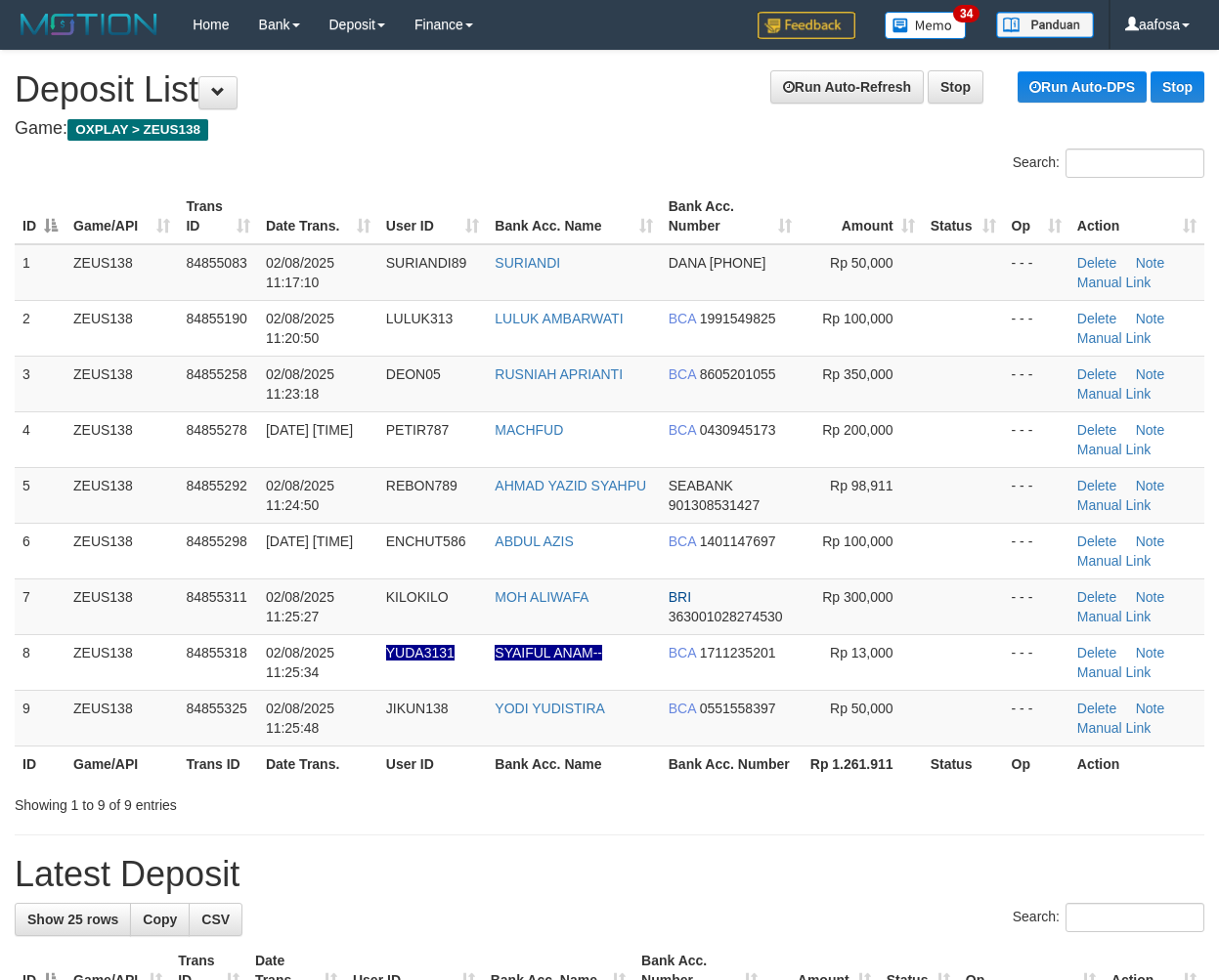 scroll, scrollTop: 0, scrollLeft: 0, axis: both 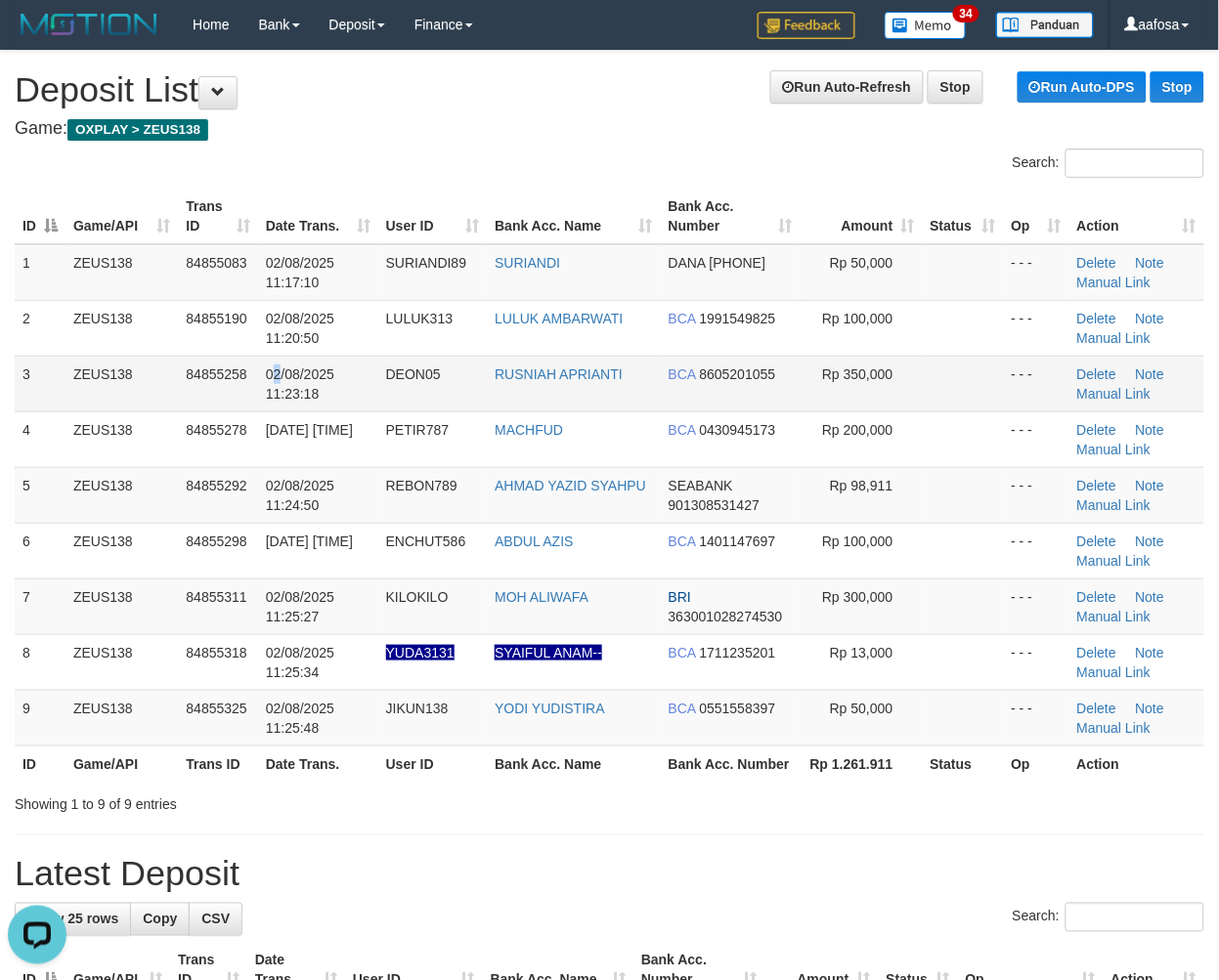 click on "02/08/2025 11:23:18" at bounding box center [318, 383] 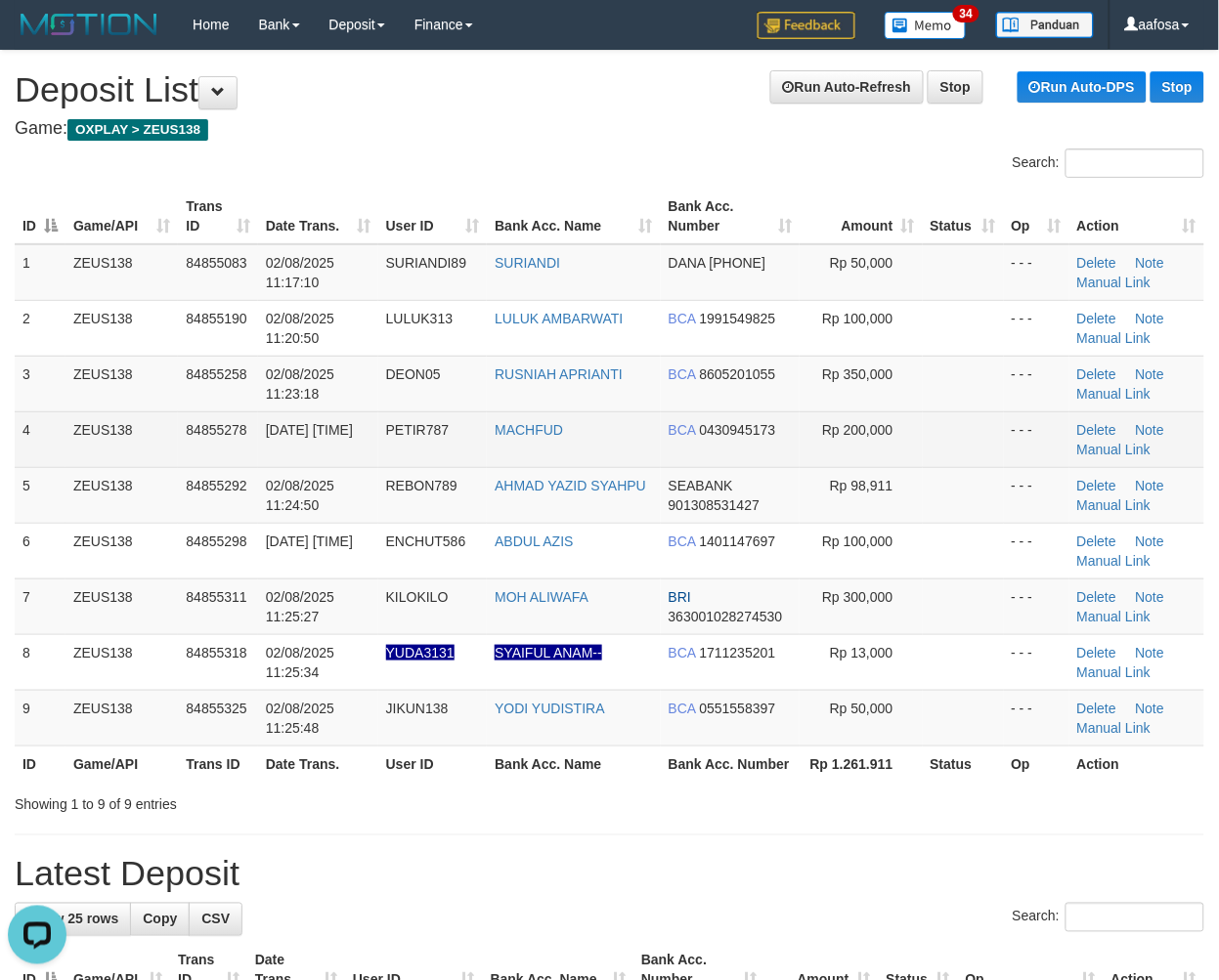 click on "MACHFUD" at bounding box center (573, 439) 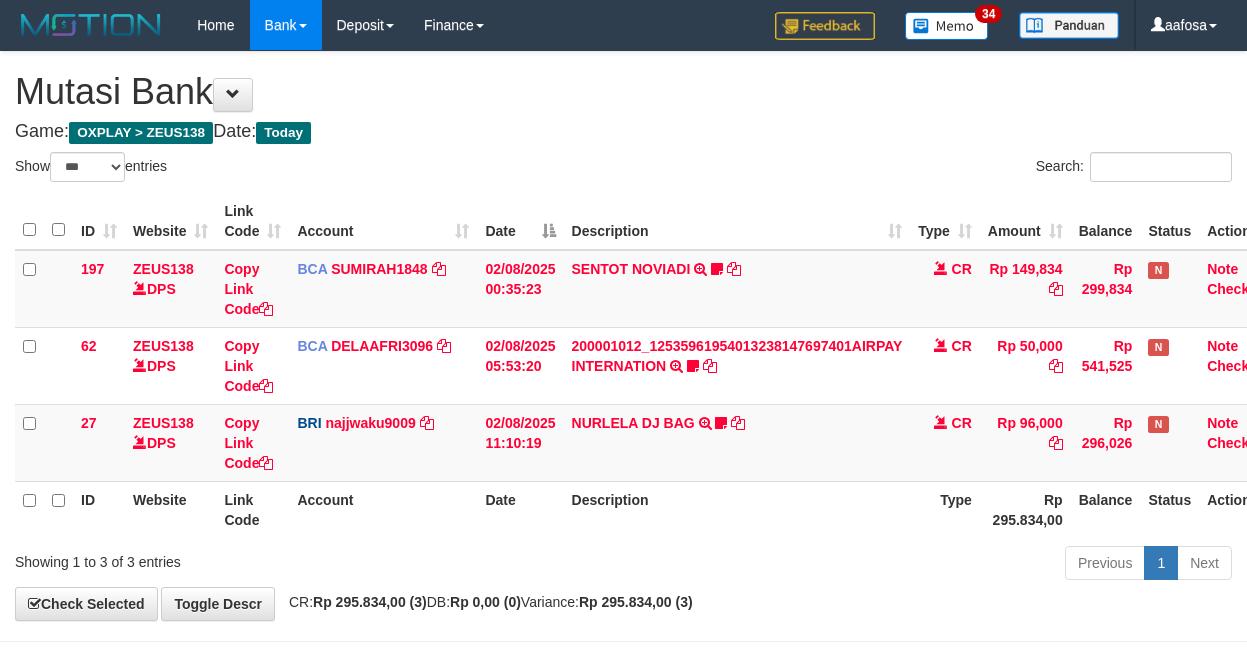select on "***" 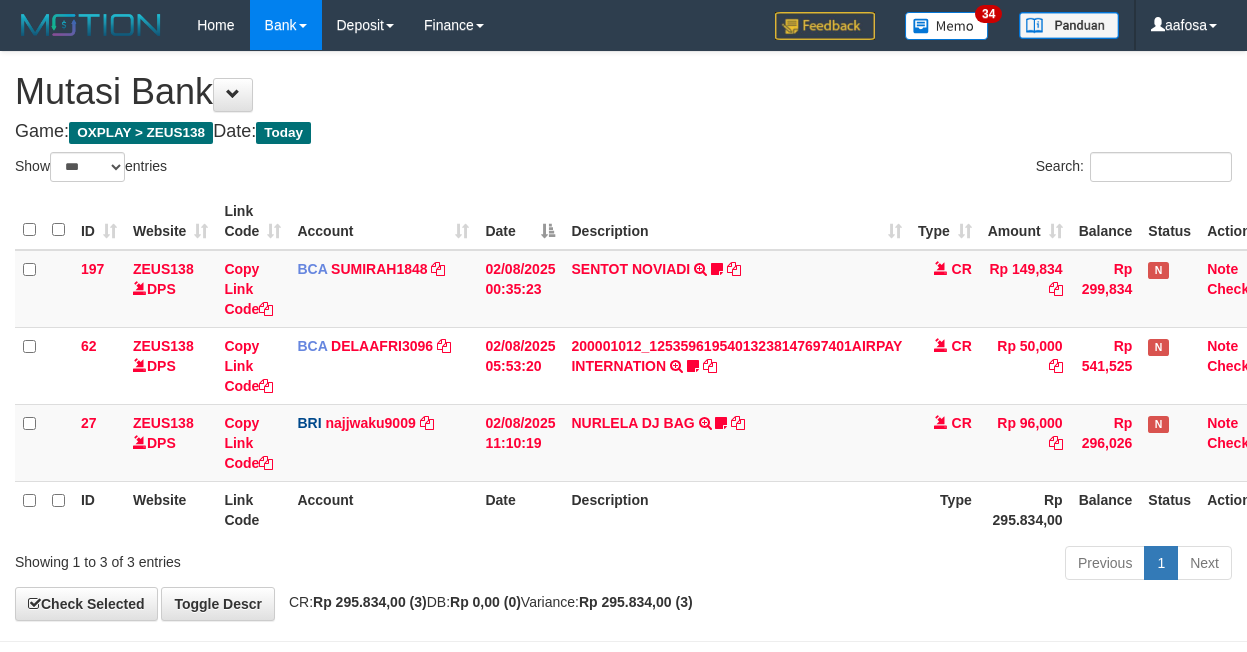 scroll, scrollTop: 81, scrollLeft: 0, axis: vertical 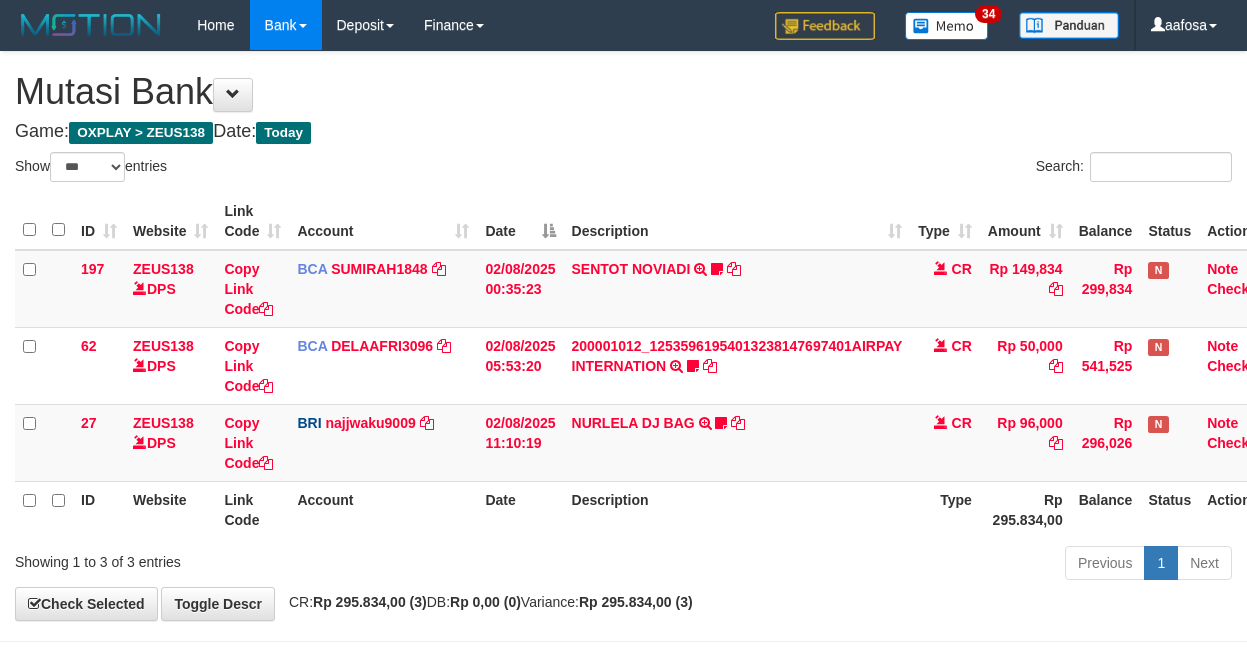 select on "***" 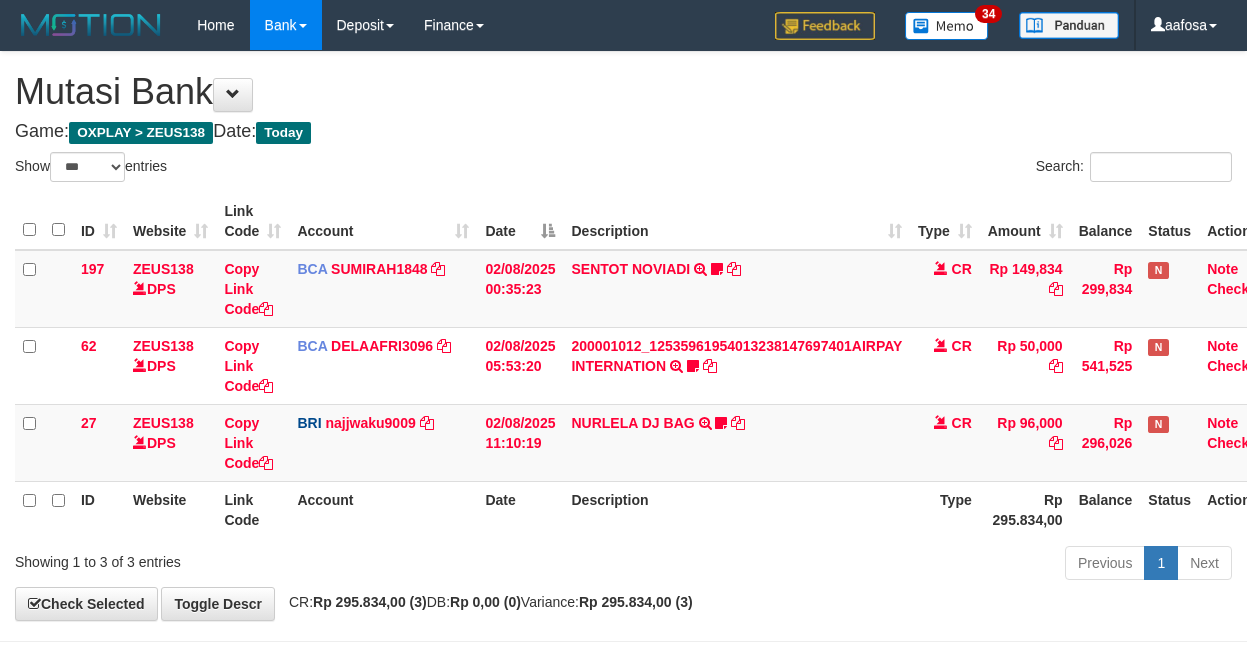 scroll, scrollTop: 81, scrollLeft: 0, axis: vertical 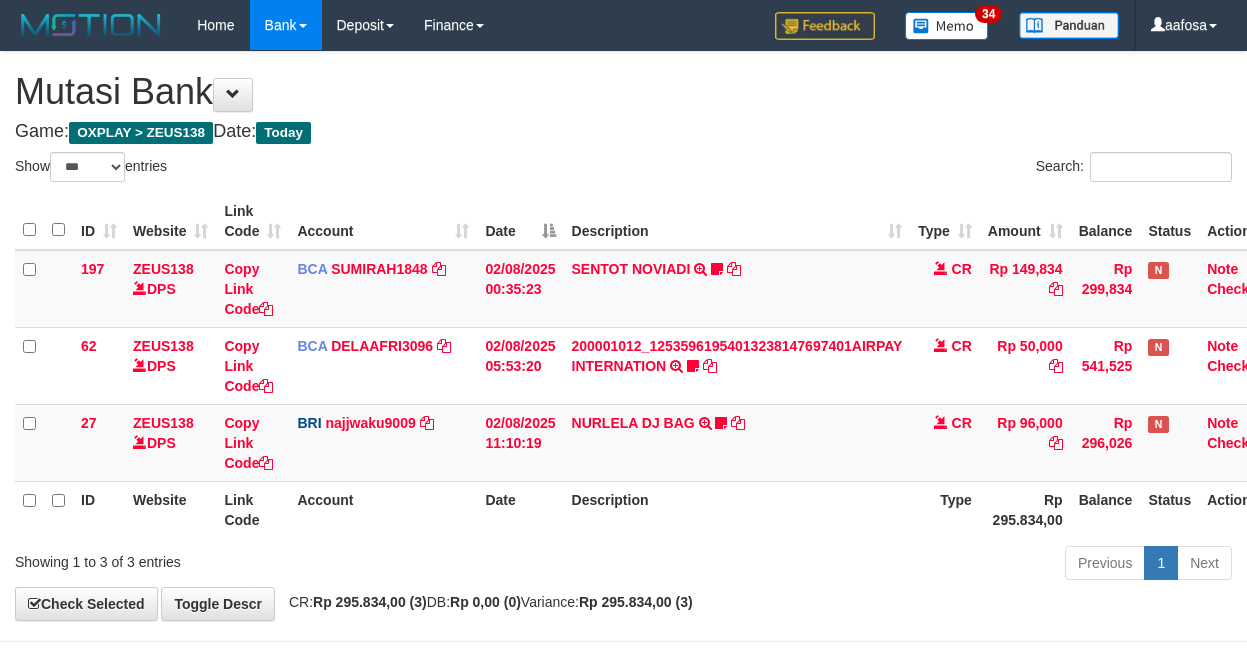 select on "***" 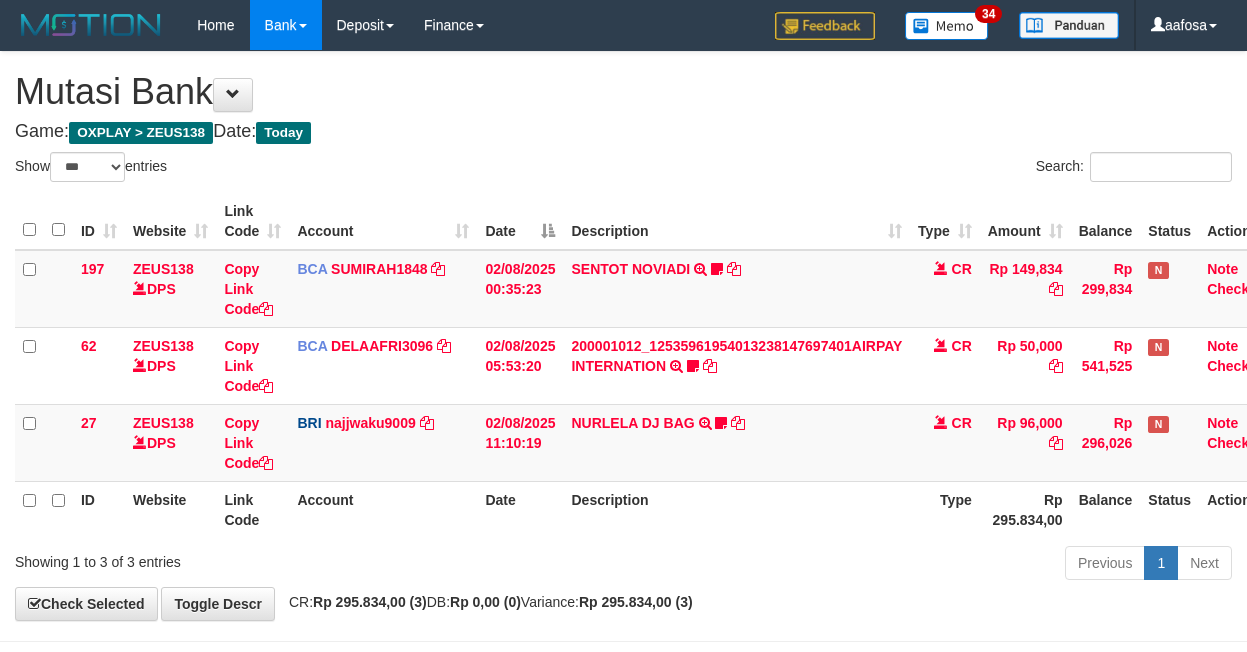 scroll, scrollTop: 81, scrollLeft: 0, axis: vertical 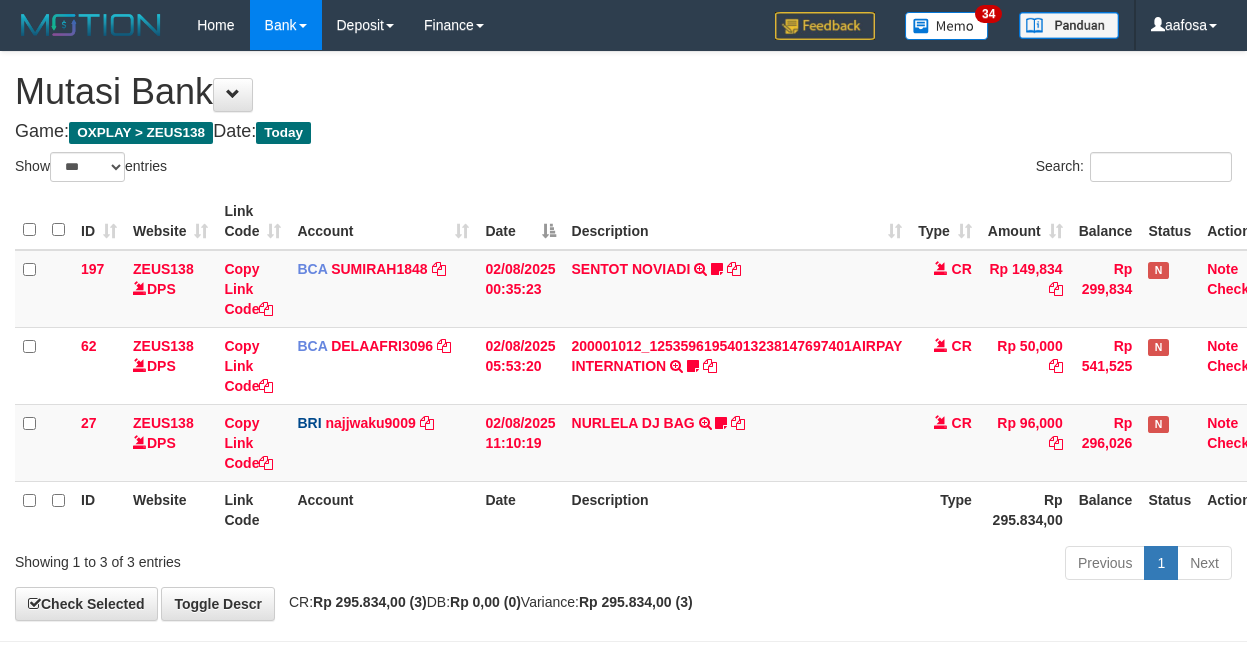 select on "***" 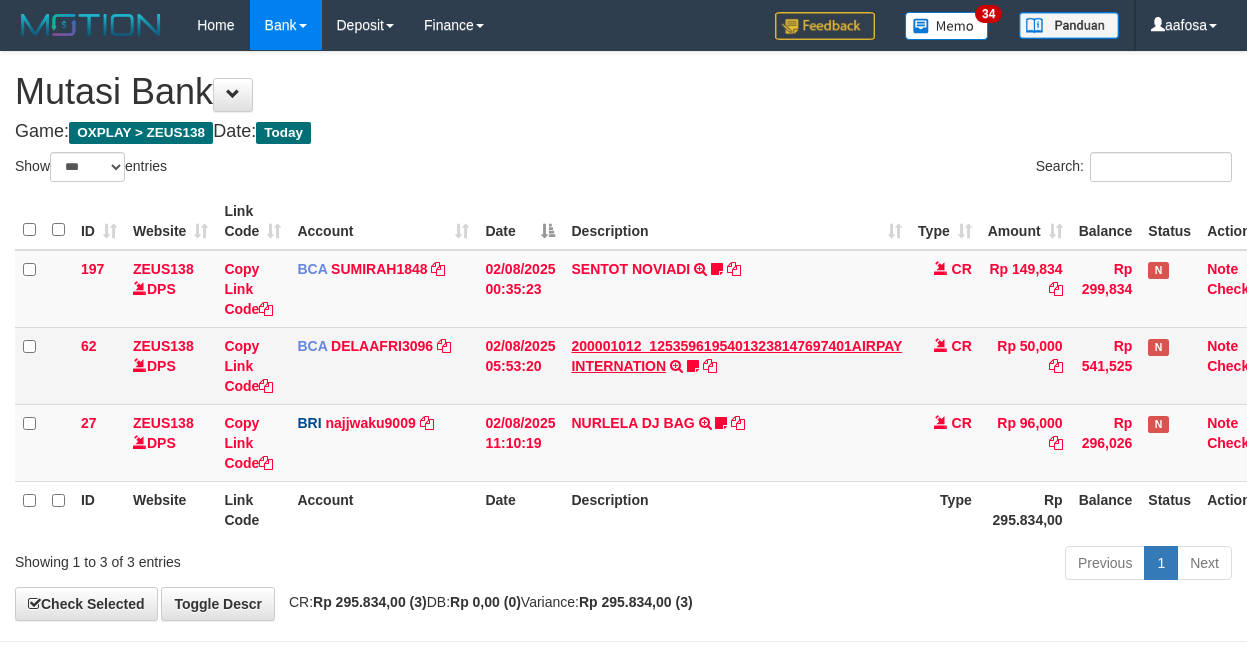scroll, scrollTop: 81, scrollLeft: 0, axis: vertical 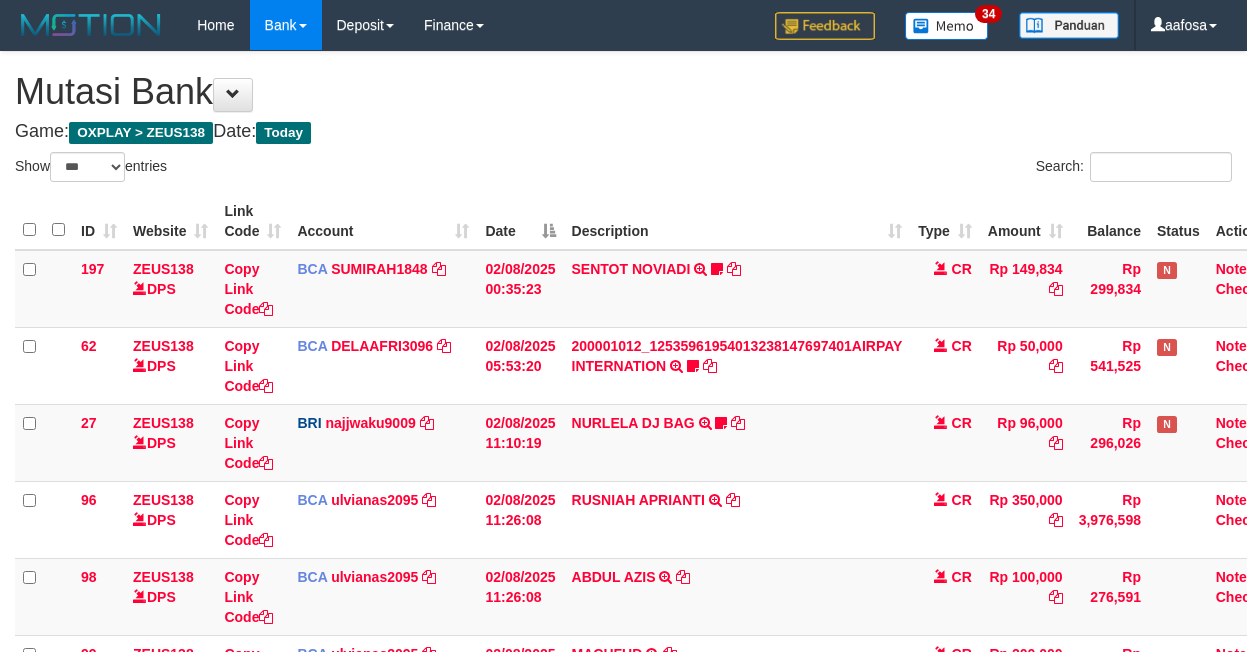 select on "***" 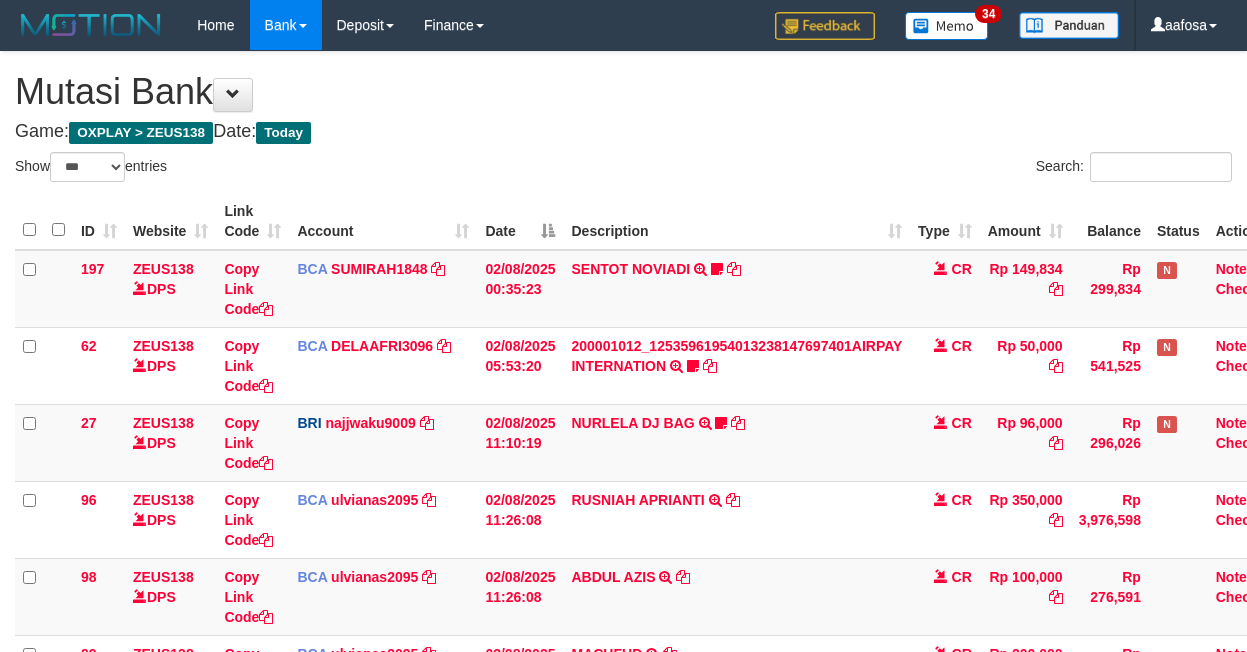 scroll, scrollTop: 82, scrollLeft: 0, axis: vertical 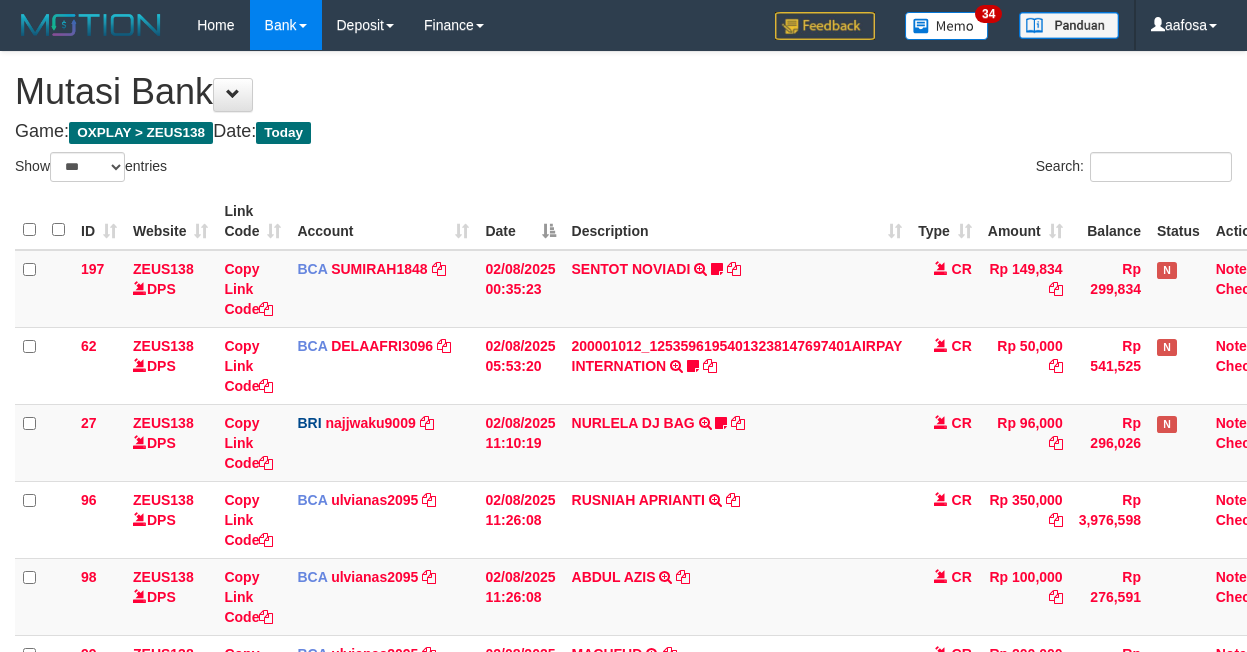select on "***" 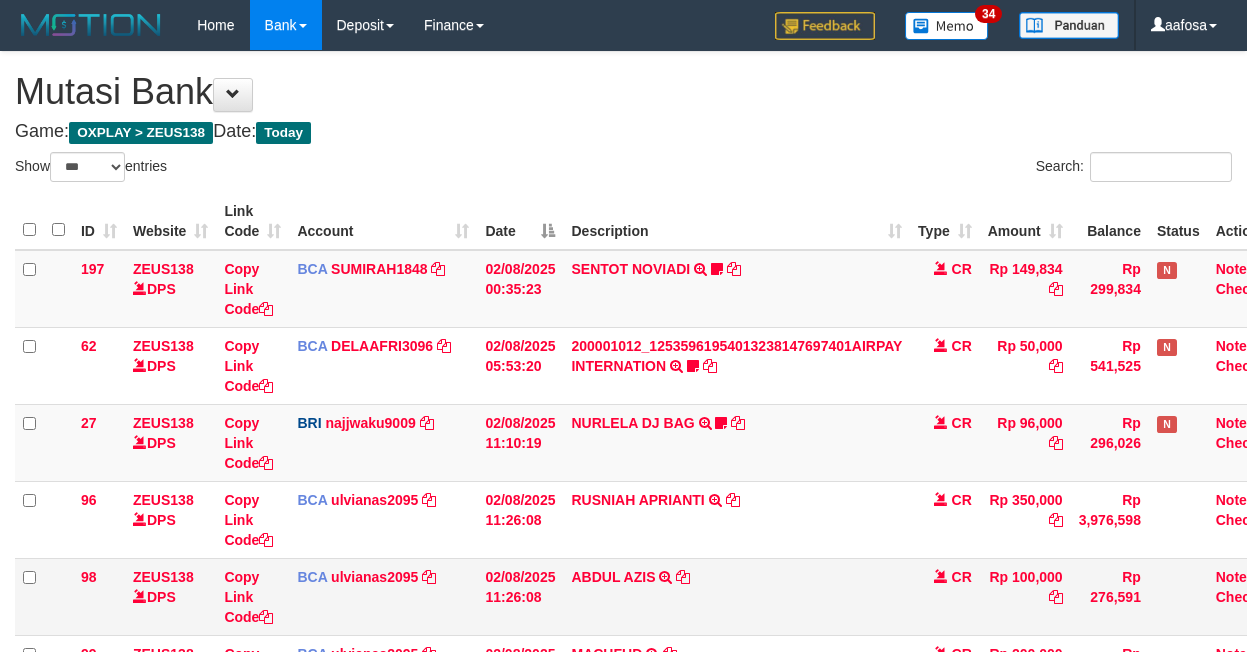scroll, scrollTop: 305, scrollLeft: 0, axis: vertical 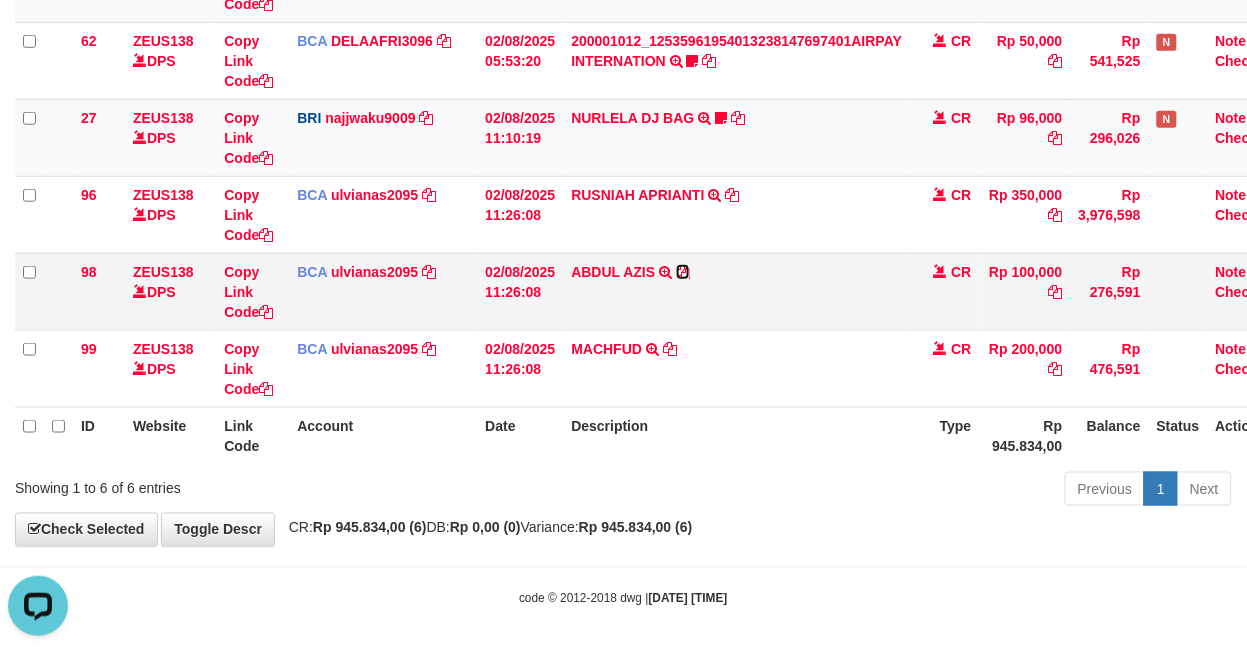 click at bounding box center [683, 272] 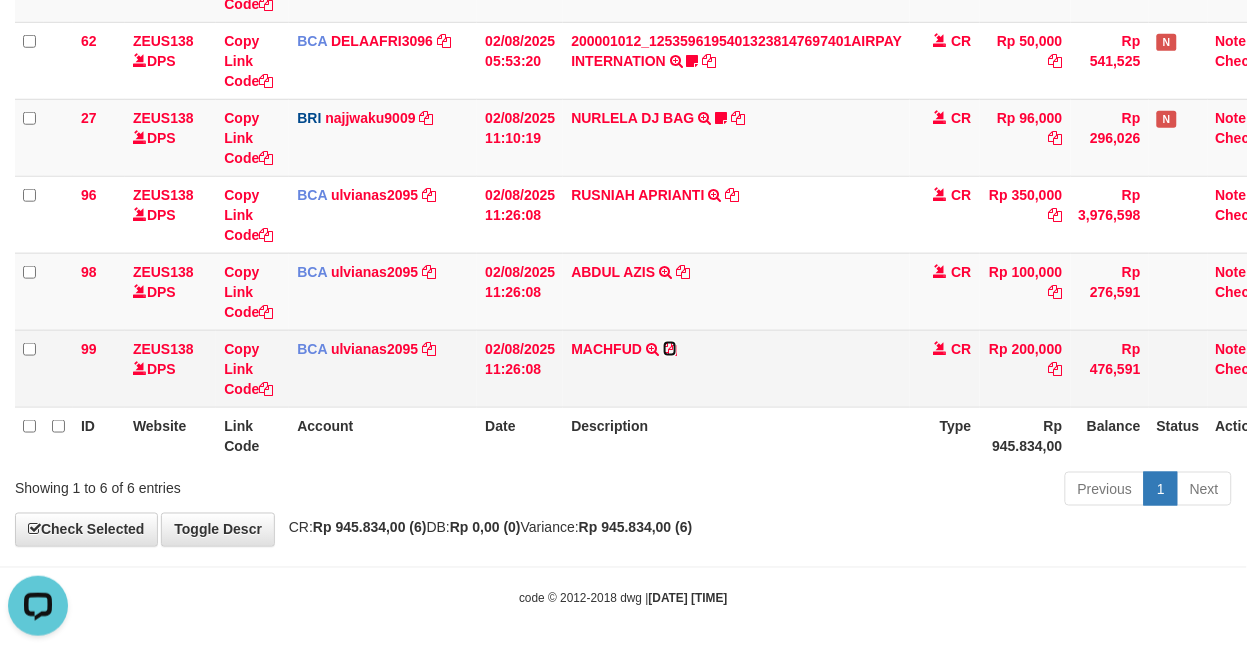 click at bounding box center [670, 349] 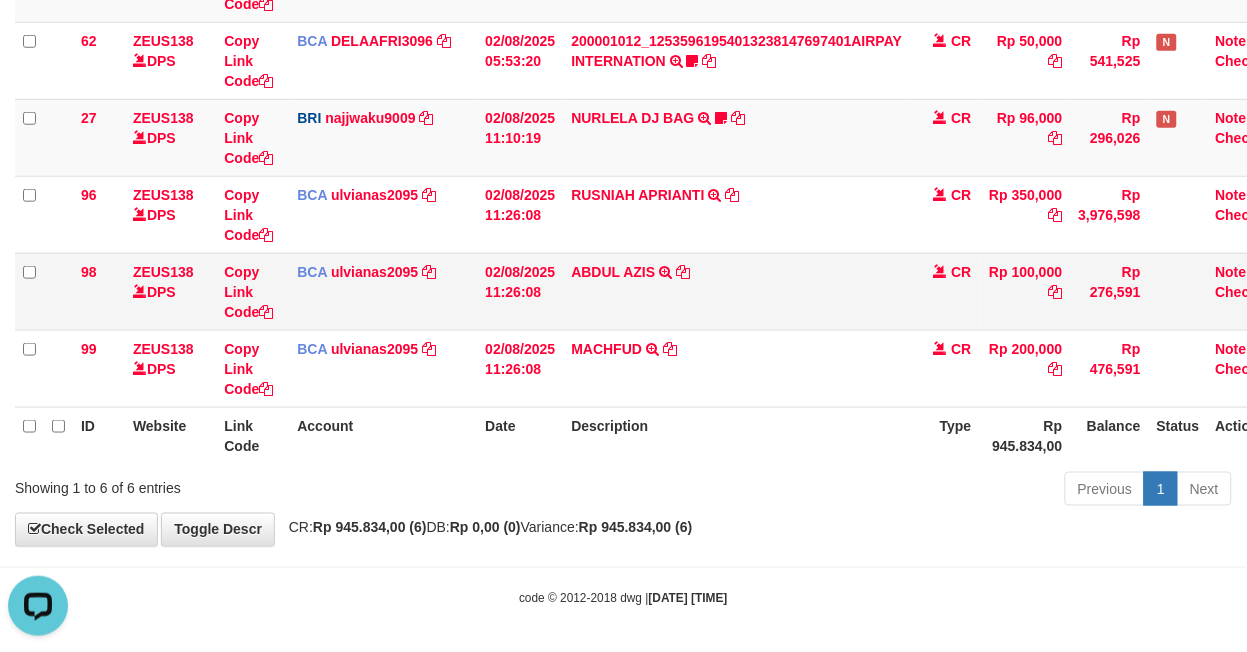 click on "197
ZEUS138    DPS
Copy Link Code
BCA
SUMIRAH1848
DPS
SUMIRAH
mutasi_20250802_4156 | 197
mutasi_20250802_4156 | 197
02/08/2025 00:35:23
SENTOT NOVIADI            TRSF E-BANKING CR 0208/FTSCY/WS95271
149834.00SENTOT NOVIADI    Seno2023
CR
Rp 149,834
Rp 299,834
N
Note
Check
62
ZEUS138    DPS
Copy Link Code
BCA
DELAAFRI3096
DPS
DELA AFRIANI
mutasi_20250802_3552 | 62" at bounding box center (652, 176) 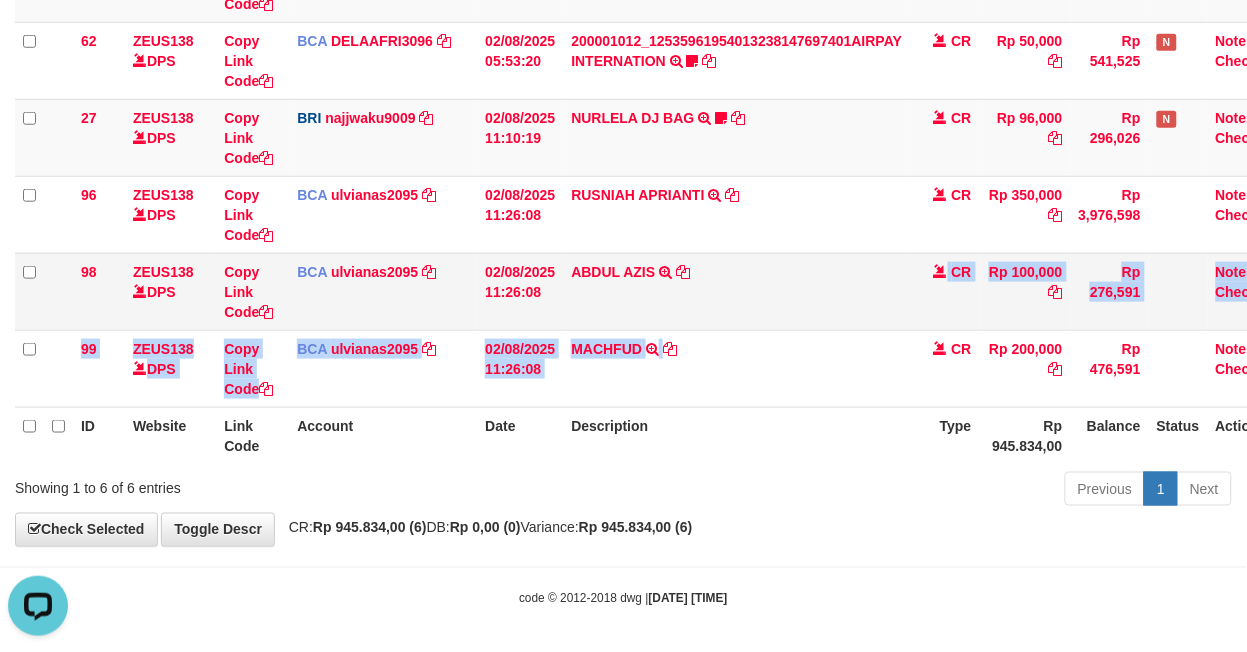 click on "ABDUL AZIS         TRSF E-BANKING CR 0208/FTSCY/WS95031
100000.00ABDUL AZIS" at bounding box center [736, 291] 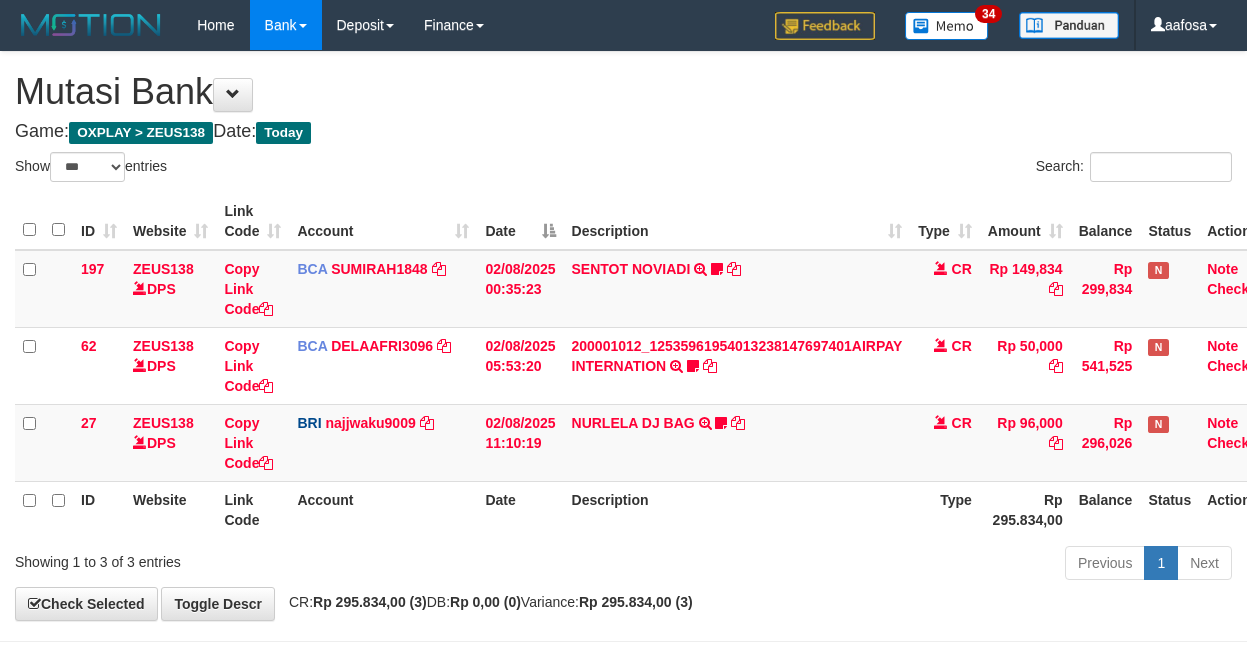 select on "***" 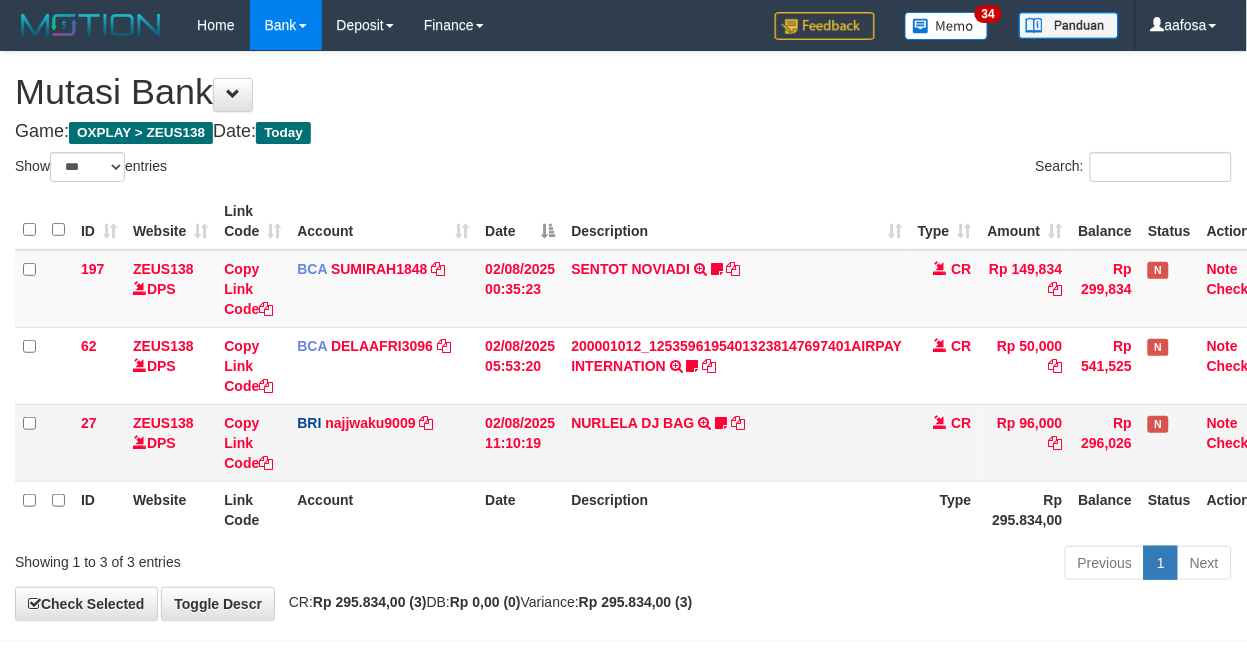 scroll, scrollTop: 81, scrollLeft: 0, axis: vertical 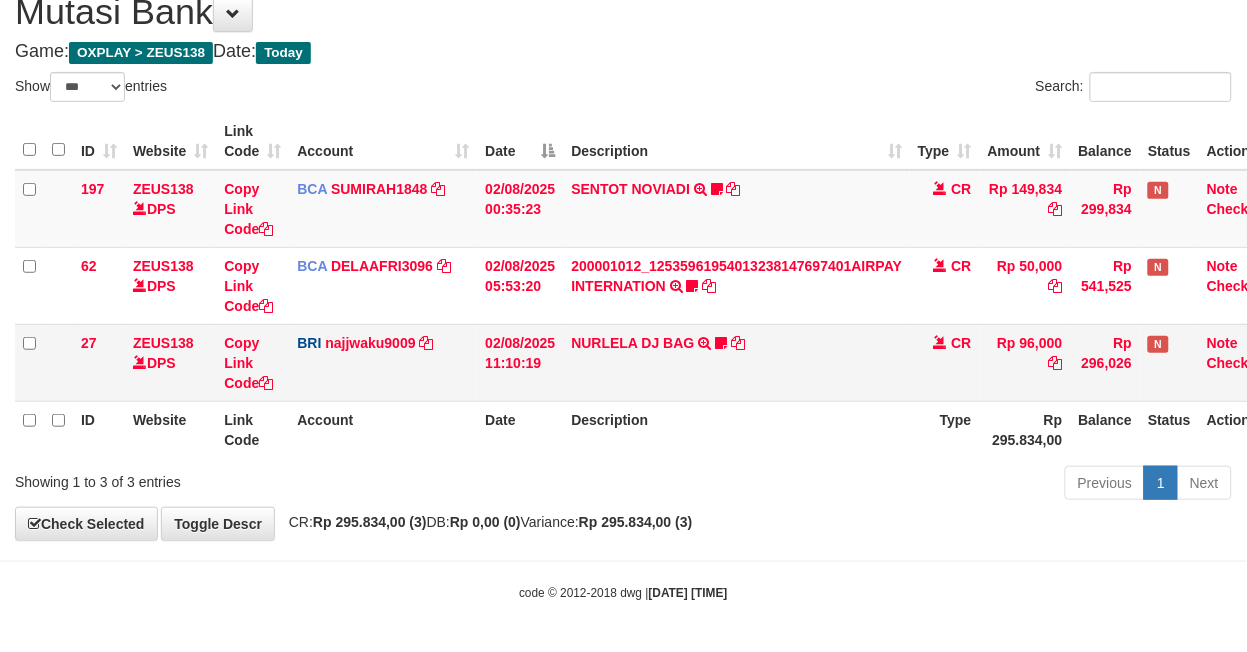 click on "NURLELA DJ BAG            TRANSFER NBMB NURLELA DJ BAG TO SITI KURNIA NINGSIH    Zengkus12" at bounding box center (736, 362) 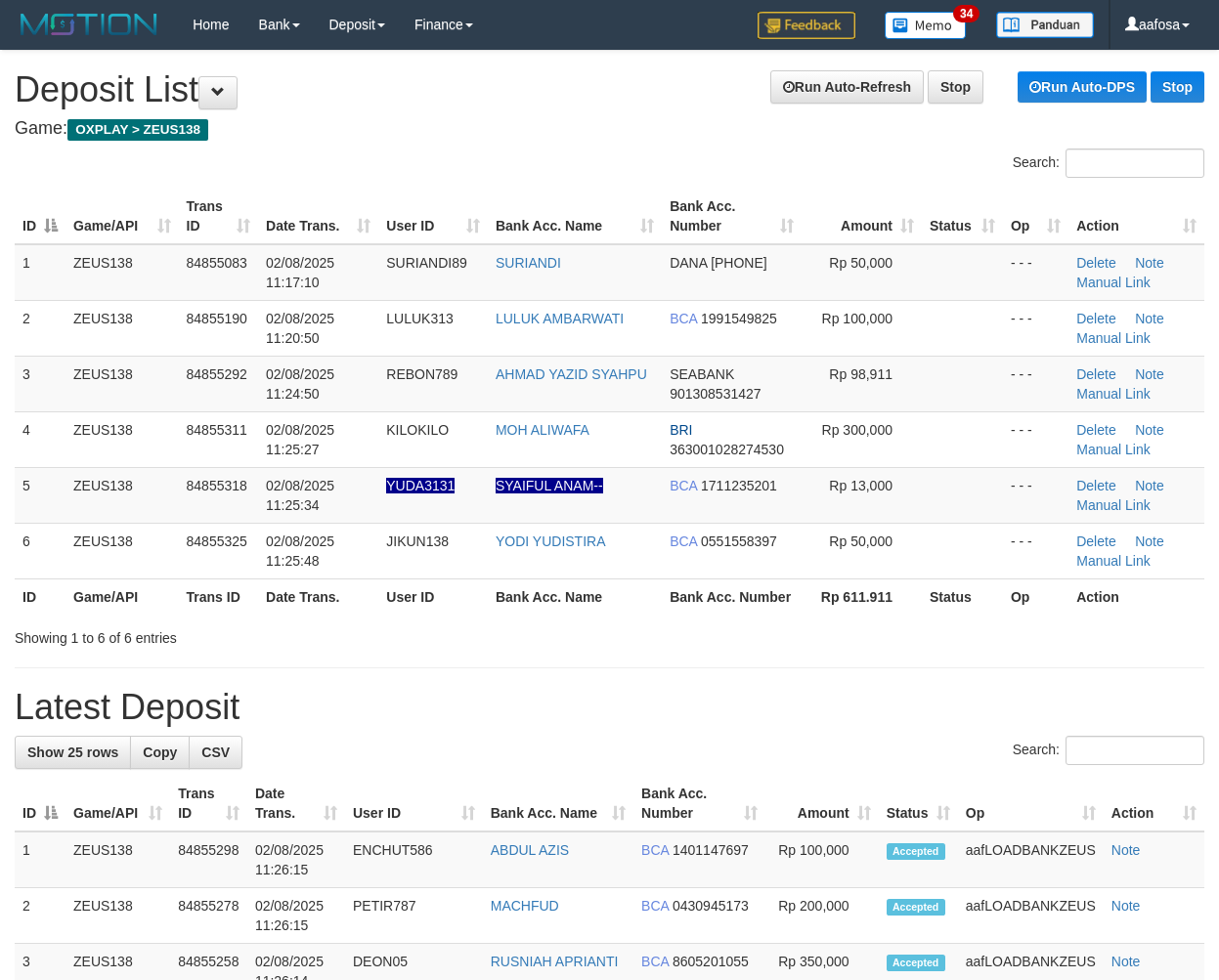 scroll, scrollTop: 0, scrollLeft: 0, axis: both 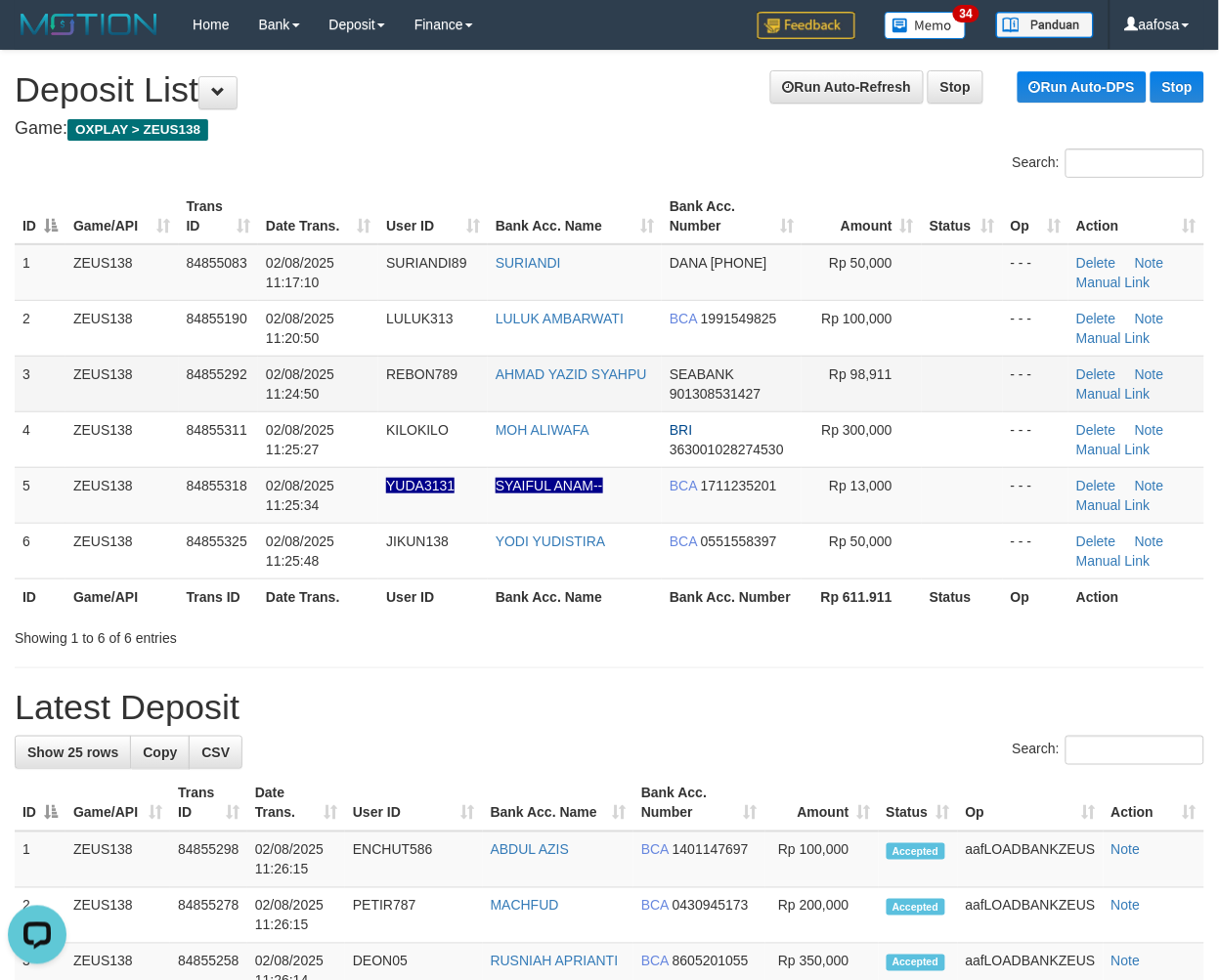 click on "AHMAD YAZID SYAHPU" at bounding box center (575, 383) 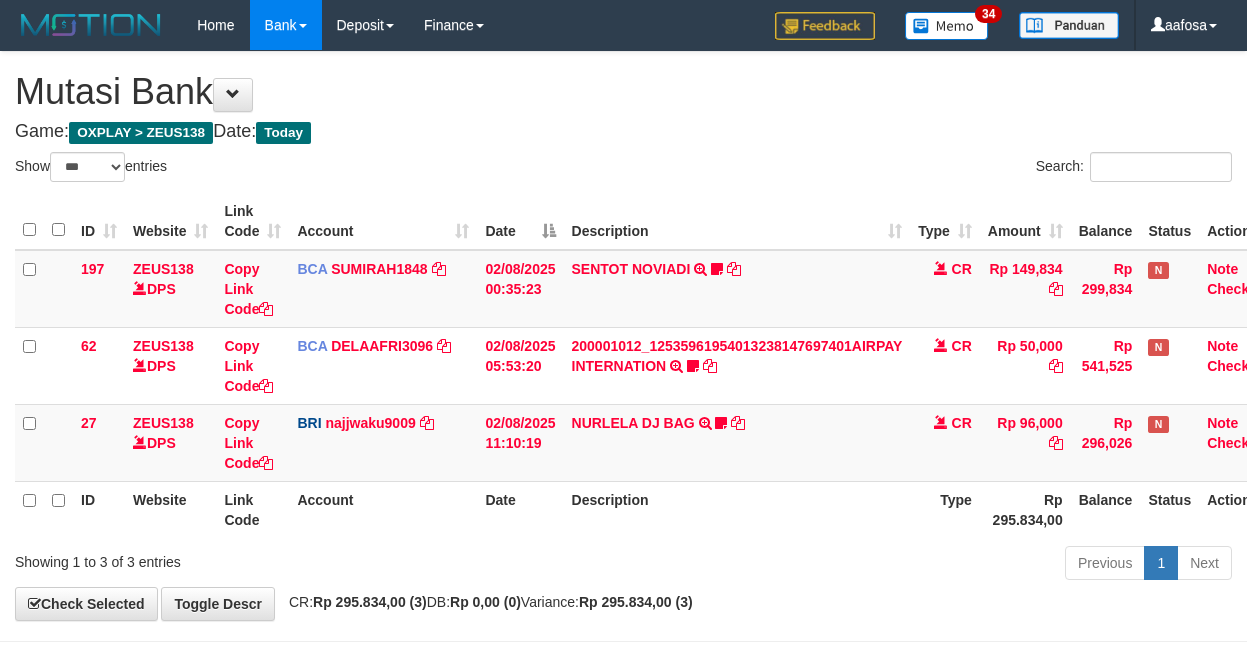 select on "***" 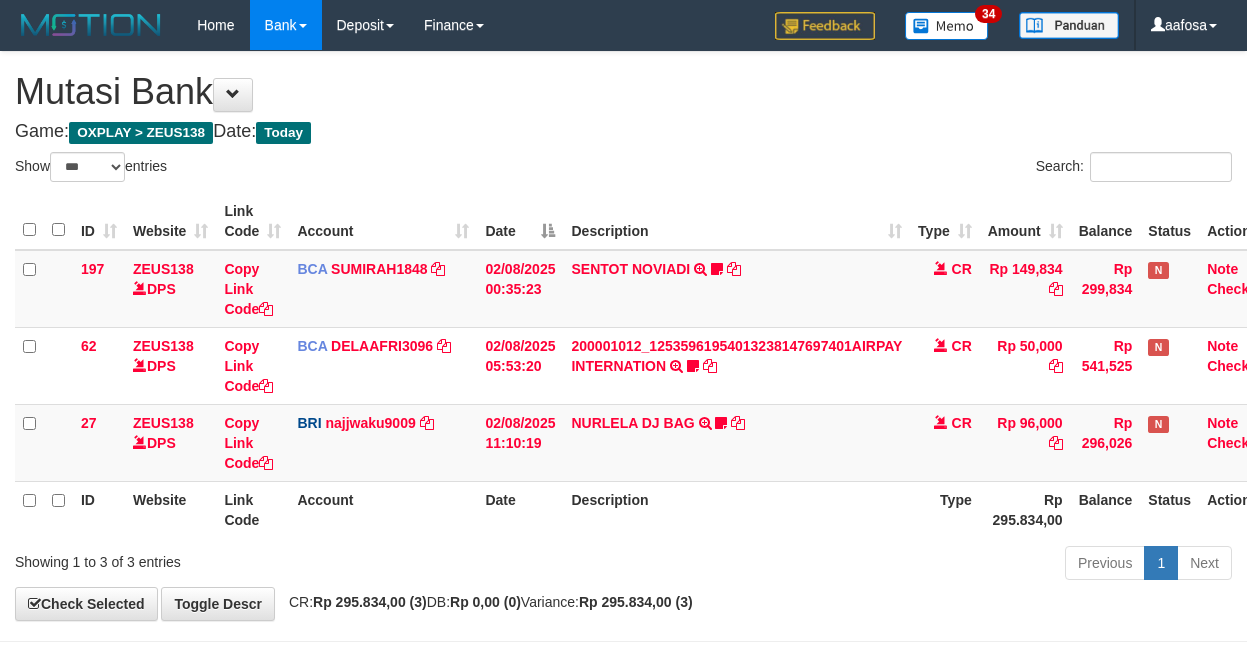 scroll, scrollTop: 81, scrollLeft: 0, axis: vertical 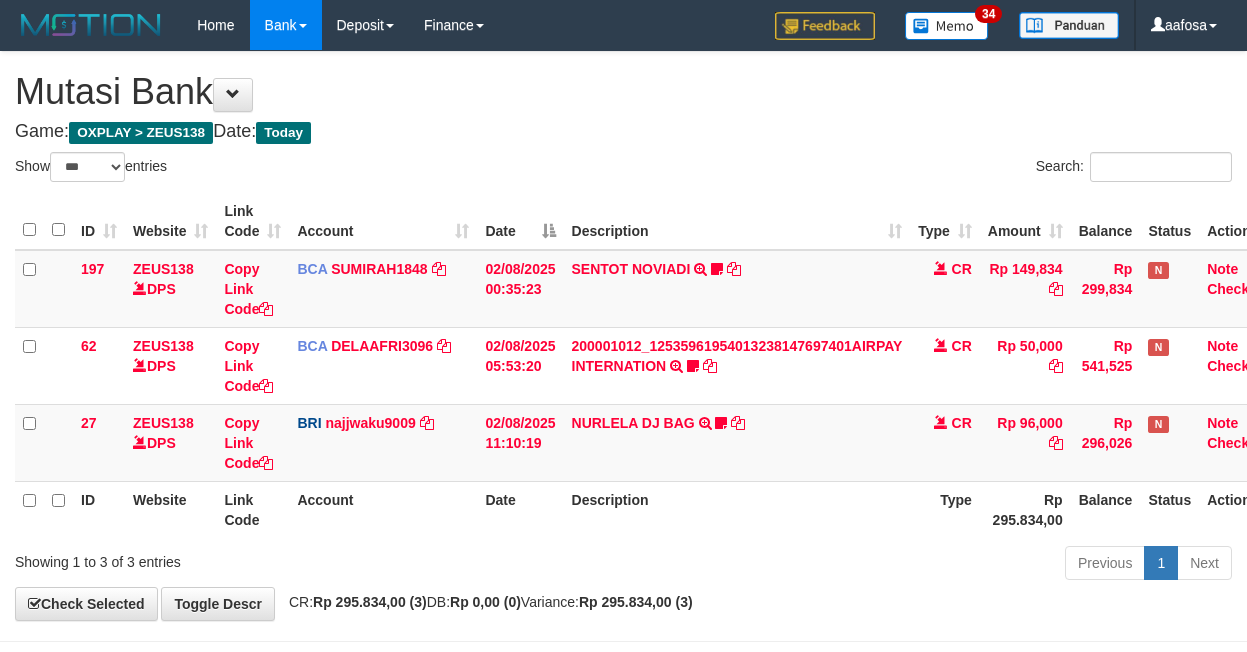 select on "***" 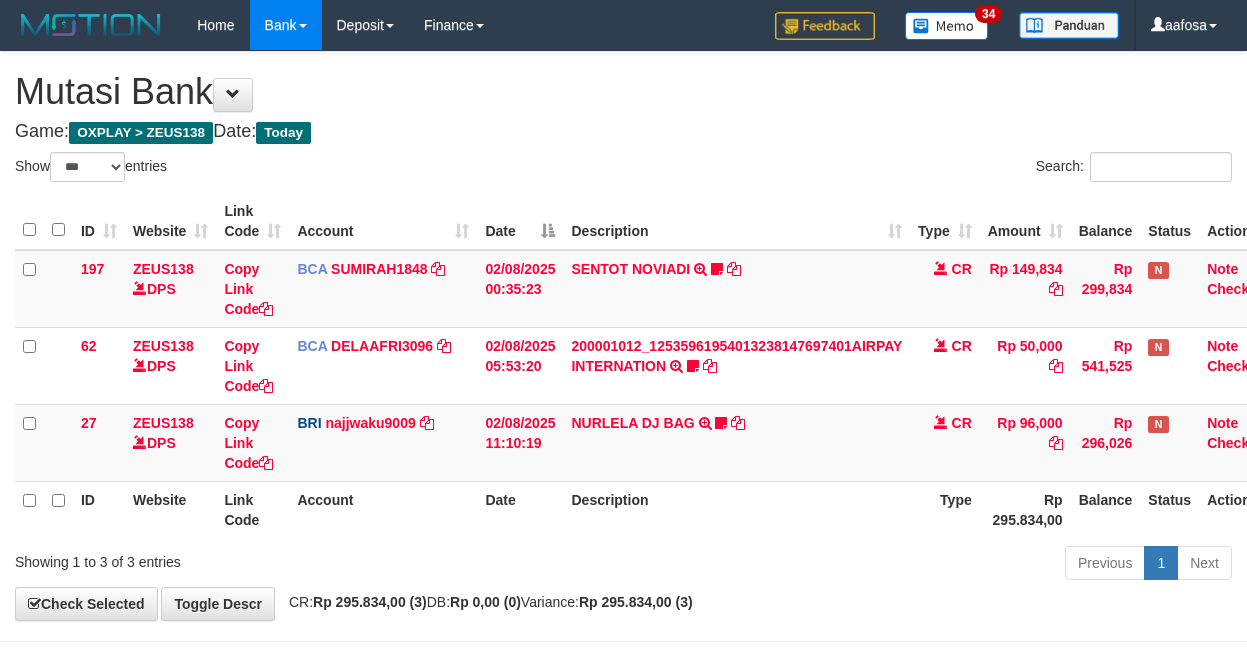 scroll, scrollTop: 81, scrollLeft: 0, axis: vertical 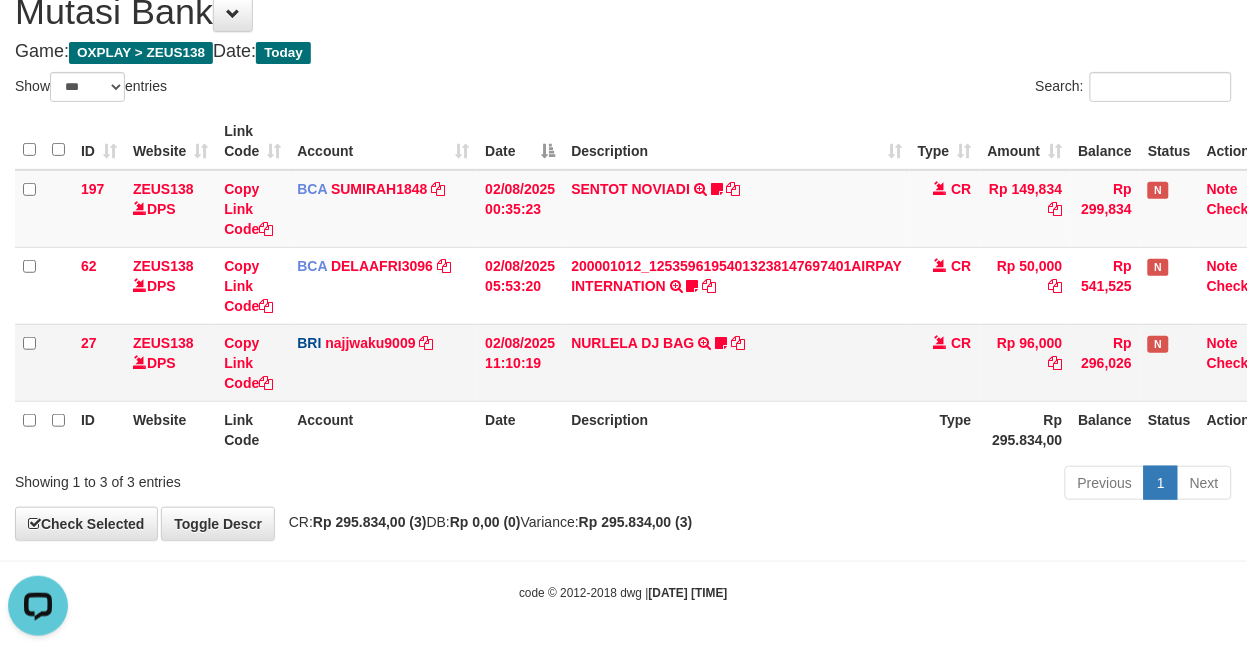 drag, startPoint x: 788, startPoint y: 350, endPoint x: 775, endPoint y: 346, distance: 13.601471 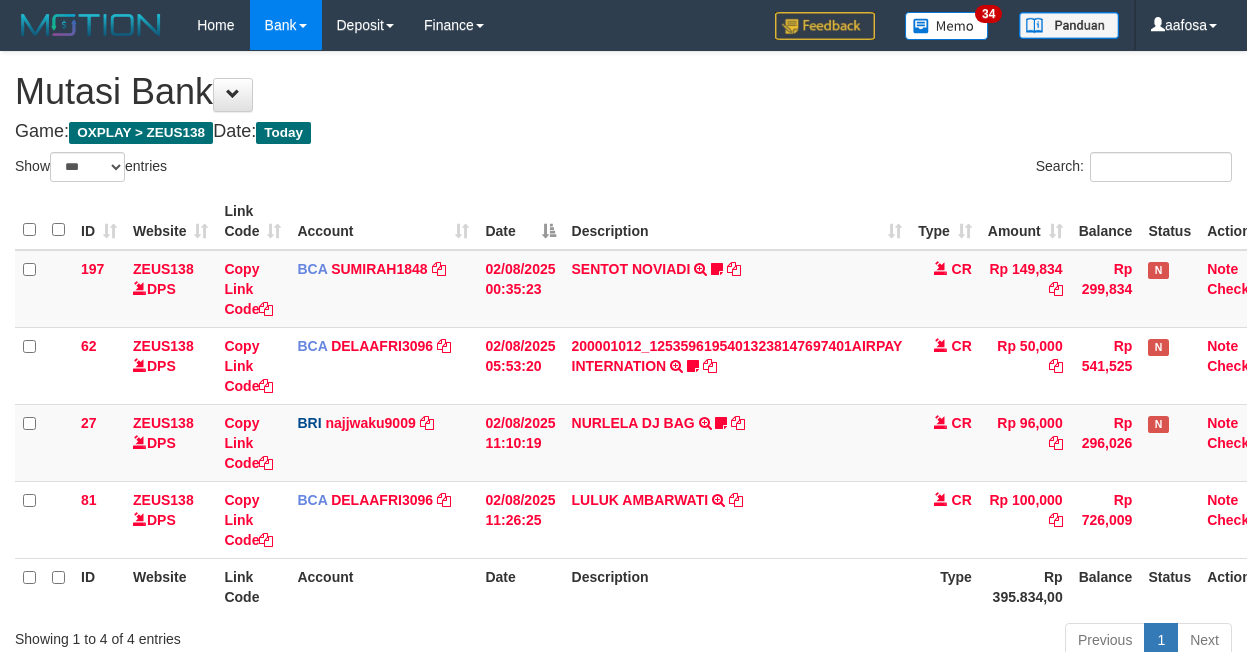 select on "***" 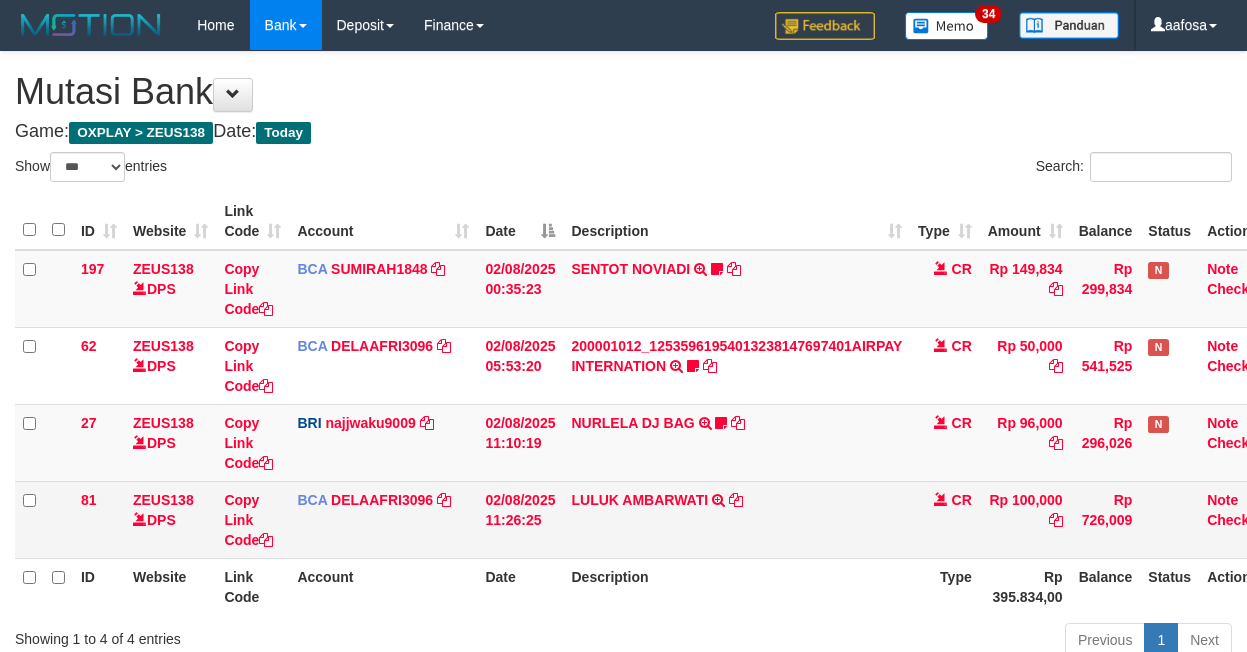 scroll, scrollTop: 140, scrollLeft: 0, axis: vertical 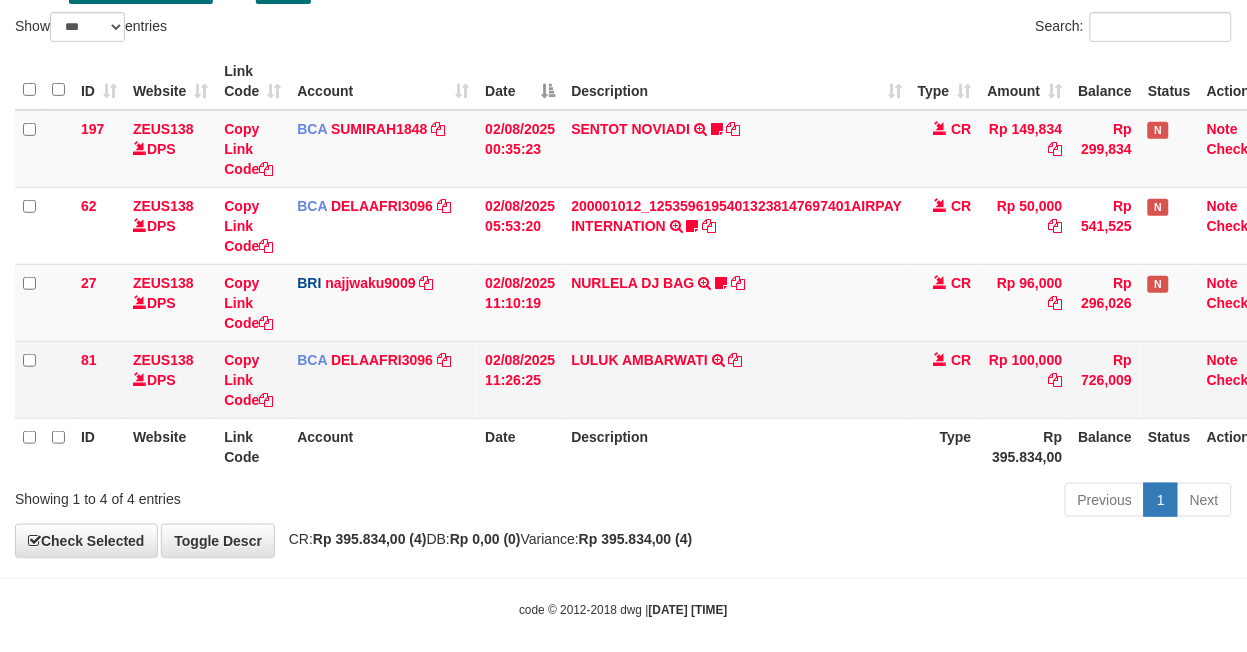 click on "LULUK AMBARWATI         TRSF E-BANKING CR 0208/FTSCY/WS95031
100000.00LULUK AMBARWATI" at bounding box center (736, 379) 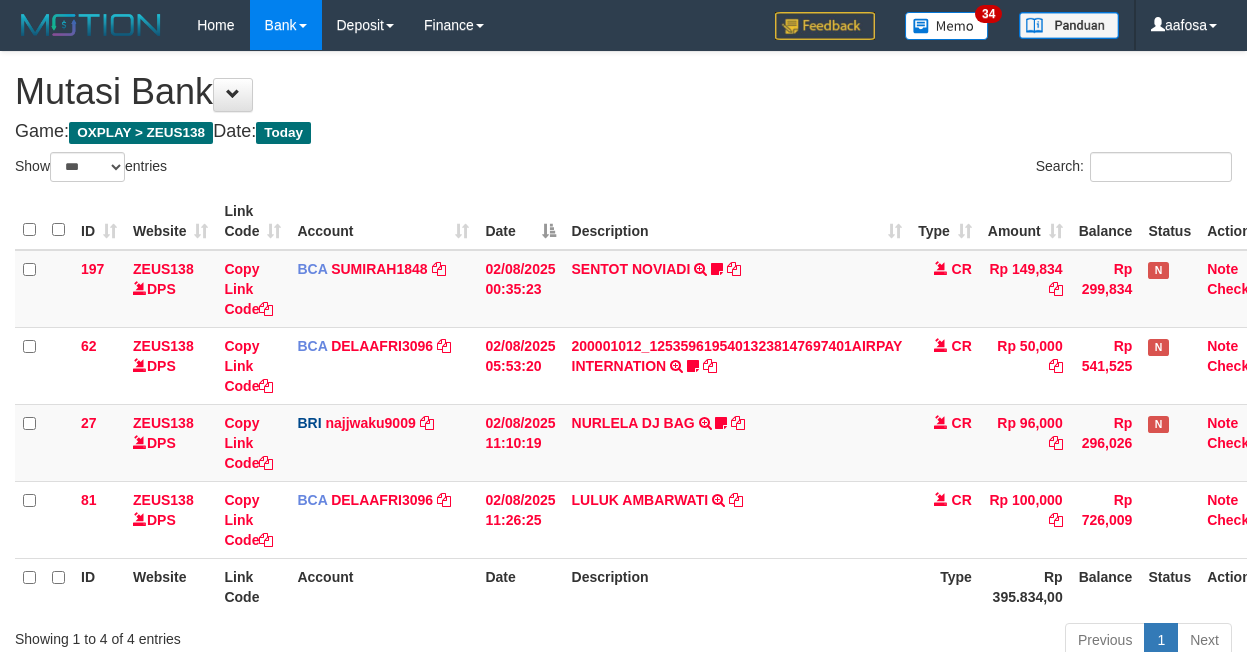 select on "***" 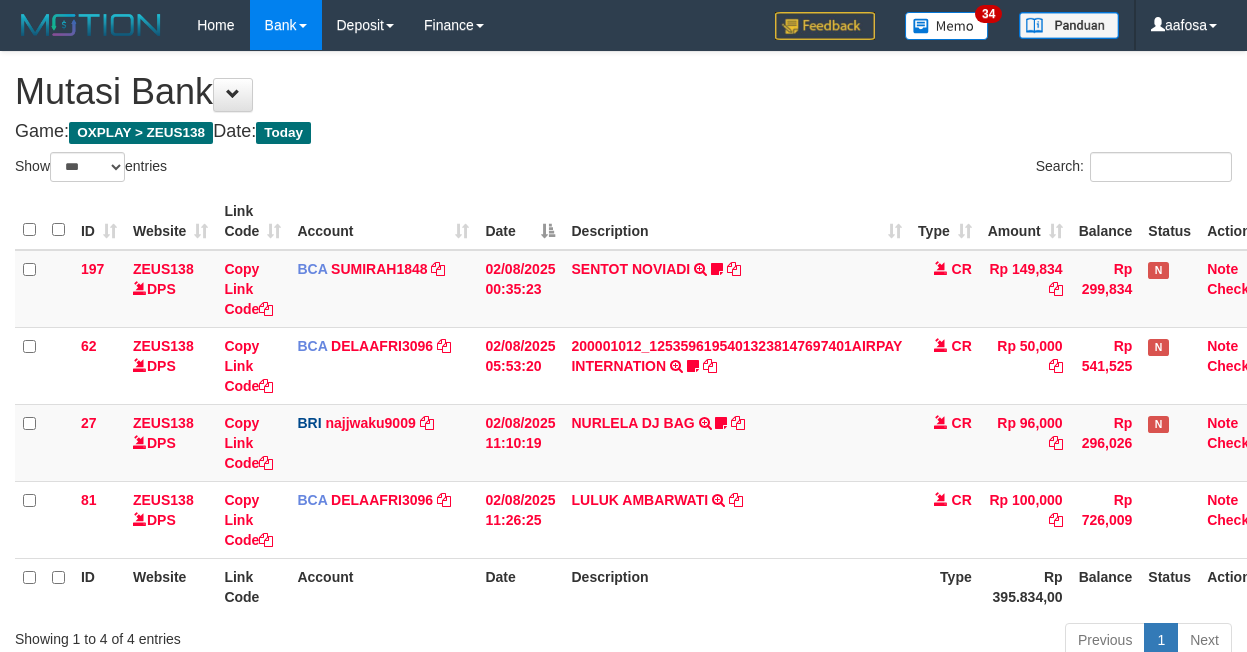 scroll, scrollTop: 82, scrollLeft: 0, axis: vertical 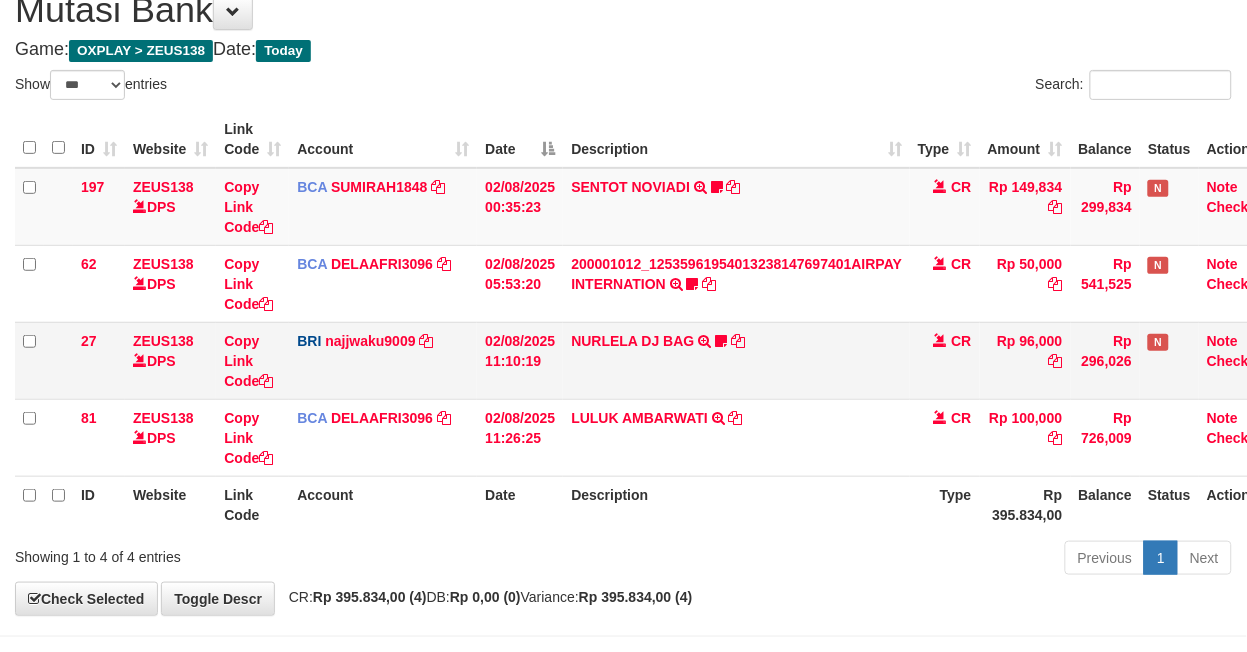 click on "NURLELA DJ BAG            TRANSFER NBMB NURLELA DJ BAG TO SITI KURNIA NINGSIH    Zengkus12" at bounding box center [736, 360] 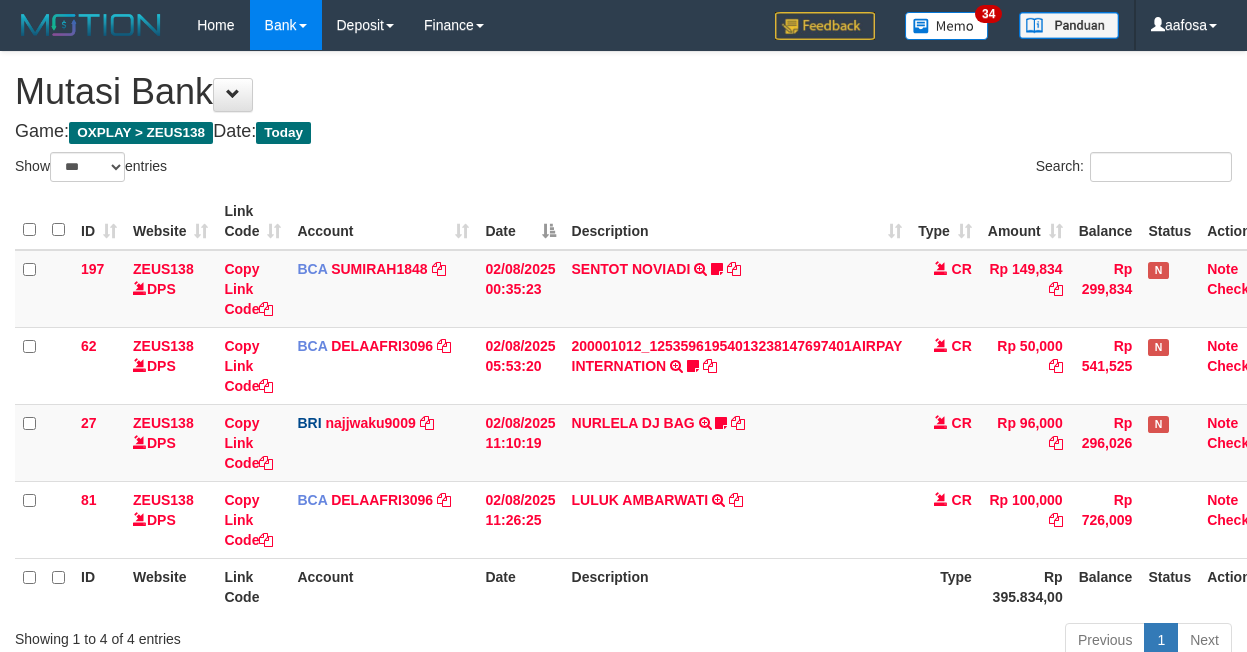 select on "***" 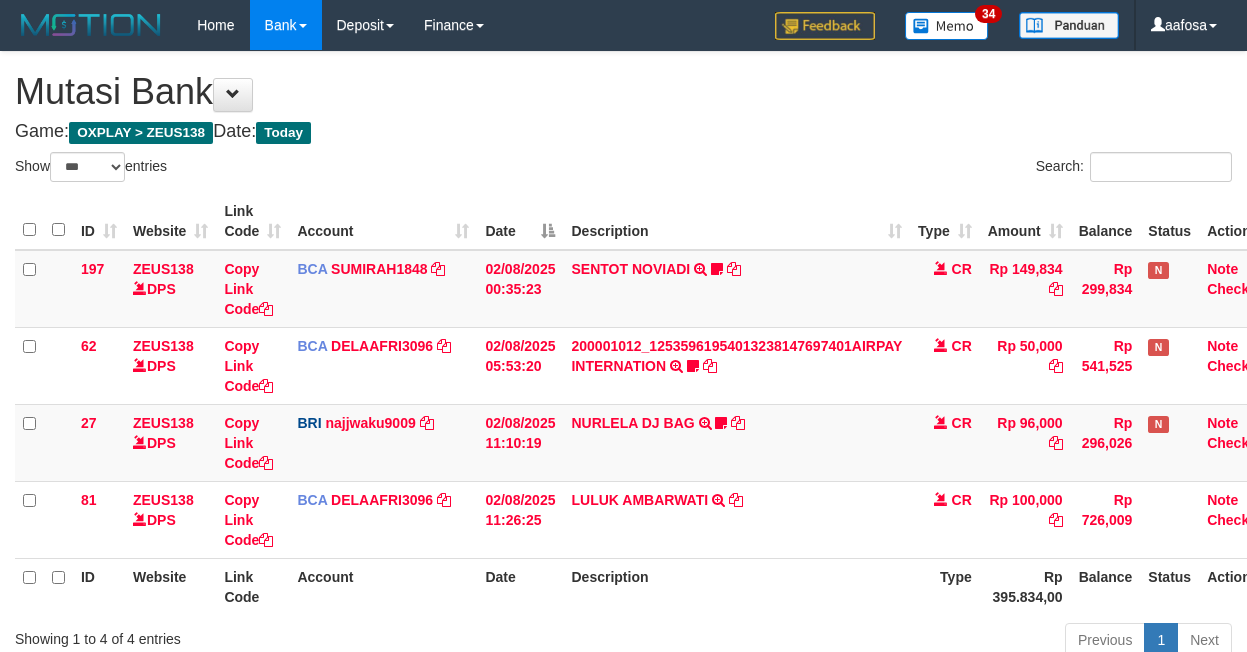 scroll, scrollTop: 83, scrollLeft: 0, axis: vertical 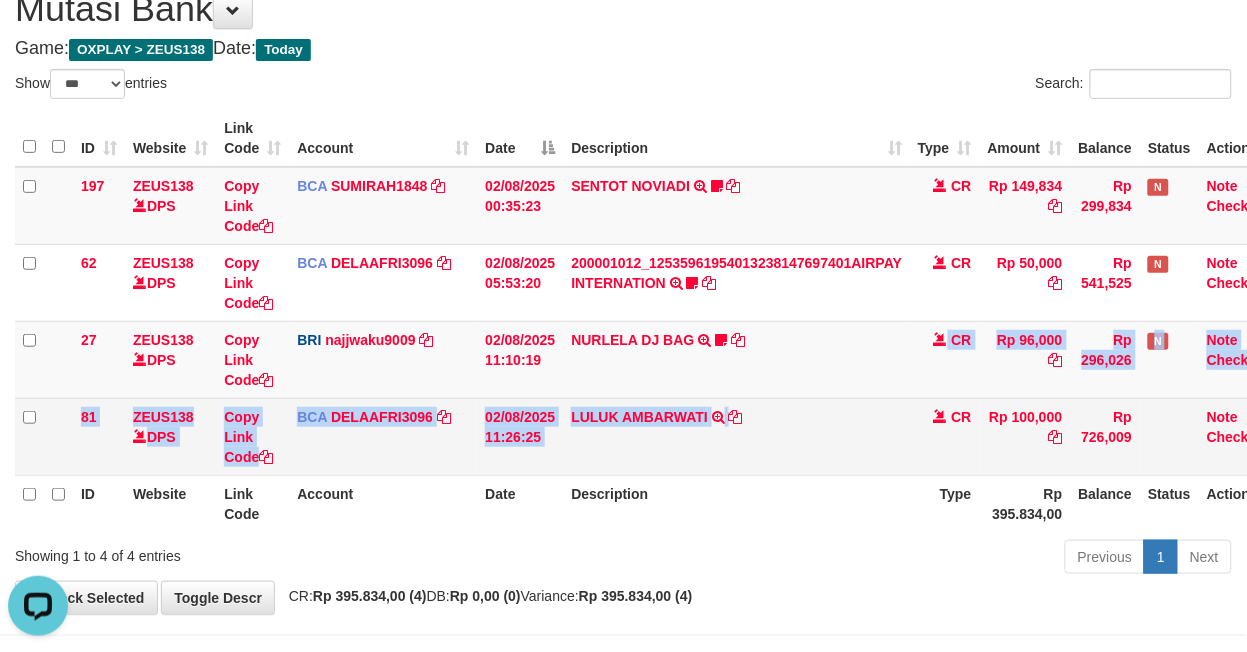 drag, startPoint x: 0, startPoint y: 0, endPoint x: 814, endPoint y: 414, distance: 913.2316 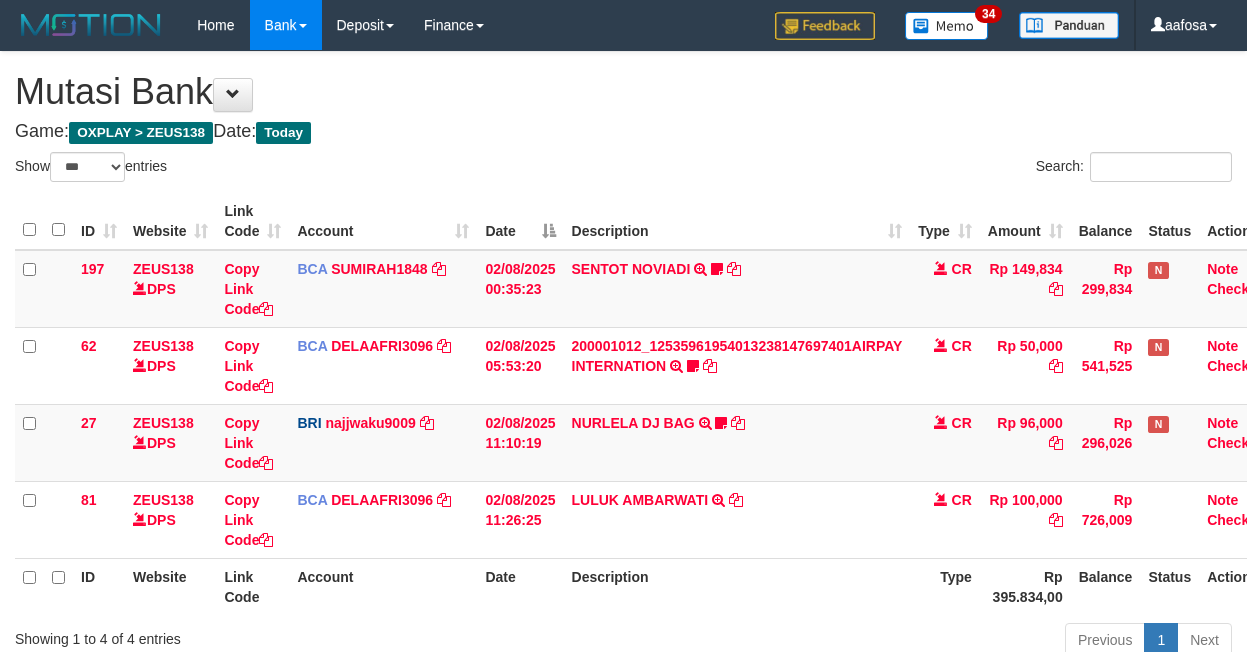 select on "***" 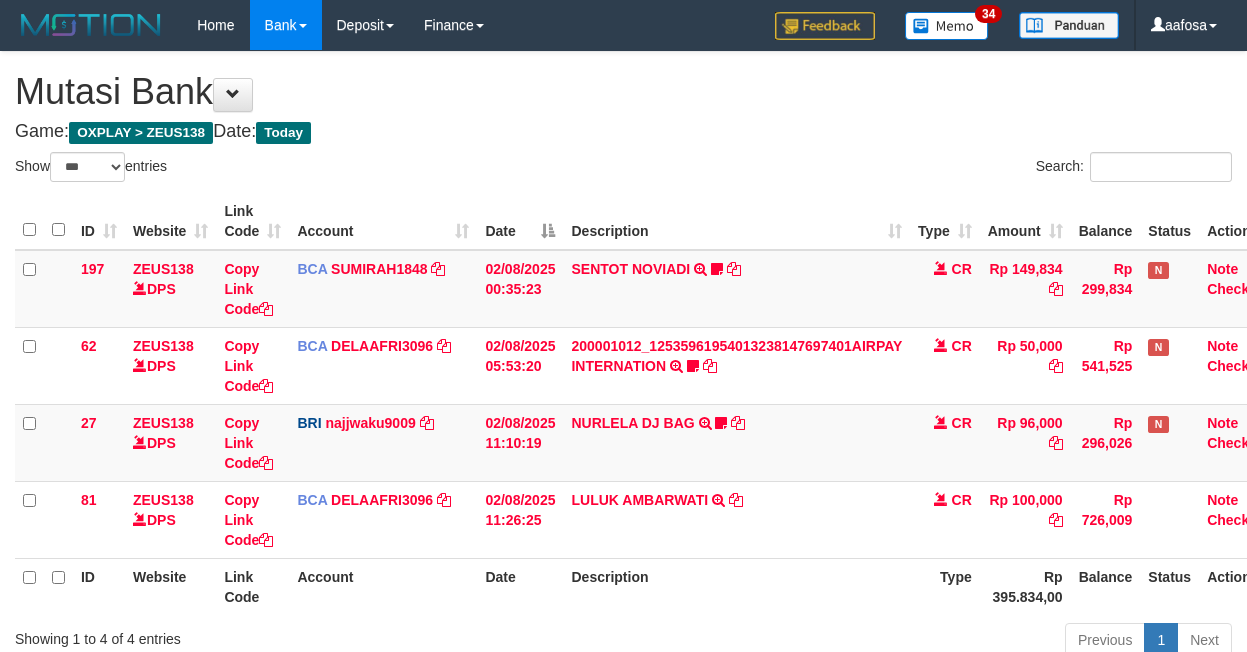 scroll, scrollTop: 84, scrollLeft: 0, axis: vertical 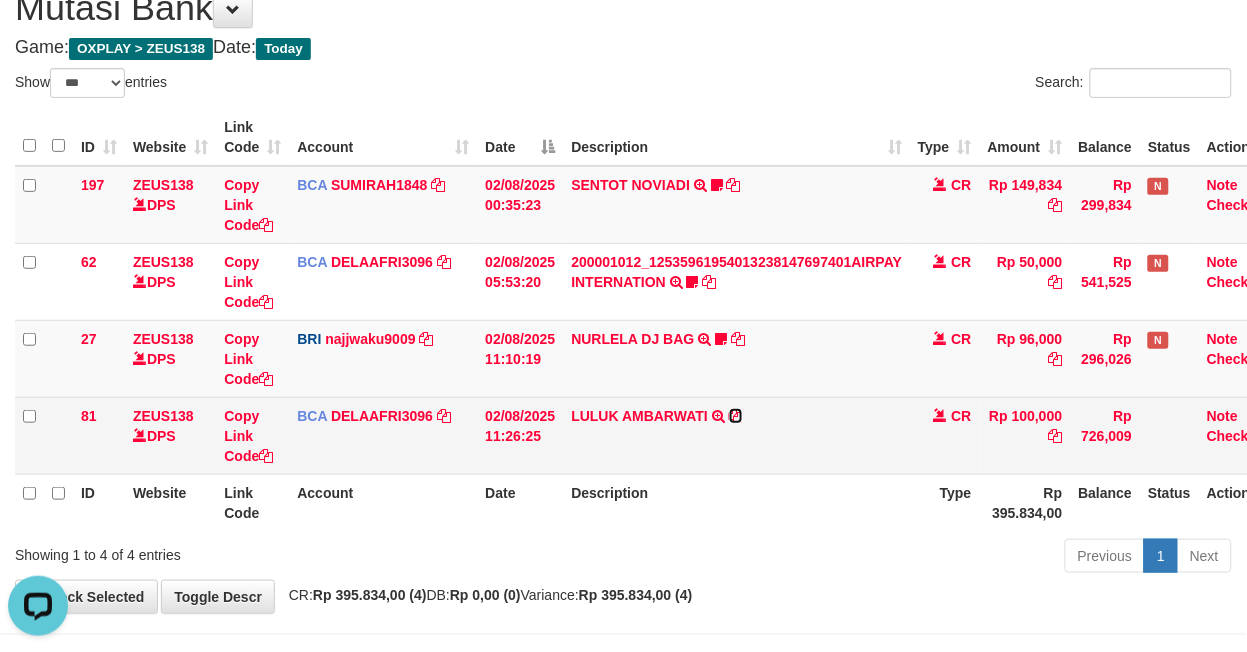 click at bounding box center (736, 416) 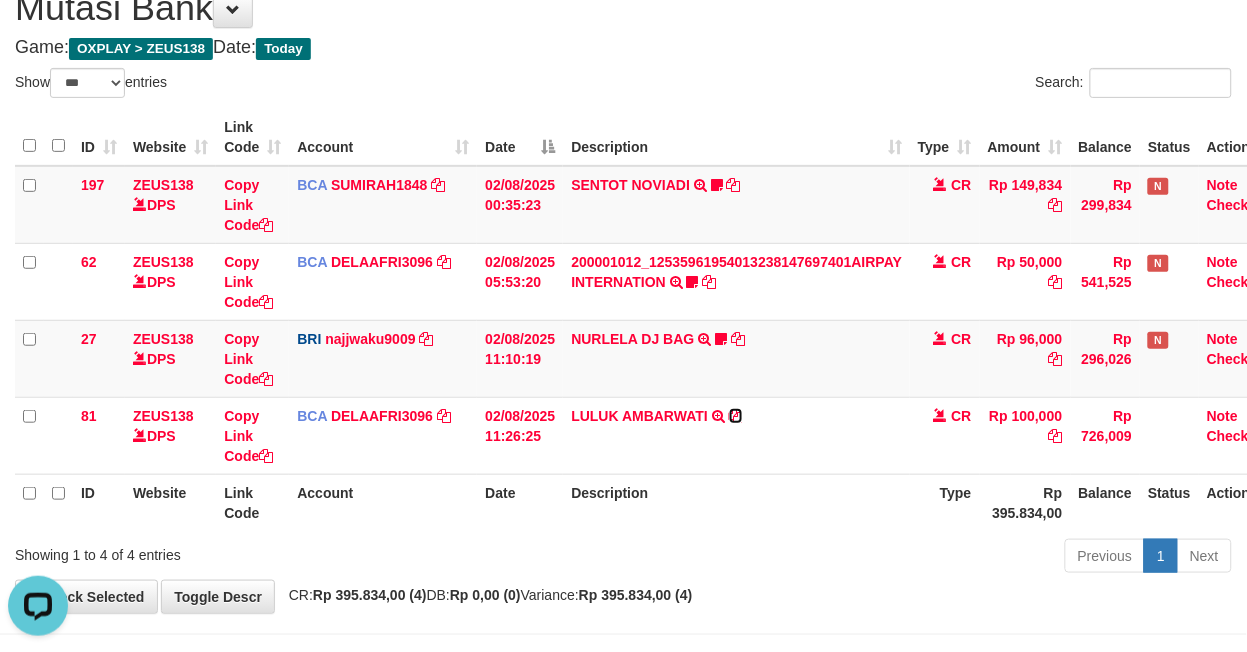 drag, startPoint x: 735, startPoint y: 408, endPoint x: 1253, endPoint y: 415, distance: 518.0473 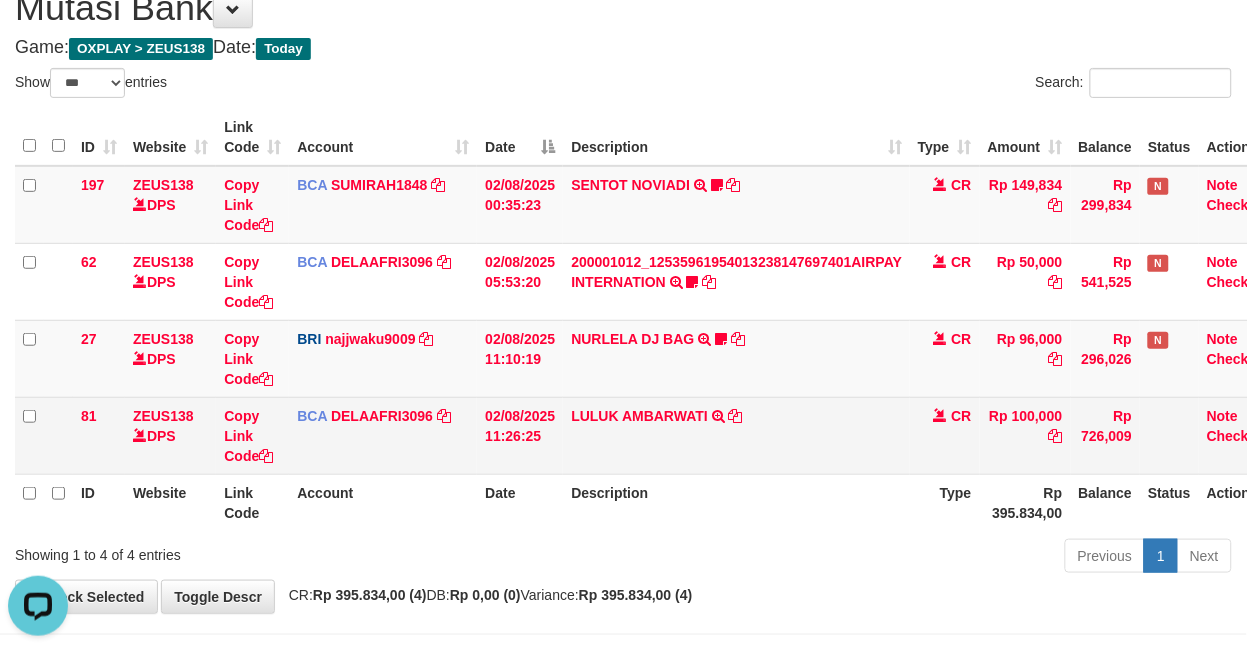drag, startPoint x: 473, startPoint y: 404, endPoint x: 486, endPoint y: 402, distance: 13.152946 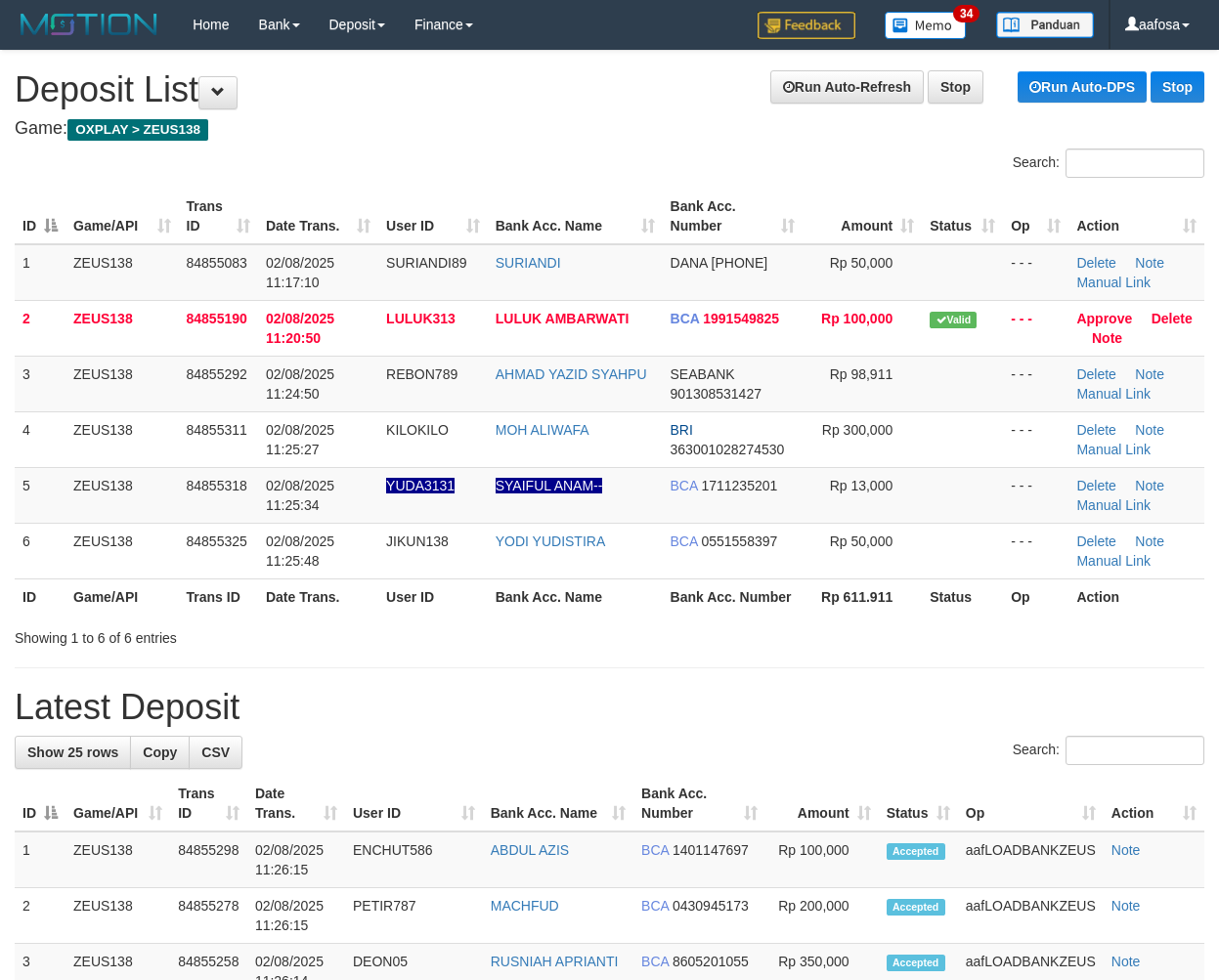 scroll, scrollTop: 0, scrollLeft: 0, axis: both 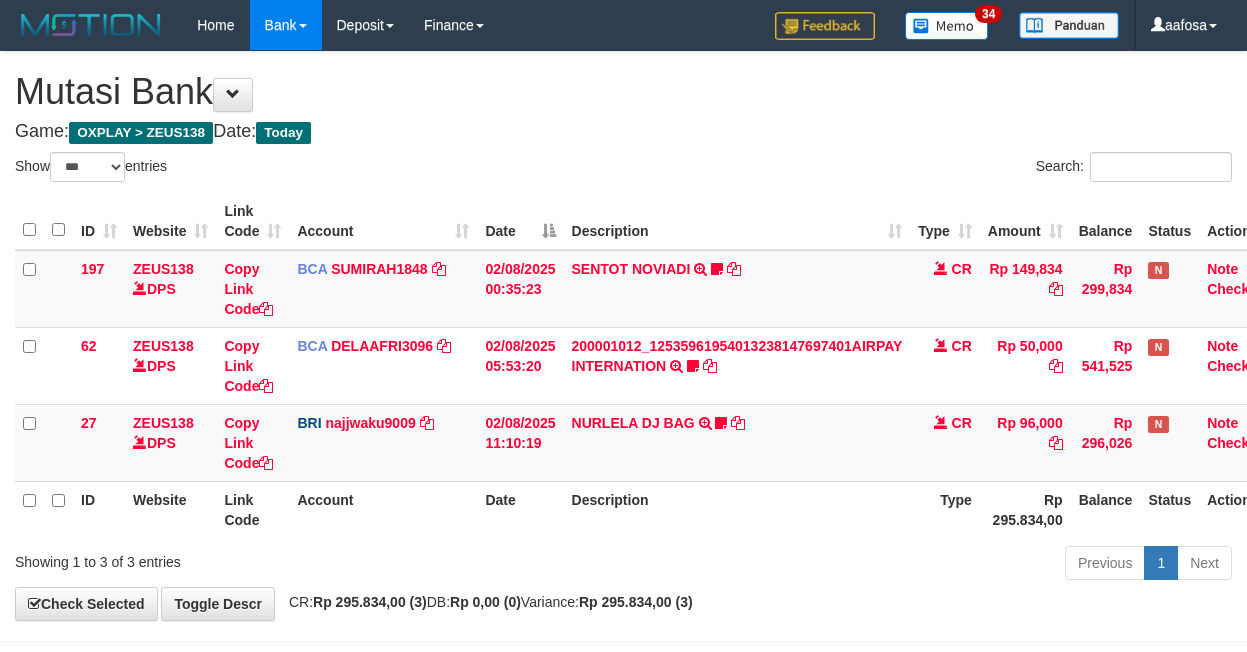 select on "***" 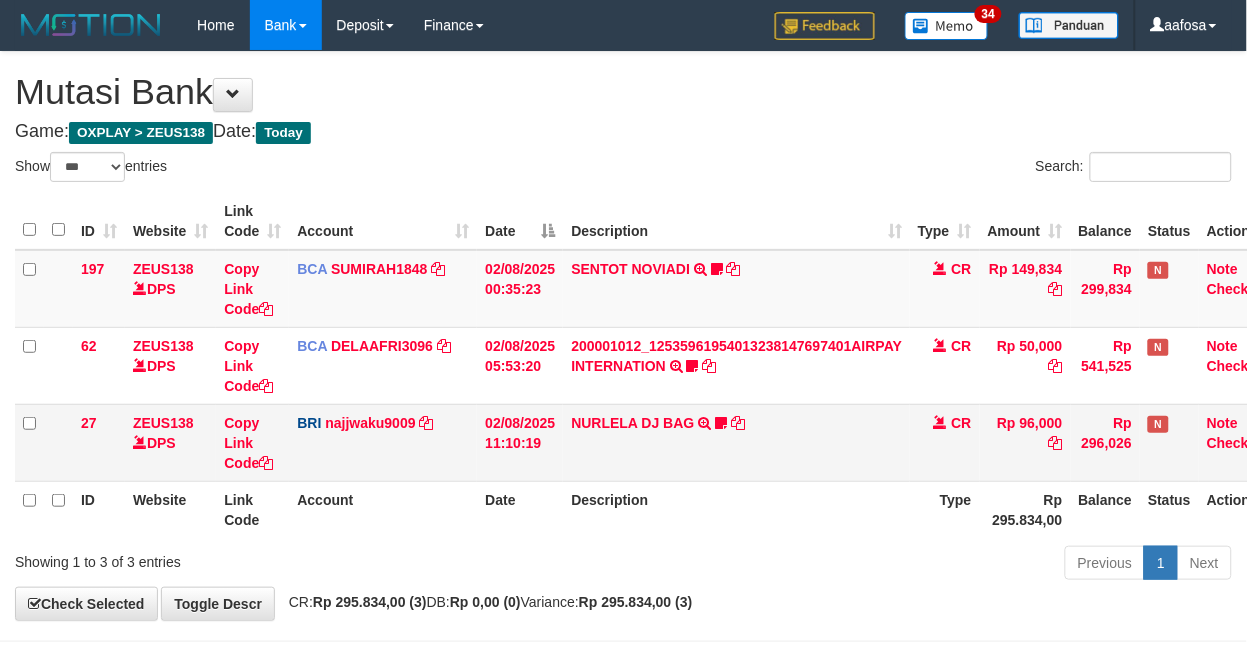 scroll, scrollTop: 81, scrollLeft: 0, axis: vertical 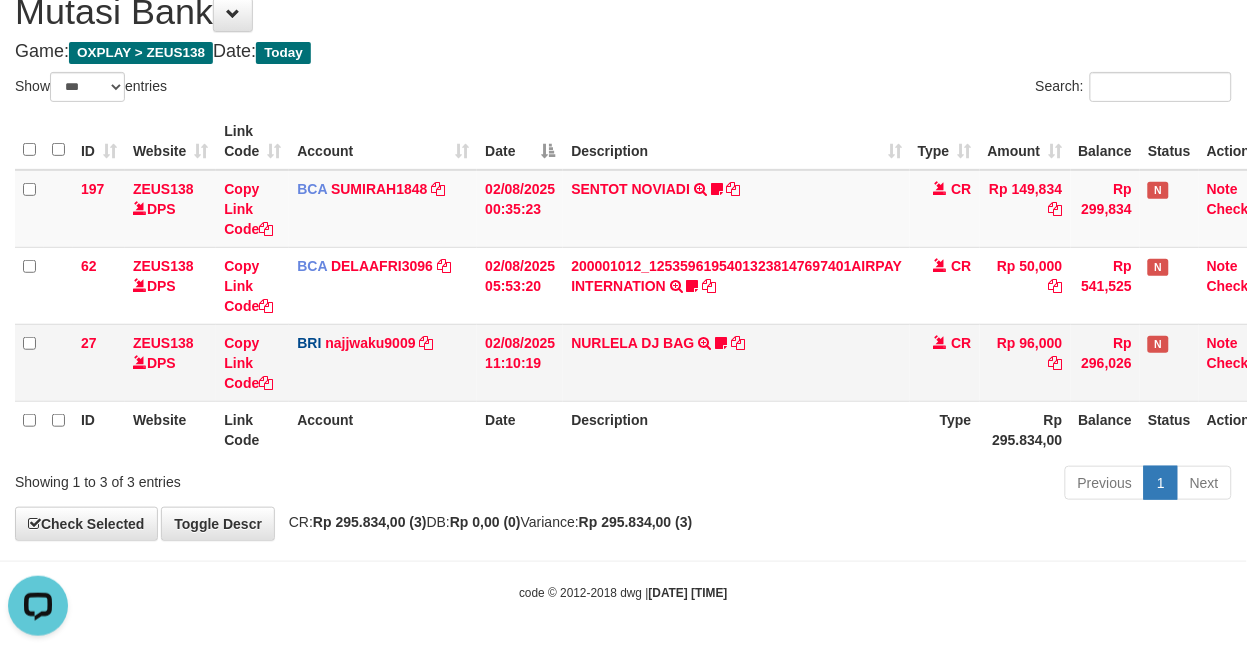 click on "NURLELA DJ BAG            TRANSFER NBMB NURLELA DJ BAG TO SITI KURNIA NINGSIH    Zengkus12" at bounding box center (736, 362) 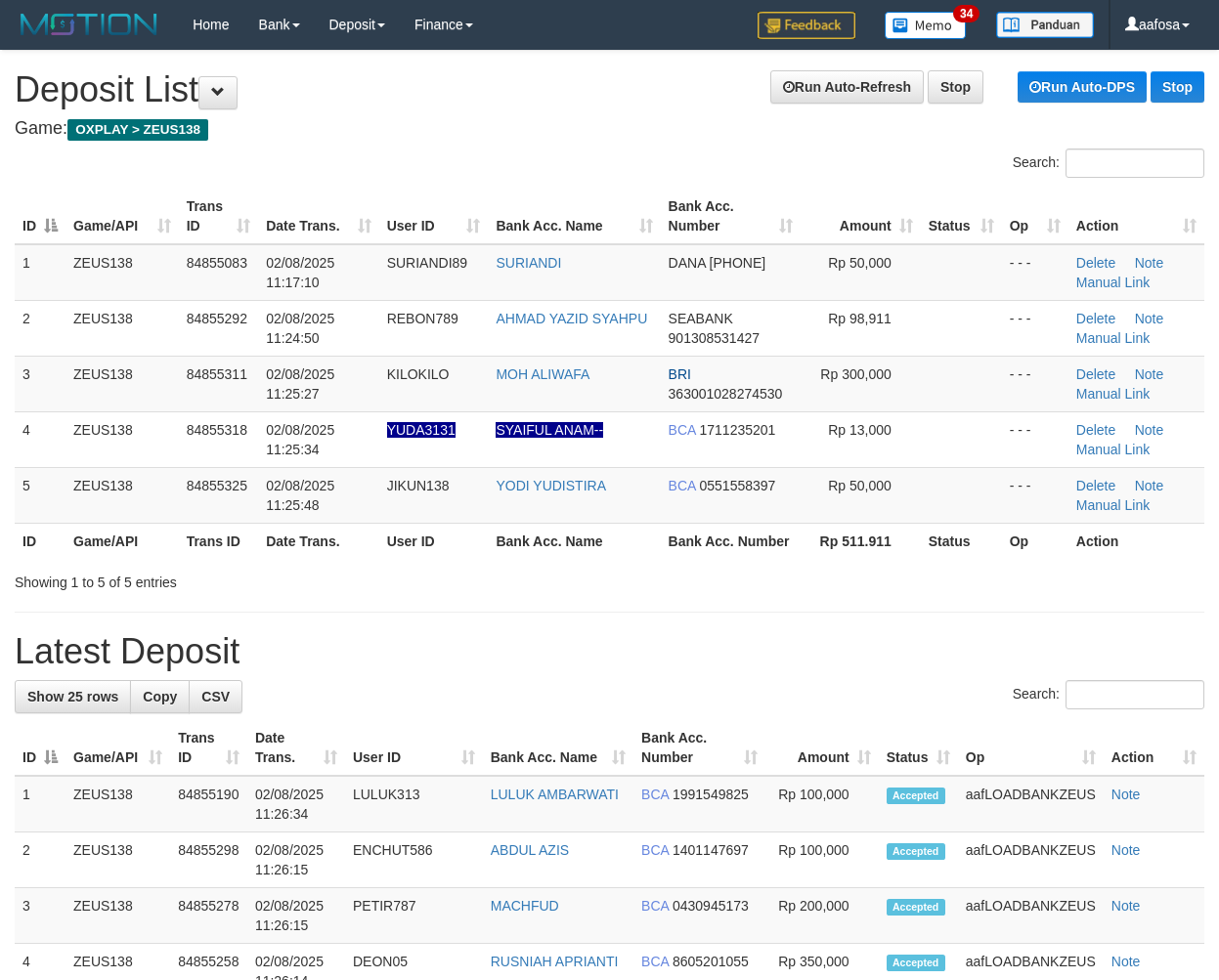 scroll, scrollTop: 0, scrollLeft: 0, axis: both 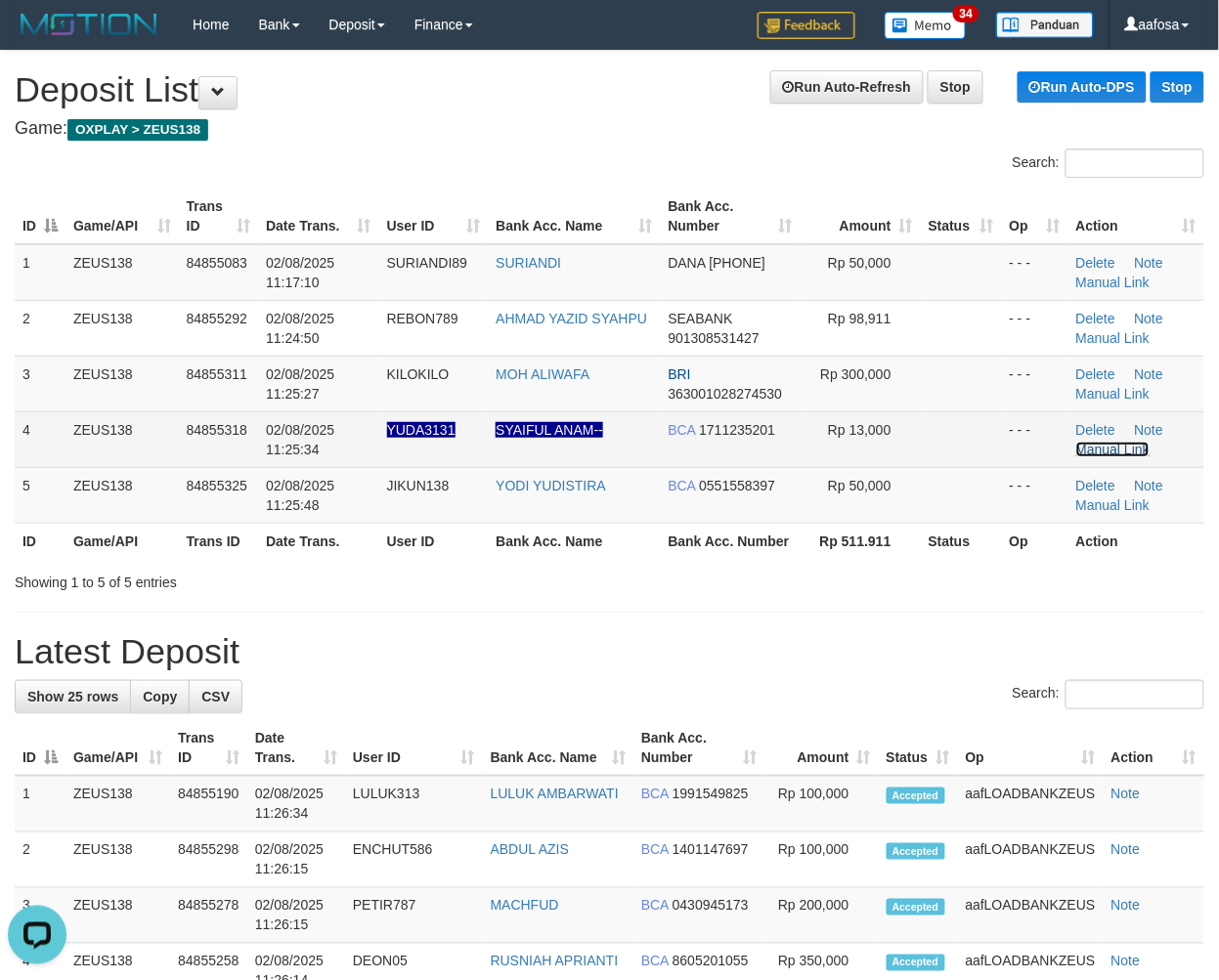click on "Manual Link" at bounding box center [1113, 449] 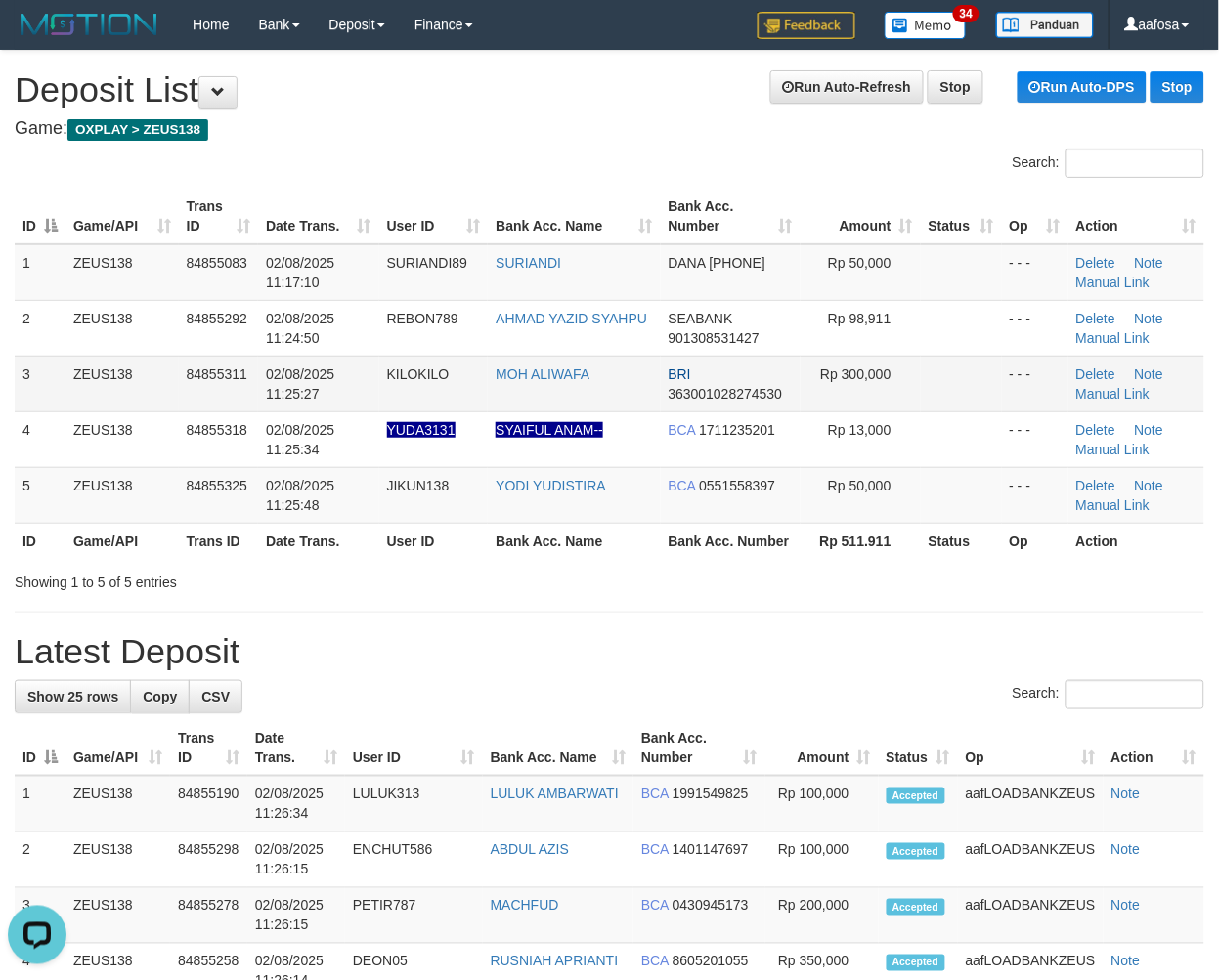 click at bounding box center [961, 383] 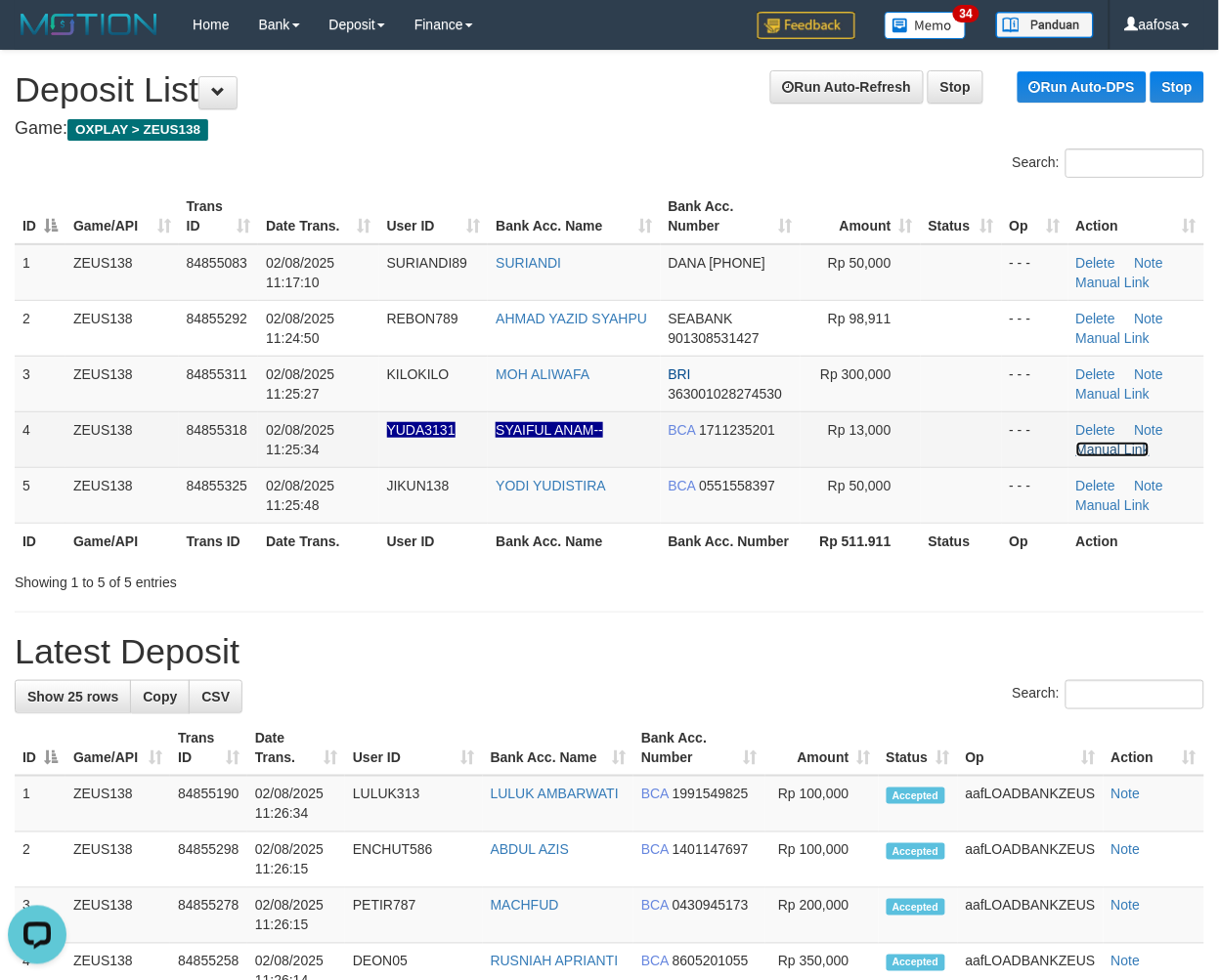 click on "Manual Link" at bounding box center (1113, 449) 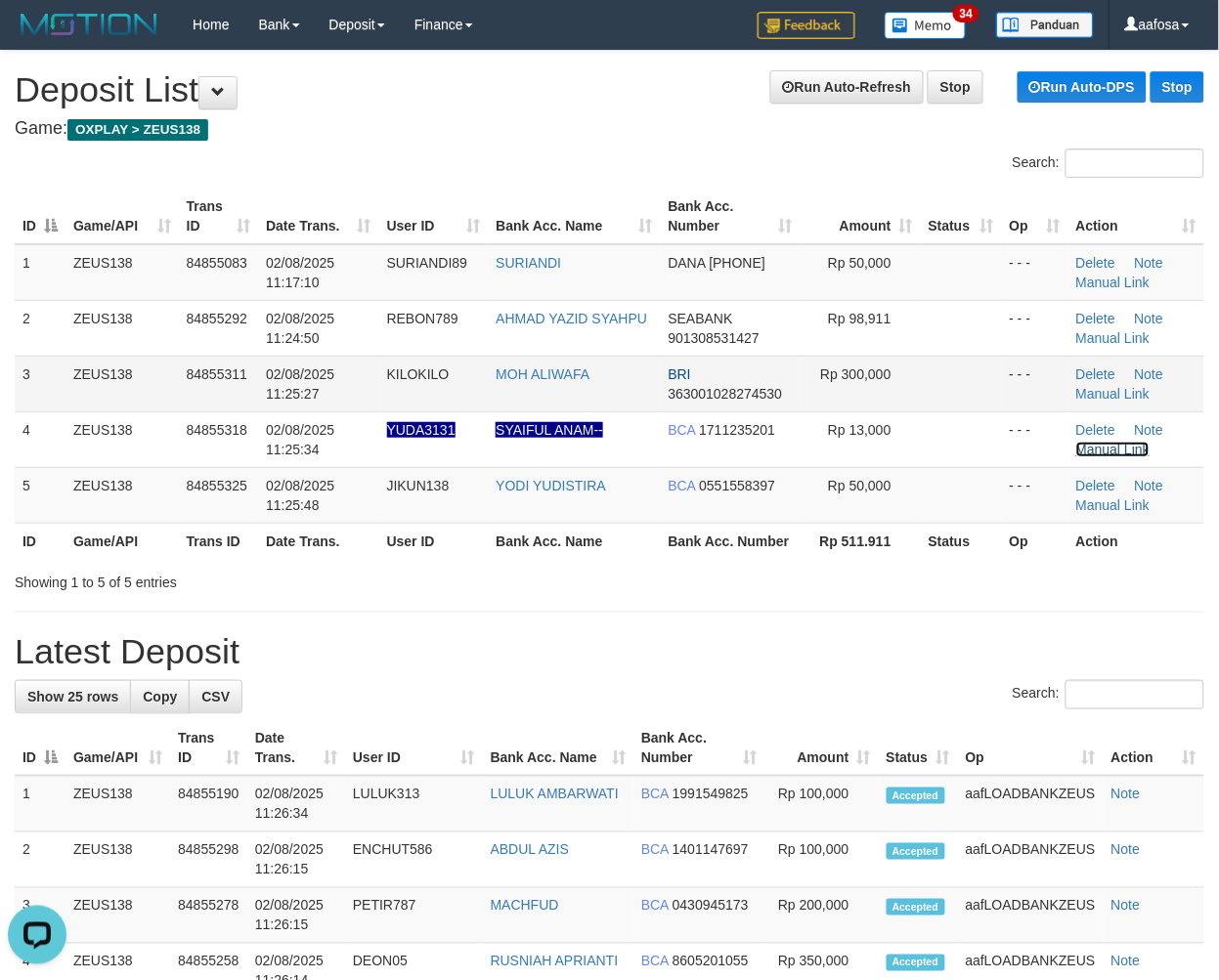 click on "Manual Link" at bounding box center (1113, 449) 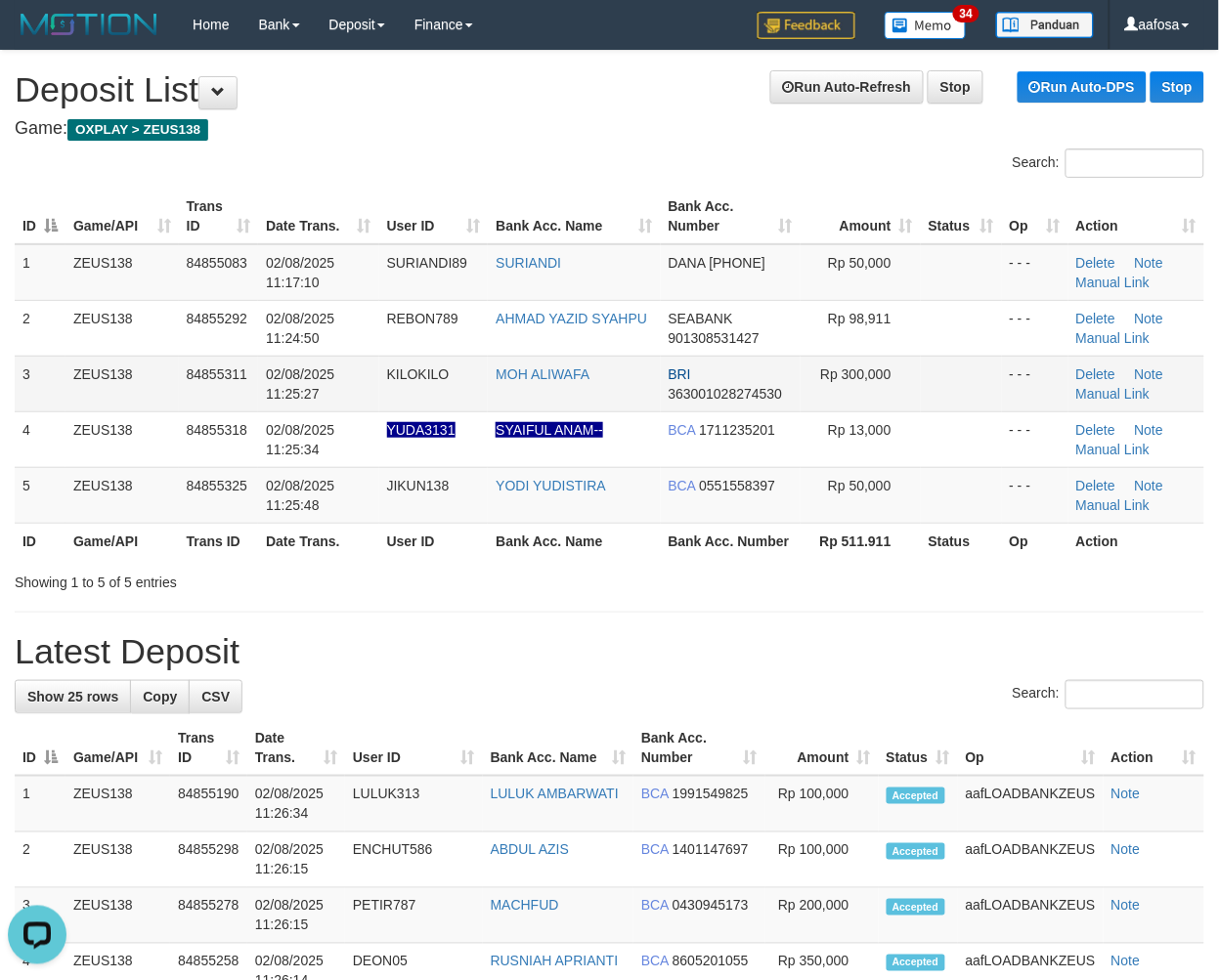 click on "MOH ALIWAFA" at bounding box center [574, 383] 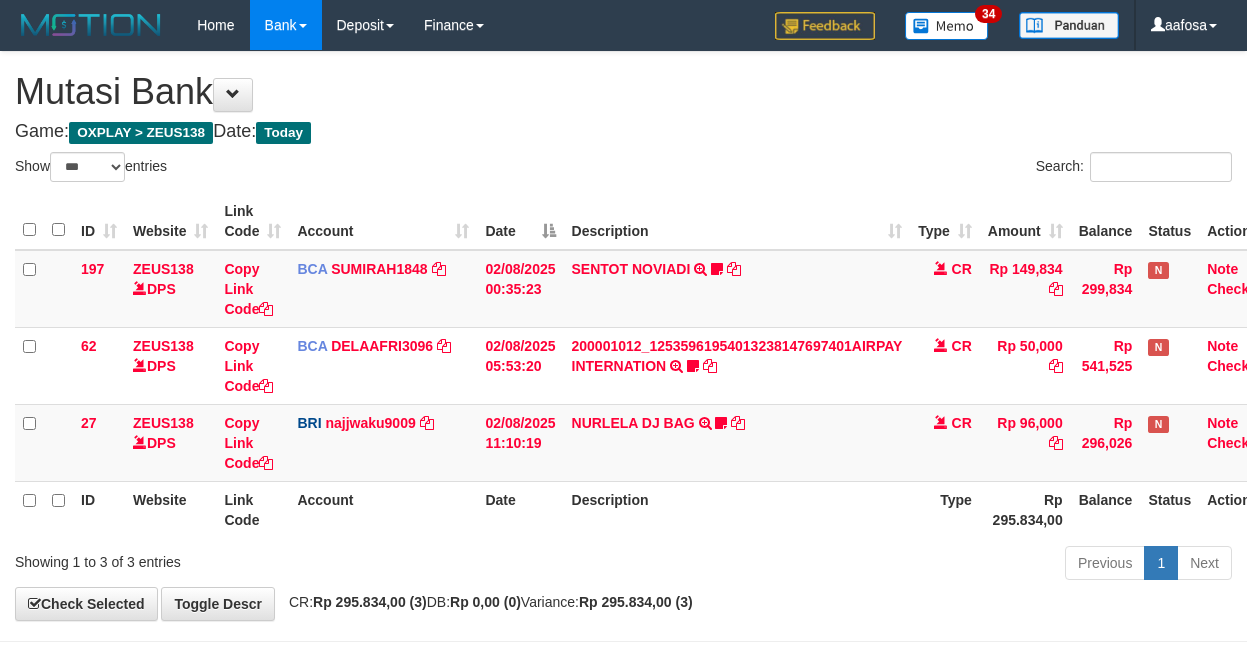 select on "***" 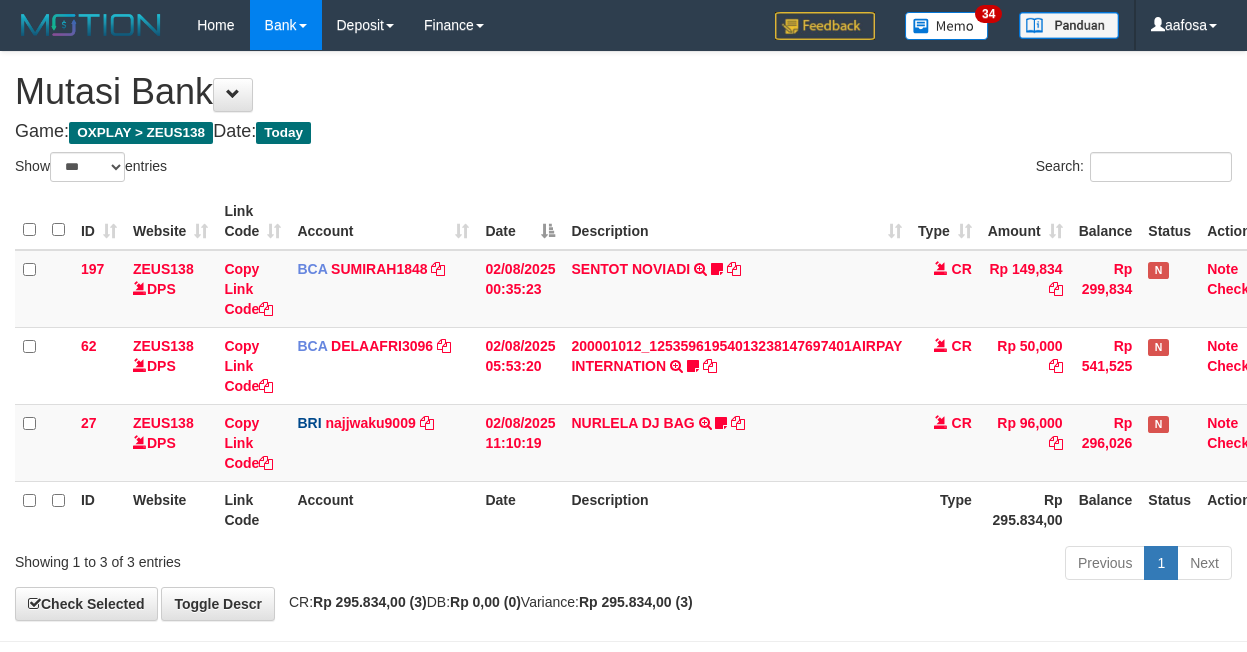 scroll, scrollTop: 81, scrollLeft: 0, axis: vertical 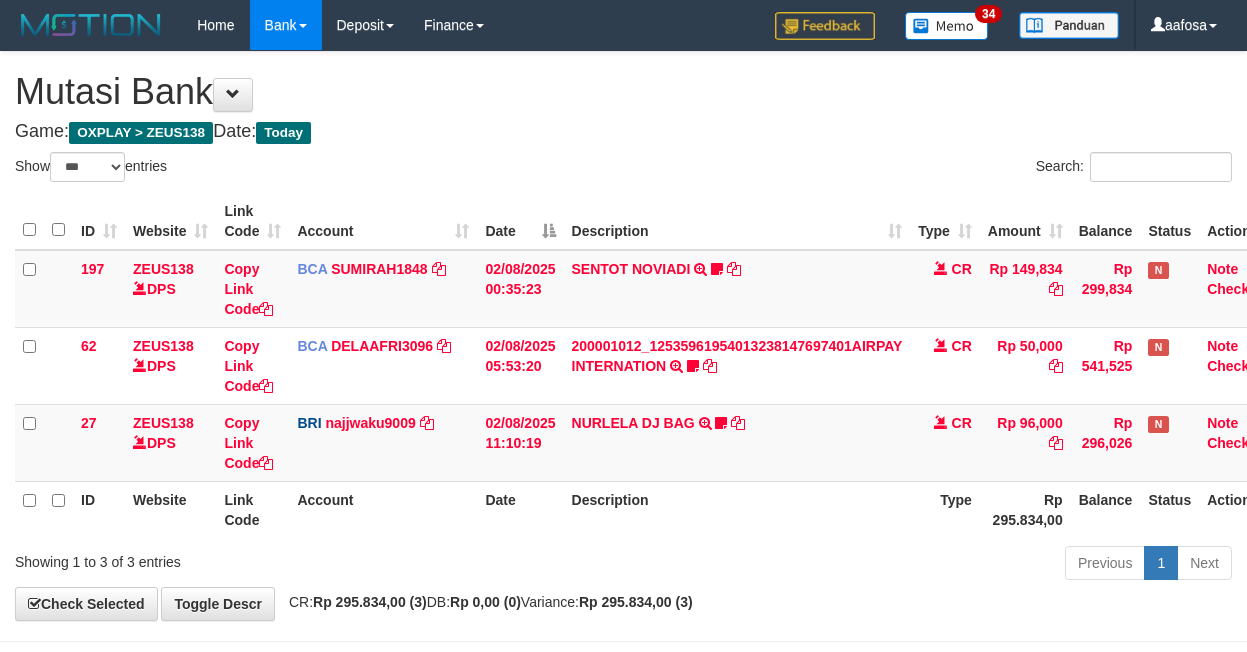select on "***" 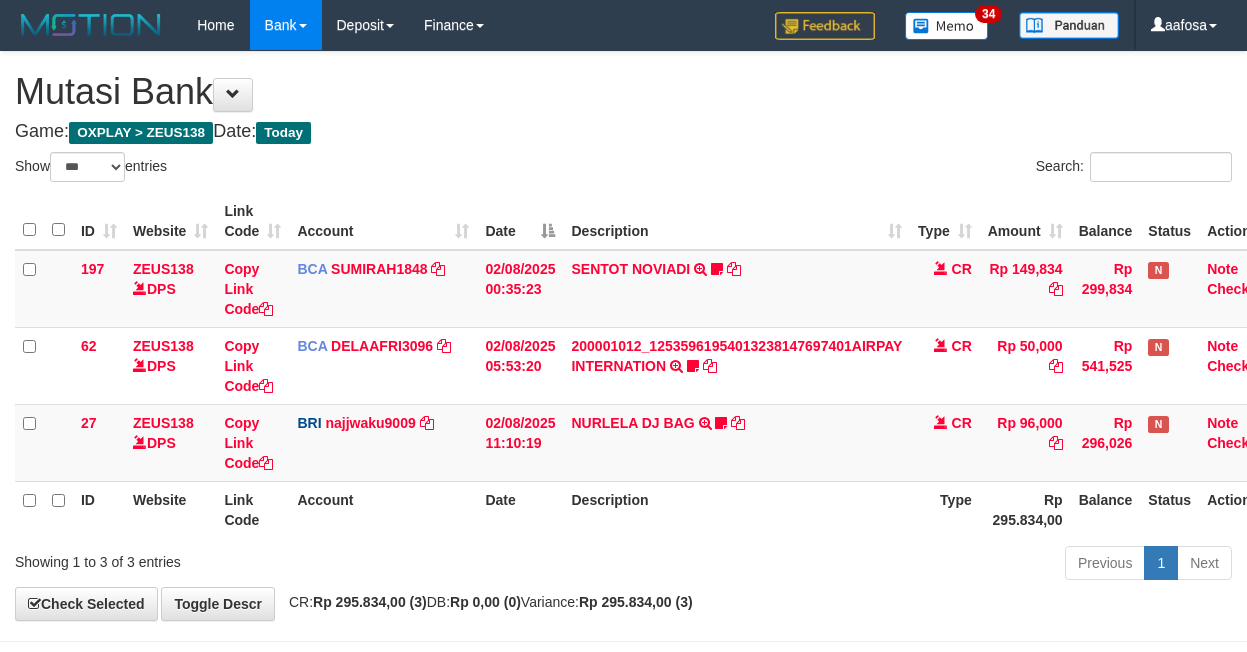 scroll, scrollTop: 81, scrollLeft: 0, axis: vertical 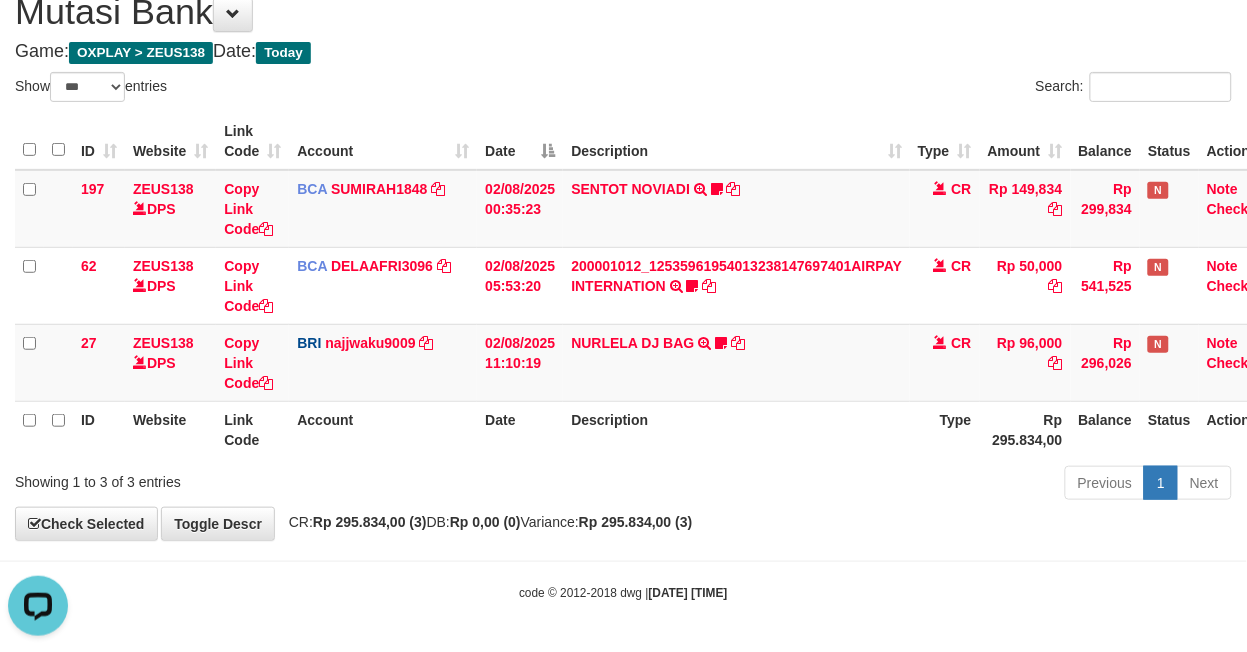 click on "Description" at bounding box center (736, 429) 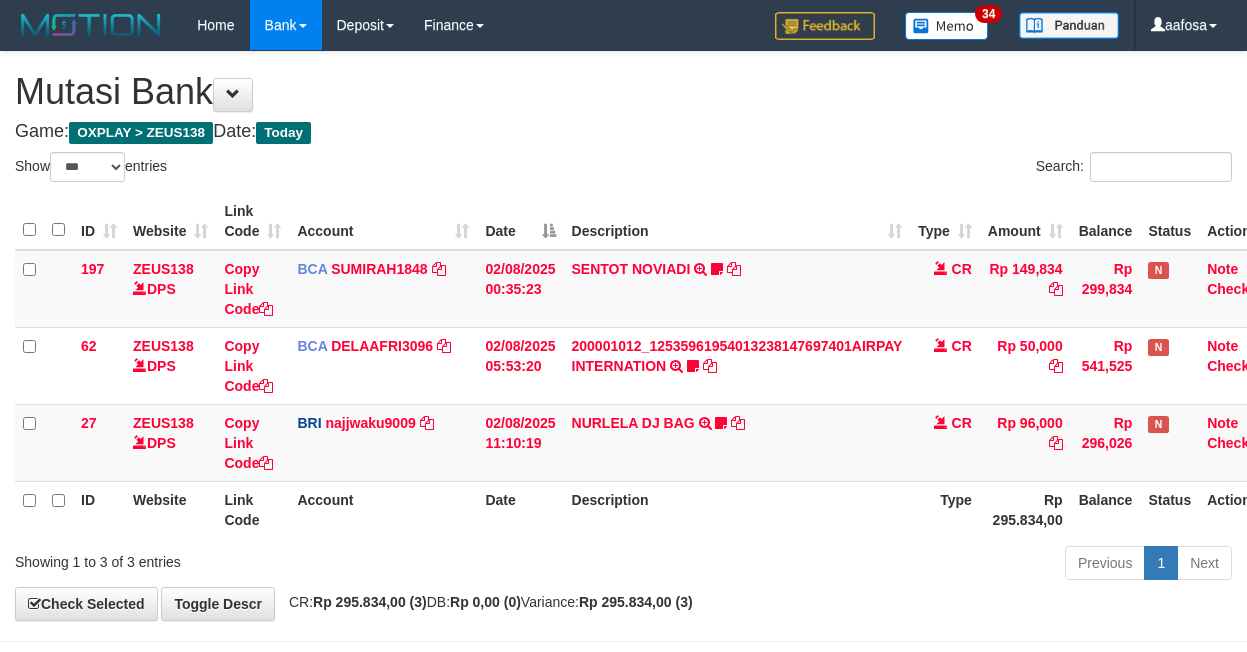 select on "***" 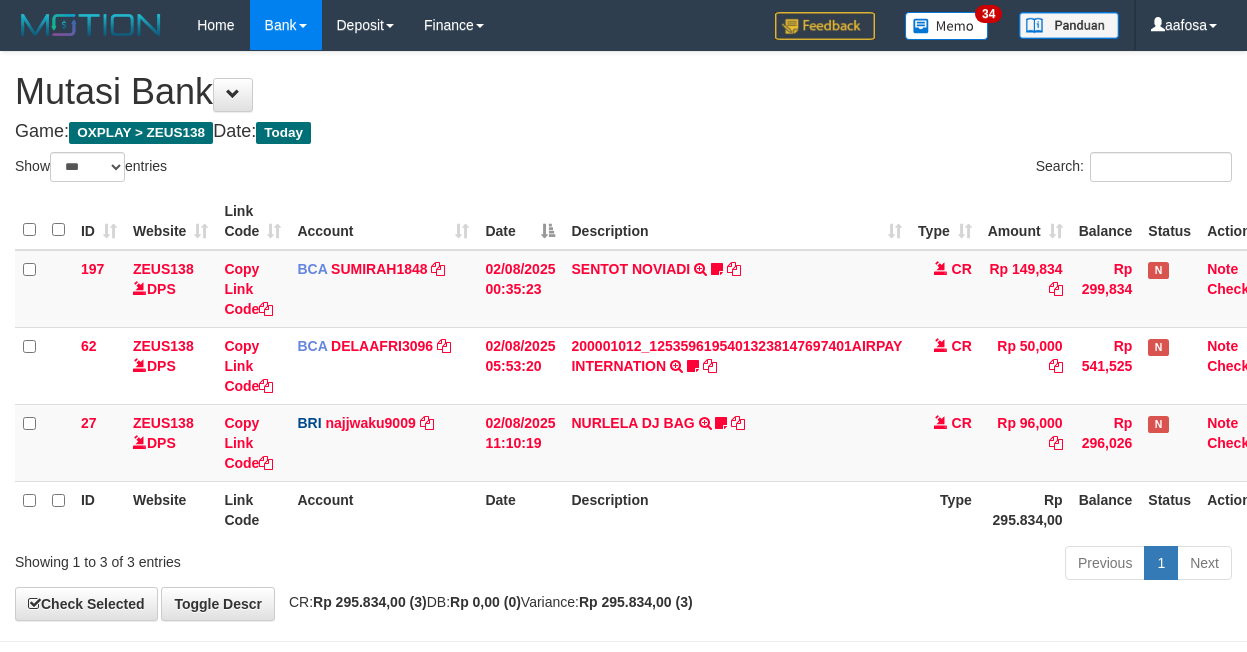 scroll, scrollTop: 81, scrollLeft: 0, axis: vertical 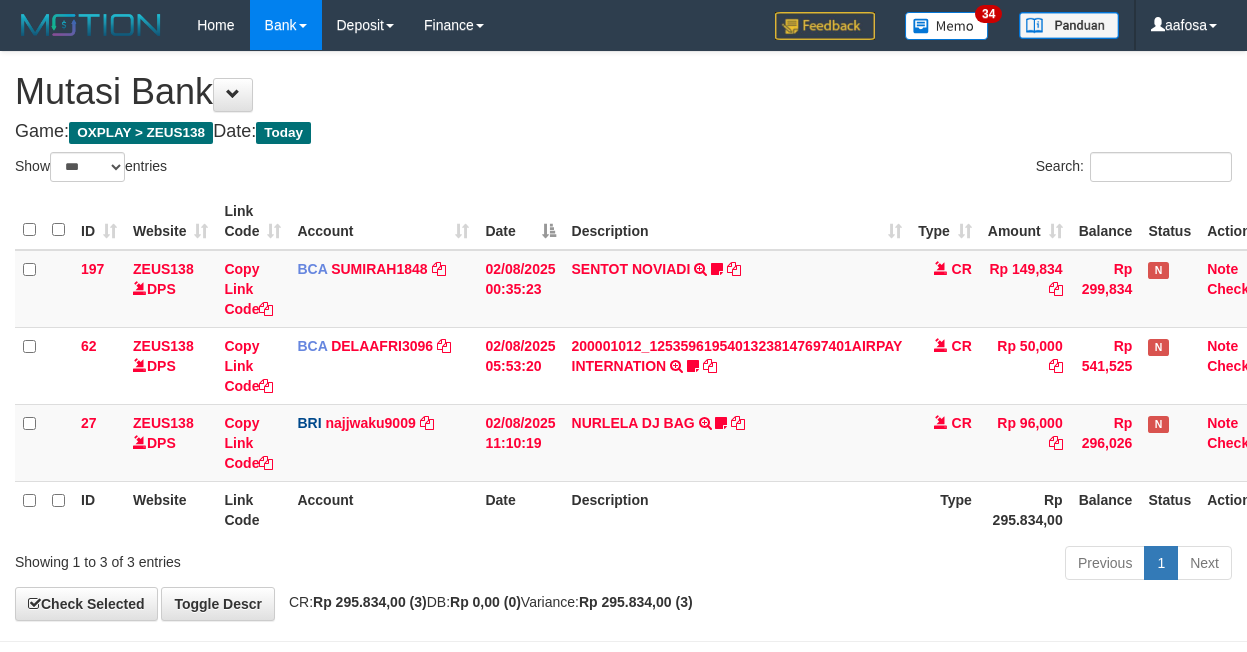 select on "***" 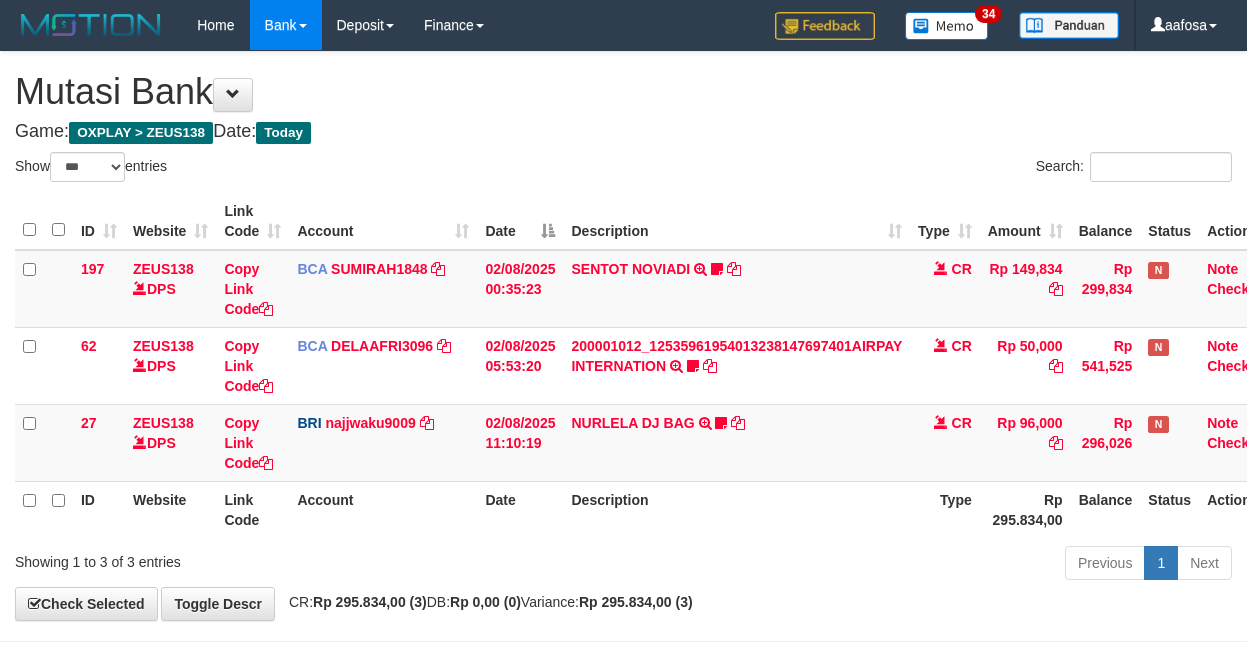 scroll, scrollTop: 81, scrollLeft: 0, axis: vertical 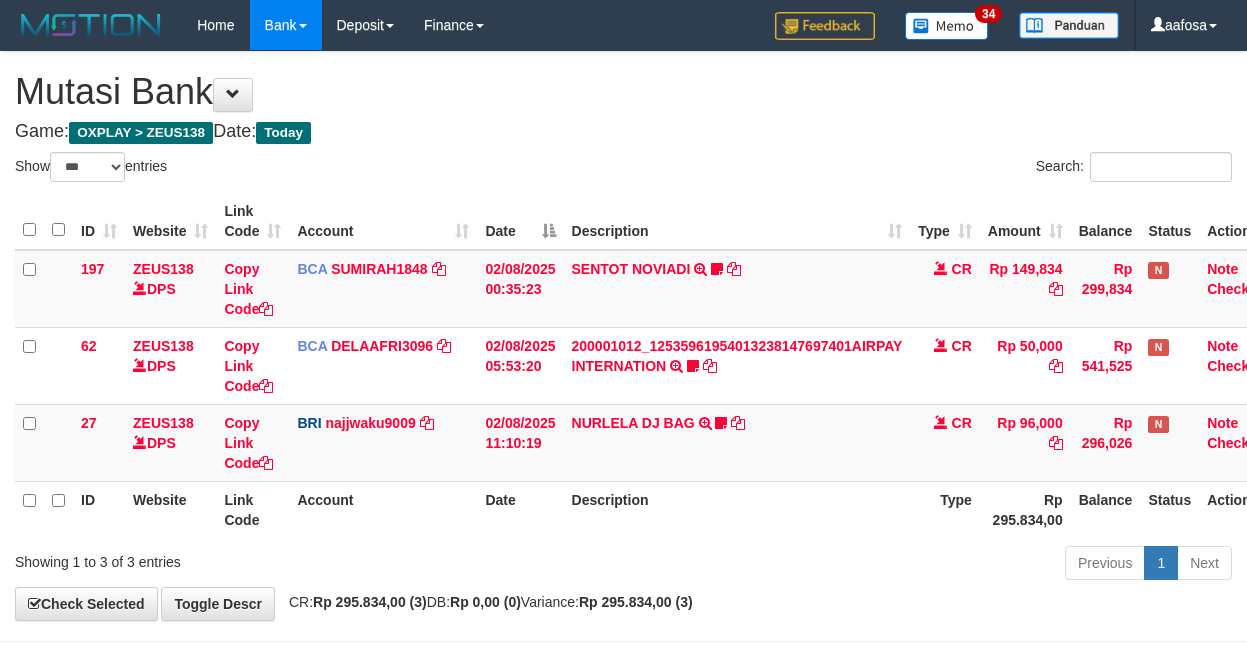 select on "***" 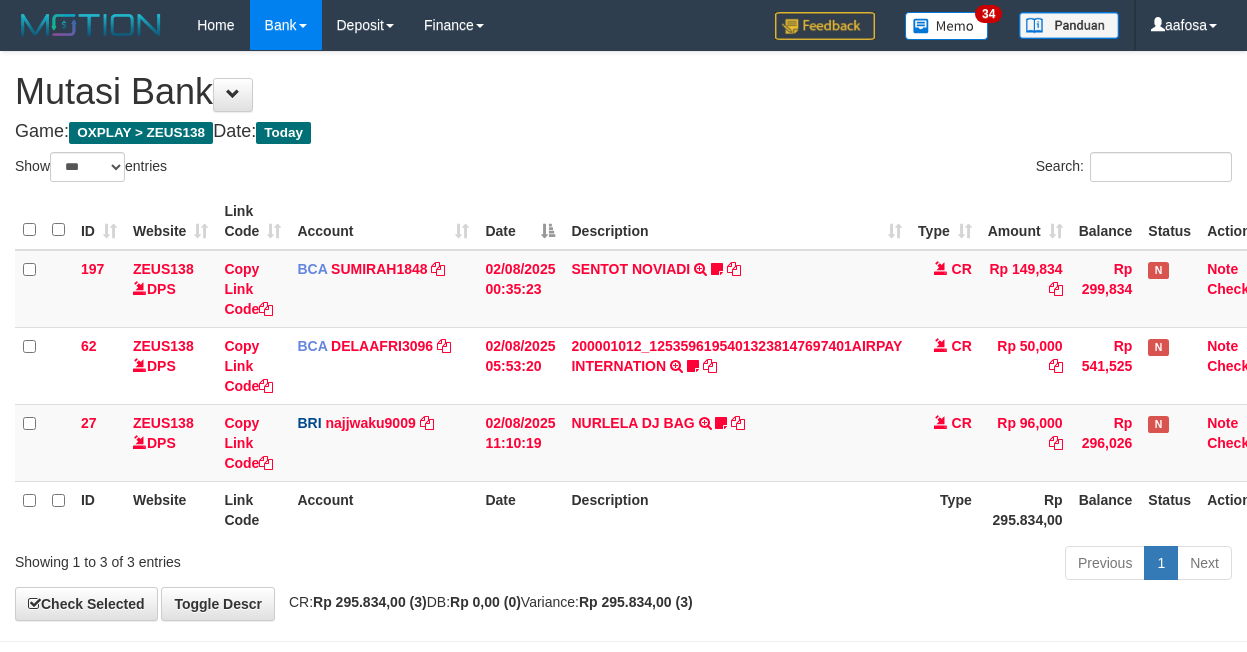 scroll, scrollTop: 81, scrollLeft: 0, axis: vertical 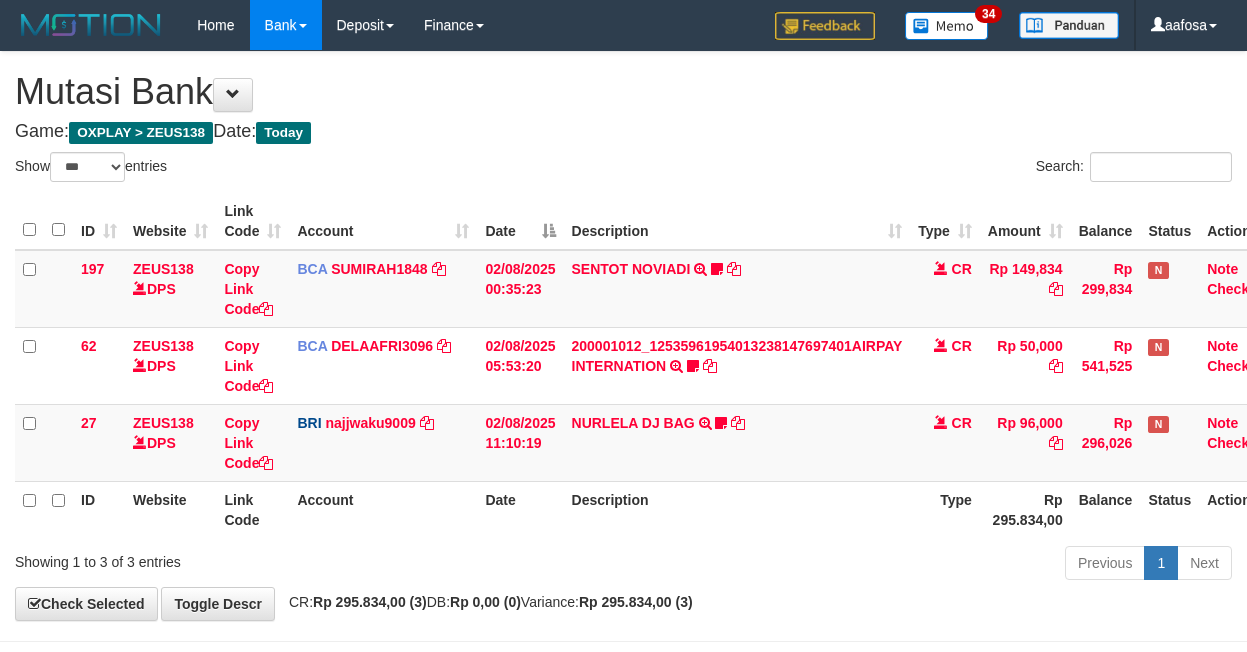 select on "***" 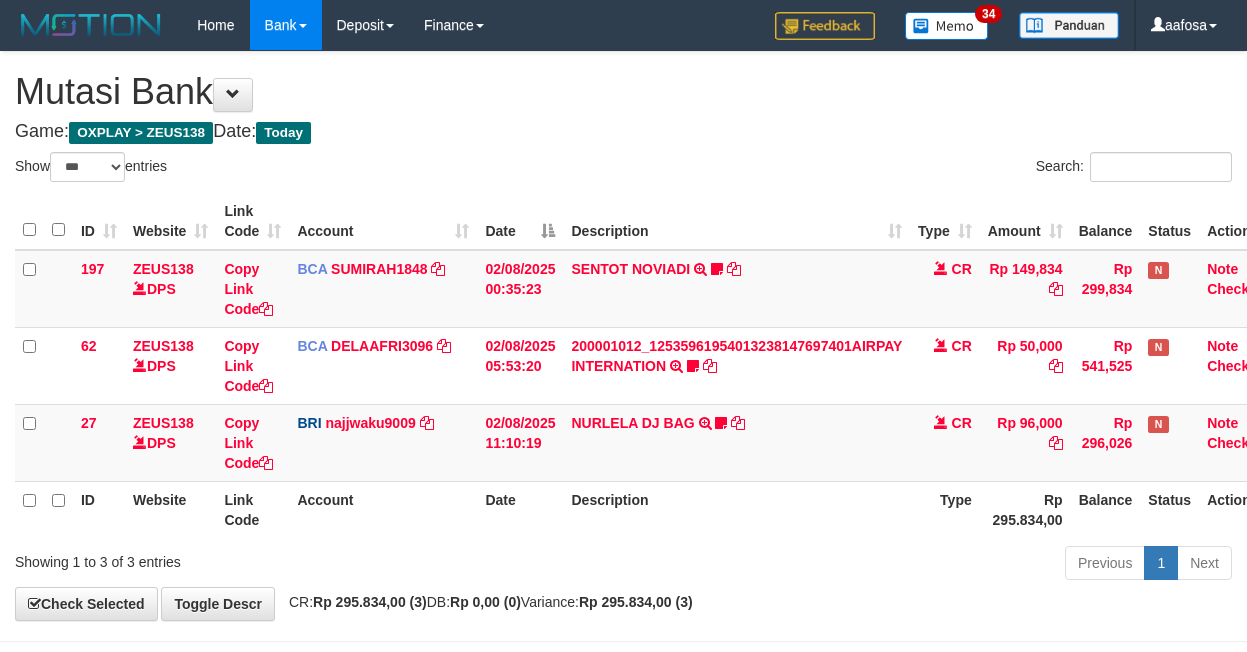 scroll, scrollTop: 81, scrollLeft: 0, axis: vertical 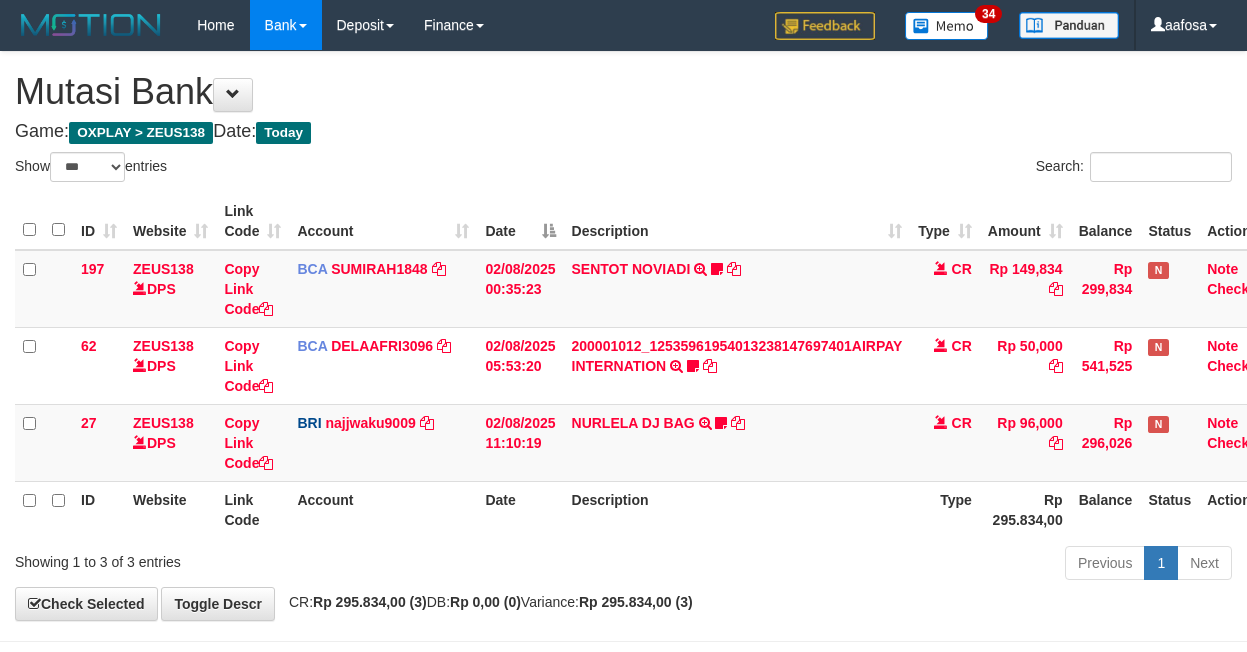 select on "***" 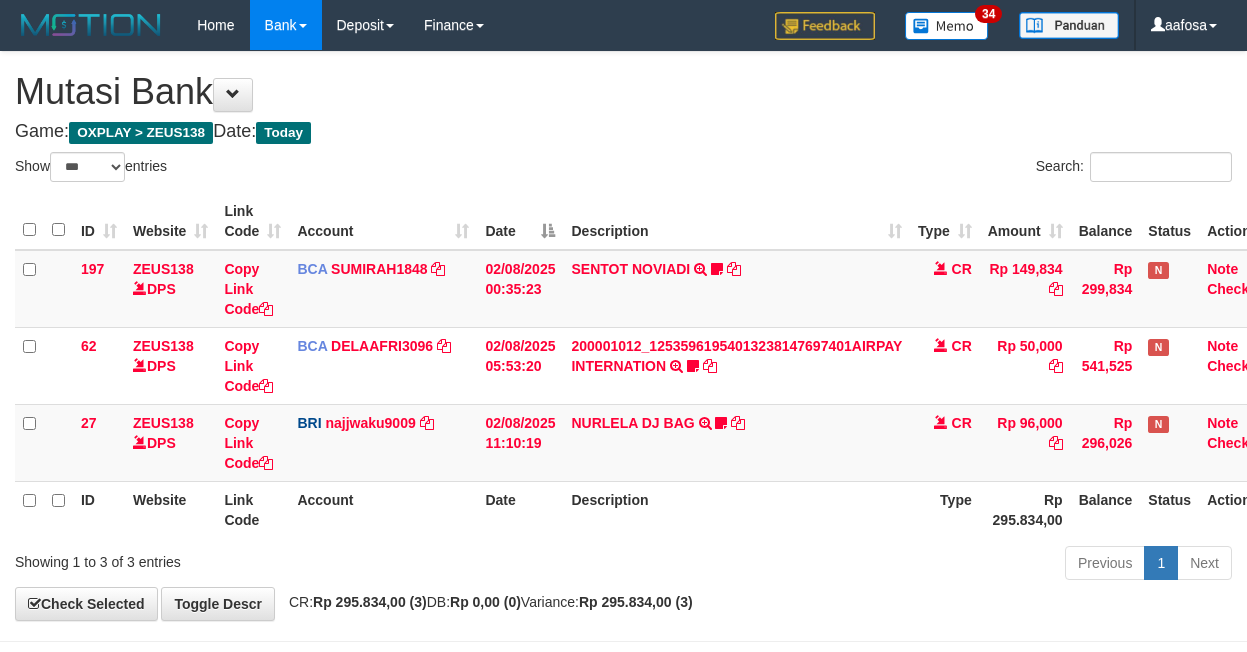 scroll, scrollTop: 81, scrollLeft: 0, axis: vertical 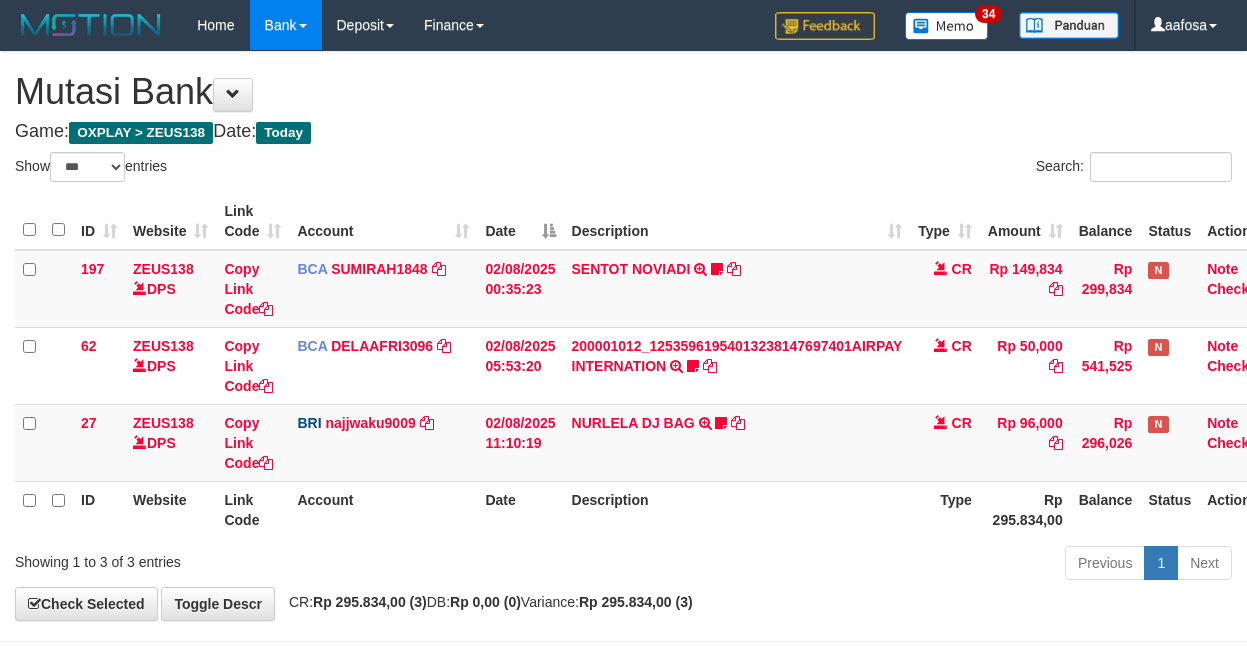 select on "***" 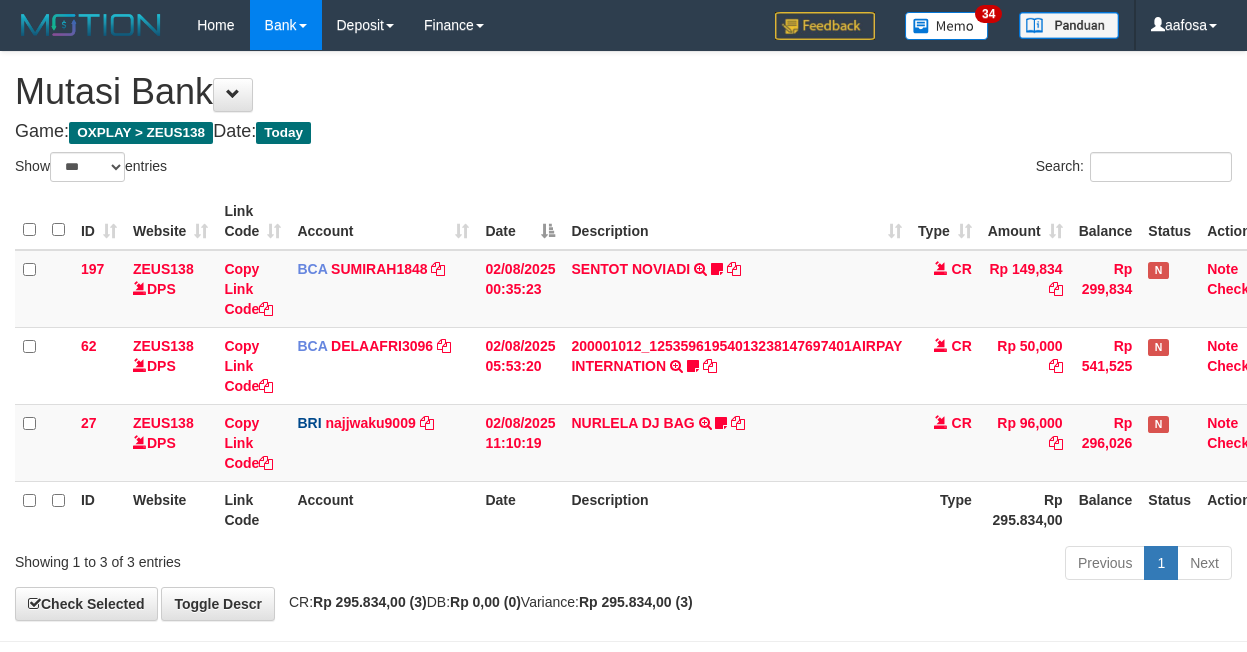 scroll, scrollTop: 81, scrollLeft: 0, axis: vertical 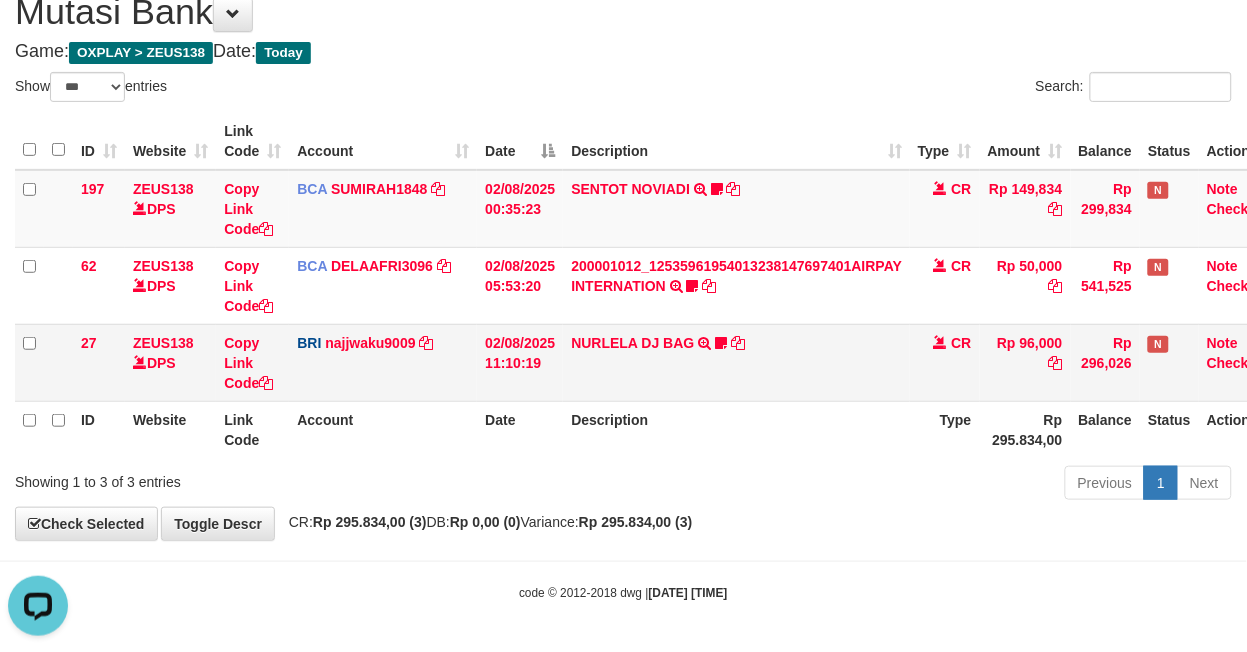 click on "NURLELA DJ BAG            TRANSFER NBMB NURLELA DJ BAG TO SITI KURNIA NINGSIH    Zengkus12" at bounding box center [736, 362] 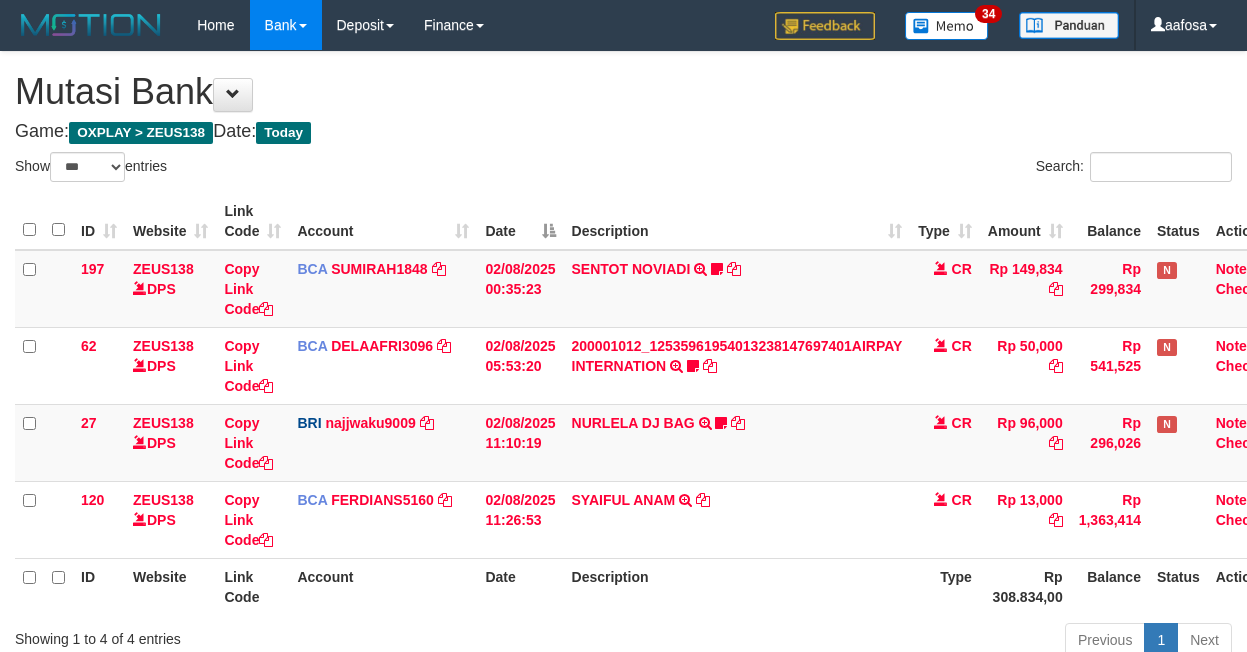 select on "***" 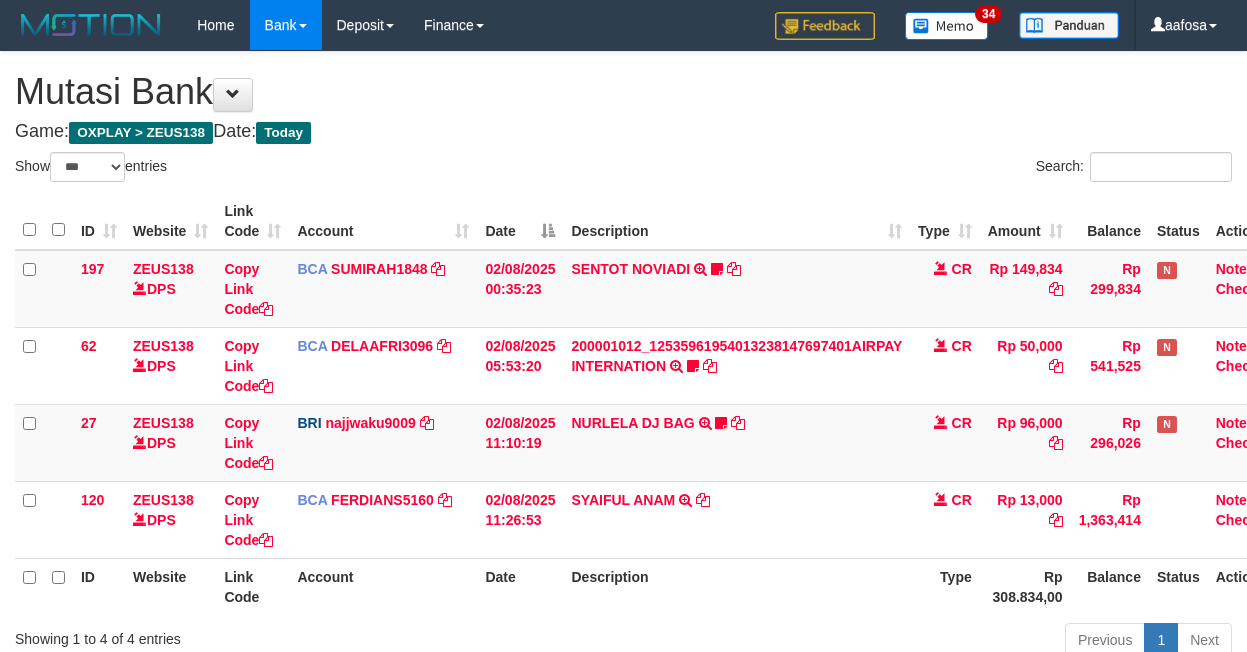 scroll, scrollTop: 82, scrollLeft: 0, axis: vertical 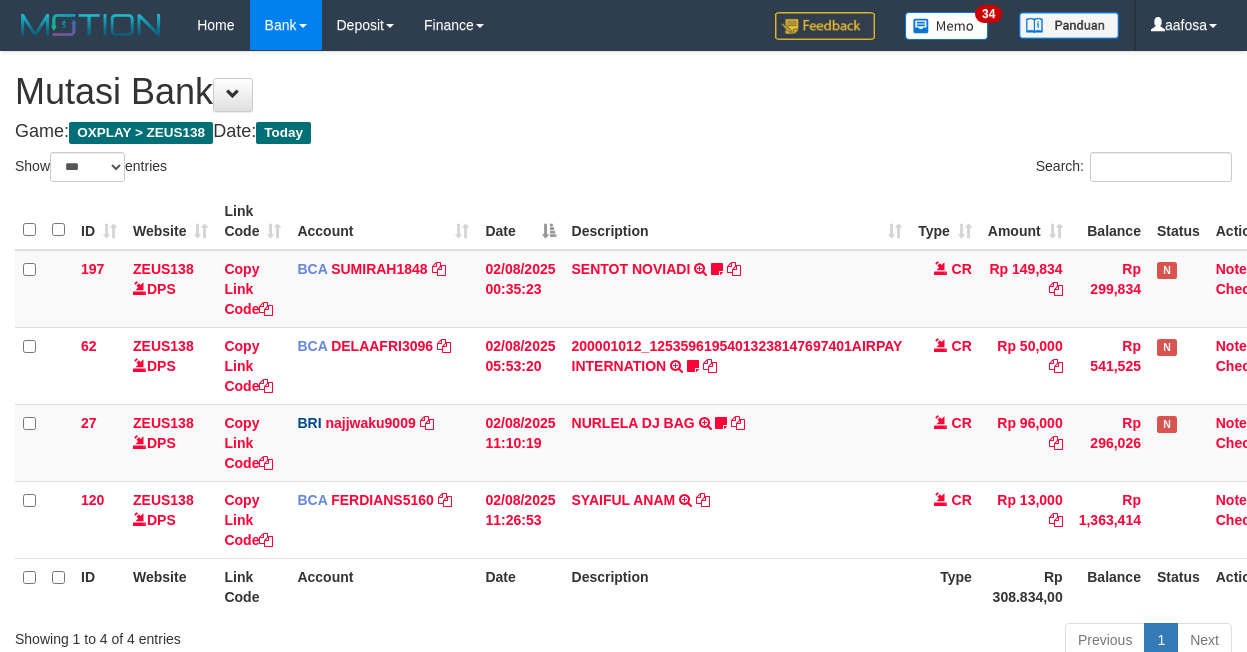 select on "***" 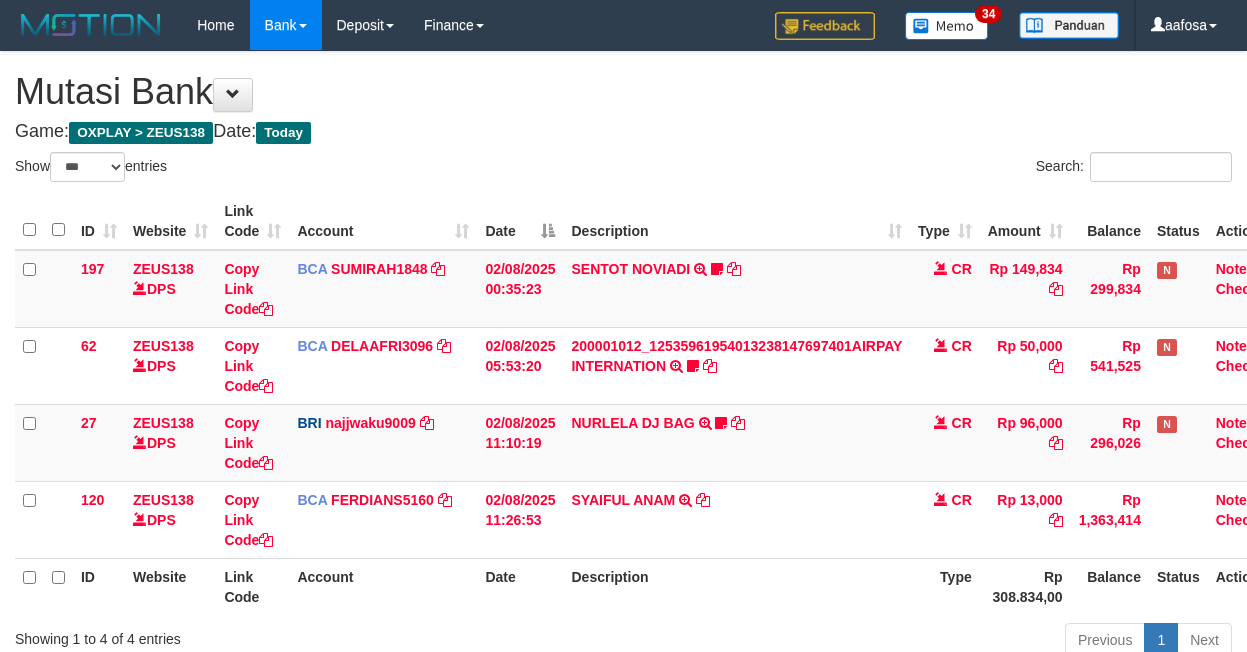 scroll, scrollTop: 82, scrollLeft: 0, axis: vertical 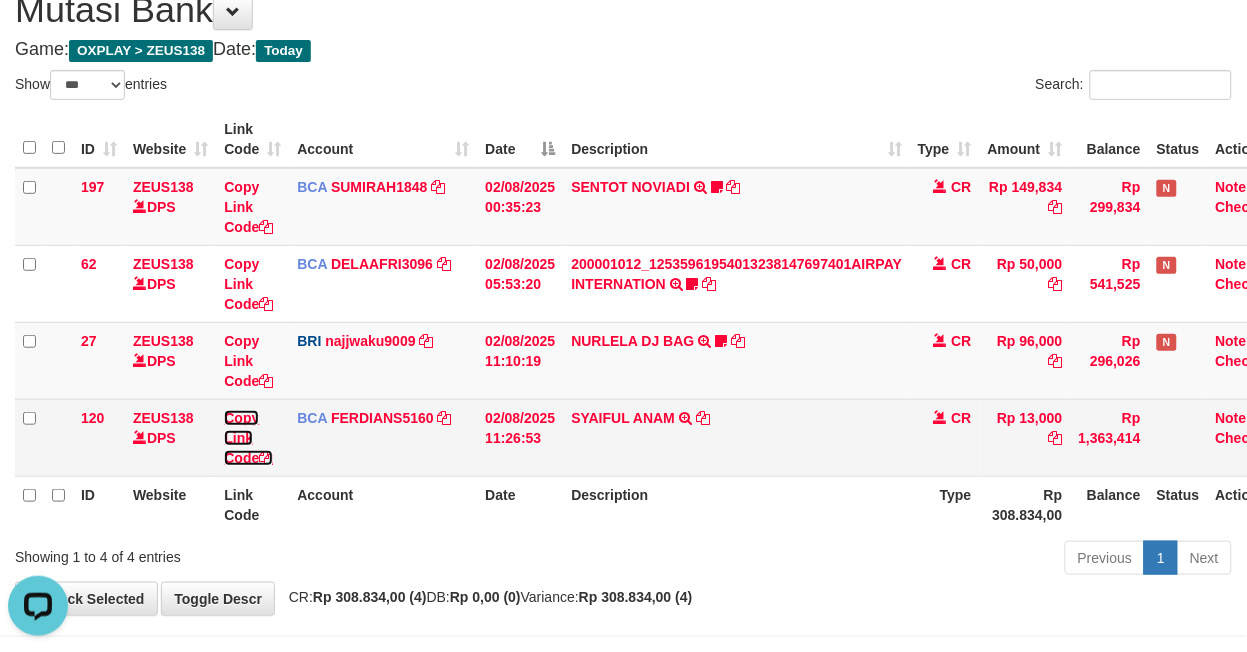 click on "Copy Link Code" at bounding box center (248, 438) 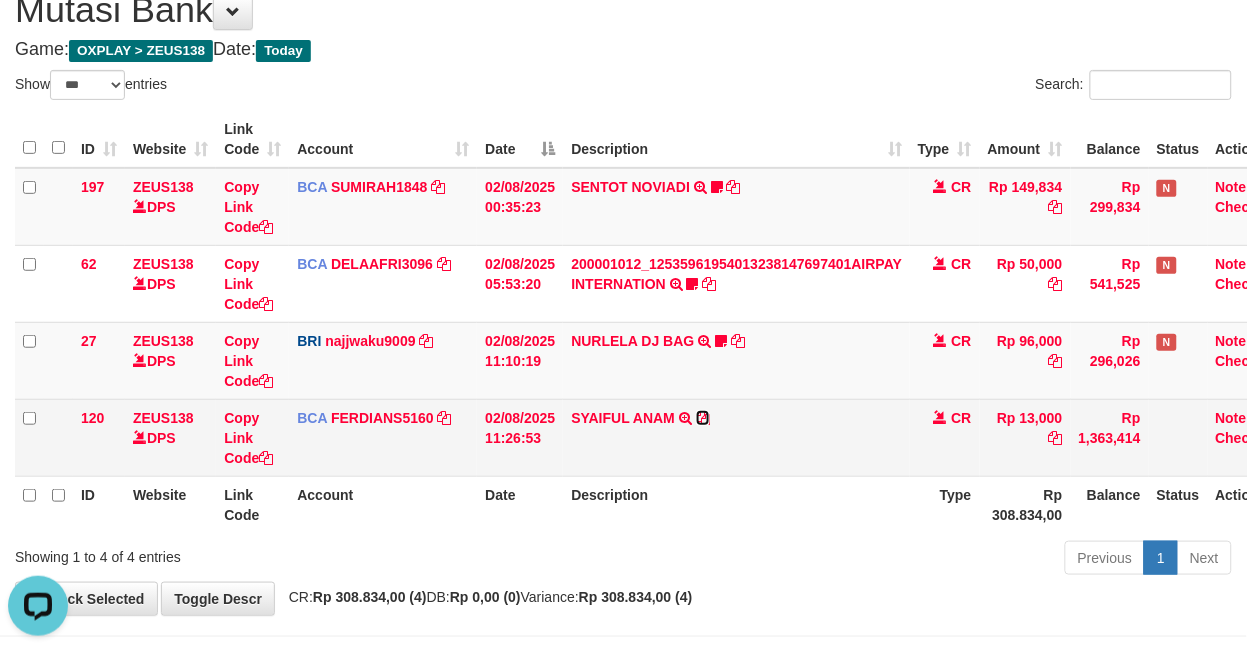 click at bounding box center [703, 418] 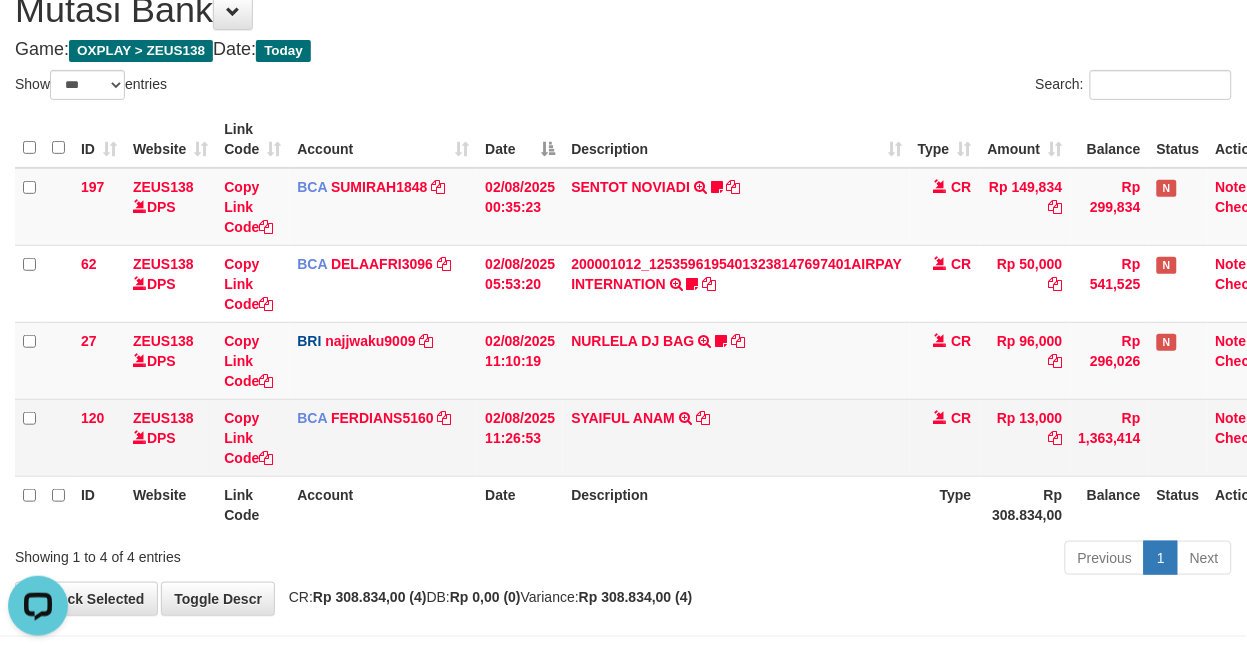 click on "SYAIFUL ANAM         TRSF E-BANKING CR 0208/FTSCY/WS95031
13000.00SYAIFUL ANAM" at bounding box center [736, 437] 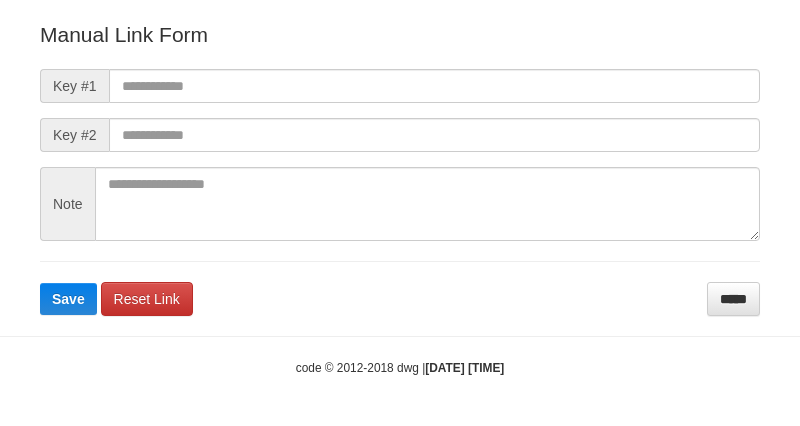 scroll, scrollTop: 222, scrollLeft: 0, axis: vertical 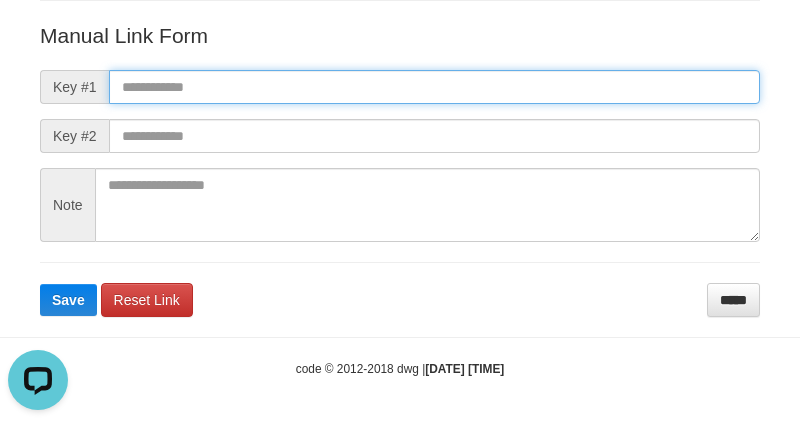 paste on "**********" 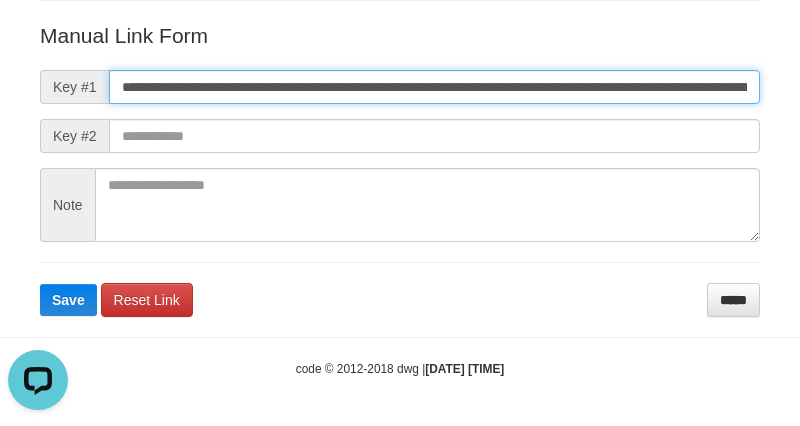 click on "**********" at bounding box center [434, 87] 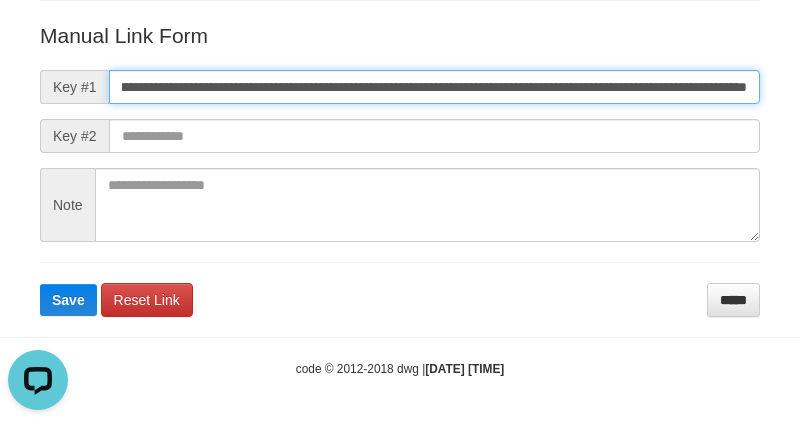 type on "**********" 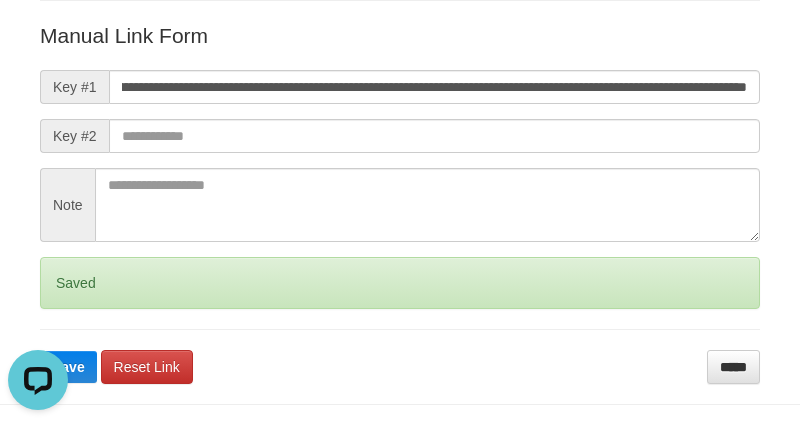 scroll, scrollTop: 0, scrollLeft: 0, axis: both 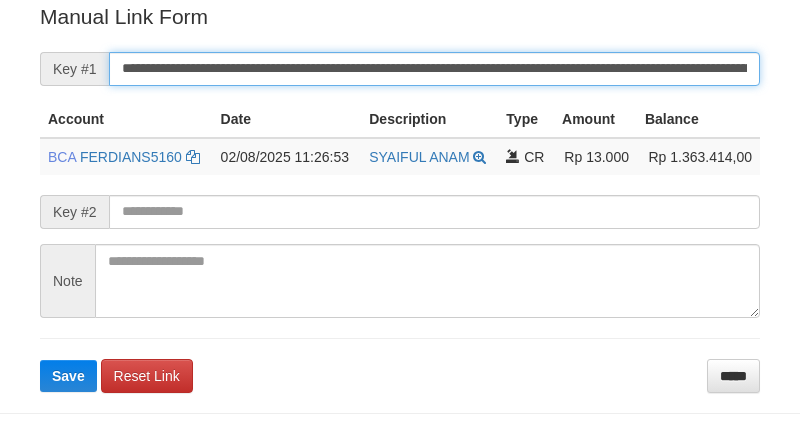 click on "**********" at bounding box center [434, 69] 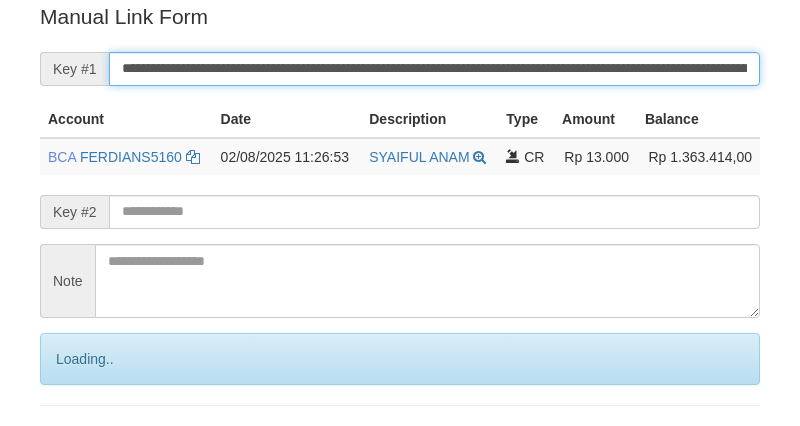 scroll, scrollTop: 404, scrollLeft: 0, axis: vertical 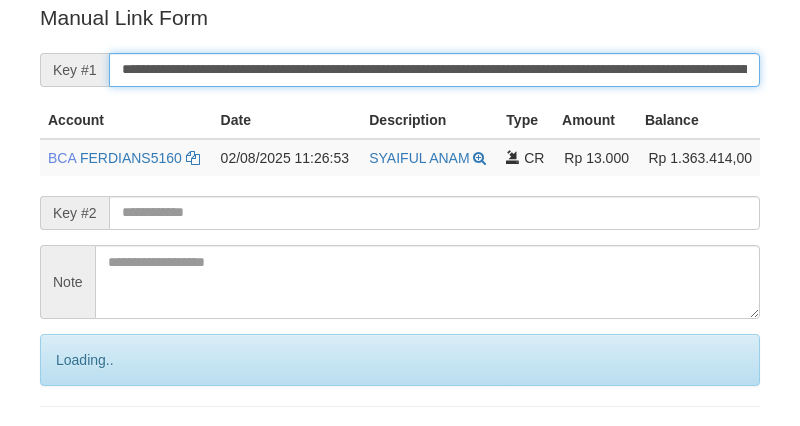 click on "Save" at bounding box center (90, 444) 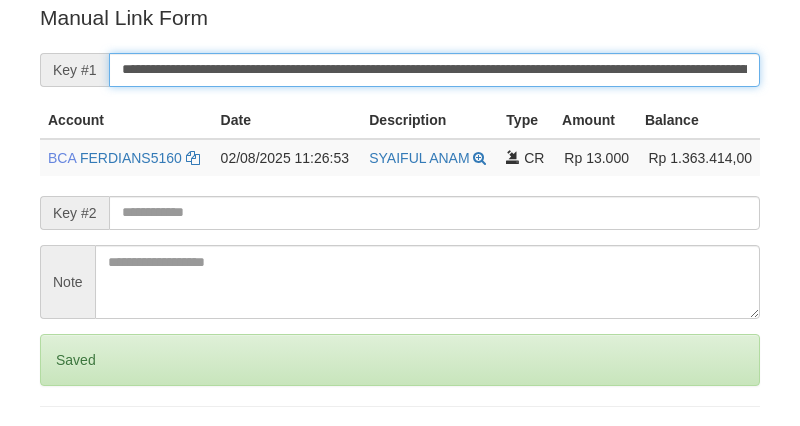 click on "Save" at bounding box center [68, 444] 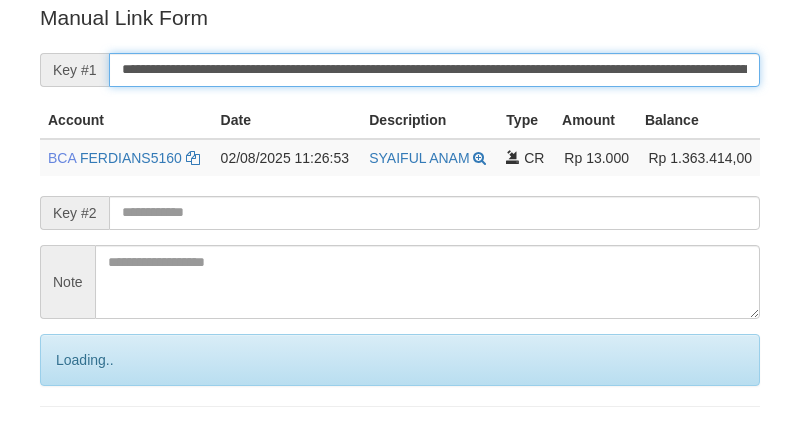 click on "Save" at bounding box center [90, 444] 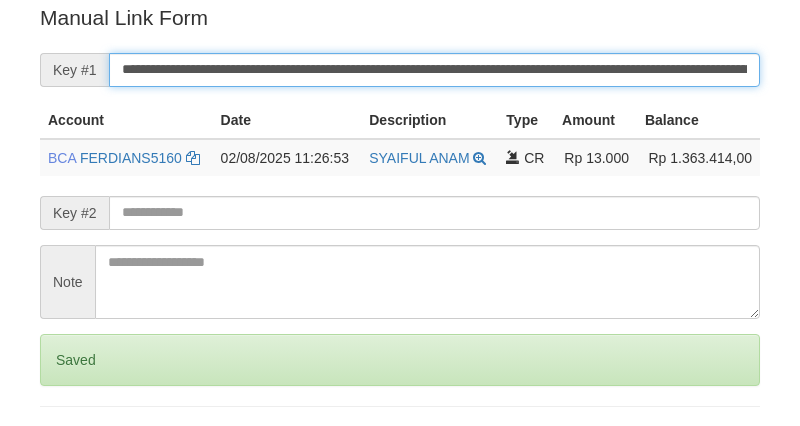 click on "Save" at bounding box center [68, 444] 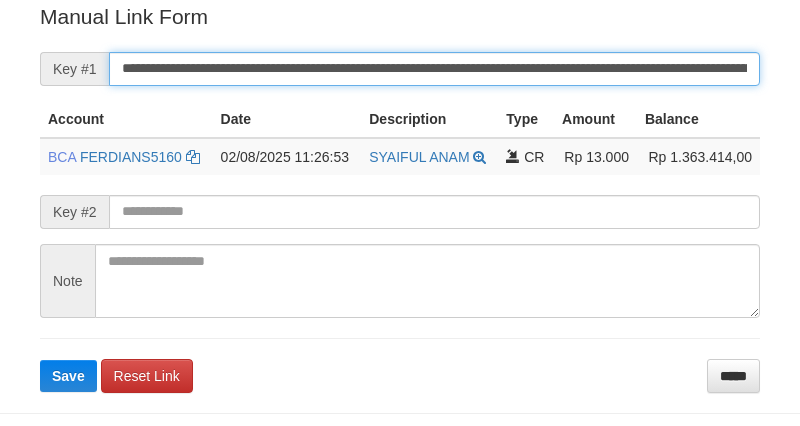 click on "Save" at bounding box center (68, 376) 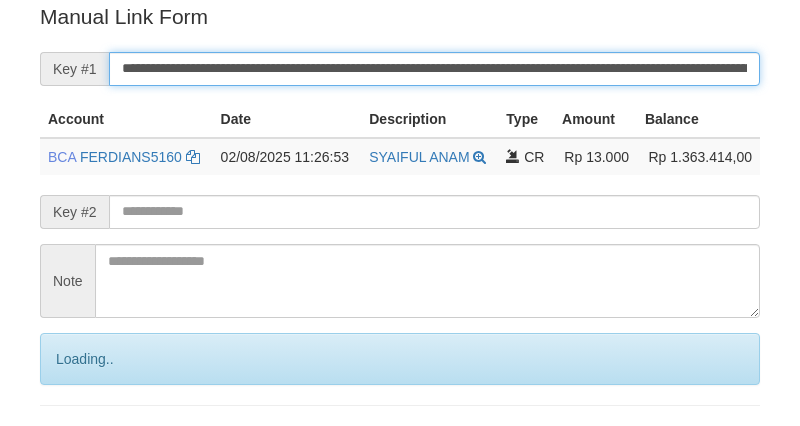 drag, startPoint x: 0, startPoint y: 0, endPoint x: 427, endPoint y: 66, distance: 432.0706 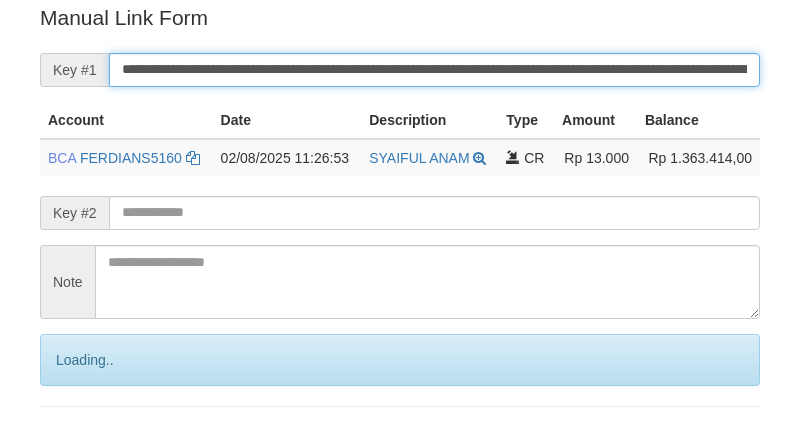 click on "Save" at bounding box center (90, 444) 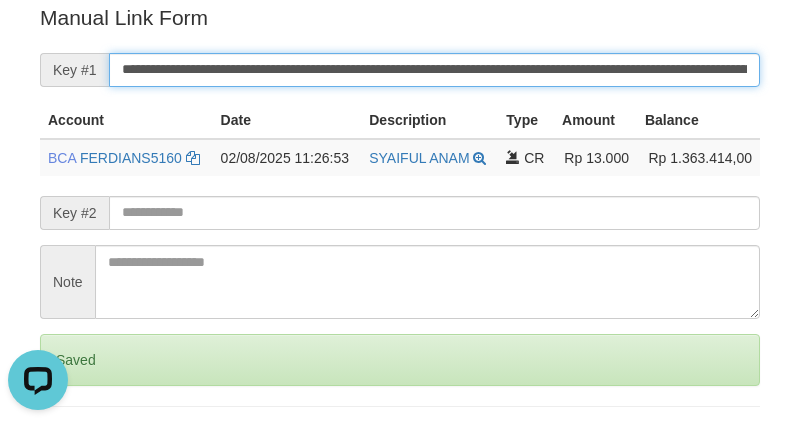 scroll, scrollTop: 0, scrollLeft: 0, axis: both 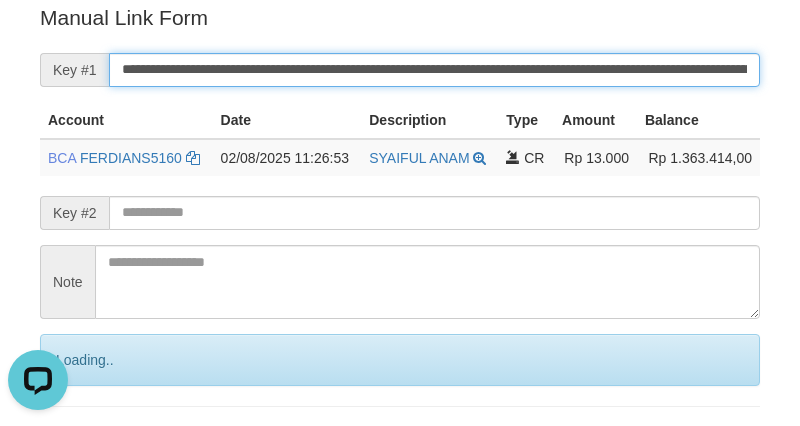 click on "Save" at bounding box center (90, 444) 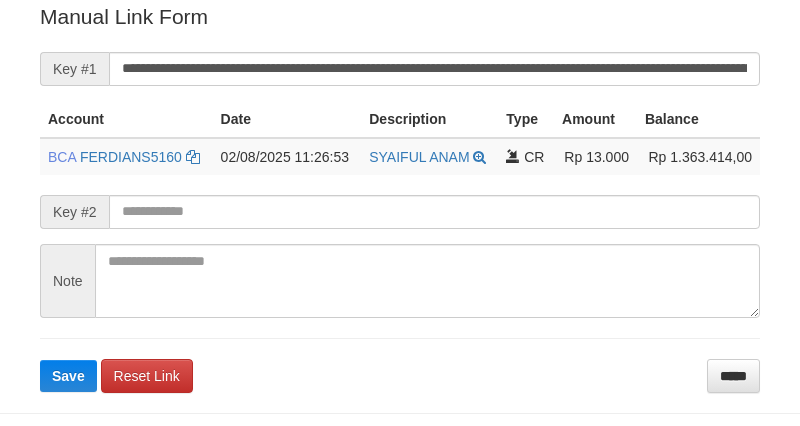 click on "**********" at bounding box center [434, 69] 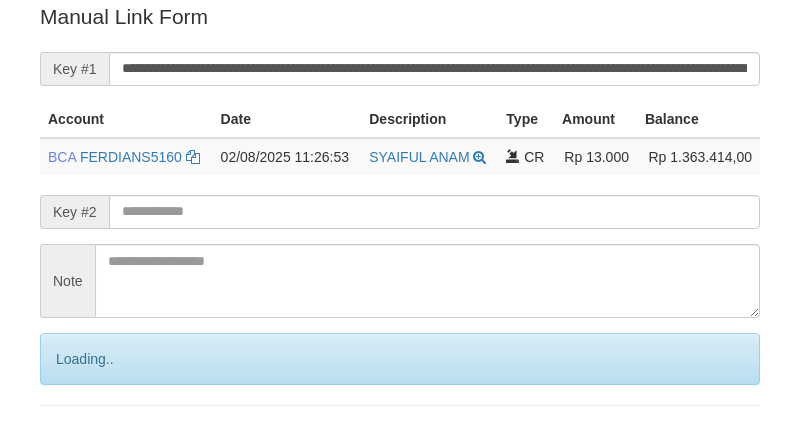 click on "Save" at bounding box center (90, 443) 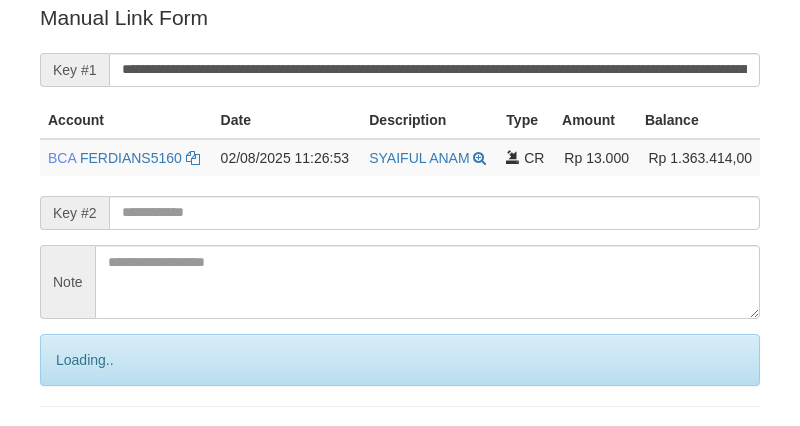 click on "Save" at bounding box center (90, 444) 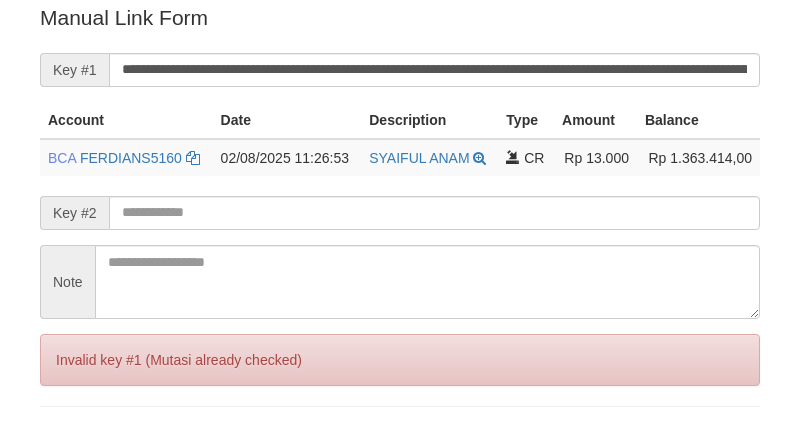 click on "Save" at bounding box center (68, 444) 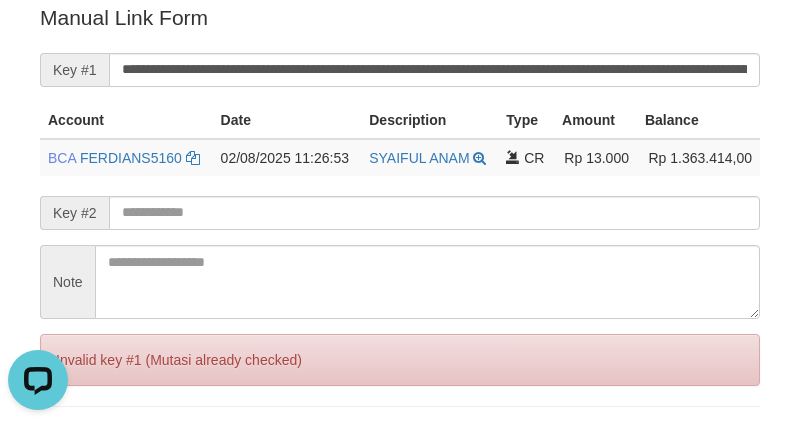 scroll, scrollTop: 0, scrollLeft: 0, axis: both 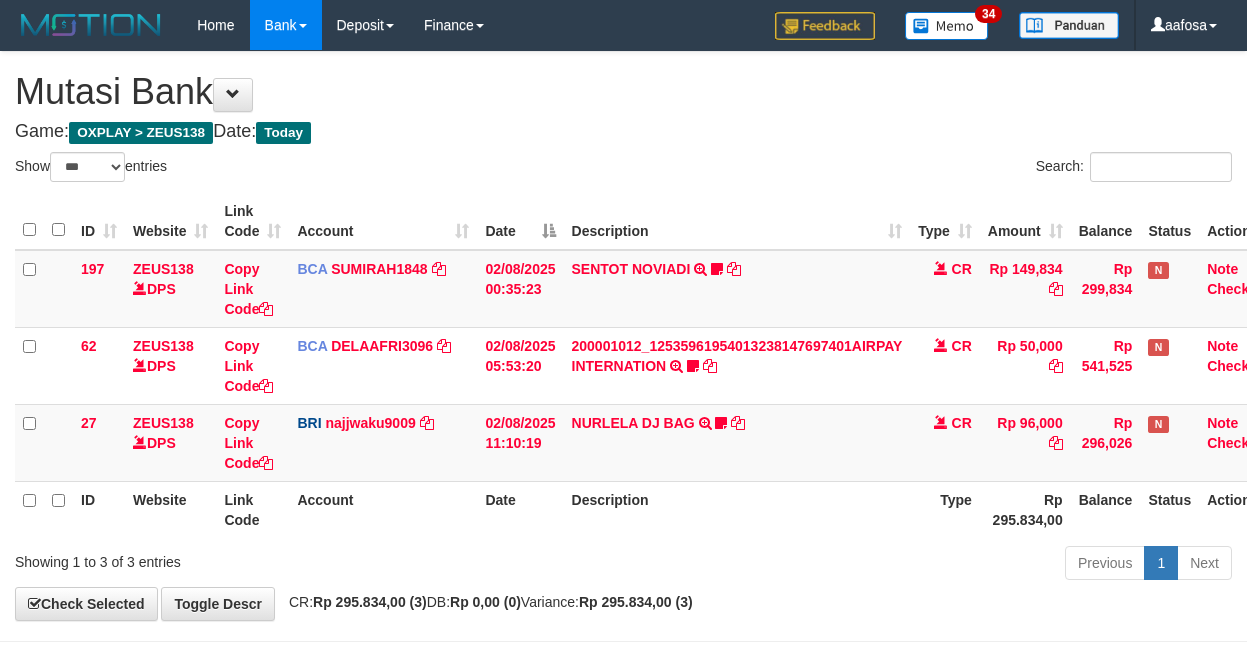 select on "***" 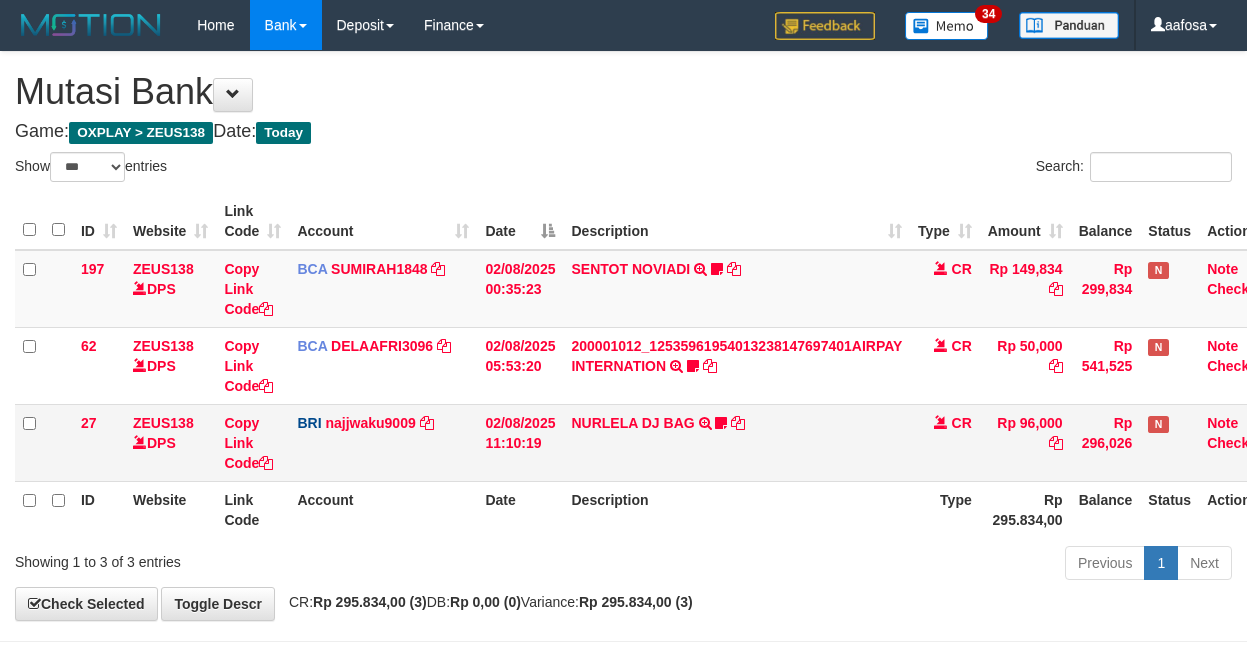 scroll, scrollTop: 0, scrollLeft: 0, axis: both 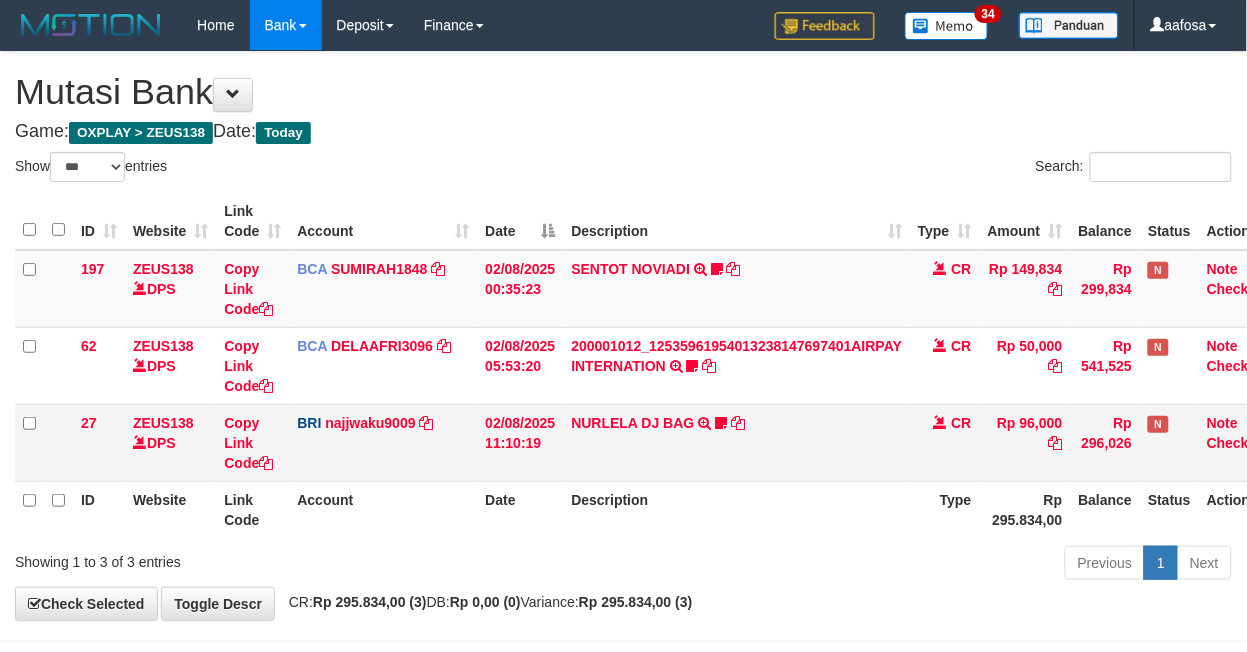 click on "NURLELA DJ BAG            TRANSFER NBMB NURLELA DJ BAG TO SITI KURNIA NINGSIH    Zengkus12" at bounding box center [736, 442] 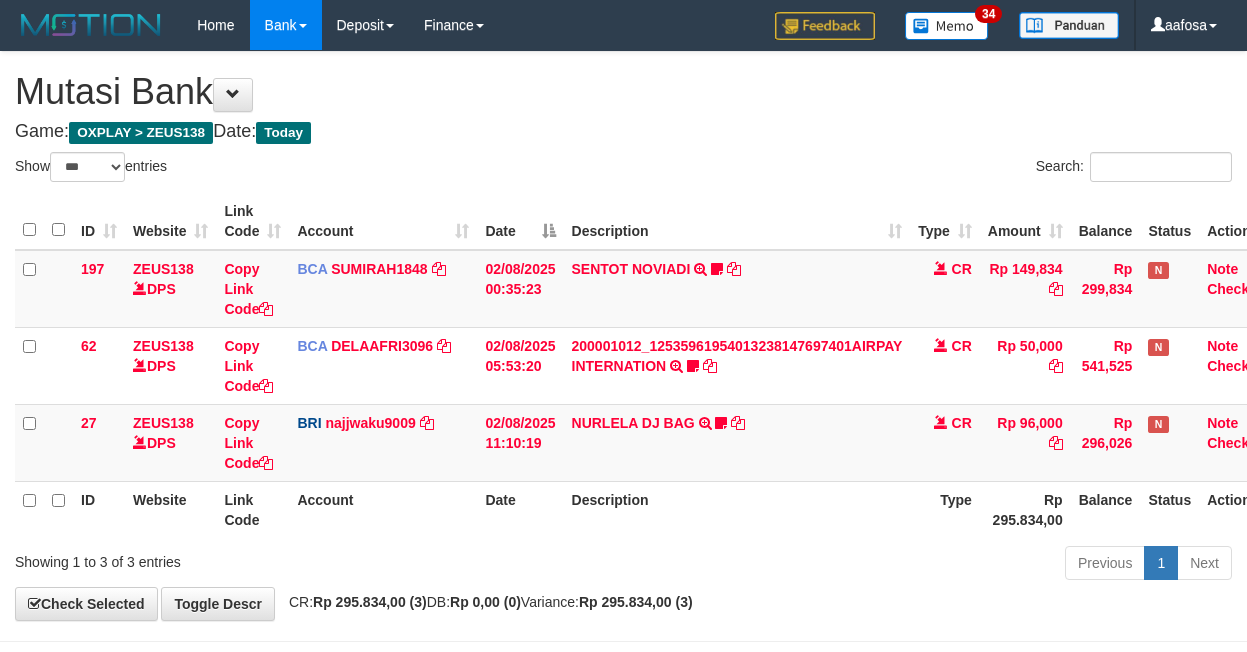 select on "***" 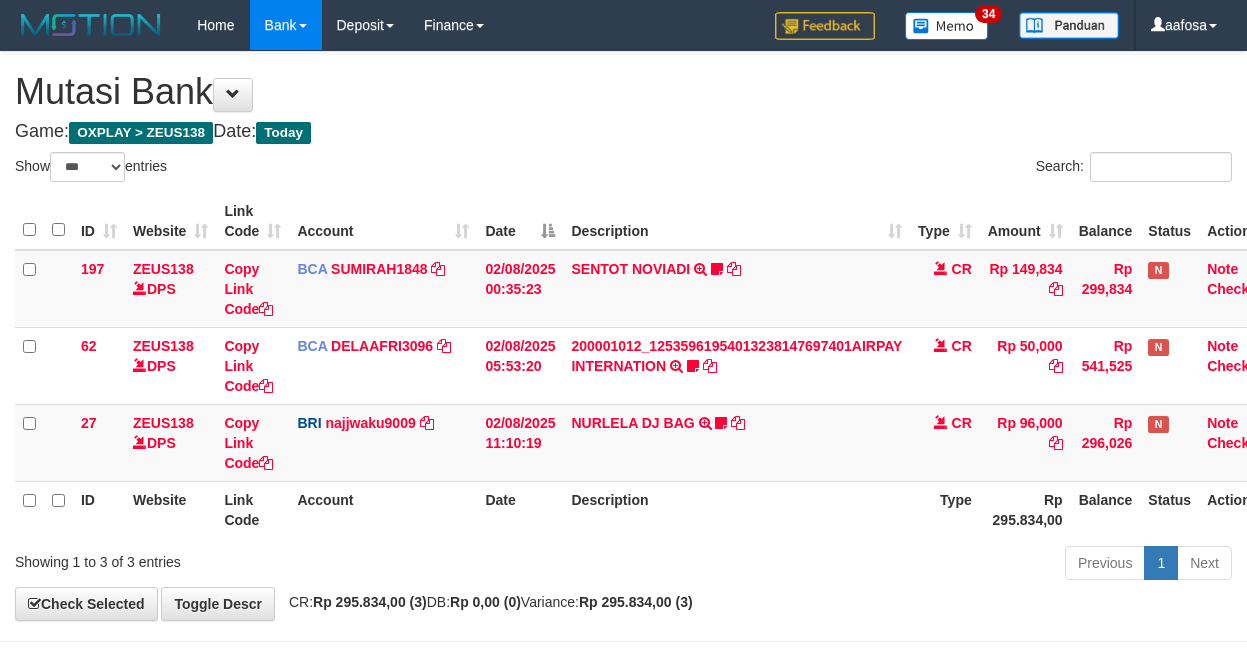 scroll, scrollTop: 81, scrollLeft: 0, axis: vertical 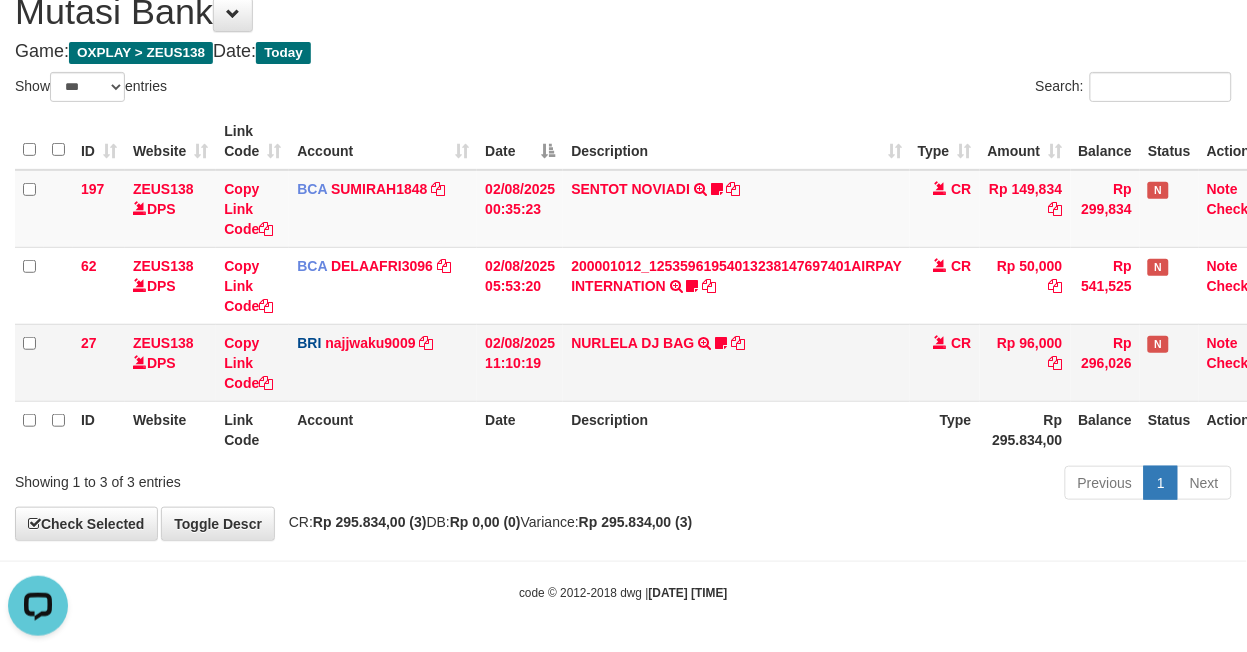 click on "NURLELA DJ BAG            TRANSFER NBMB NURLELA DJ BAG TO SITI KURNIA NINGSIH    Zengkus12" at bounding box center [736, 362] 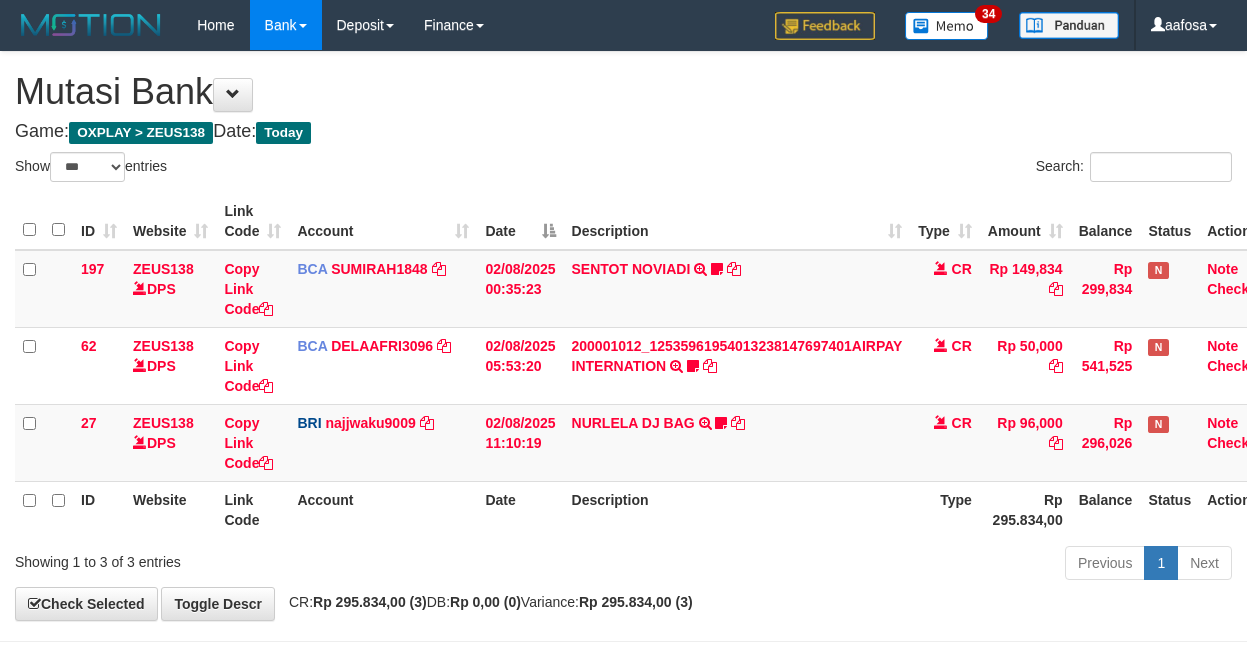 select on "***" 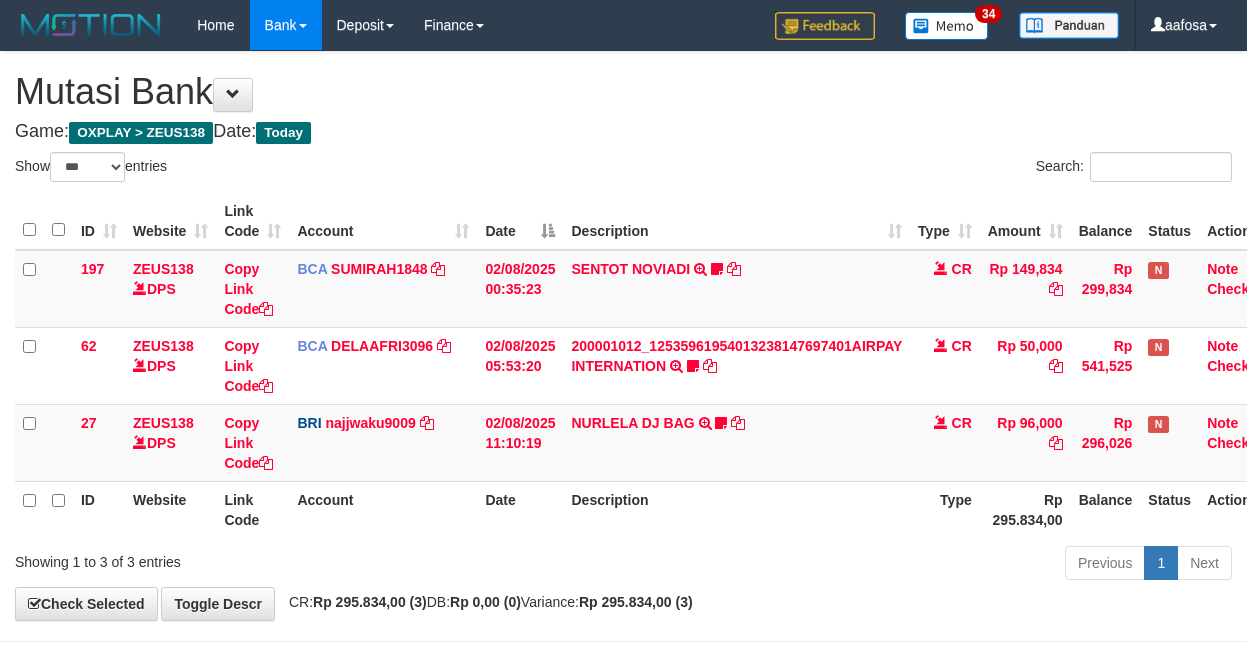 scroll, scrollTop: 81, scrollLeft: 0, axis: vertical 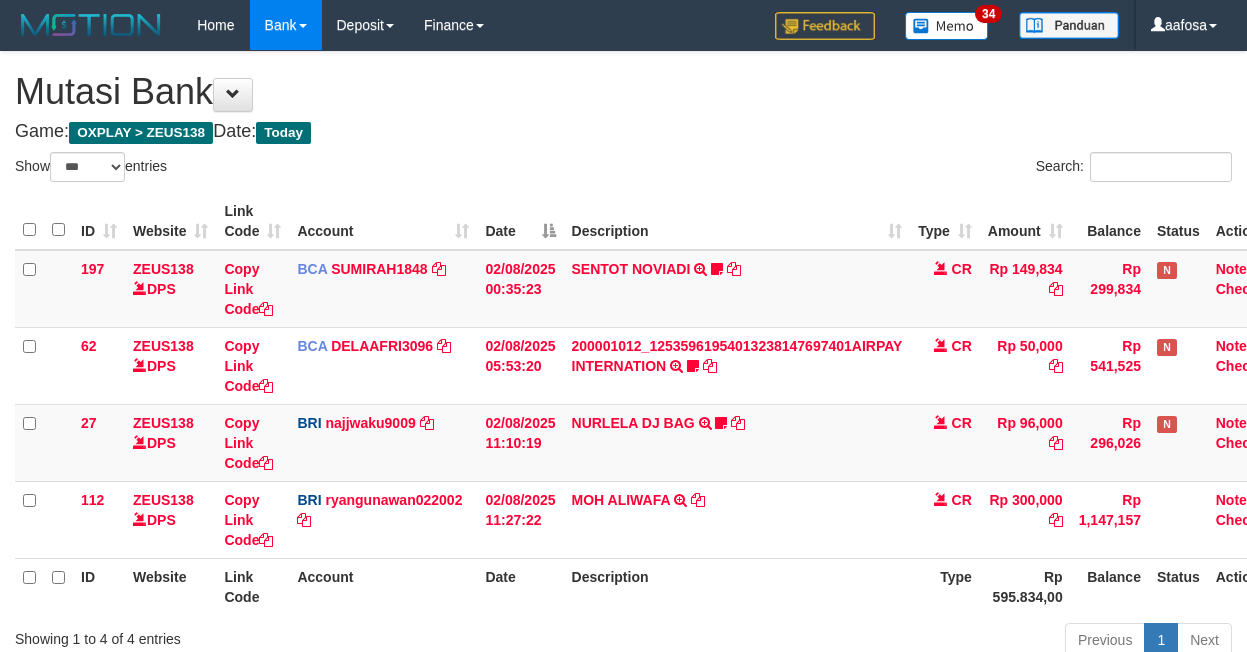 select on "***" 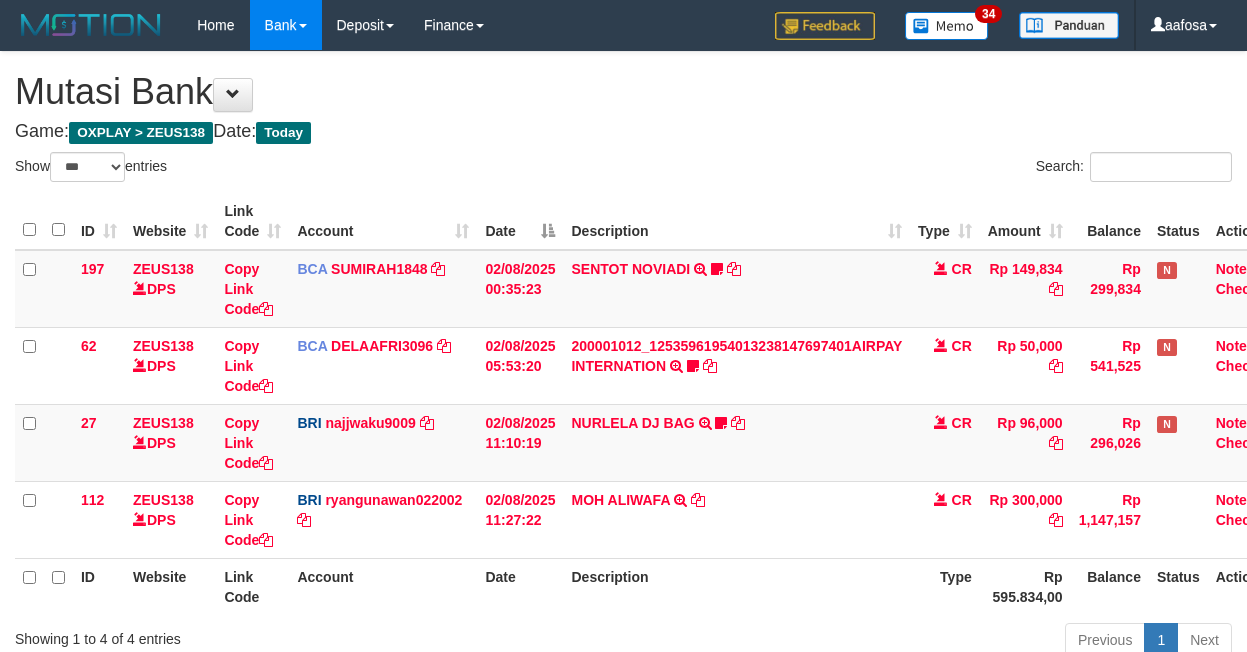scroll, scrollTop: 82, scrollLeft: 0, axis: vertical 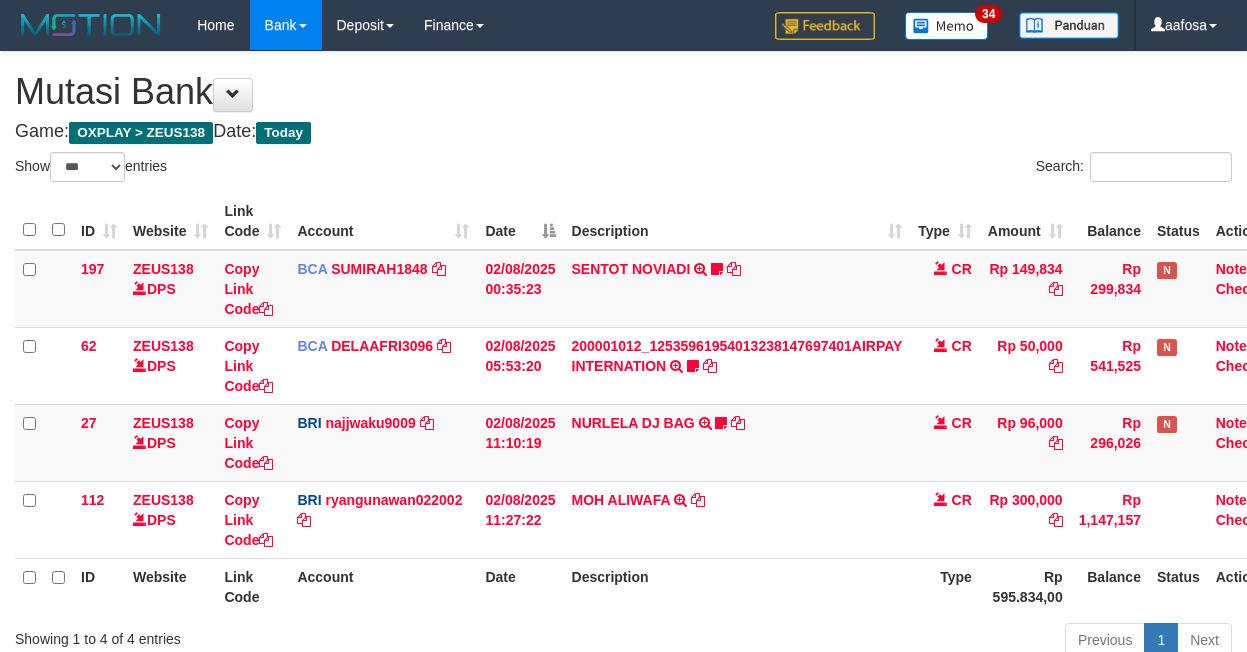select on "***" 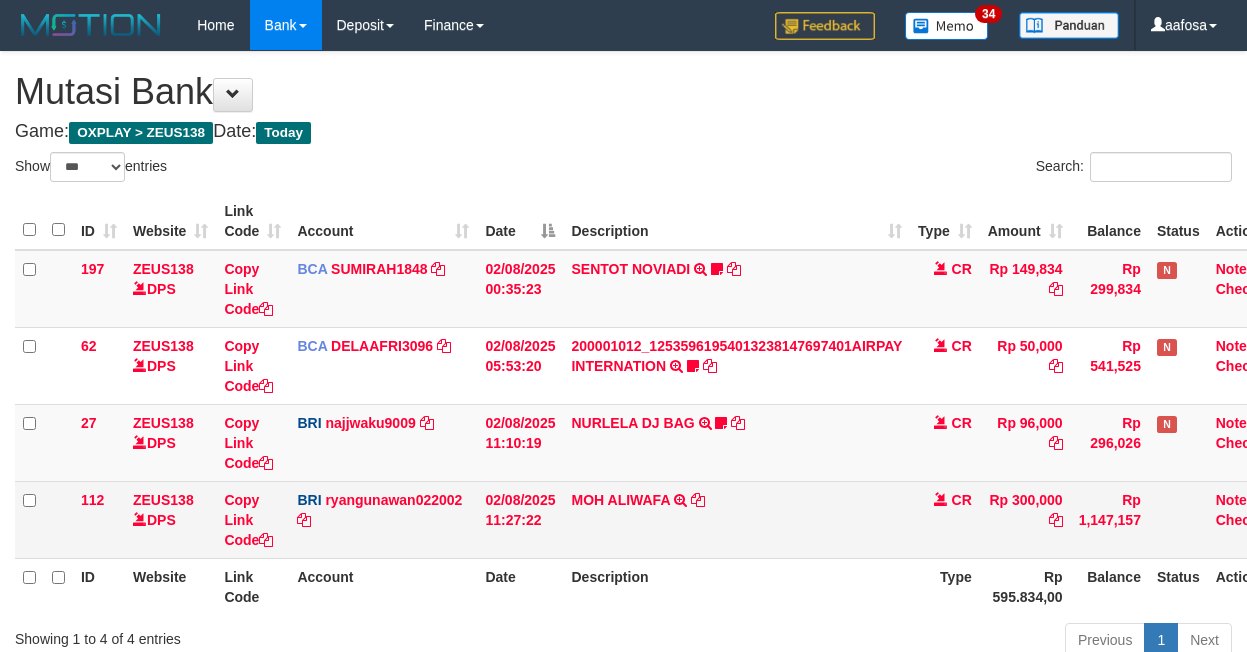 scroll, scrollTop: 82, scrollLeft: 0, axis: vertical 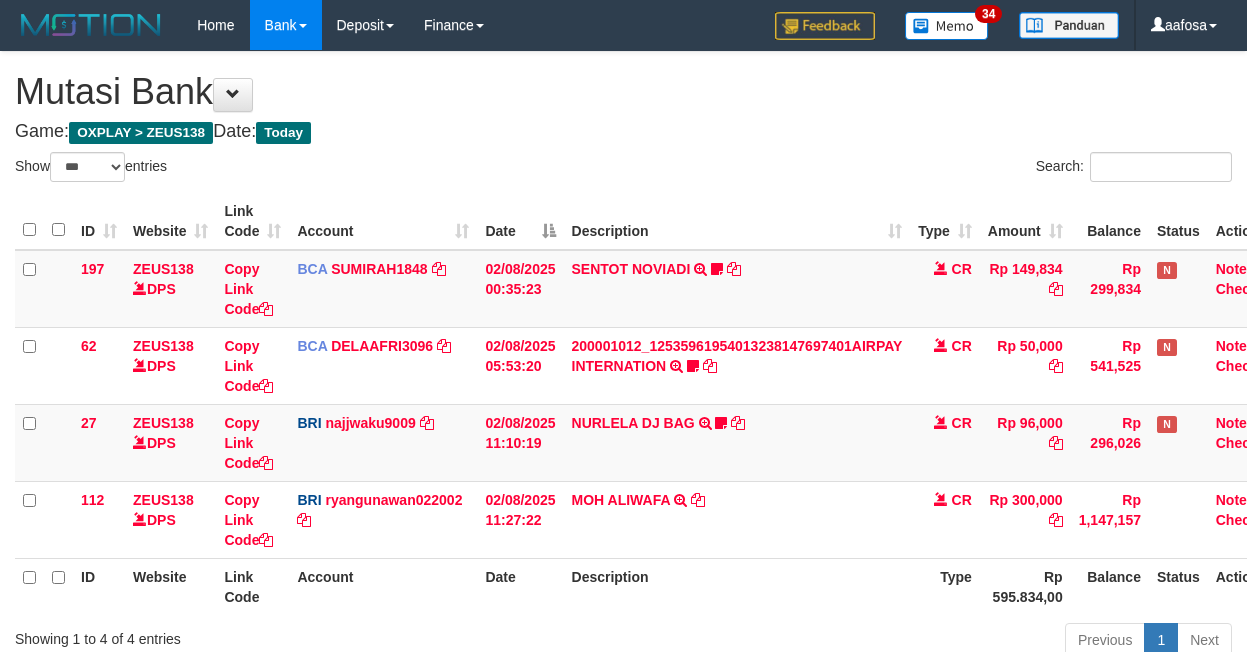 select on "***" 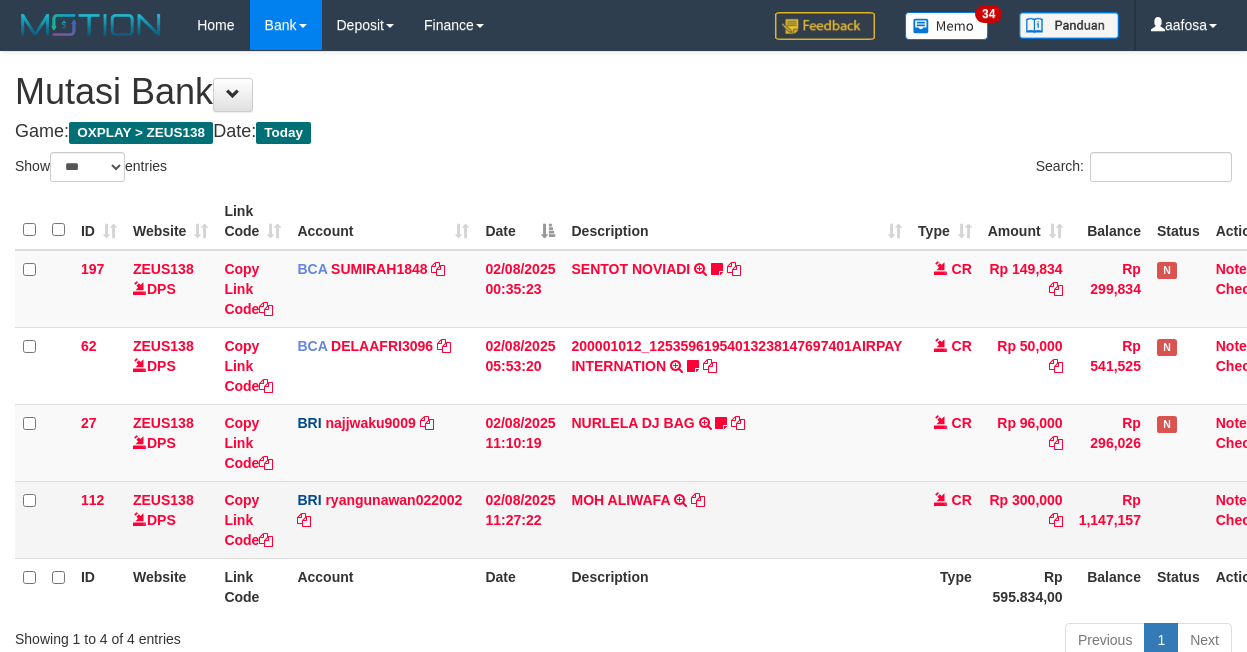 scroll, scrollTop: 82, scrollLeft: 0, axis: vertical 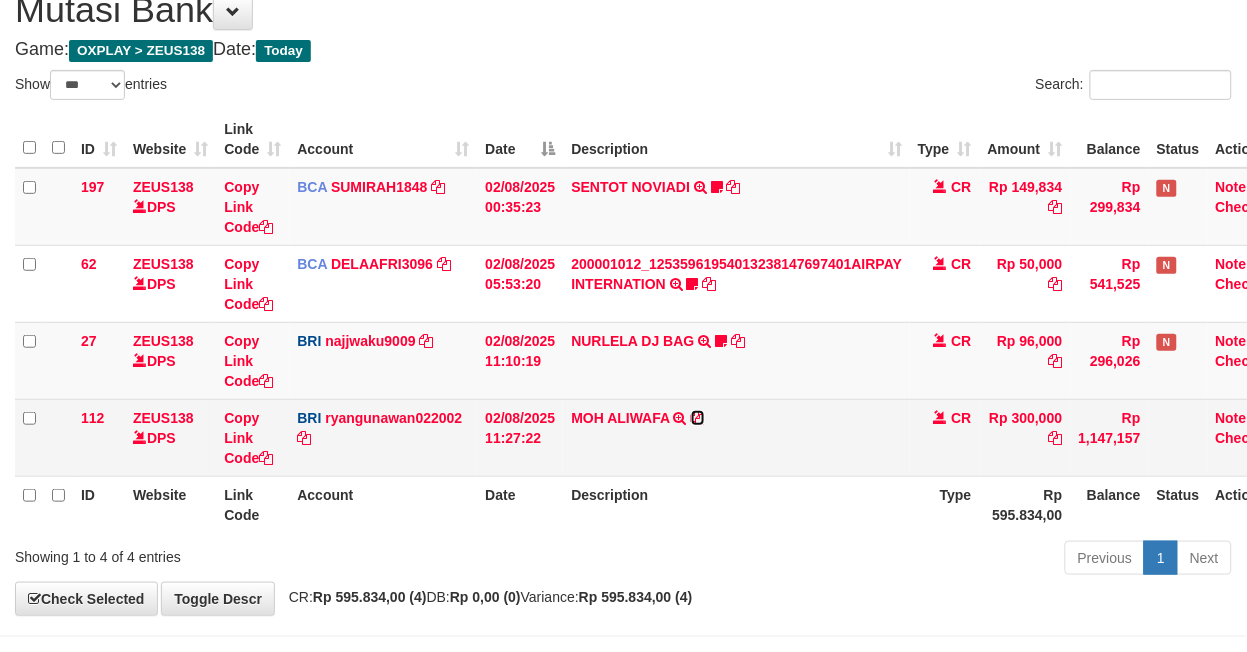 click at bounding box center (698, 418) 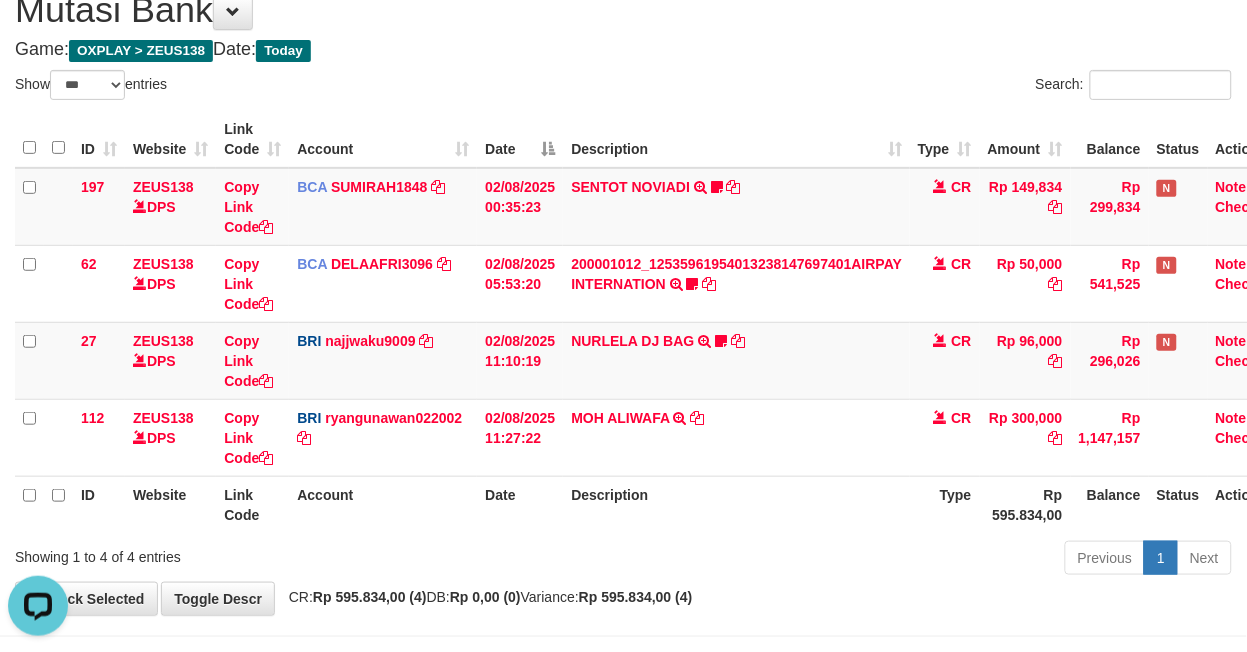 scroll, scrollTop: 0, scrollLeft: 0, axis: both 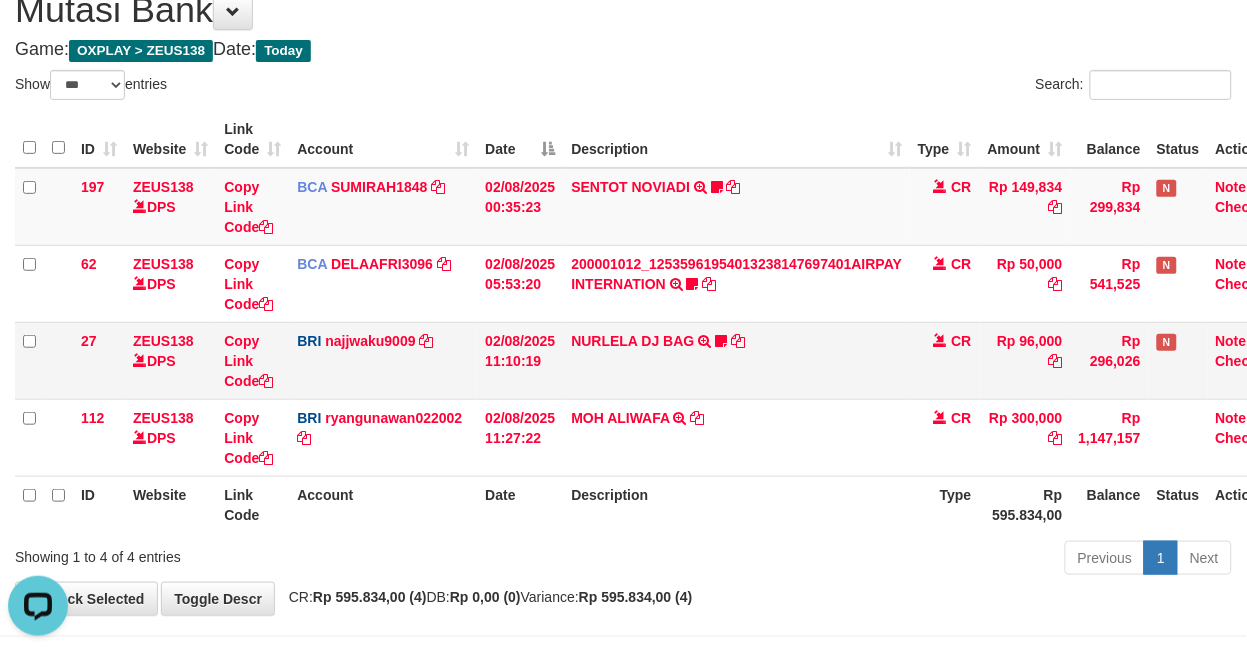 drag, startPoint x: 875, startPoint y: 393, endPoint x: 857, endPoint y: 393, distance: 18 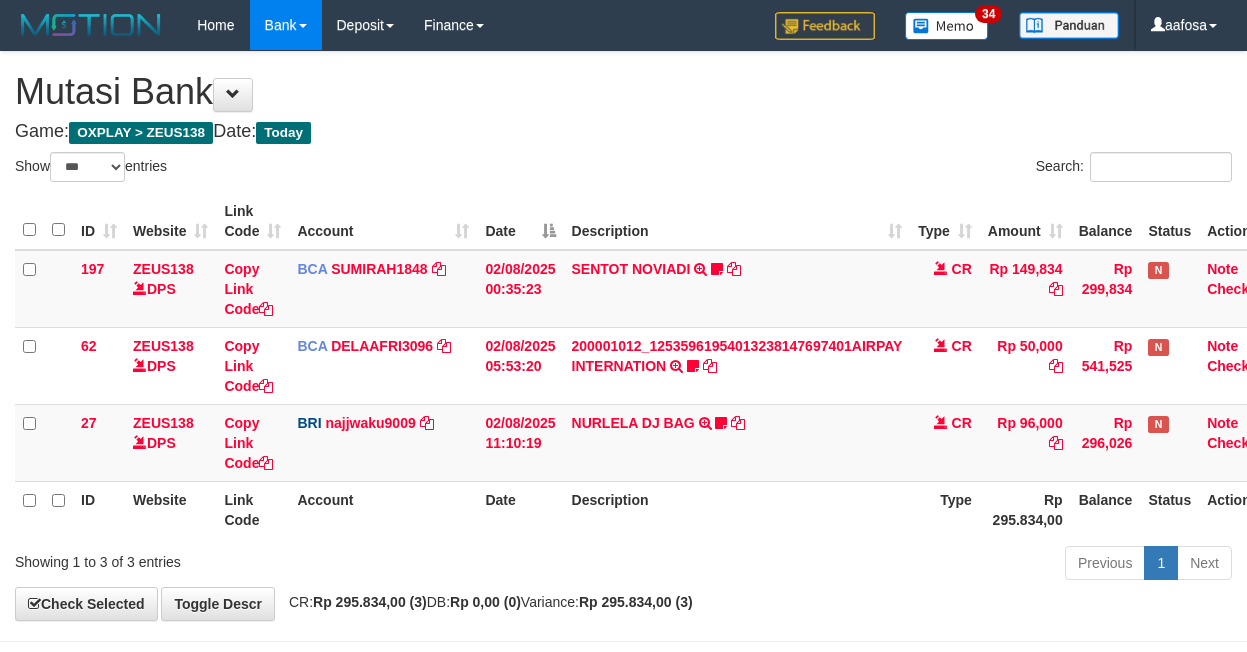 select on "***" 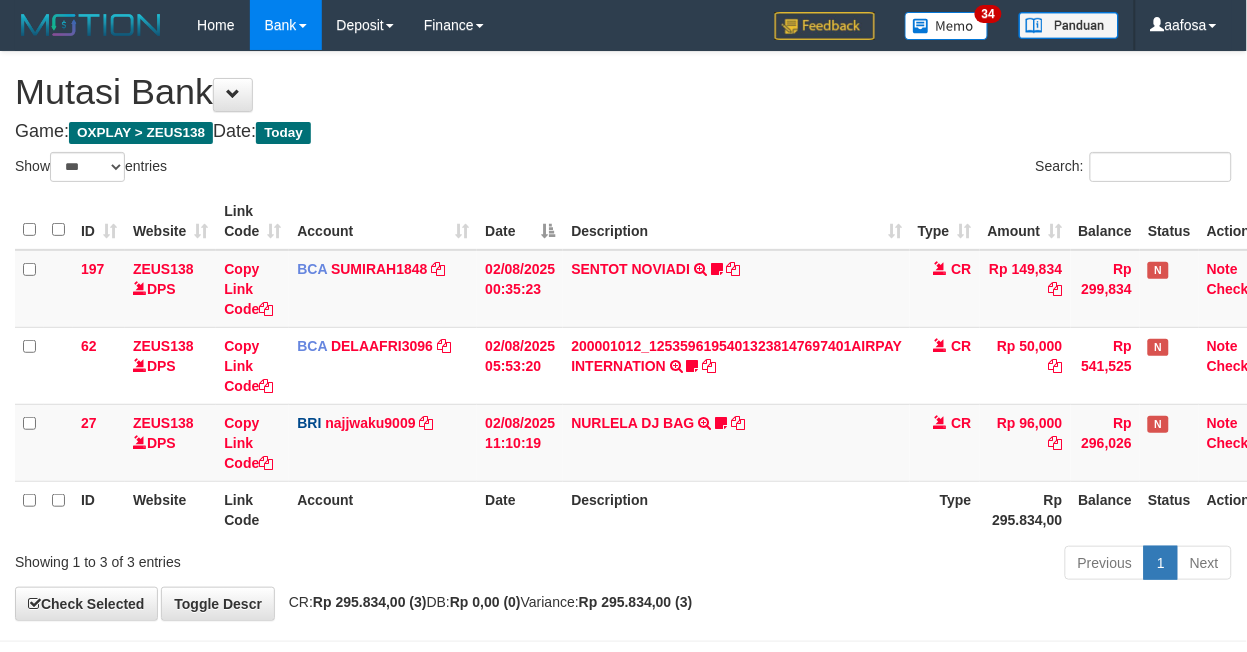 scroll, scrollTop: 81, scrollLeft: 0, axis: vertical 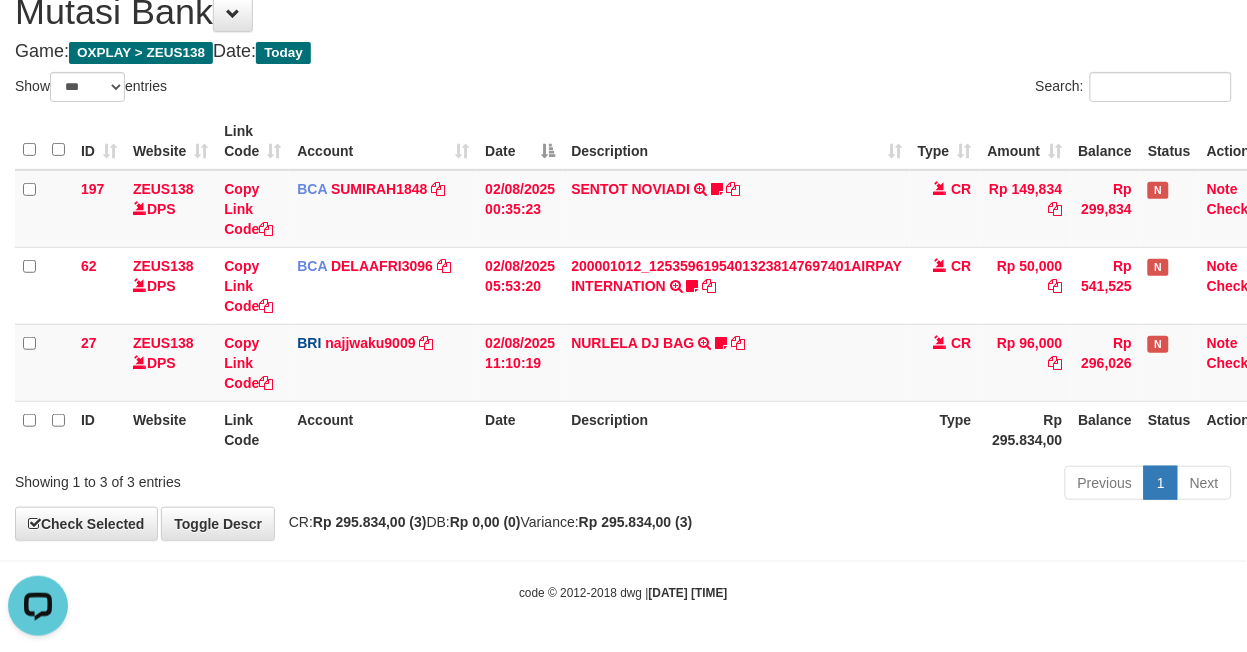 click on "Description" at bounding box center [736, 429] 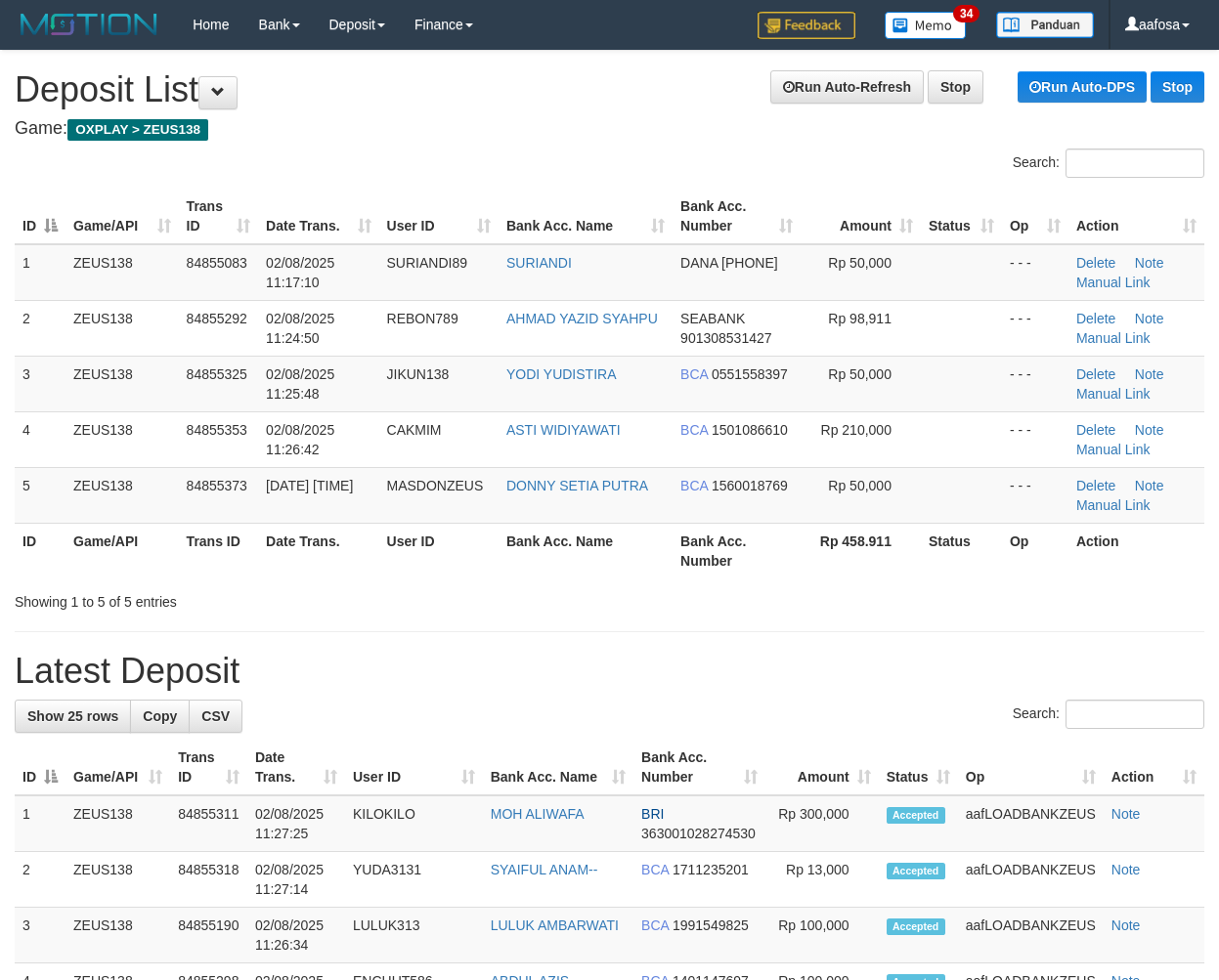 scroll, scrollTop: 0, scrollLeft: 0, axis: both 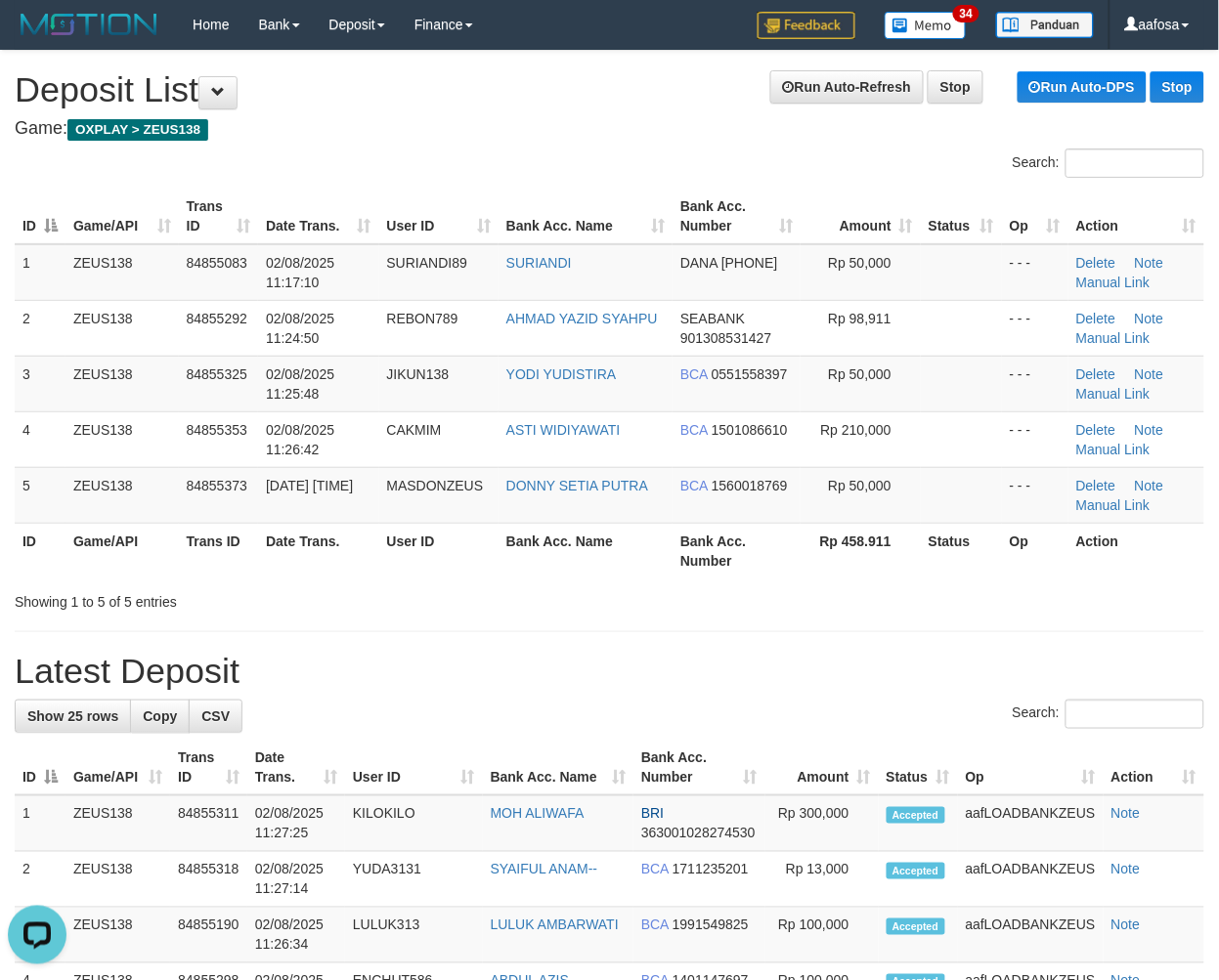 drag, startPoint x: 455, startPoint y: 170, endPoint x: 396, endPoint y: 186, distance: 61.131 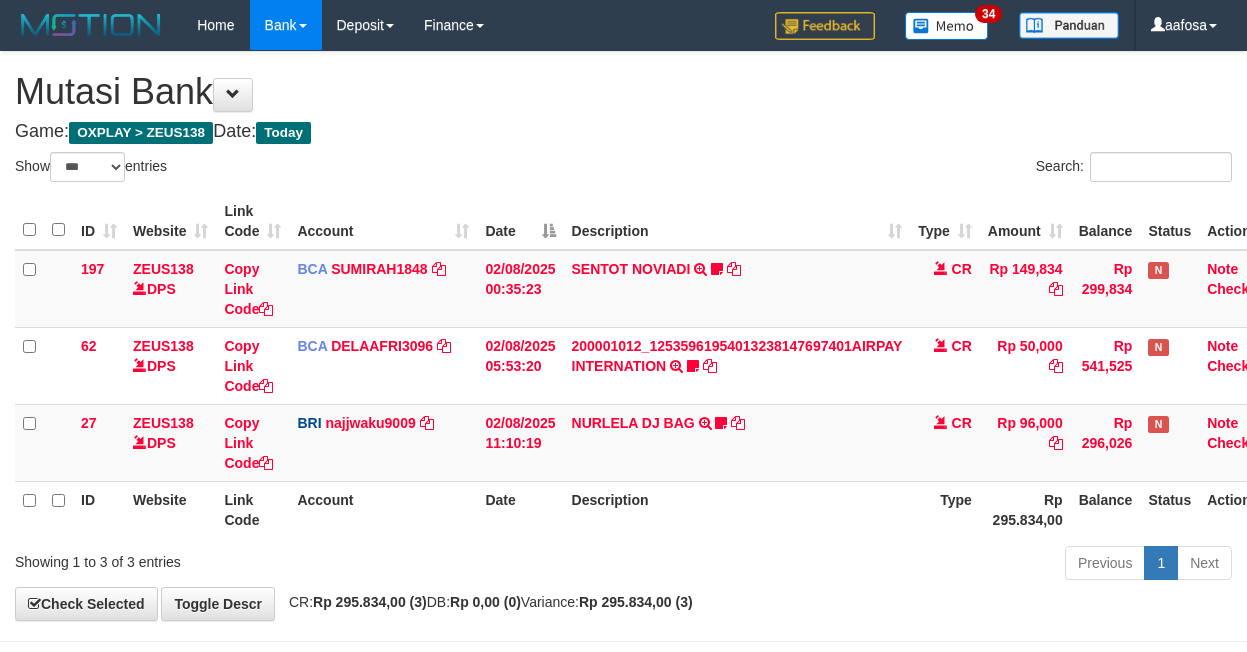 select on "***" 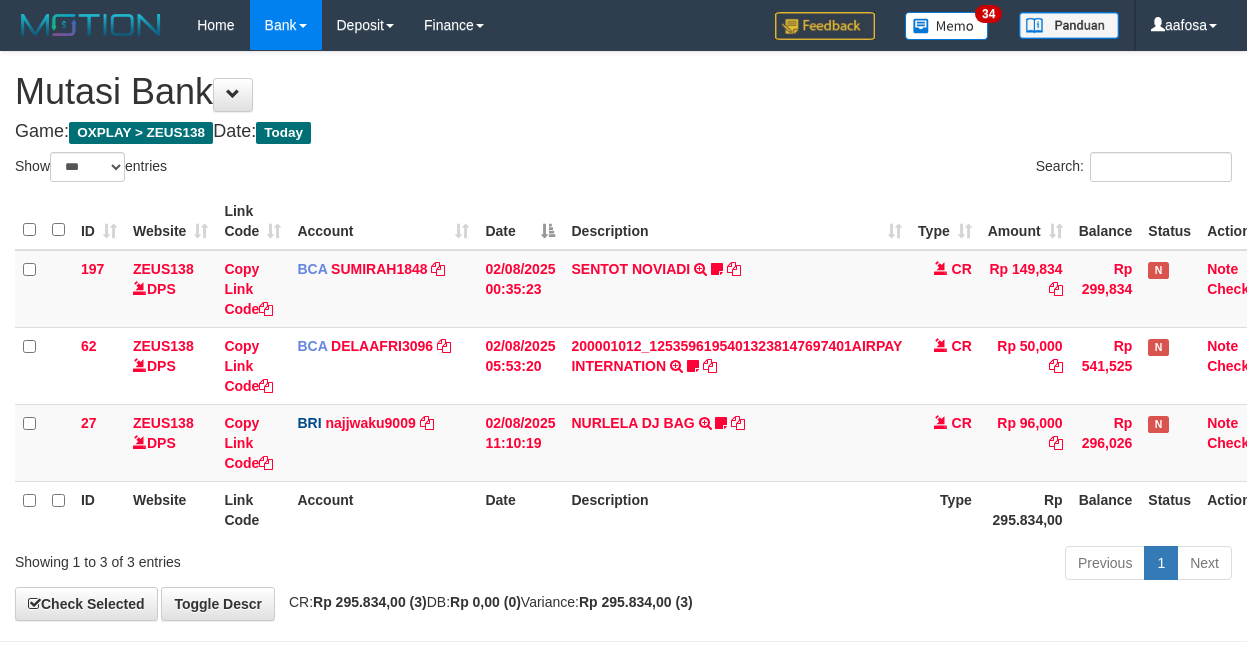 scroll, scrollTop: 81, scrollLeft: 0, axis: vertical 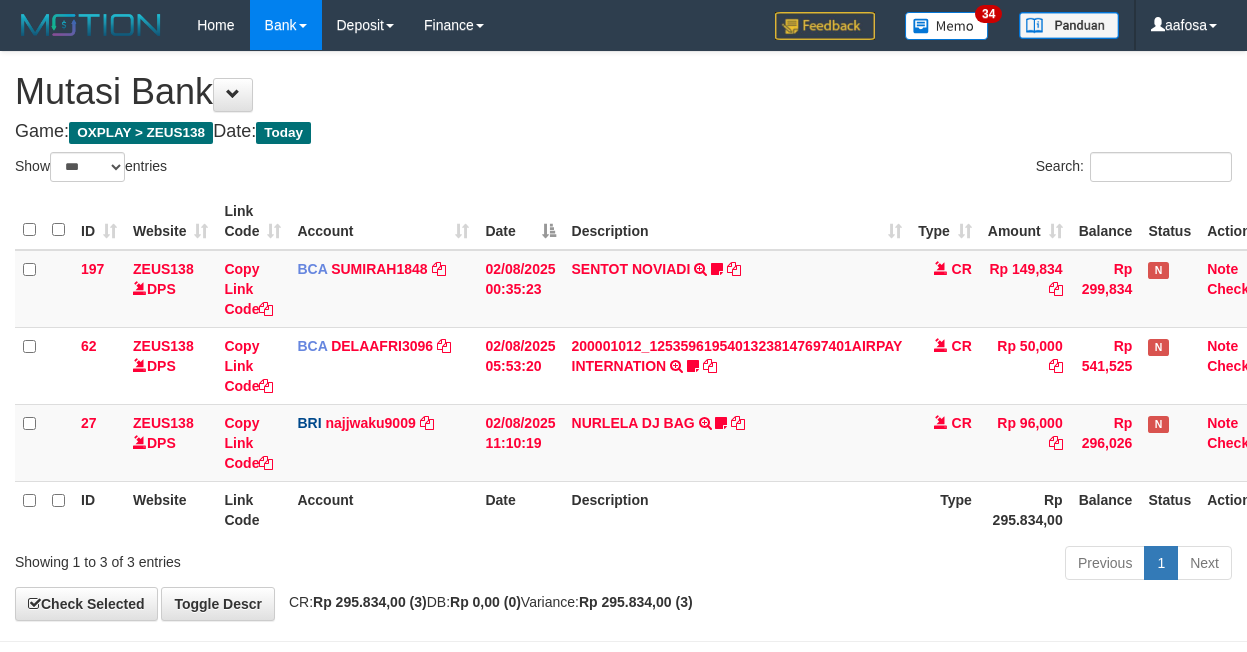 select on "***" 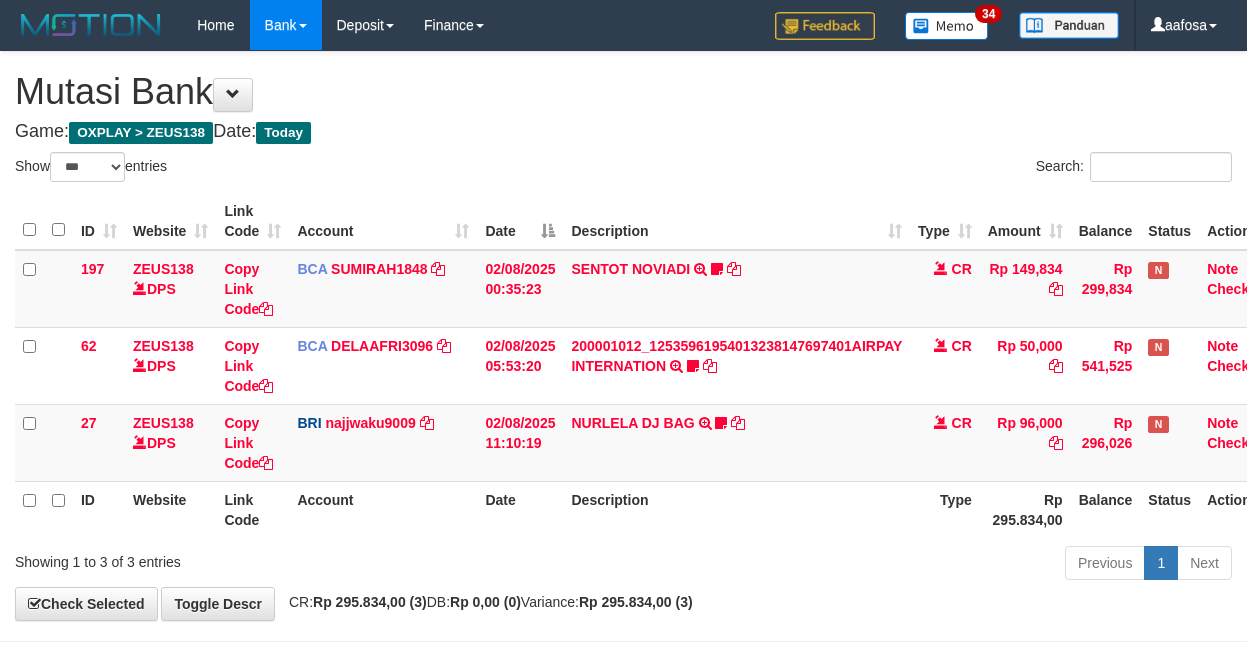 scroll, scrollTop: 81, scrollLeft: 0, axis: vertical 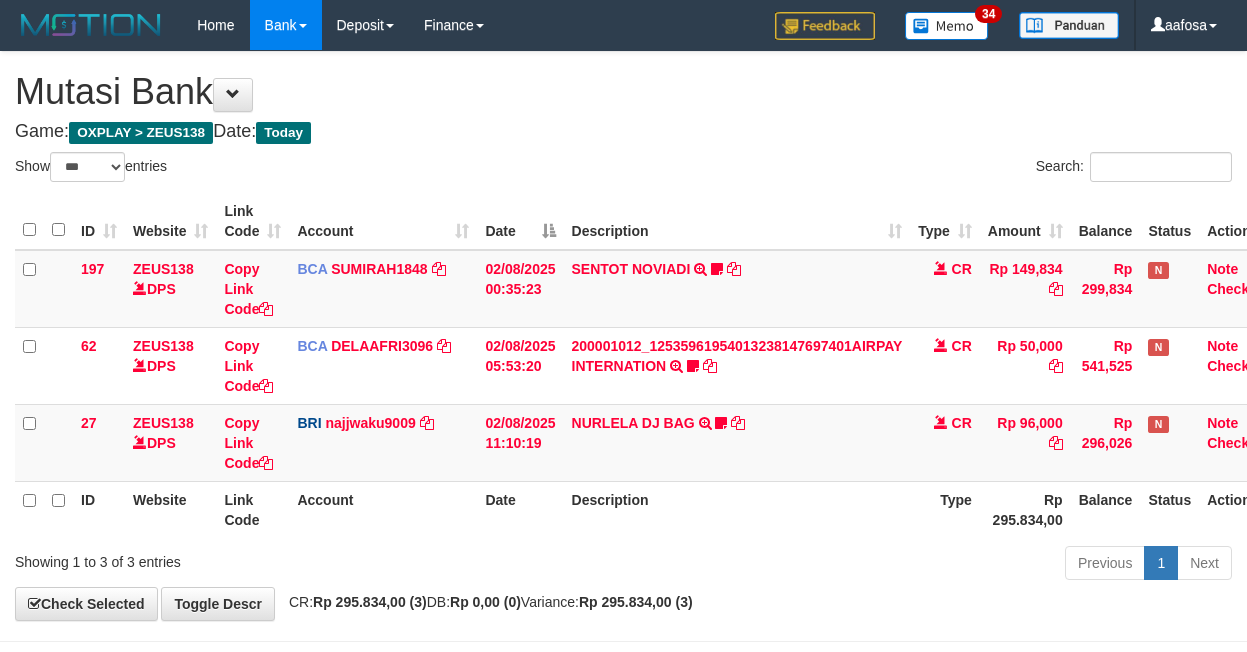 select on "***" 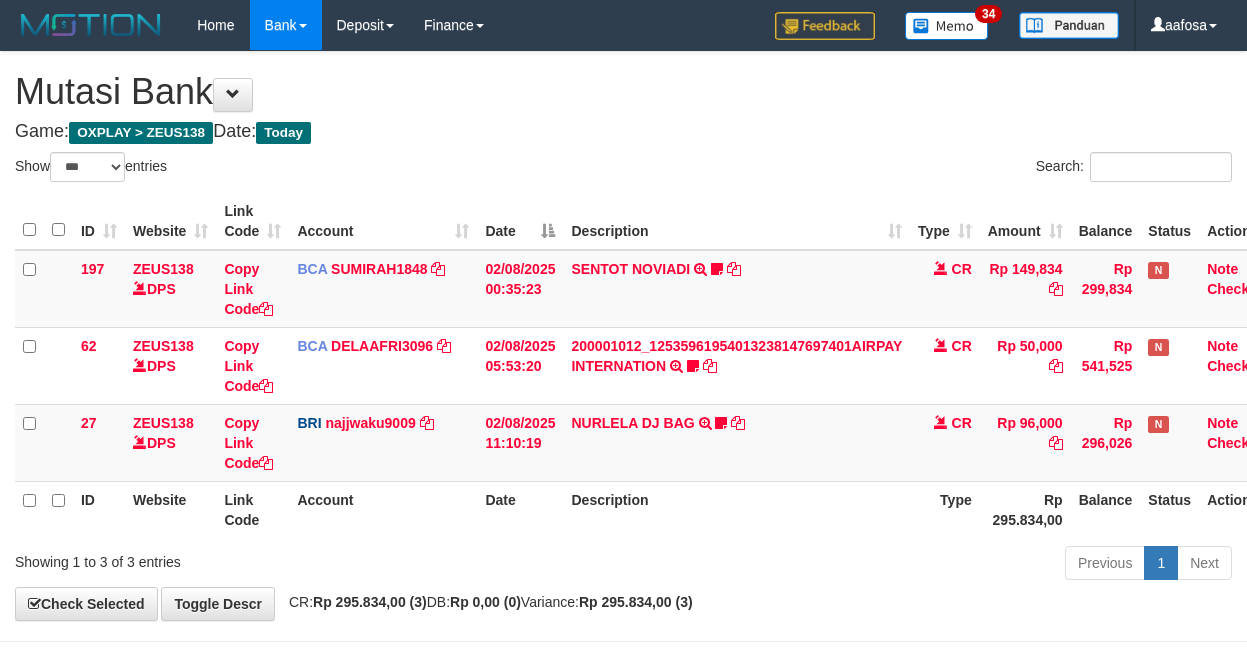scroll, scrollTop: 81, scrollLeft: 0, axis: vertical 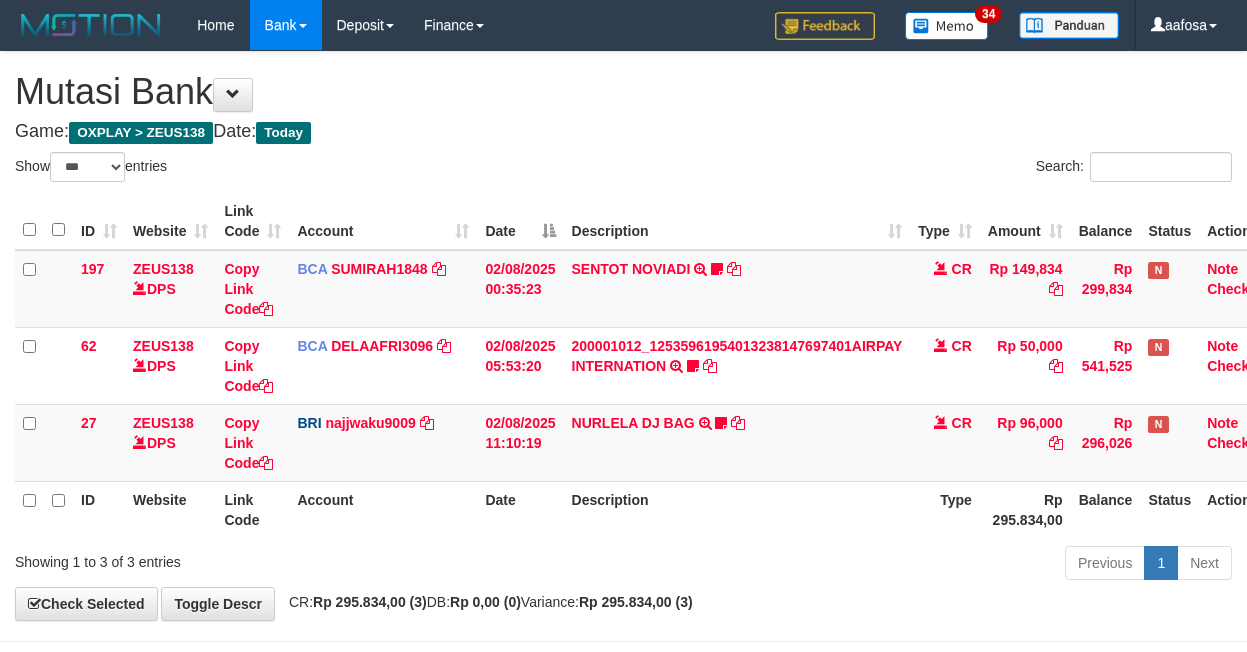 select on "***" 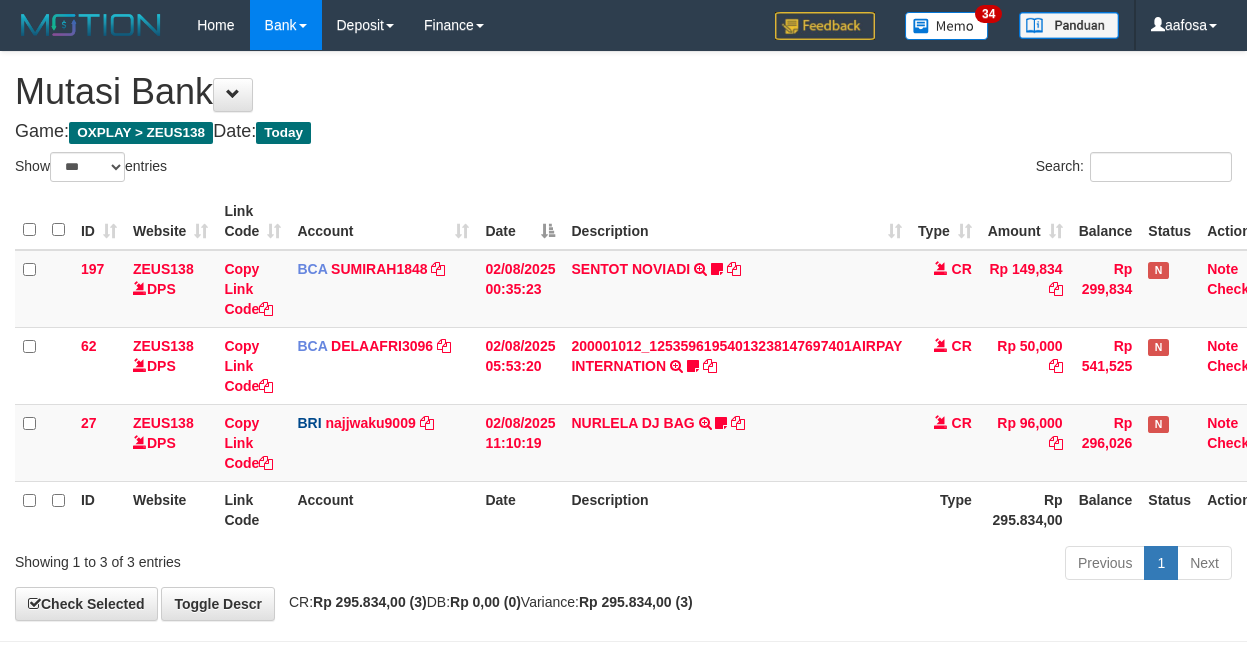 scroll, scrollTop: 81, scrollLeft: 0, axis: vertical 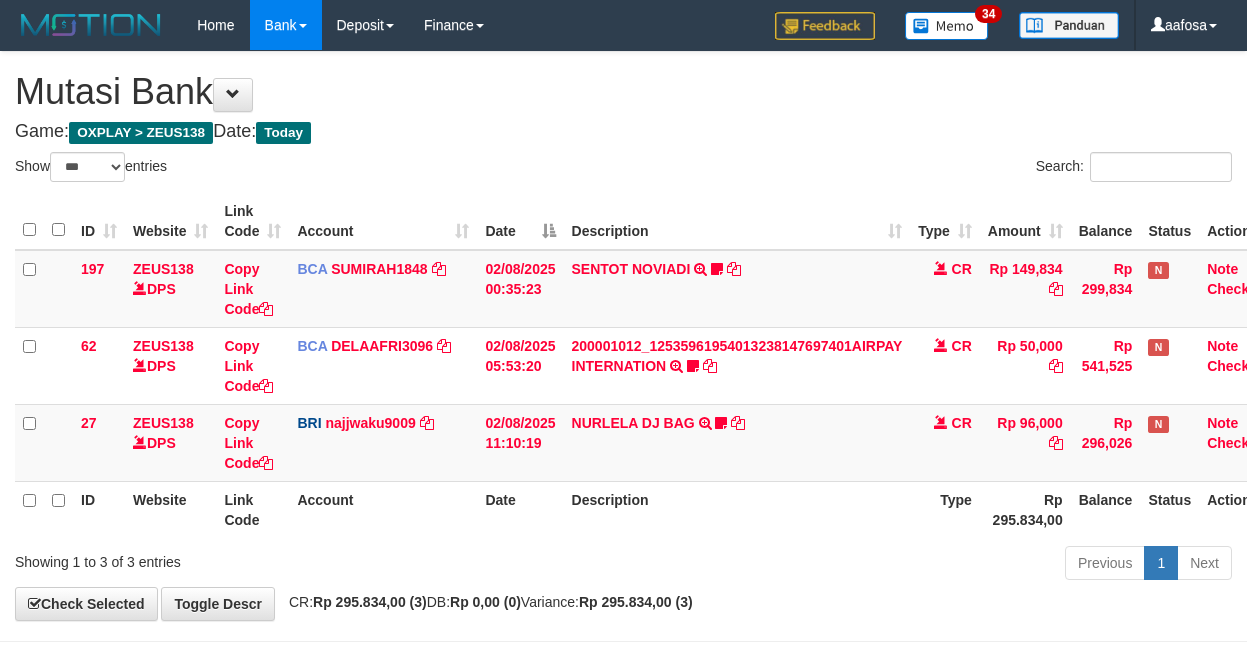 select on "***" 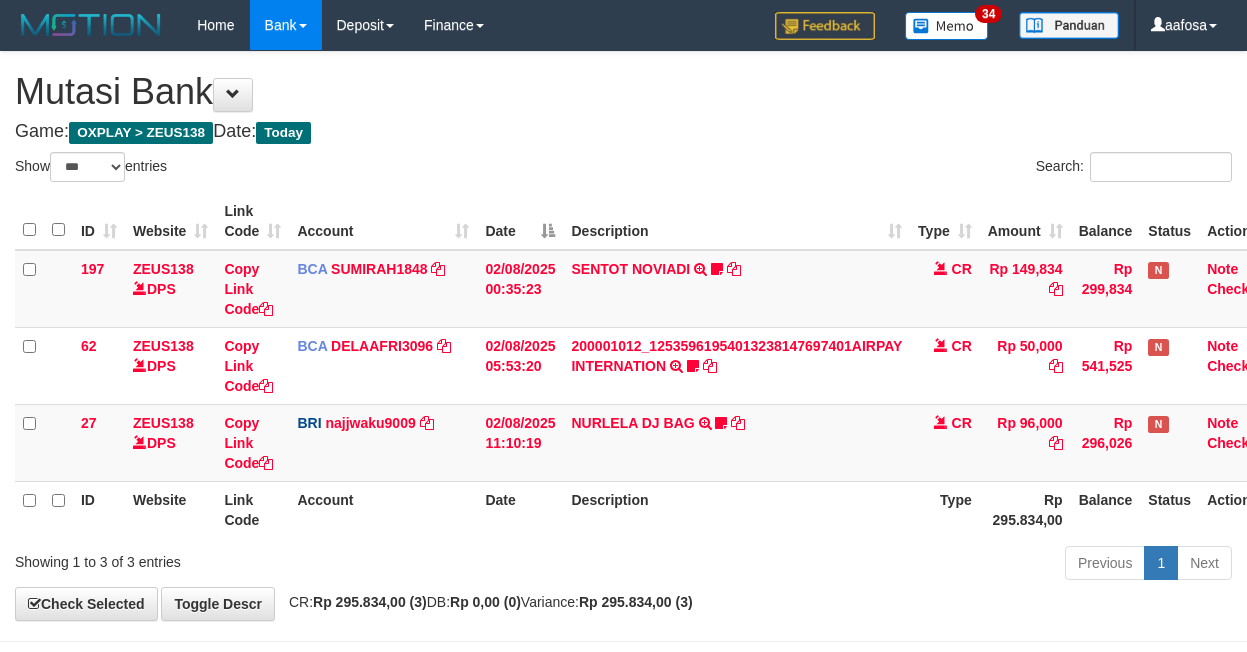 scroll, scrollTop: 81, scrollLeft: 0, axis: vertical 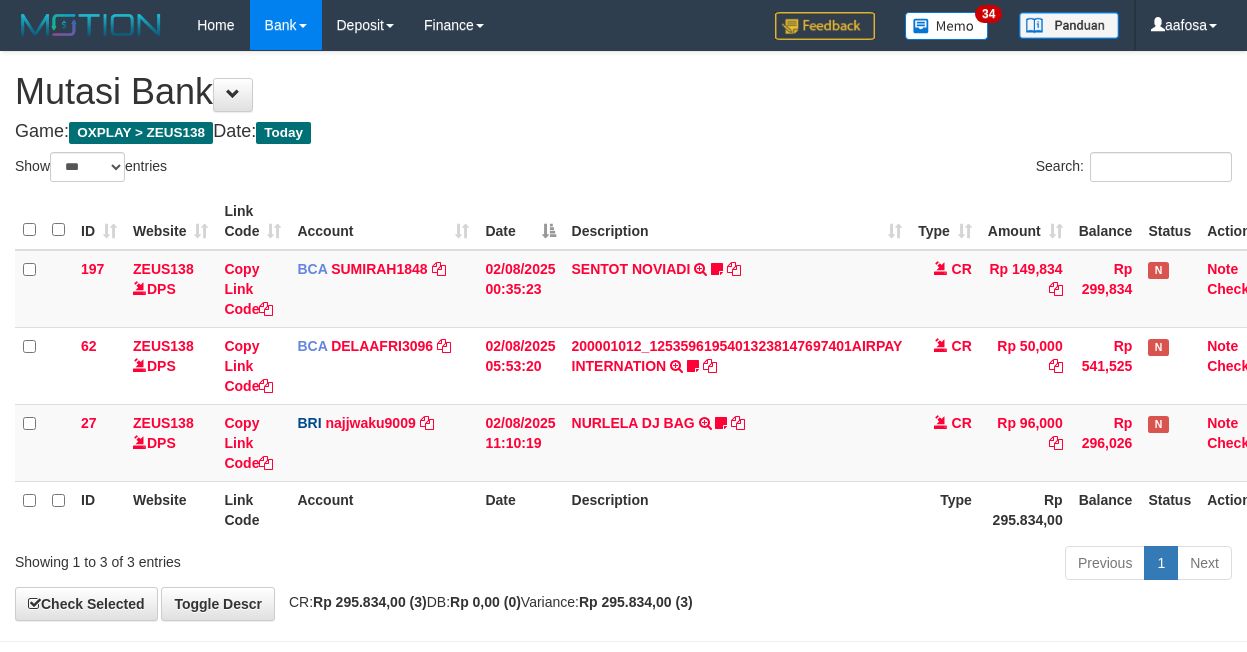 select on "***" 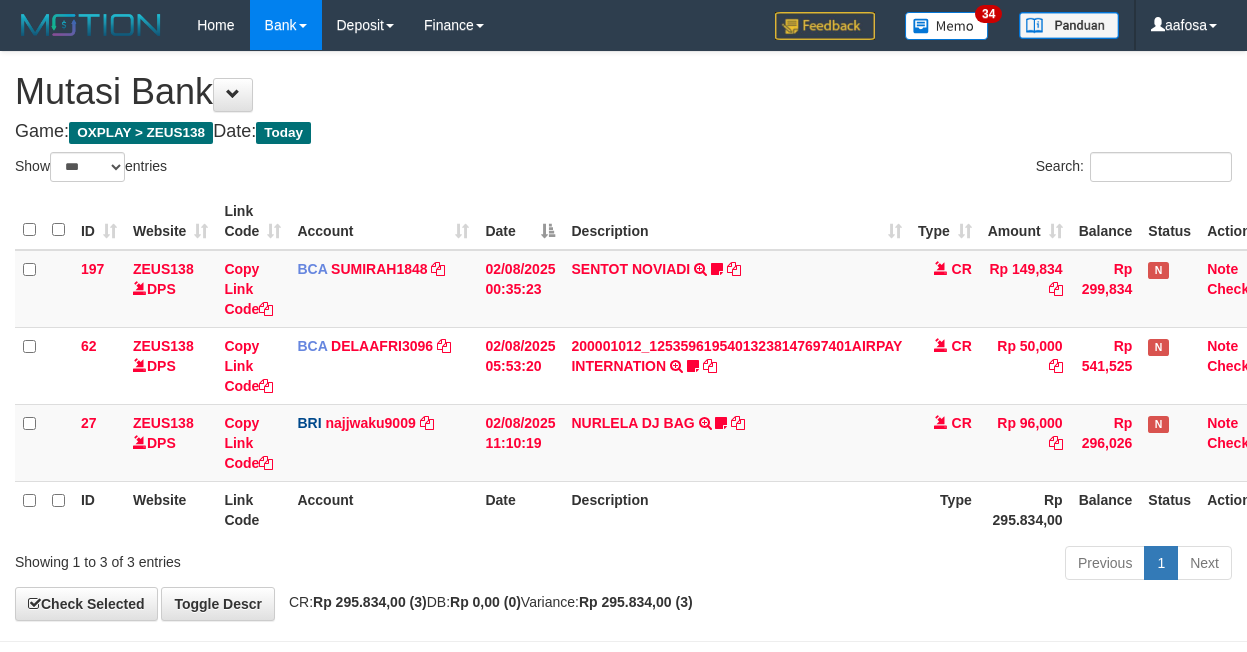 scroll, scrollTop: 81, scrollLeft: 0, axis: vertical 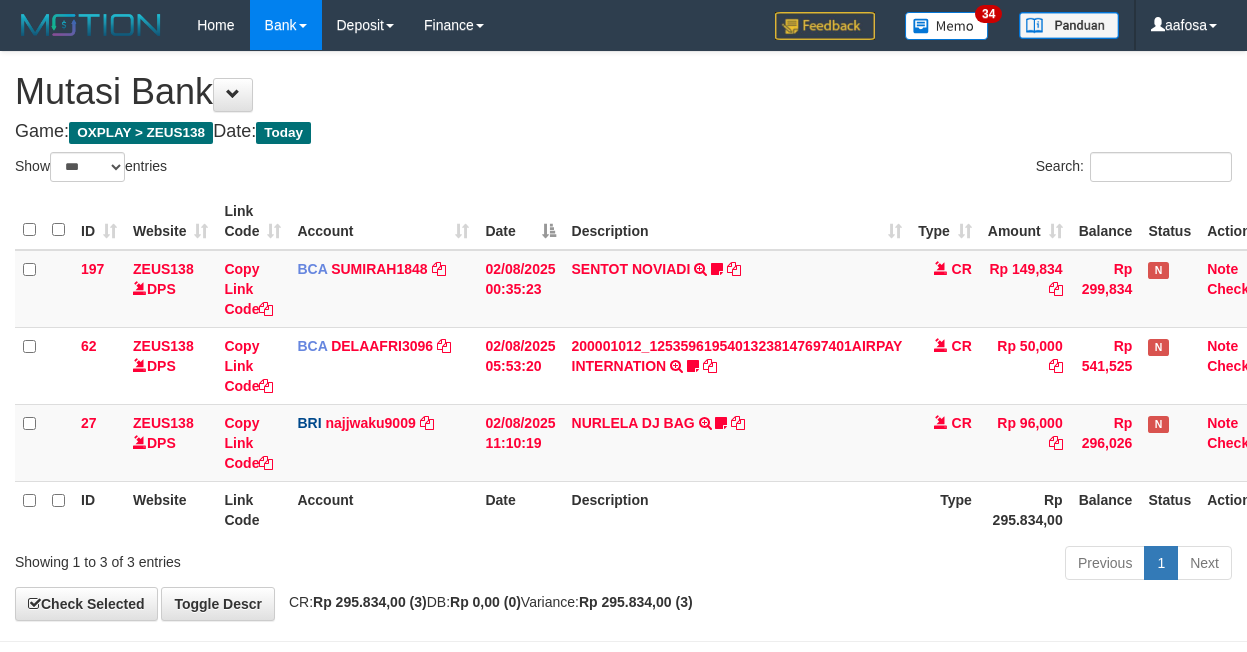 select on "***" 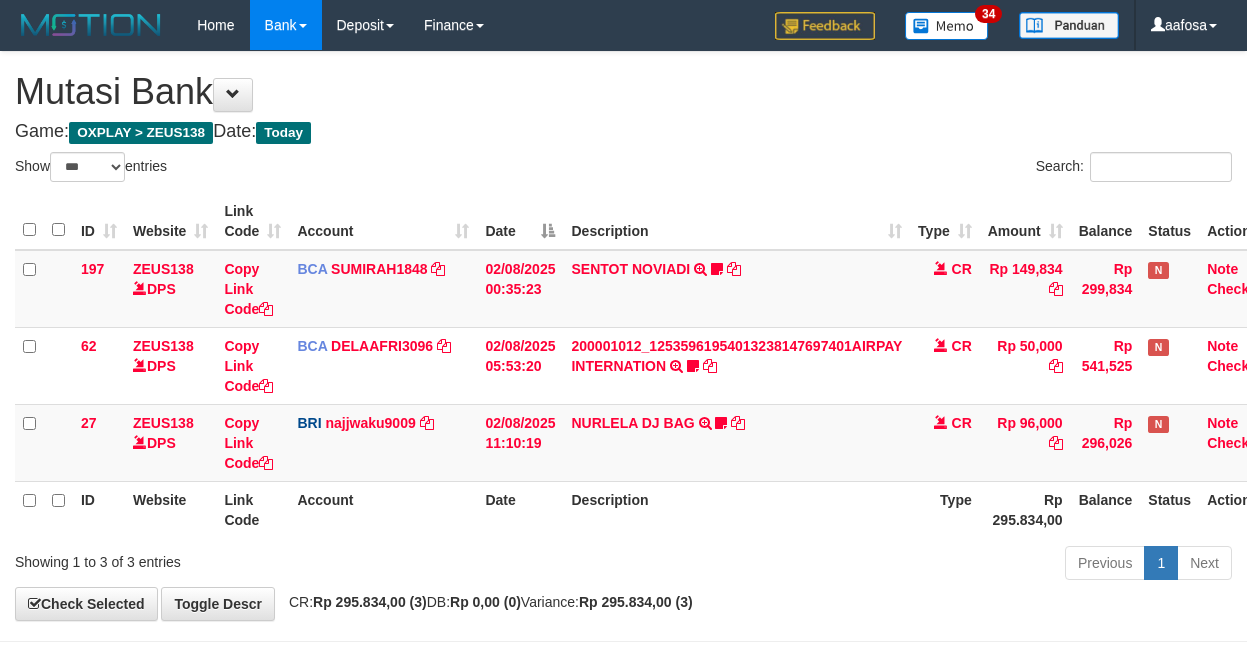 scroll, scrollTop: 81, scrollLeft: 0, axis: vertical 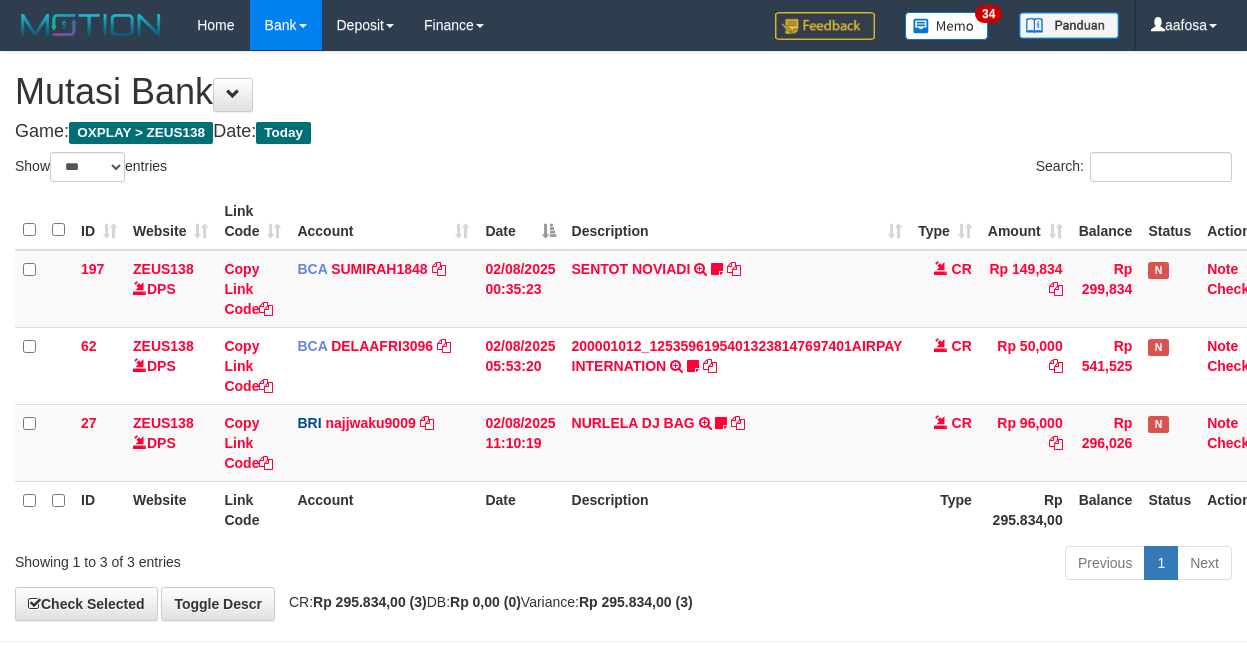 select on "***" 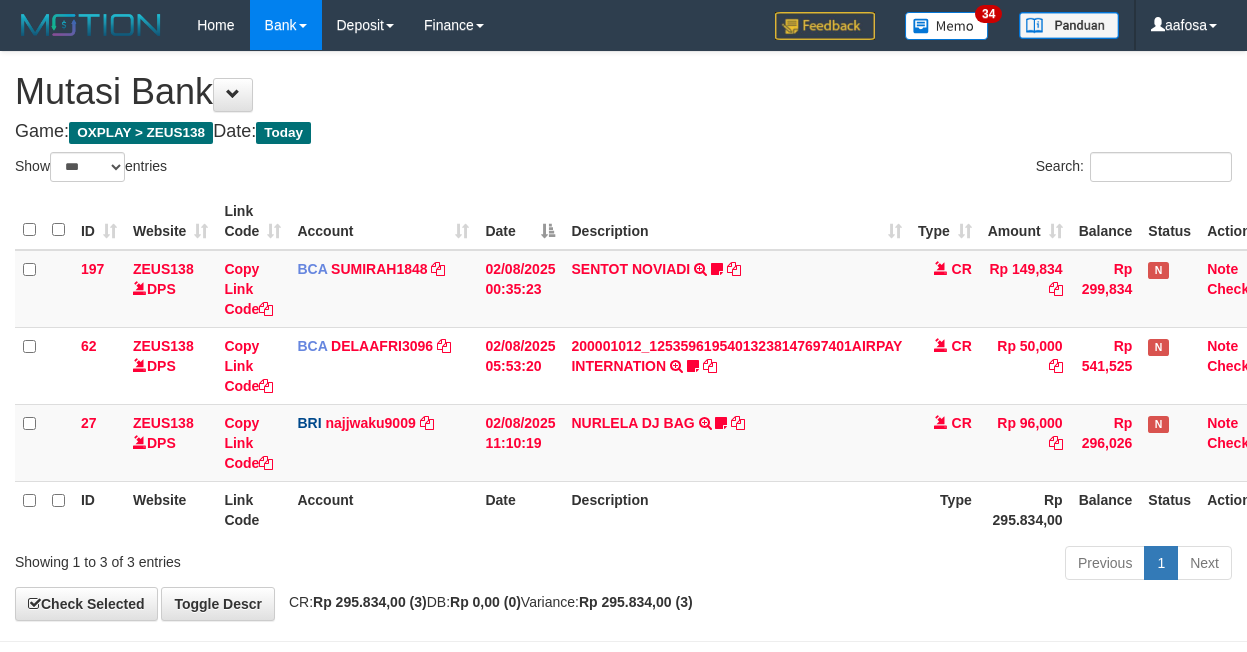 scroll, scrollTop: 81, scrollLeft: 0, axis: vertical 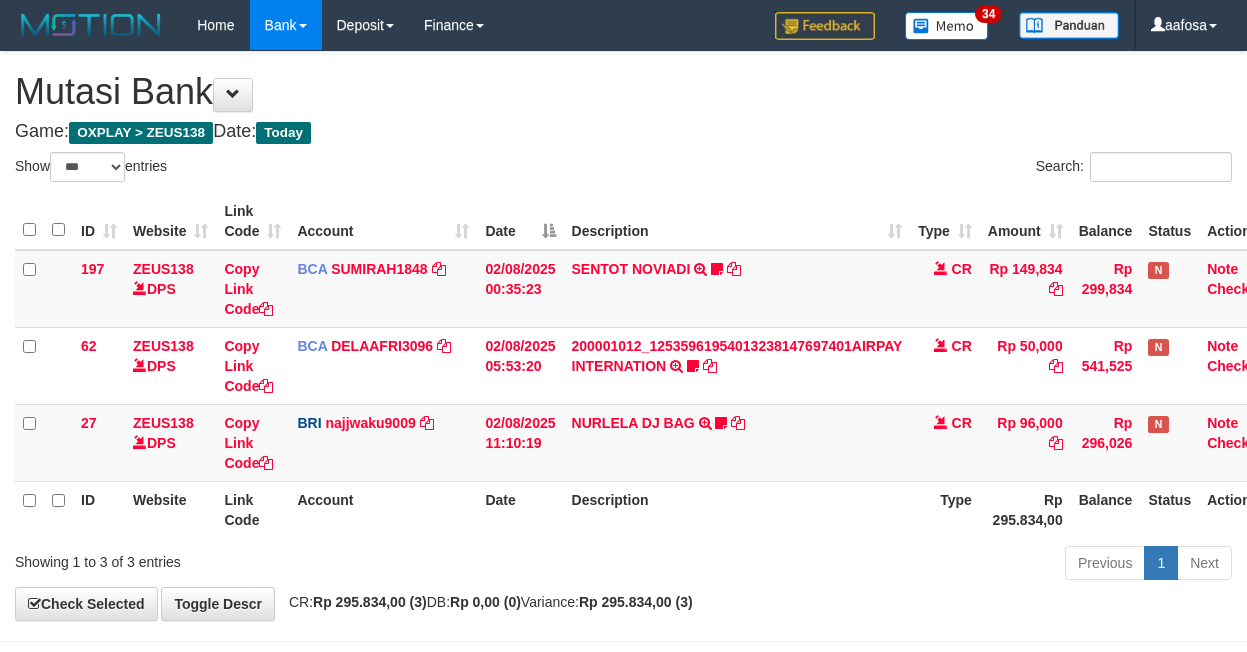 select on "***" 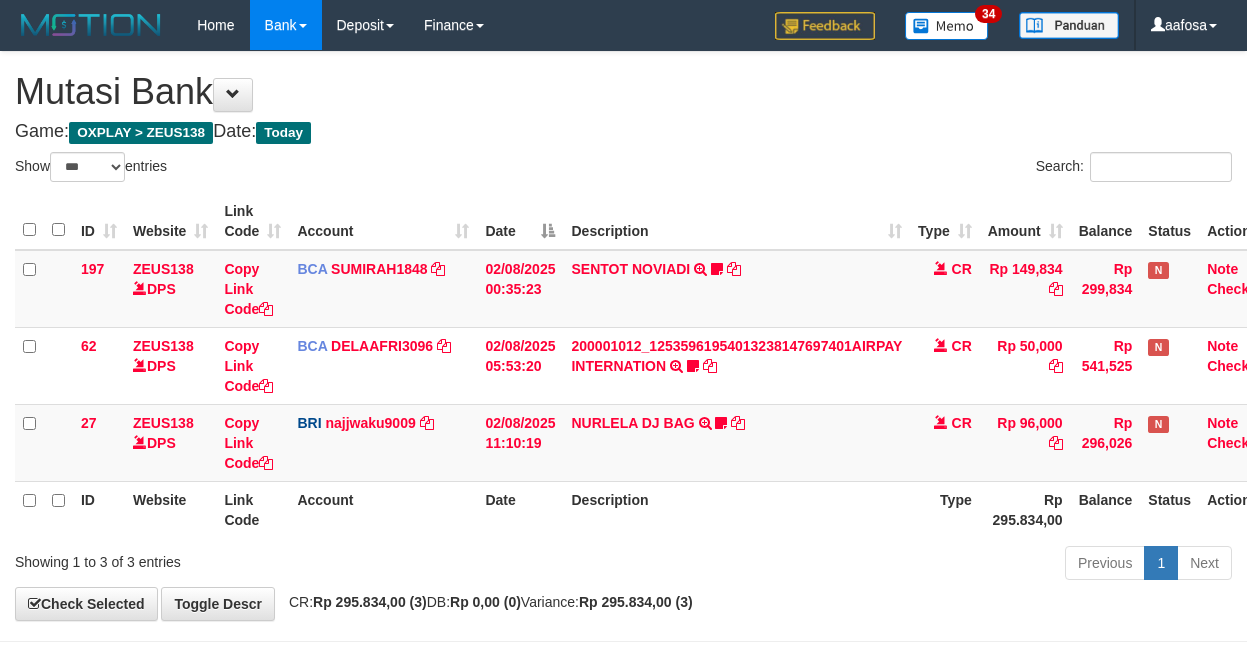 scroll, scrollTop: 81, scrollLeft: 0, axis: vertical 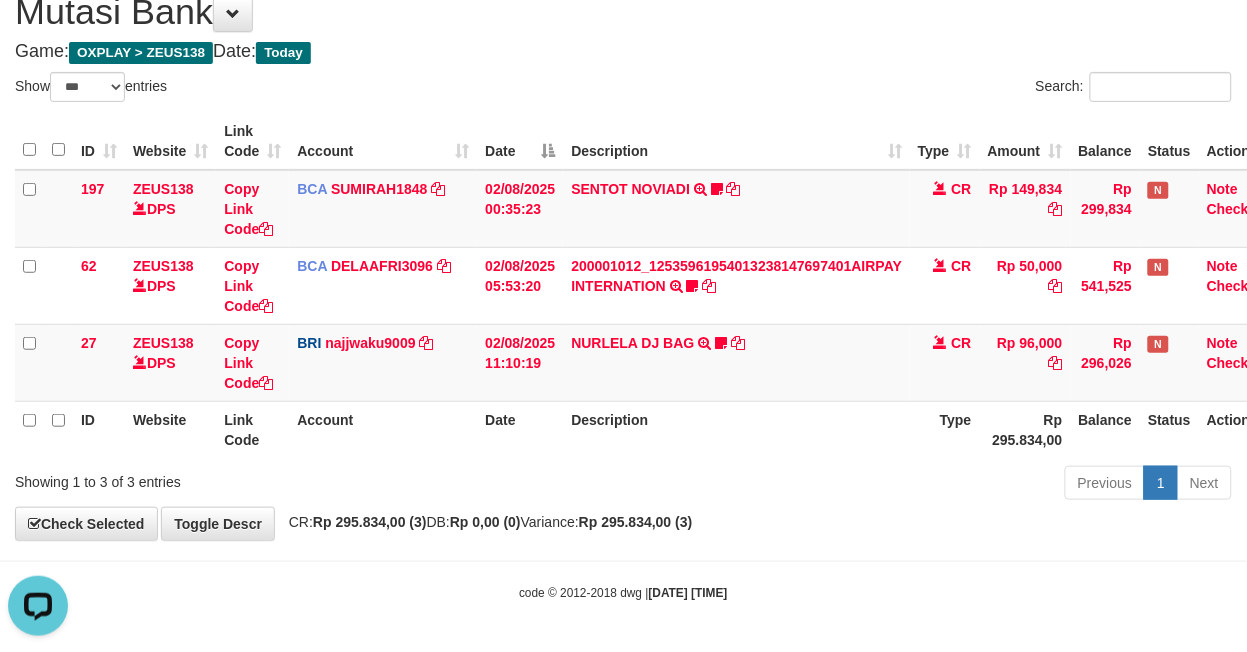 click on "Search:" at bounding box center [936, 89] 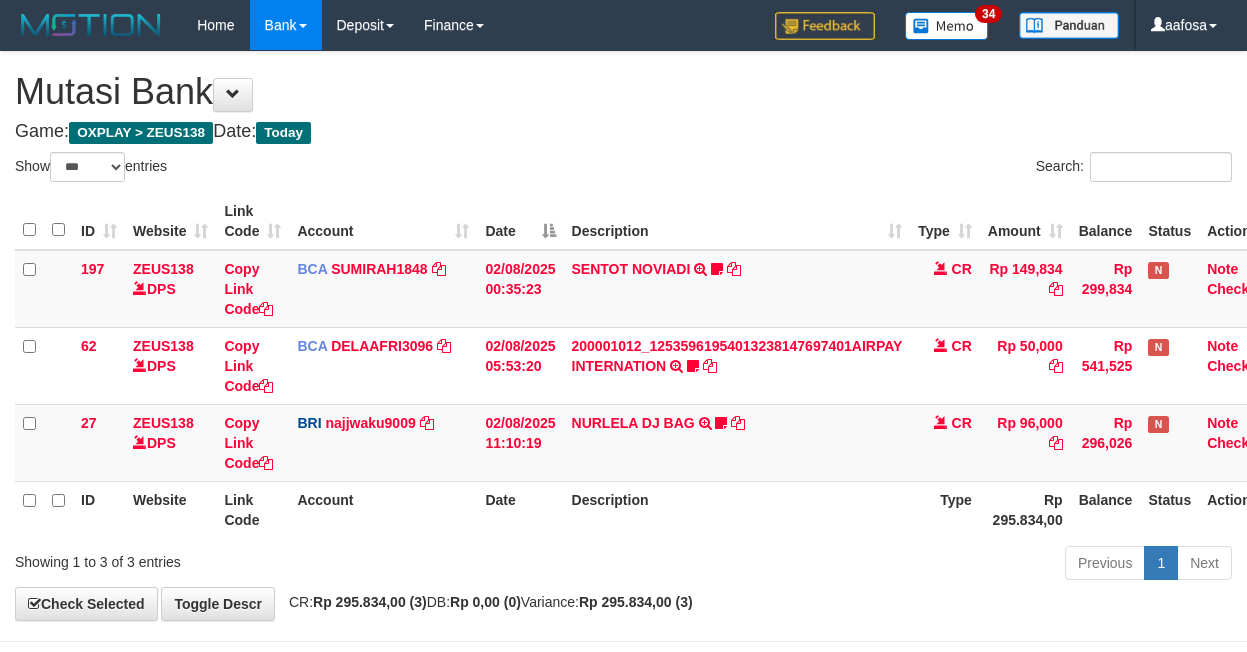 select on "***" 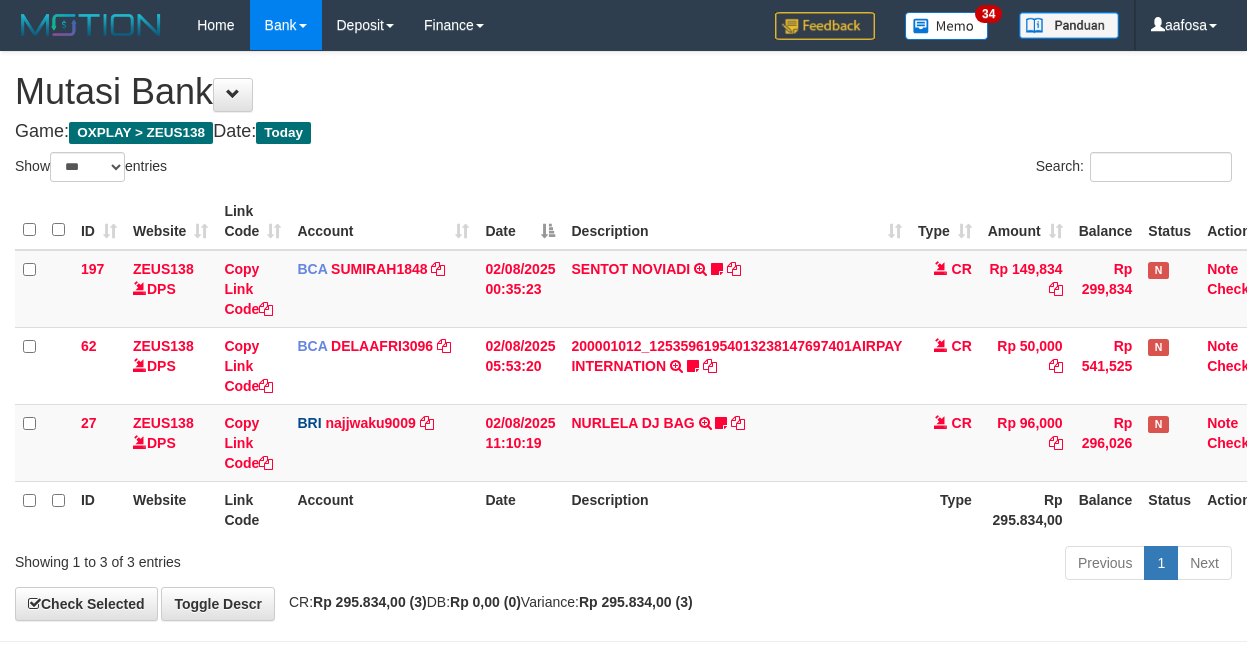 scroll, scrollTop: 81, scrollLeft: 0, axis: vertical 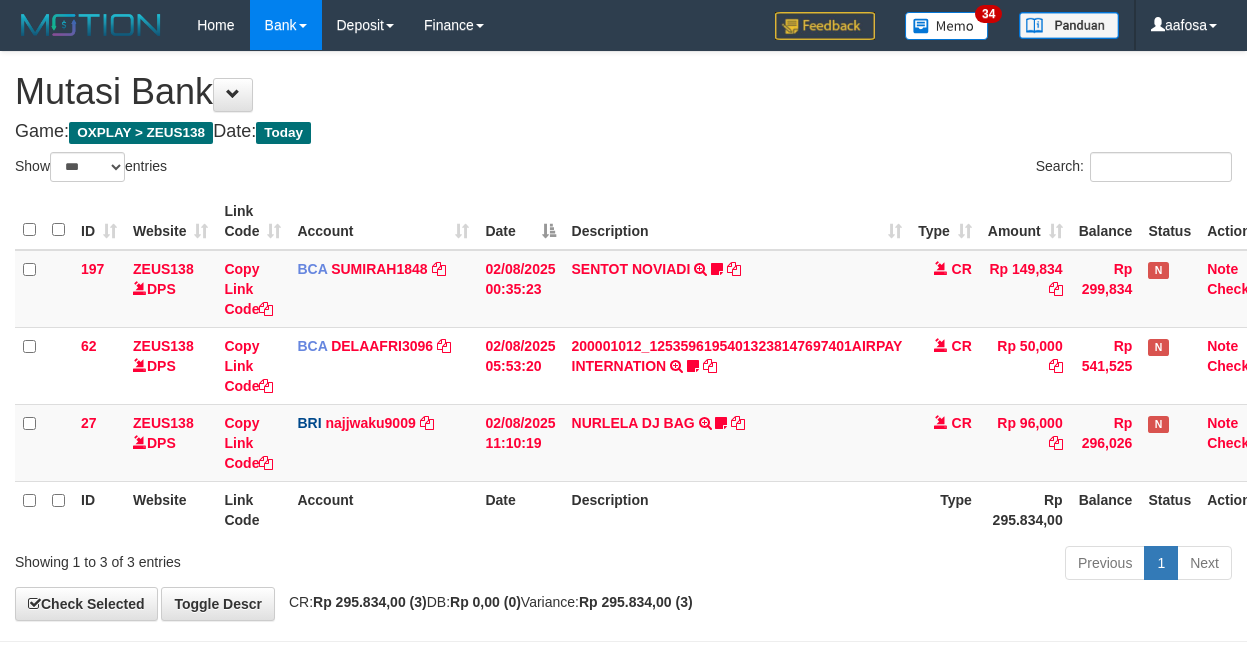 select on "***" 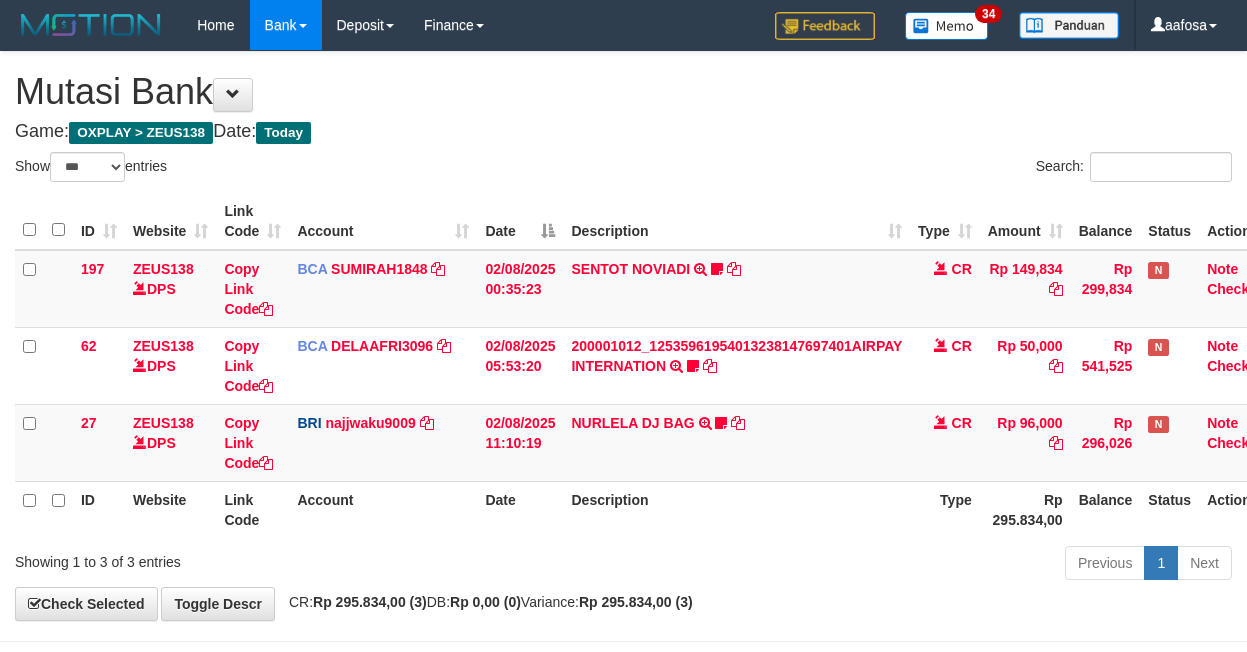 scroll, scrollTop: 81, scrollLeft: 0, axis: vertical 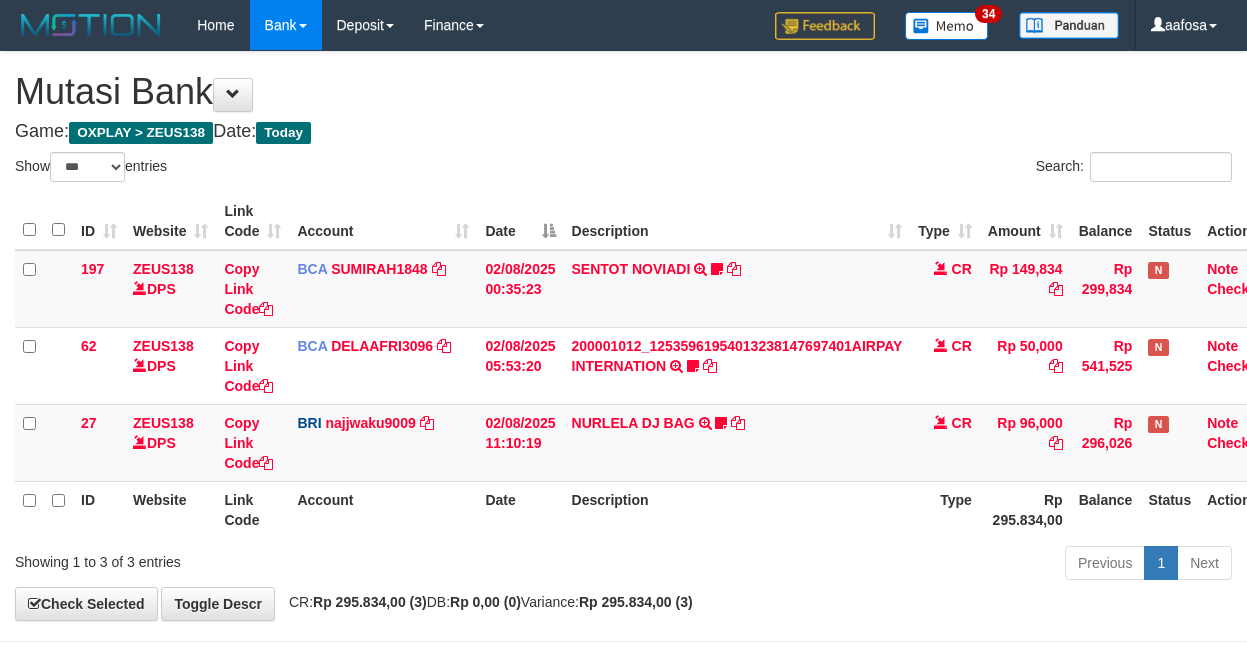 select on "***" 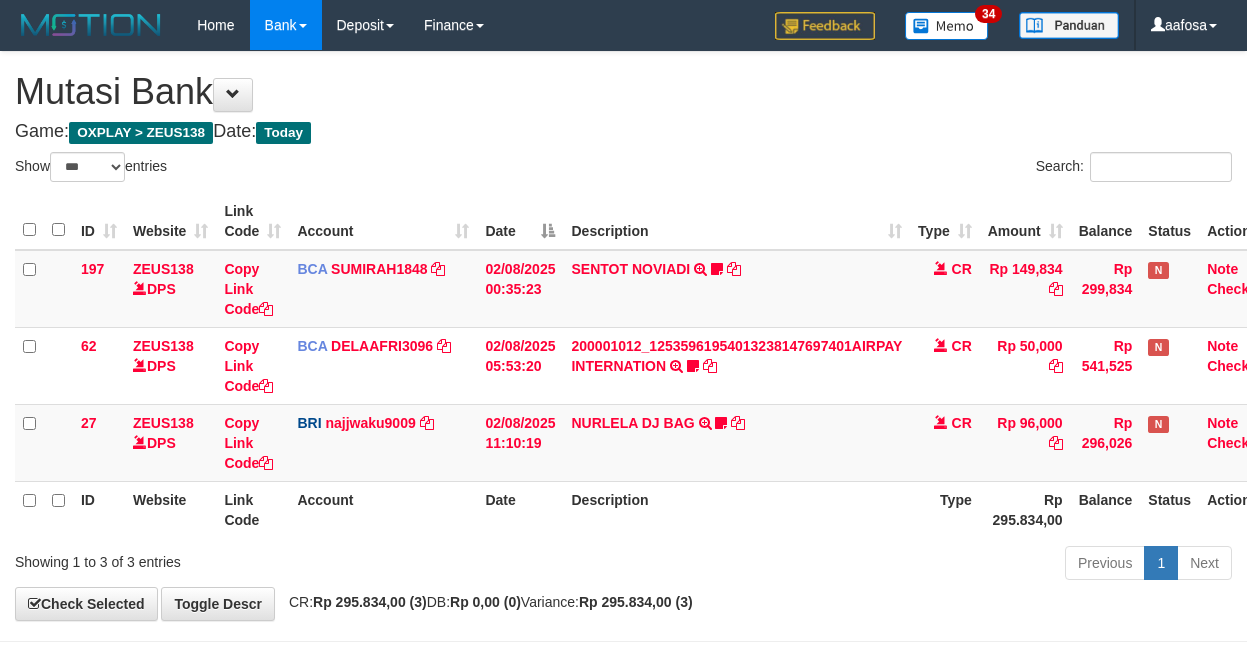 scroll, scrollTop: 81, scrollLeft: 0, axis: vertical 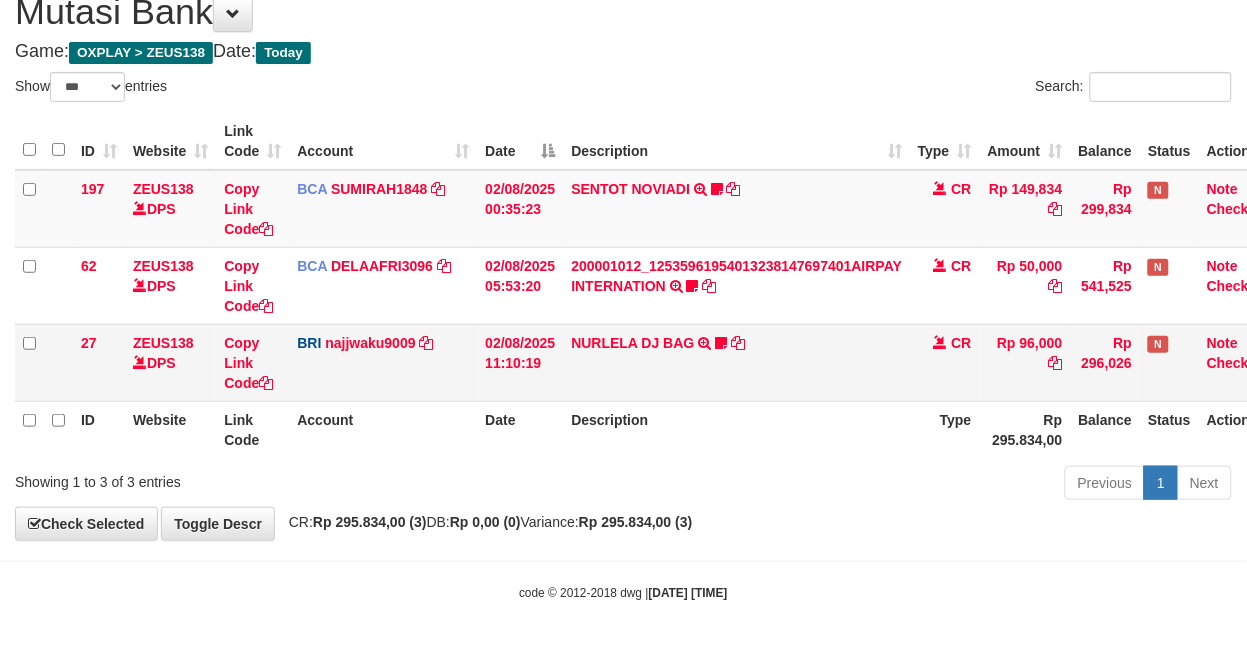click on "NURLELA DJ BAG            TRANSFER NBMB NURLELA DJ BAG TO SITI KURNIA NINGSIH    Zengkus12" at bounding box center [736, 362] 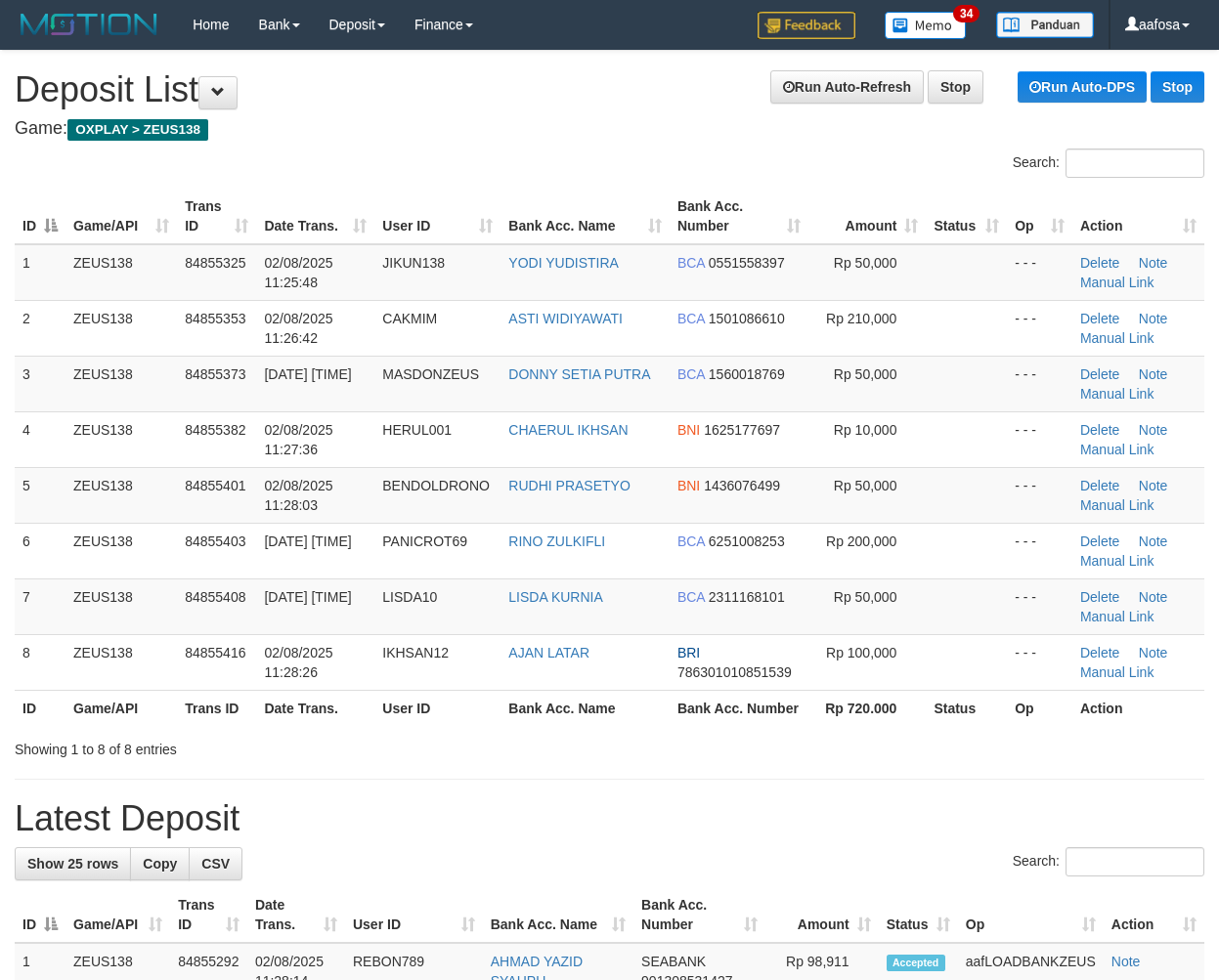 scroll, scrollTop: 0, scrollLeft: 0, axis: both 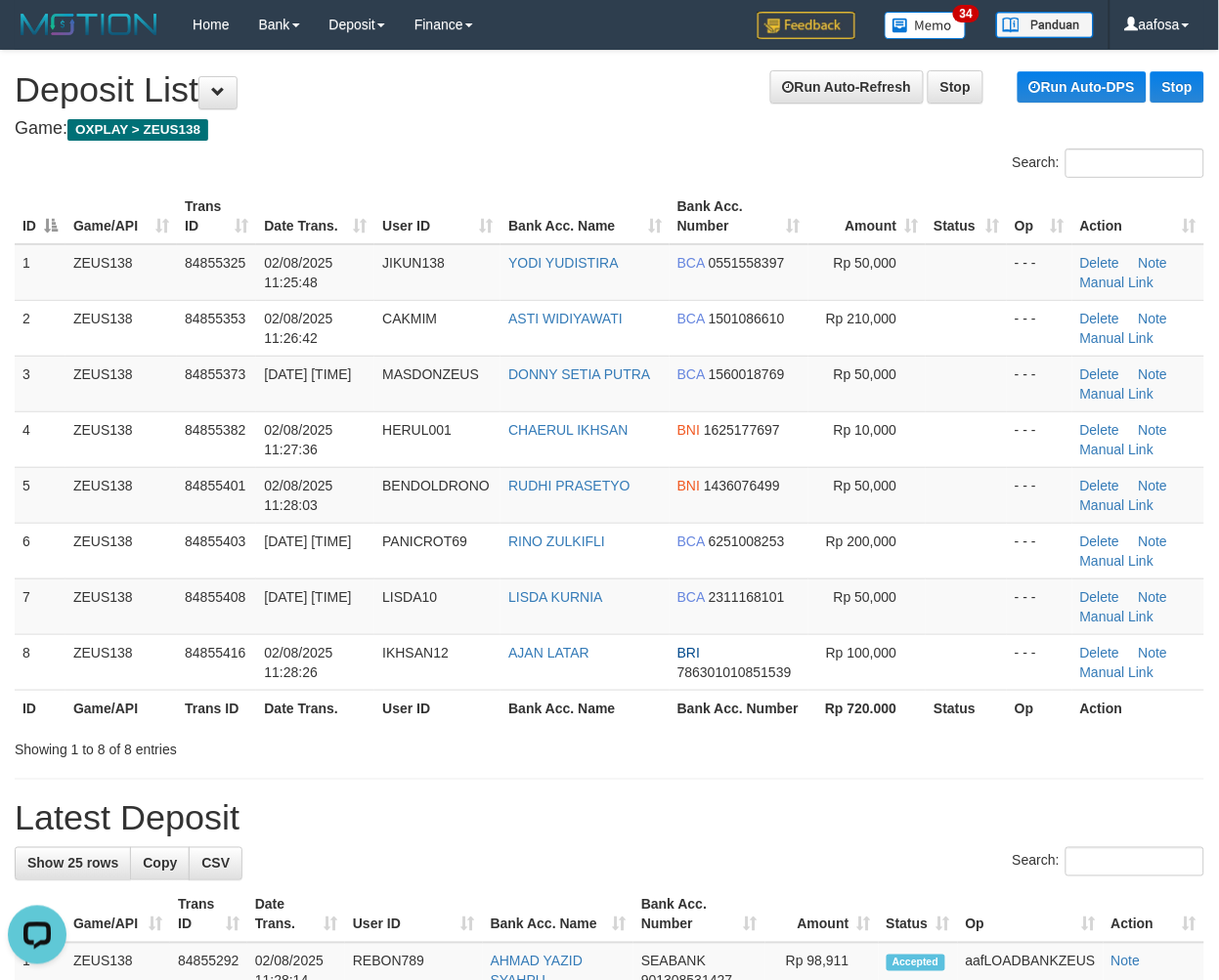 drag, startPoint x: 550, startPoint y: 122, endPoint x: 443, endPoint y: 150, distance: 110.602893 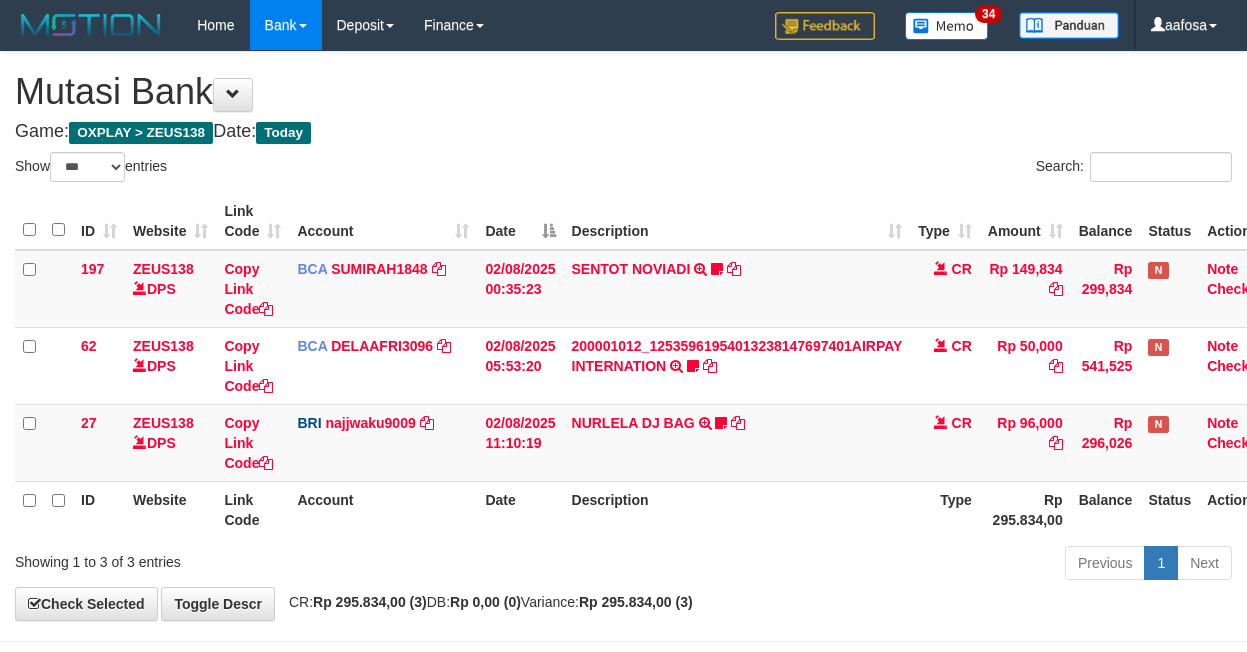 select on "***" 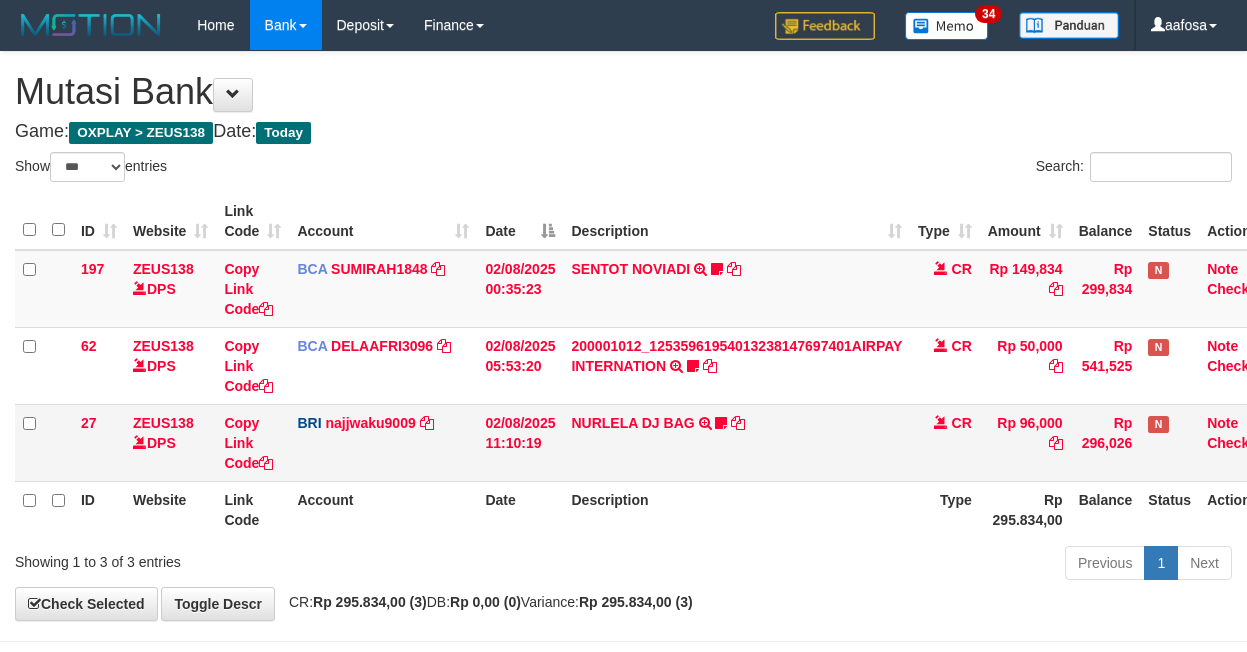 scroll, scrollTop: 81, scrollLeft: 0, axis: vertical 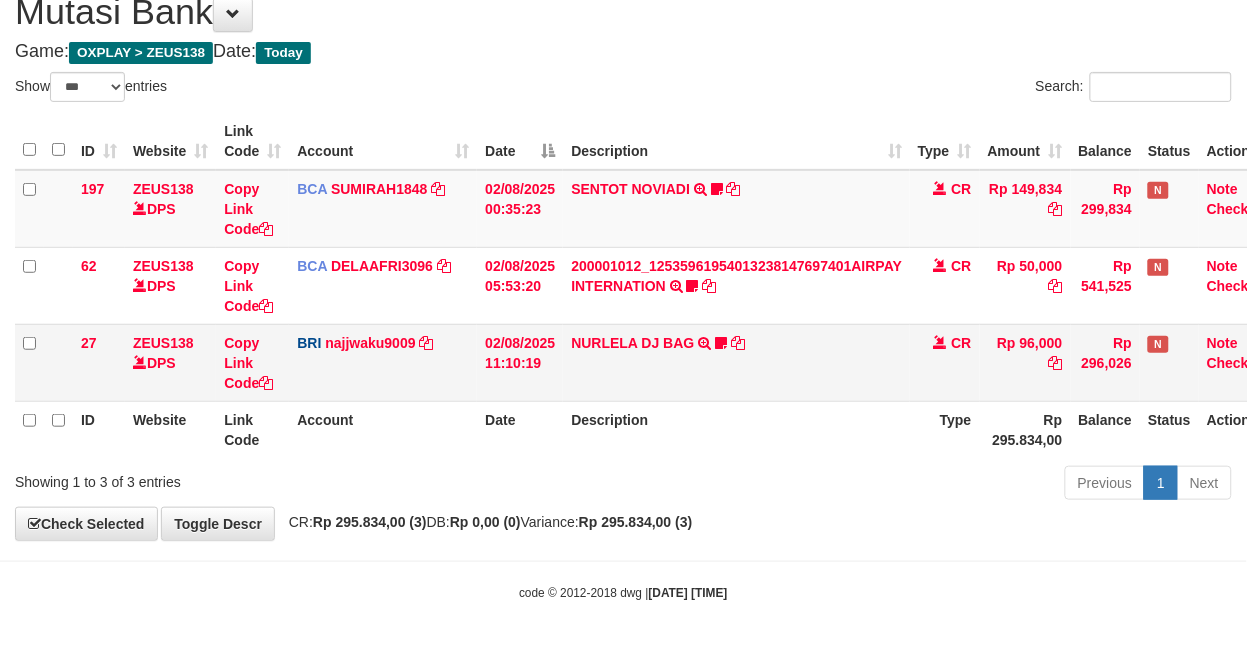 click on "NURLELA DJ BAG            TRANSFER NBMB NURLELA DJ BAG TO SITI KURNIA NINGSIH    Zengkus12" at bounding box center [736, 362] 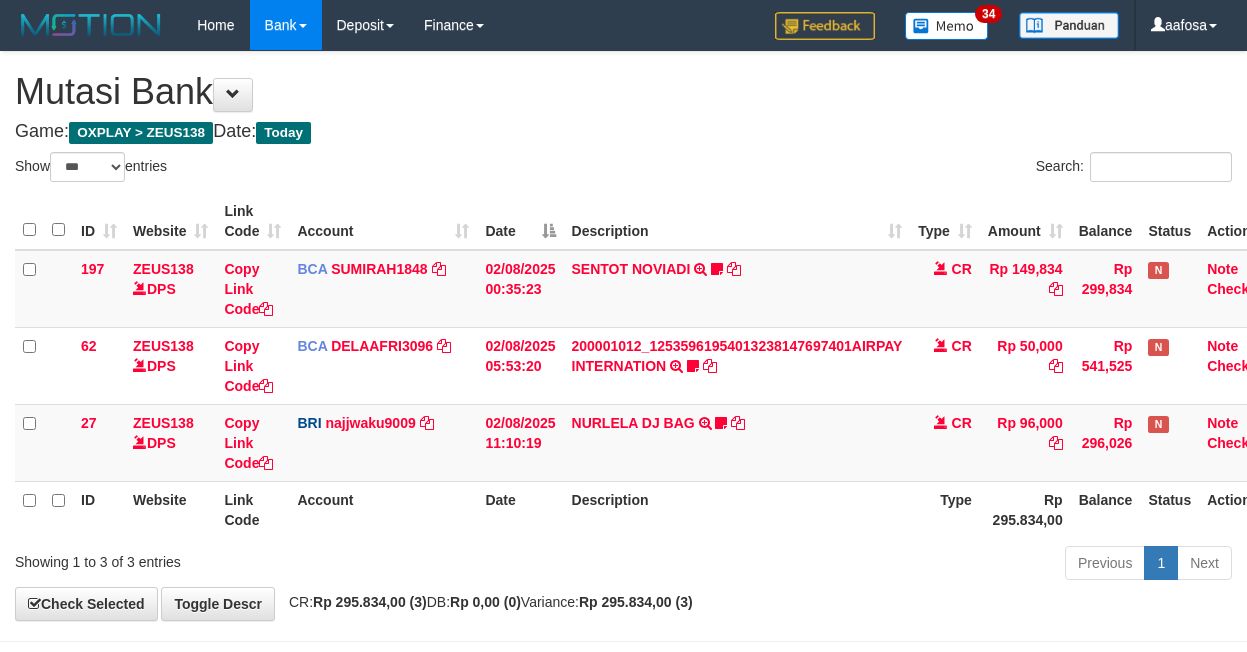 select on "***" 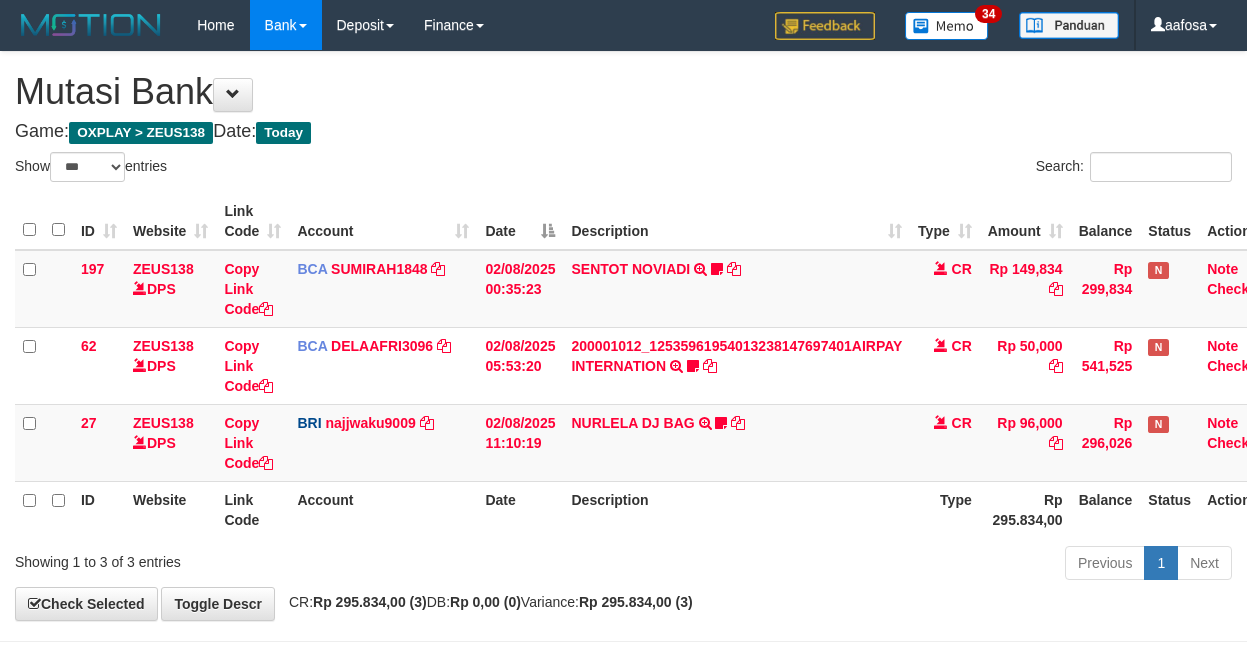 scroll, scrollTop: 81, scrollLeft: 0, axis: vertical 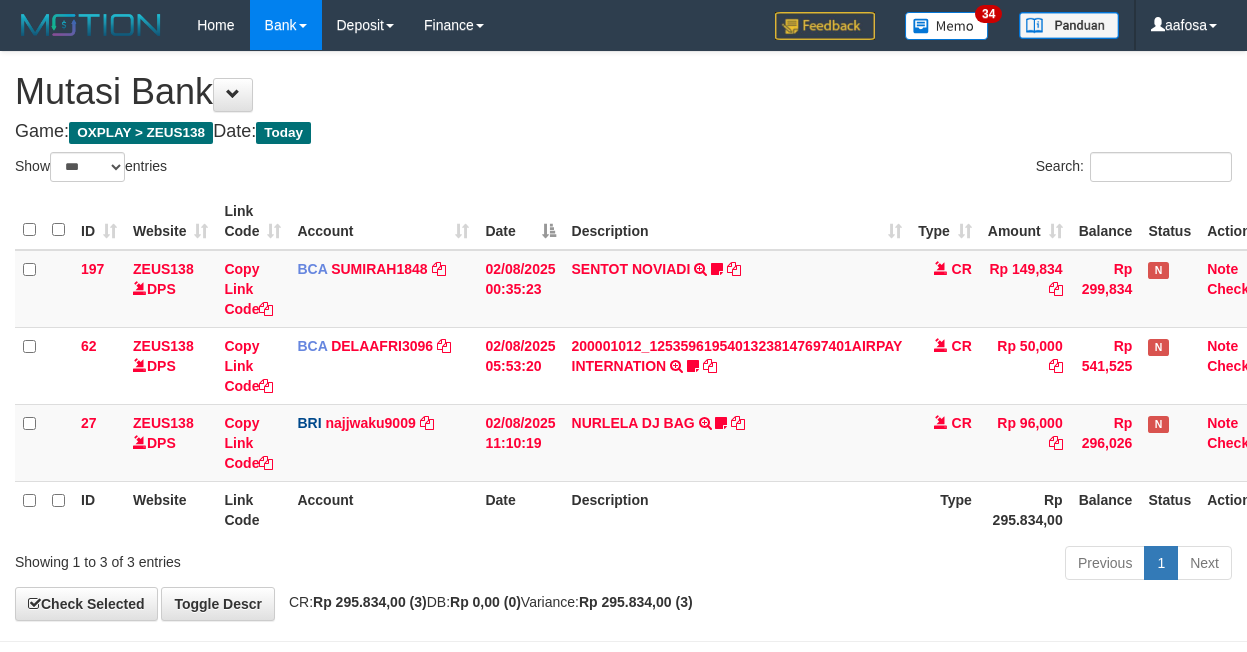 select on "***" 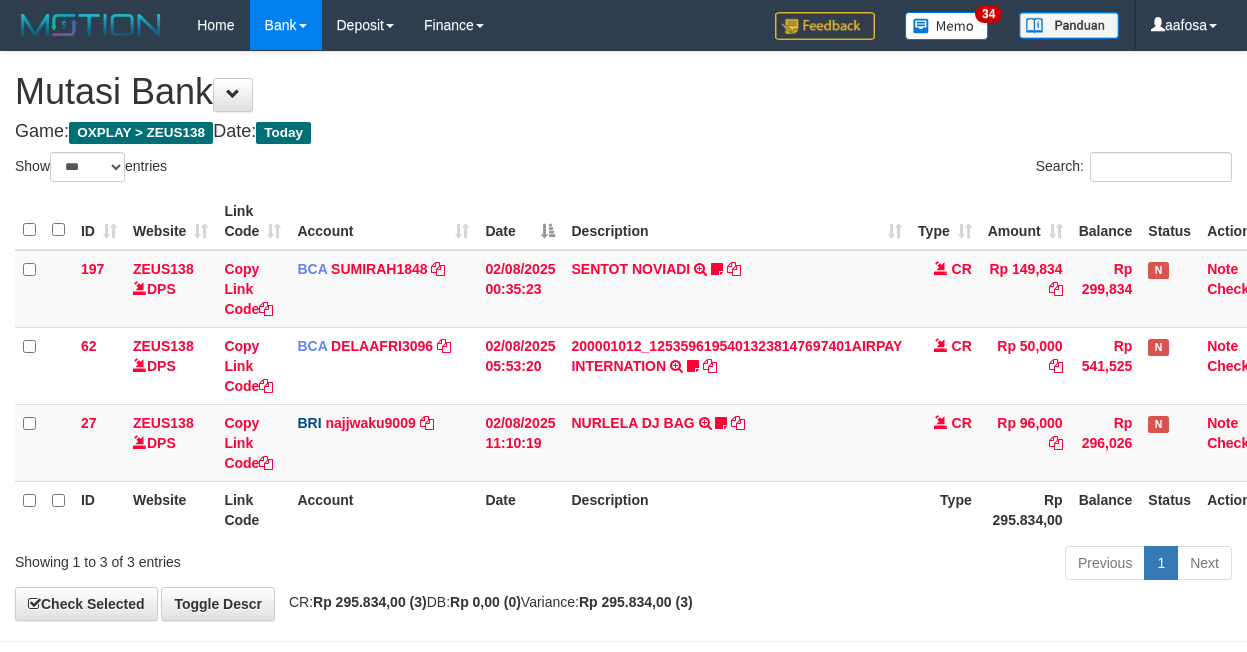 scroll, scrollTop: 81, scrollLeft: 0, axis: vertical 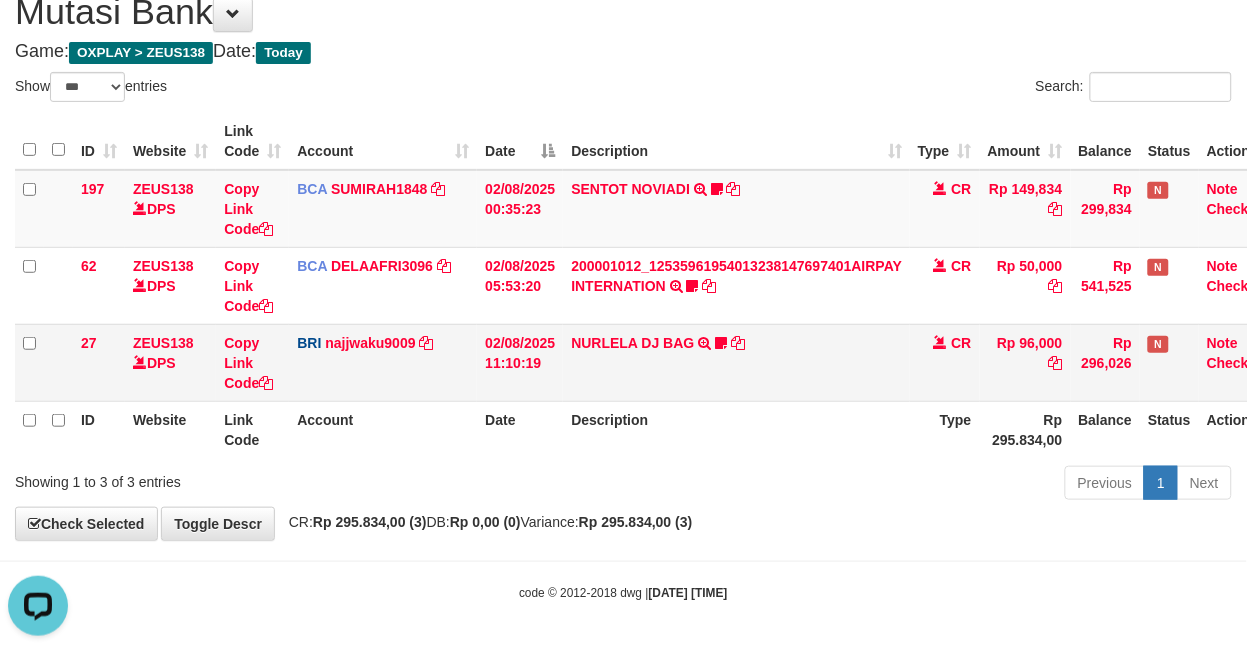drag, startPoint x: 795, startPoint y: 335, endPoint x: 793, endPoint y: 345, distance: 10.198039 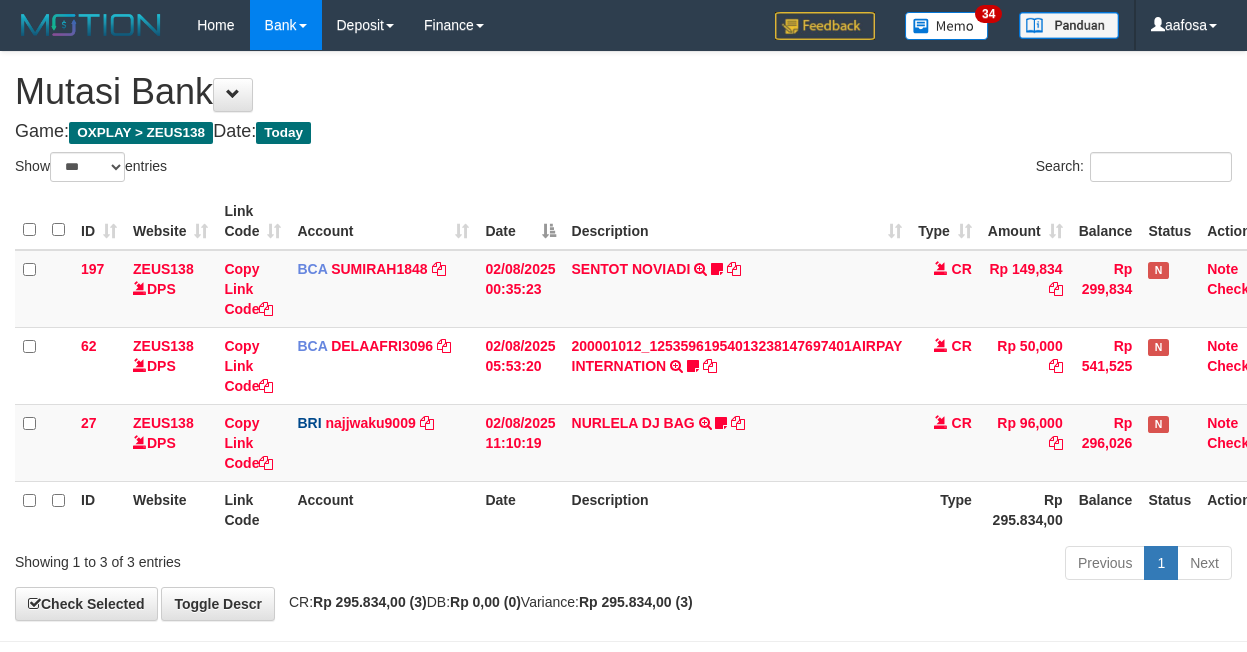 select on "***" 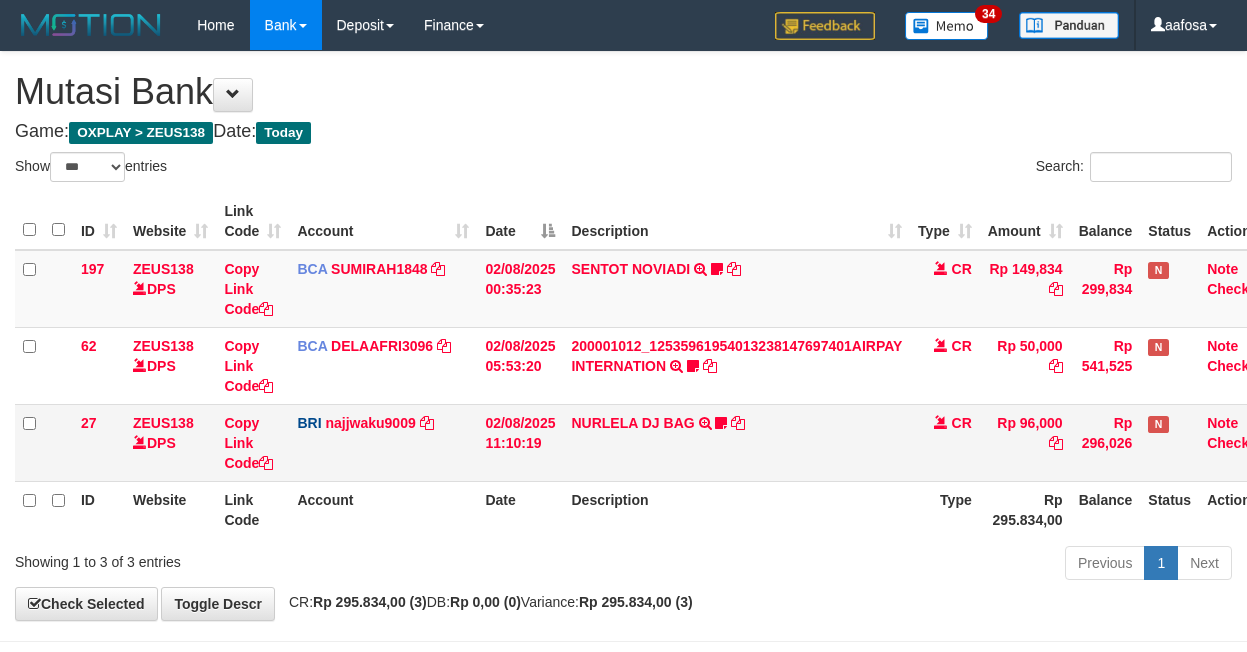 scroll, scrollTop: 81, scrollLeft: 0, axis: vertical 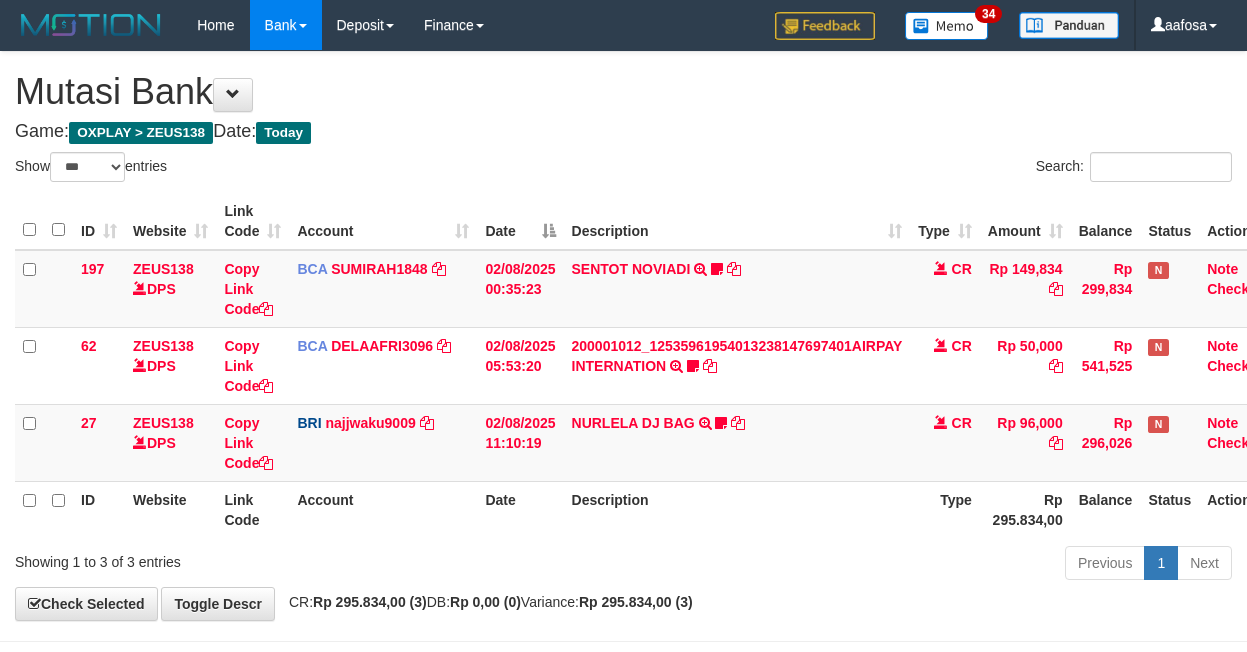 select on "***" 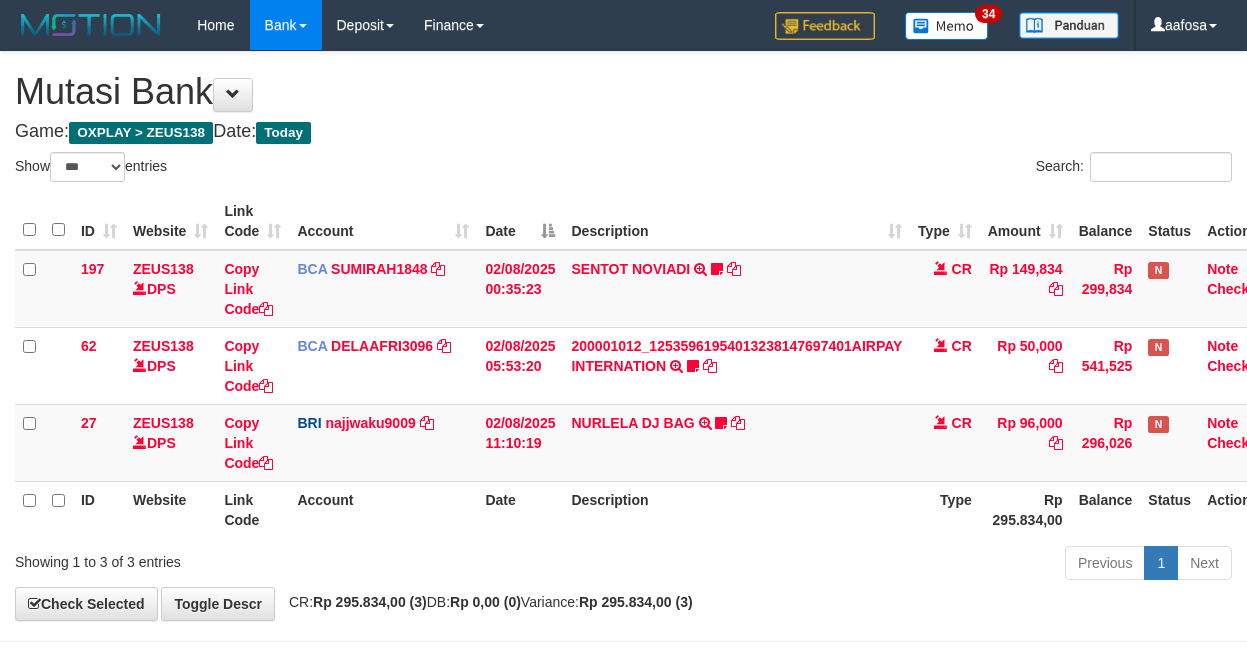 scroll, scrollTop: 81, scrollLeft: 0, axis: vertical 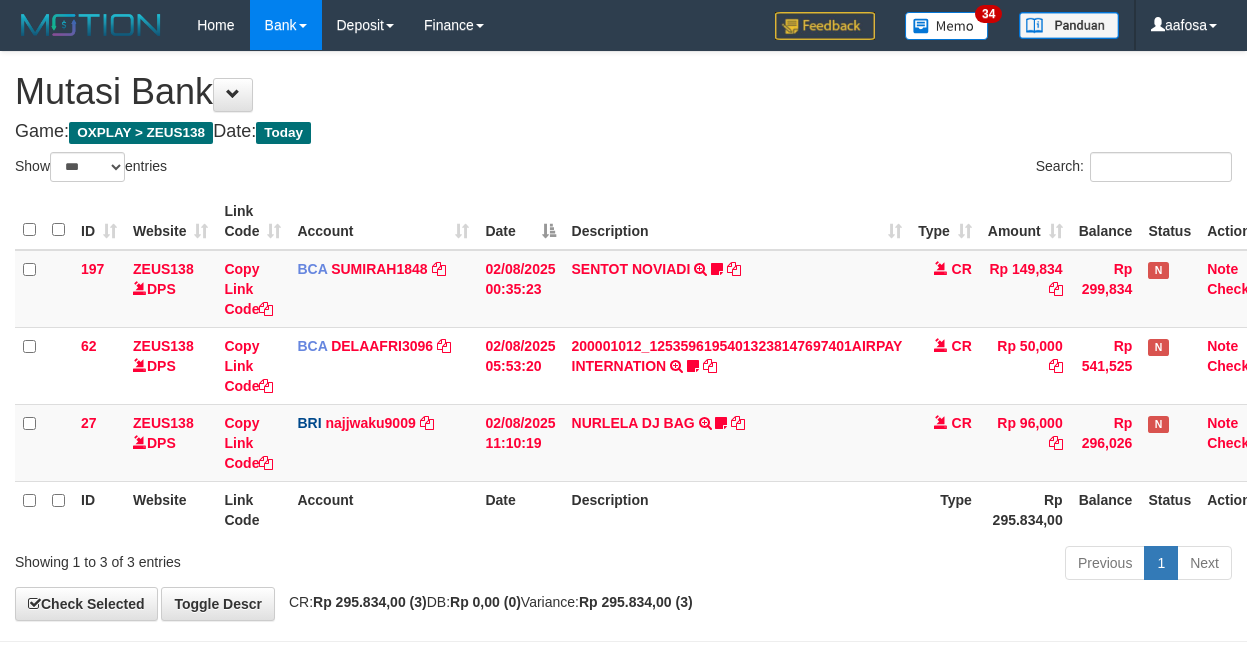 select on "***" 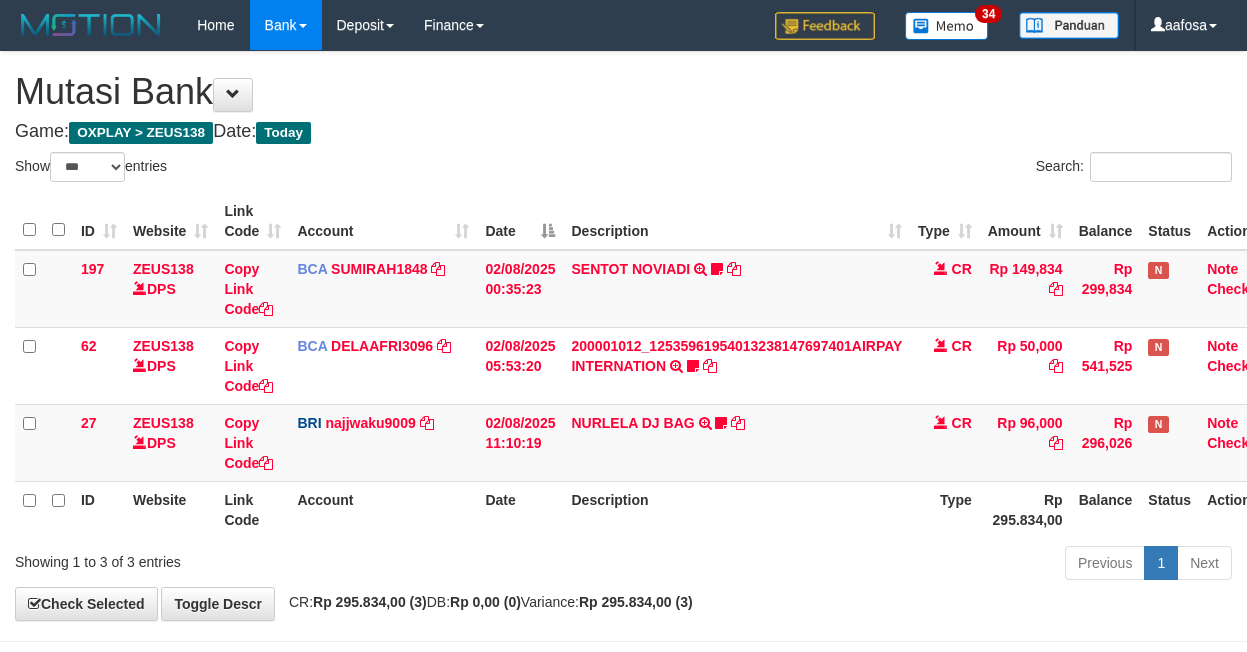 scroll, scrollTop: 81, scrollLeft: 0, axis: vertical 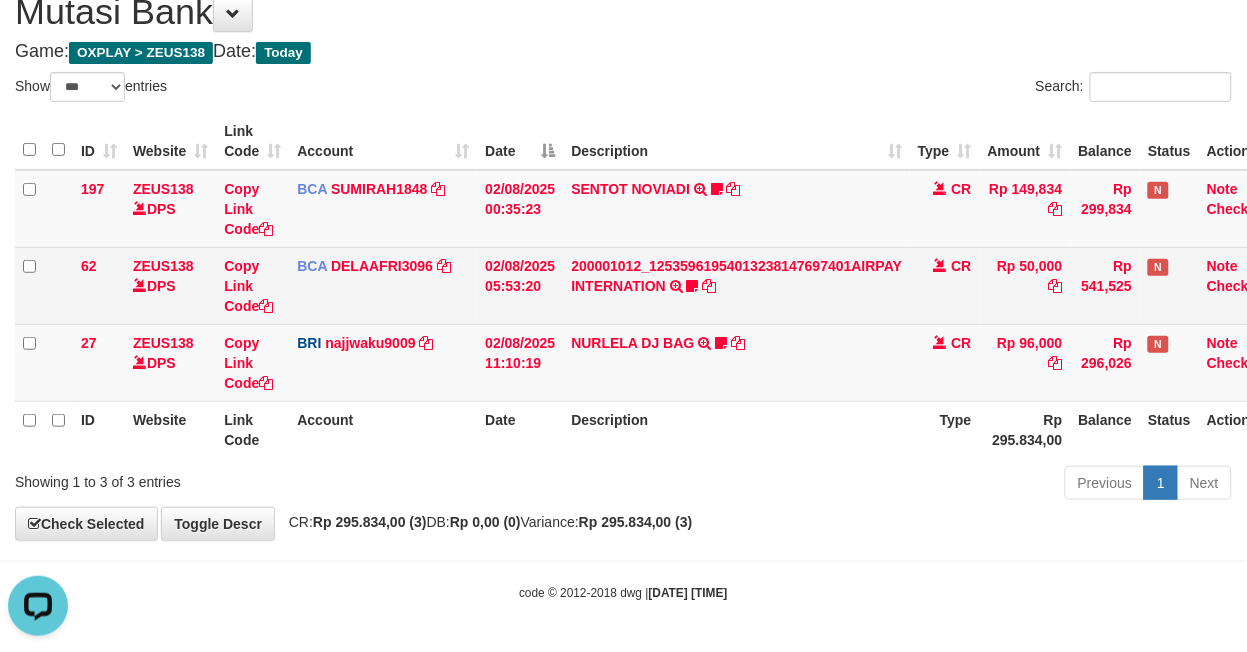 drag, startPoint x: 881, startPoint y: 303, endPoint x: 857, endPoint y: 317, distance: 27.784887 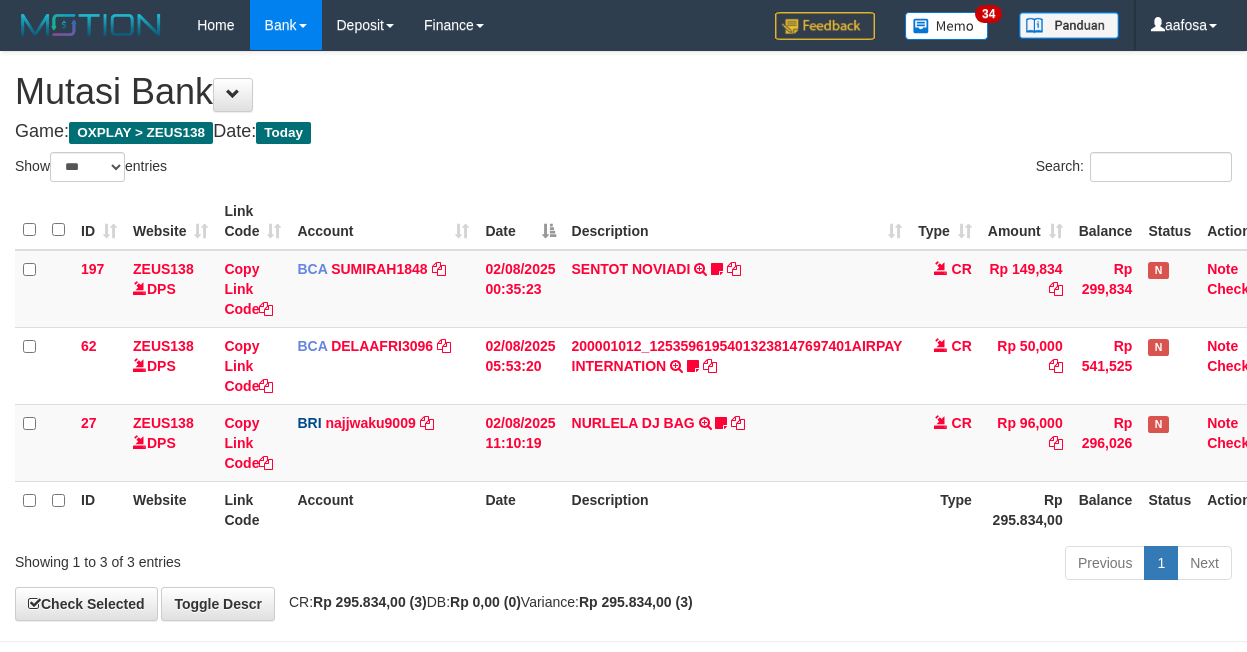 select on "***" 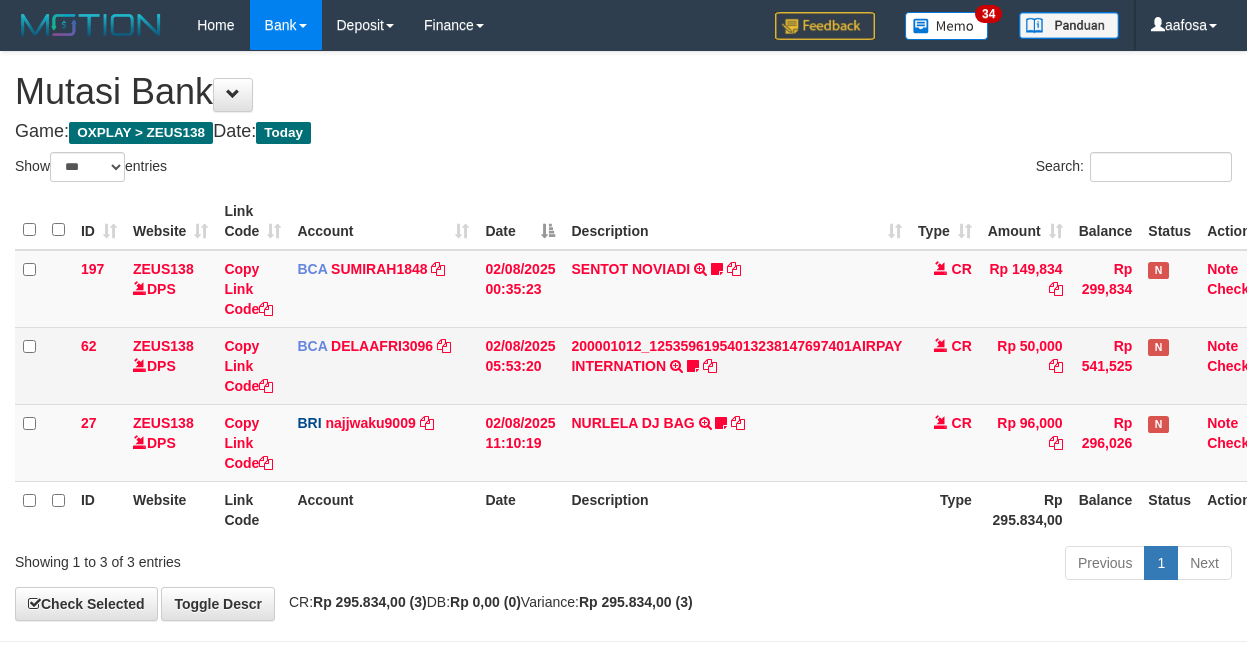 scroll, scrollTop: 81, scrollLeft: 0, axis: vertical 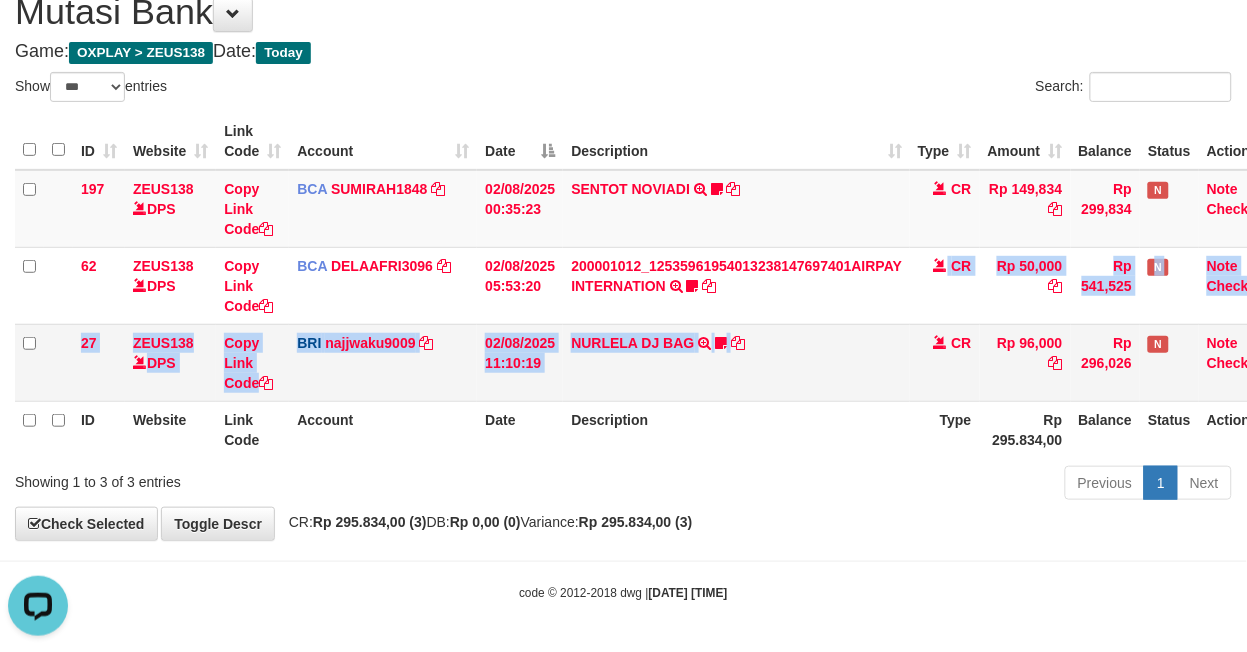 click on "197
ZEUS138    DPS
Copy Link Code
BCA
SUMIRAH1848
DPS
SUMIRAH
mutasi_20250802_4156 | 197
mutasi_20250802_4156 | 197
02/08/2025 00:35:23
SENTOT NOVIADI            TRSF E-BANKING CR 0208/FTSCY/WS95271
149834.00SENTOT NOVIADI    Seno2023
CR
Rp 149,834
Rp 299,834
N
Note
Check
62
ZEUS138    DPS
Copy Link Code
BCA
DELAAFRI3096
DPS
DELA AFRIANI
mutasi_20250802_3552 | 62
mutasi_20250802_3552 | 62" at bounding box center (648, 286) 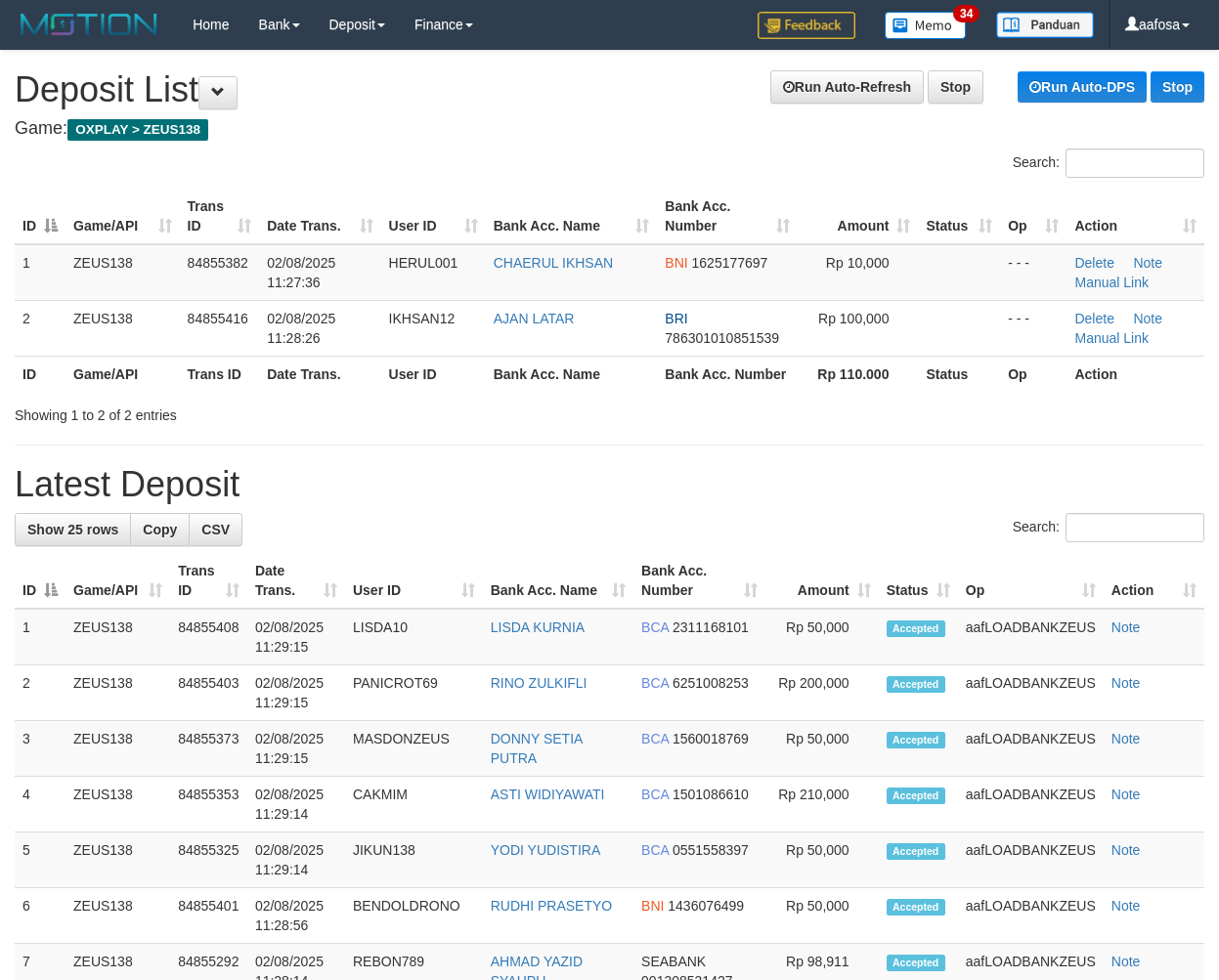 scroll, scrollTop: 0, scrollLeft: 0, axis: both 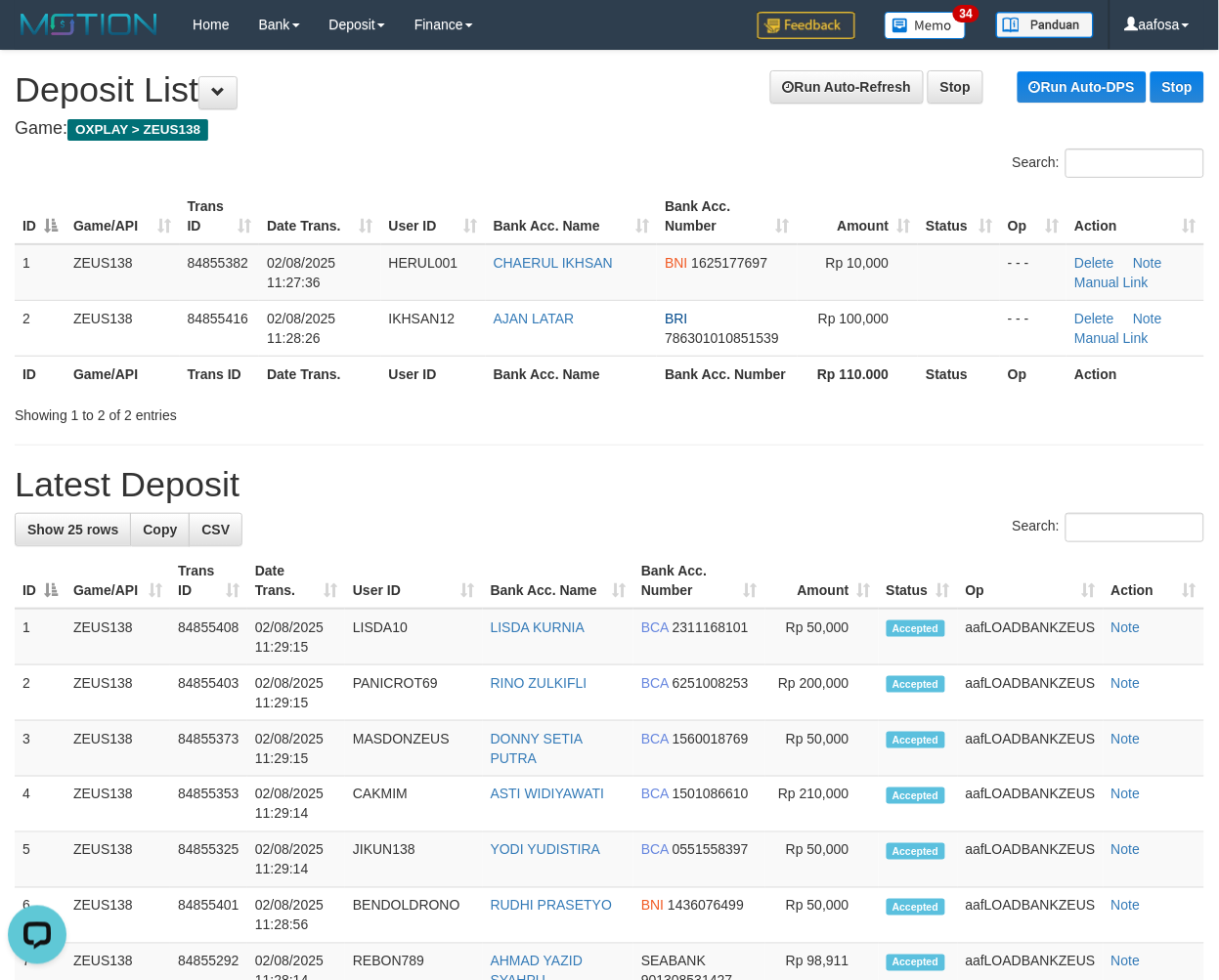 click on "**********" at bounding box center [609, 1091] 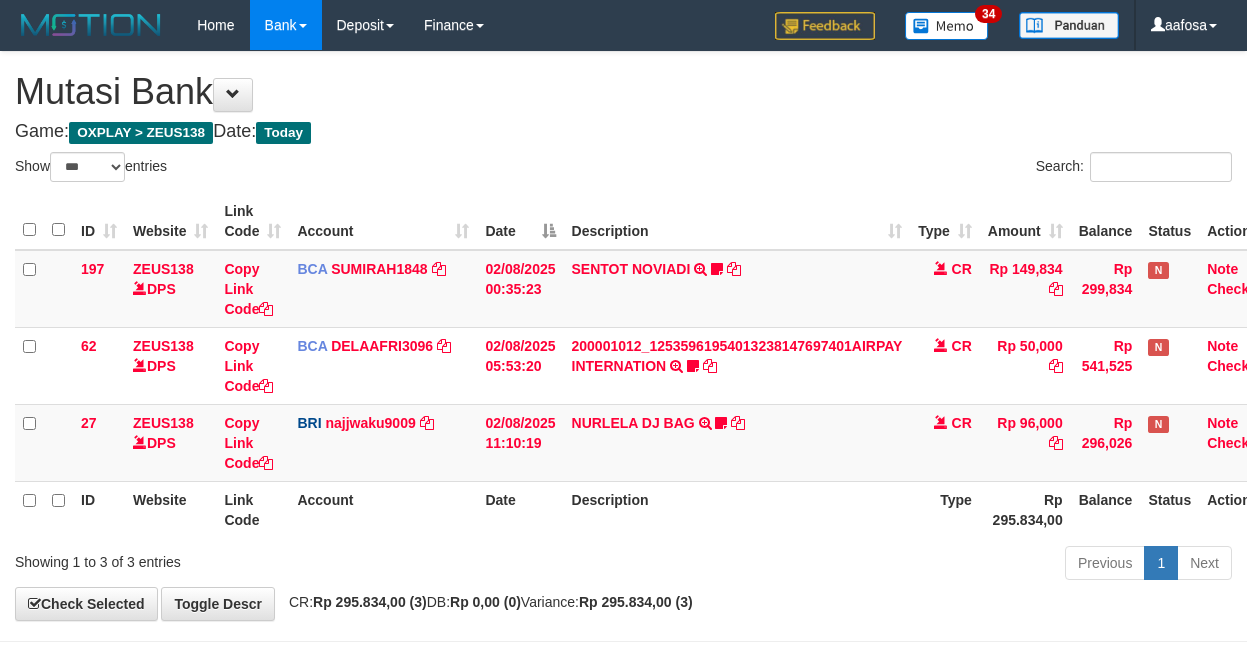 select on "***" 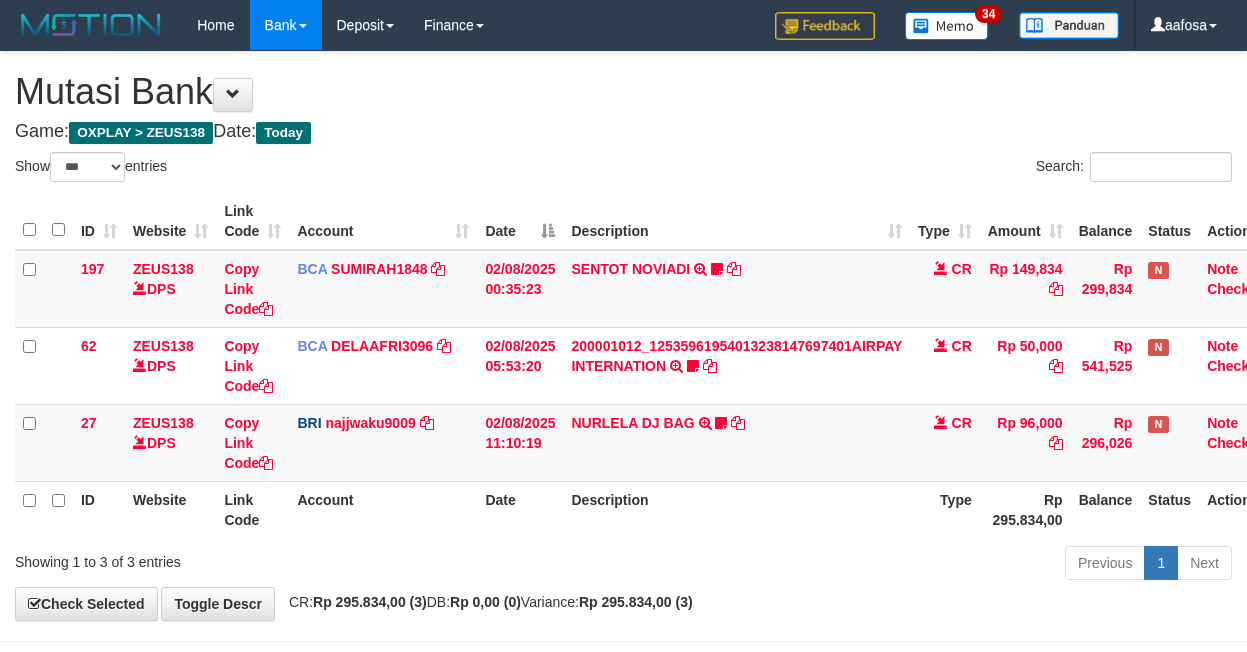 scroll, scrollTop: 81, scrollLeft: 0, axis: vertical 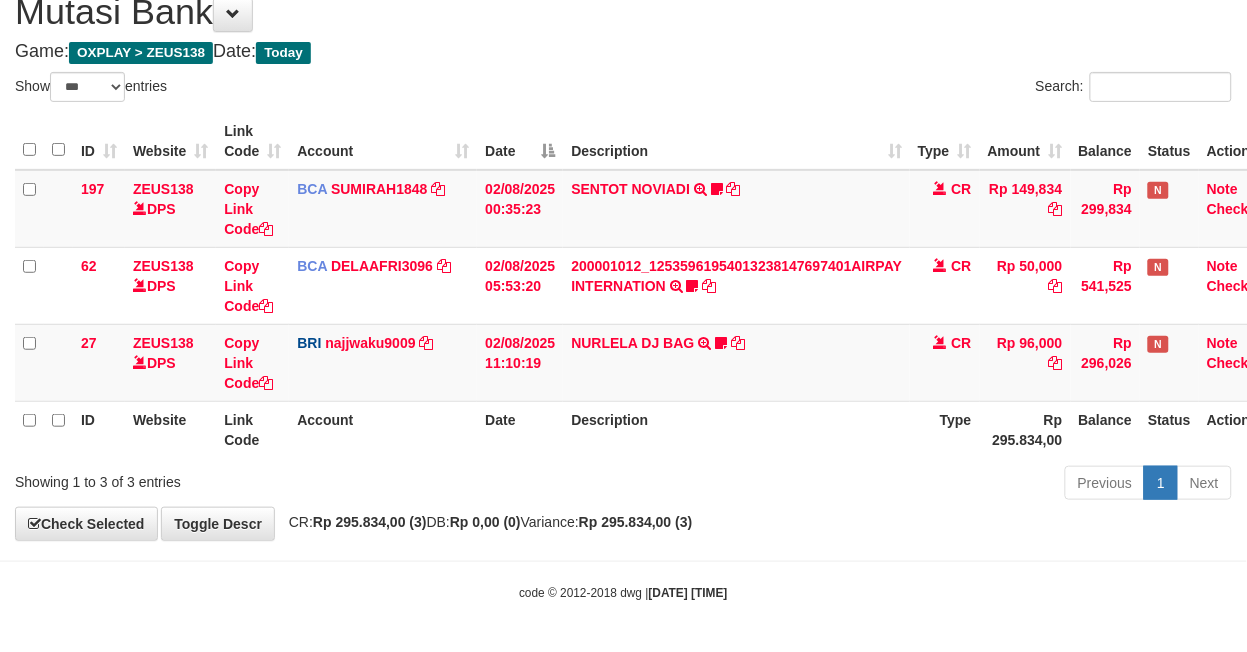 drag, startPoint x: 812, startPoint y: 441, endPoint x: 813, endPoint y: 452, distance: 11.045361 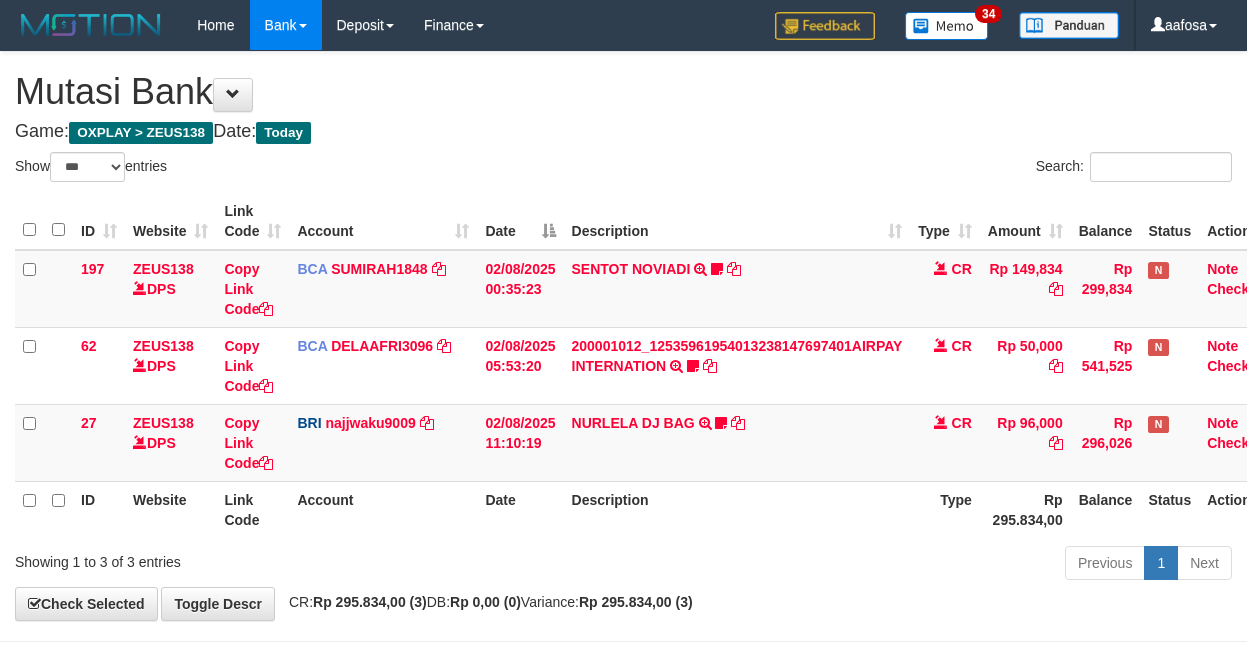 select on "***" 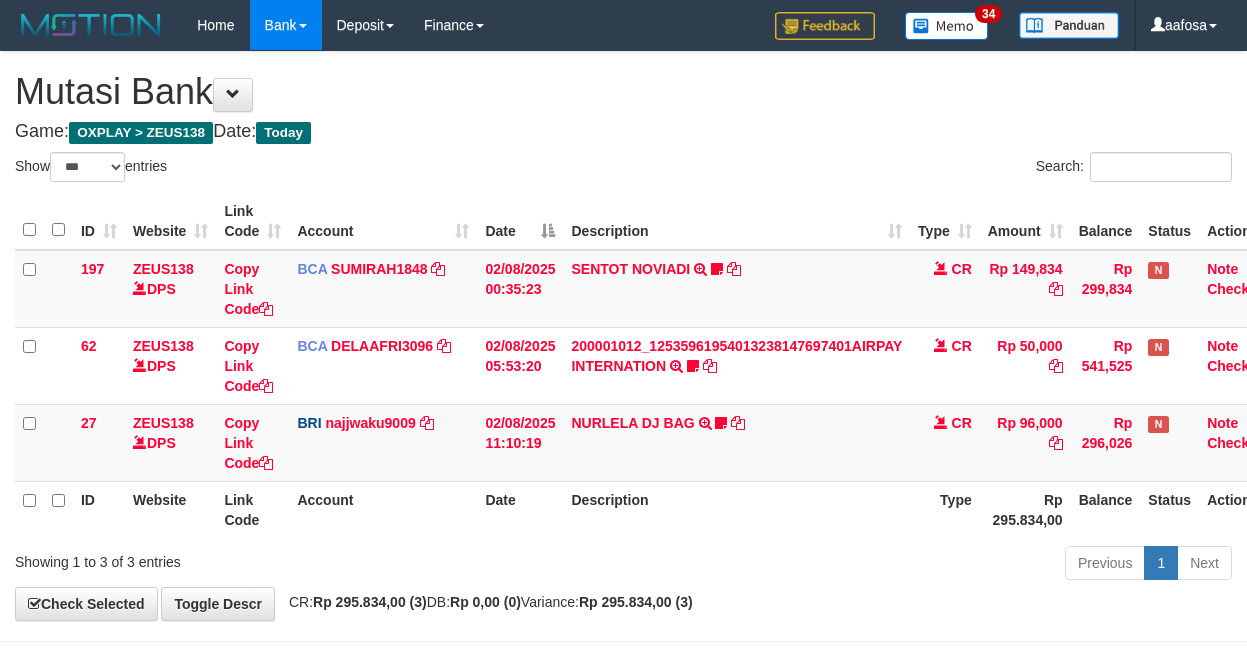 scroll, scrollTop: 81, scrollLeft: 0, axis: vertical 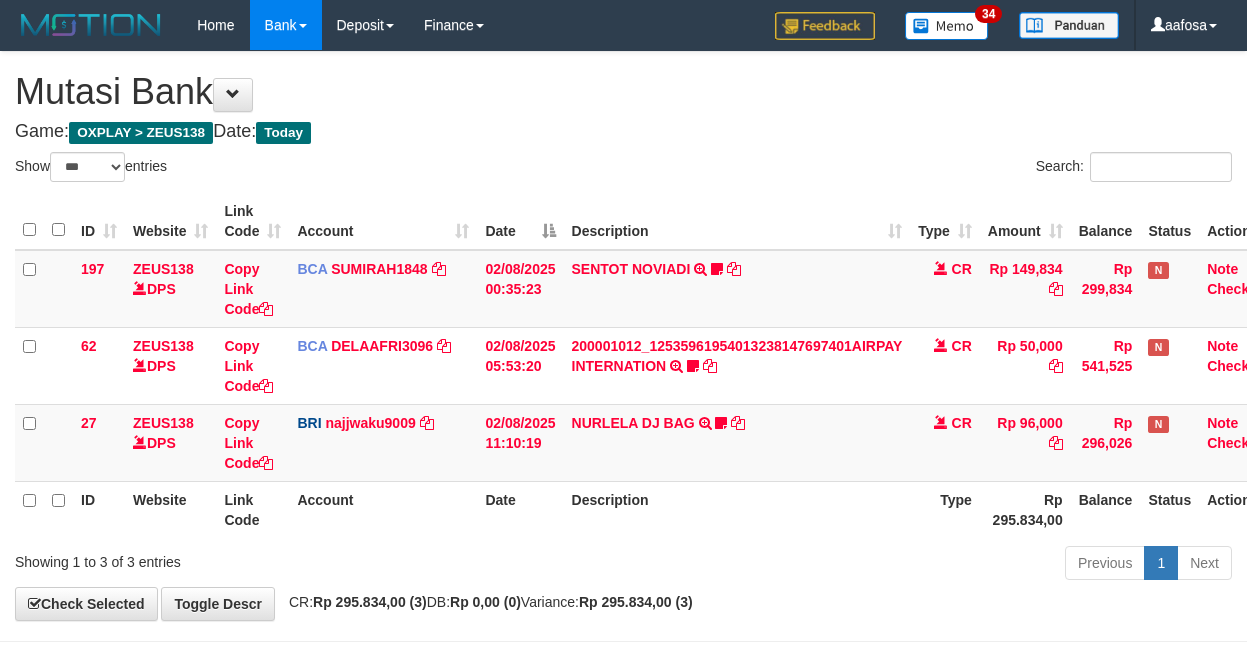 select on "***" 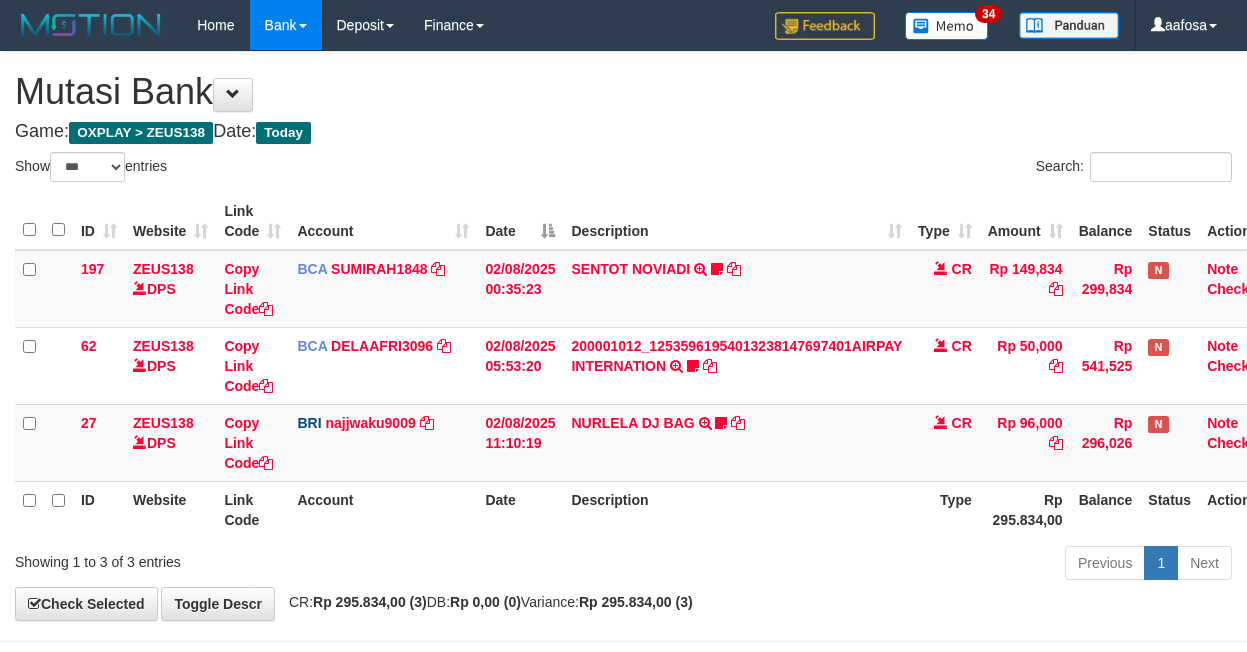 scroll, scrollTop: 81, scrollLeft: 0, axis: vertical 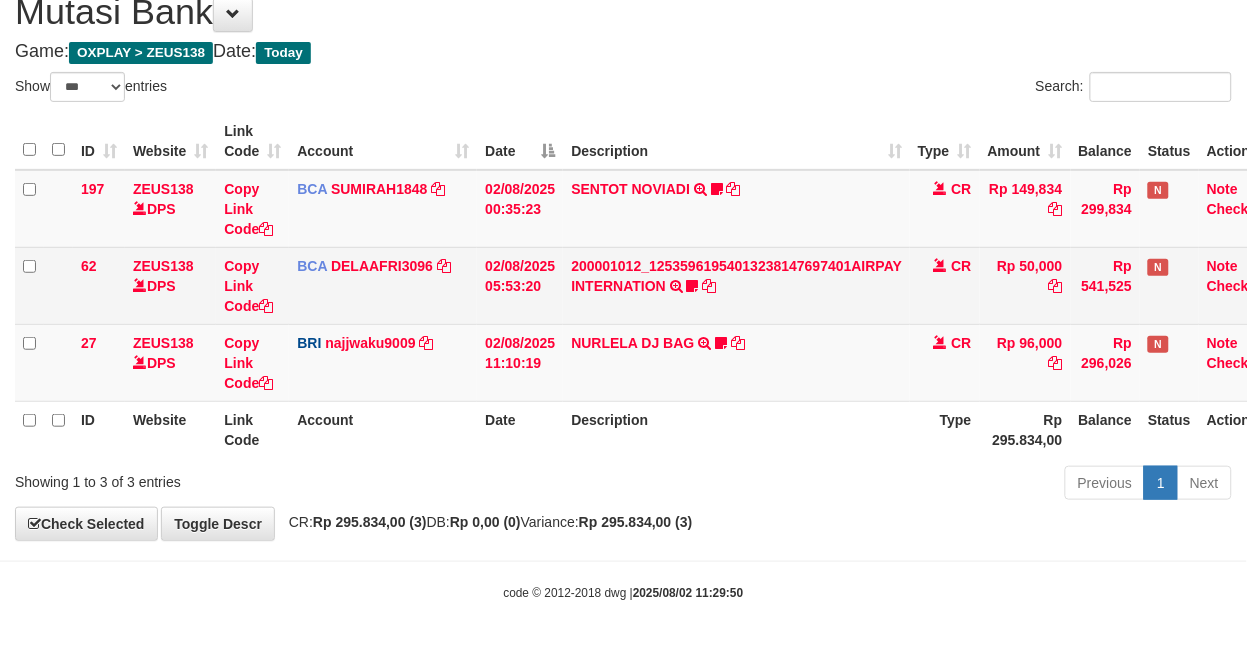 click on "200001012_12535961954013238147697401AIRPAY INTERNATION            TRSF E-BANKING CR 0208/FTSCY/WS95051
50000.00200001012_12535961954013238147697401AIRPAY INTERNATION    Labubutaiki
https://prnt.sc/l7T6Eus7w_Qi" at bounding box center (736, 285) 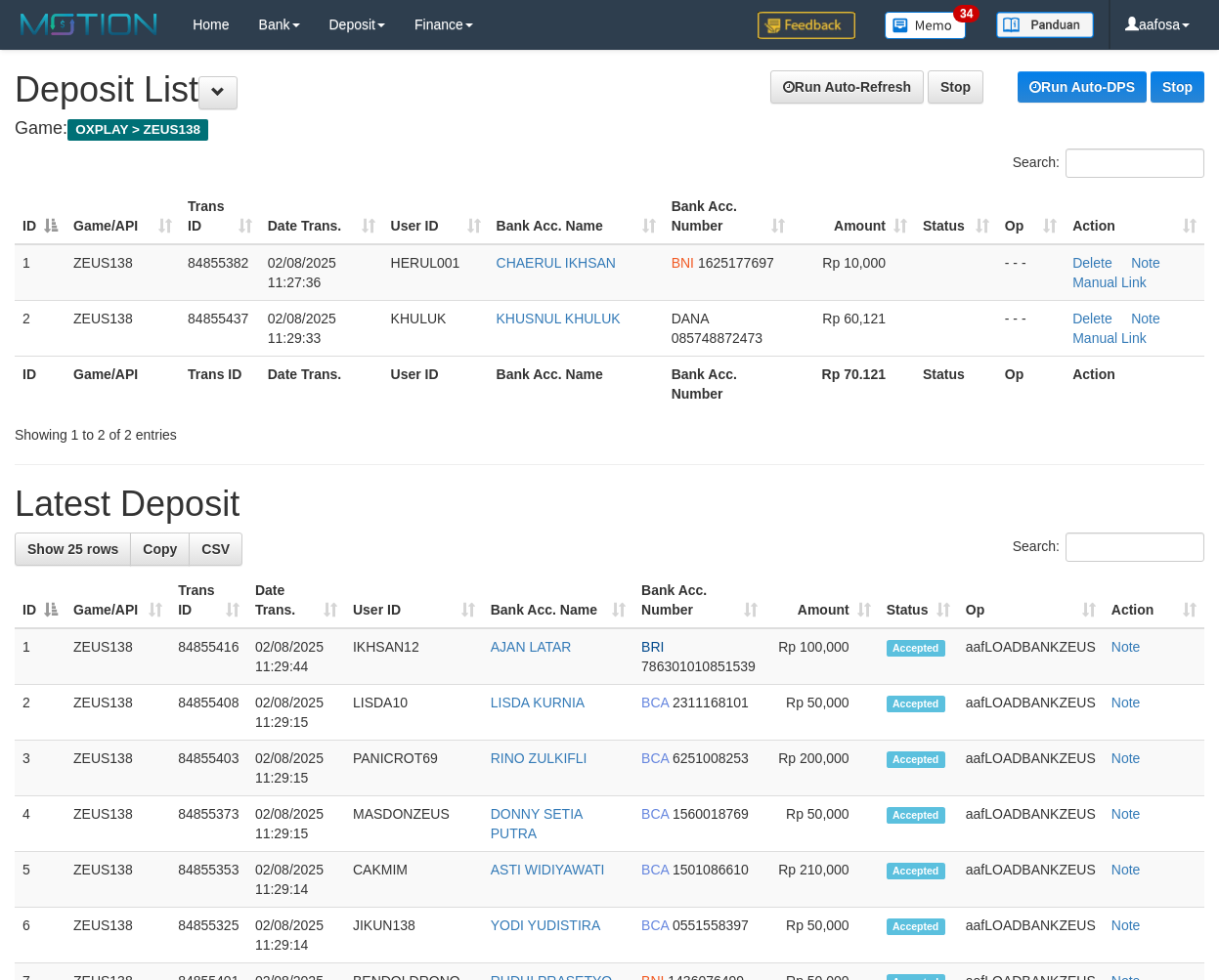 scroll, scrollTop: 0, scrollLeft: 0, axis: both 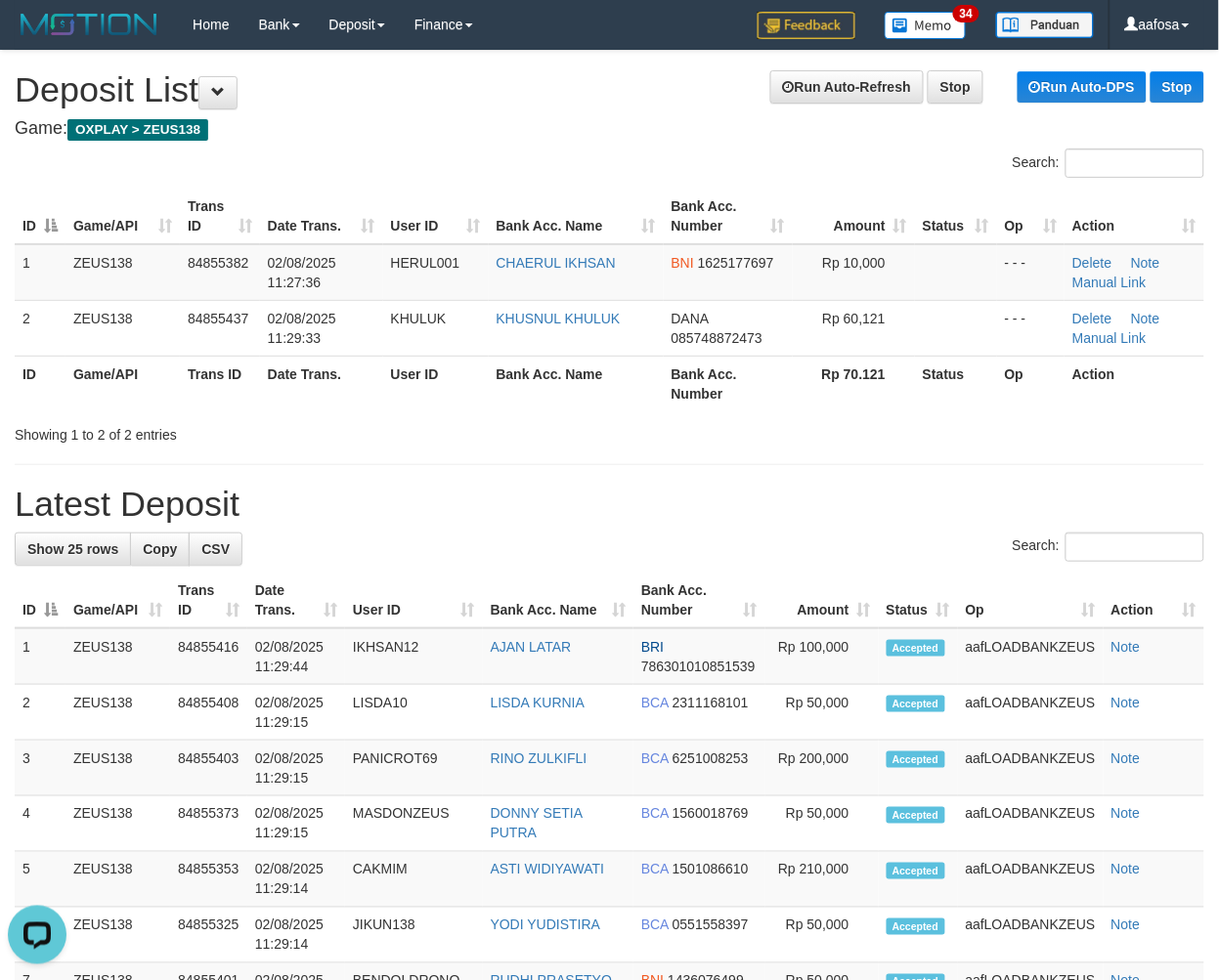 drag, startPoint x: 607, startPoint y: 112, endPoint x: 547, endPoint y: 125, distance: 61.392182 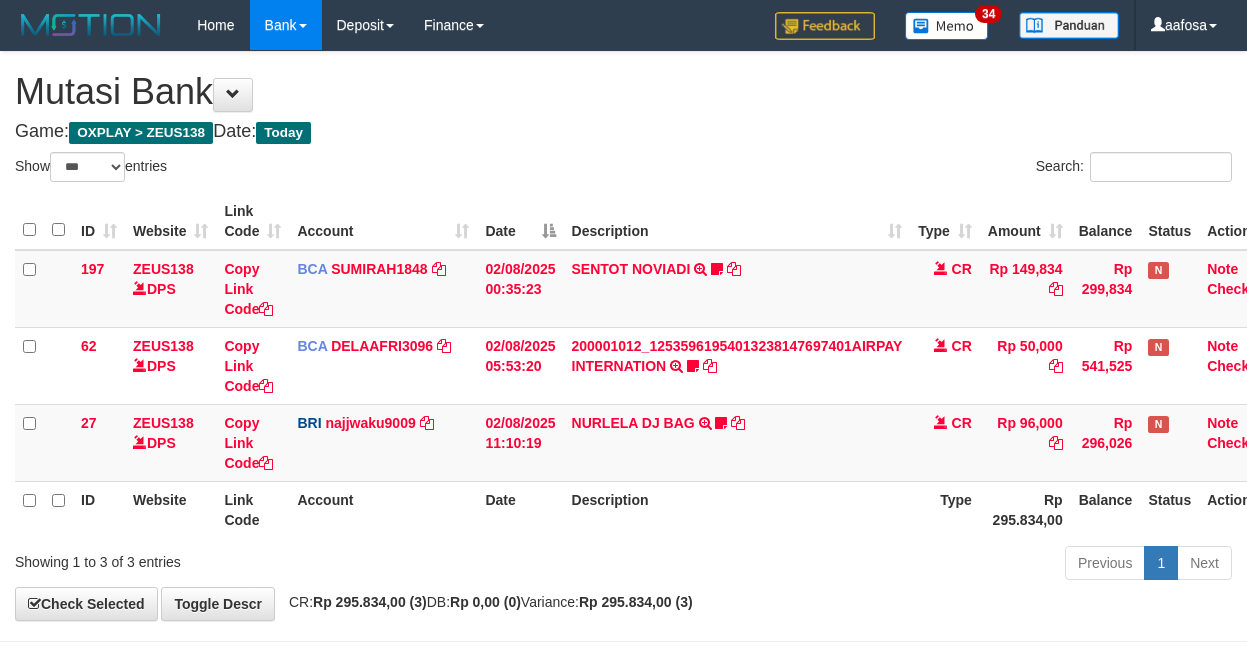 select on "***" 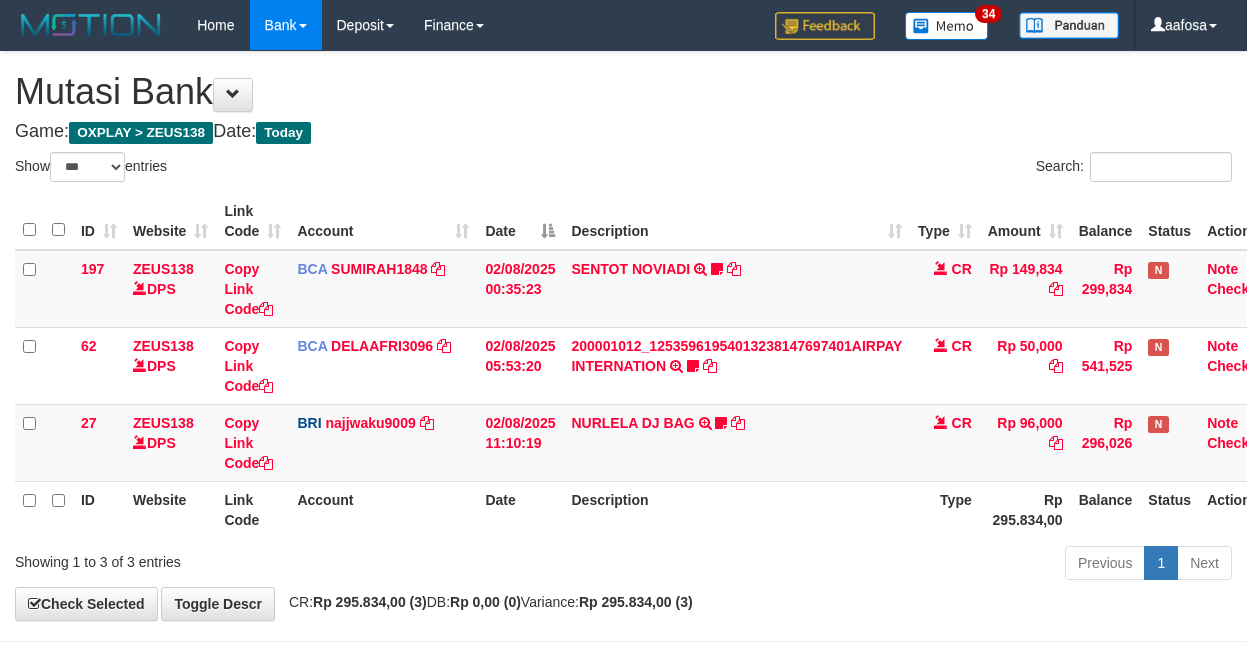 scroll, scrollTop: 81, scrollLeft: 0, axis: vertical 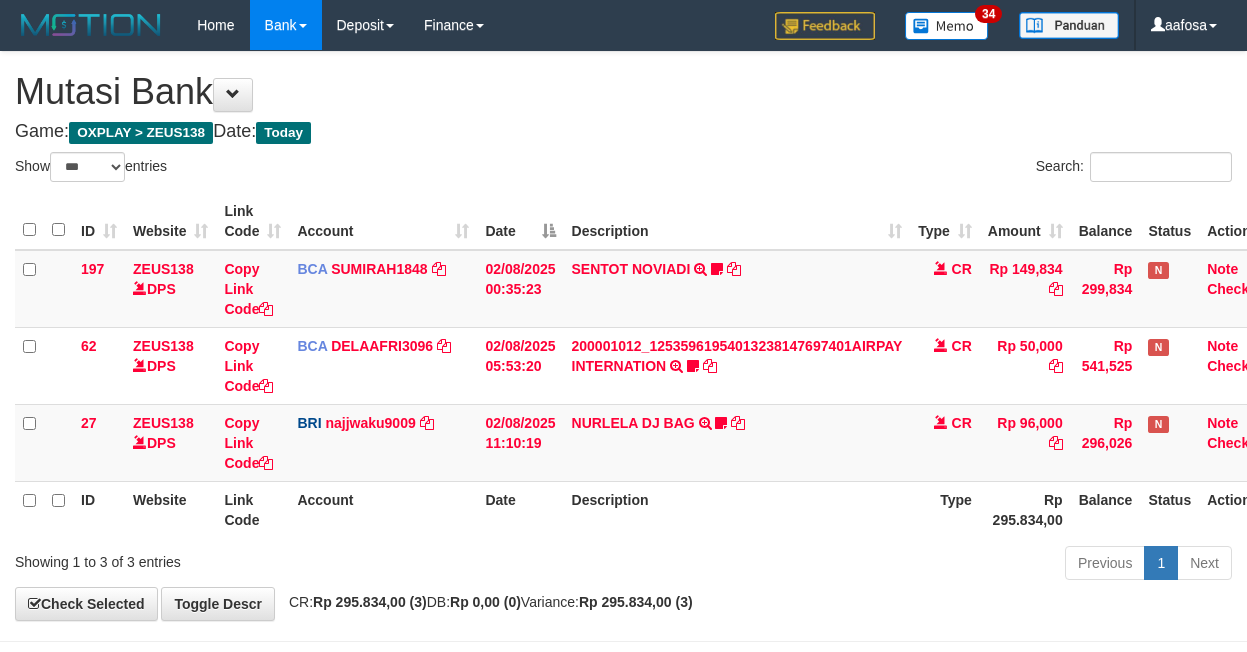 select on "***" 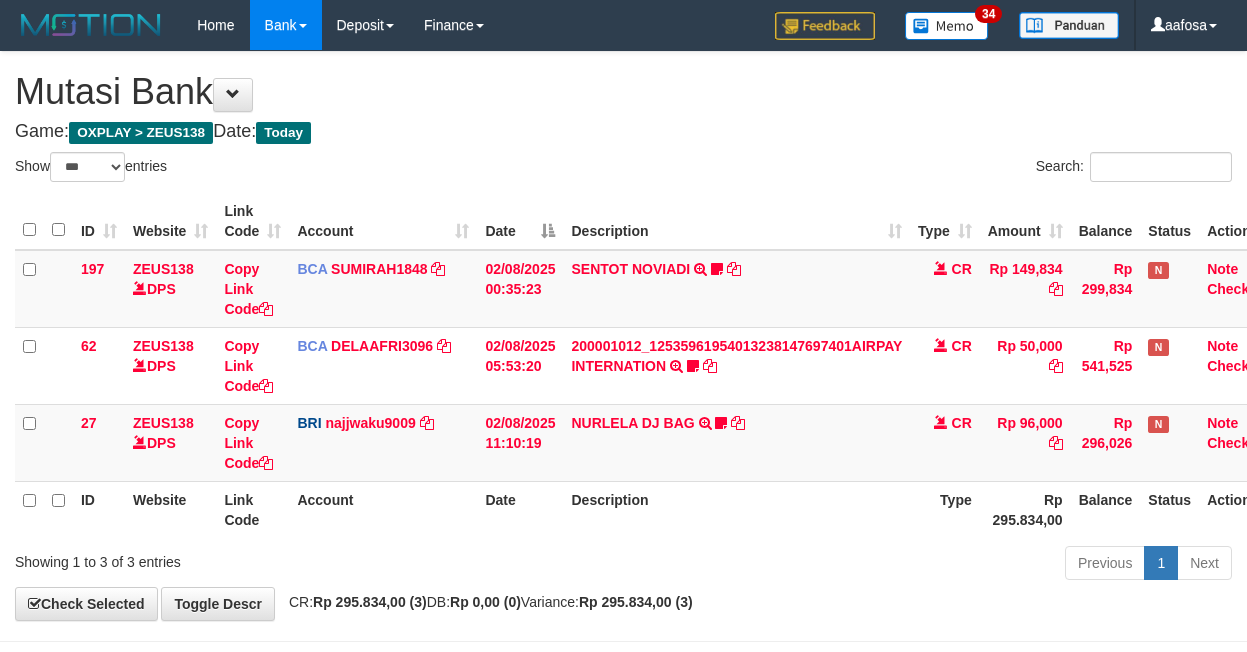 scroll, scrollTop: 81, scrollLeft: 0, axis: vertical 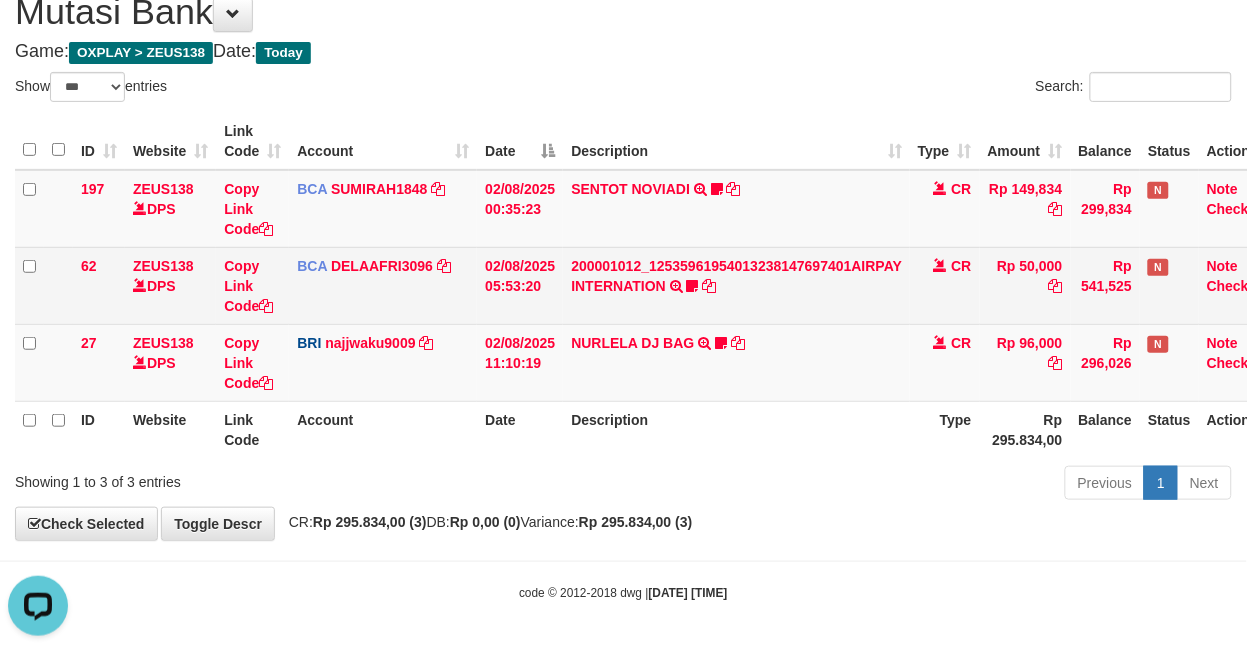 click on "200001012_12535961954013238147697401AIRPAY INTERNATION            TRSF E-BANKING CR 0208/FTSCY/WS95051
50000.00200001012_12535961954013238147697401AIRPAY INTERNATION    Labubutaiki
https://prnt.sc/l7T6Eus7w_Qi" at bounding box center [736, 285] 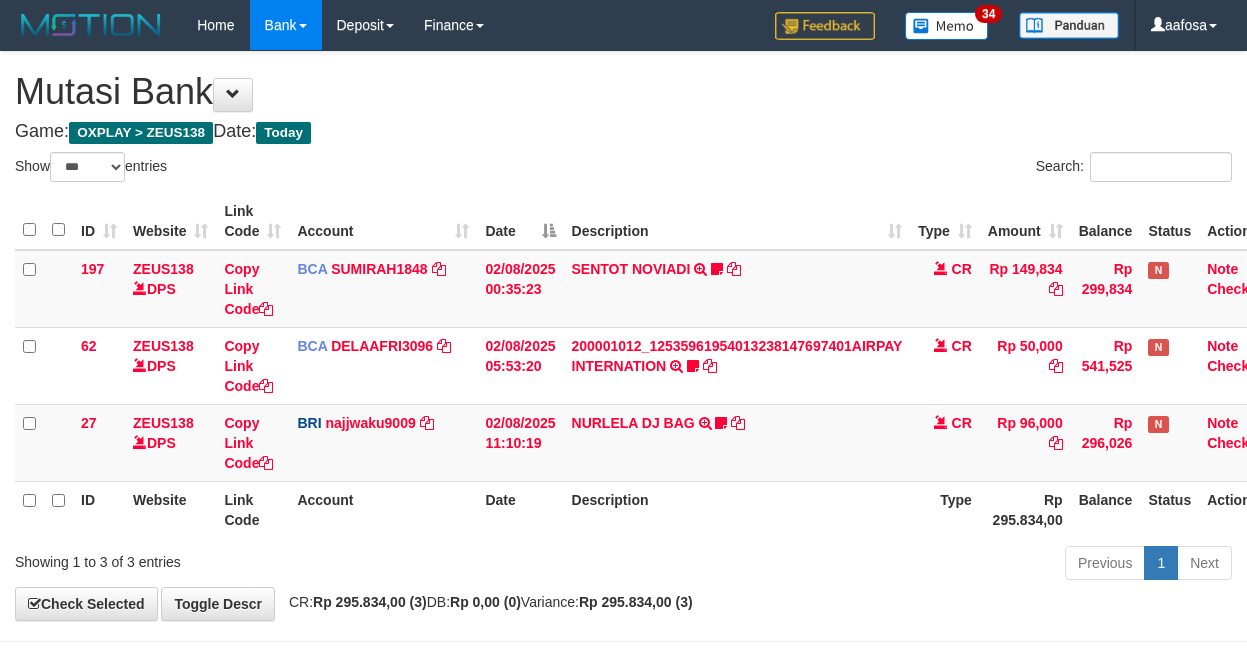 select on "***" 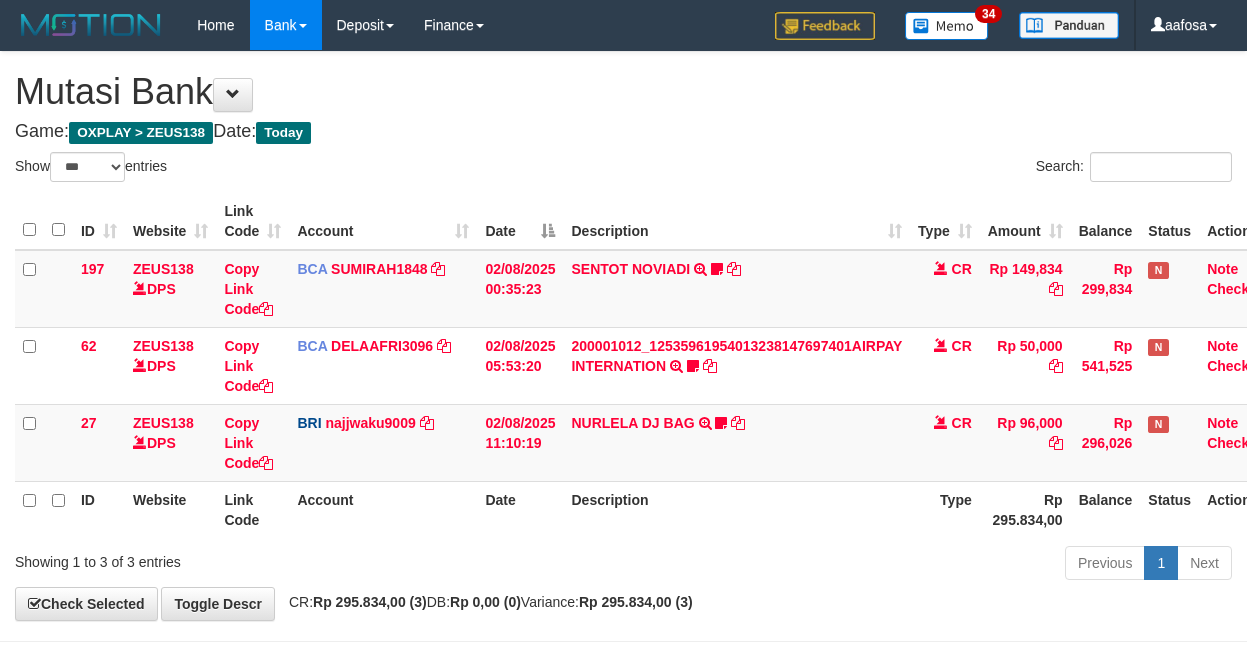 scroll, scrollTop: 81, scrollLeft: 0, axis: vertical 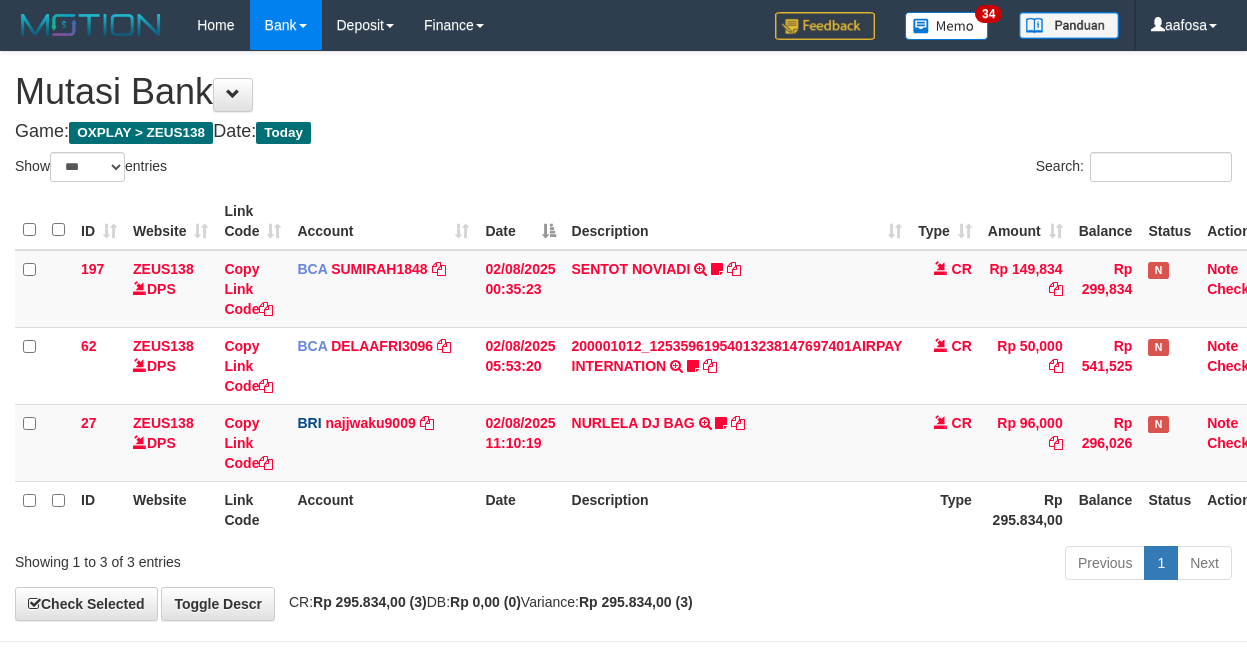 select on "***" 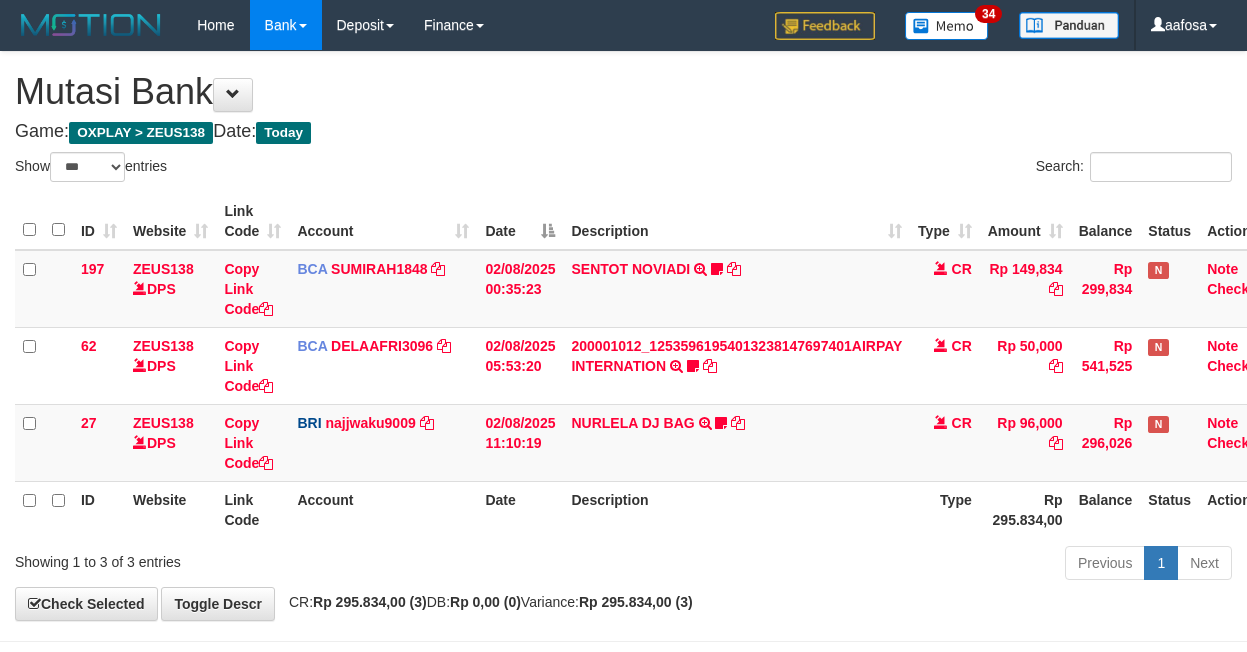 scroll, scrollTop: 81, scrollLeft: 0, axis: vertical 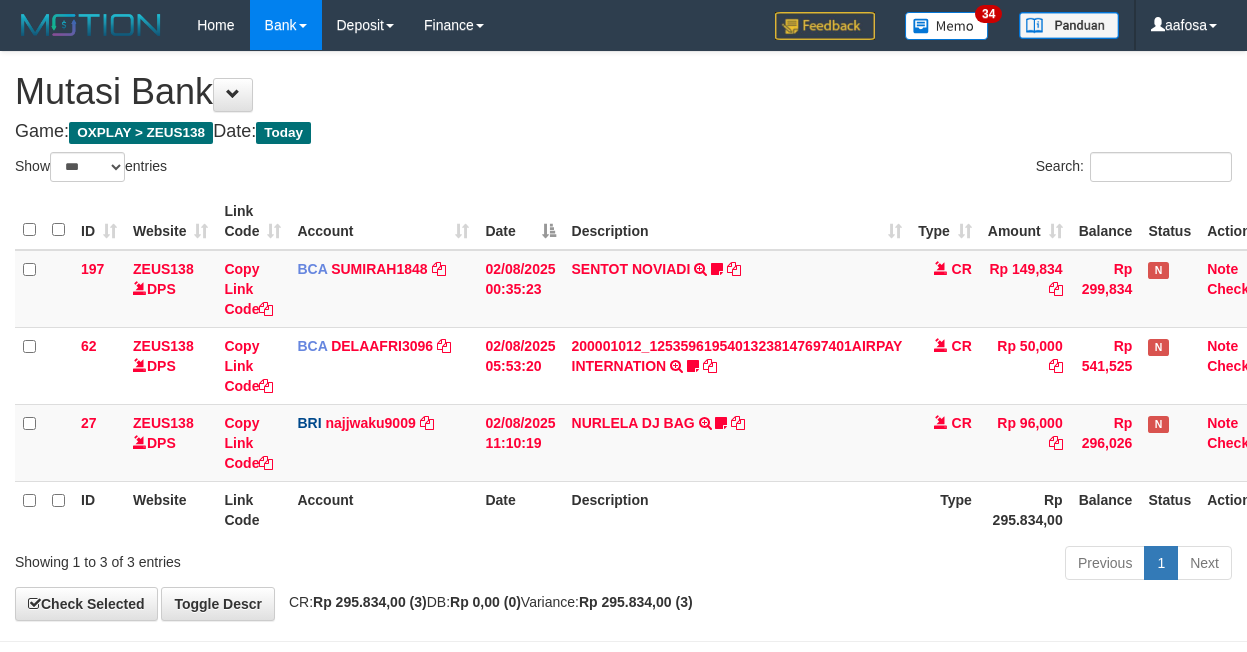 select on "***" 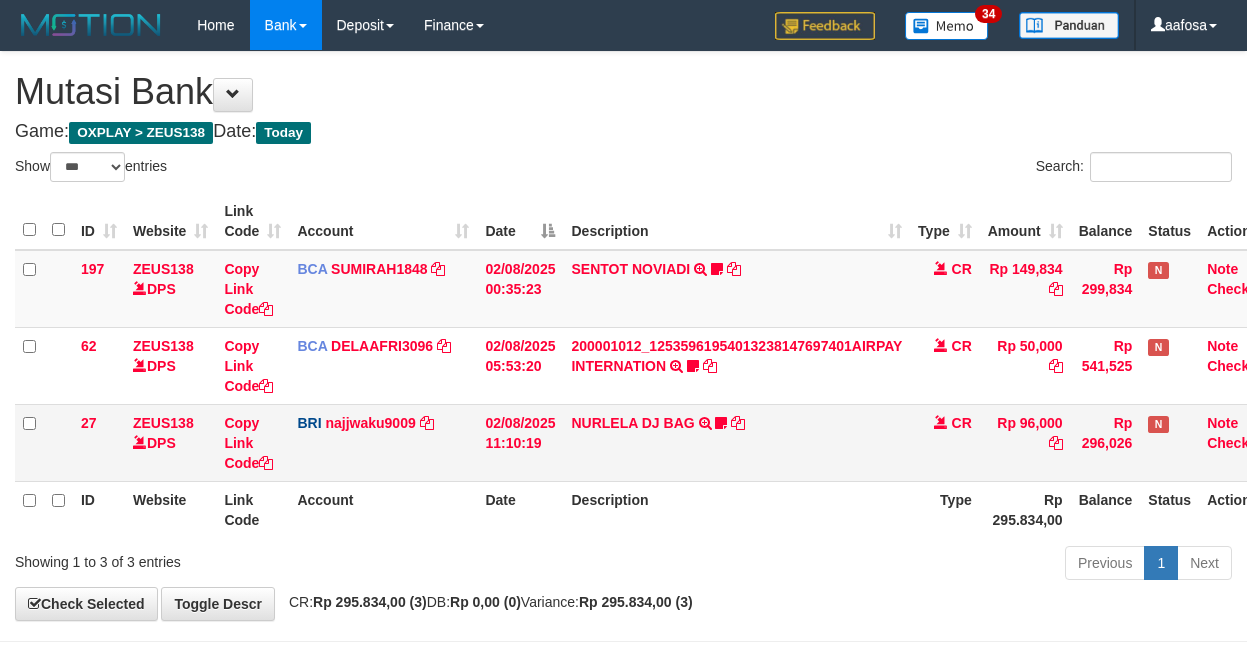 scroll, scrollTop: 81, scrollLeft: 0, axis: vertical 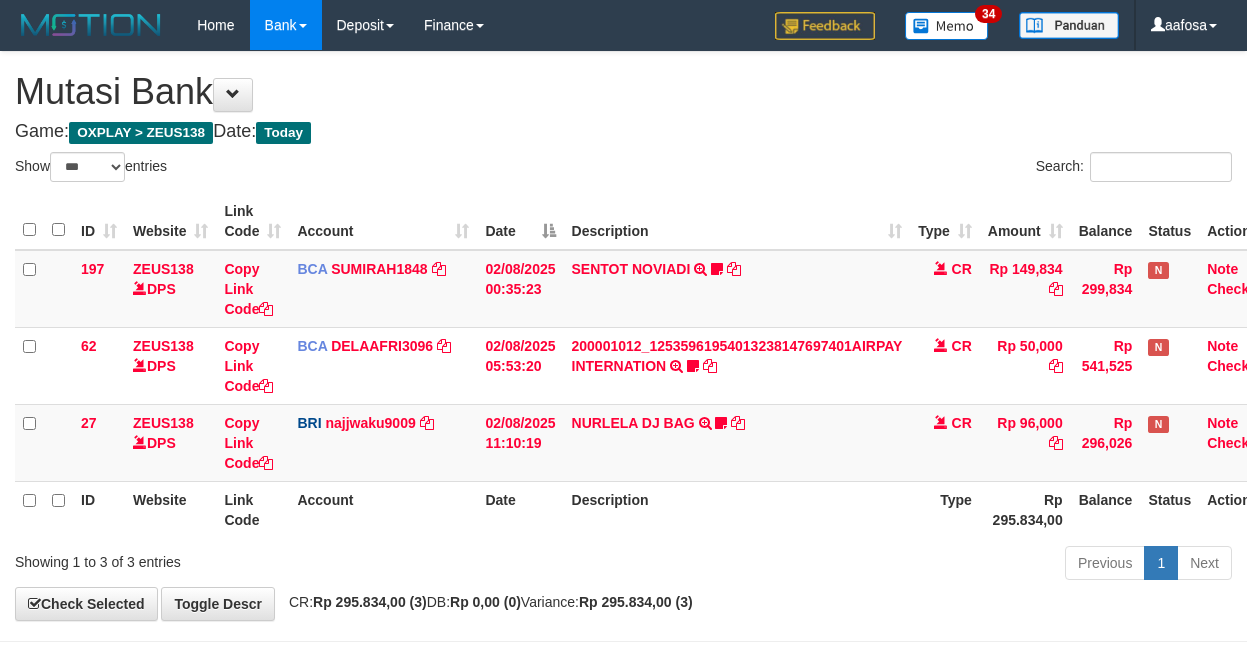 select on "***" 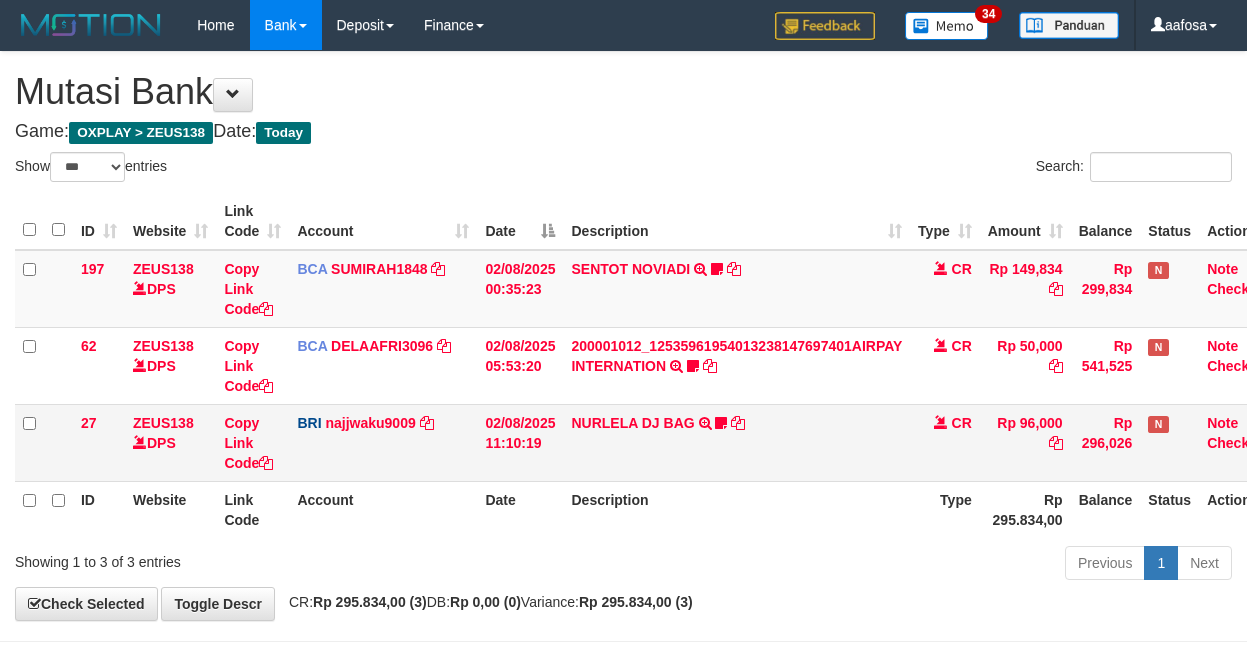 scroll, scrollTop: 81, scrollLeft: 0, axis: vertical 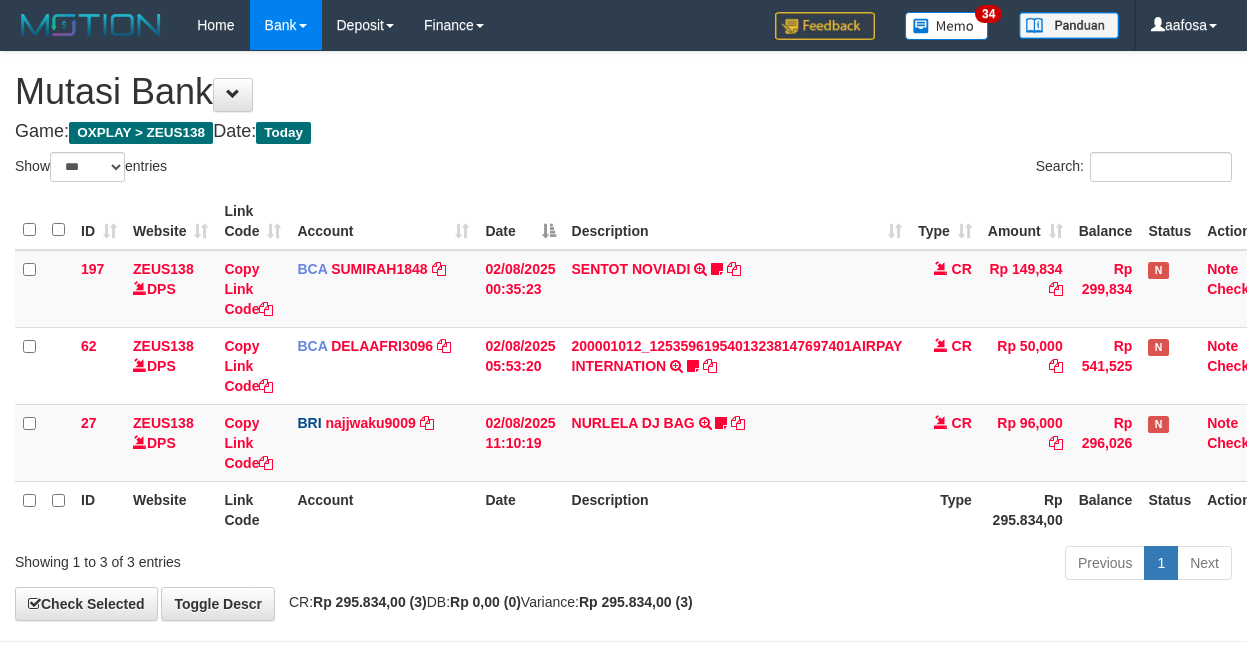 select on "***" 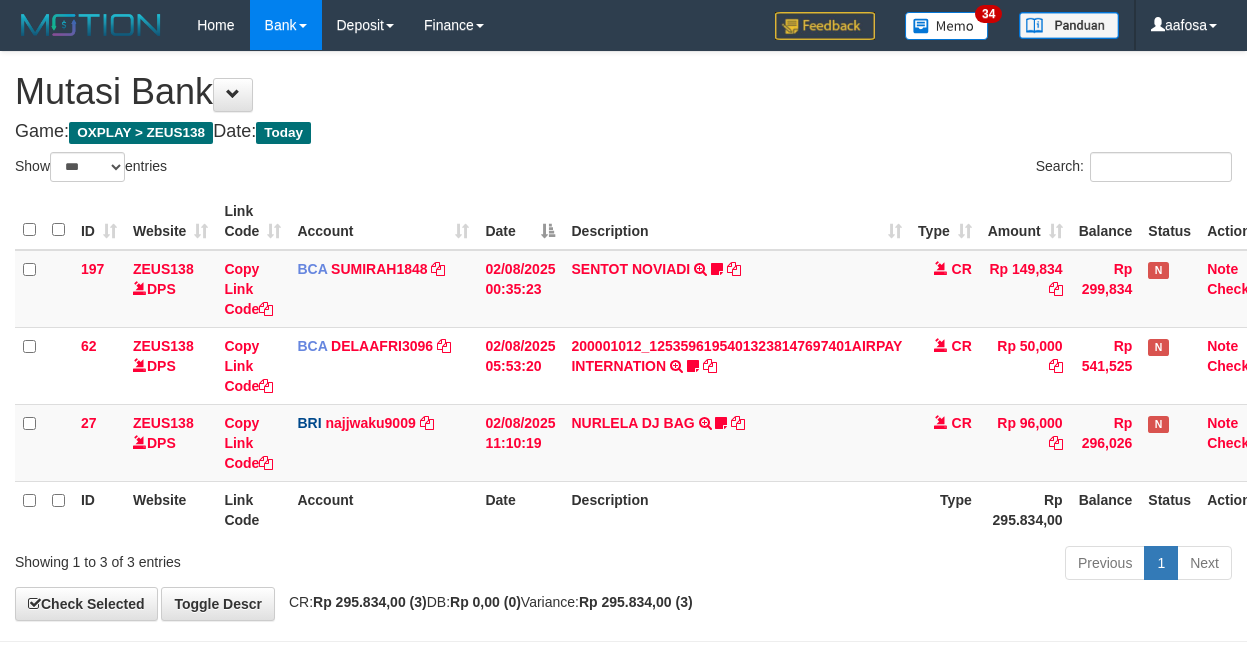 scroll, scrollTop: 81, scrollLeft: 0, axis: vertical 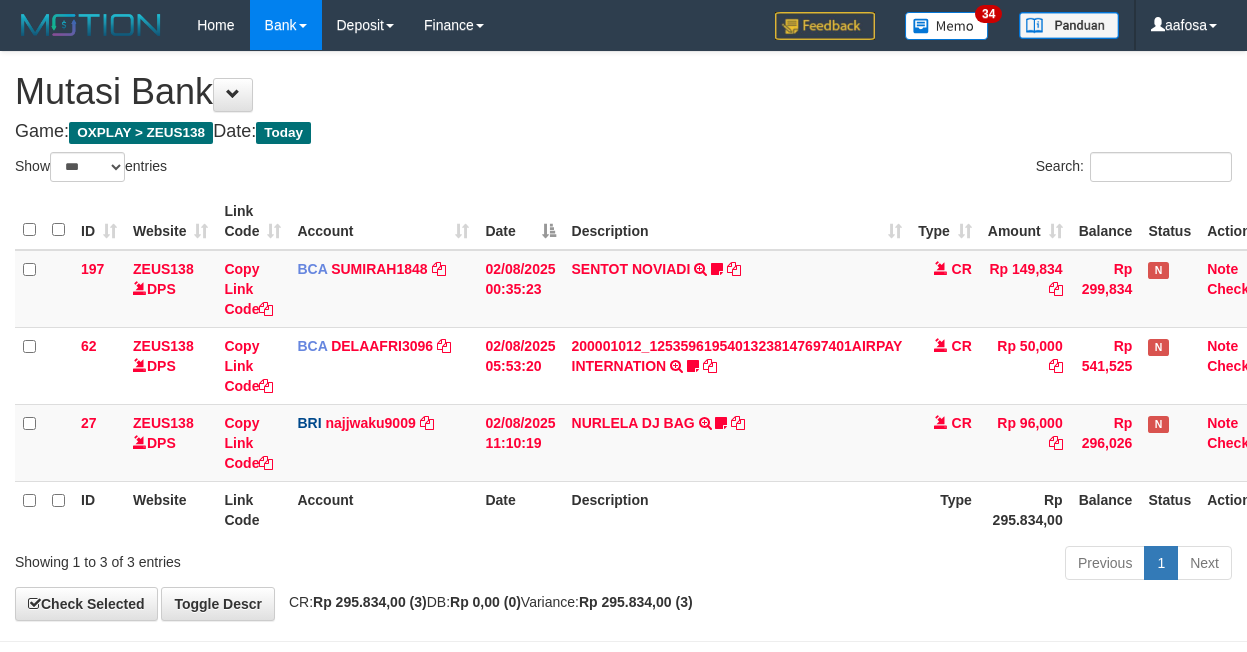 select on "***" 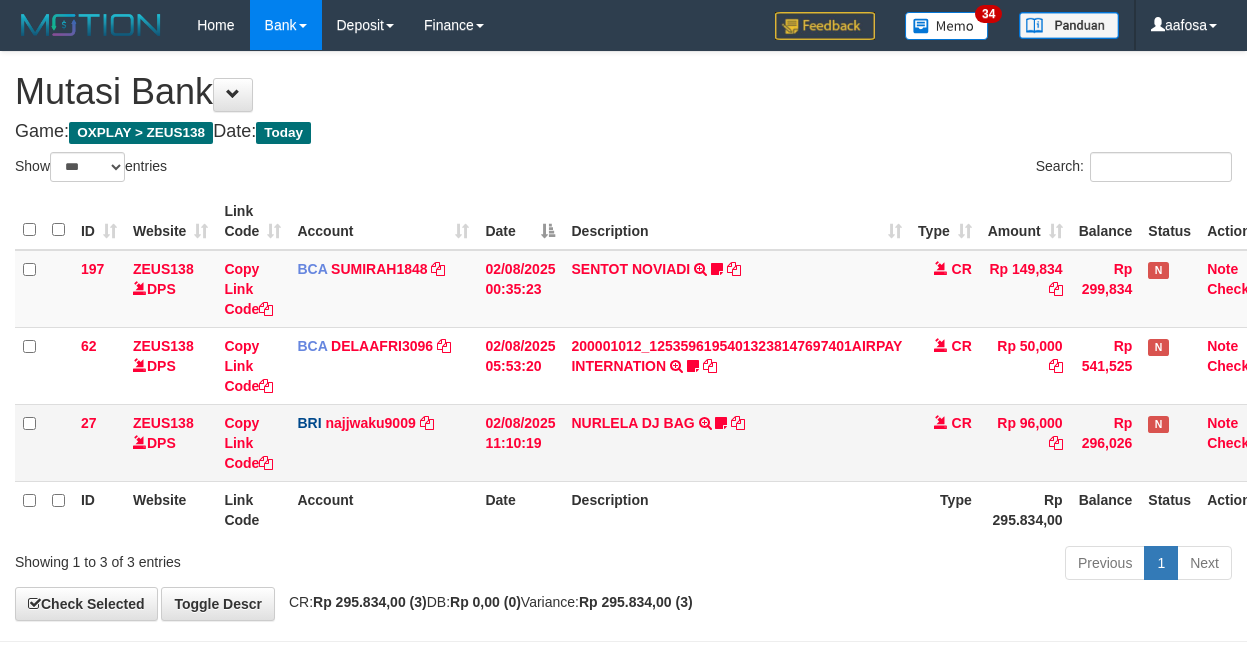 scroll, scrollTop: 81, scrollLeft: 0, axis: vertical 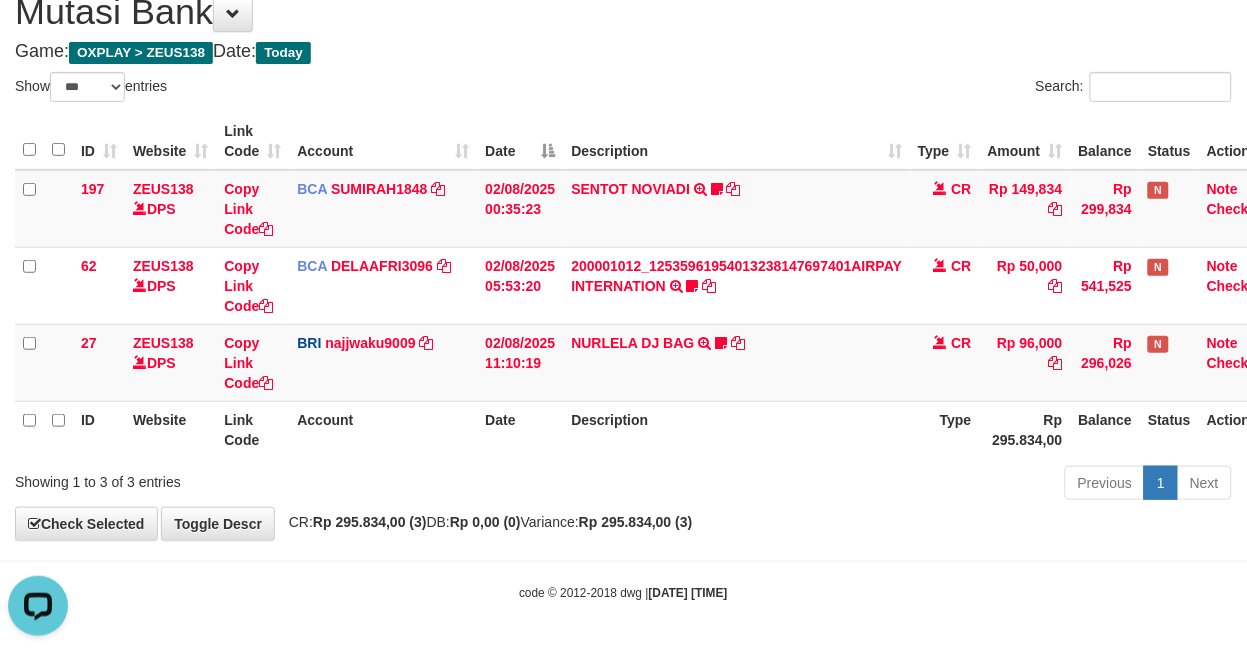 drag, startPoint x: 768, startPoint y: 488, endPoint x: 771, endPoint y: 522, distance: 34.132095 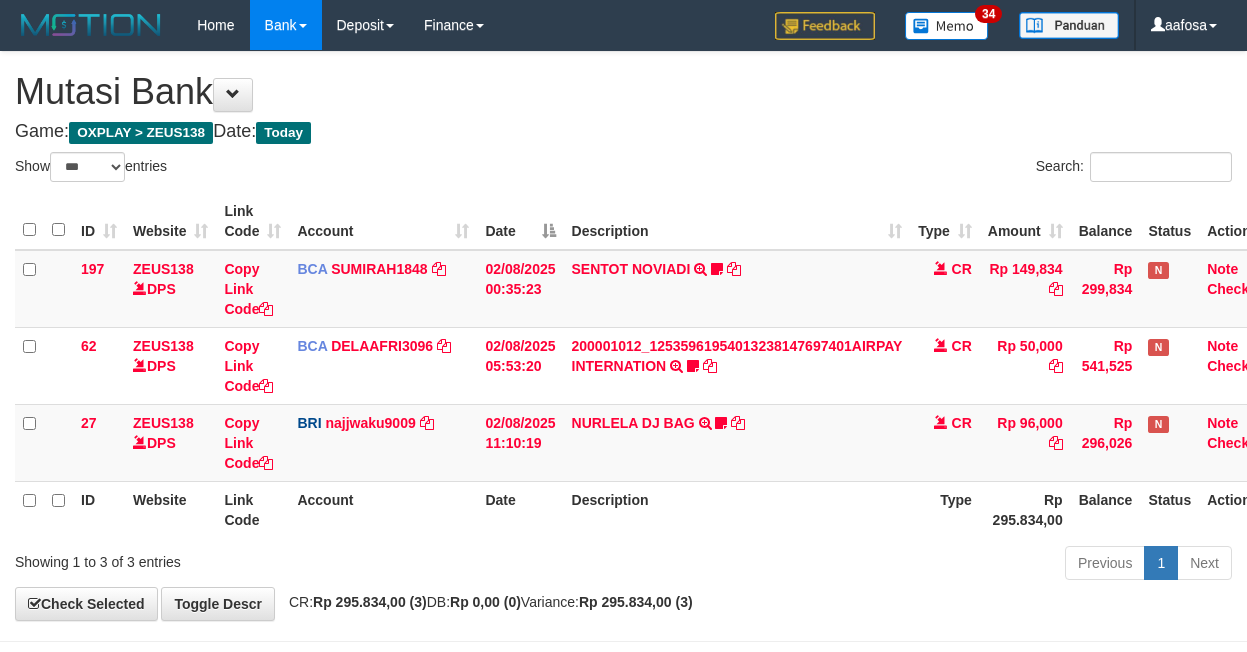 select on "***" 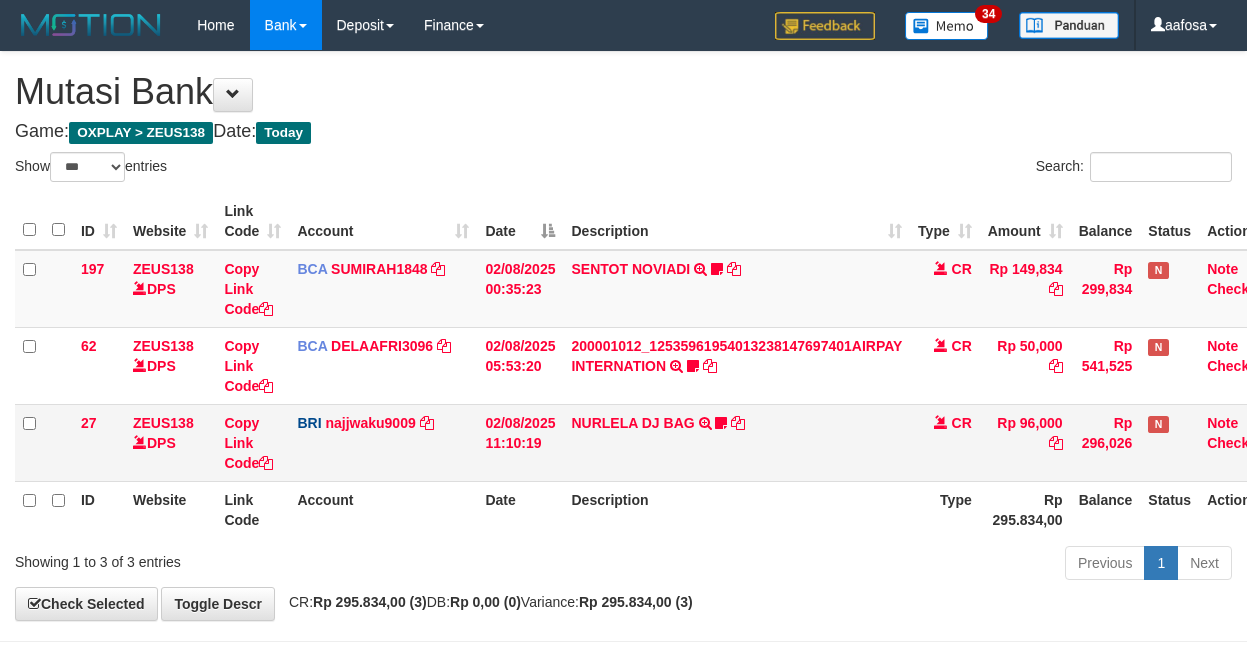 scroll, scrollTop: 81, scrollLeft: 0, axis: vertical 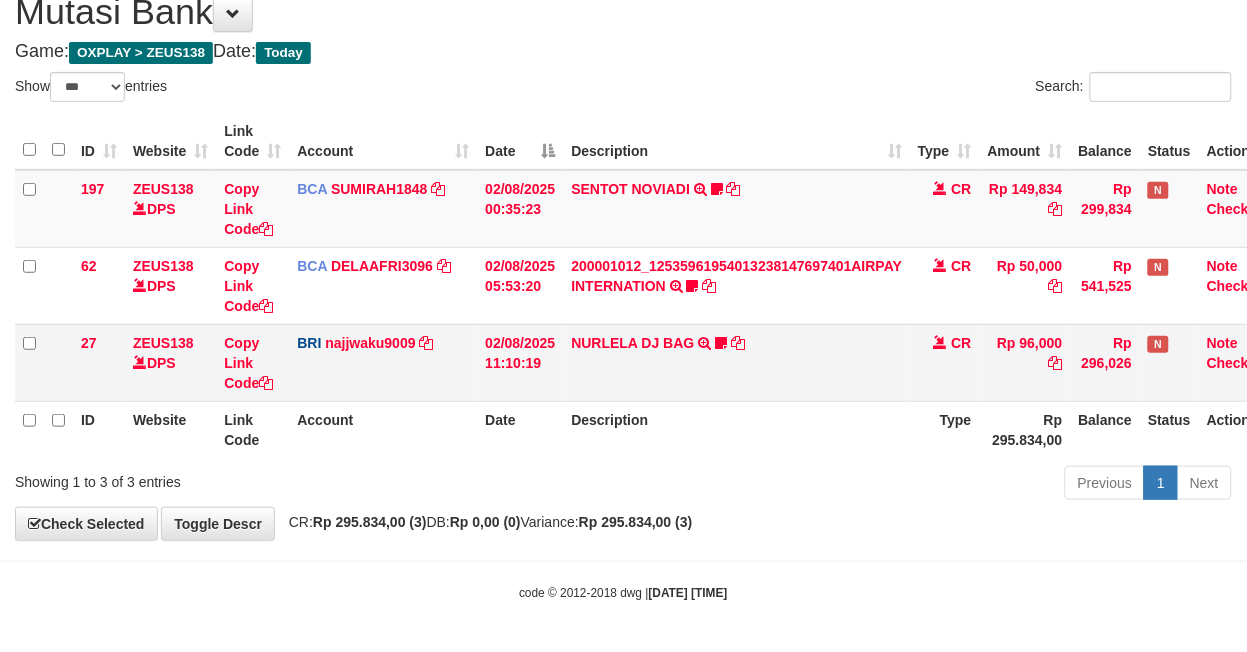 click on "02/08/2025 11:10:19" at bounding box center [520, 362] 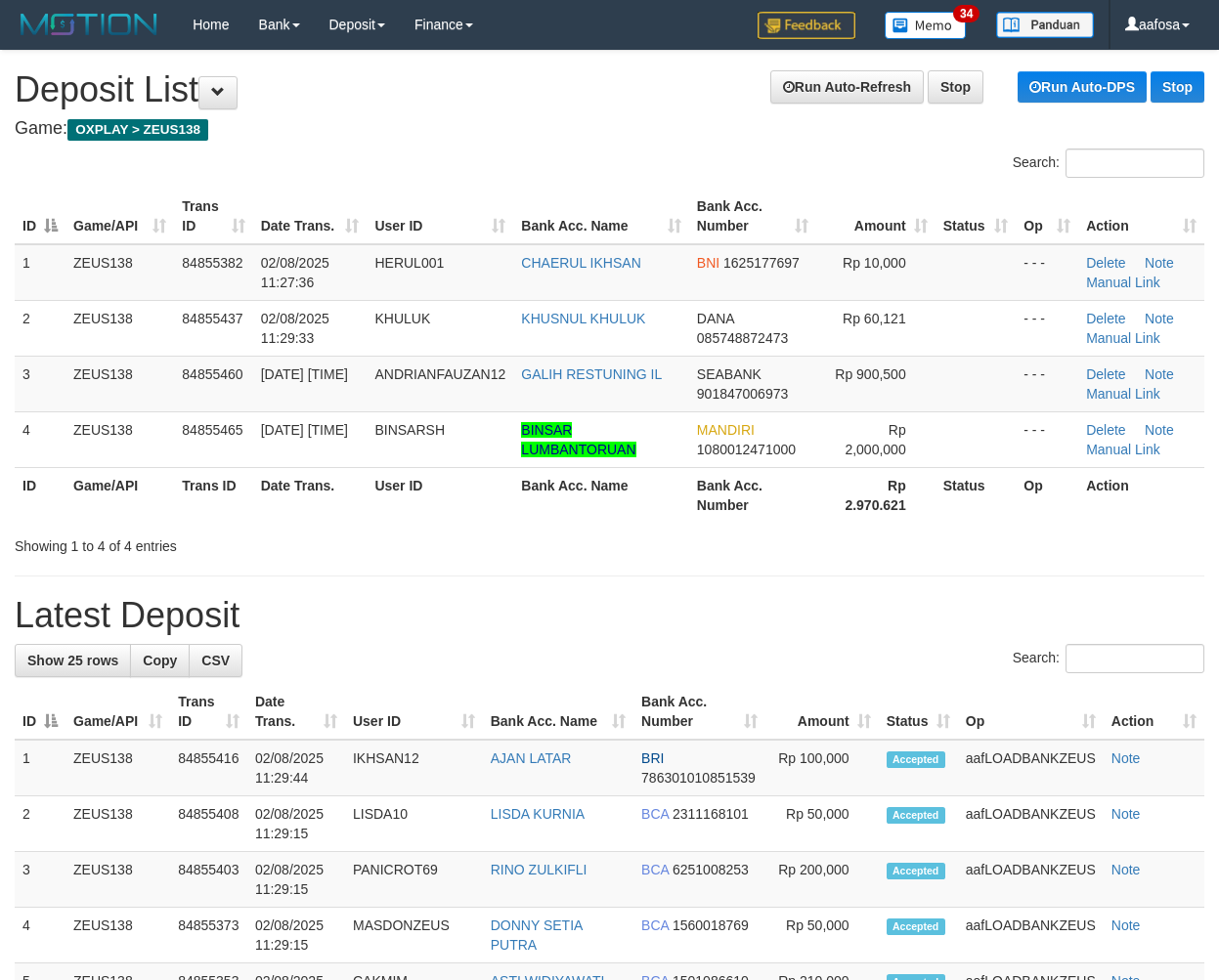 scroll, scrollTop: 0, scrollLeft: 0, axis: both 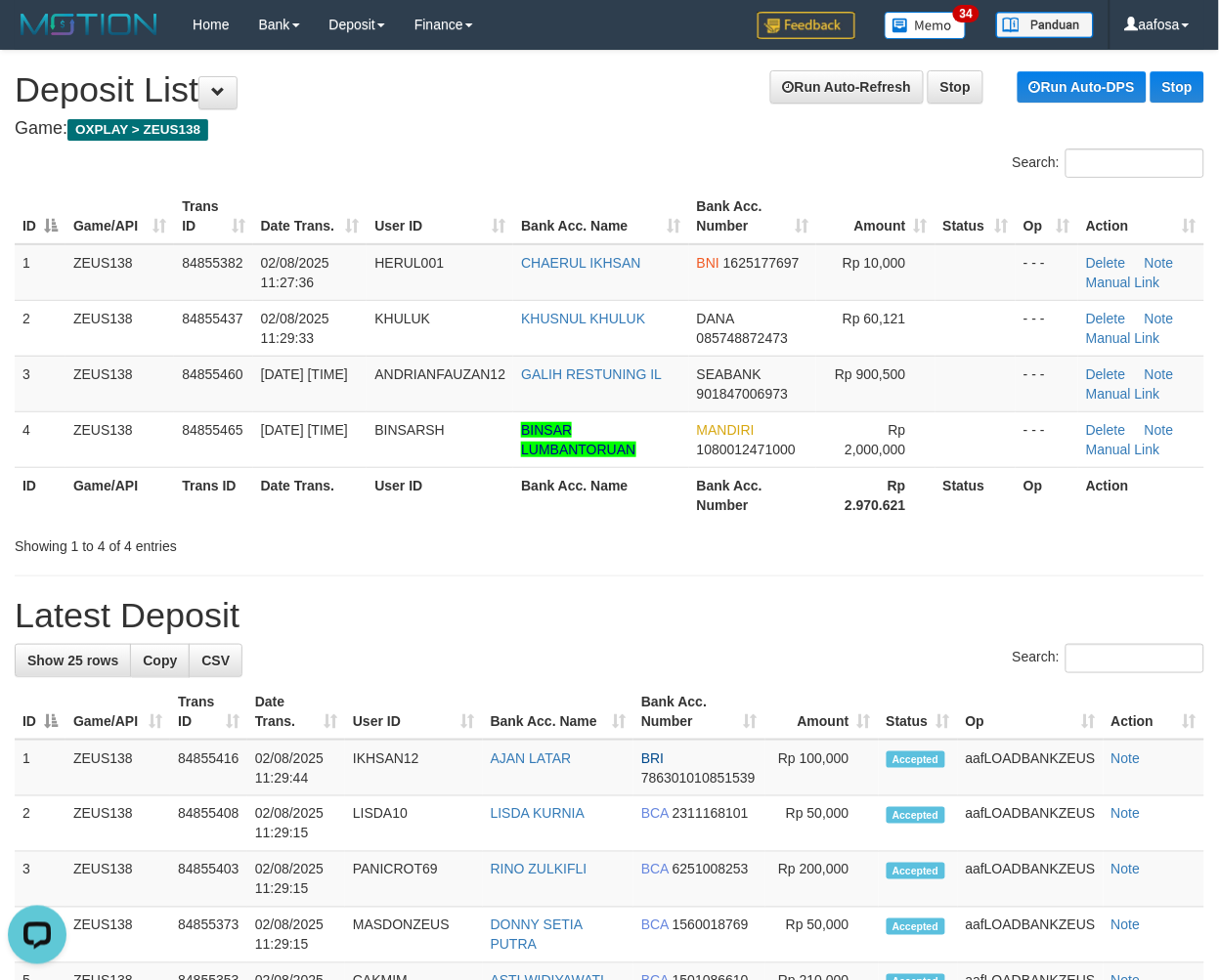 click on "**********" at bounding box center (609, 1157) 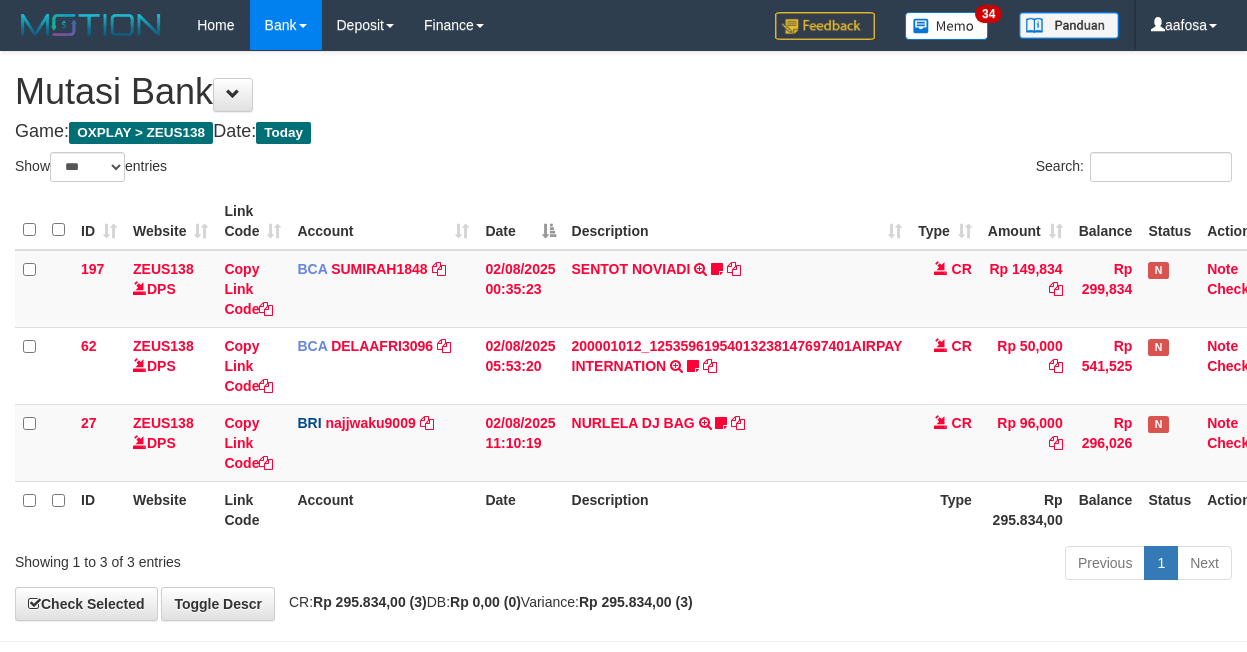 select on "***" 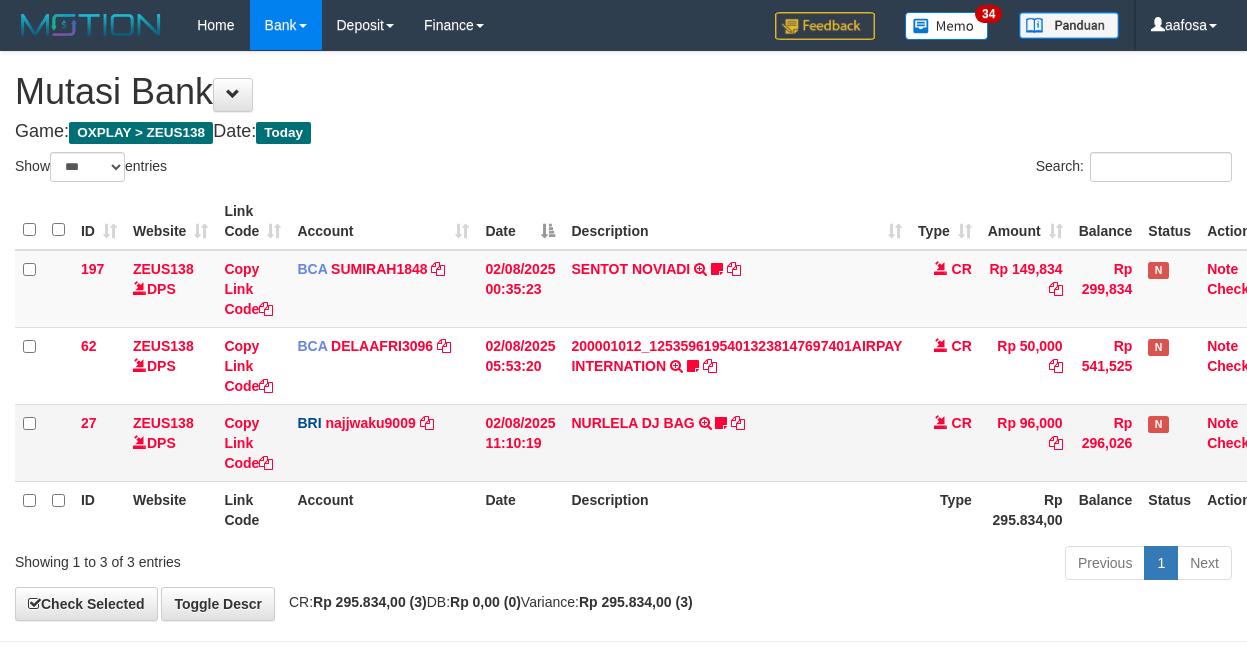 scroll, scrollTop: 81, scrollLeft: 0, axis: vertical 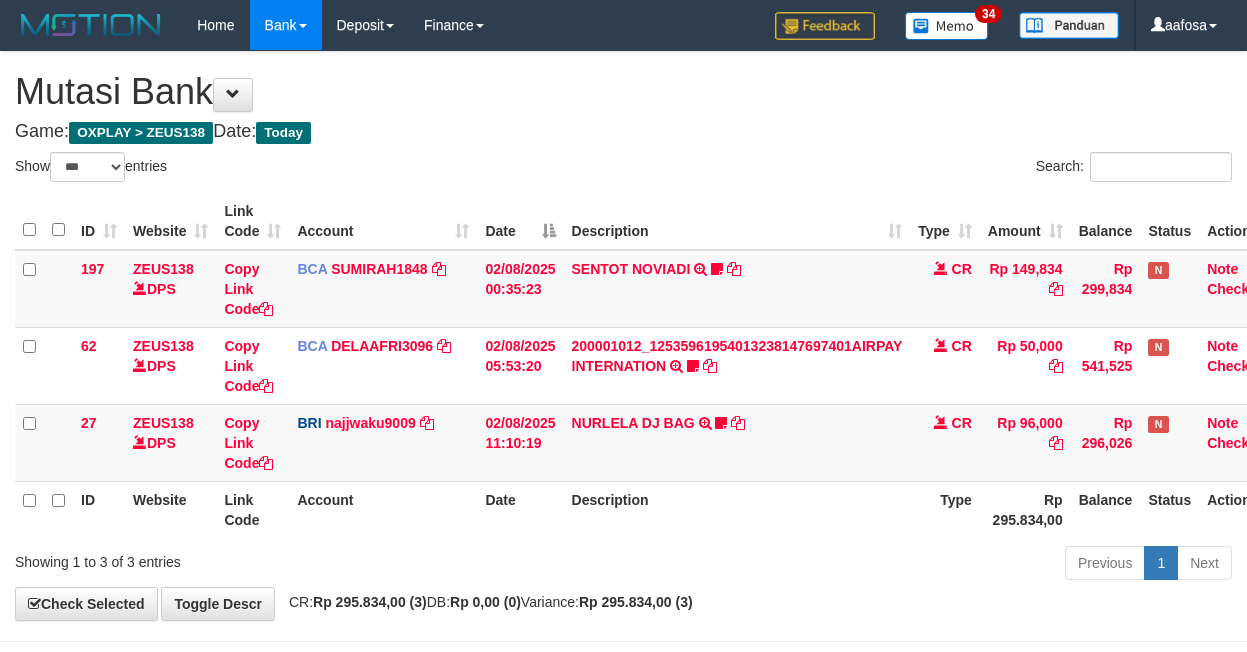 select on "***" 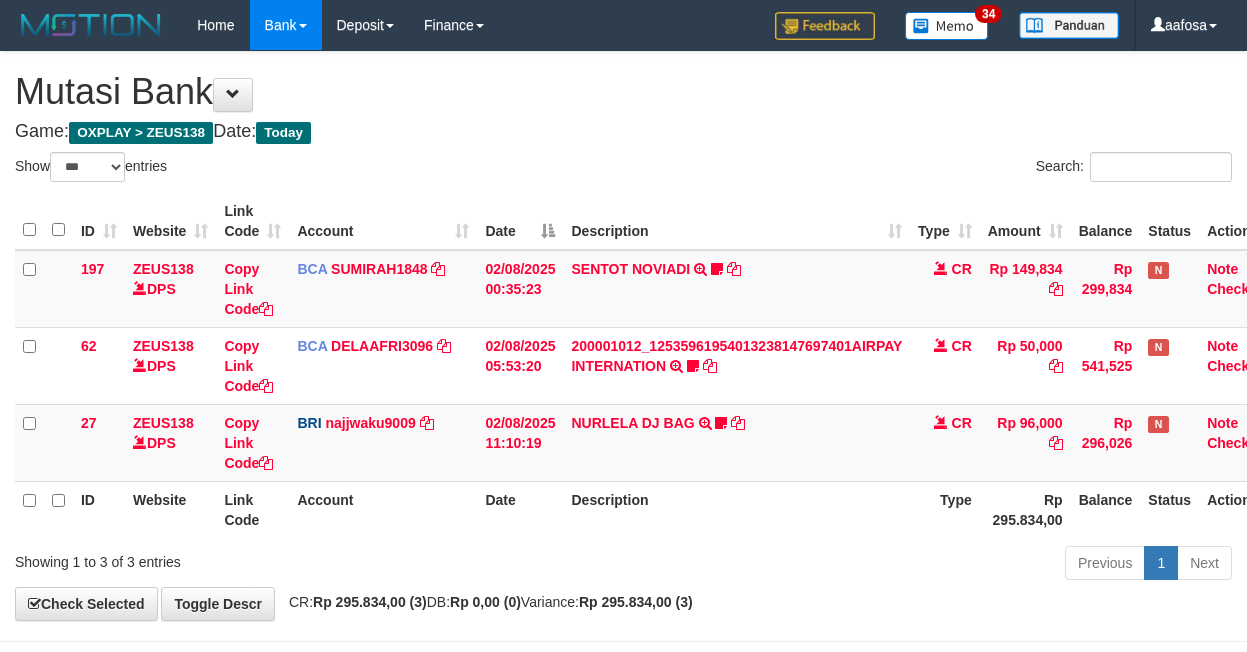 scroll, scrollTop: 81, scrollLeft: 0, axis: vertical 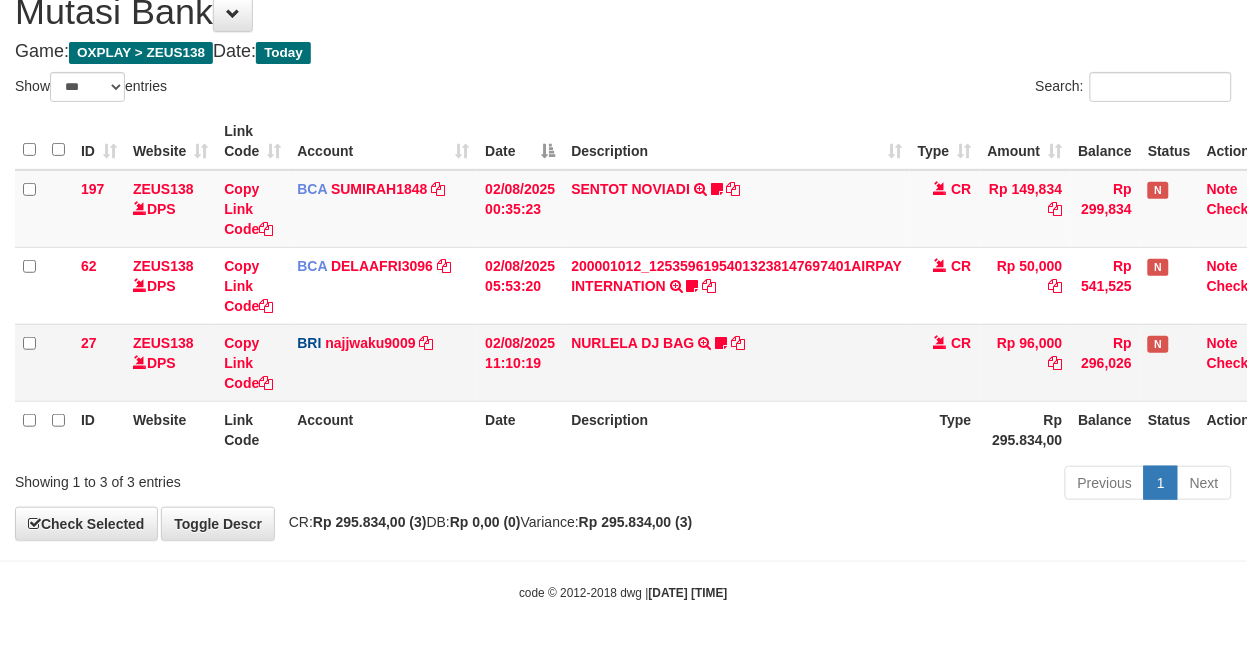 click on "NURLELA DJ BAG            TRANSFER NBMB NURLELA DJ BAG TO SITI KURNIA NINGSIH    Zengkus12" at bounding box center [736, 362] 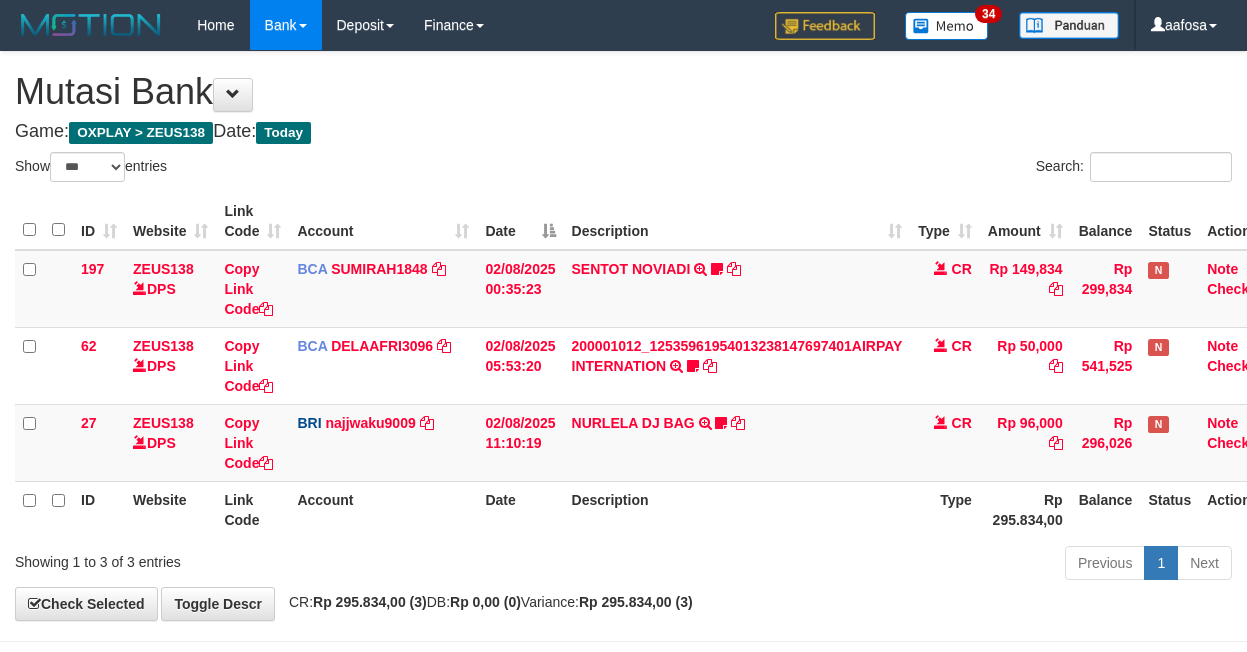 select on "***" 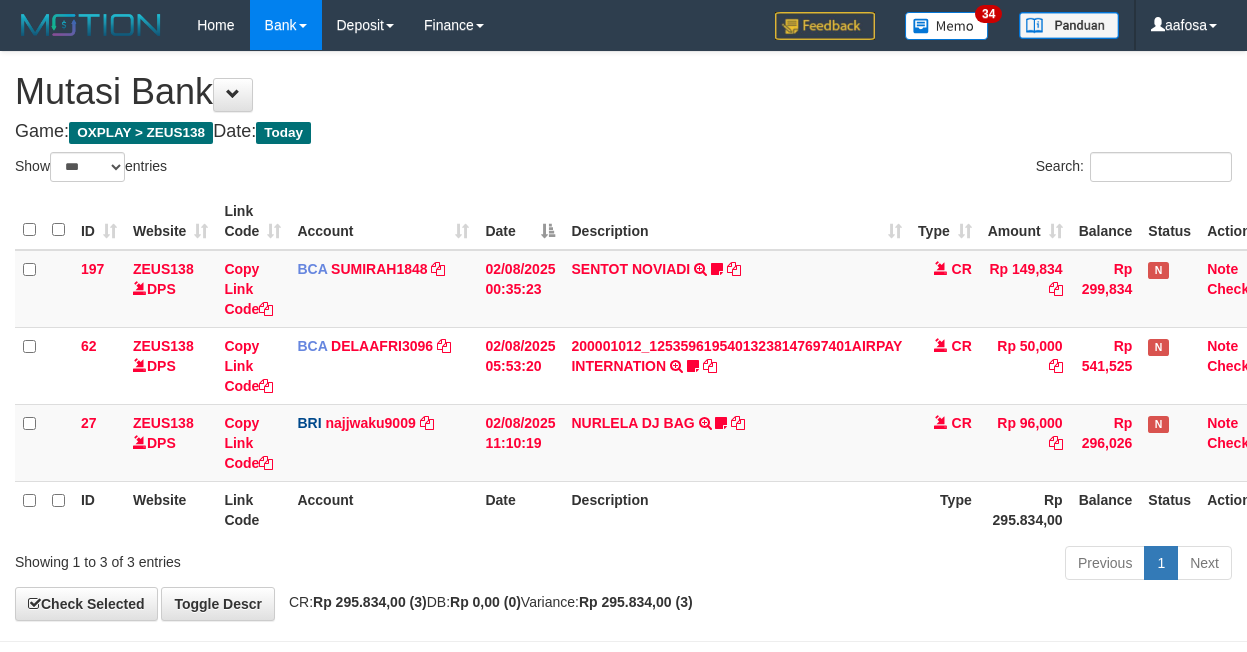scroll, scrollTop: 81, scrollLeft: 0, axis: vertical 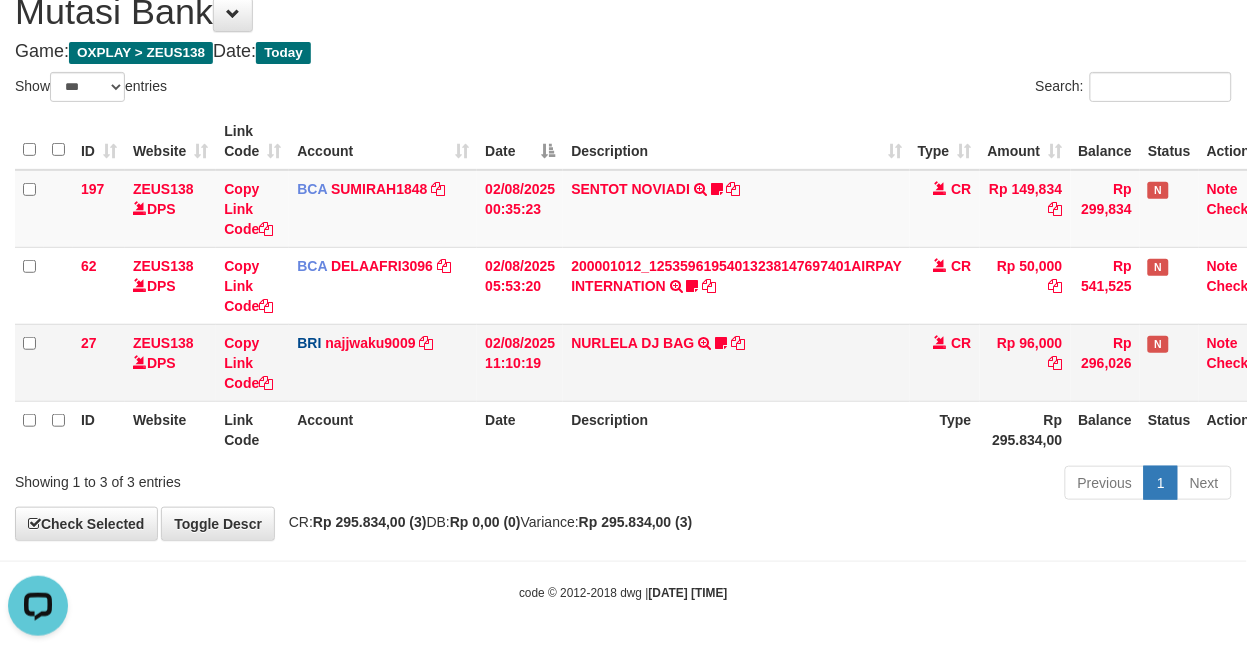 drag, startPoint x: 821, startPoint y: 280, endPoint x: 866, endPoint y: 356, distance: 88.32327 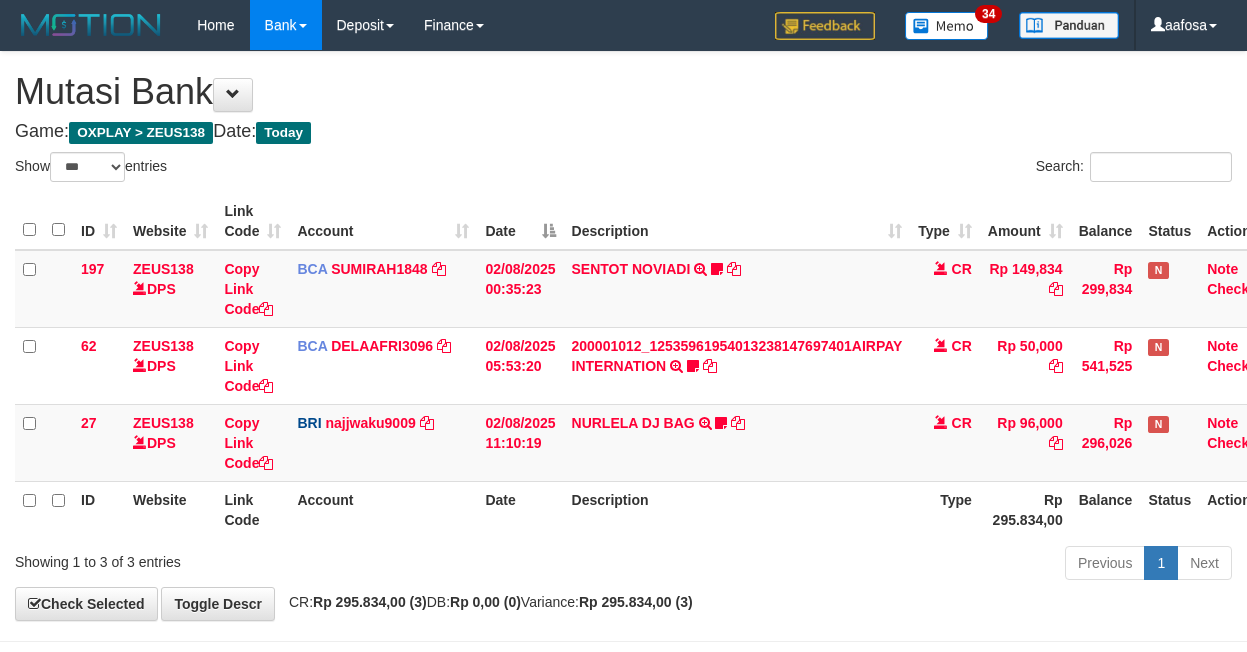 select on "***" 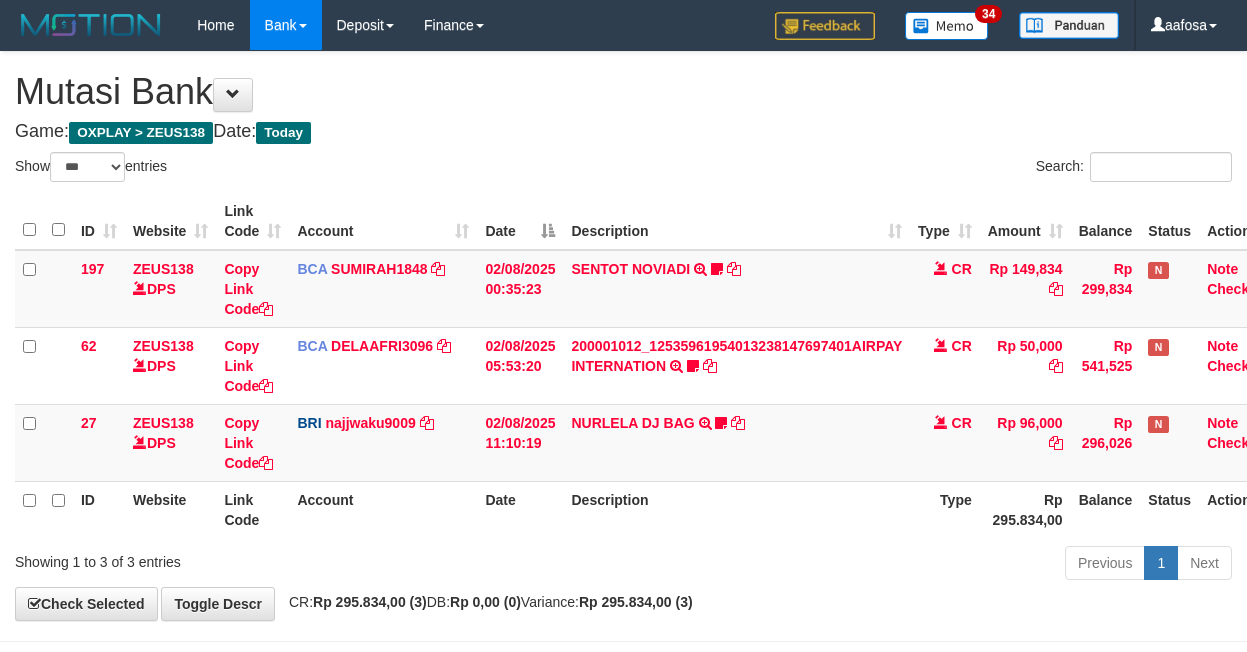 scroll, scrollTop: 81, scrollLeft: 0, axis: vertical 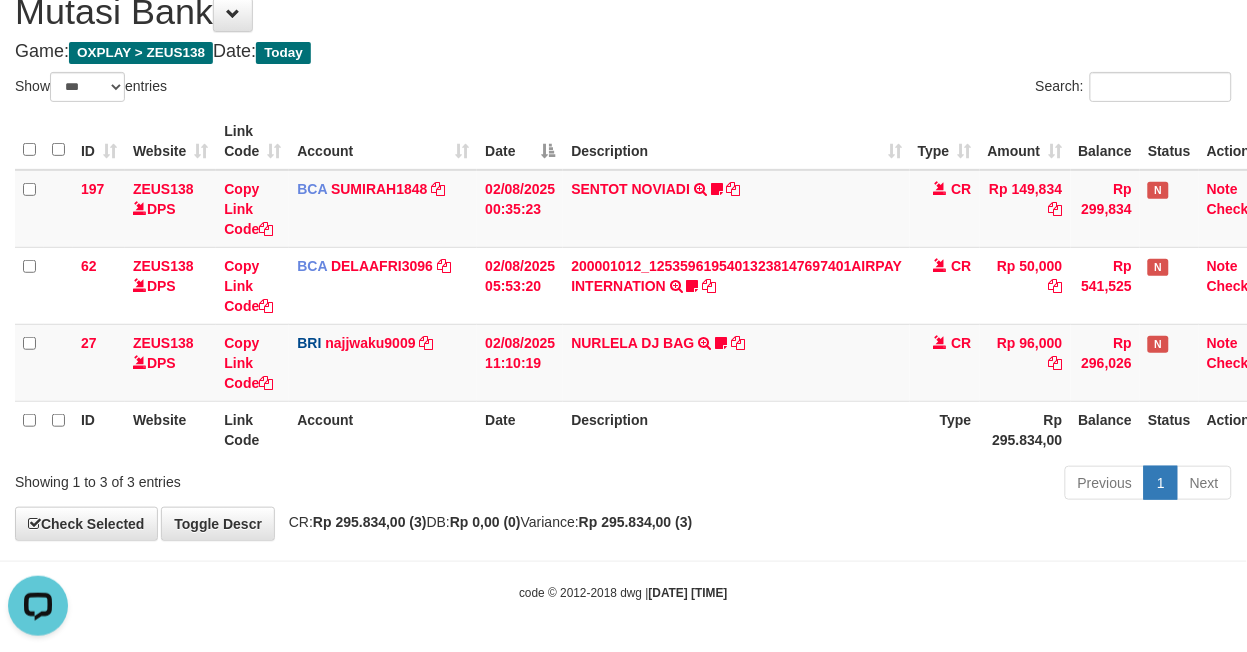 drag, startPoint x: 815, startPoint y: 18, endPoint x: 831, endPoint y: 47, distance: 33.12099 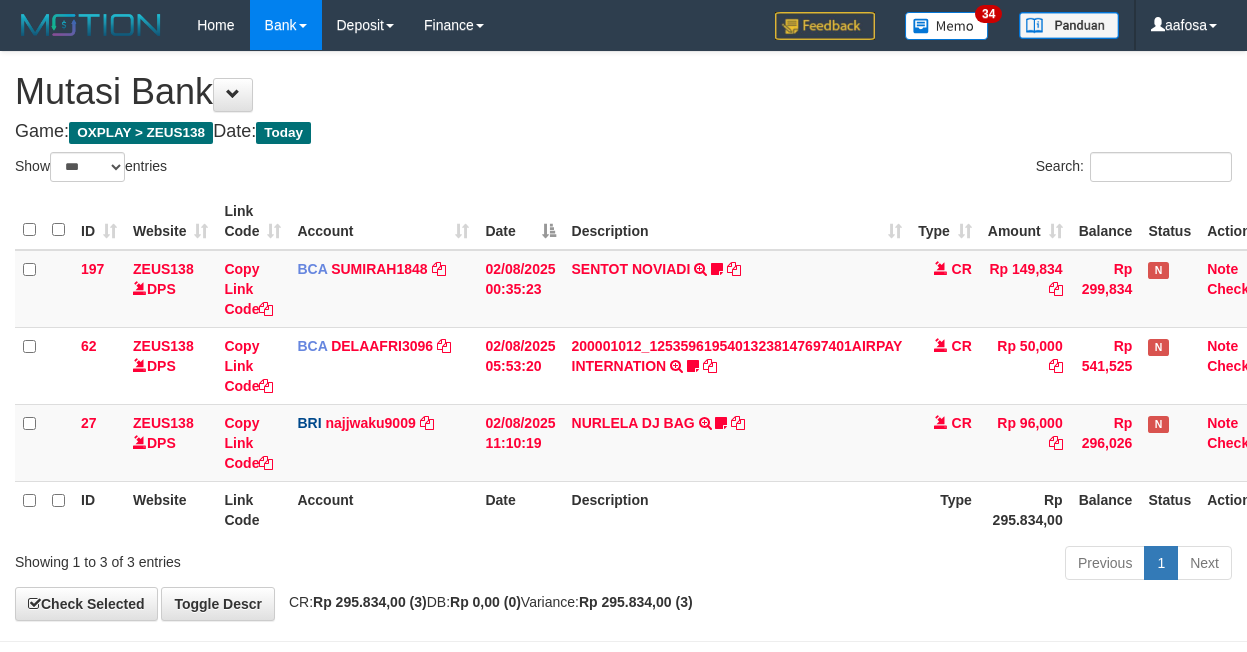 select on "***" 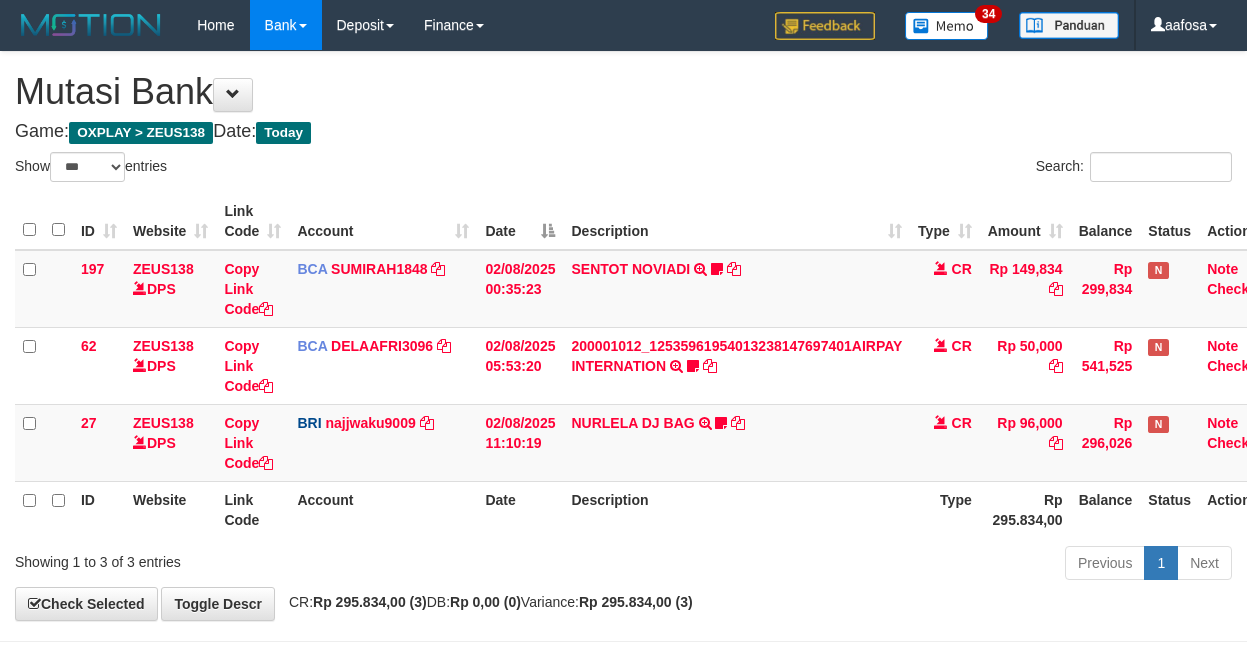 scroll, scrollTop: 81, scrollLeft: 0, axis: vertical 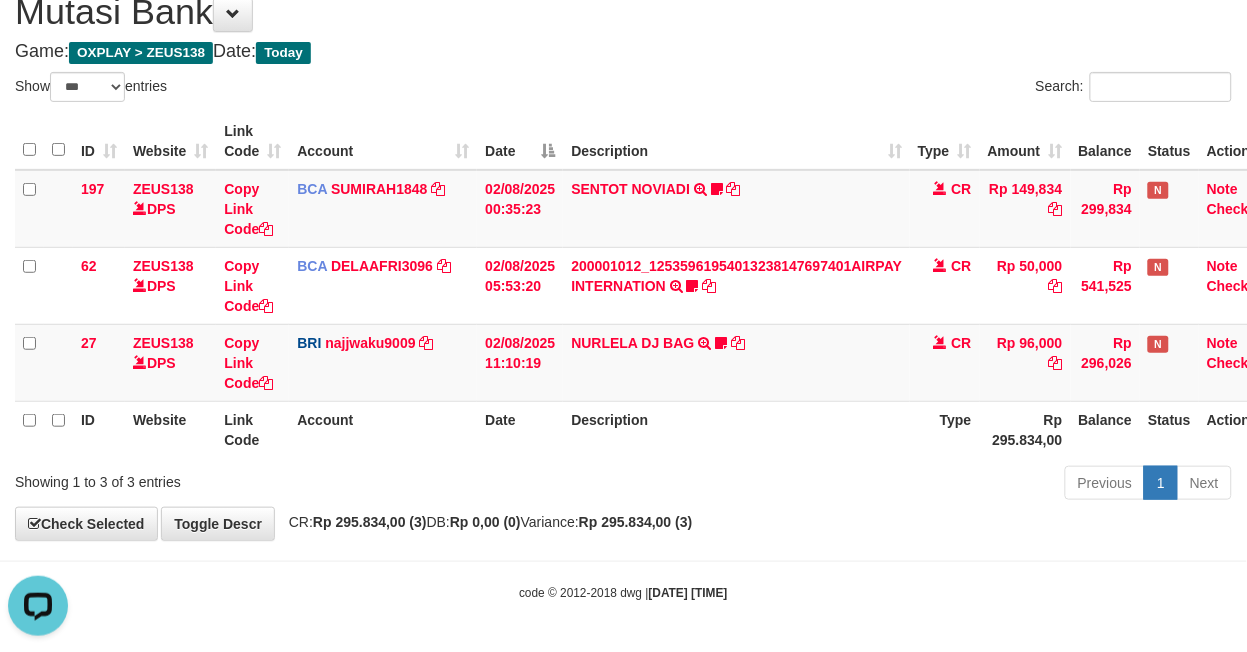 drag, startPoint x: 876, startPoint y: 76, endPoint x: 1253, endPoint y: 96, distance: 377.53012 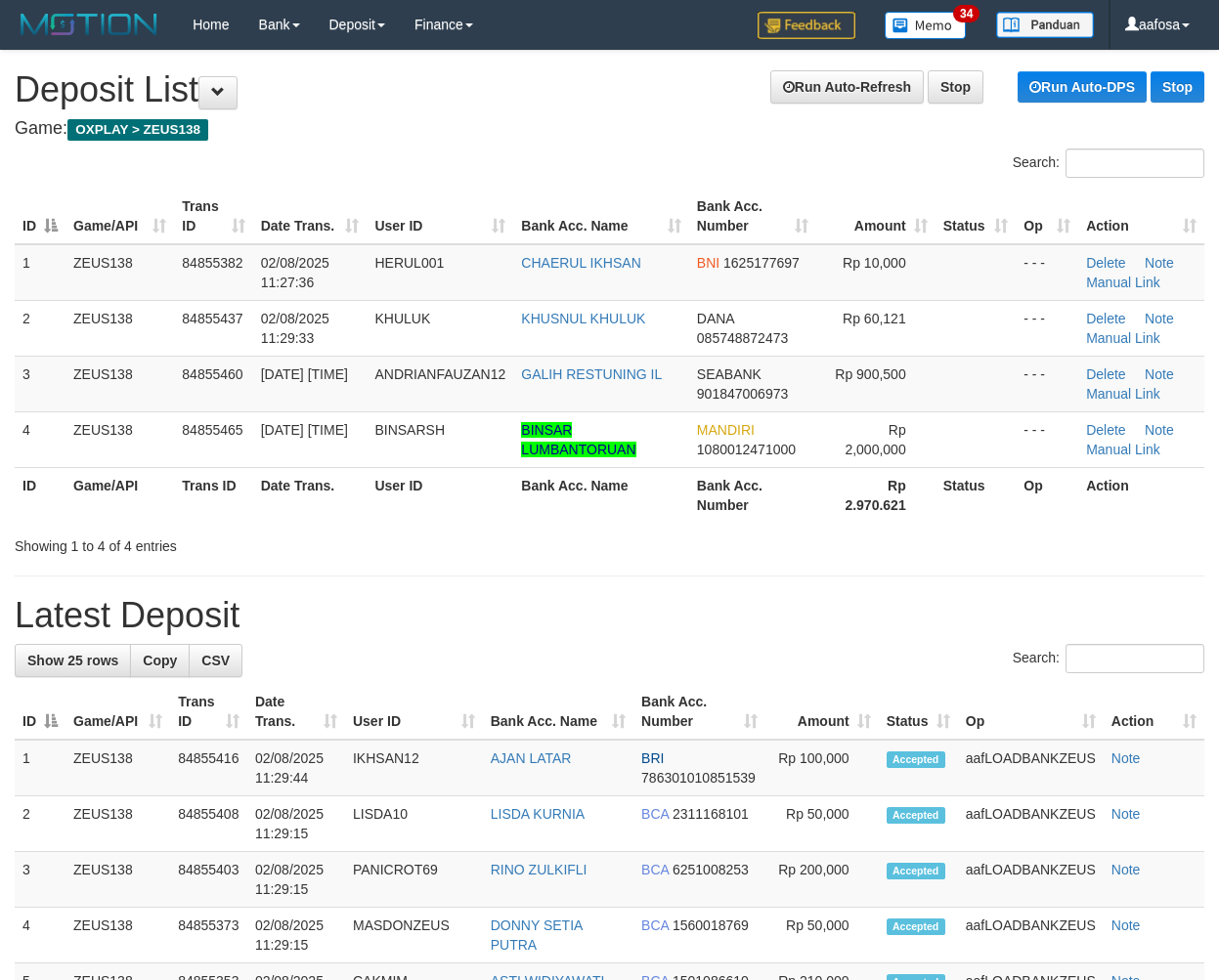 scroll, scrollTop: 0, scrollLeft: 0, axis: both 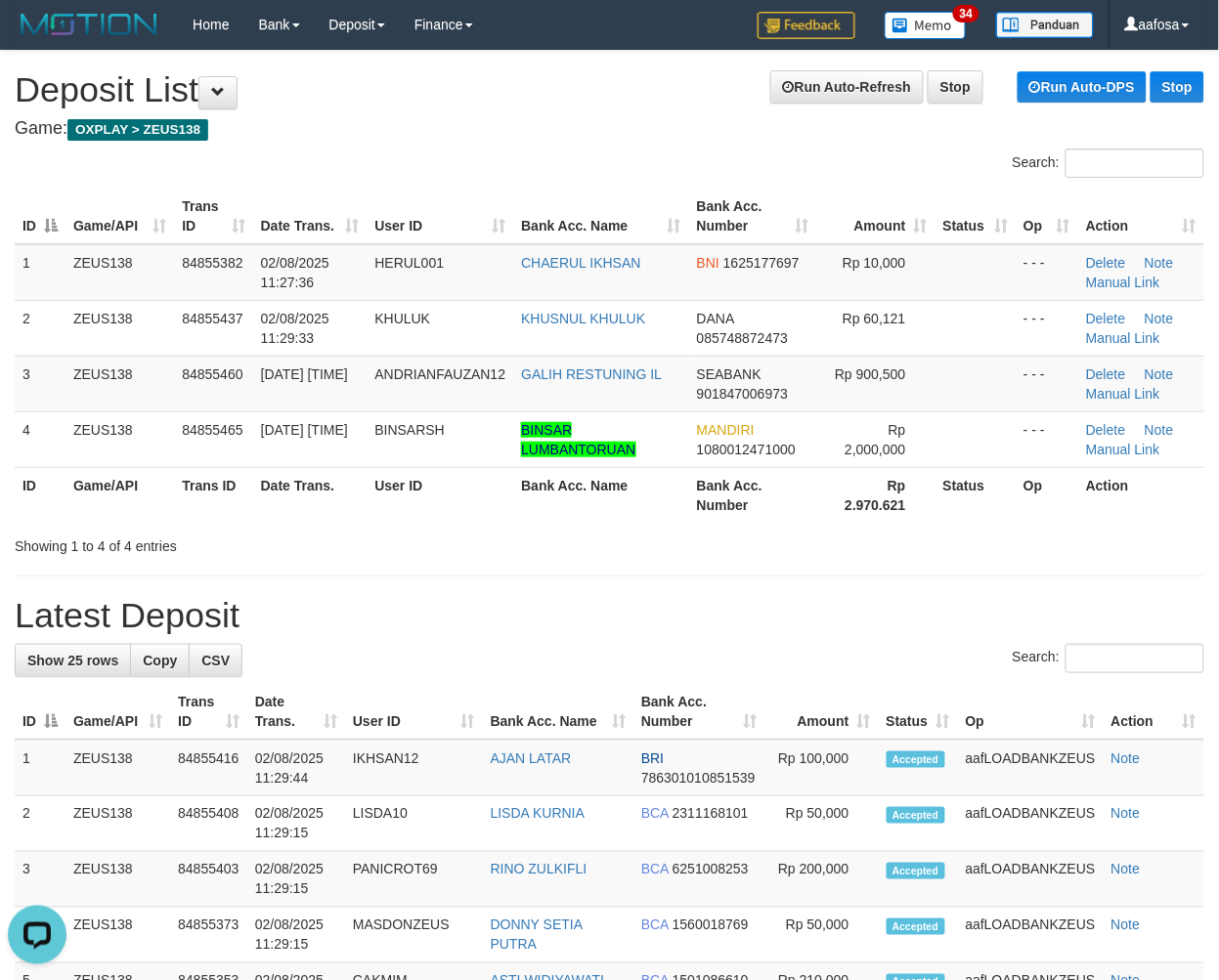 drag, startPoint x: 569, startPoint y: 149, endPoint x: 562, endPoint y: 160, distance: 13.038405 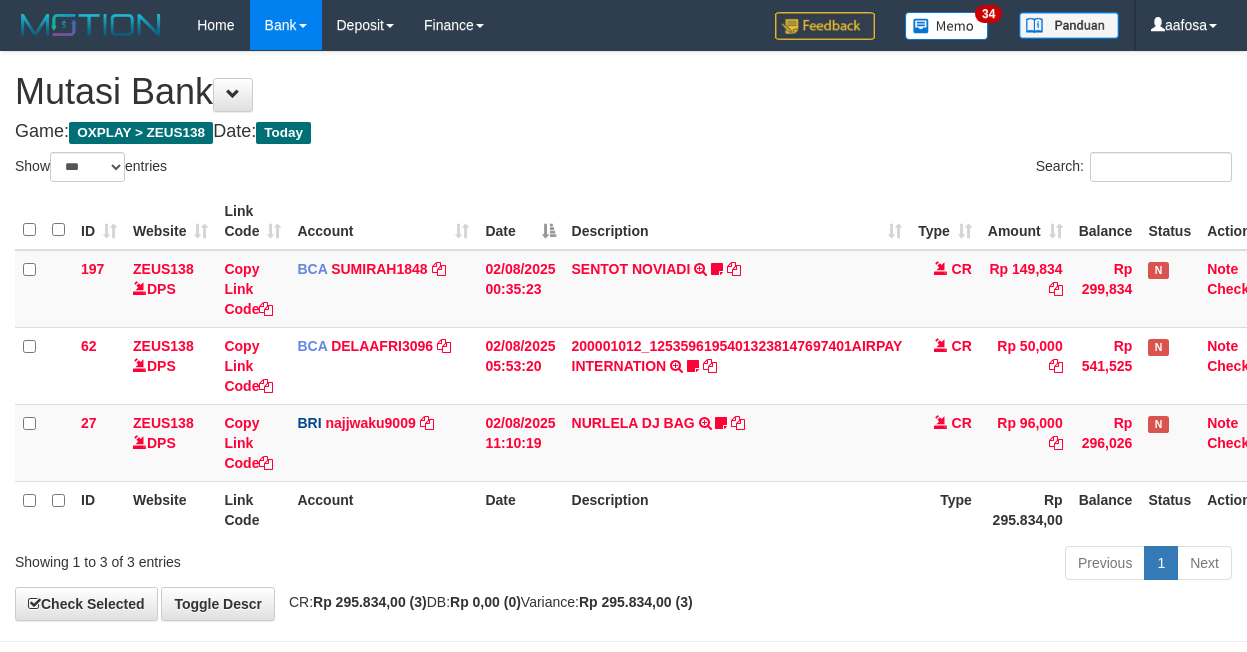 select on "***" 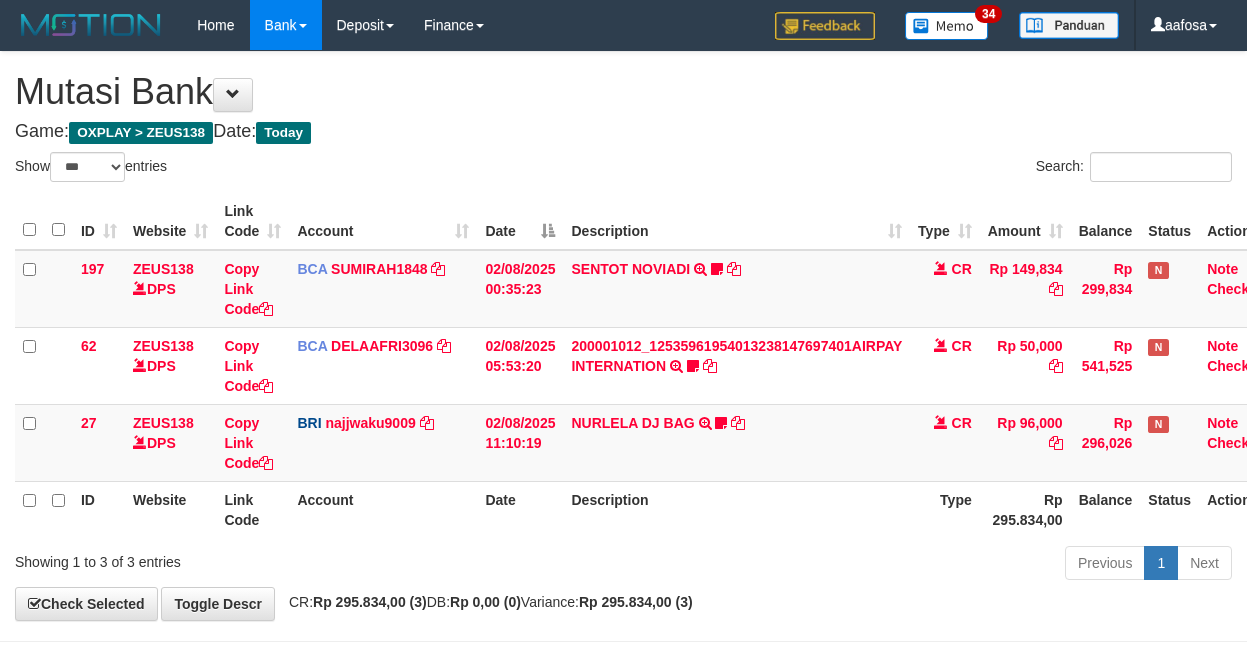 scroll, scrollTop: 81, scrollLeft: 0, axis: vertical 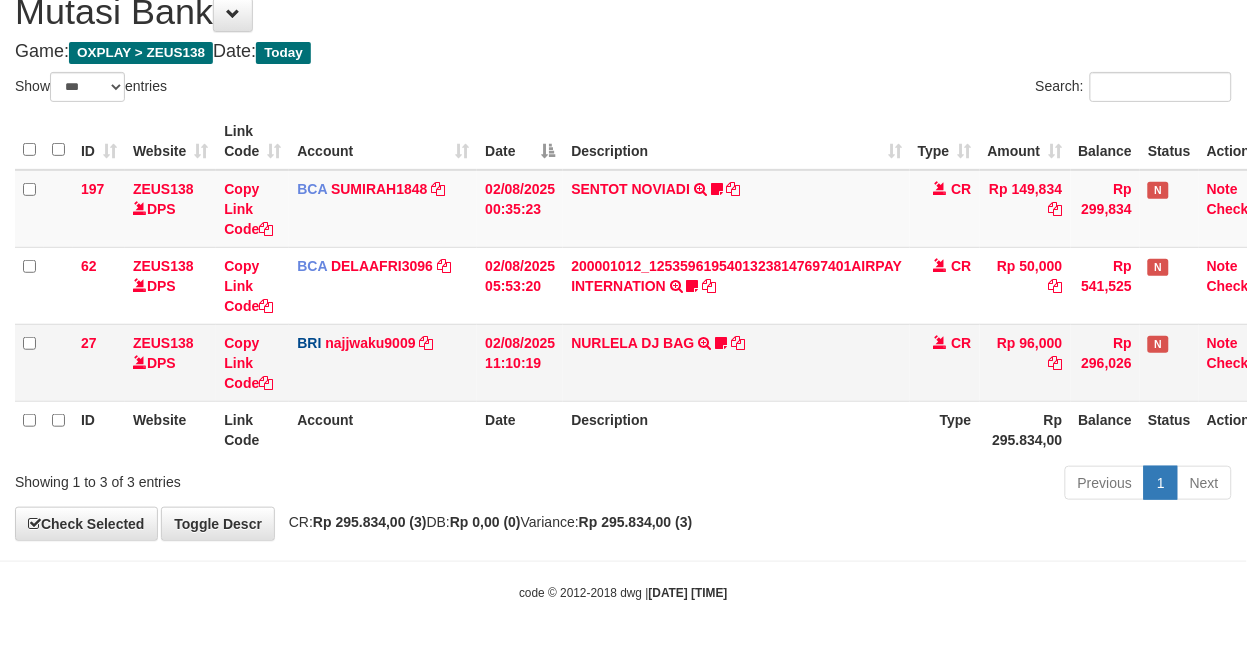 click on "NURLELA DJ BAG            TRANSFER NBMB NURLELA DJ BAG TO SITI KURNIA NINGSIH    Zengkus12" at bounding box center [736, 362] 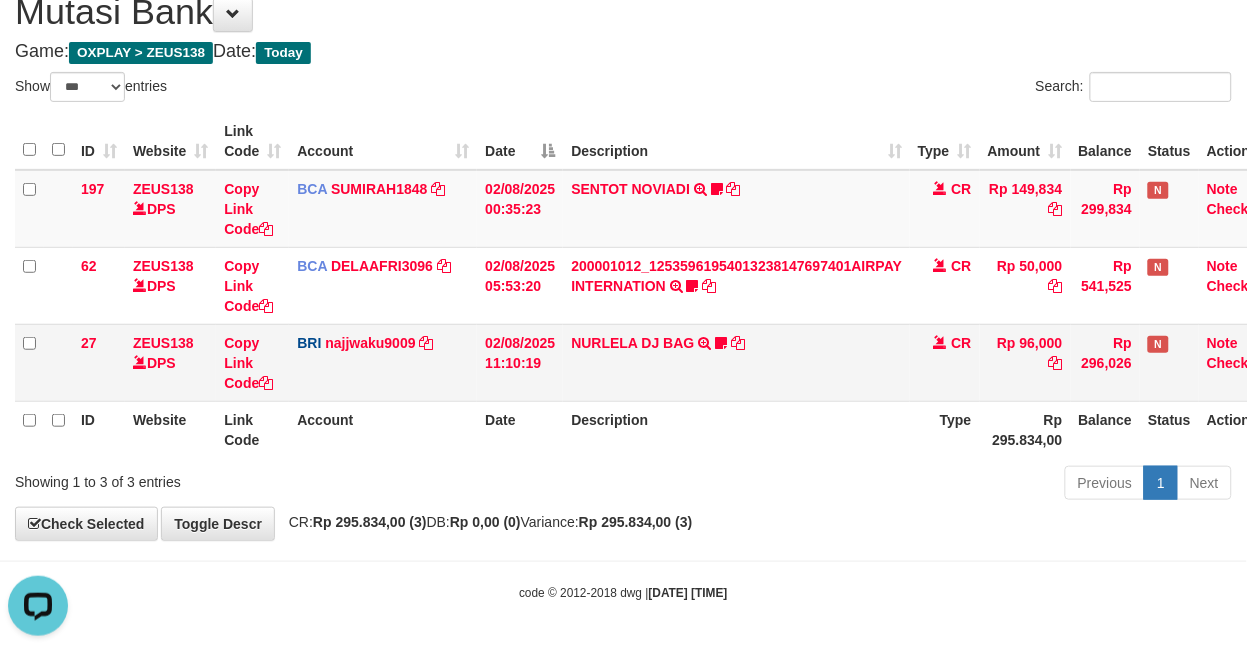 scroll, scrollTop: 0, scrollLeft: 0, axis: both 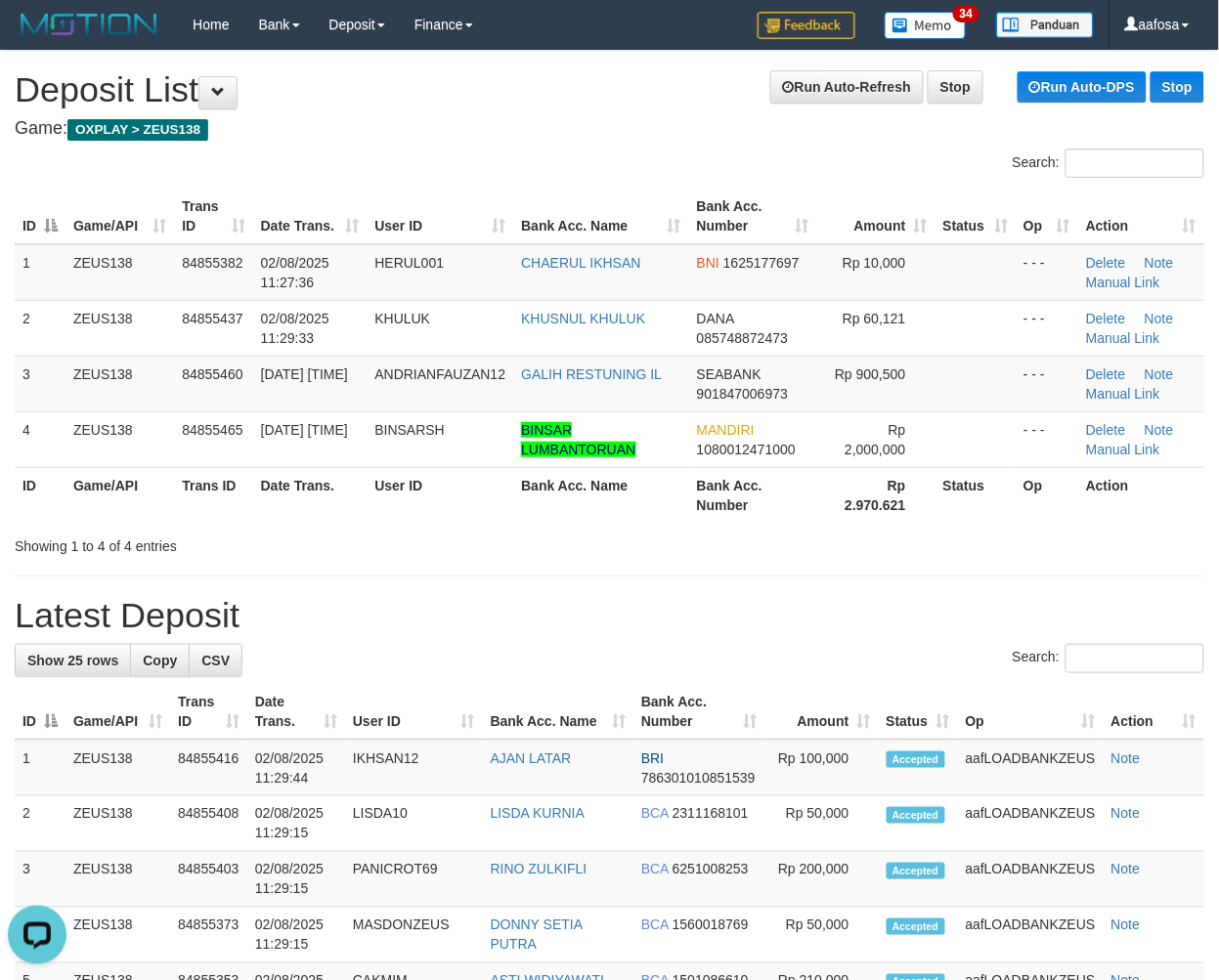 drag, startPoint x: 714, startPoint y: 129, endPoint x: 657, endPoint y: 142, distance: 58.463664 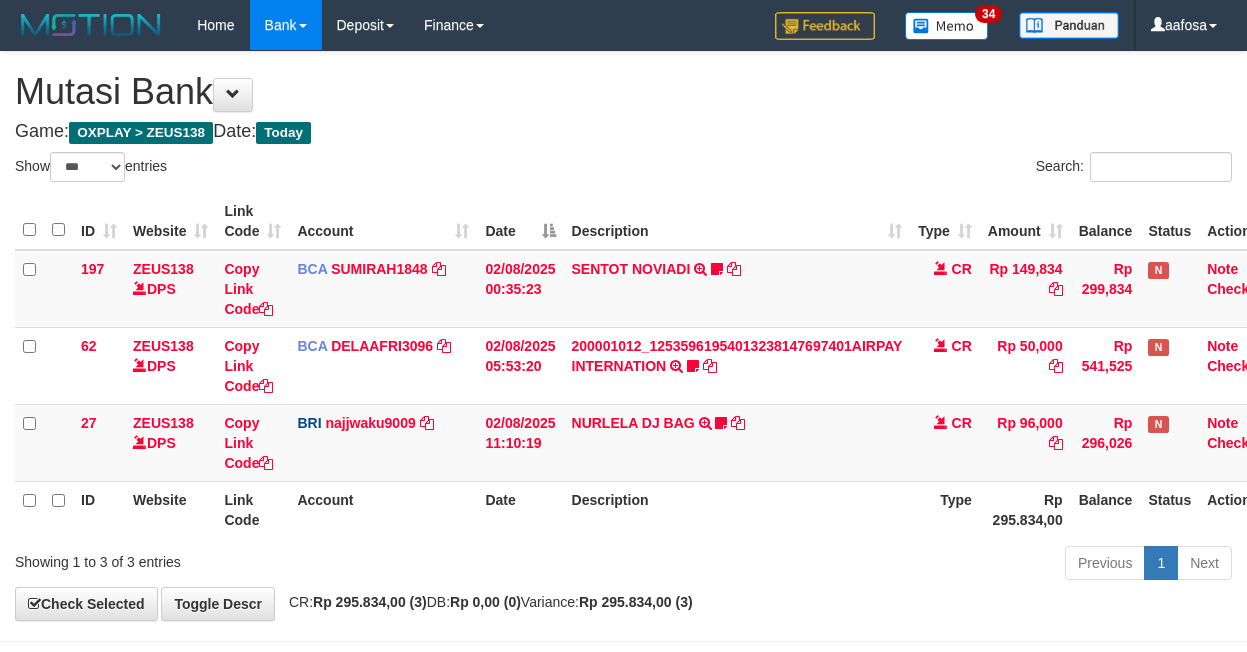 select on "***" 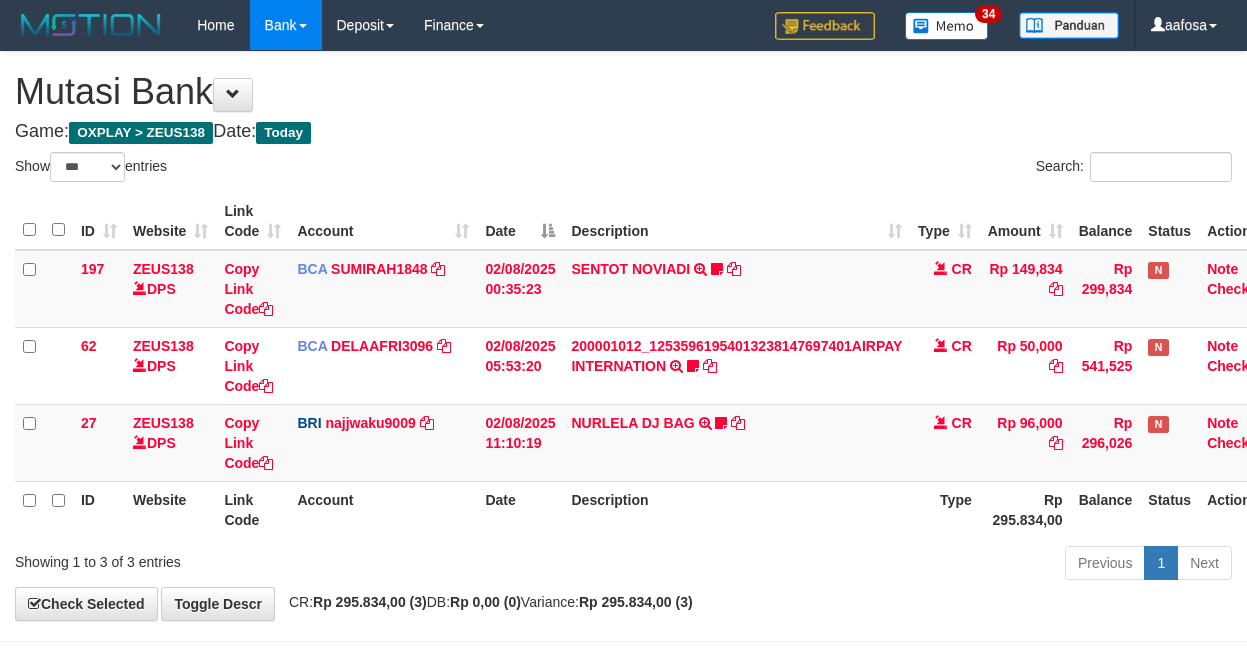 scroll, scrollTop: 81, scrollLeft: 0, axis: vertical 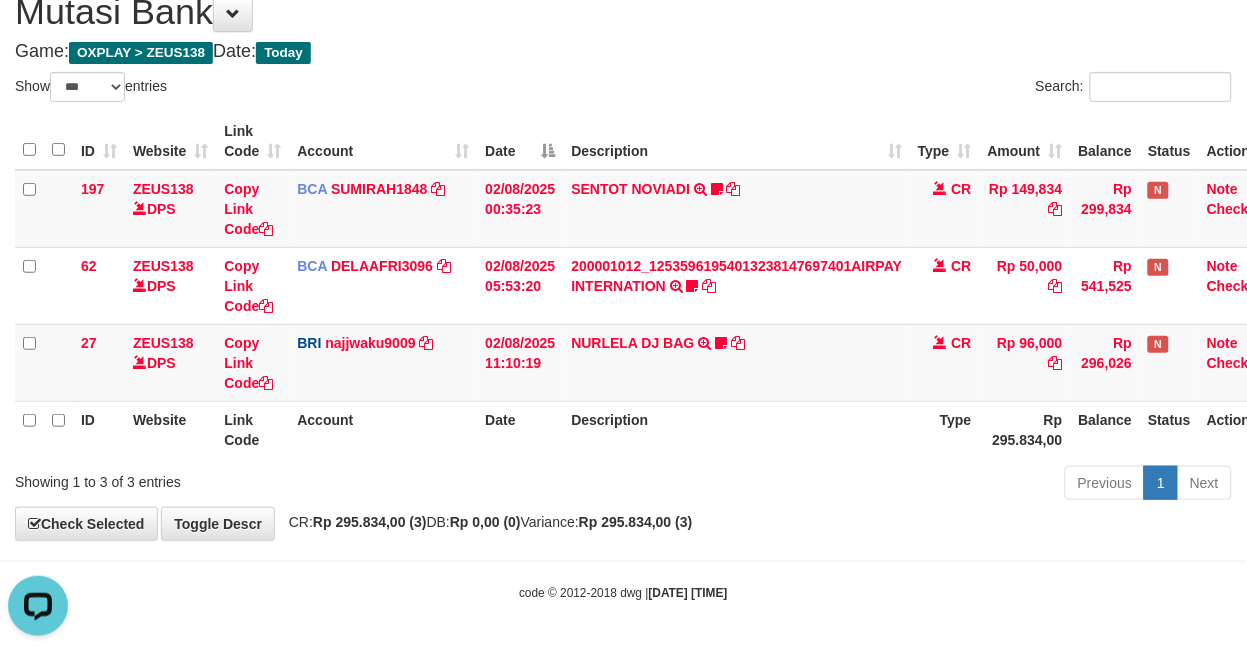 drag, startPoint x: 688, startPoint y: 62, endPoint x: 1257, endPoint y: 96, distance: 570.0149 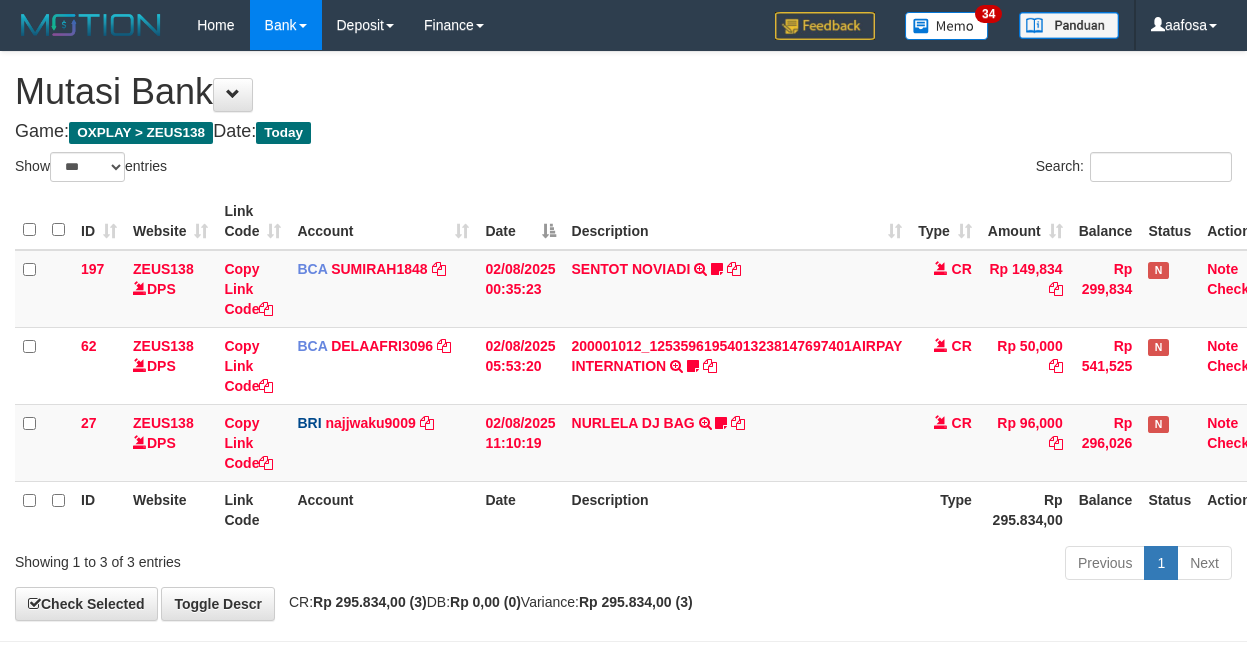 select on "***" 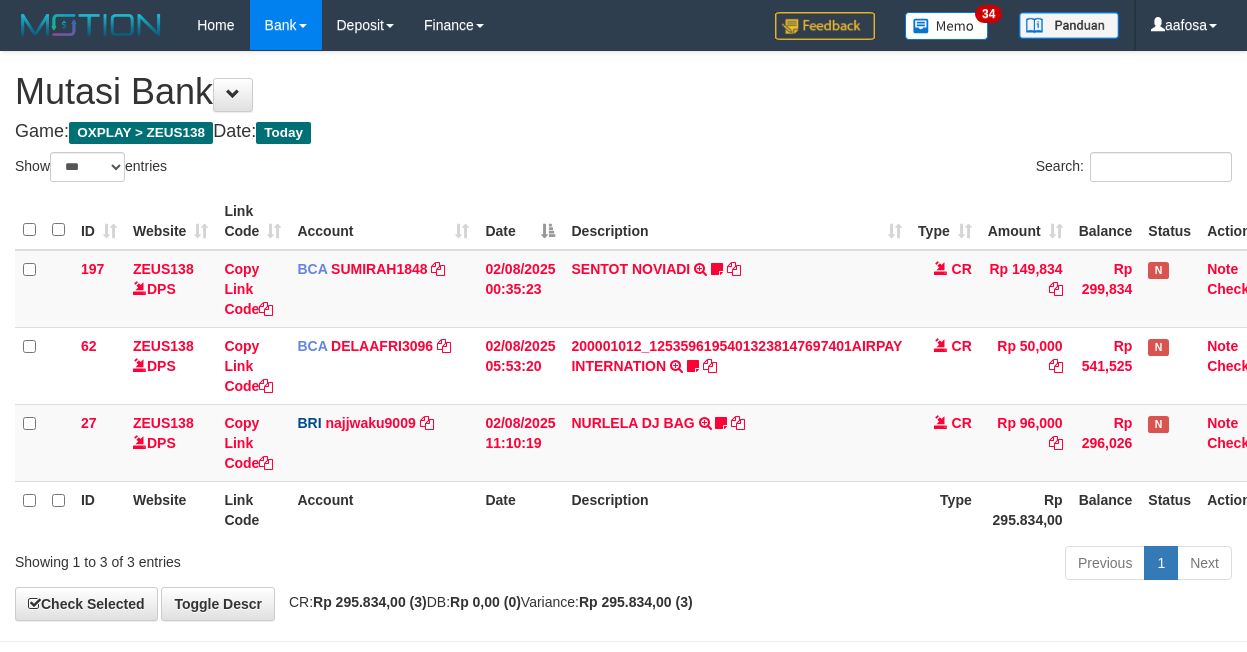 scroll, scrollTop: 81, scrollLeft: 0, axis: vertical 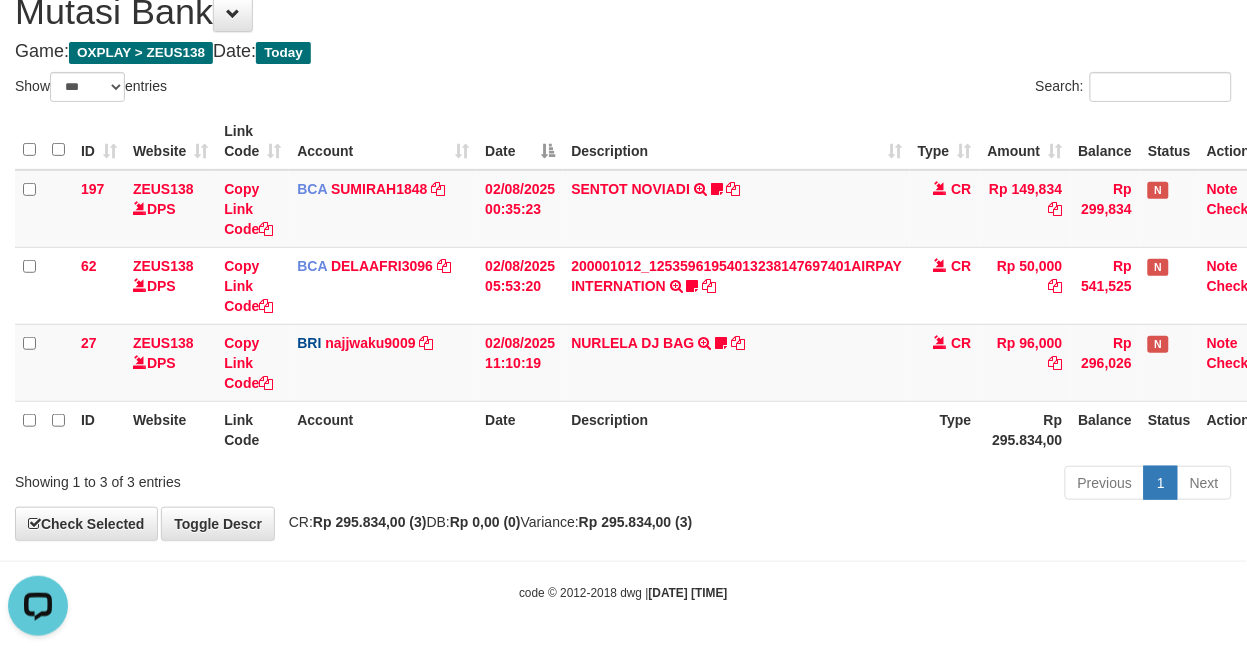 click on "**********" at bounding box center [623, 256] 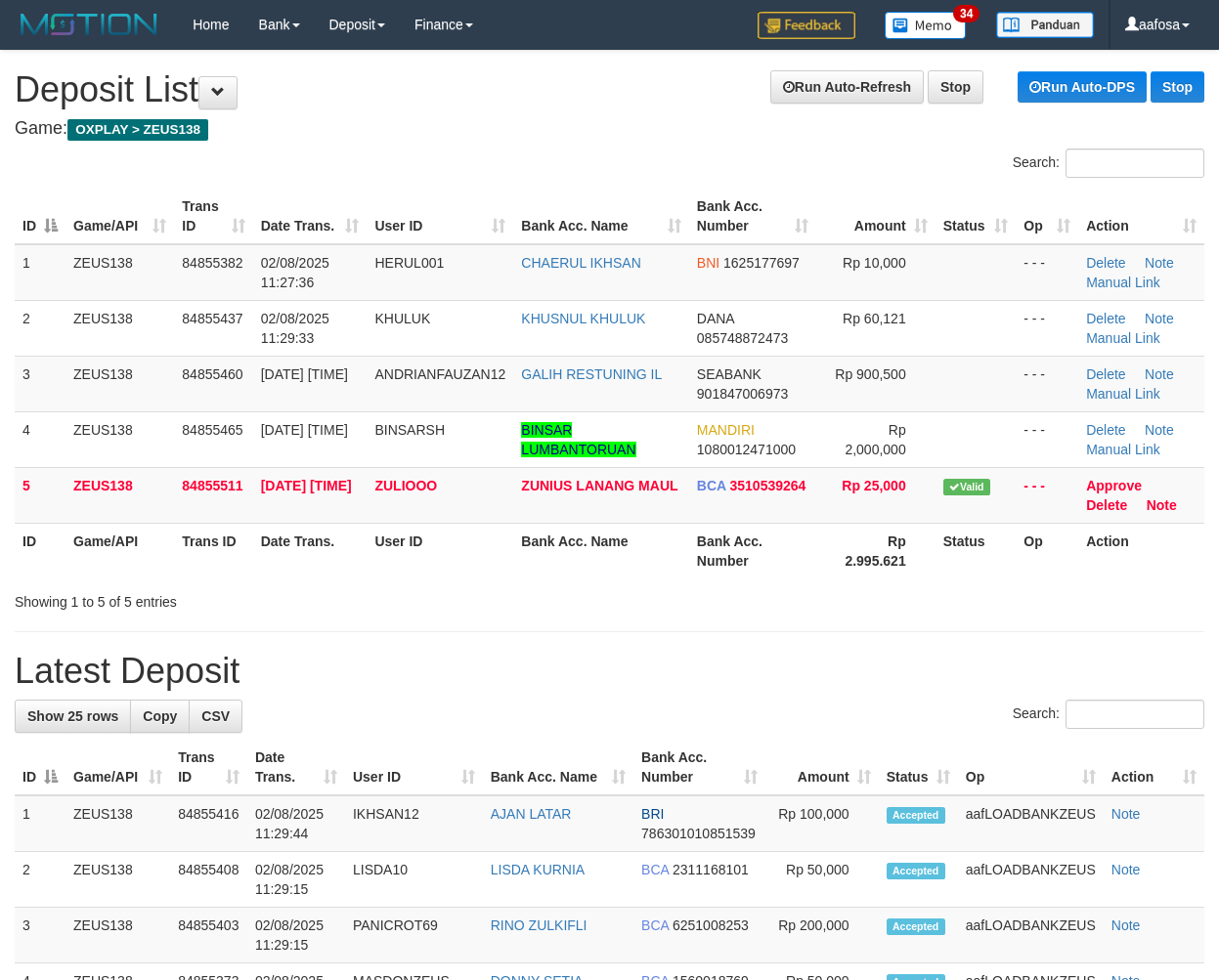 scroll, scrollTop: 0, scrollLeft: 0, axis: both 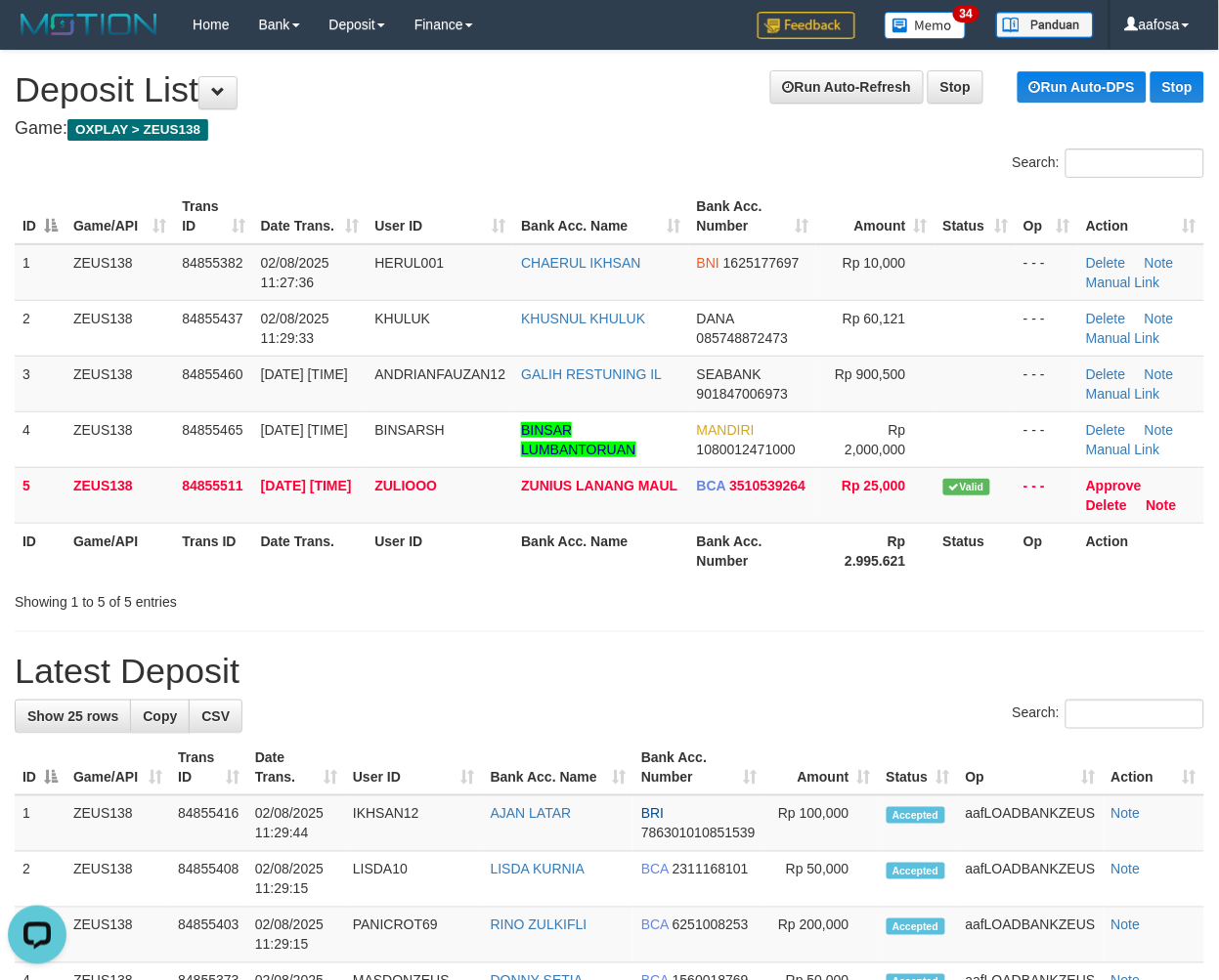 click on "Run Auto-Refresh
Stop
Run Auto-DPS
Stop
Deposit List" at bounding box center (609, 90) 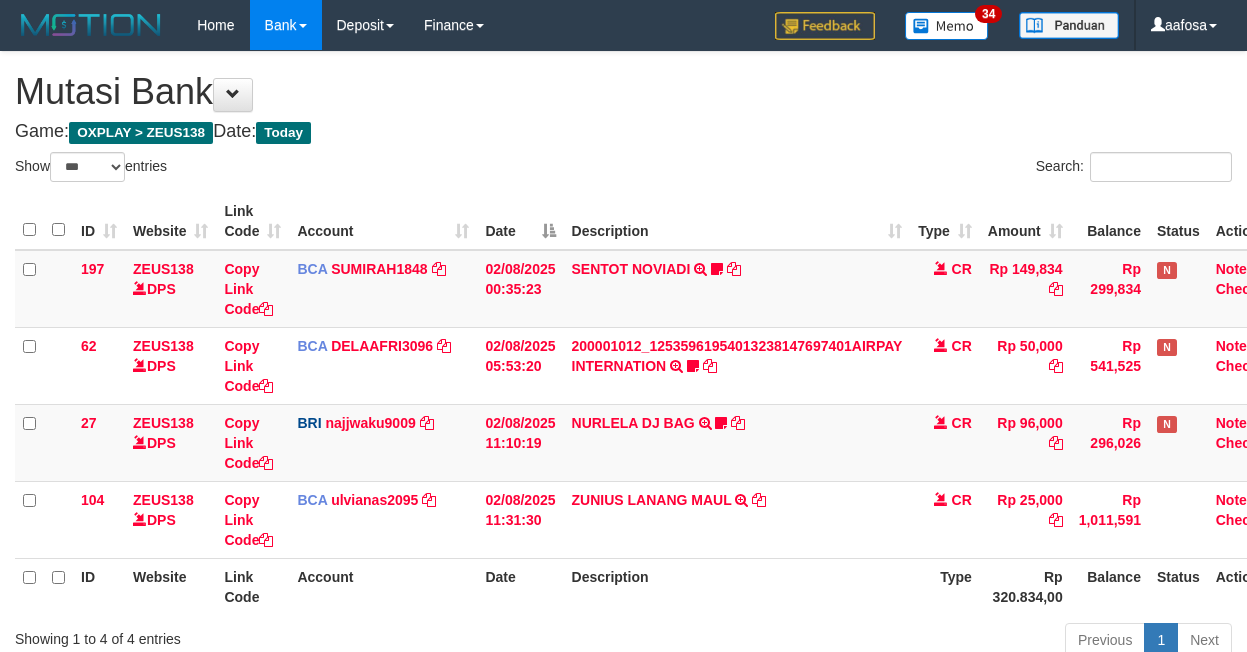 select on "***" 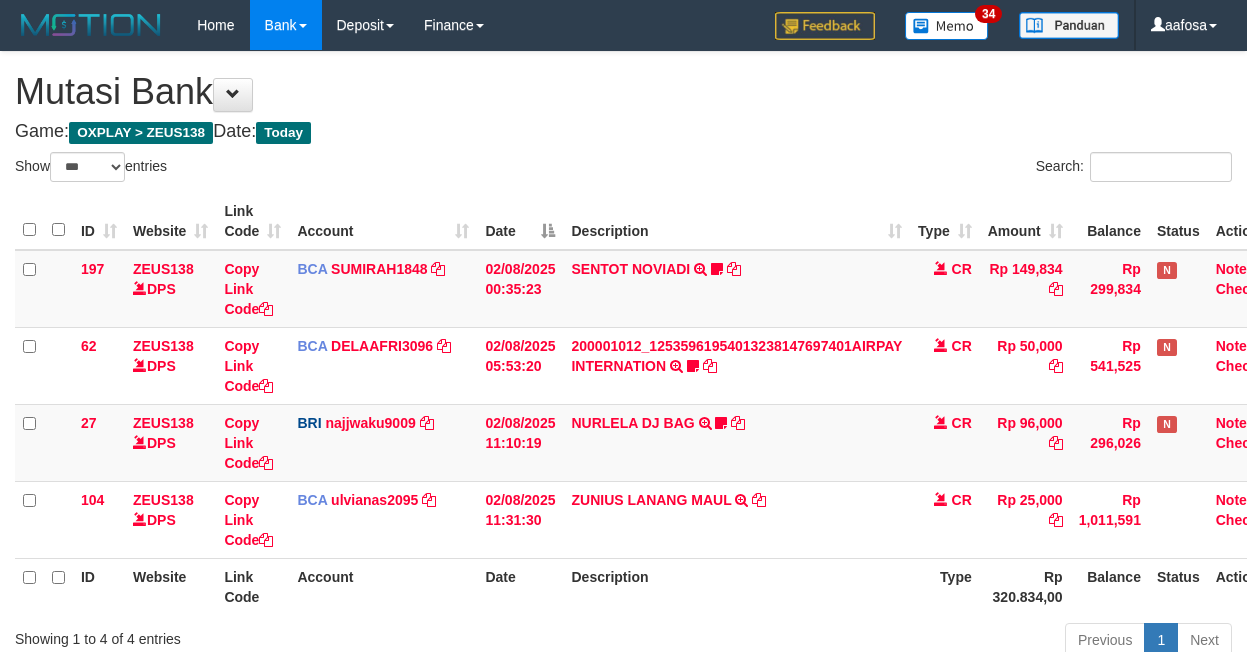scroll, scrollTop: 82, scrollLeft: 0, axis: vertical 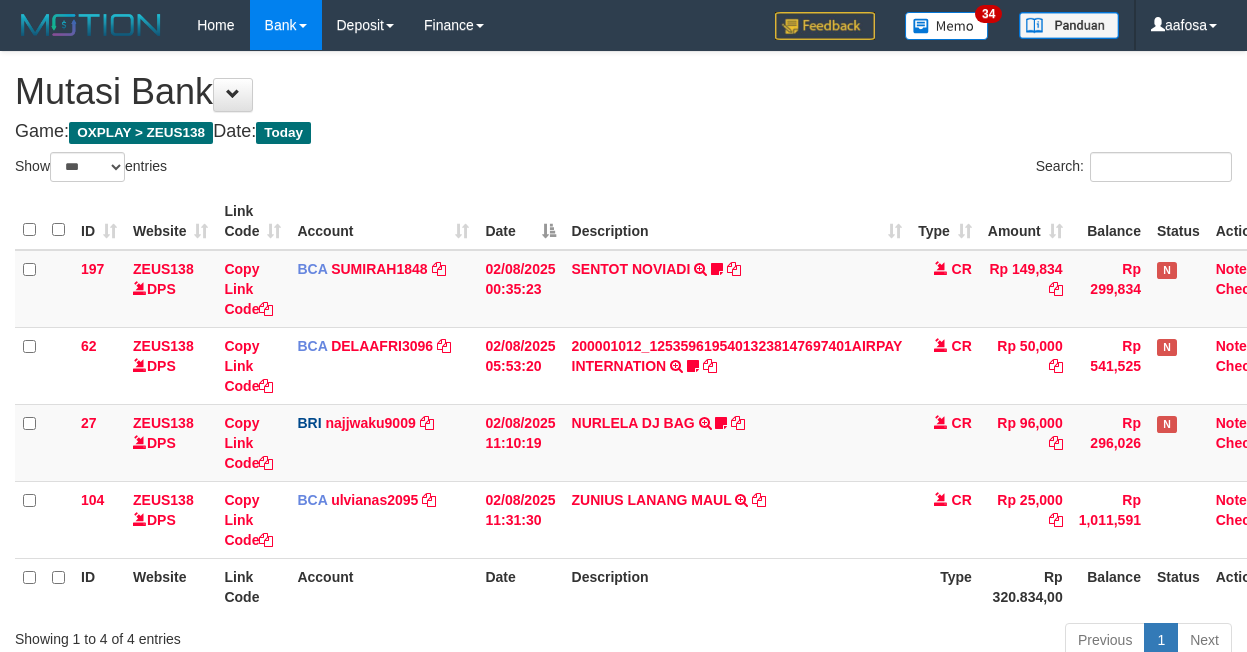 select on "***" 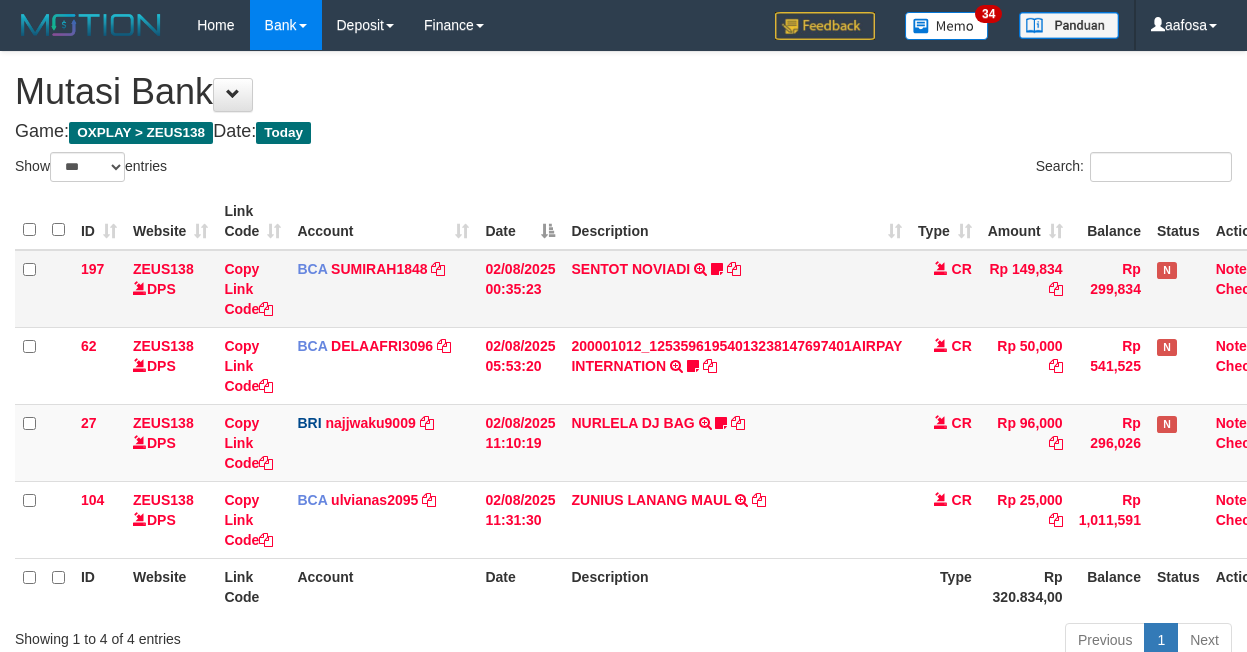 scroll, scrollTop: 83, scrollLeft: 0, axis: vertical 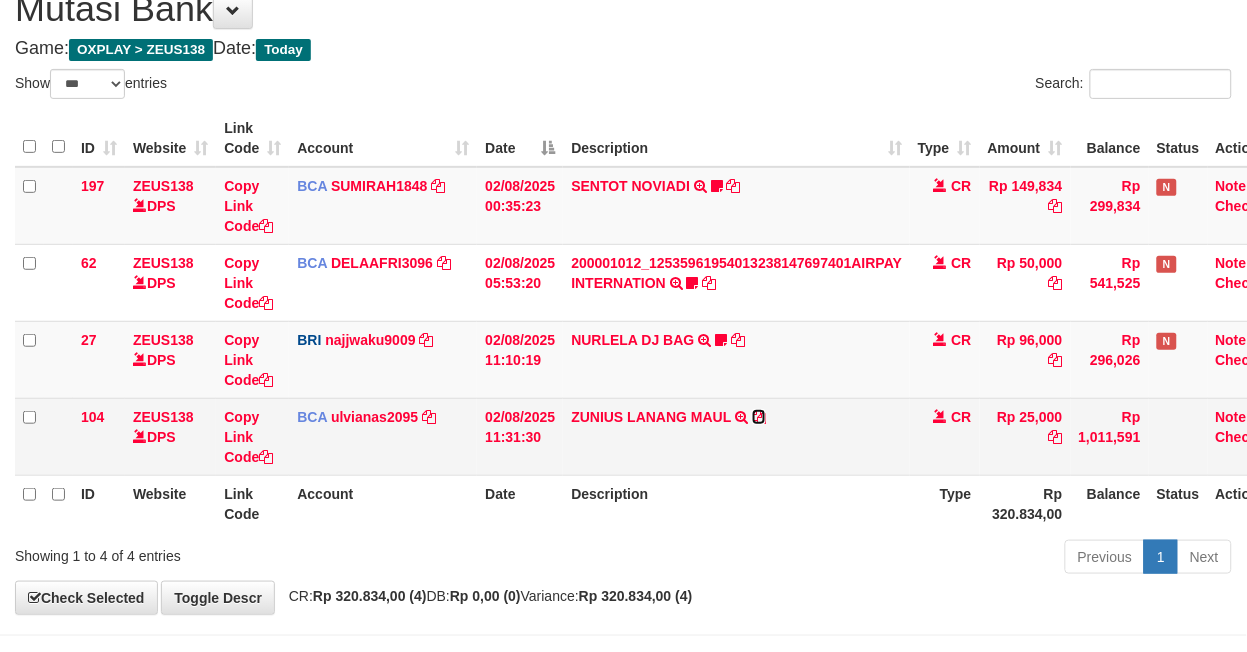 click at bounding box center [759, 417] 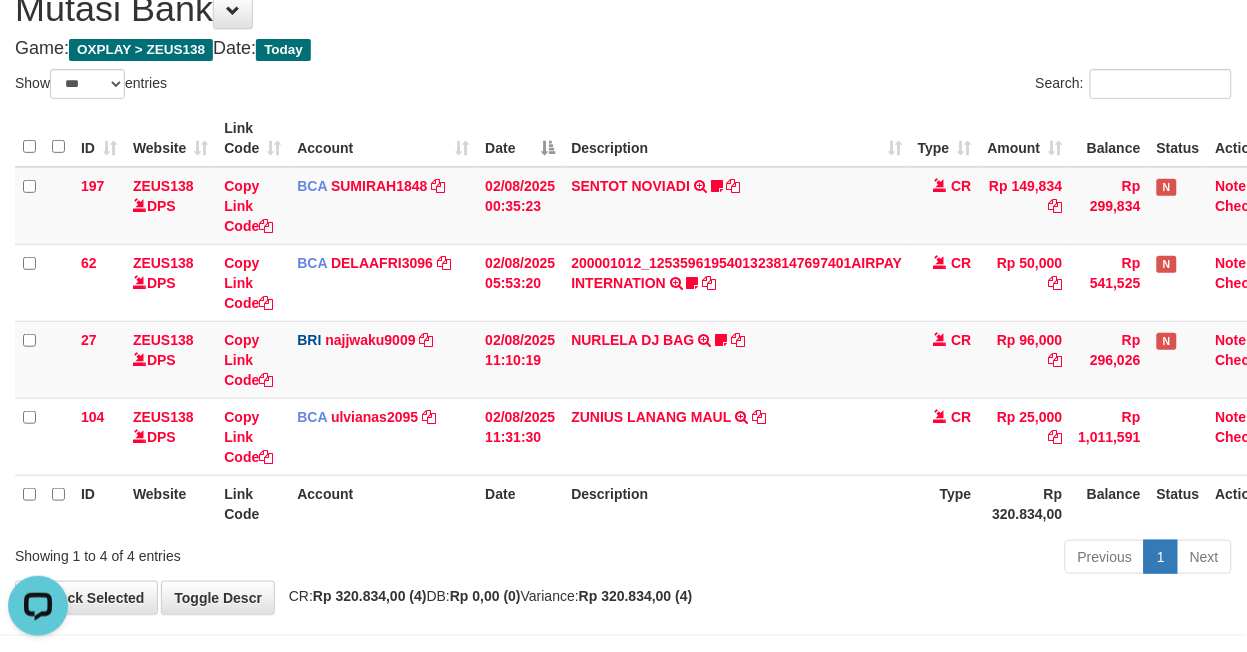 scroll, scrollTop: 0, scrollLeft: 0, axis: both 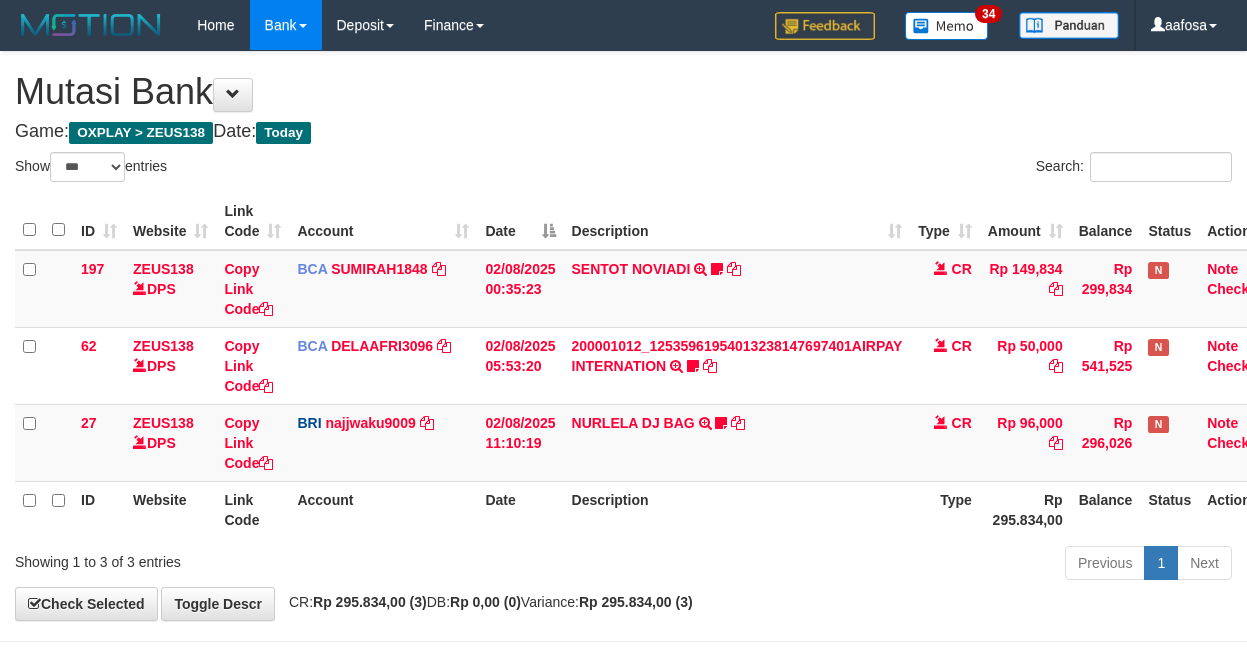 select on "***" 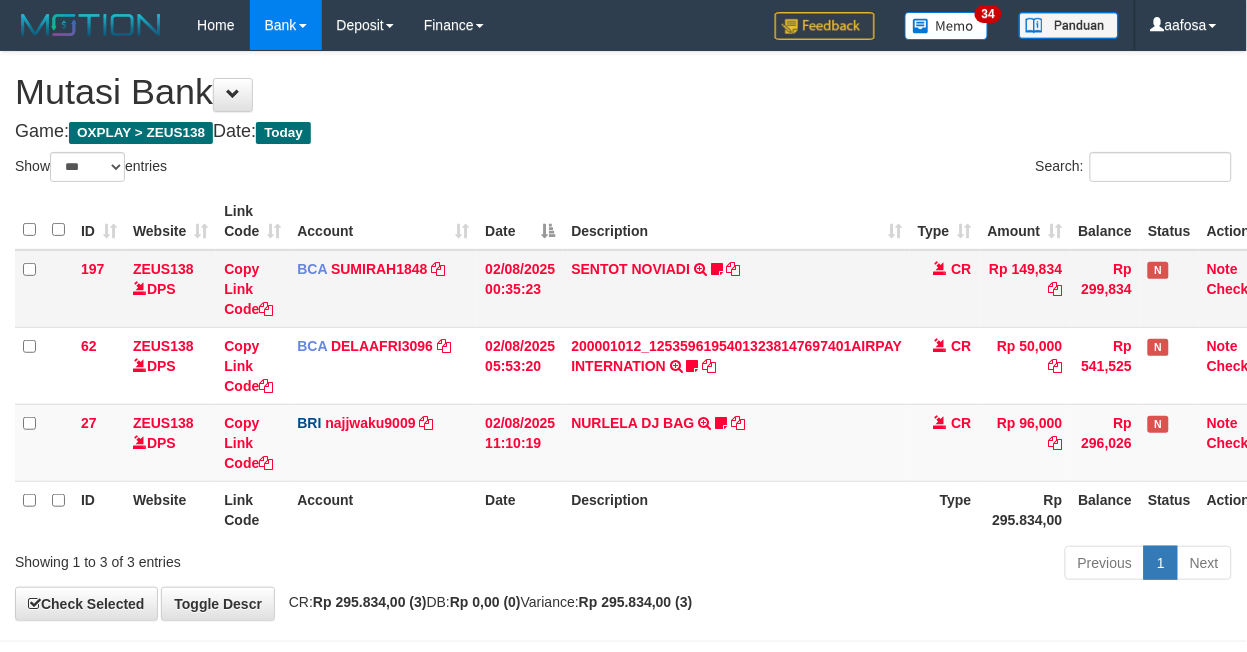 scroll, scrollTop: 81, scrollLeft: 0, axis: vertical 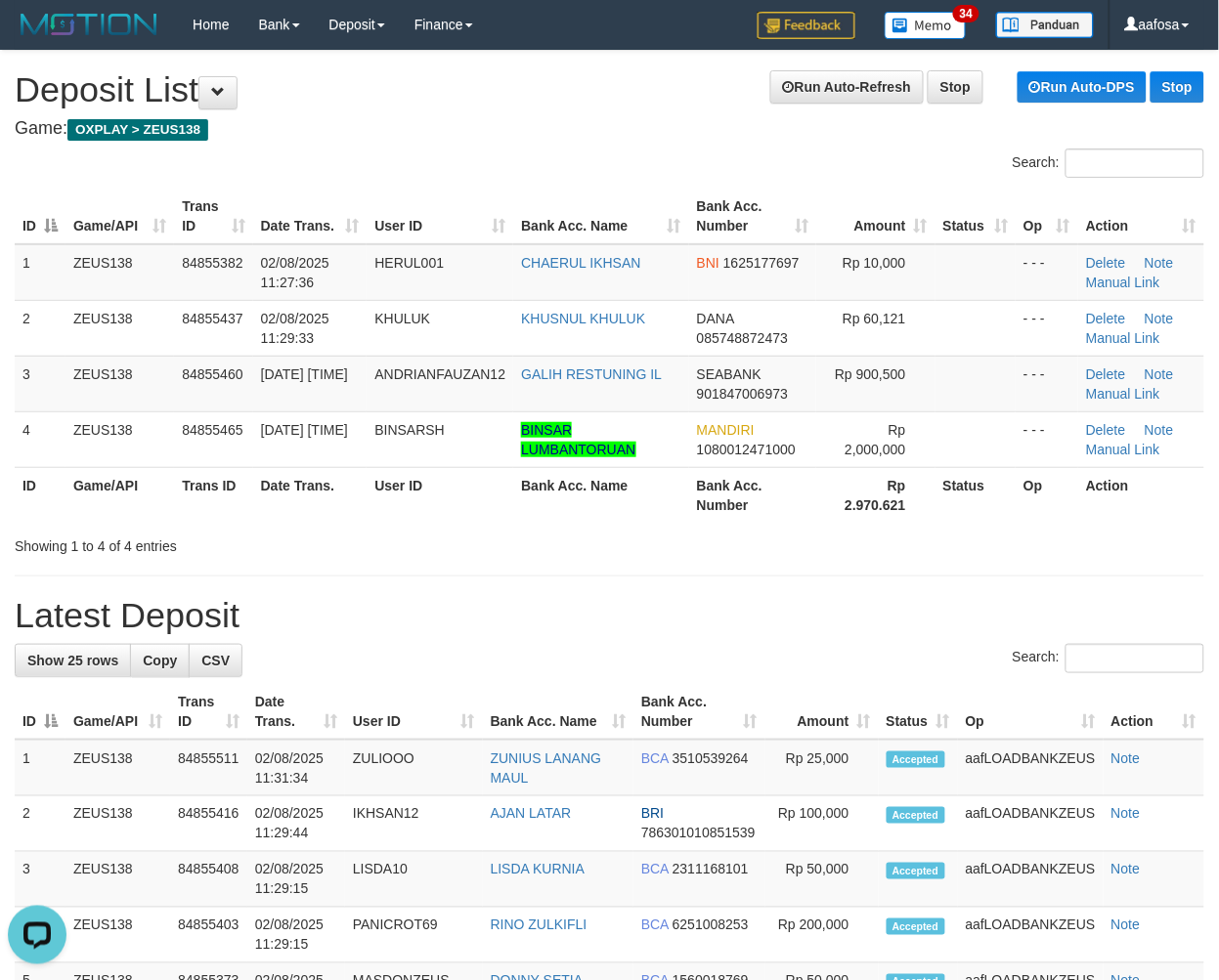 click on "Run Auto-Refresh
Stop
Run Auto-DPS
Stop
Deposit List" at bounding box center (609, 90) 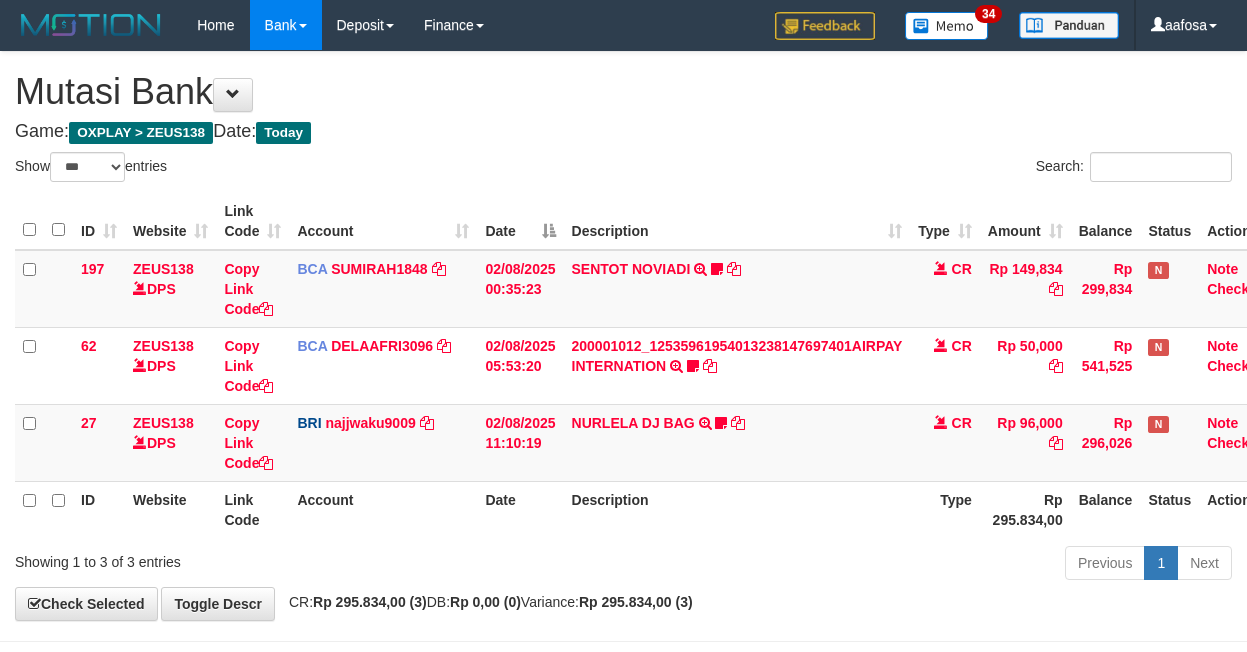 select on "***" 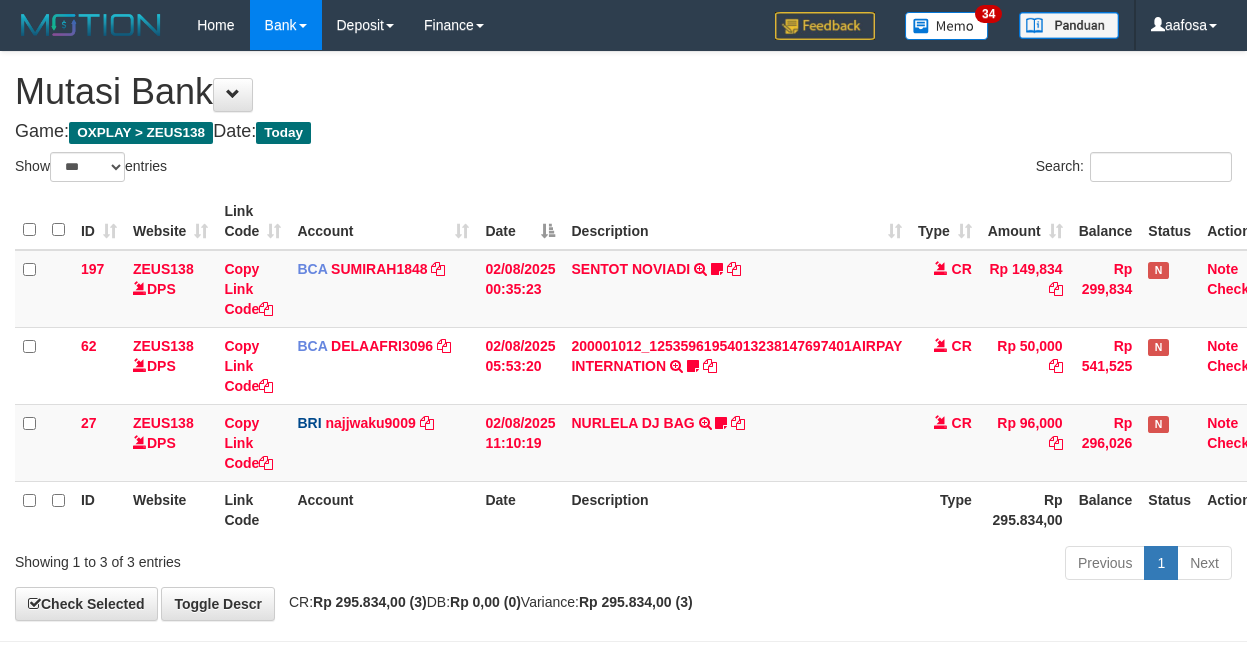 scroll, scrollTop: 81, scrollLeft: 0, axis: vertical 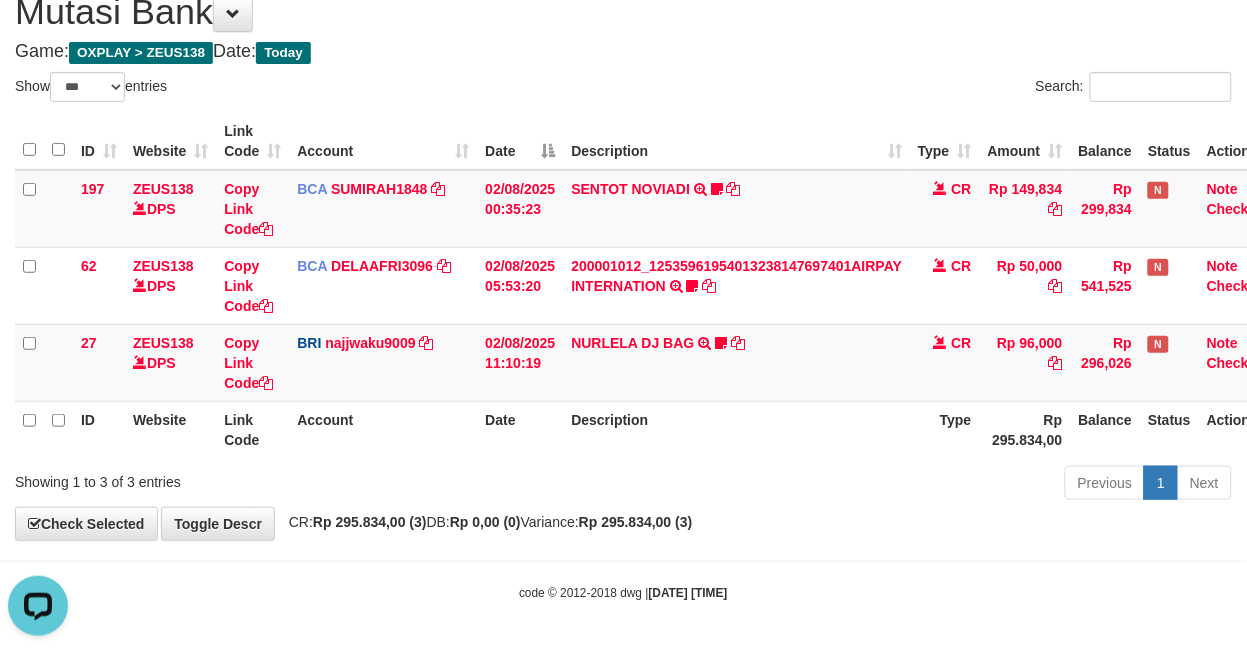 click on "Description" at bounding box center (736, 429) 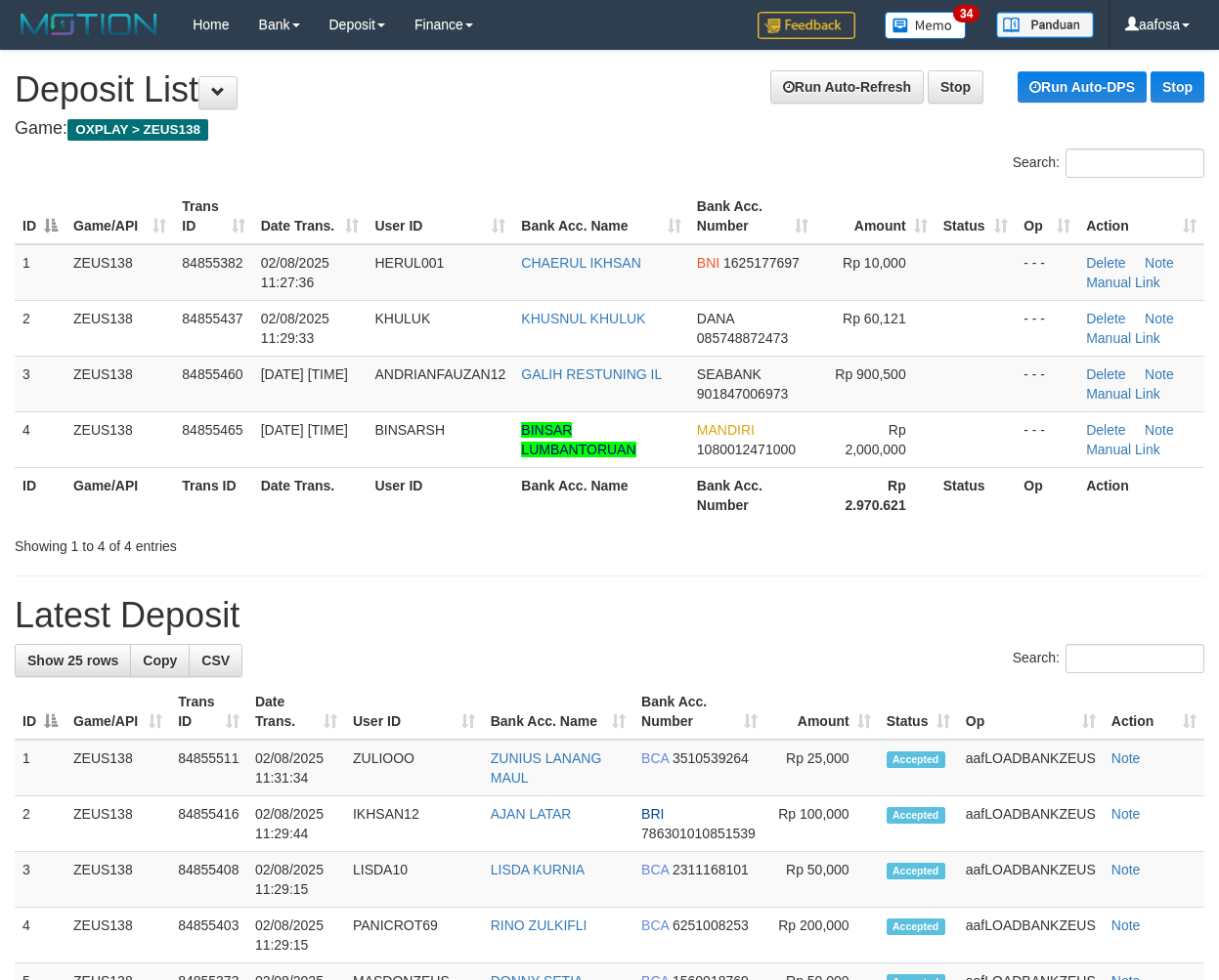 scroll, scrollTop: 0, scrollLeft: 0, axis: both 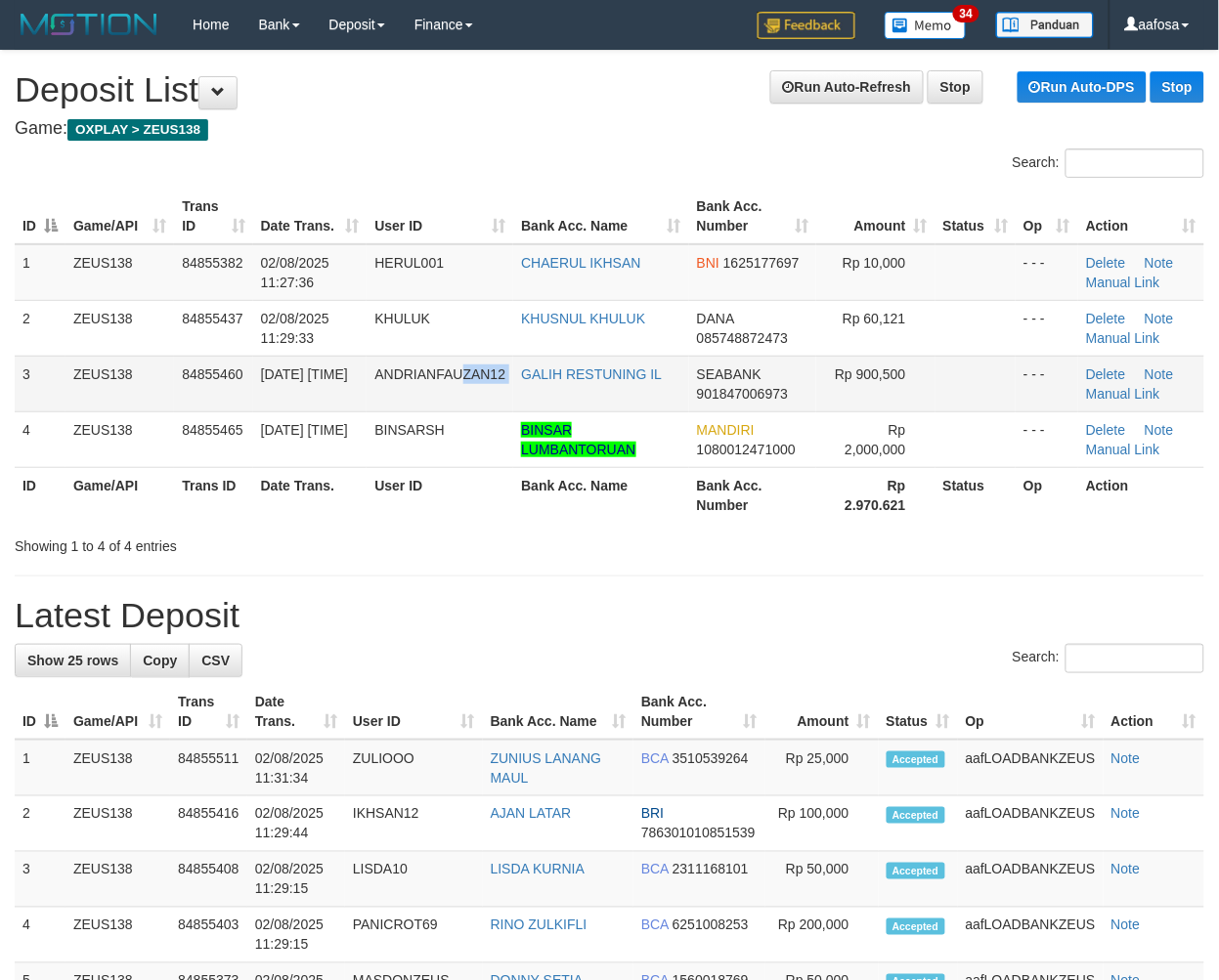 drag, startPoint x: 430, startPoint y: 378, endPoint x: 1, endPoint y: 348, distance: 430.04767 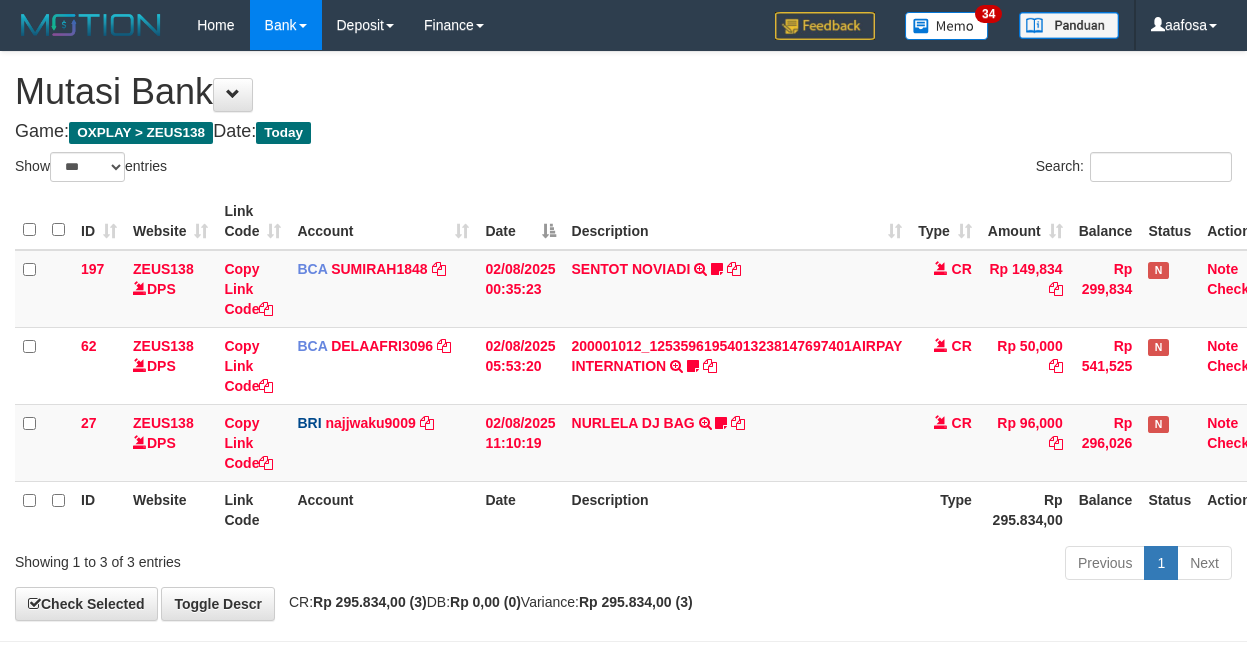 select on "***" 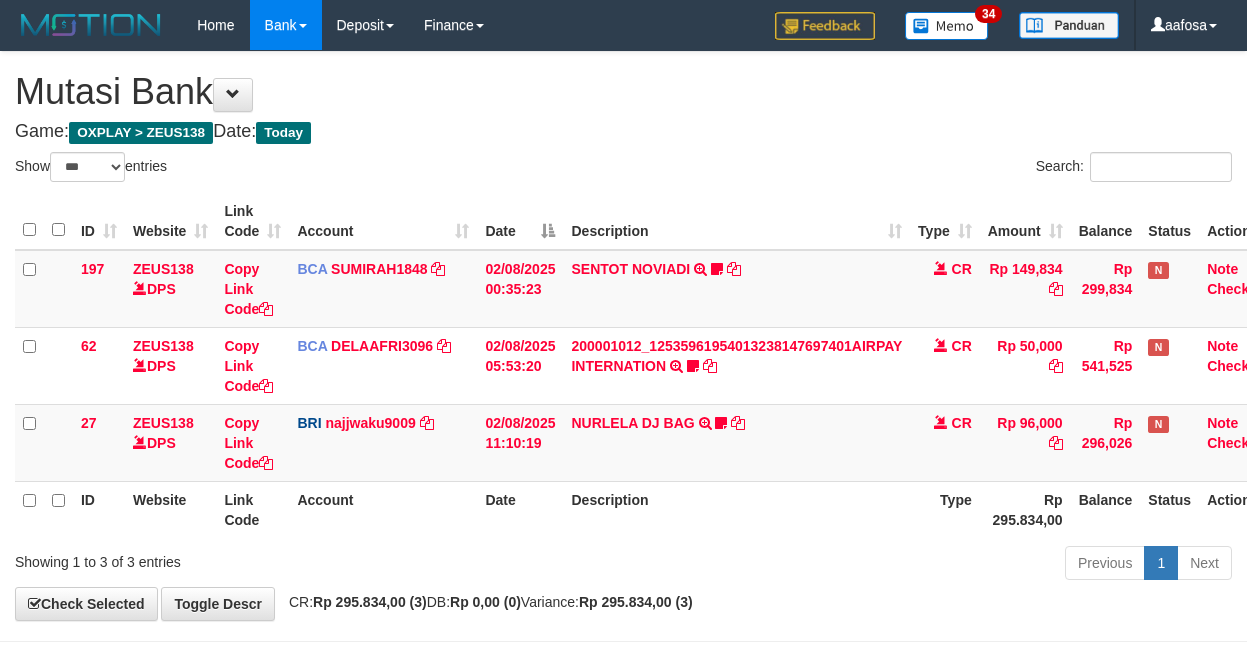 scroll, scrollTop: 81, scrollLeft: 0, axis: vertical 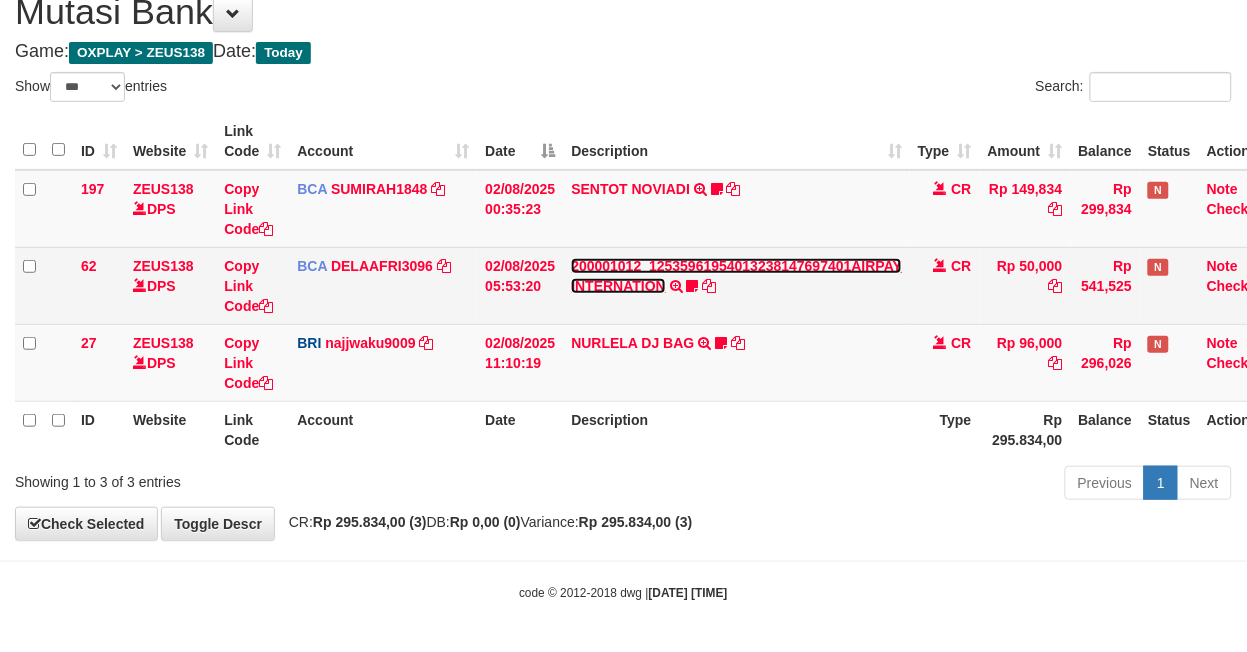 click on "200001012_12535961954013238147697401AIRPAY INTERNATION" at bounding box center (736, 276) 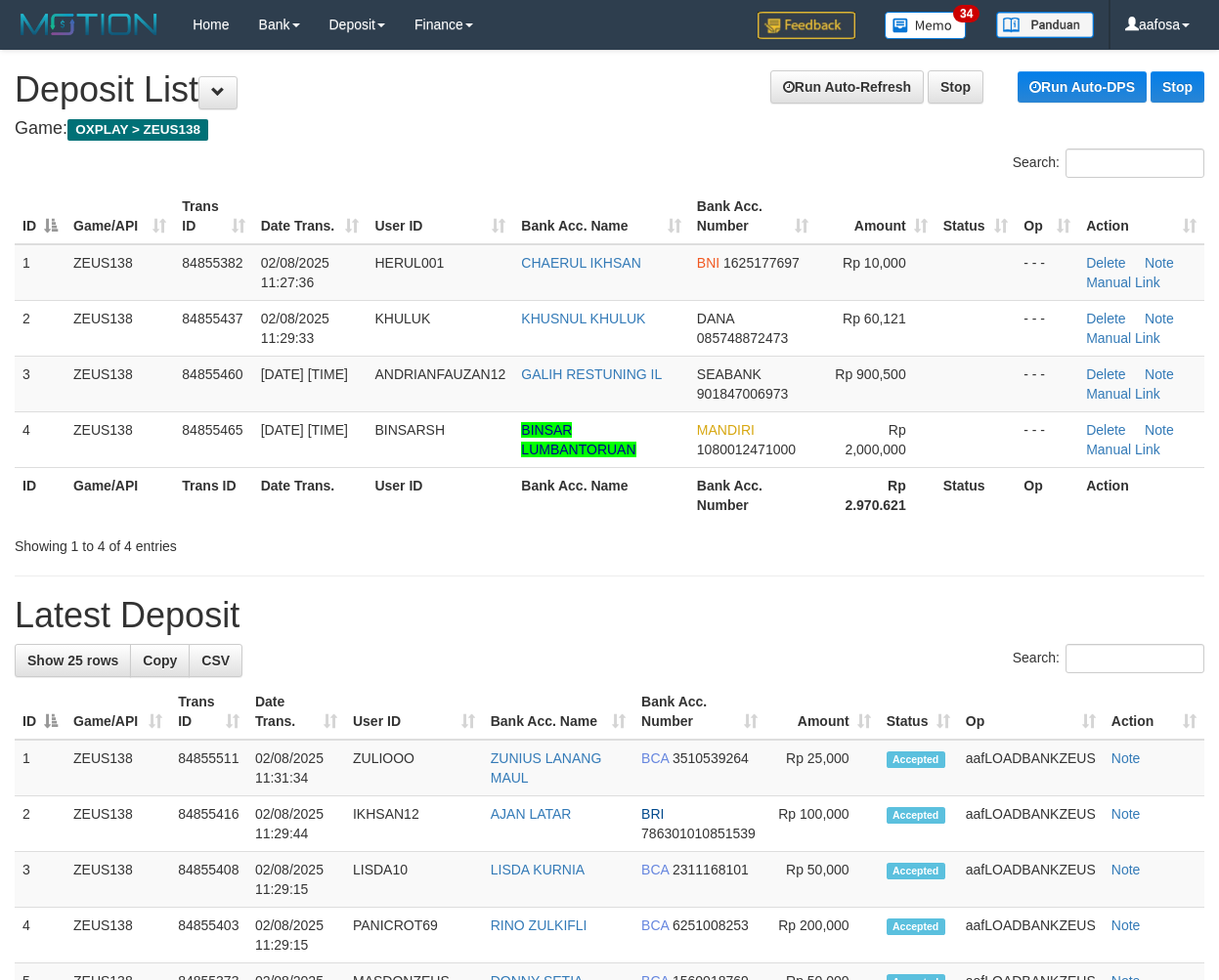scroll, scrollTop: 0, scrollLeft: 0, axis: both 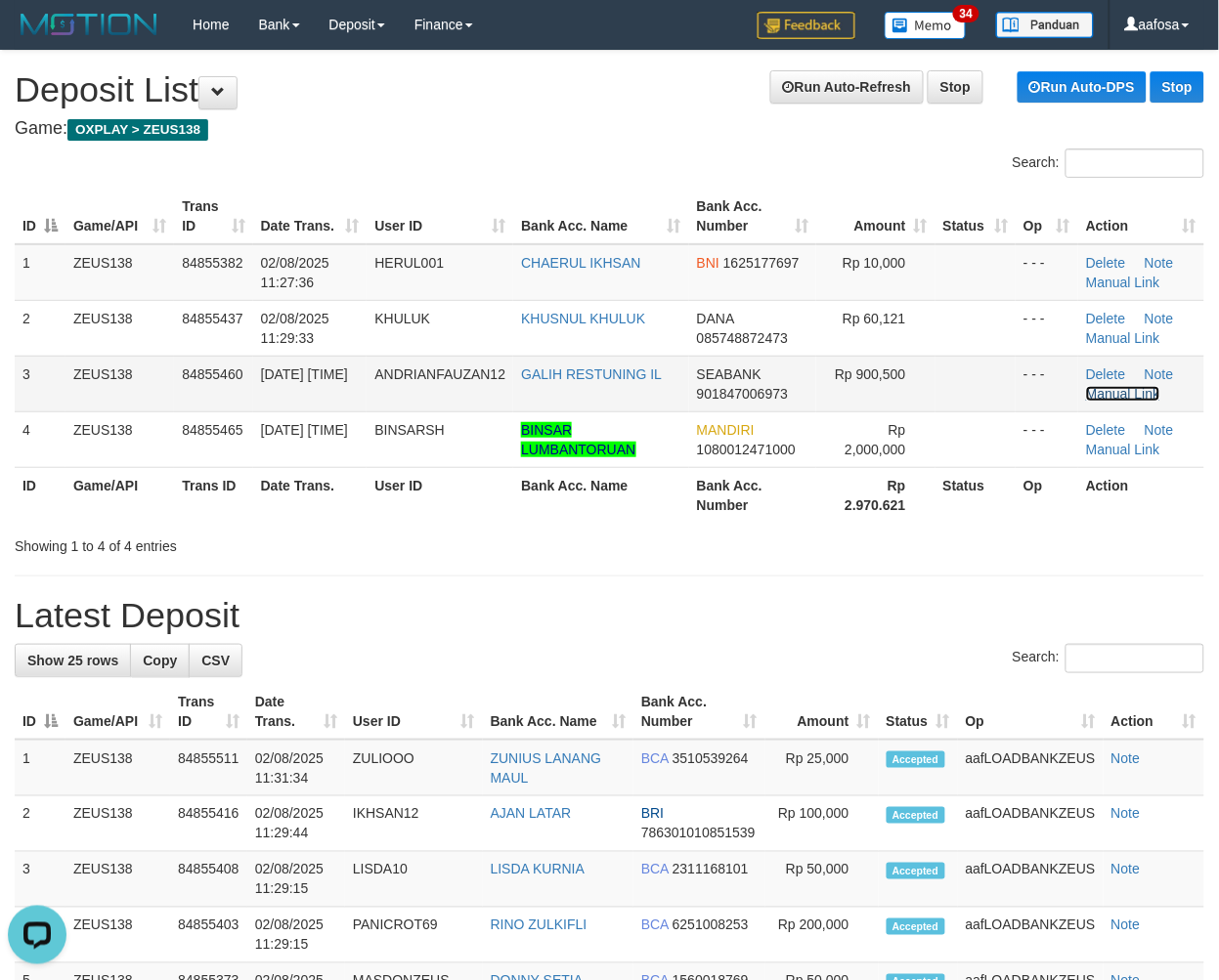 click on "Manual Link" at bounding box center [1123, 394] 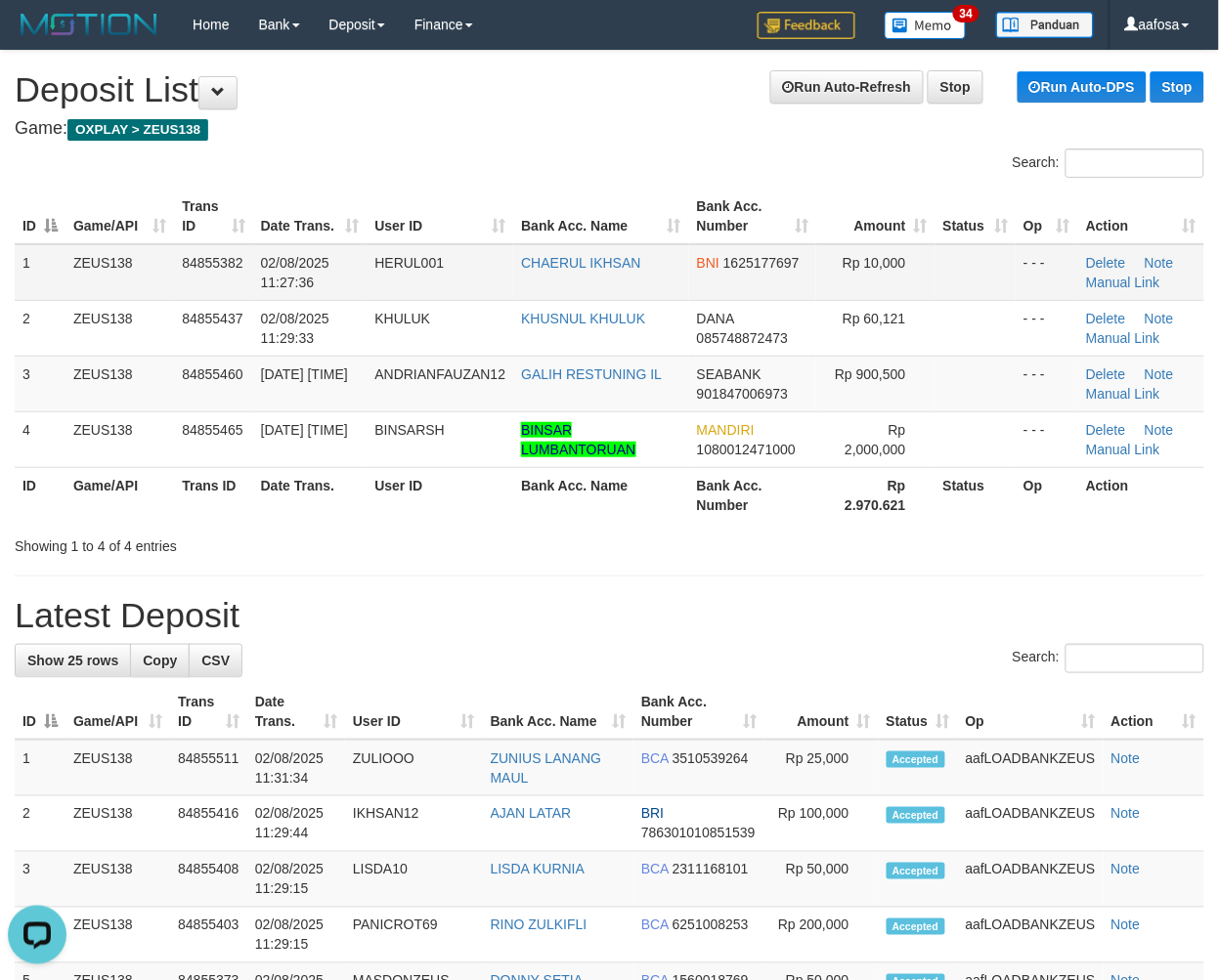 drag, startPoint x: 761, startPoint y: 278, endPoint x: 740, endPoint y: 283, distance: 21.587033 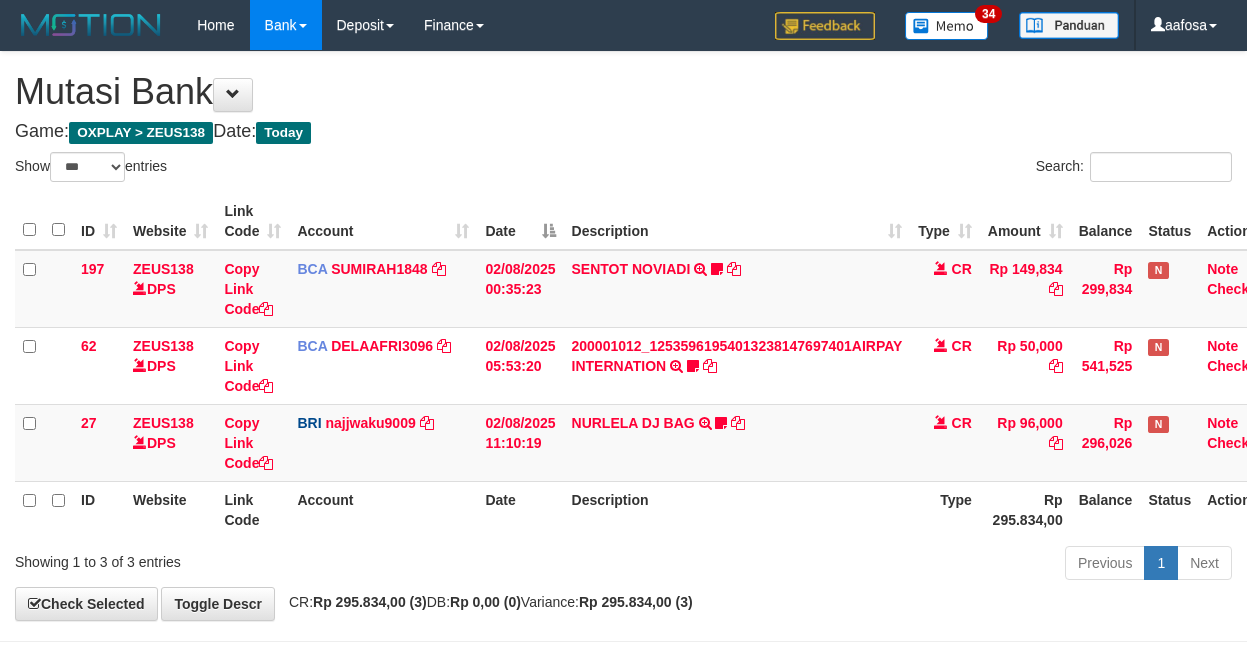 select on "***" 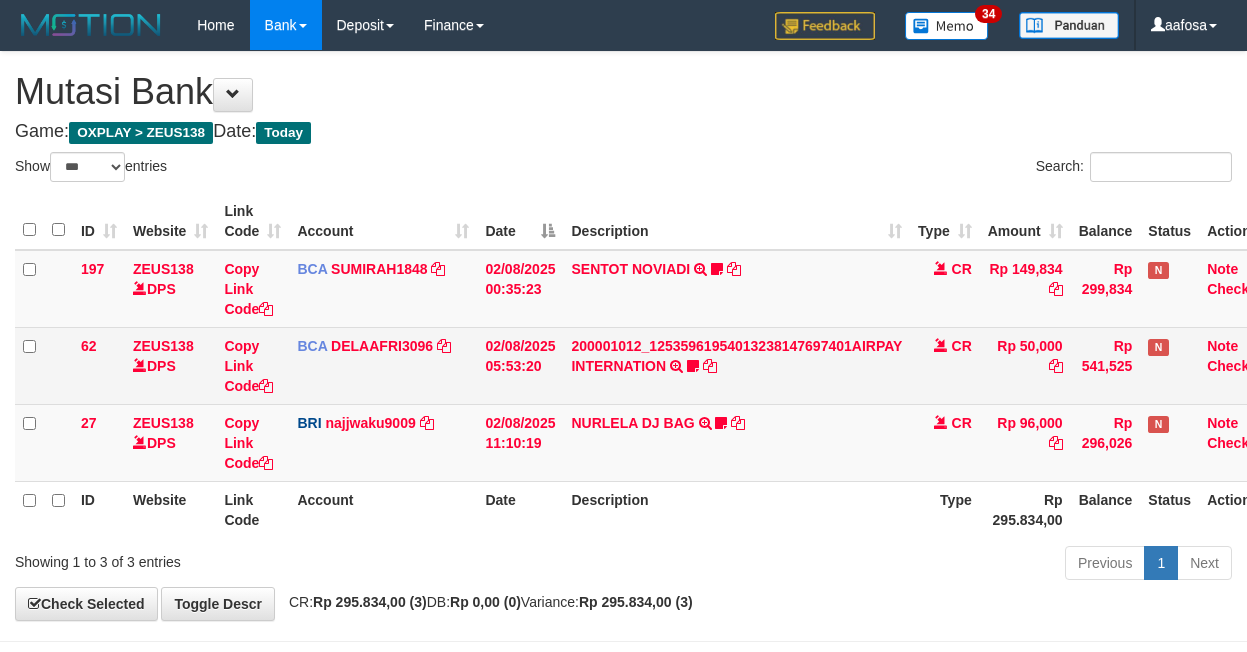 scroll, scrollTop: 81, scrollLeft: 0, axis: vertical 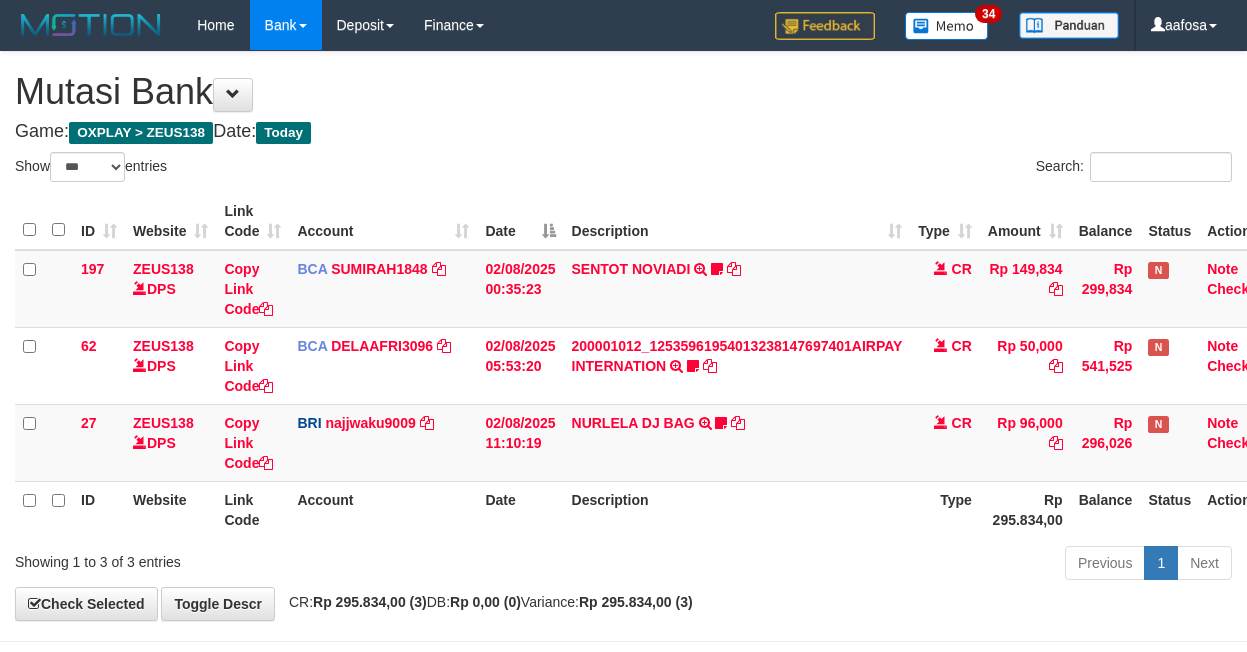 select on "***" 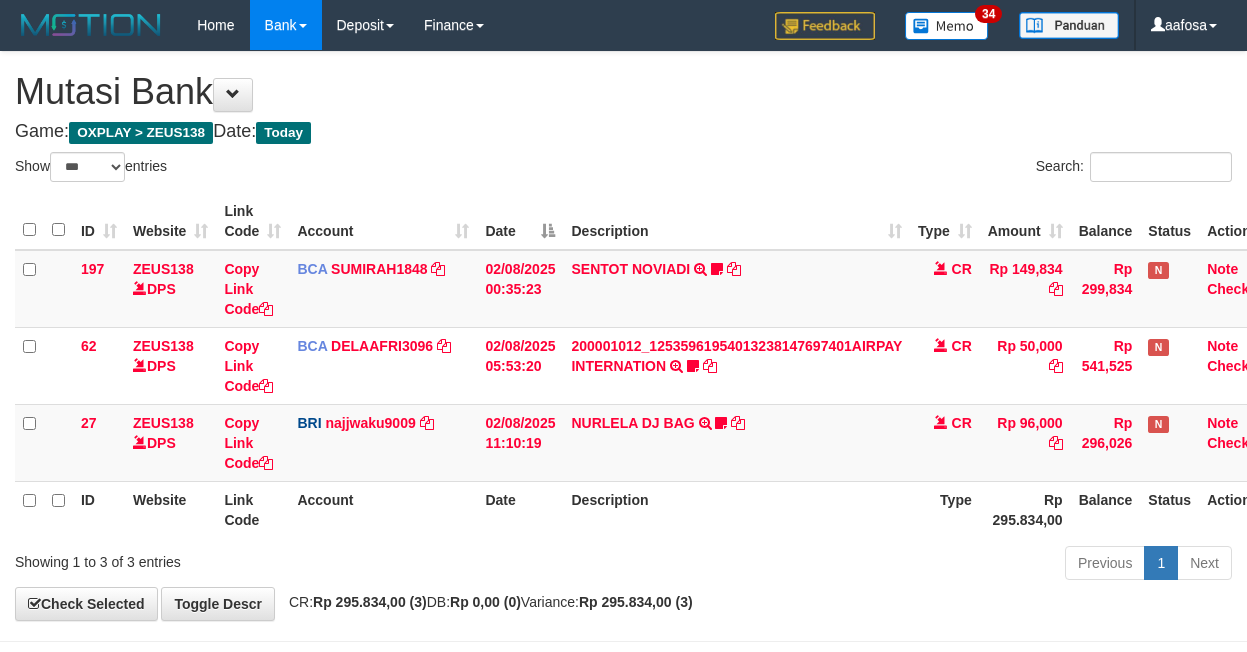 scroll, scrollTop: 81, scrollLeft: 0, axis: vertical 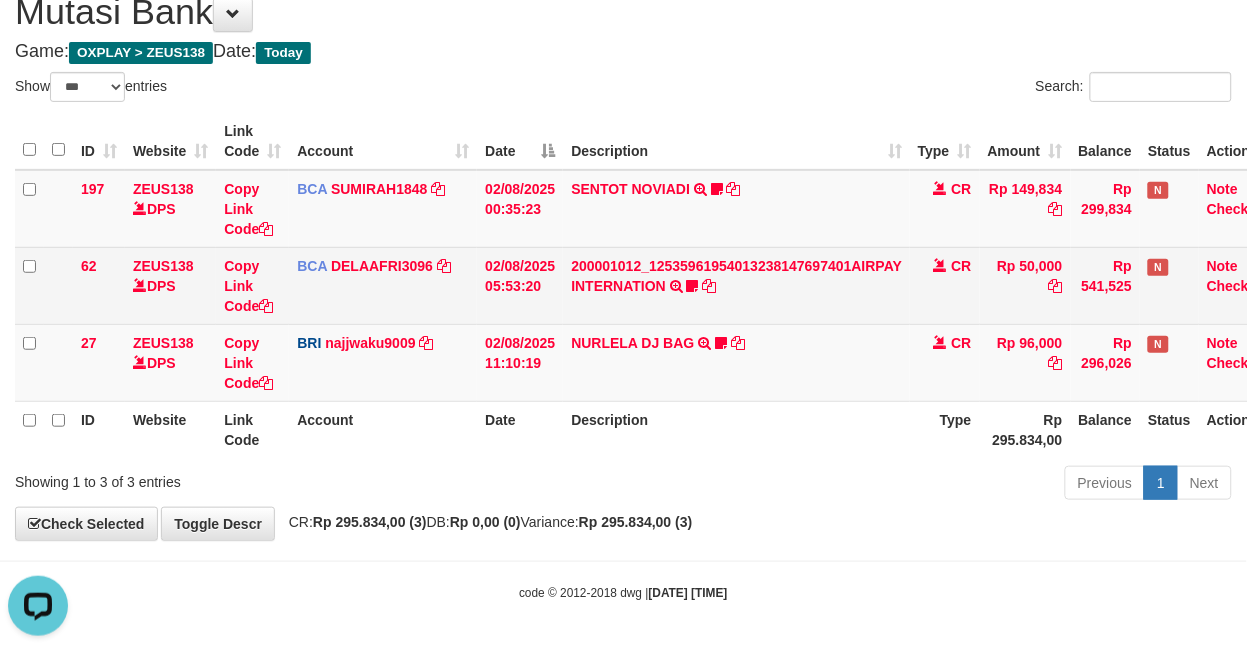 click on "200001012_12535961954013238147697401AIRPAY INTERNATION            TRSF E-BANKING CR 0208/FTSCY/WS95051
50000.00200001012_12535961954013238147697401AIRPAY INTERNATION    Labubutaiki
https://prnt.sc/l7T6Eus7w_Qi" at bounding box center [736, 285] 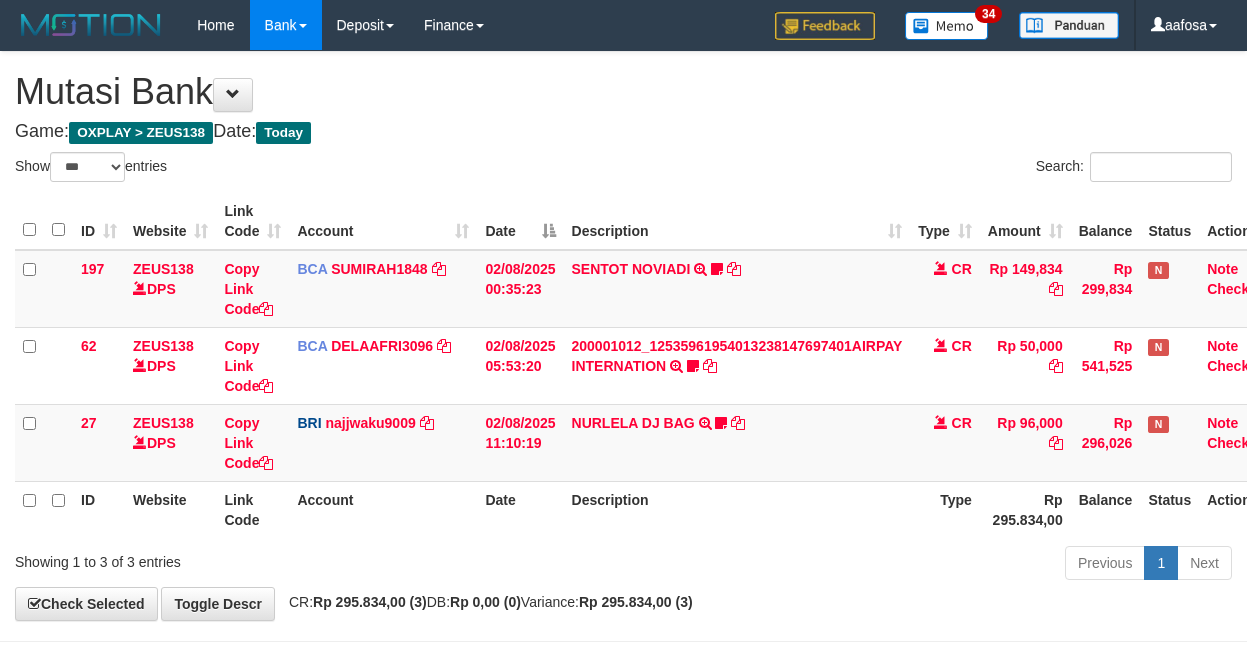 select on "***" 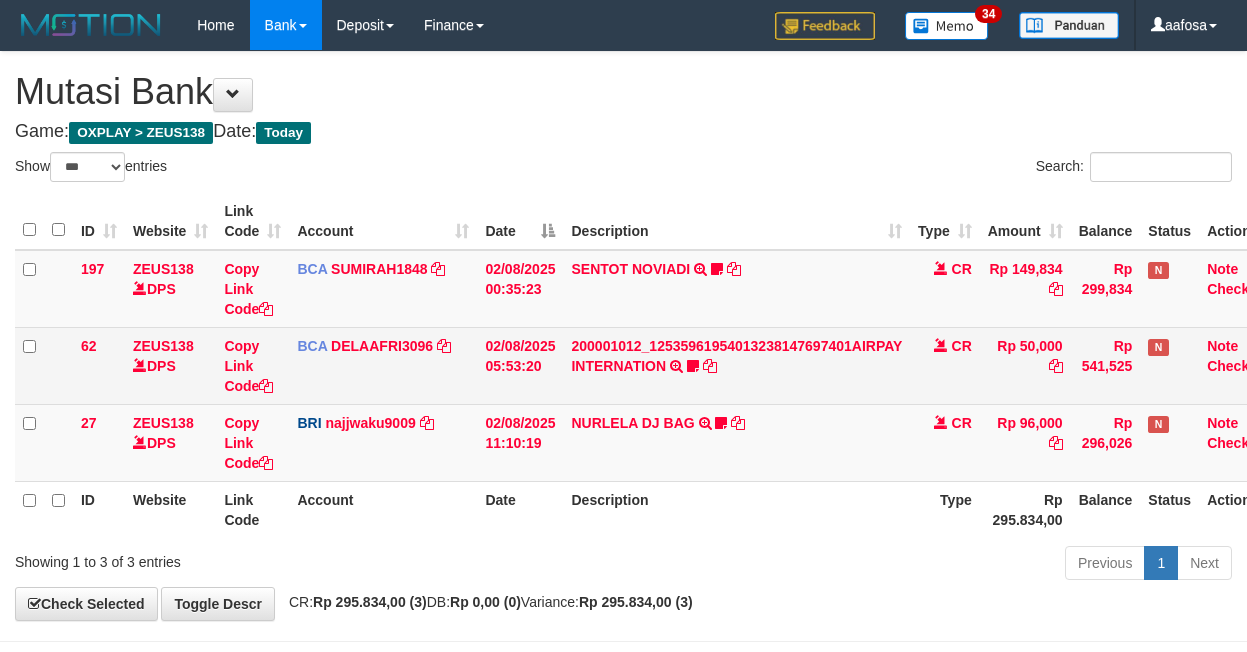 scroll, scrollTop: 81, scrollLeft: 0, axis: vertical 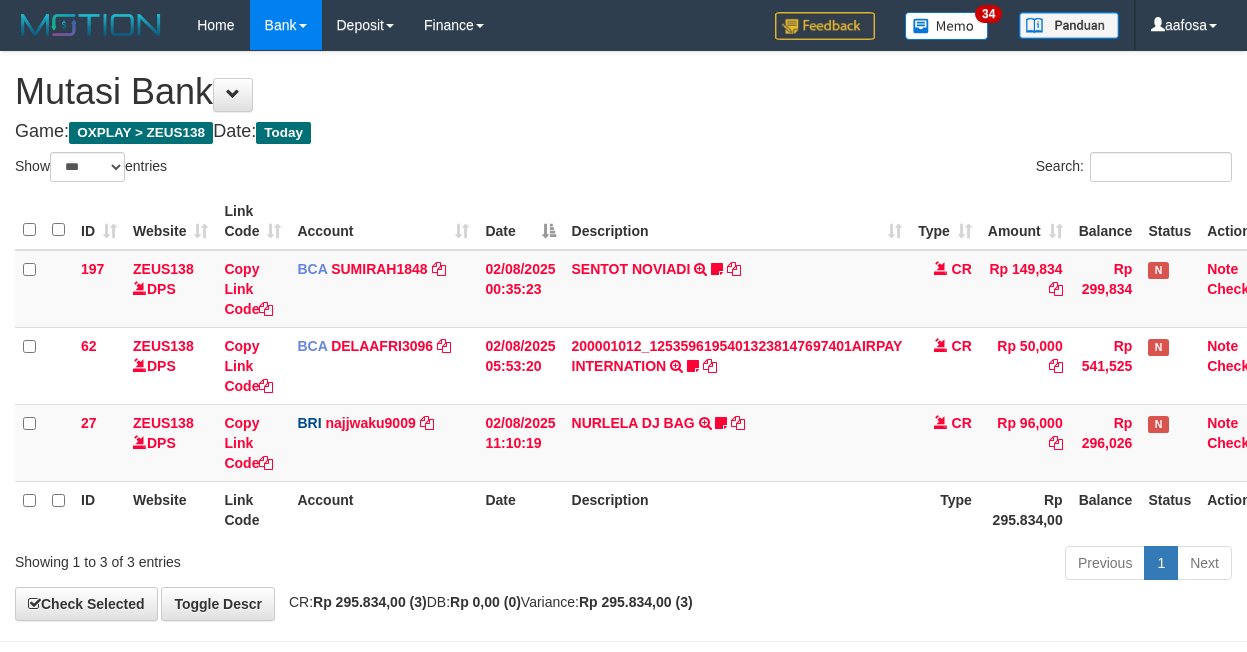 select on "***" 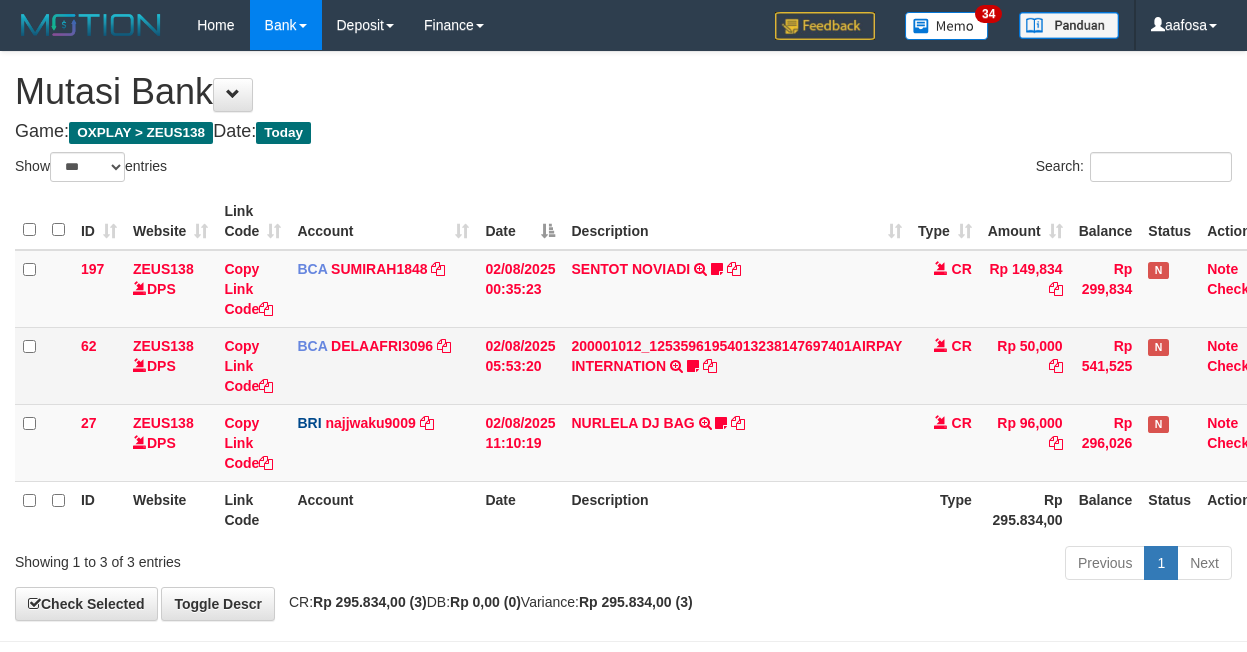 scroll, scrollTop: 81, scrollLeft: 0, axis: vertical 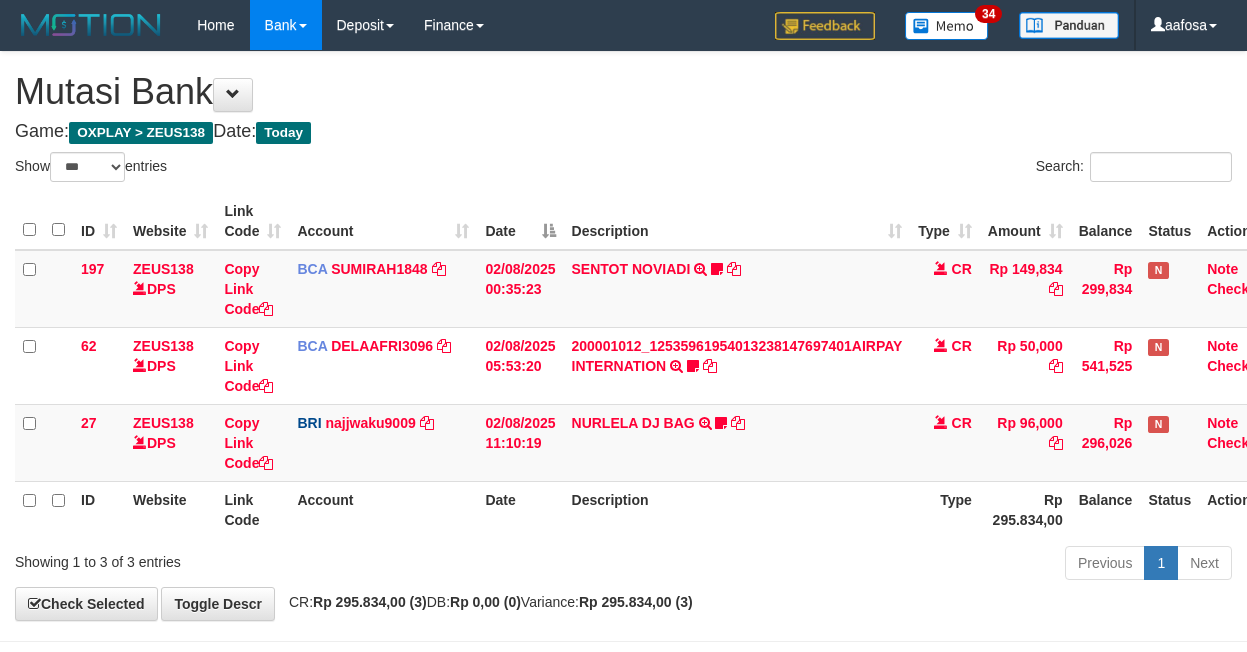 select on "***" 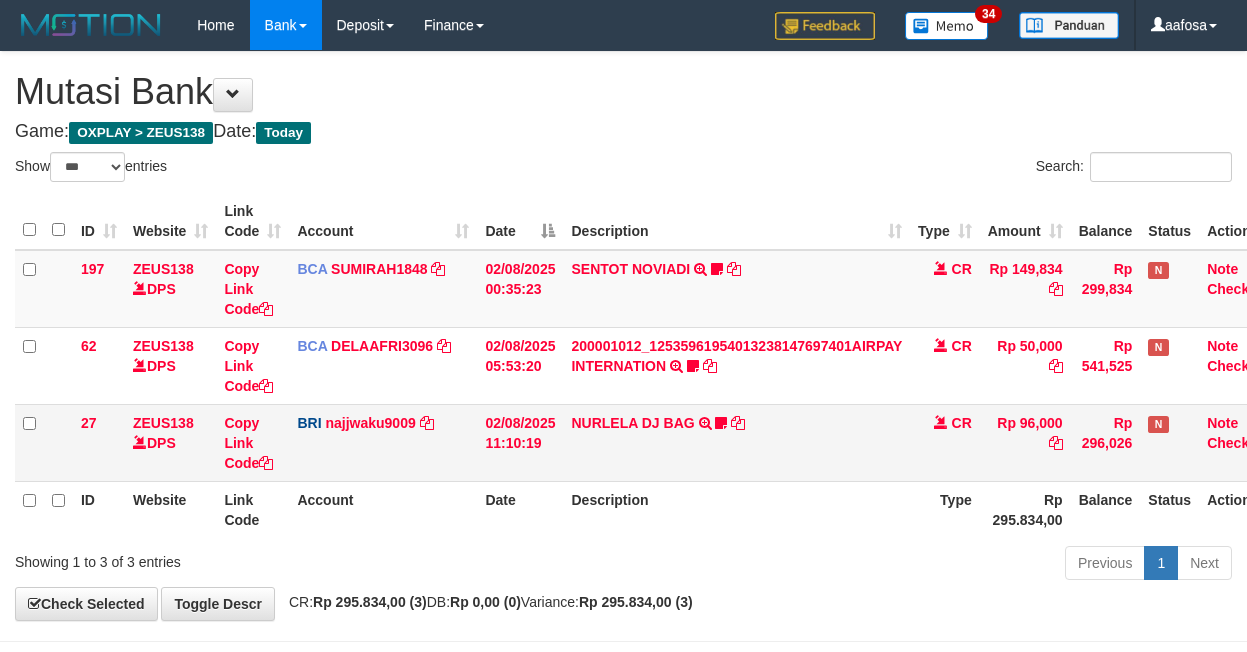scroll, scrollTop: 81, scrollLeft: 0, axis: vertical 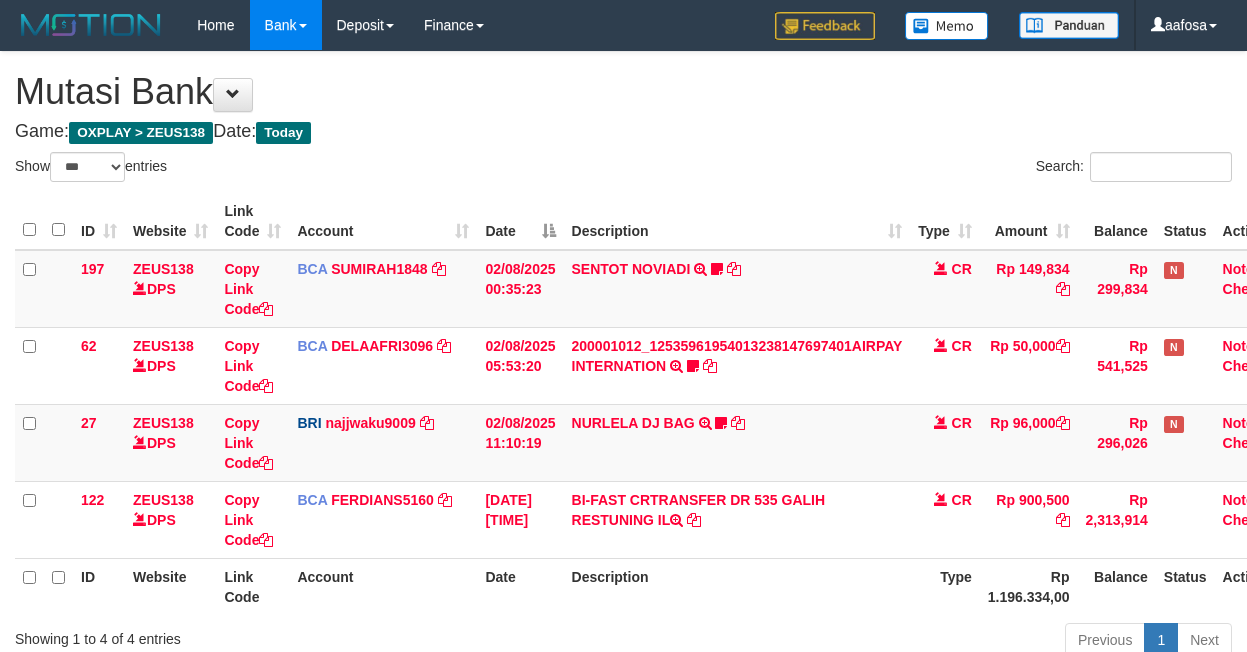select on "***" 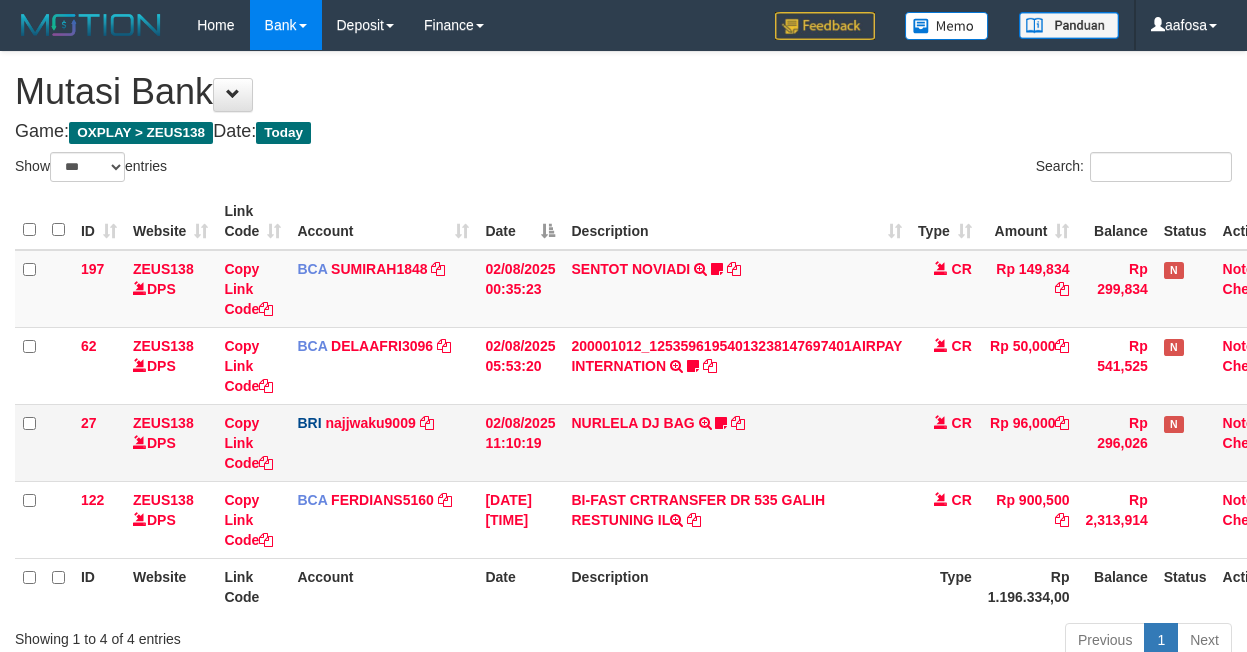 scroll, scrollTop: 82, scrollLeft: 0, axis: vertical 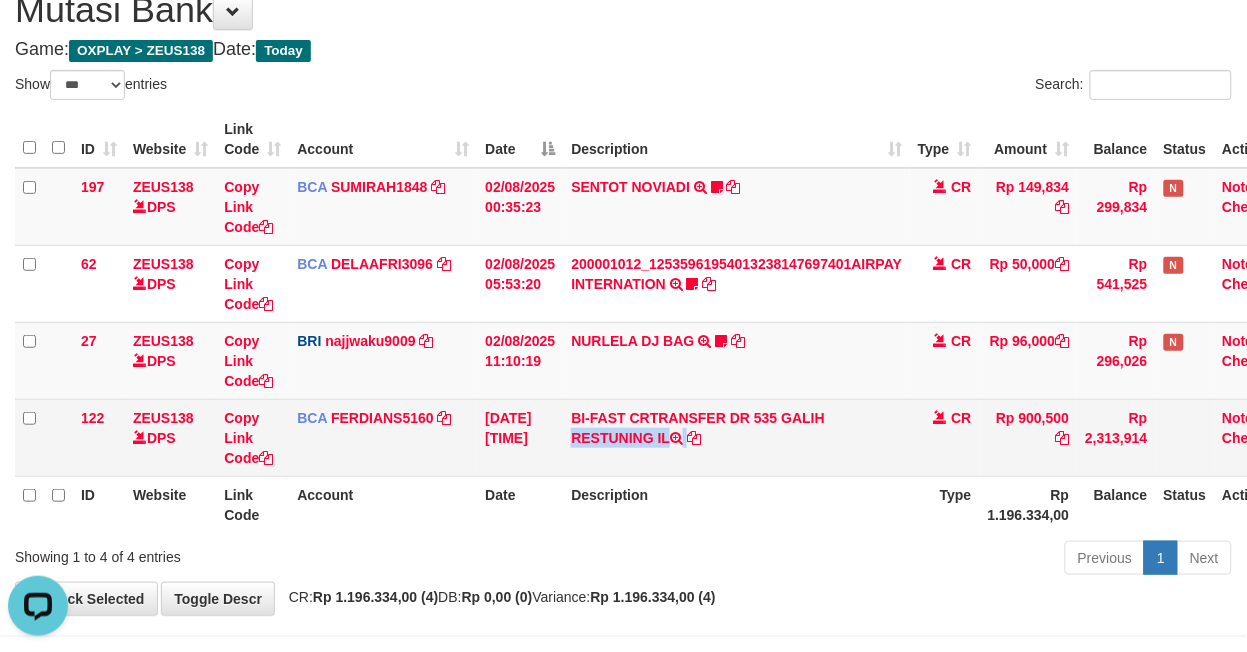 drag, startPoint x: 778, startPoint y: 412, endPoint x: 784, endPoint y: 428, distance: 17.088007 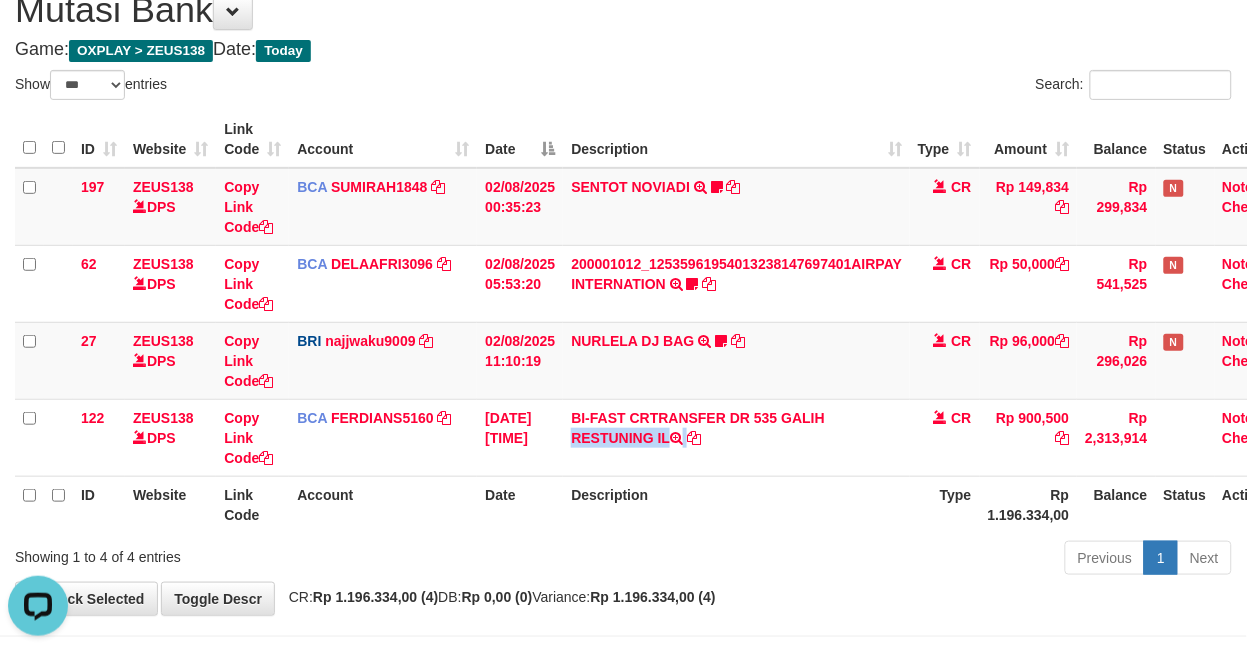 copy on "GALIH RESTUNING IL" 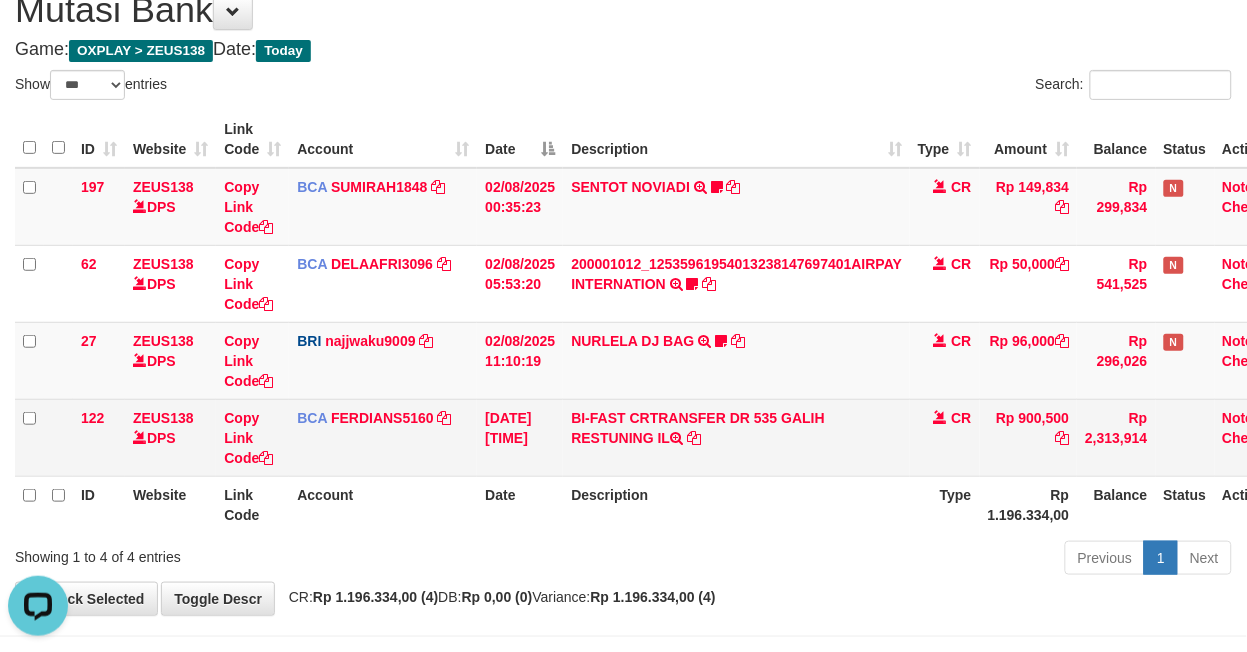 click on "BCA
FERDIANS5160
DPS
FERDIANSYAH
mutasi_20250802_4733 | 122
mutasi_20250802_4733 | 122" at bounding box center (383, 437) 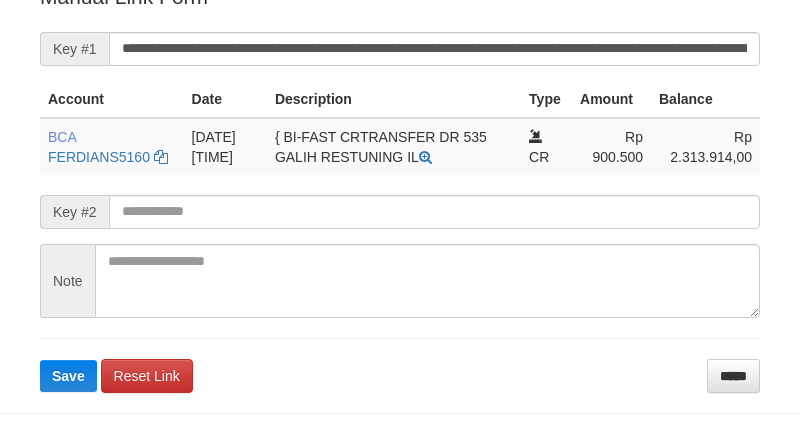 scroll, scrollTop: 0, scrollLeft: 0, axis: both 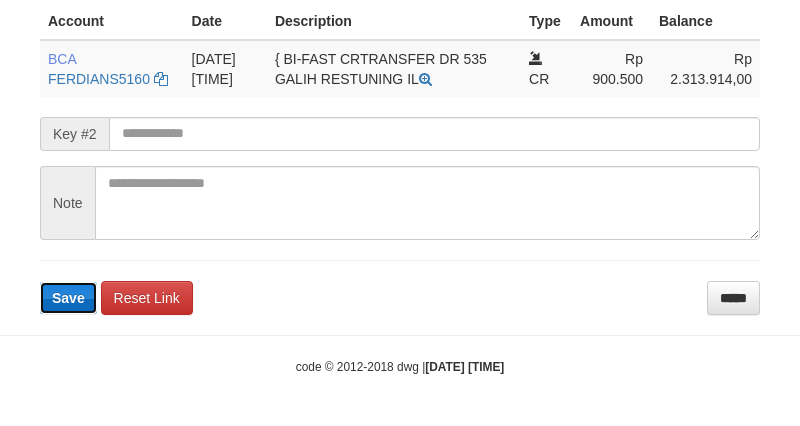 click on "Save" at bounding box center [68, 298] 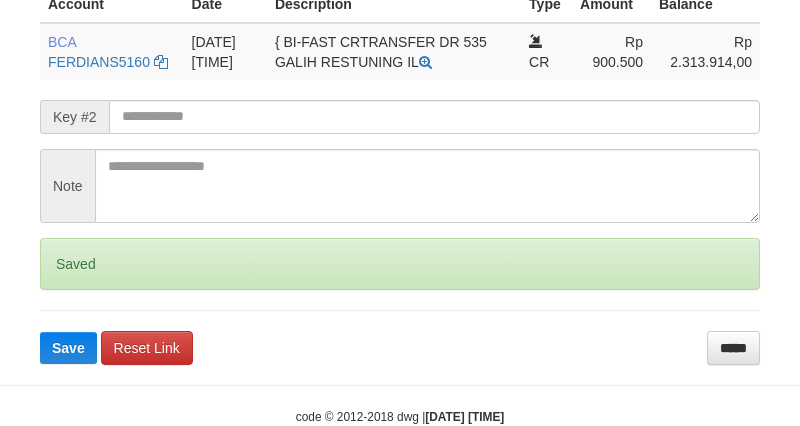 scroll, scrollTop: 586, scrollLeft: 0, axis: vertical 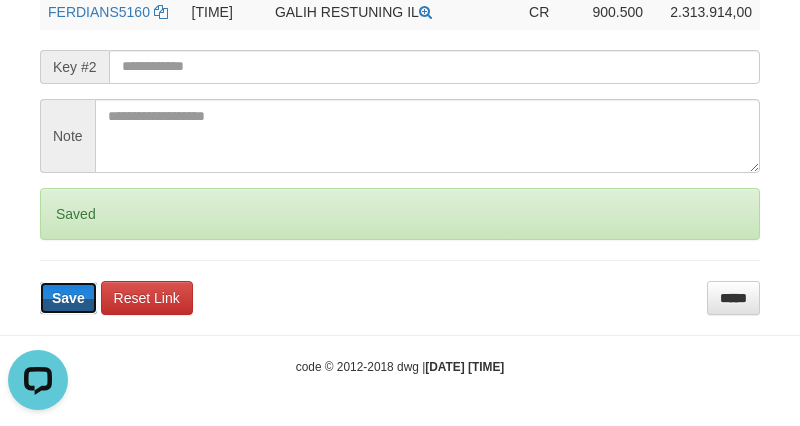 click on "Save" at bounding box center [68, 298] 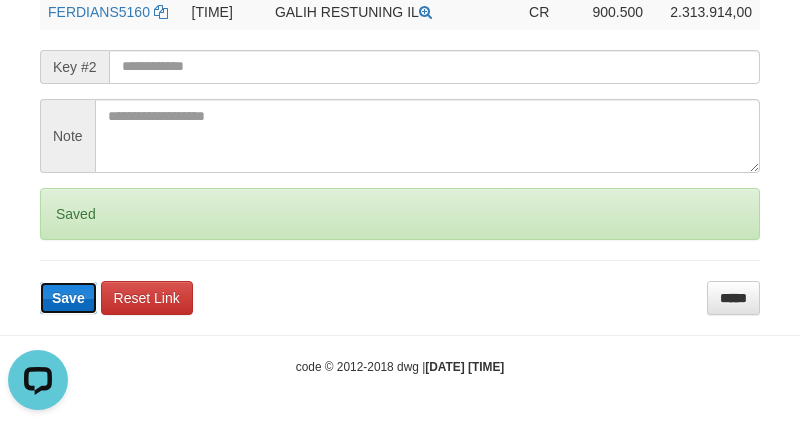 click on "Save" at bounding box center [68, 298] 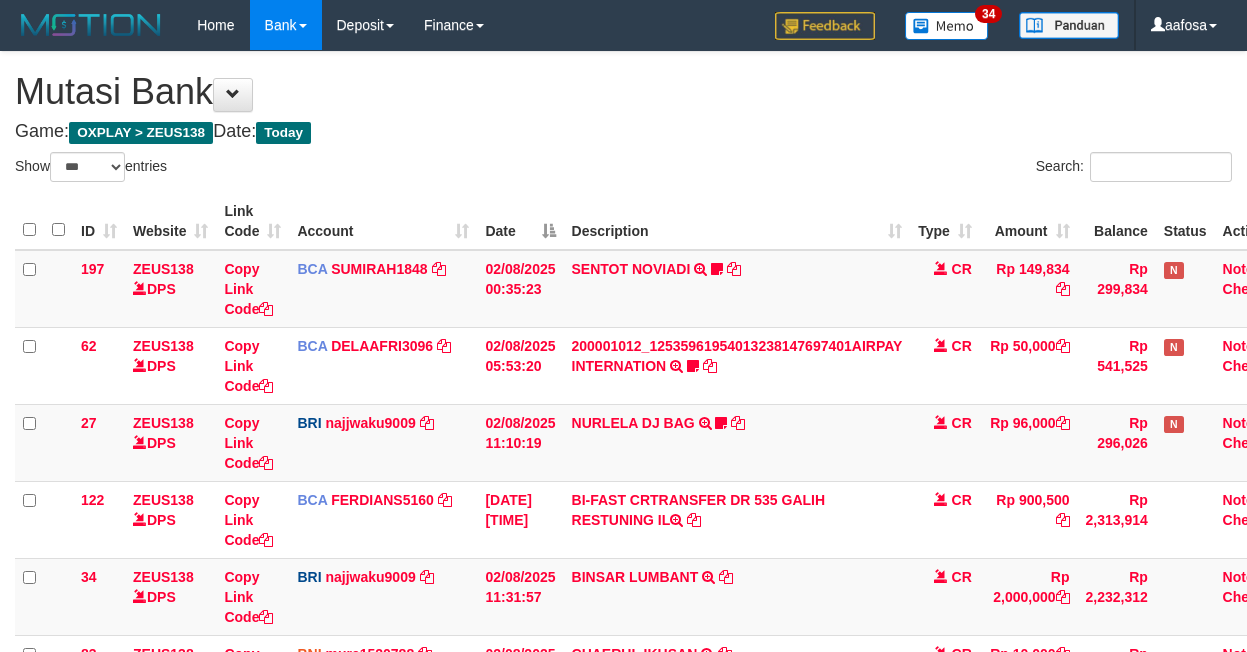 select on "***" 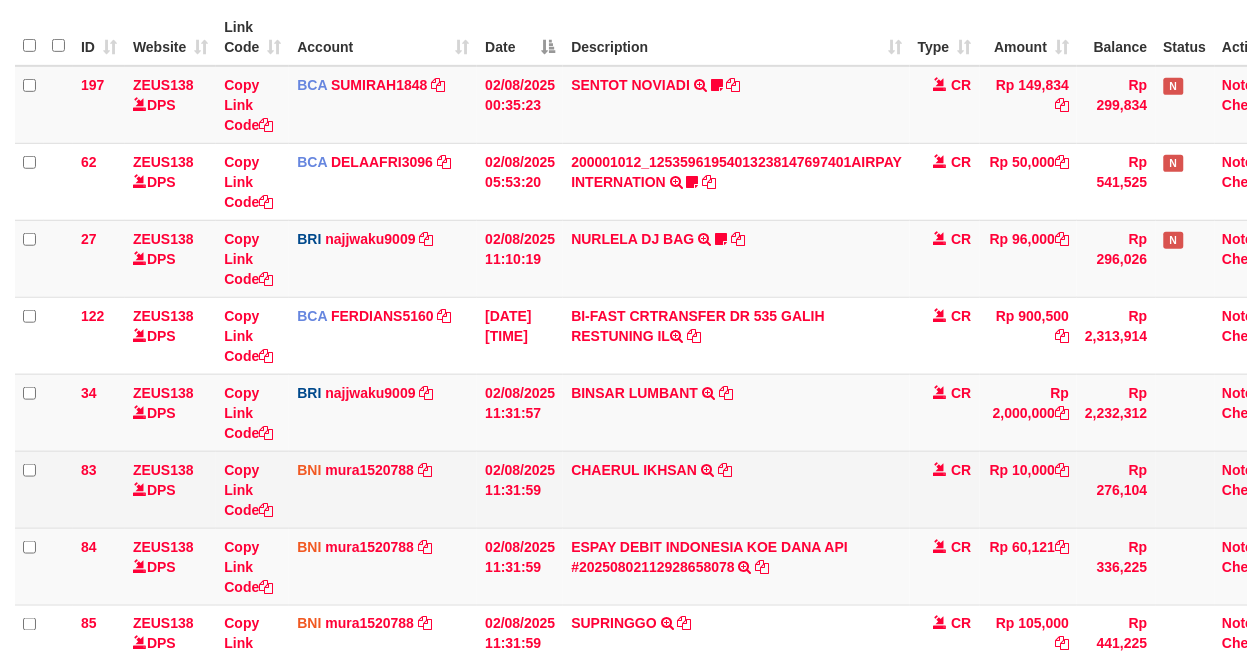 scroll, scrollTop: 305, scrollLeft: 0, axis: vertical 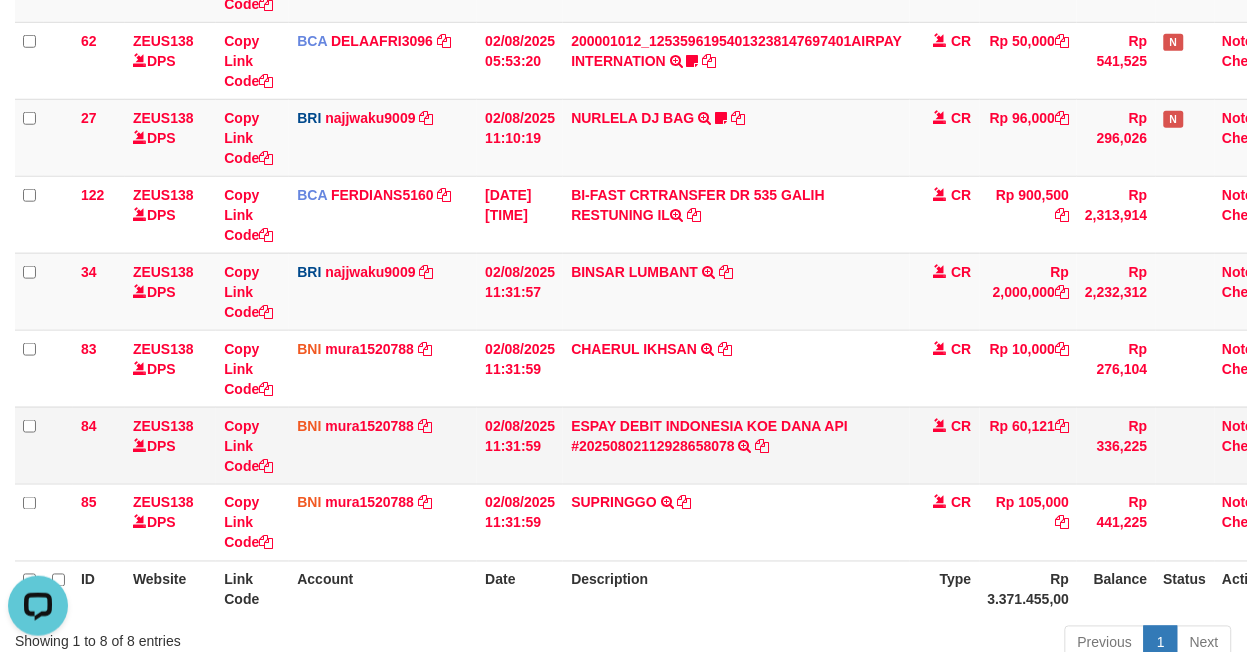 copy on "60,121" 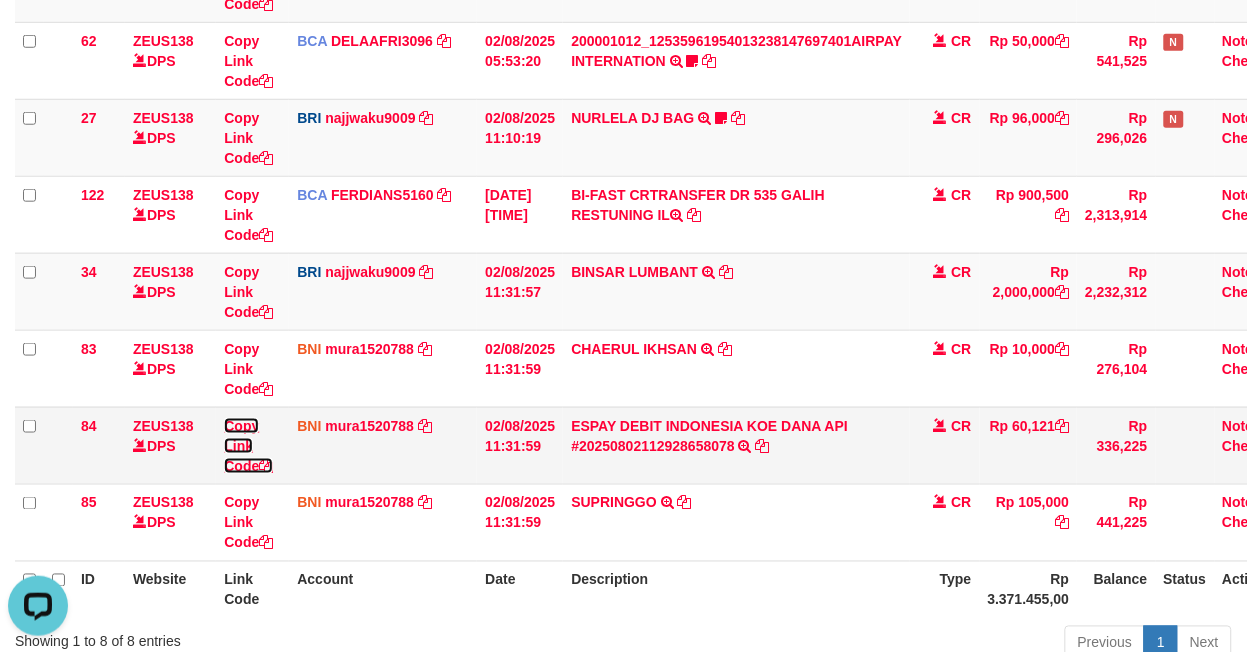 click on "Copy Link Code" at bounding box center [248, 446] 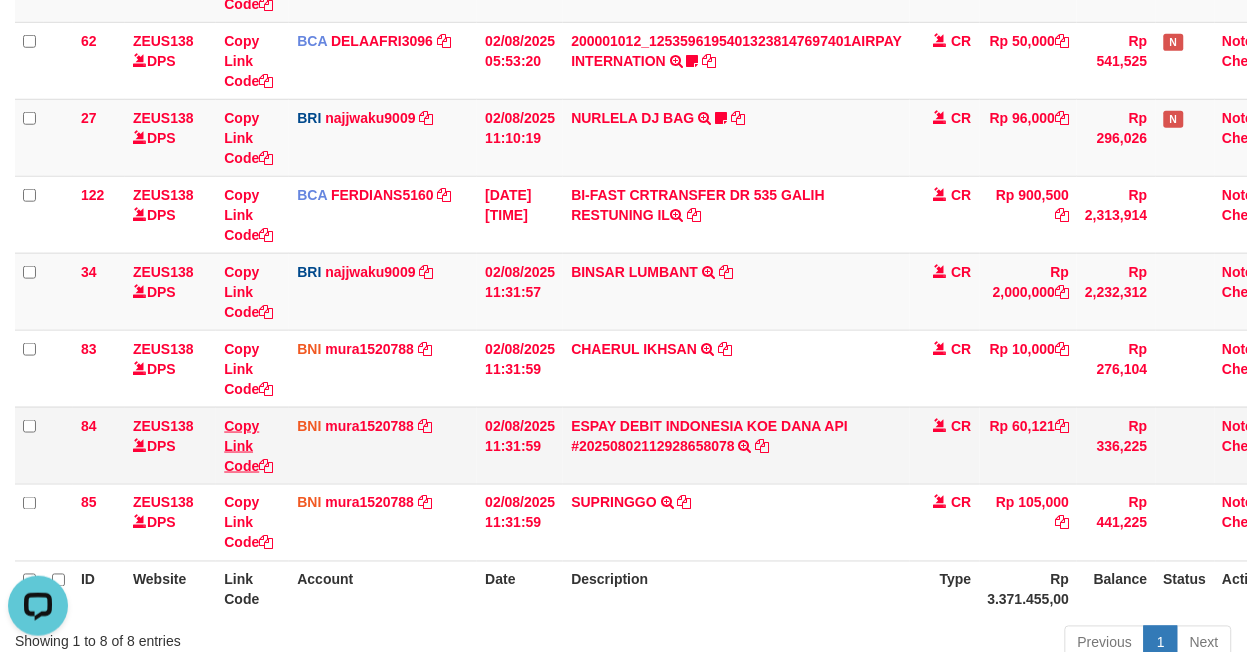 copy on "60,121" 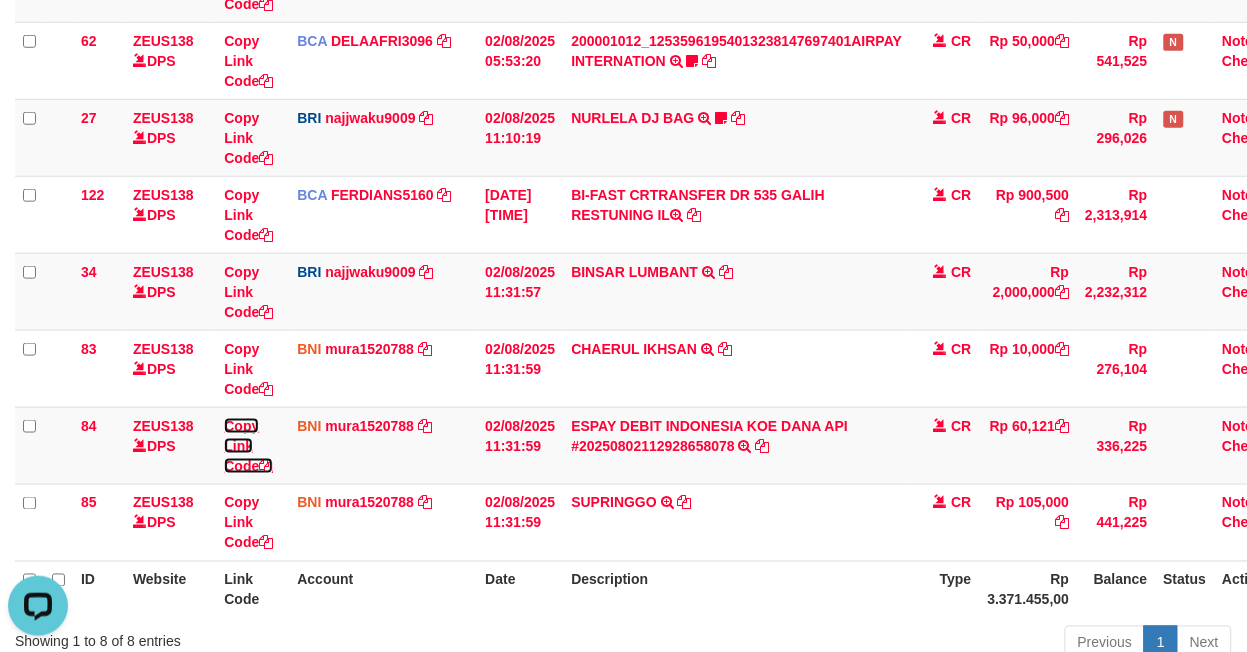 scroll, scrollTop: 274, scrollLeft: 0, axis: vertical 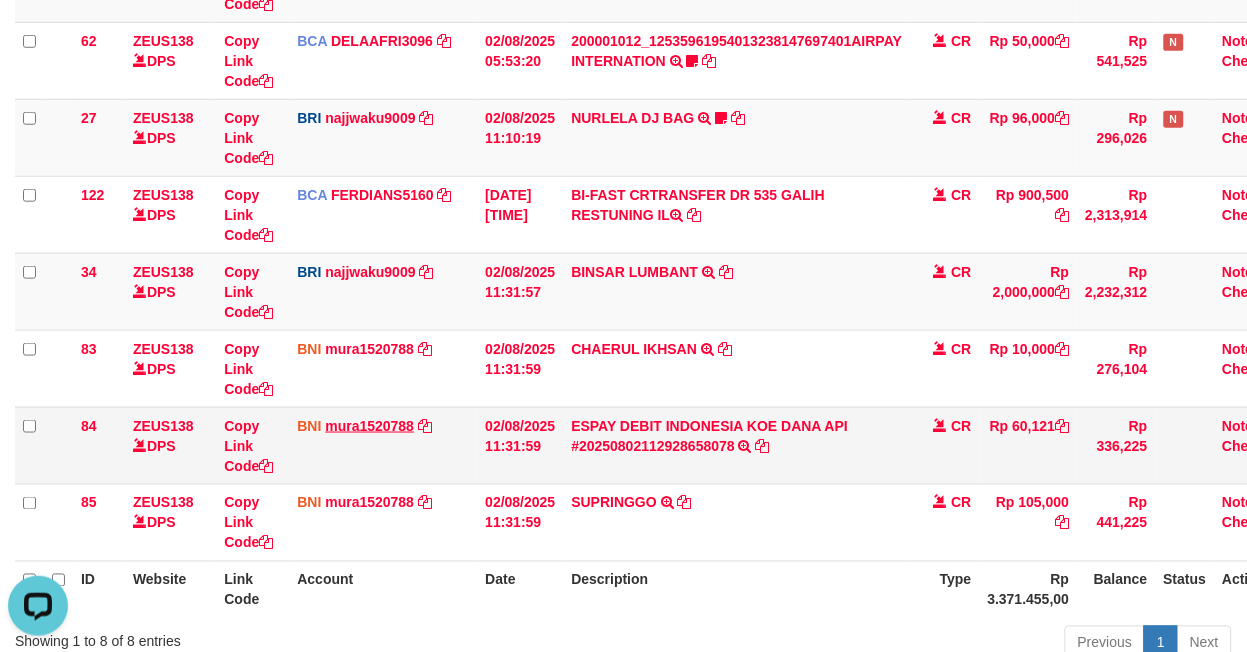 click on "mura1520788" at bounding box center (369, 426) 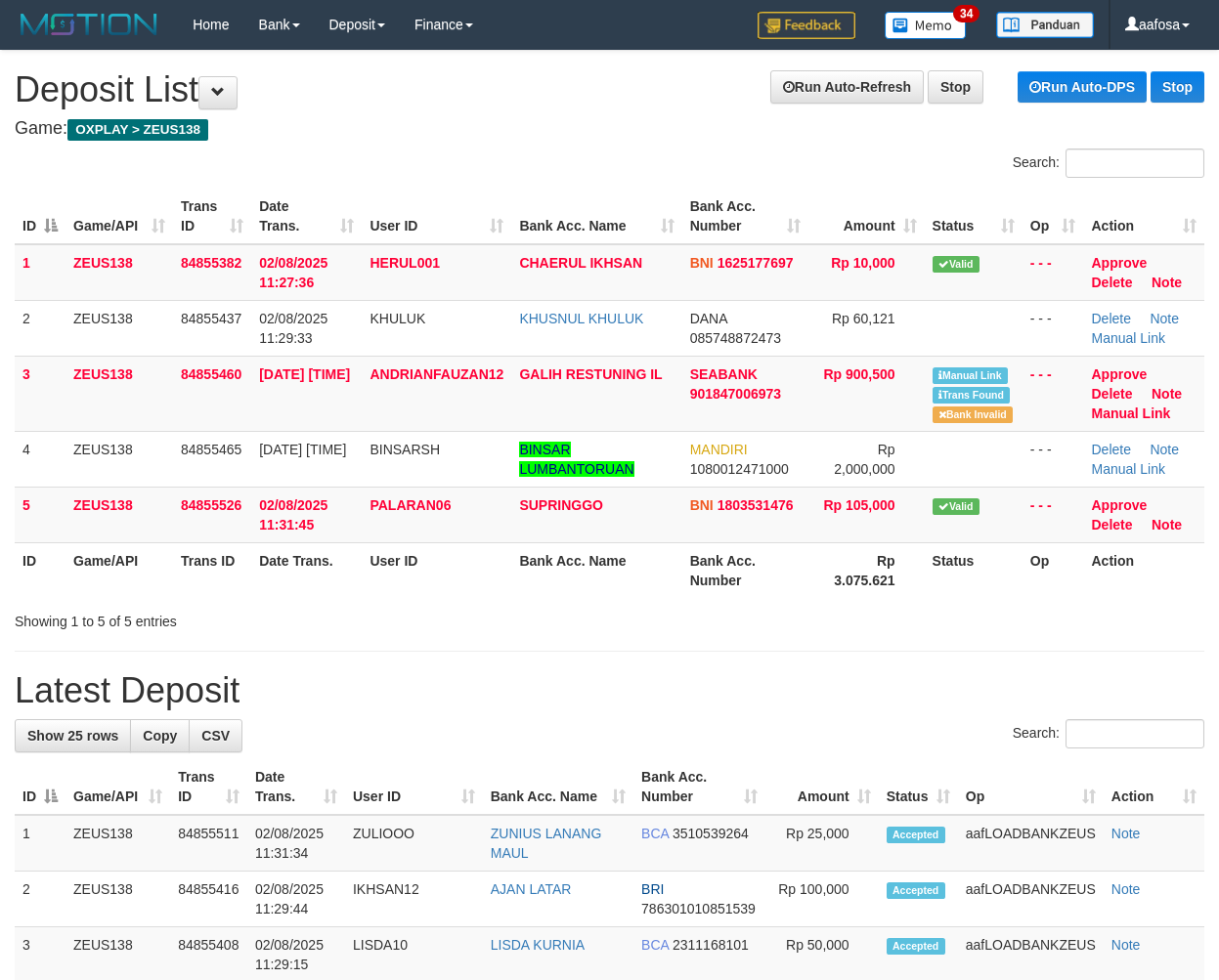scroll, scrollTop: 0, scrollLeft: 0, axis: both 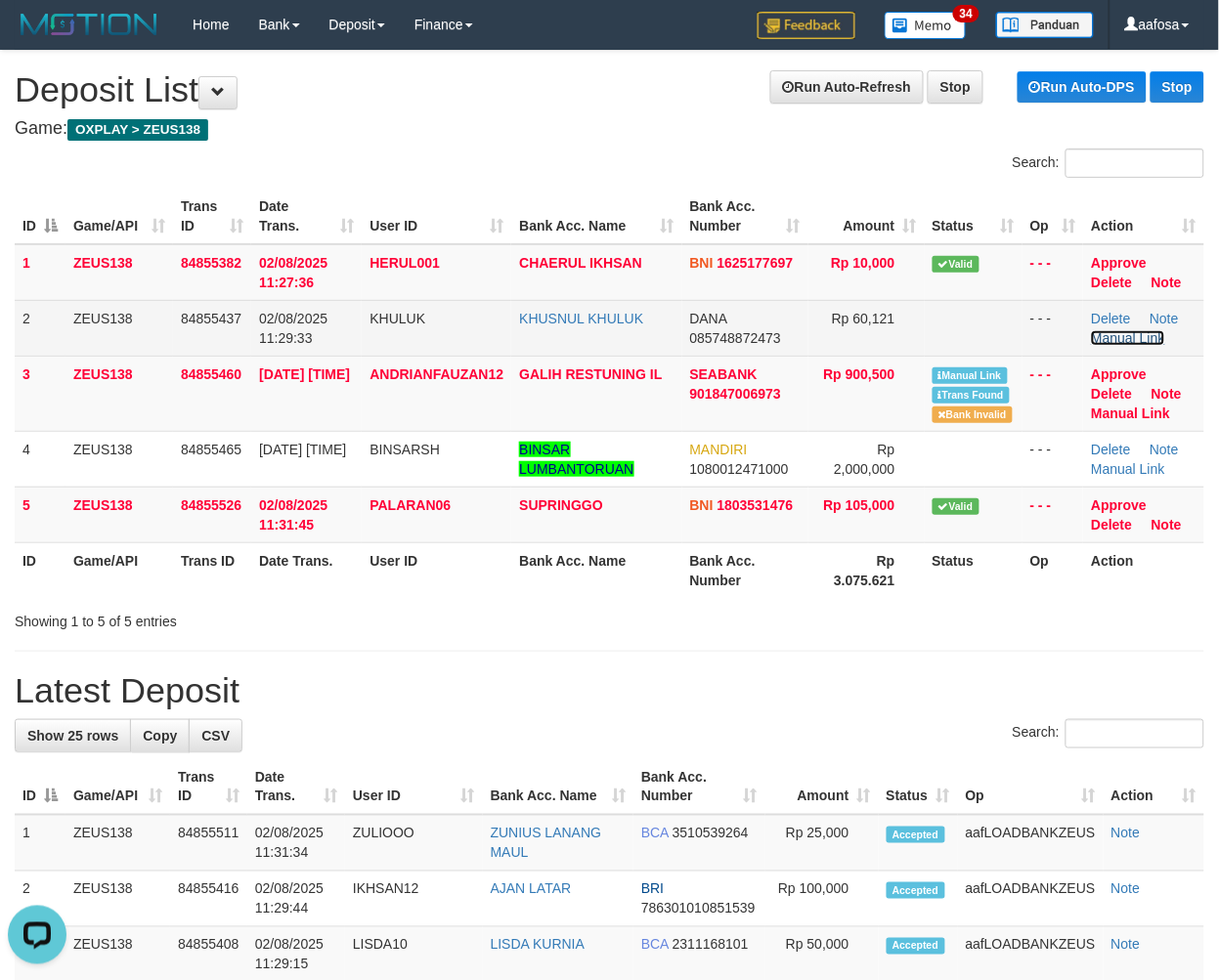 click on "Manual Link" at bounding box center (1128, 338) 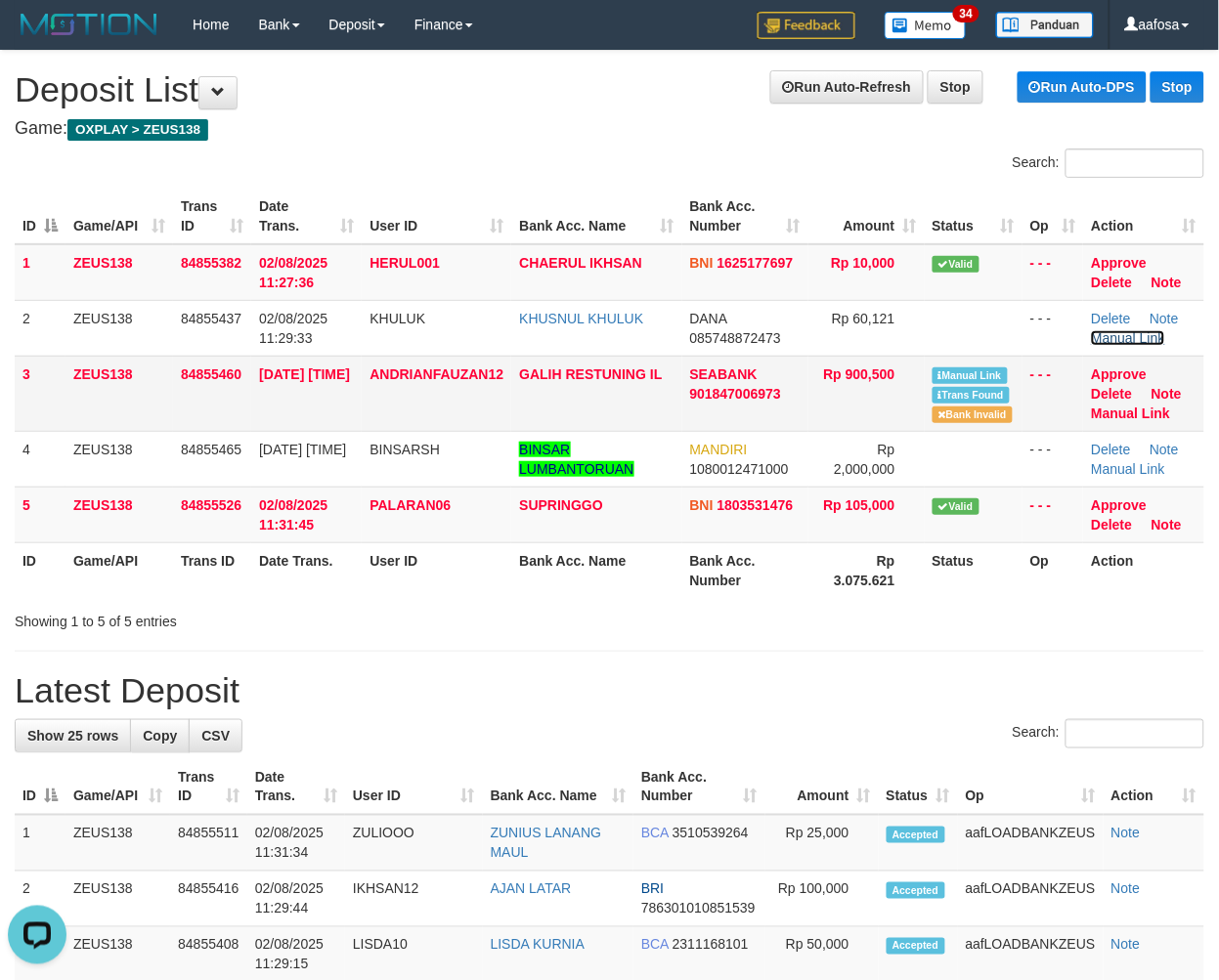 click on "Manual Link" at bounding box center [1128, 338] 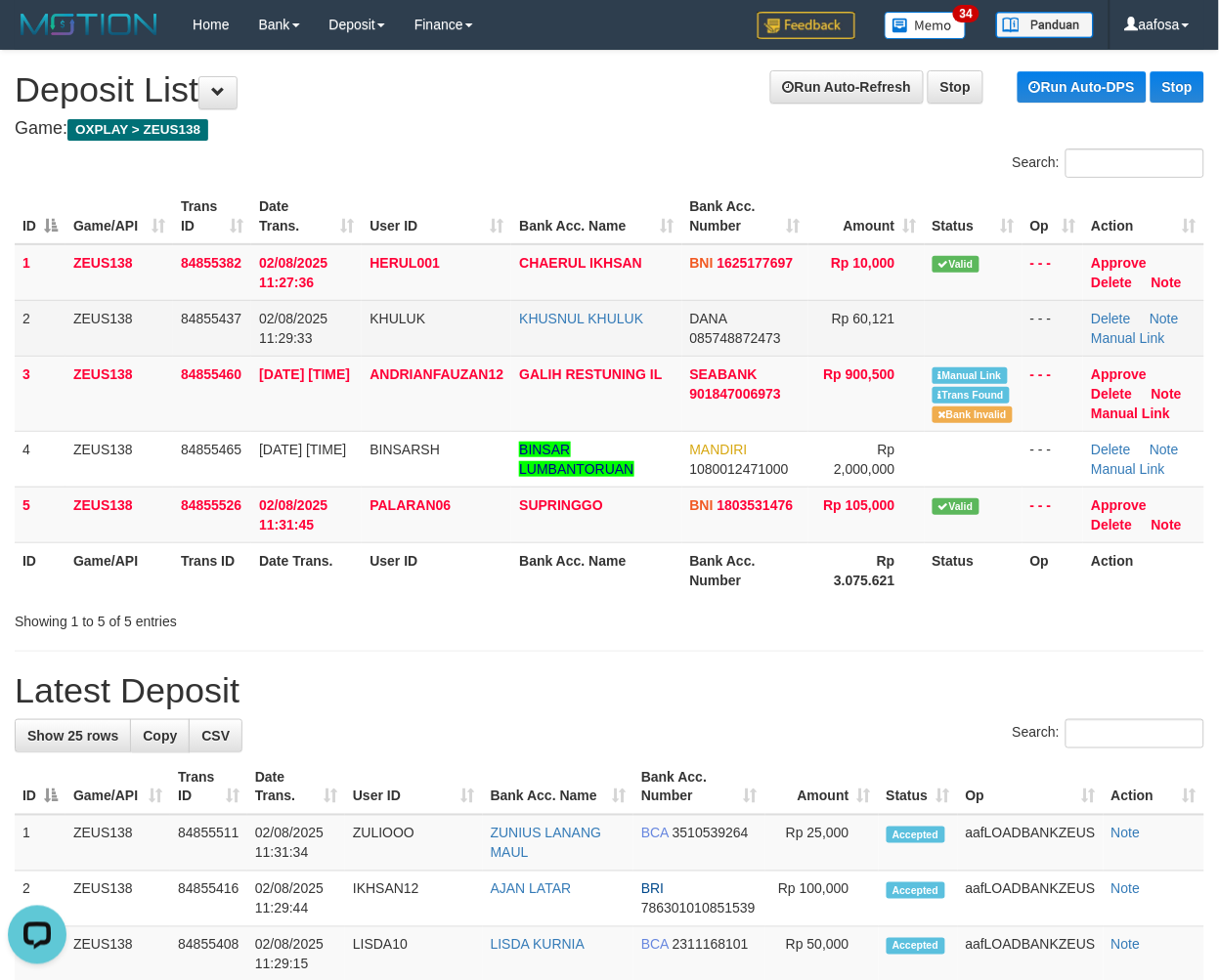 click on "KHUSNUL KHULUK" at bounding box center [596, 327] 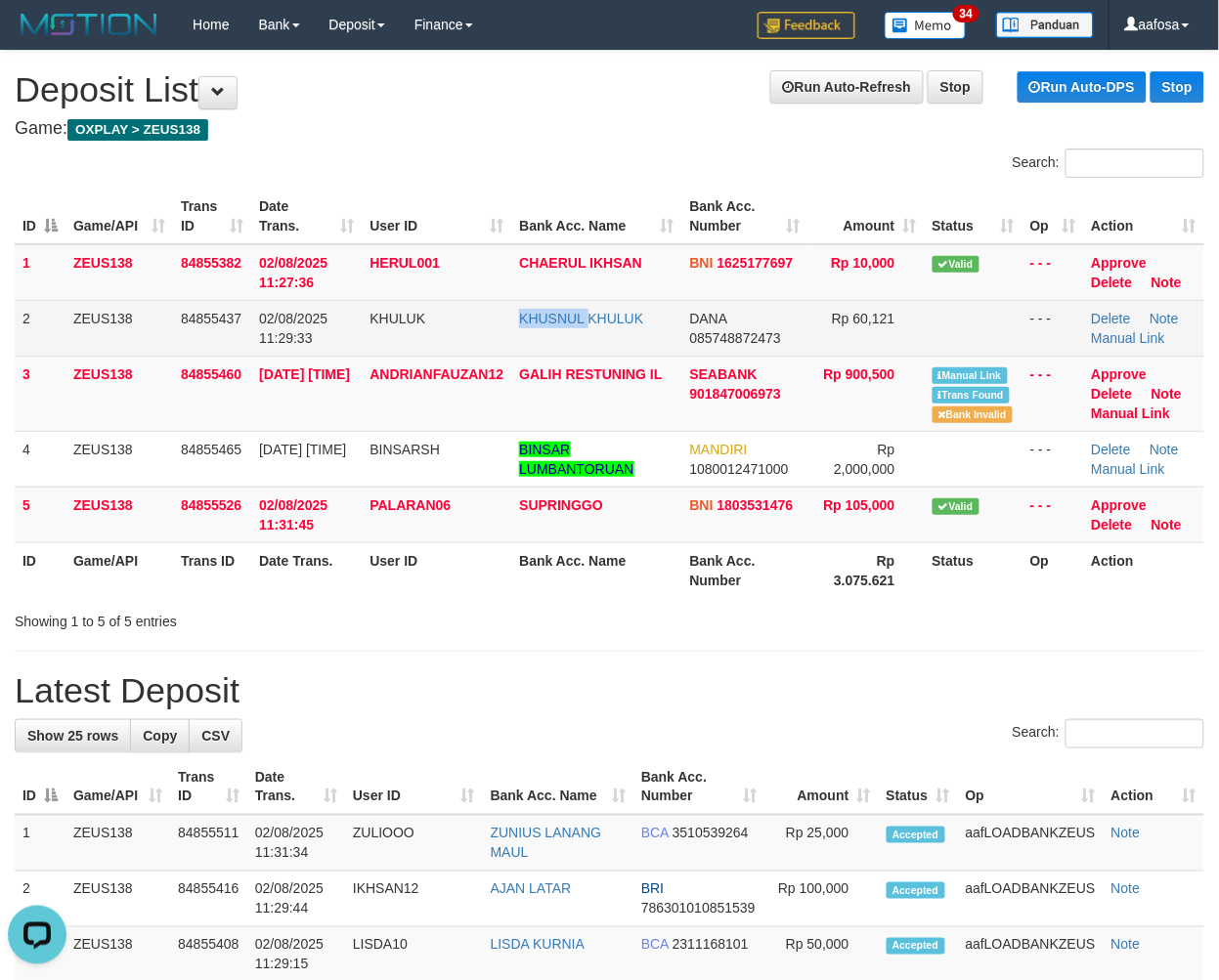 click on "KHUSNUL KHULUK" at bounding box center (596, 327) 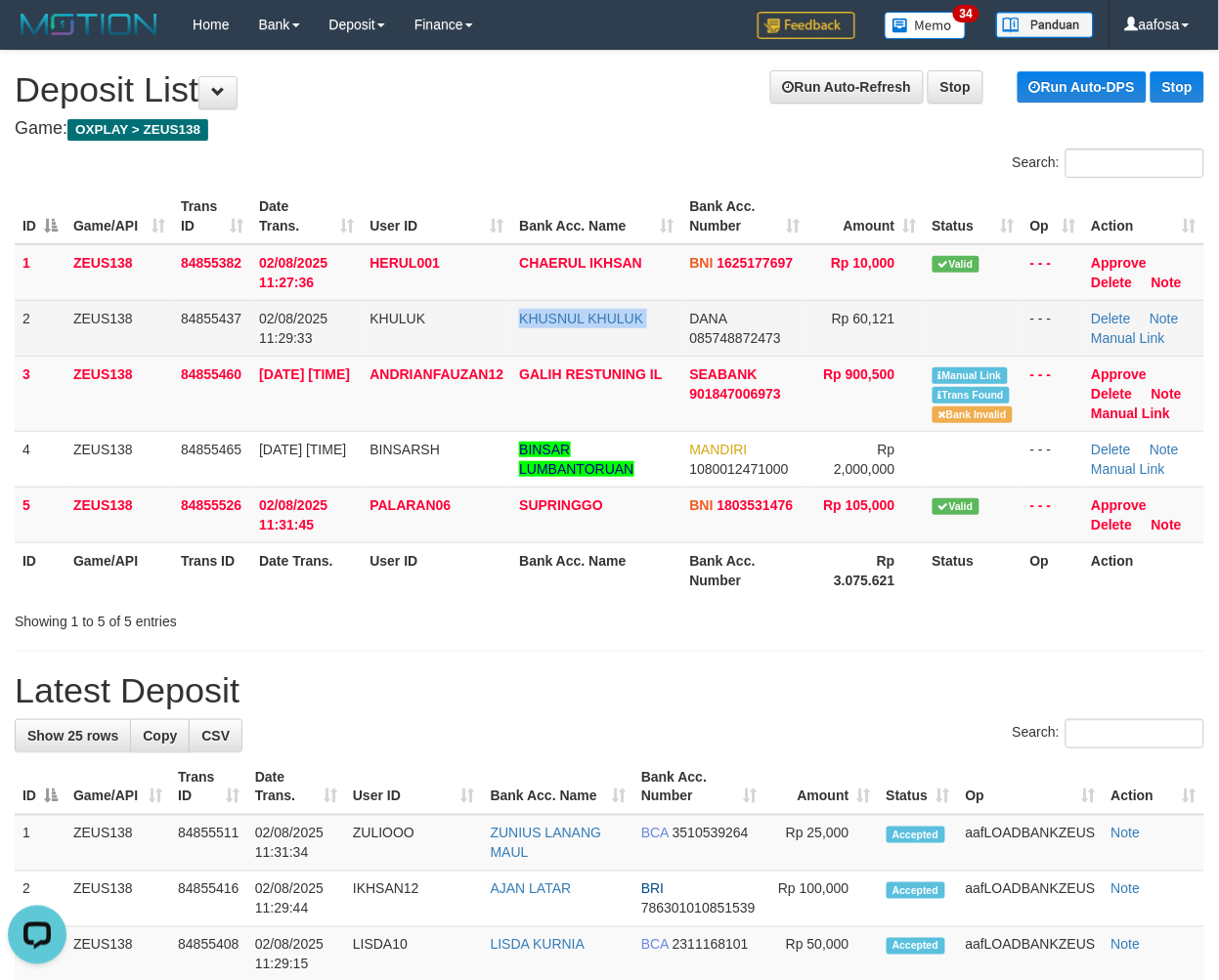 click on "KHUSNUL KHULUK" at bounding box center [596, 327] 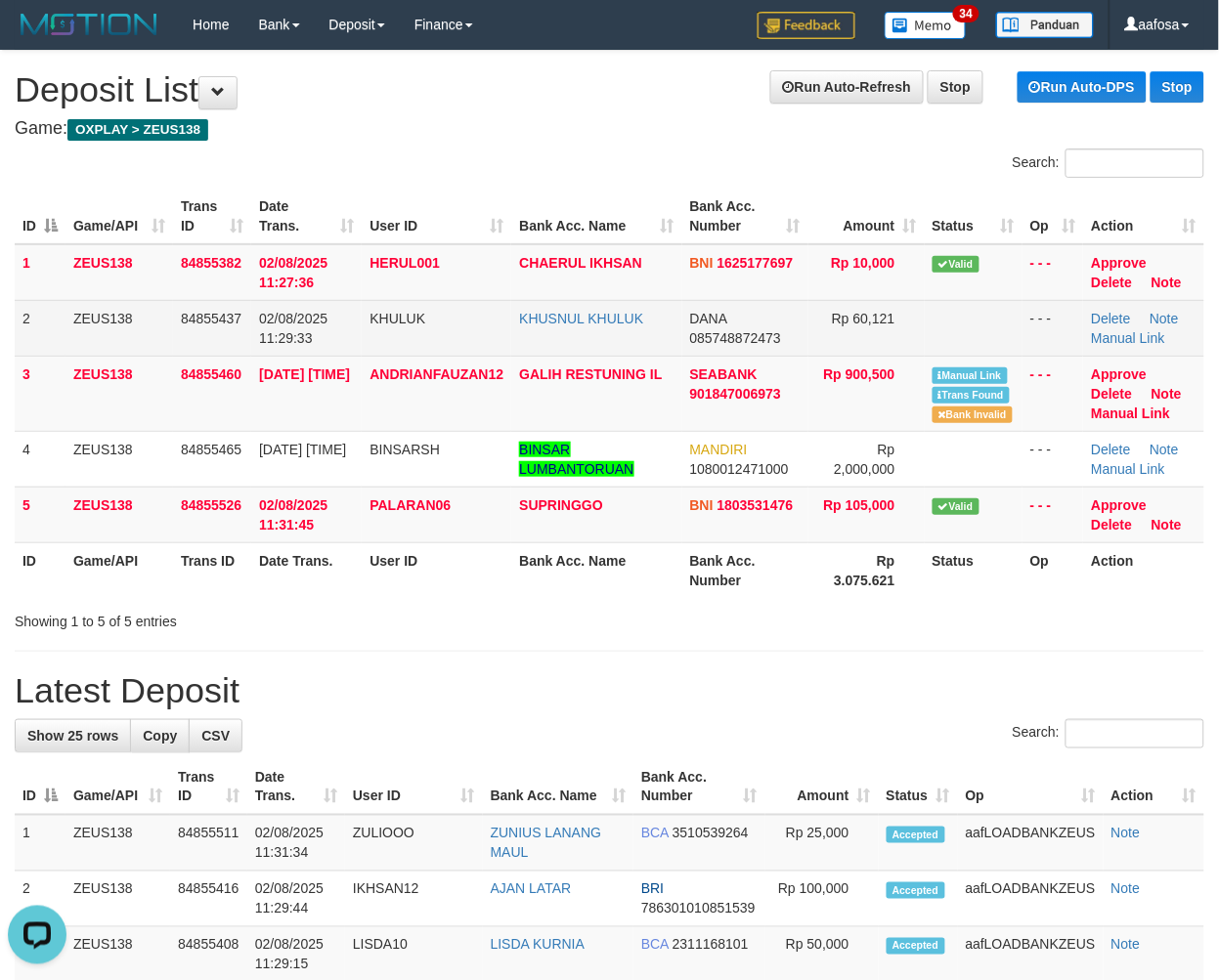 click on "Rp 60,121" at bounding box center [866, 327] 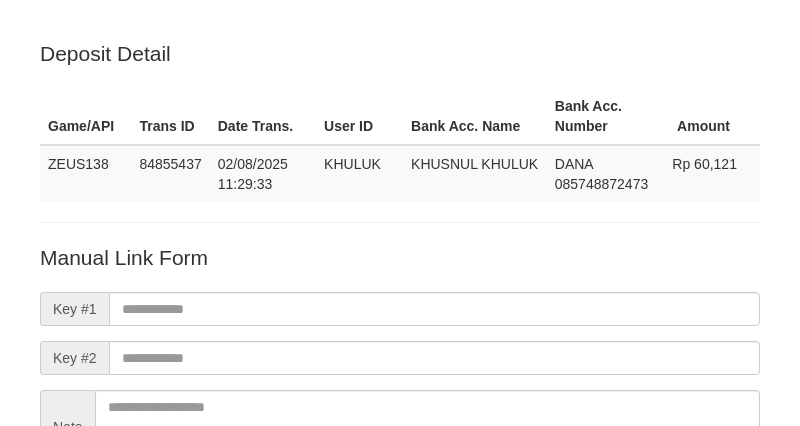 scroll, scrollTop: 0, scrollLeft: 0, axis: both 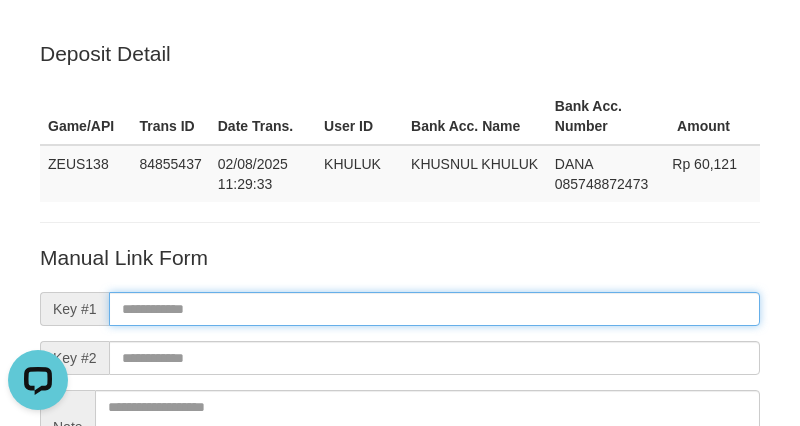 paste on "**********" 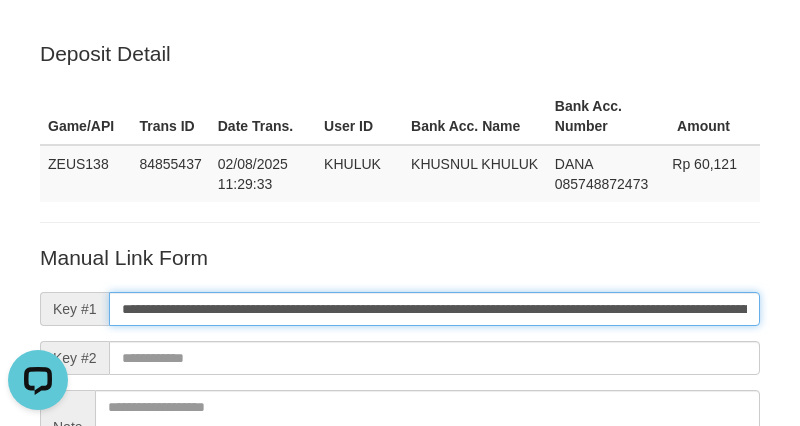click on "**********" at bounding box center [434, 309] 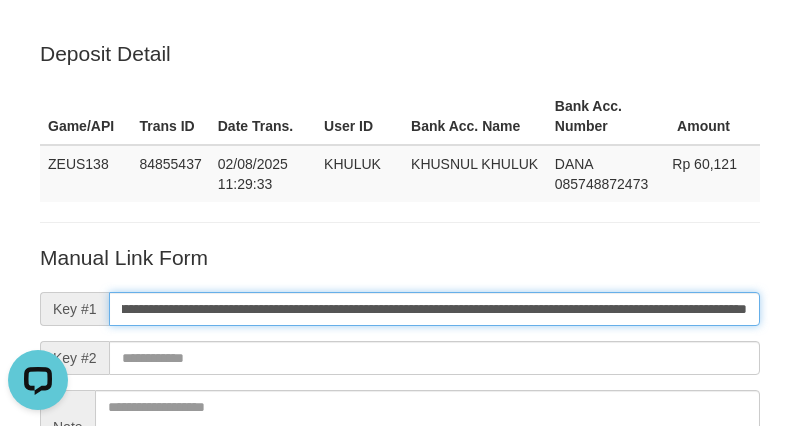 type on "**********" 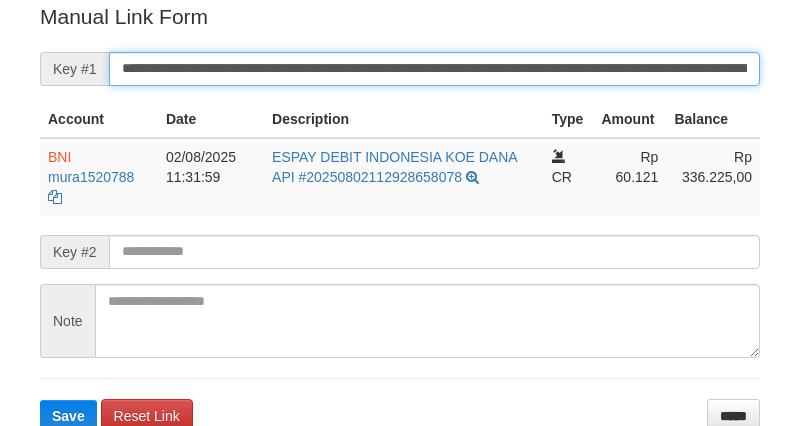 click on "**********" at bounding box center [434, 69] 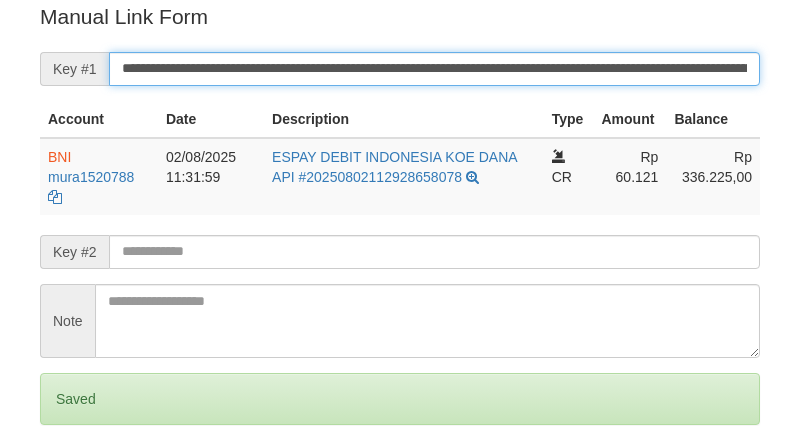 scroll, scrollTop: 404, scrollLeft: 0, axis: vertical 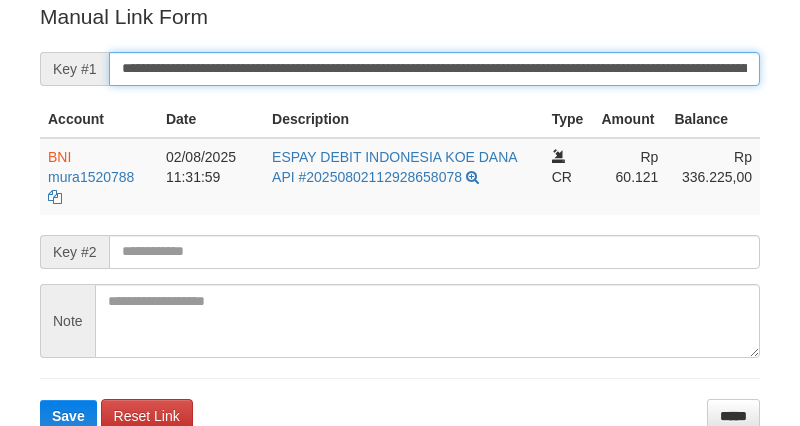 drag, startPoint x: 0, startPoint y: 0, endPoint x: 435, endPoint y: 64, distance: 439.68283 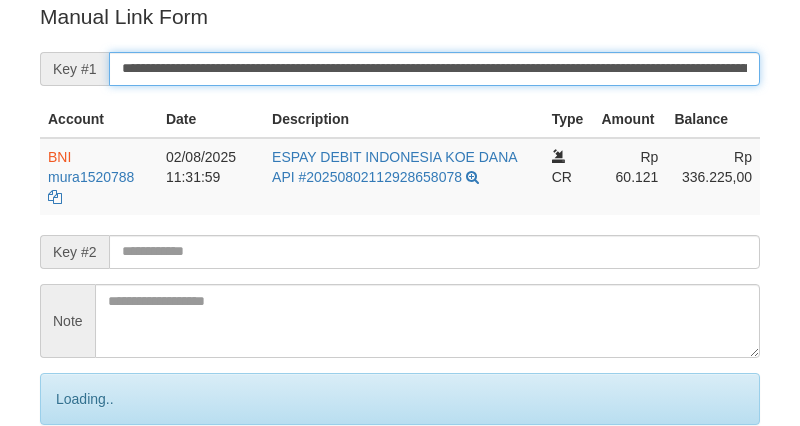 click on "Save" at bounding box center (90, 483) 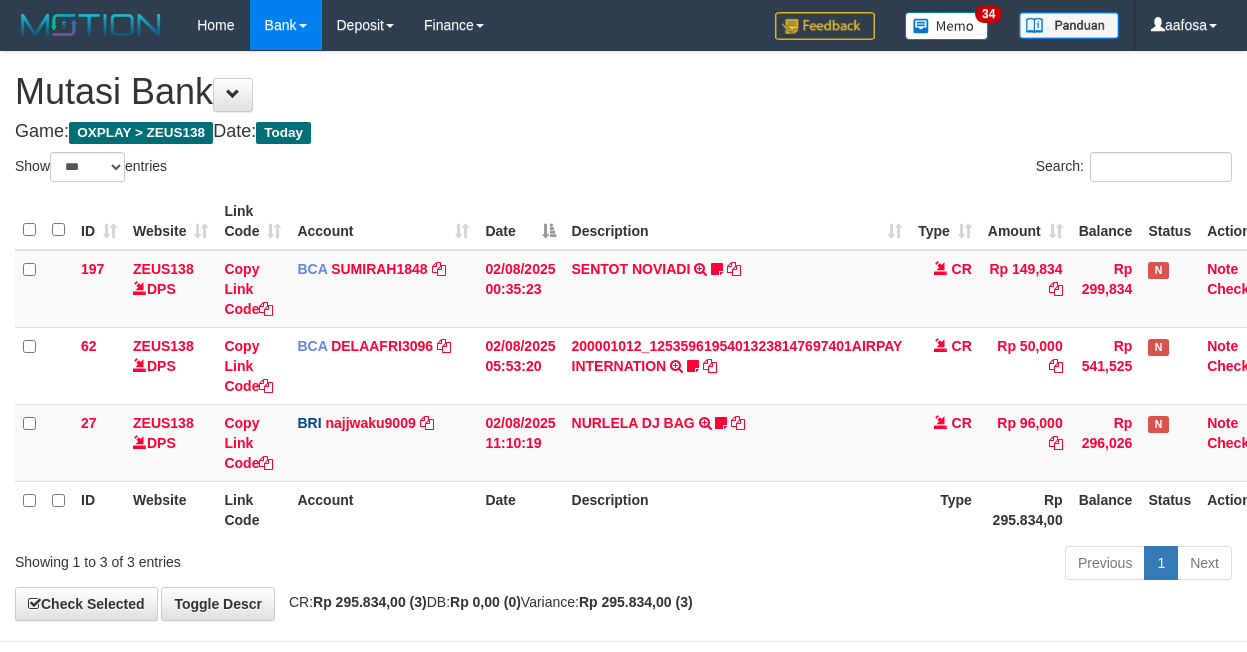 select on "***" 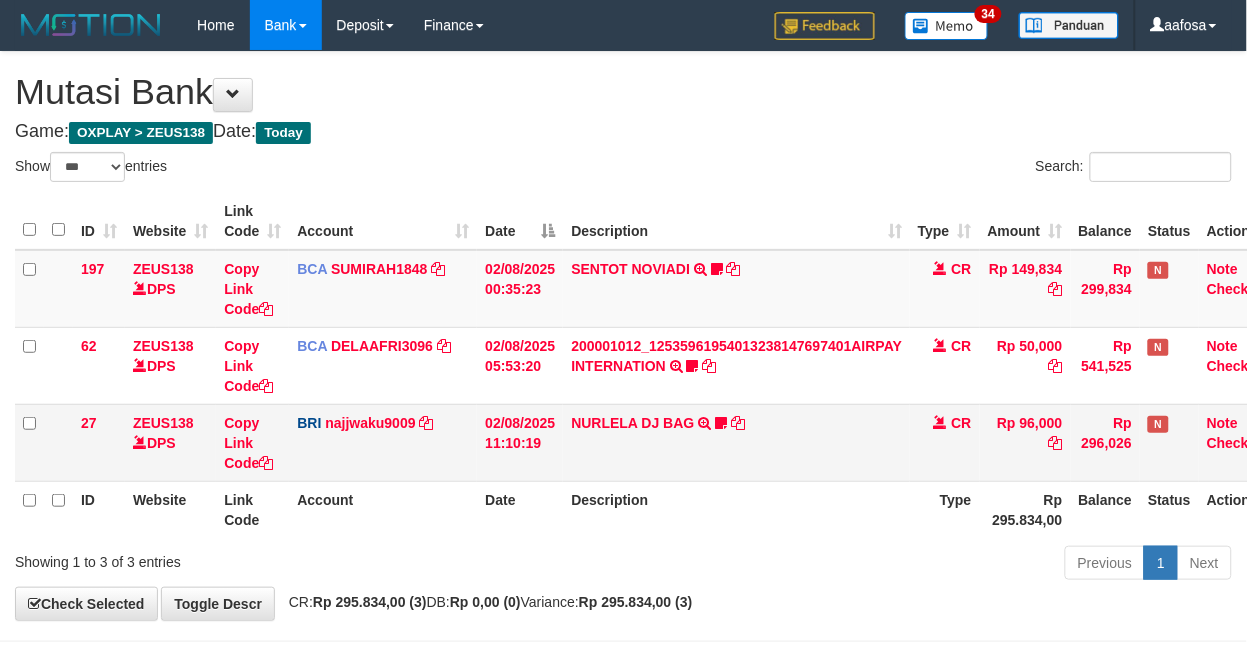 scroll, scrollTop: 81, scrollLeft: 0, axis: vertical 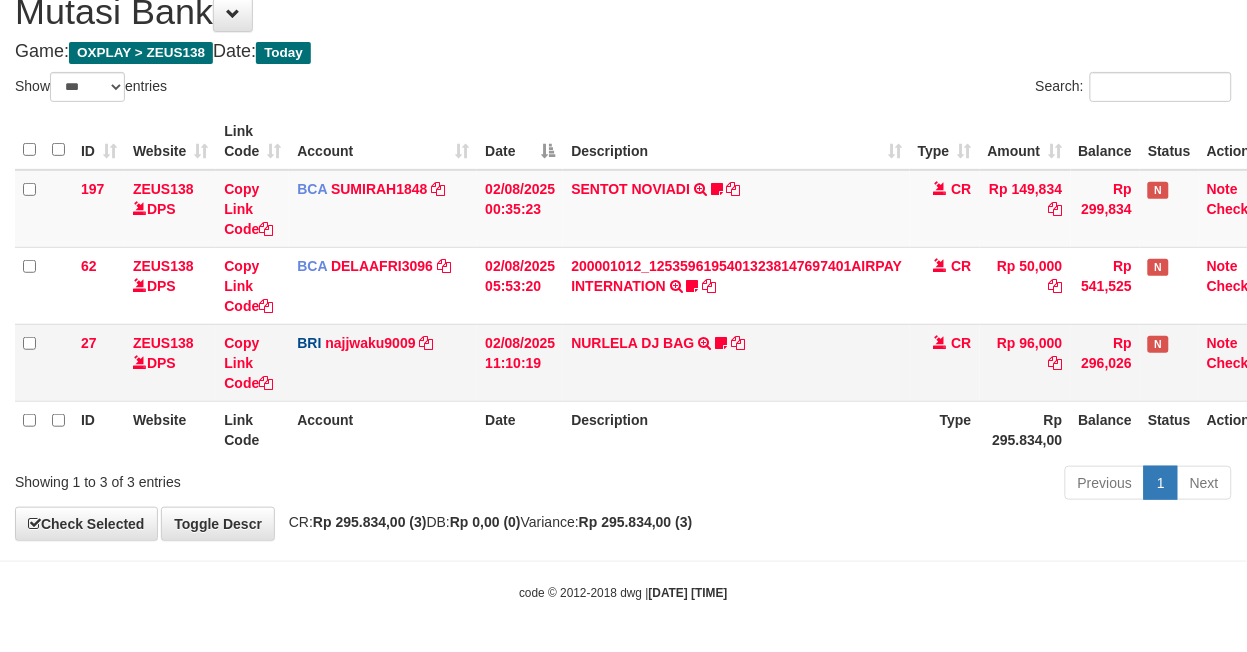 click on "NURLELA DJ BAG            TRANSFER NBMB NURLELA DJ BAG TO SITI KURNIA NINGSIH    Zengkus12" at bounding box center (736, 362) 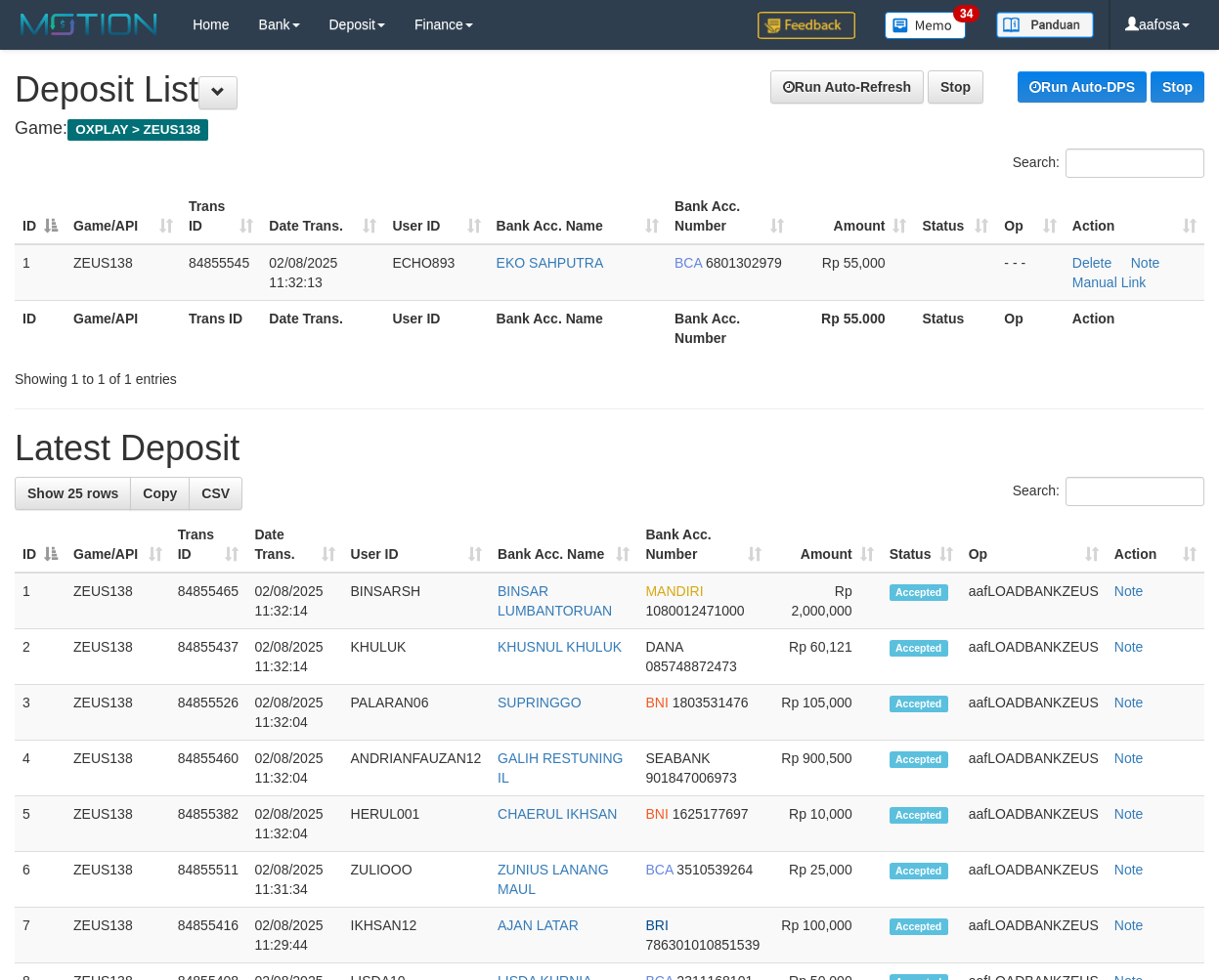 scroll, scrollTop: 0, scrollLeft: 0, axis: both 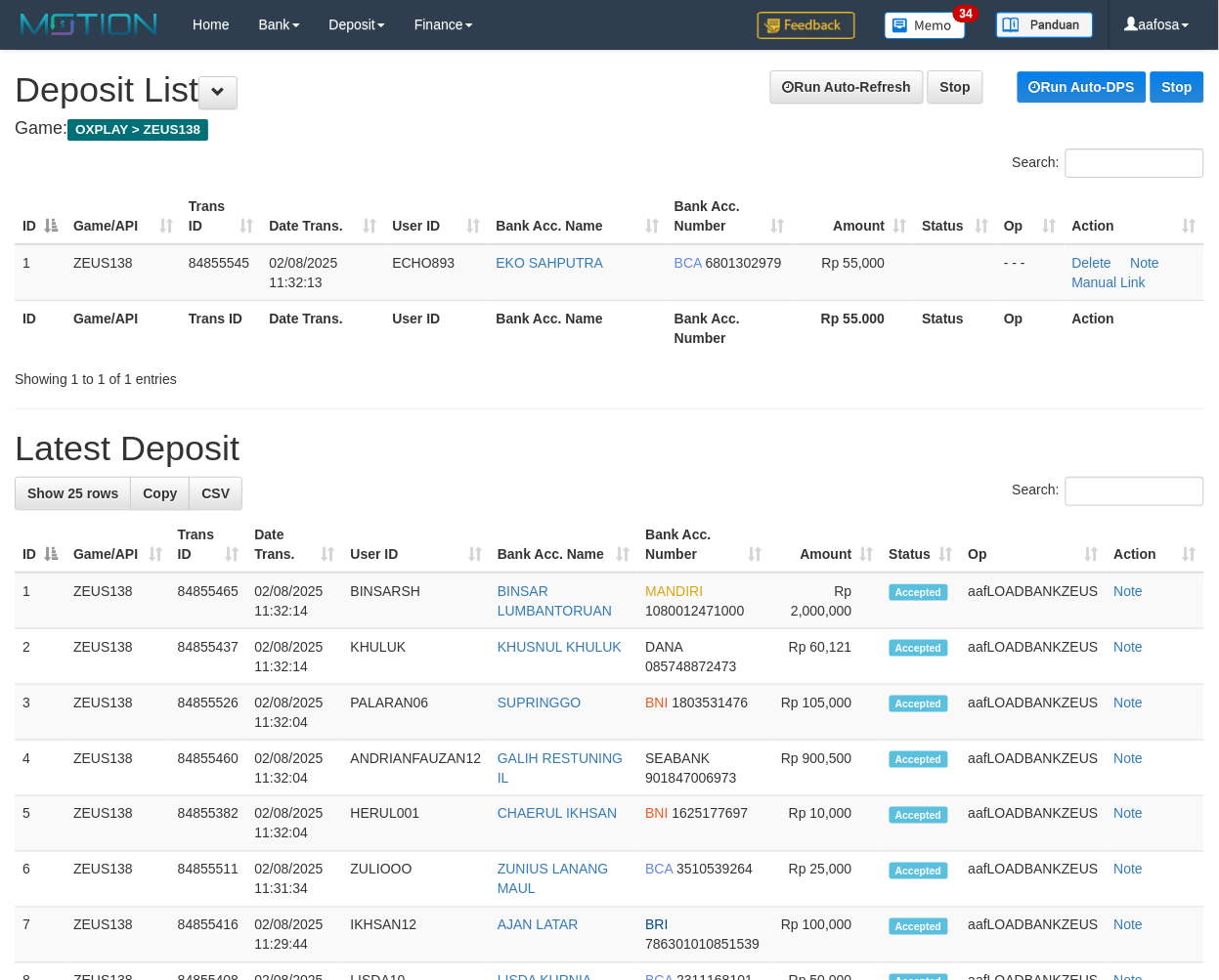 click on "Showing 1 to 1 of 1 entries" at bounding box center (609, 375) 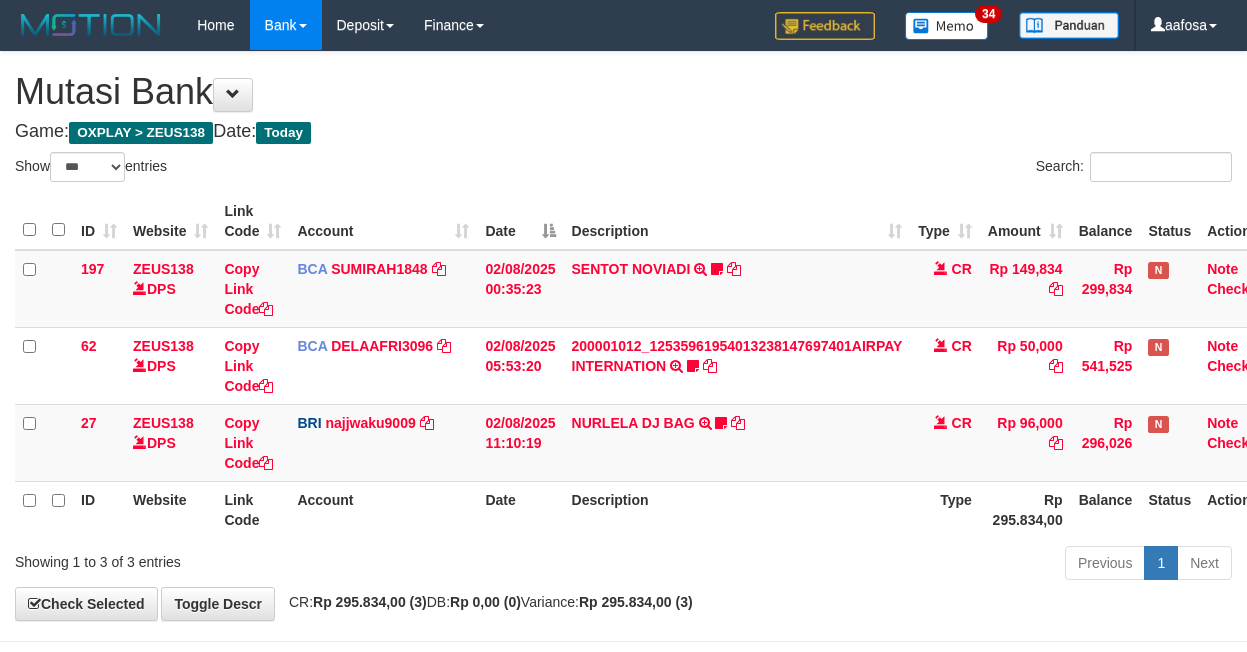 select on "***" 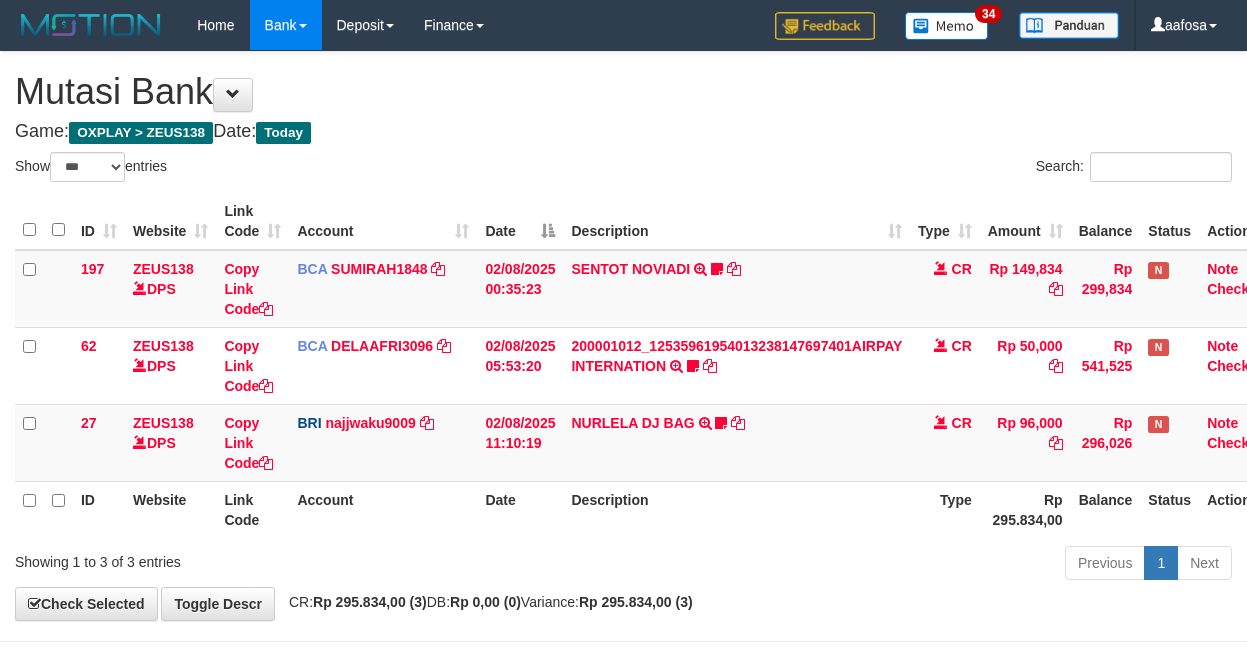 scroll, scrollTop: 81, scrollLeft: 0, axis: vertical 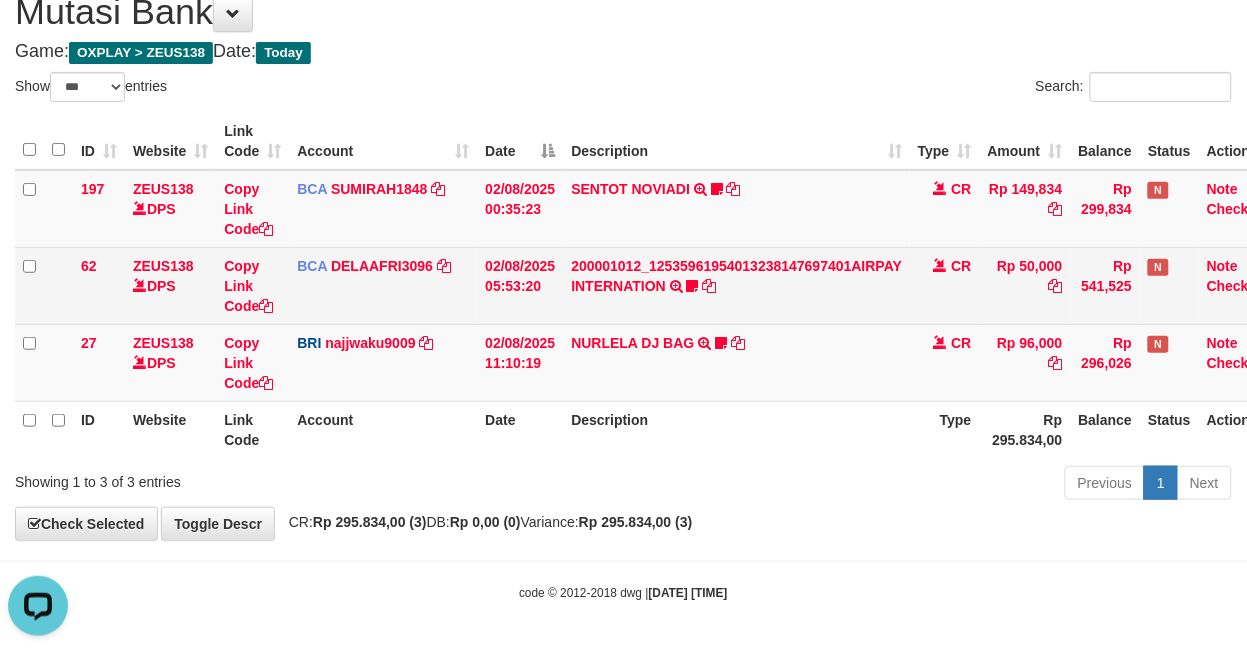 click on "200001012_12535961954013238147697401AIRPAY INTERNATION            TRSF E-BANKING CR 0208/FTSCY/WS95051
50000.00200001012_12535961954013238147697401AIRPAY INTERNATION    Labubutaiki
https://prnt.sc/l7T6Eus7w_Qi" at bounding box center [736, 285] 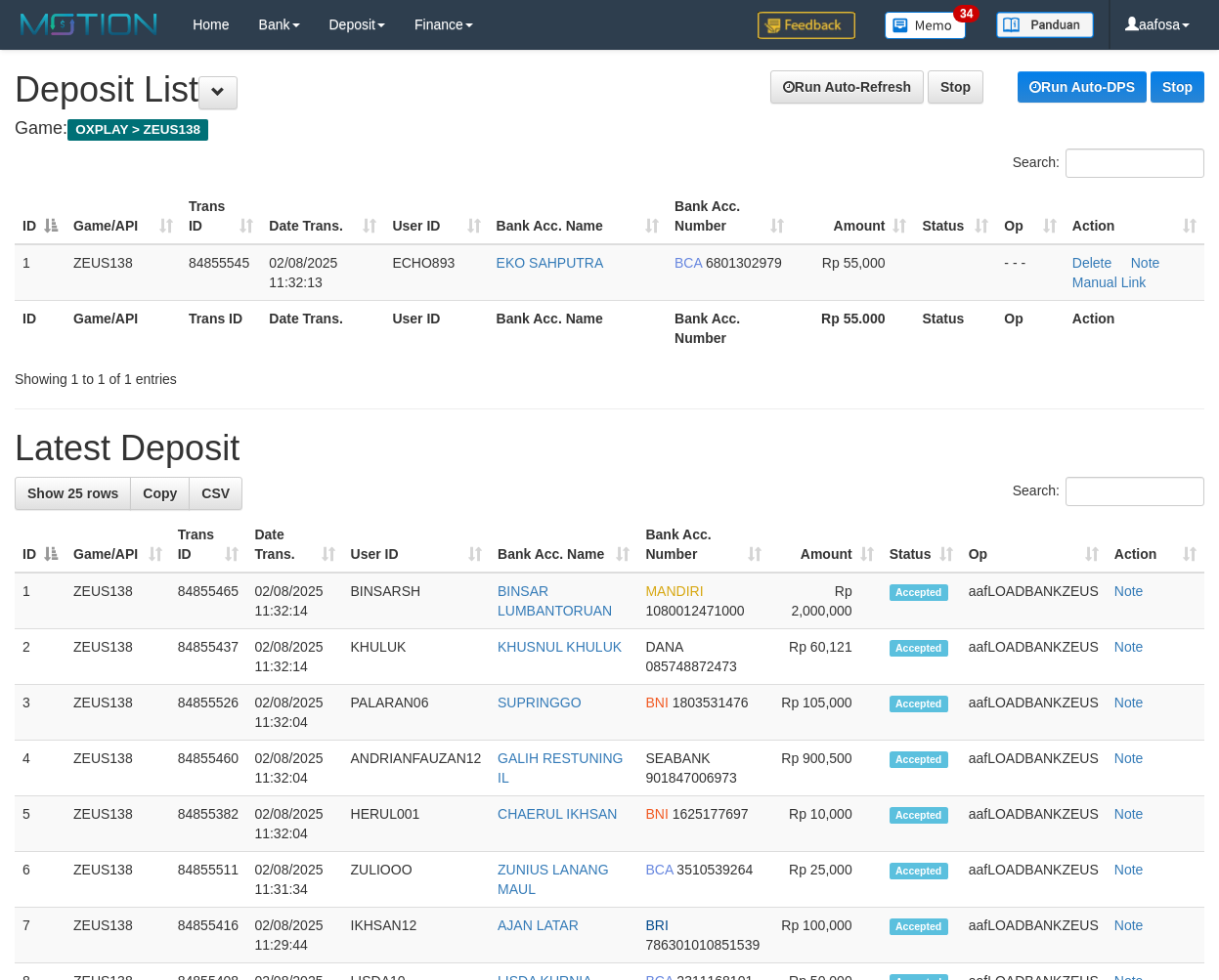 scroll, scrollTop: 0, scrollLeft: 0, axis: both 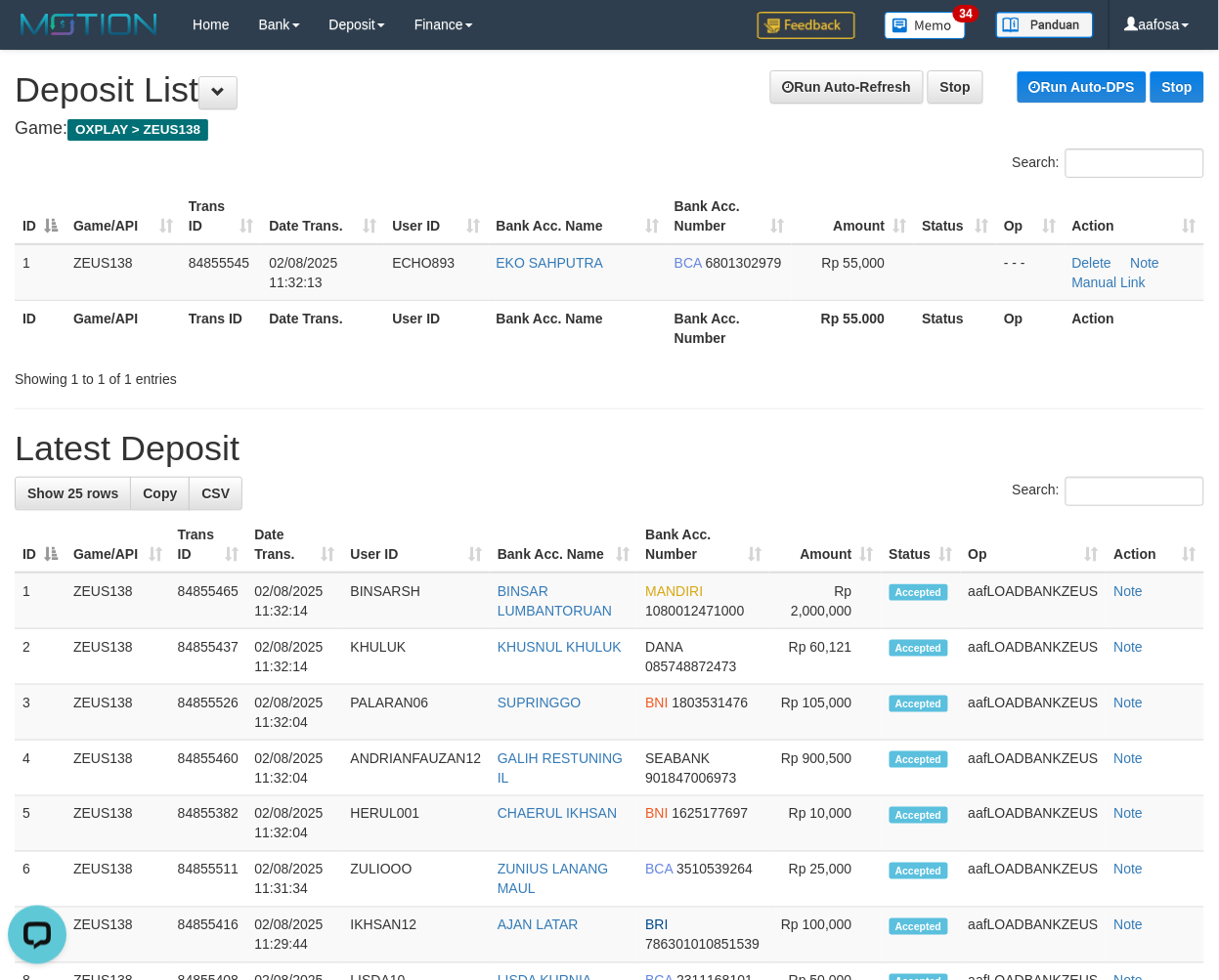 click on "**********" at bounding box center [609, 1073] 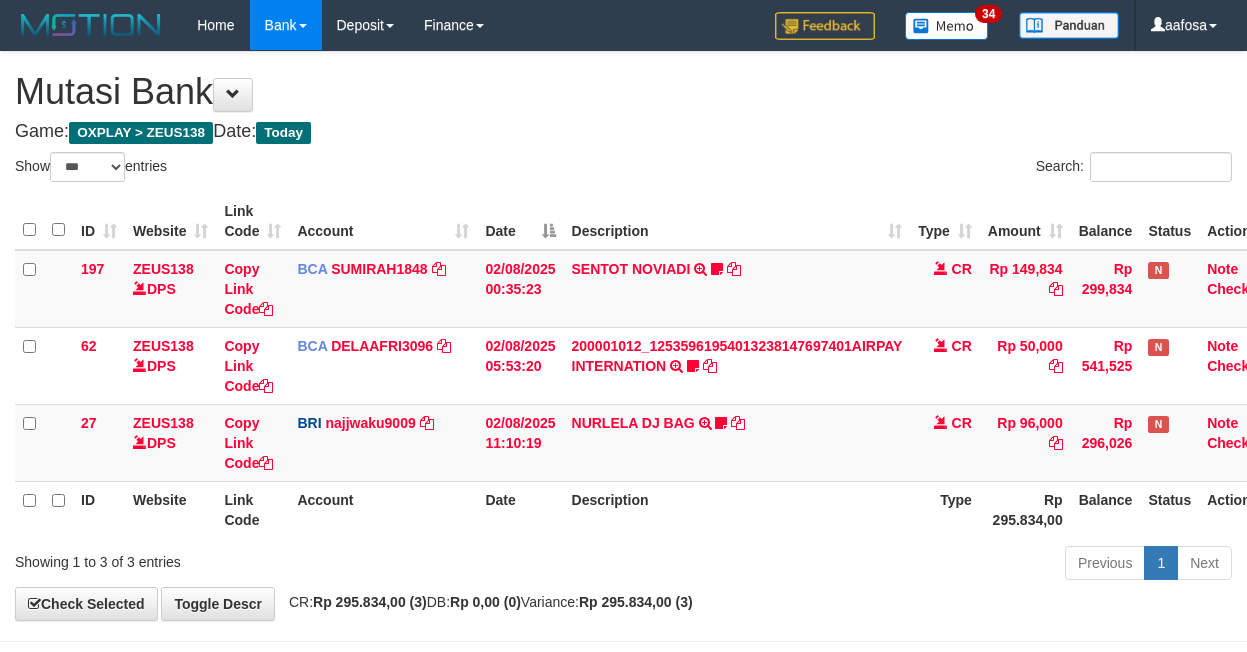 select on "***" 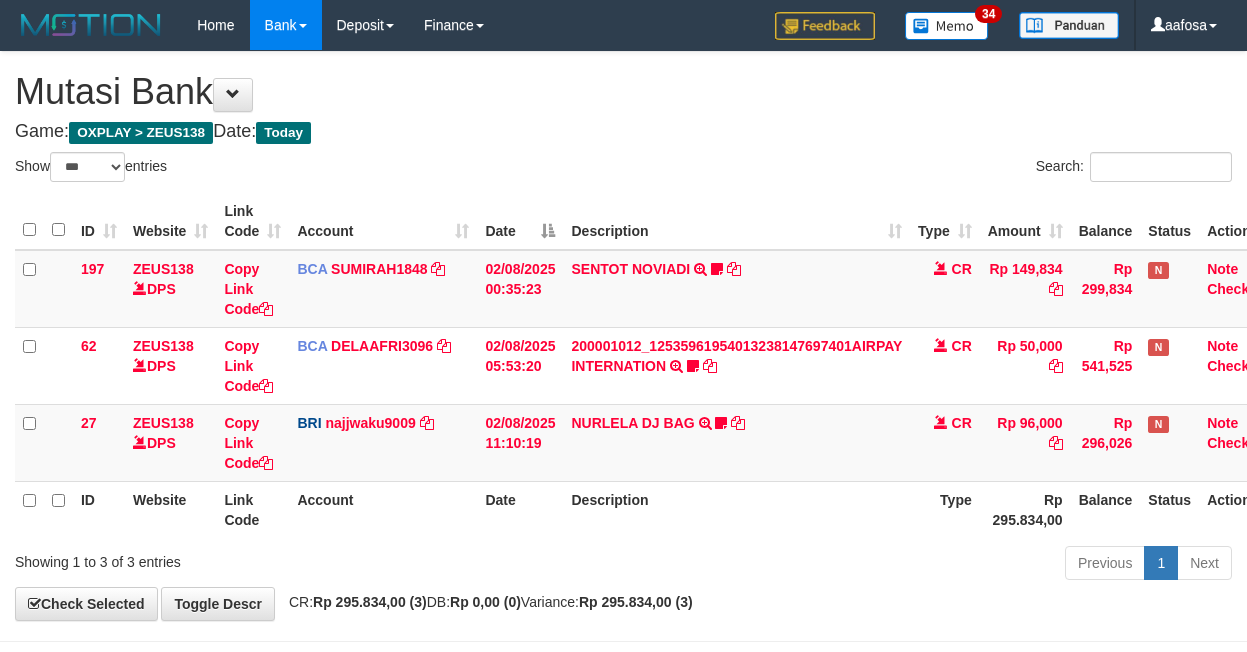 scroll, scrollTop: 81, scrollLeft: 0, axis: vertical 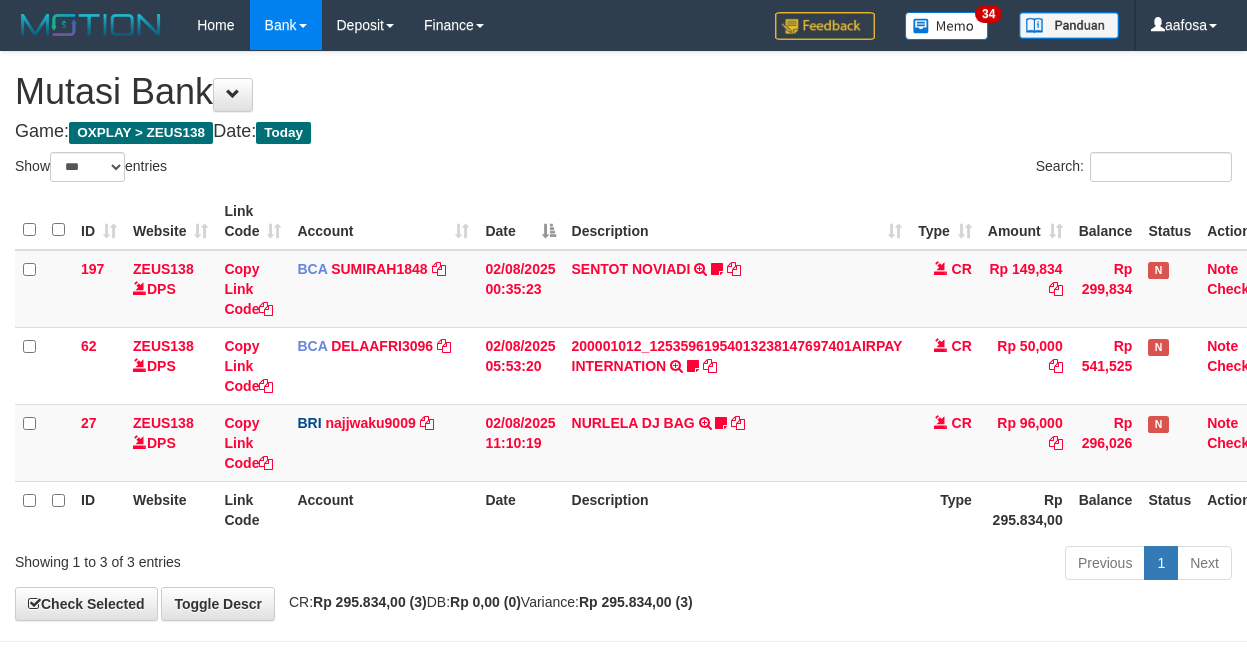 select on "***" 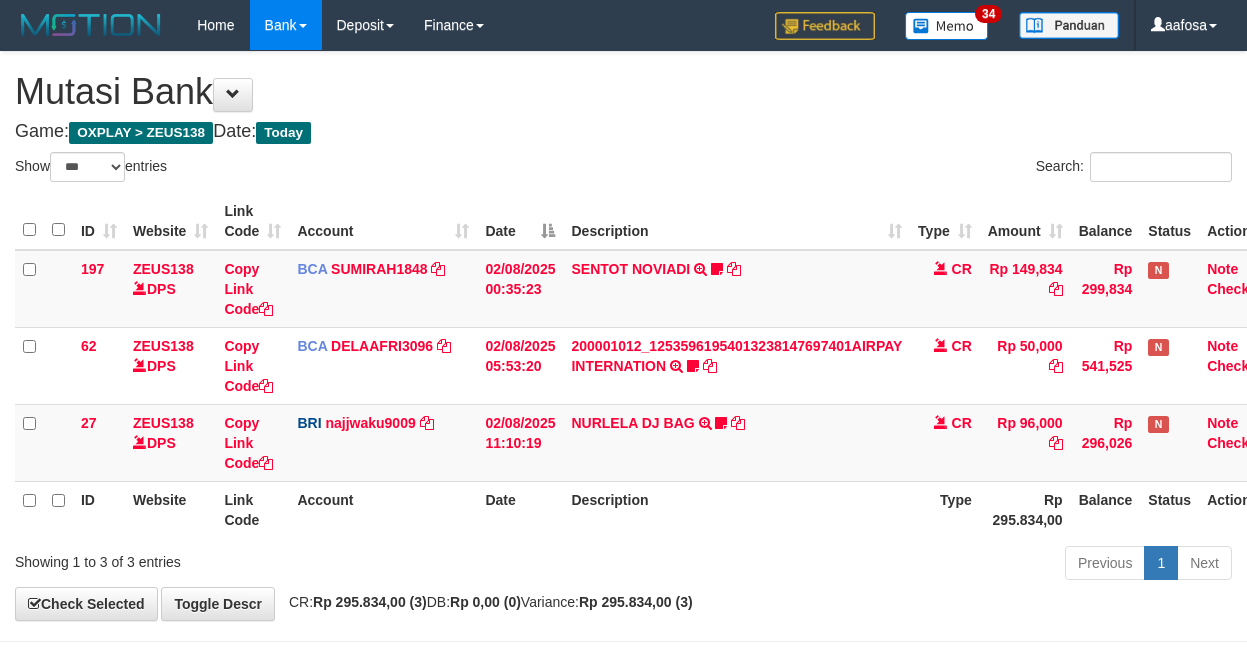 scroll, scrollTop: 81, scrollLeft: 0, axis: vertical 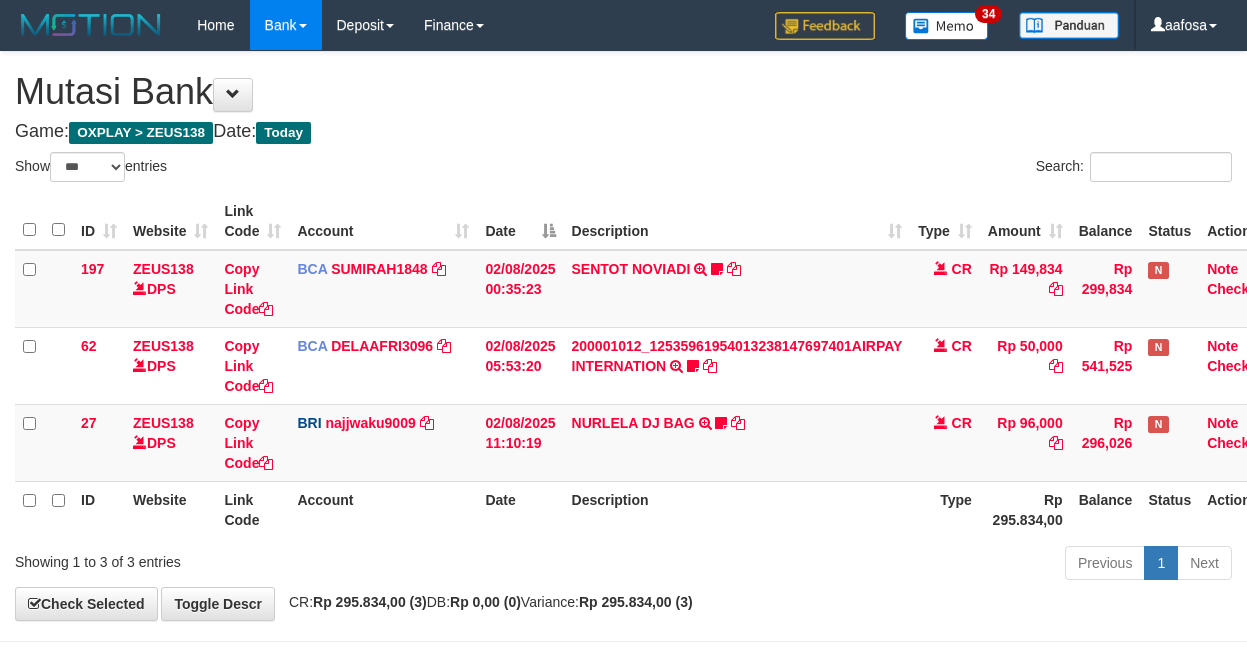 select on "***" 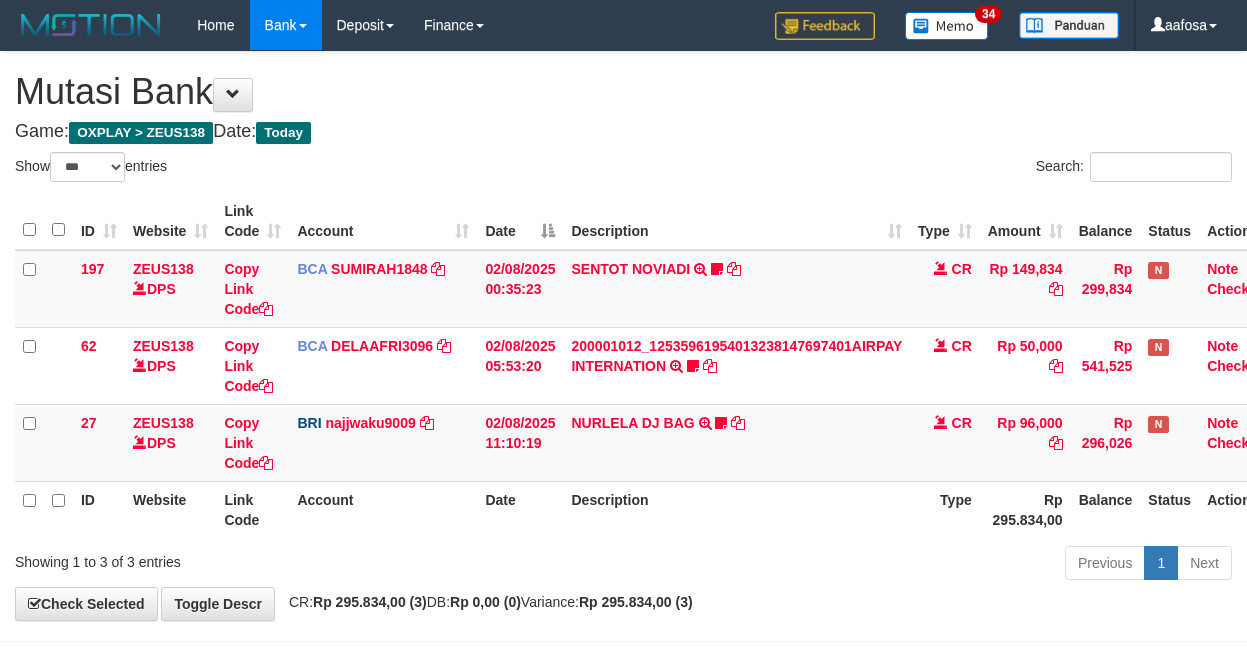scroll, scrollTop: 81, scrollLeft: 0, axis: vertical 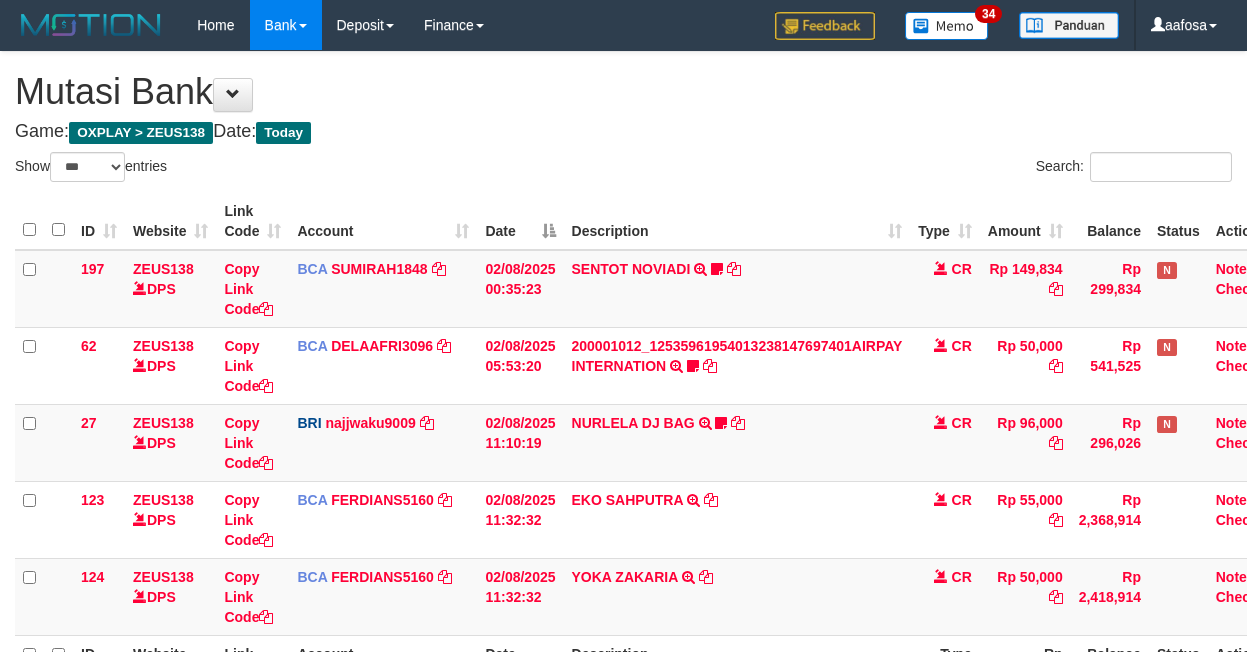 select on "***" 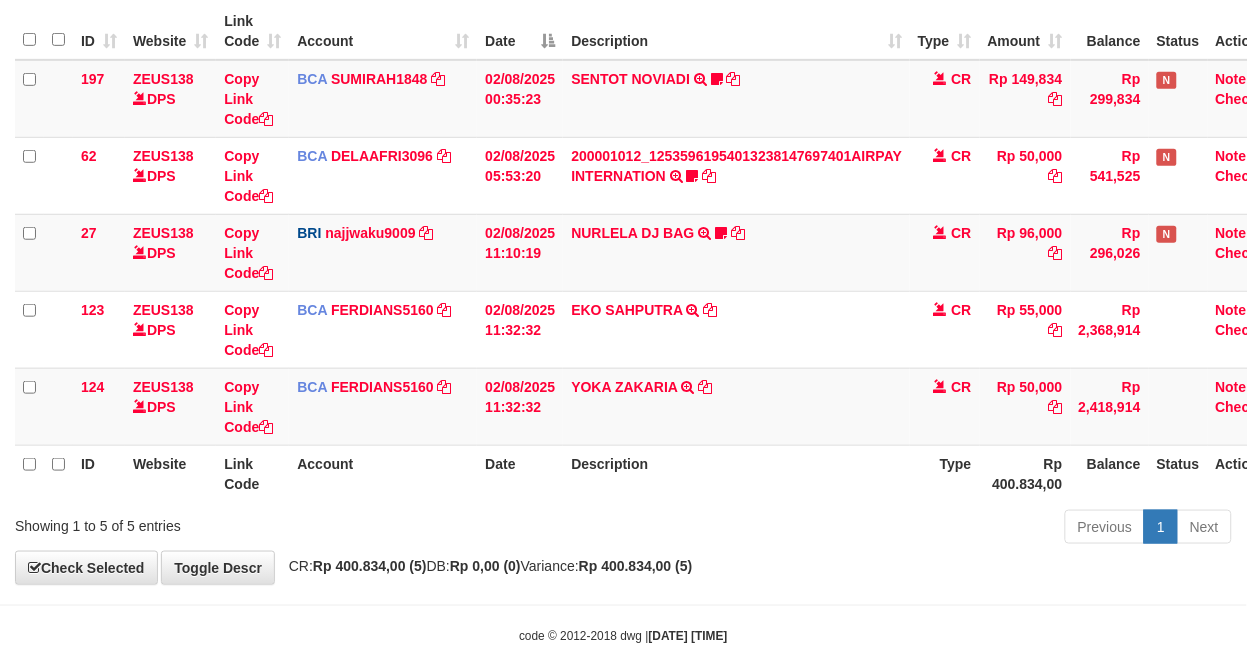 click on "[FIRST] [LAST]         TRSF E-BANKING CR 0208/FTSCY/WS95031
55000.00[FIRST] [LAST]" at bounding box center (736, 329) 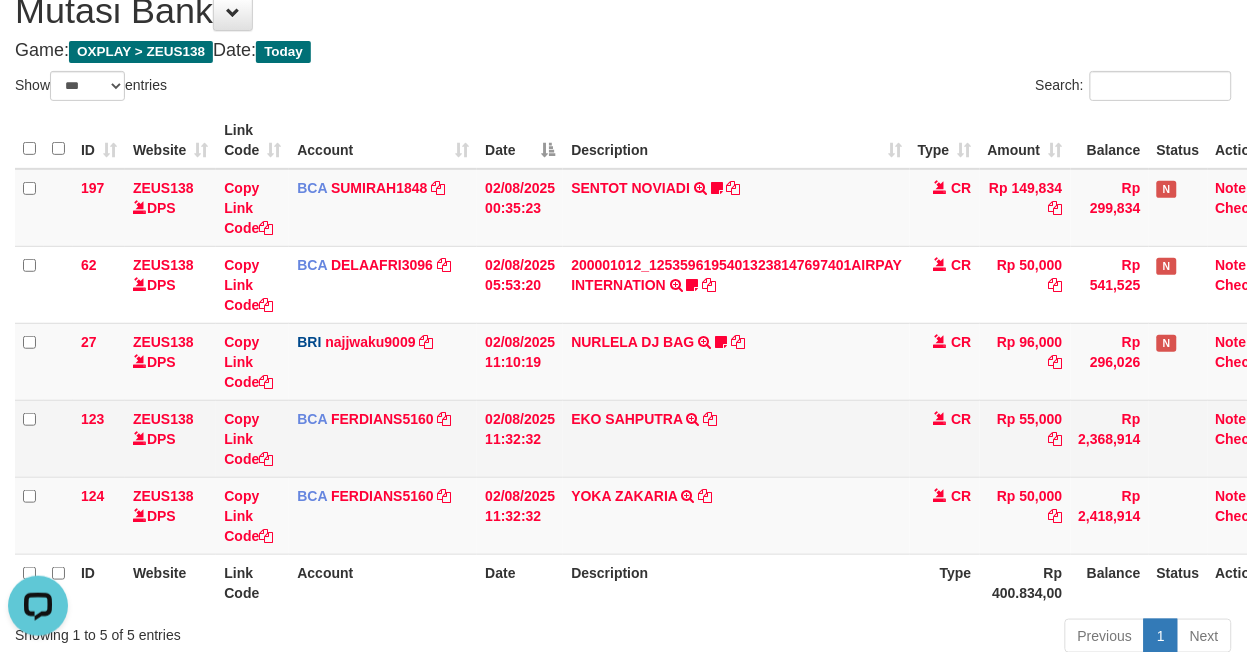 scroll, scrollTop: 0, scrollLeft: 0, axis: both 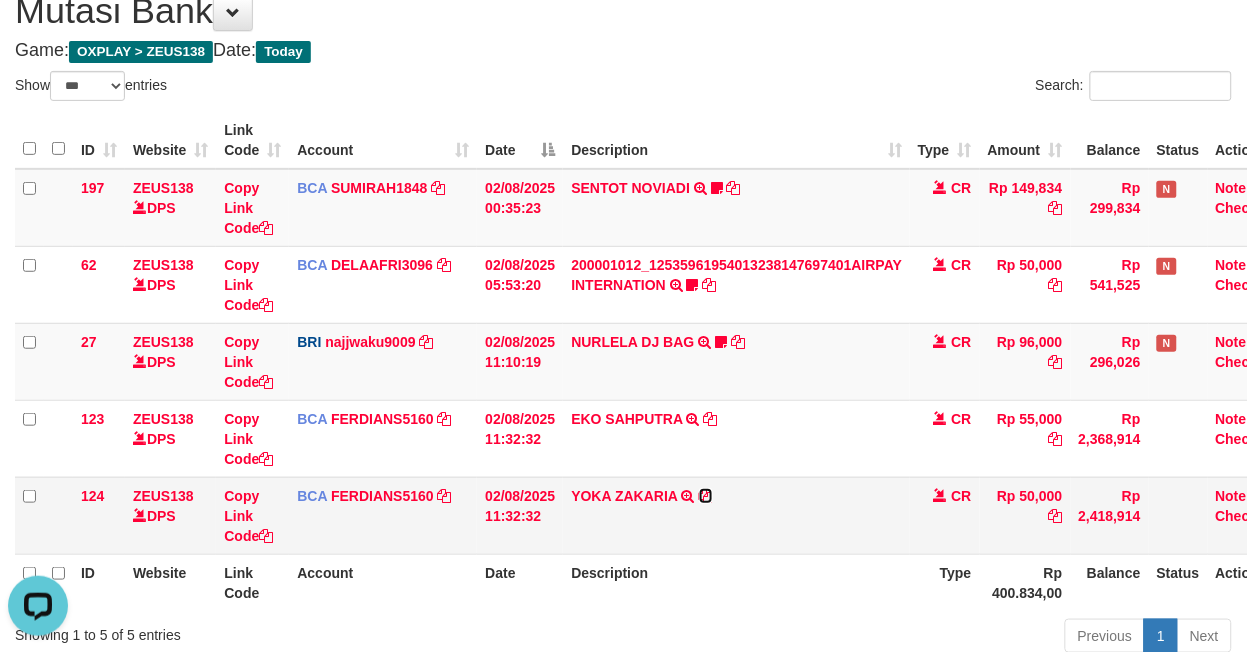 click at bounding box center [706, 496] 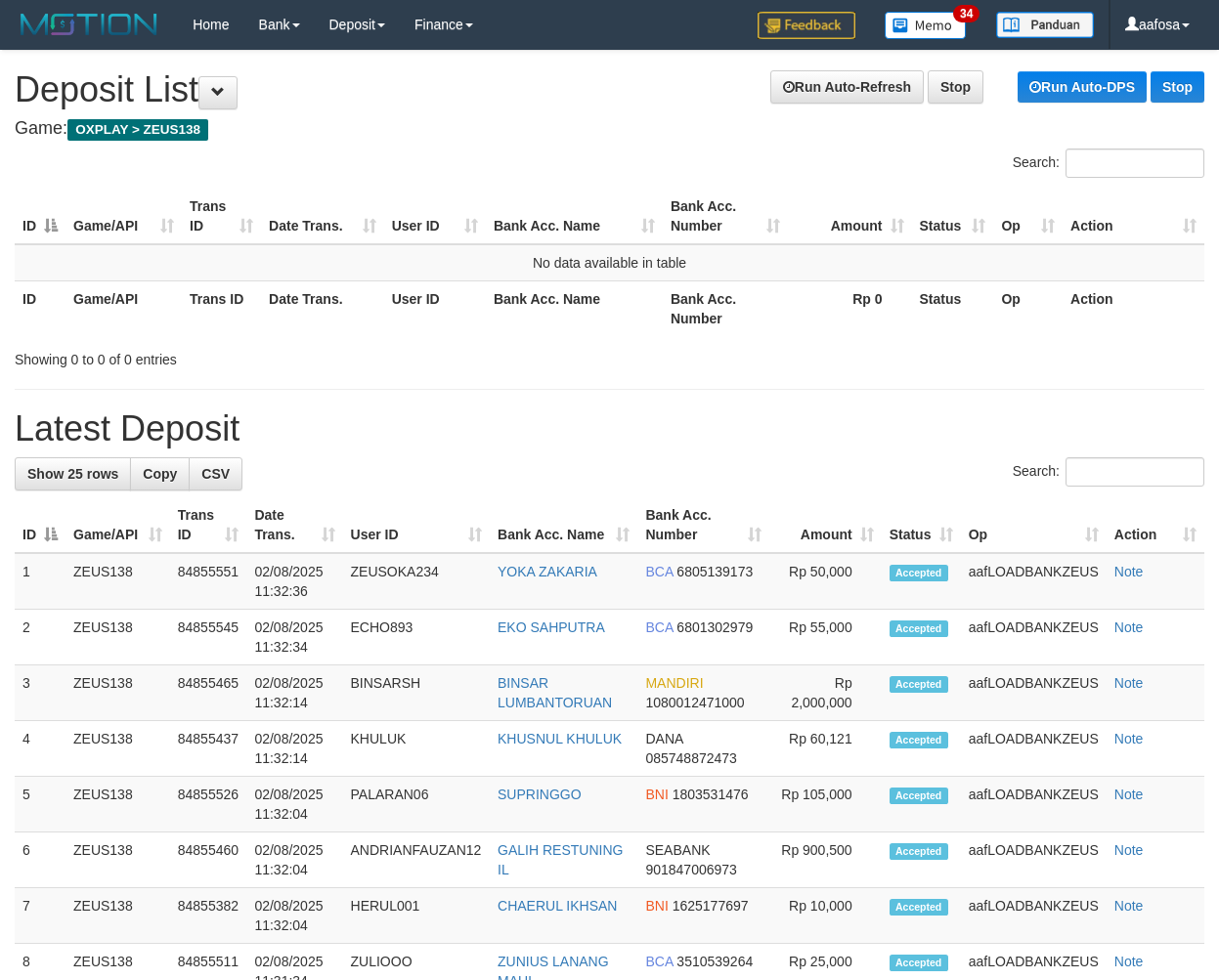 scroll, scrollTop: 0, scrollLeft: 0, axis: both 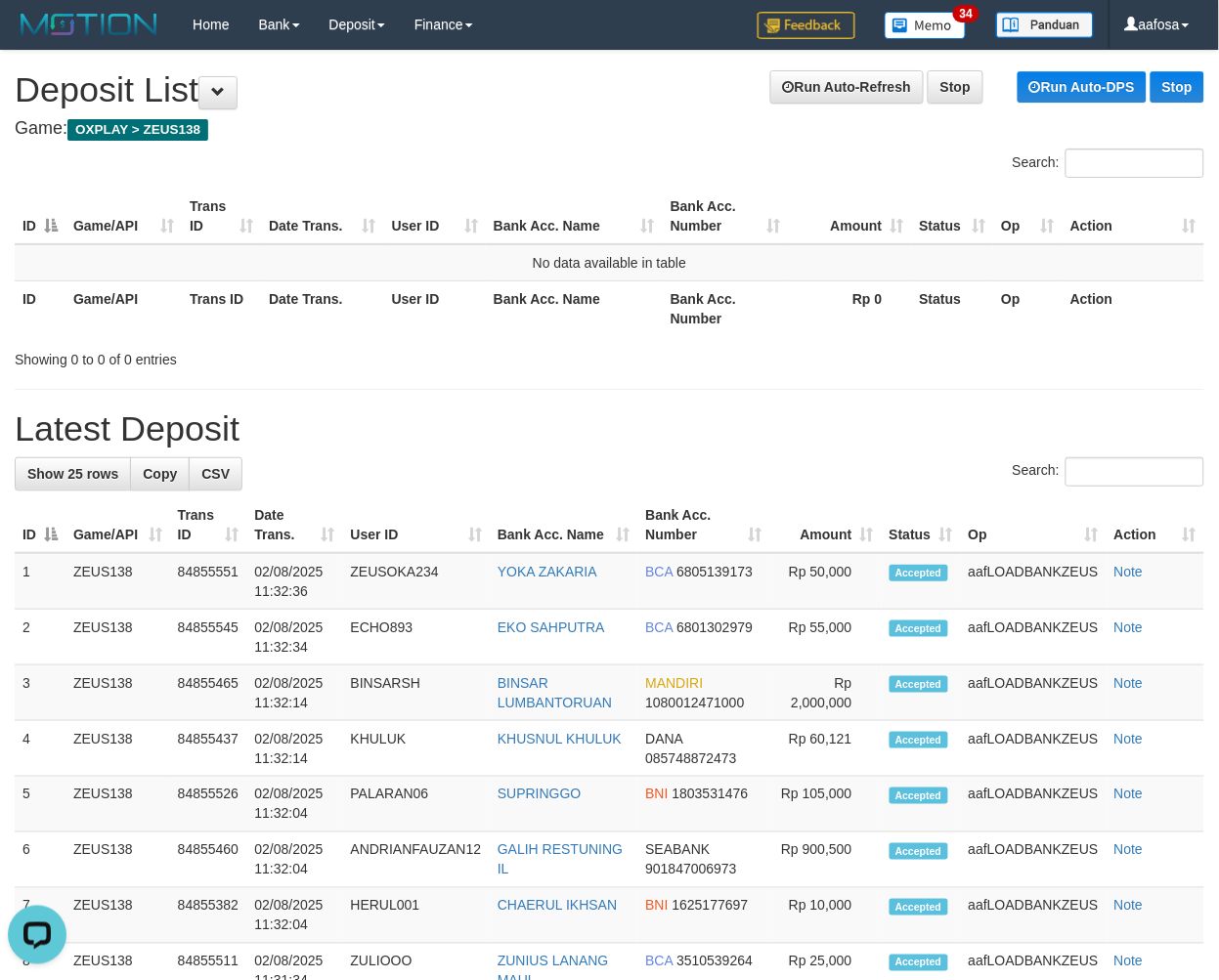 click on "Showing 0 to 0 of 0 entries" at bounding box center (609, 356) 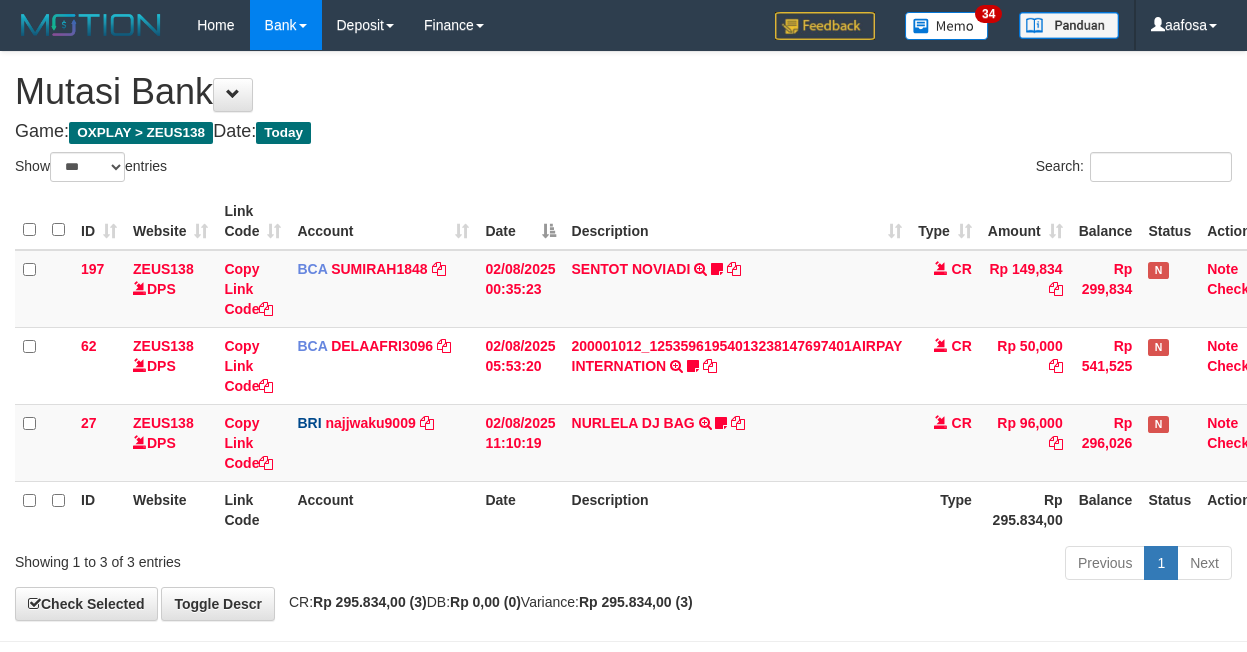 select on "***" 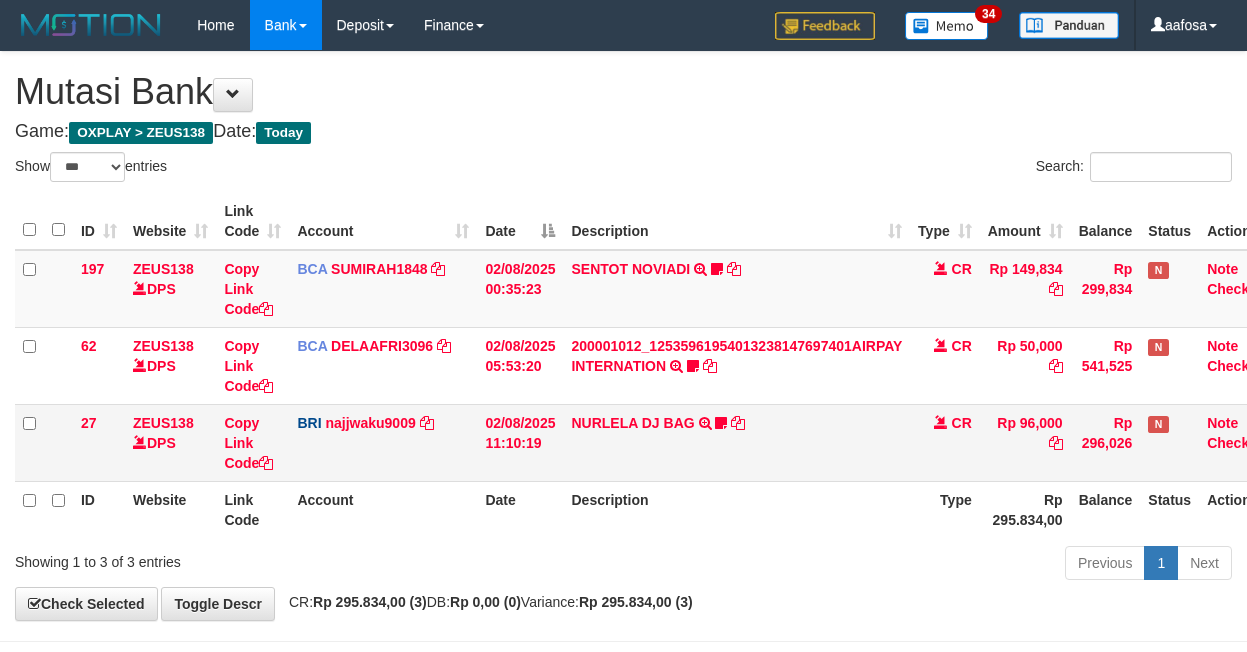 scroll, scrollTop: 81, scrollLeft: 0, axis: vertical 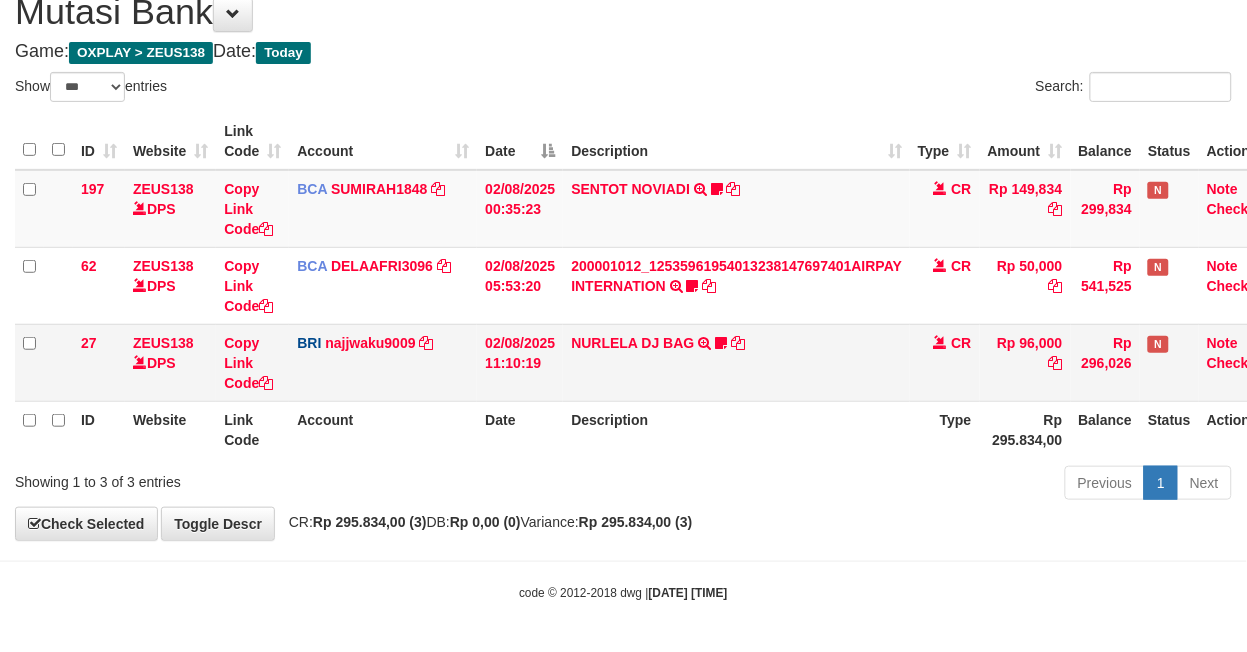 click on "NURLELA DJ BAG            TRANSFER NBMB NURLELA DJ BAG TO SITI KURNIA NINGSIH    Zengkus12" at bounding box center [736, 362] 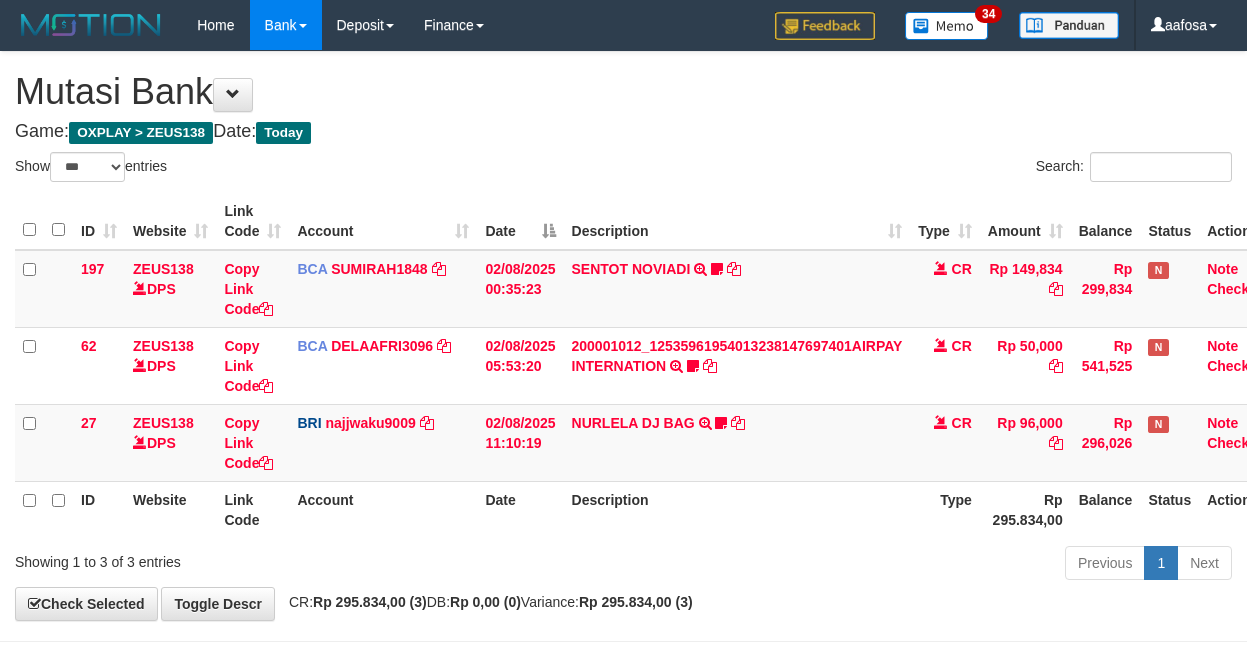 select on "***" 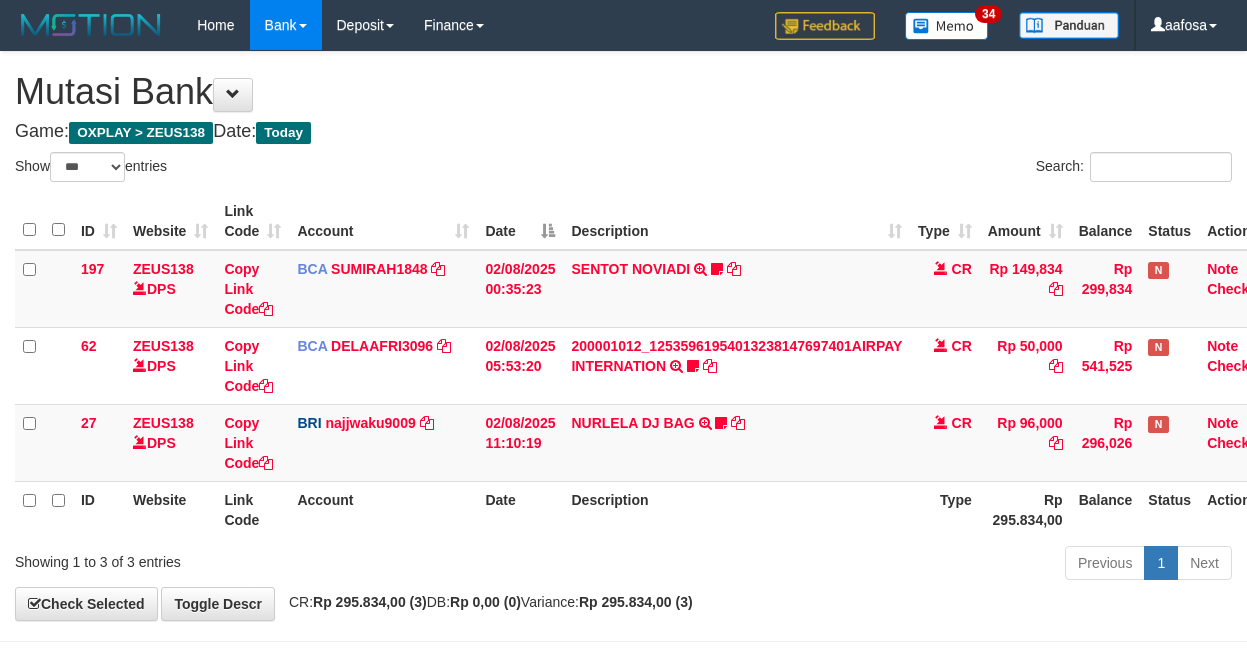 scroll, scrollTop: 81, scrollLeft: 0, axis: vertical 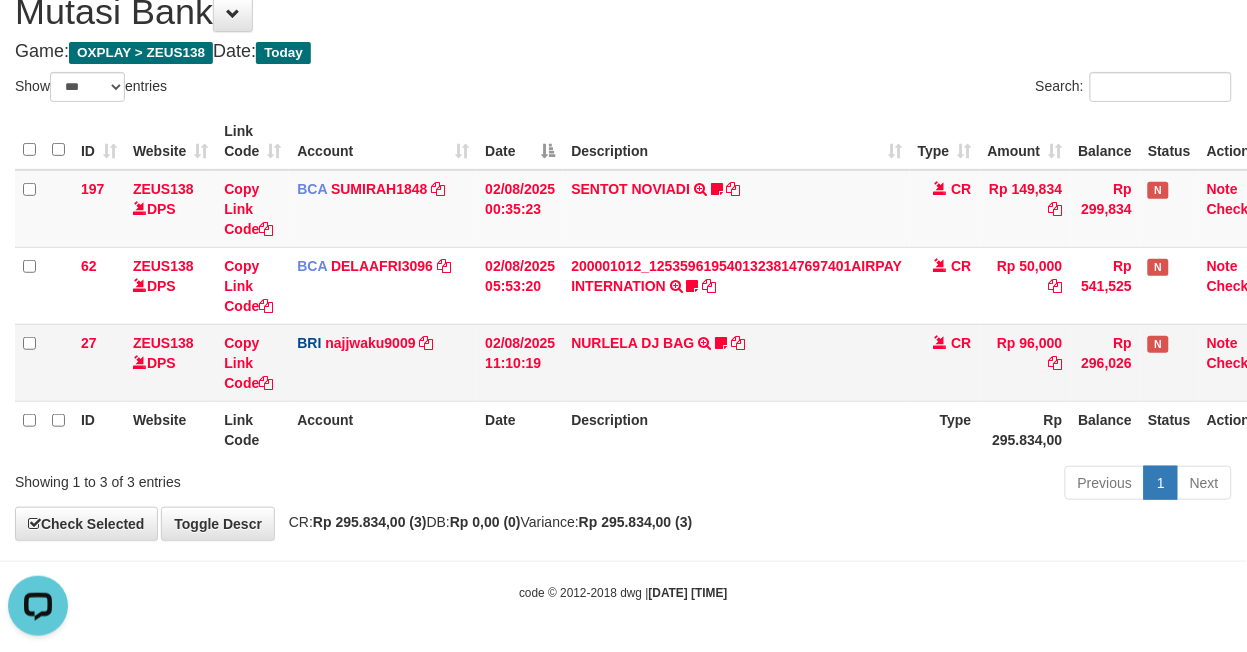 click on "NURLELA DJ BAG            TRANSFER NBMB NURLELA DJ BAG TO SITI KURNIA NINGSIH    Zengkus12" at bounding box center (736, 362) 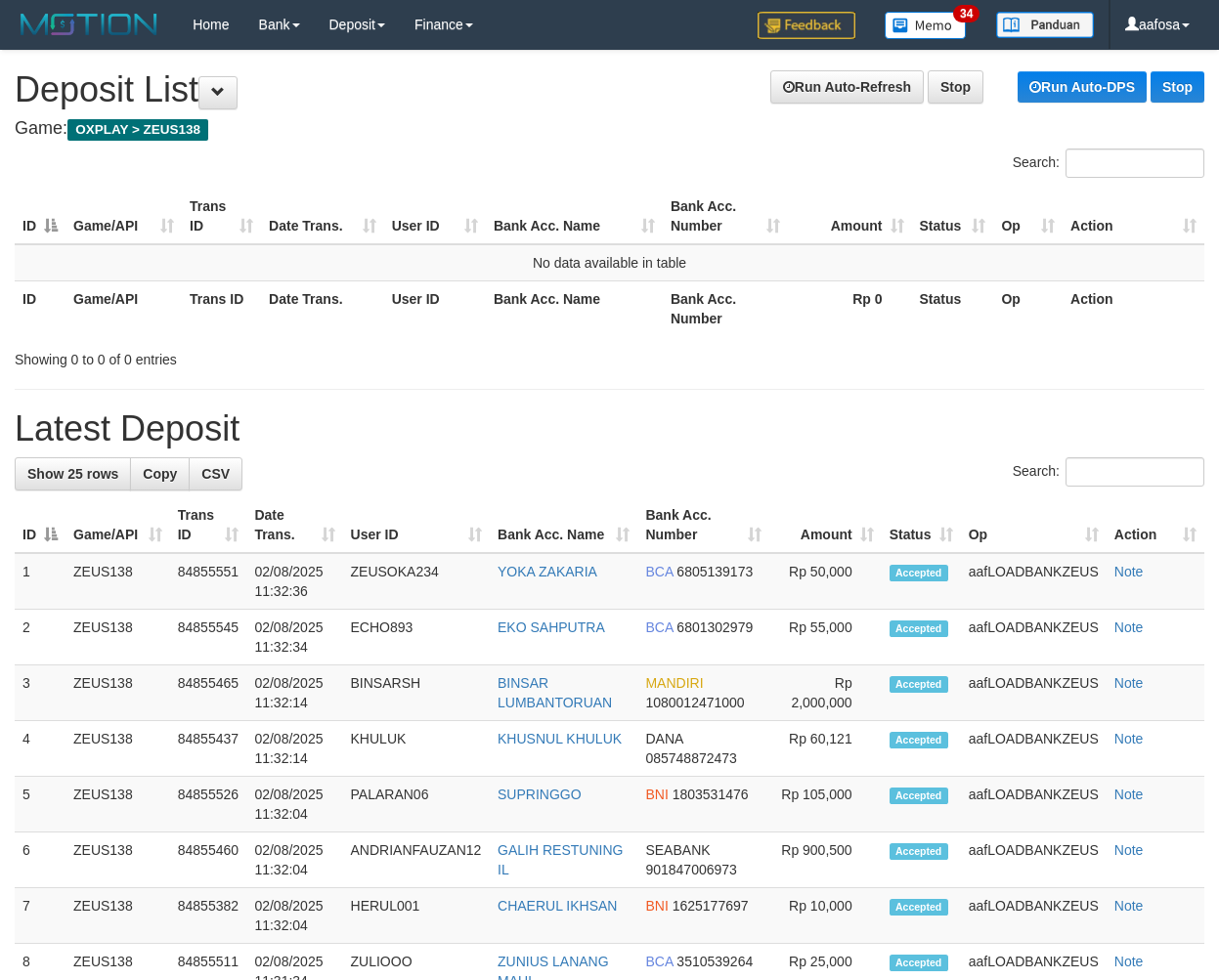 scroll, scrollTop: 0, scrollLeft: 0, axis: both 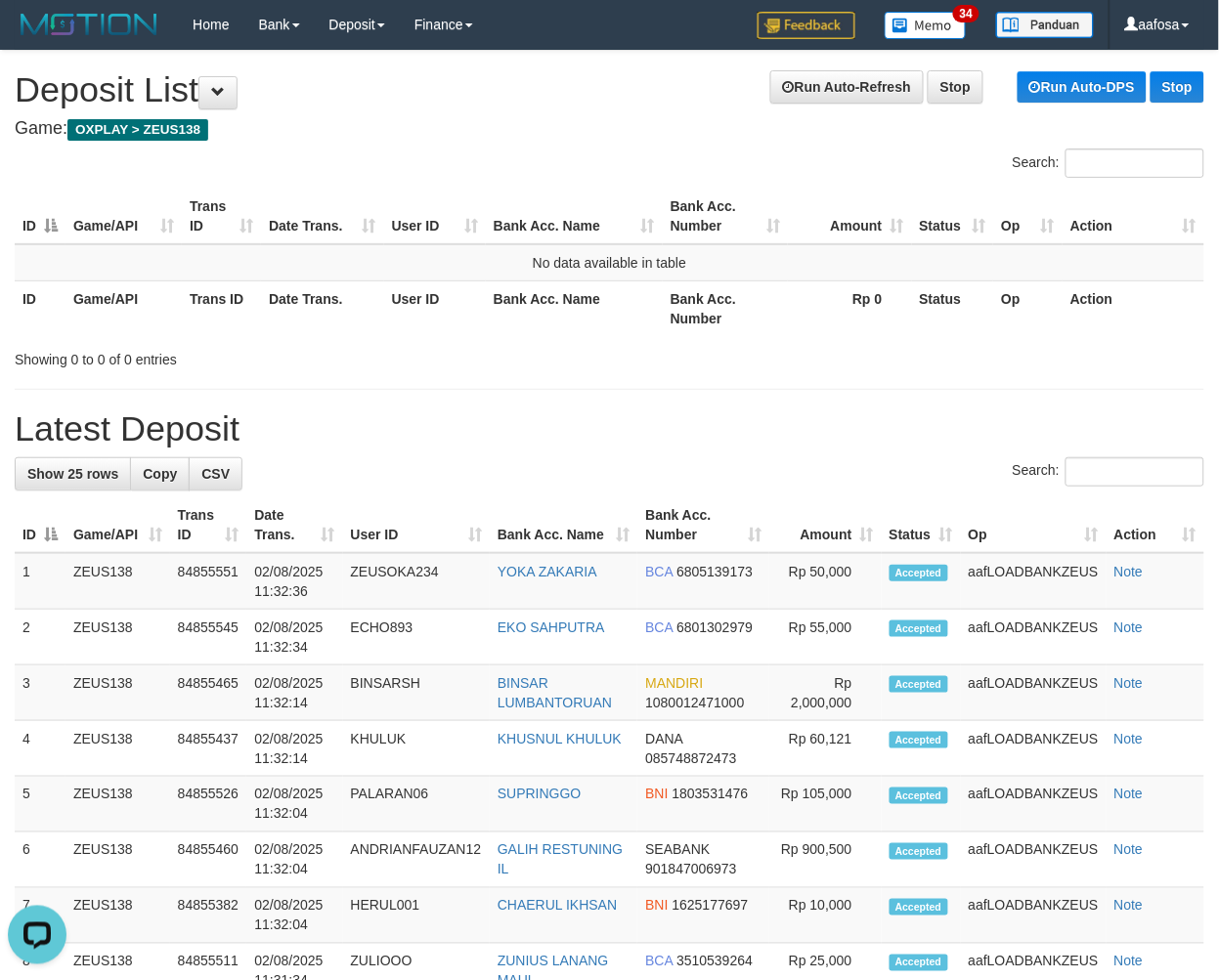 drag, startPoint x: 616, startPoint y: 135, endPoint x: 438, endPoint y: 215, distance: 195.15122 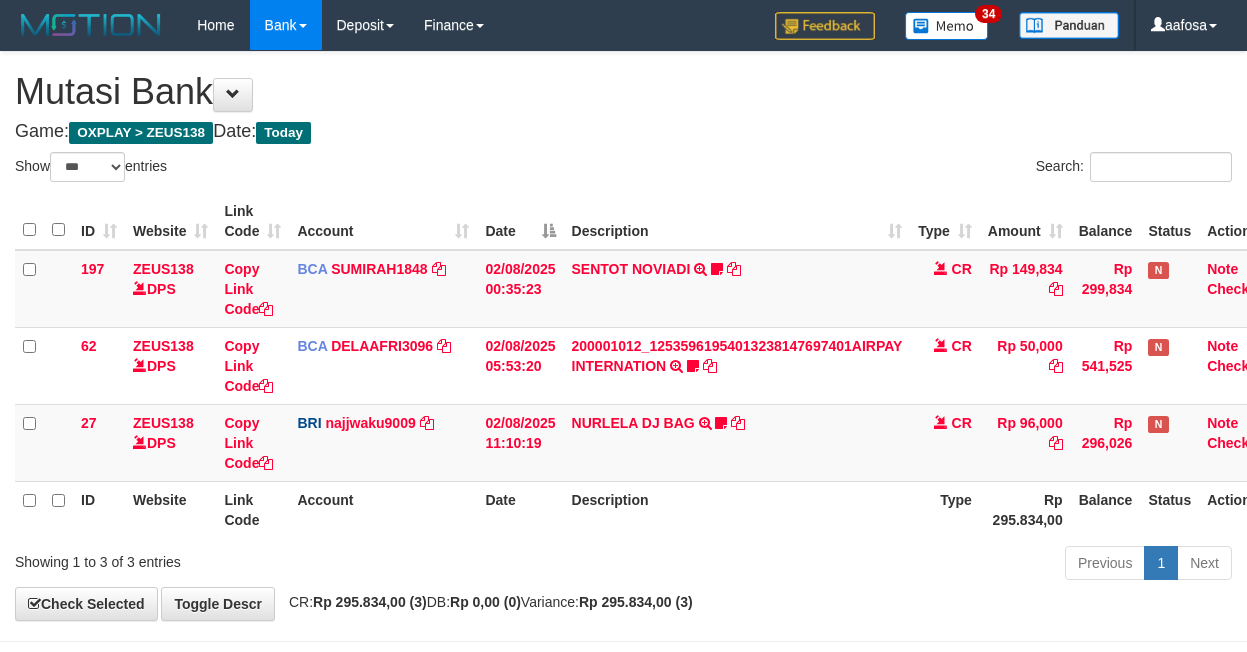 select on "***" 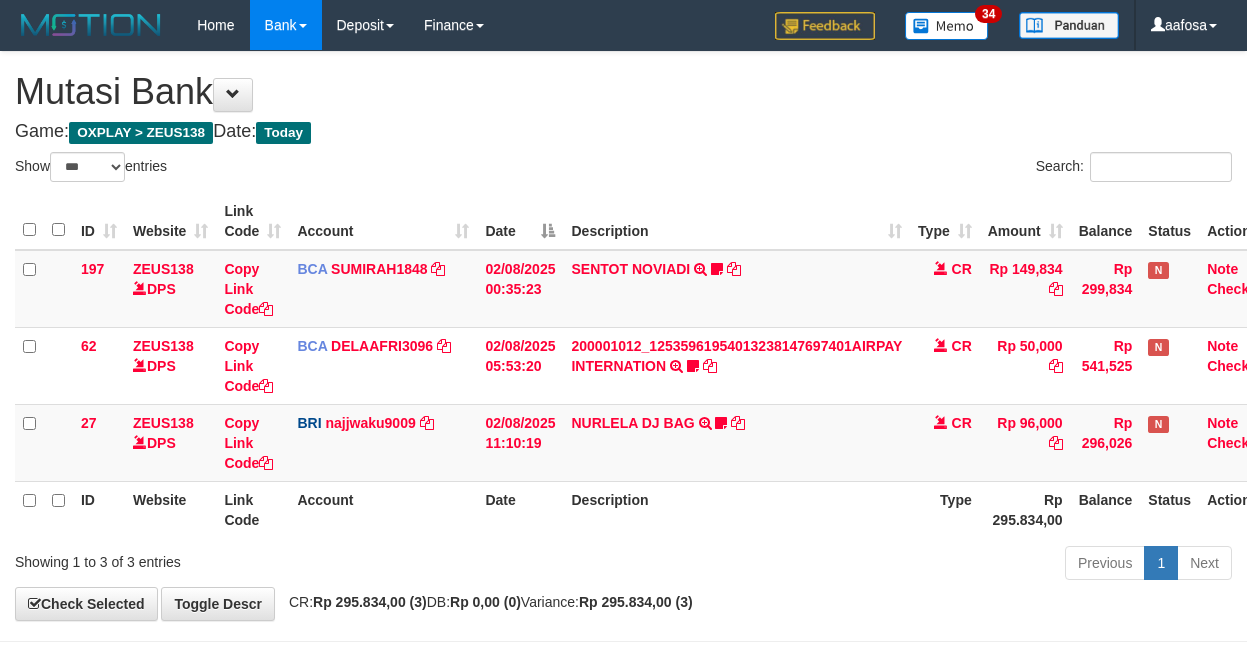 scroll, scrollTop: 81, scrollLeft: 0, axis: vertical 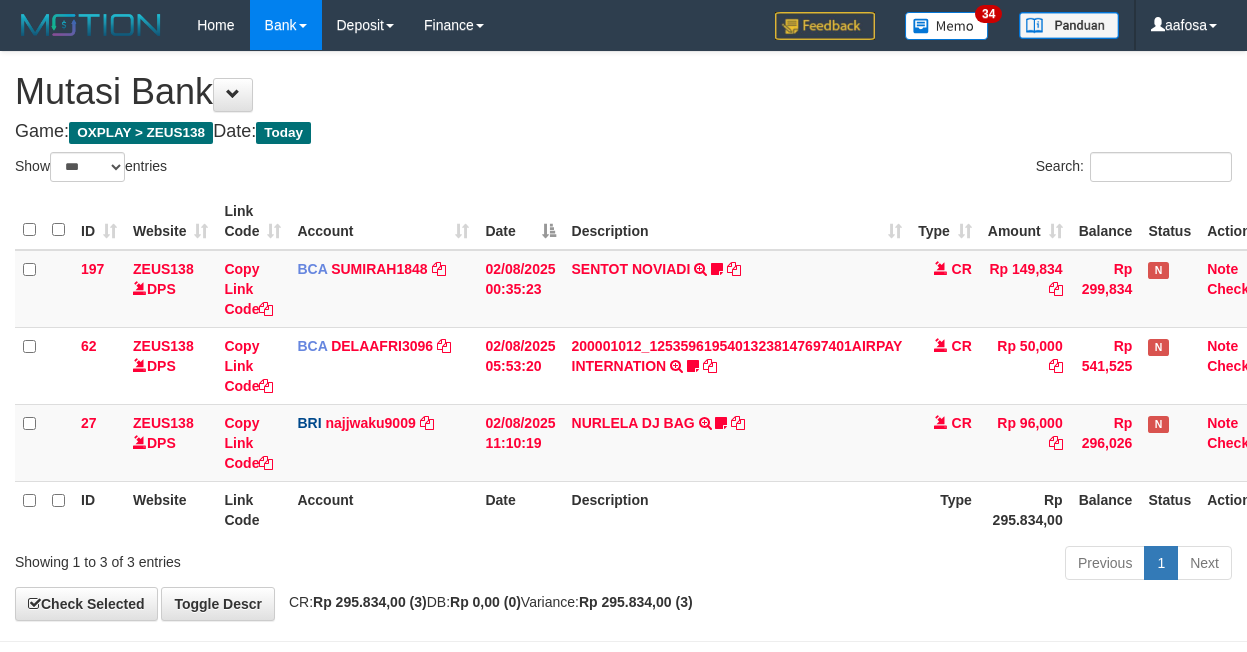 select on "***" 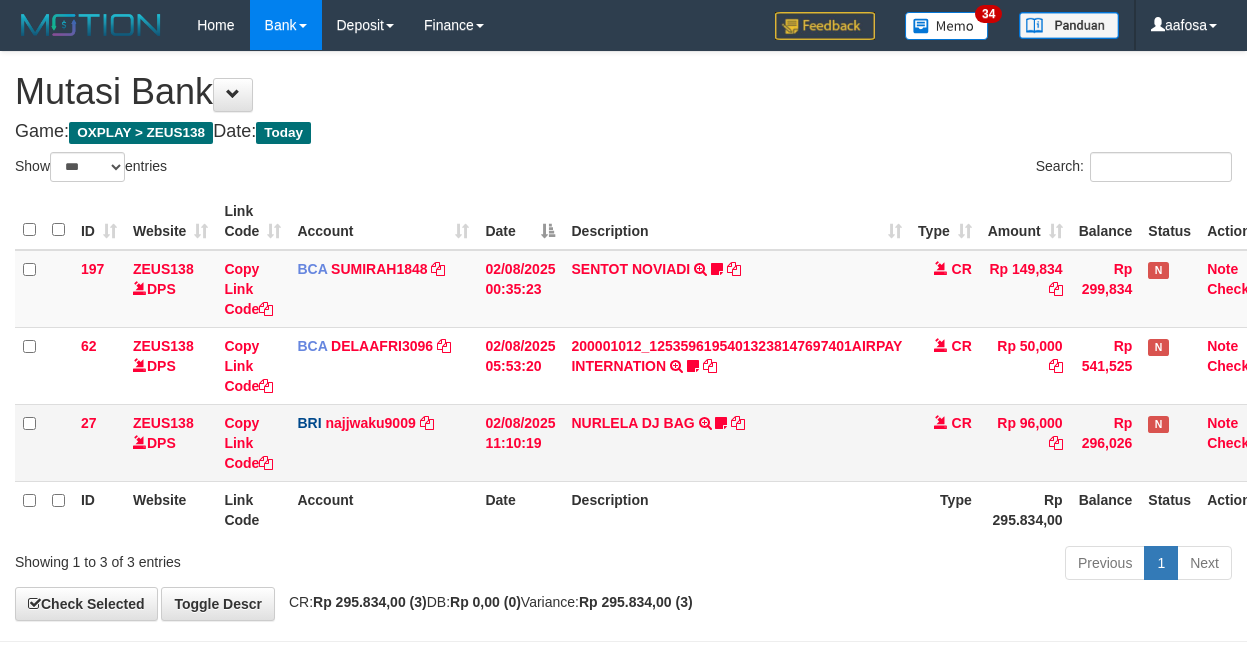 scroll, scrollTop: 81, scrollLeft: 0, axis: vertical 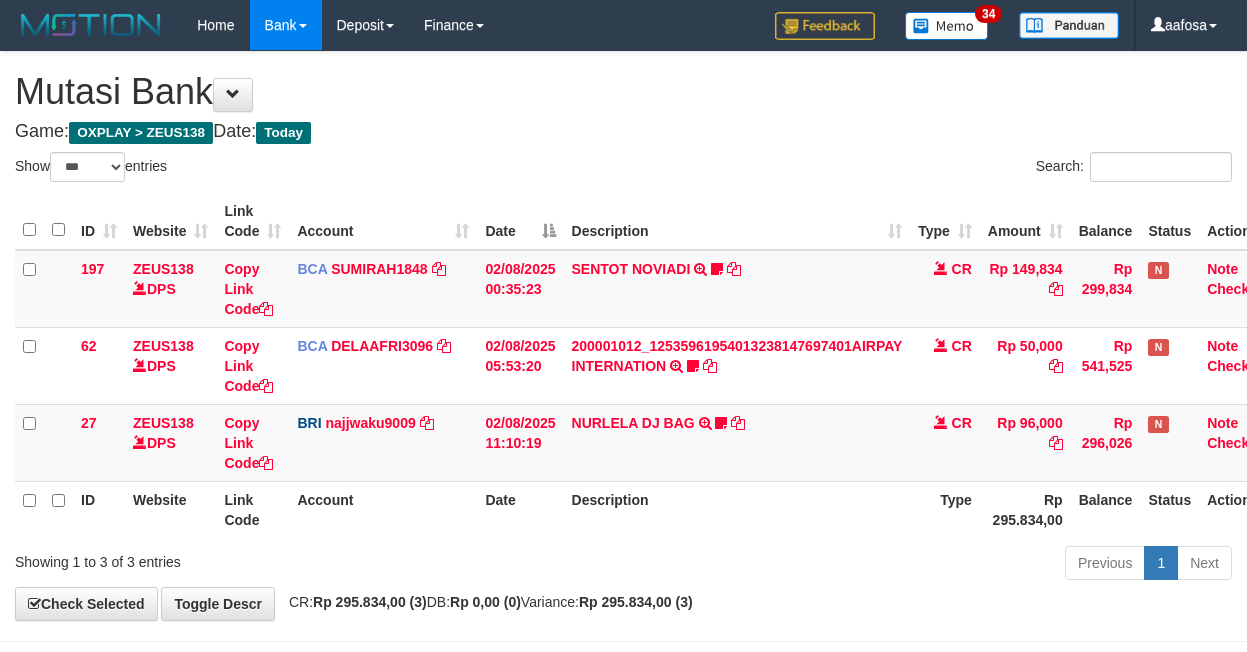 select on "***" 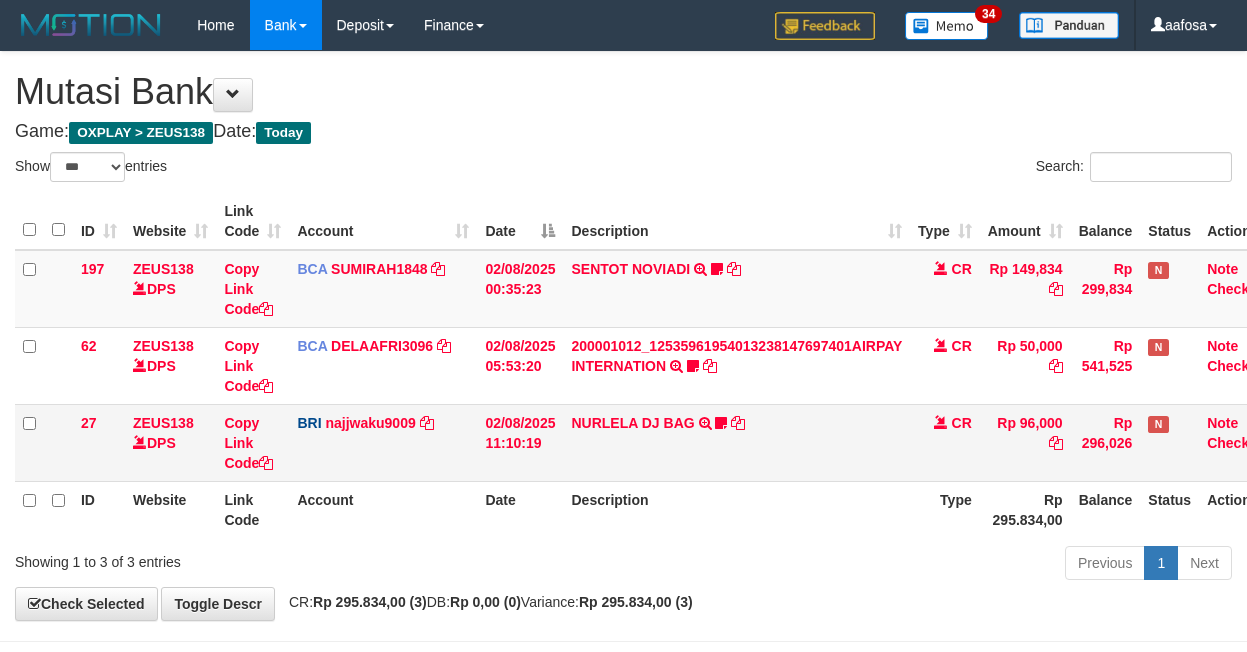 scroll, scrollTop: 81, scrollLeft: 0, axis: vertical 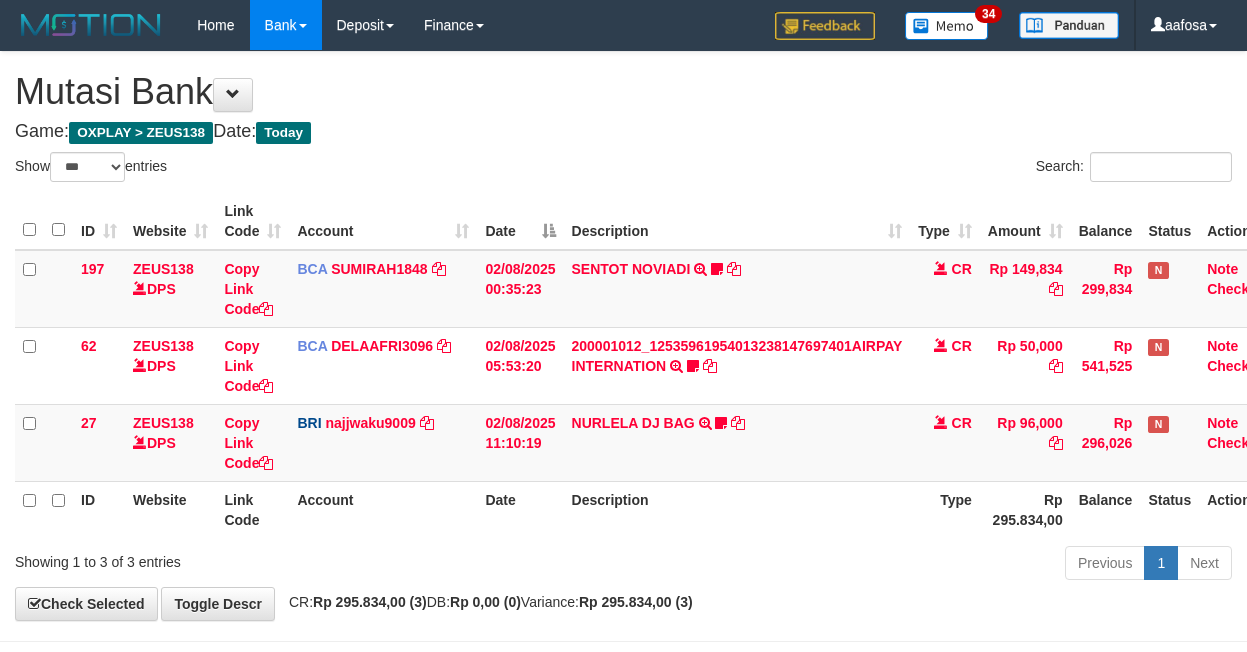 select on "***" 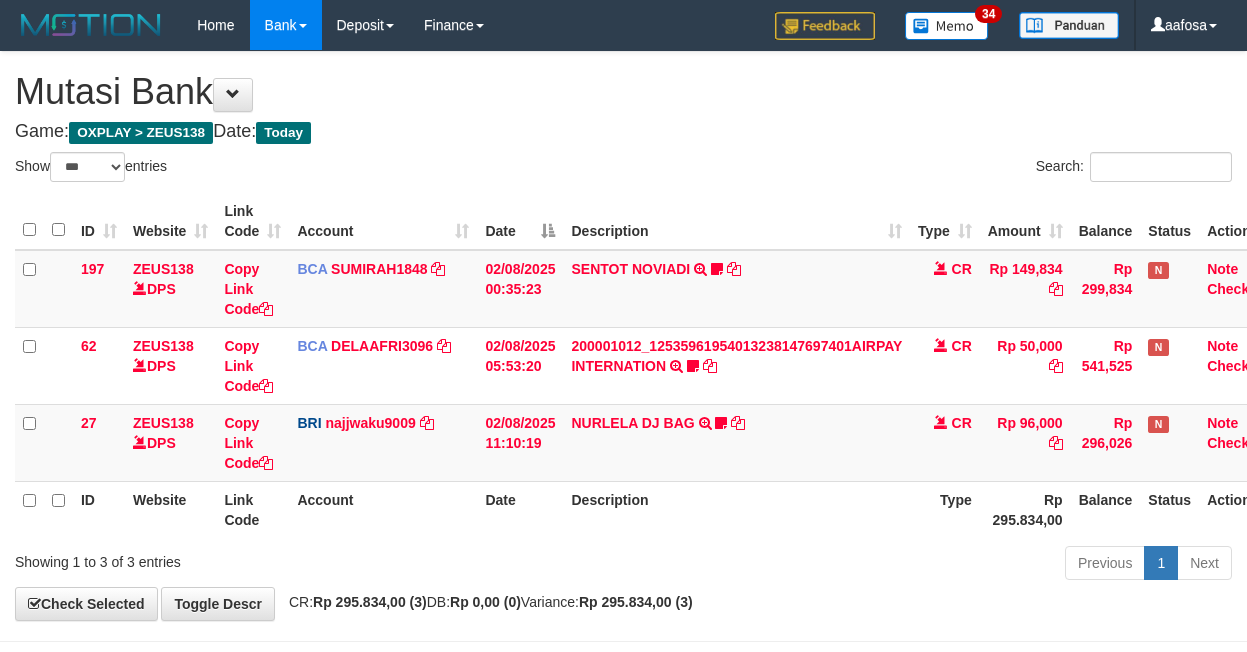 scroll, scrollTop: 81, scrollLeft: 0, axis: vertical 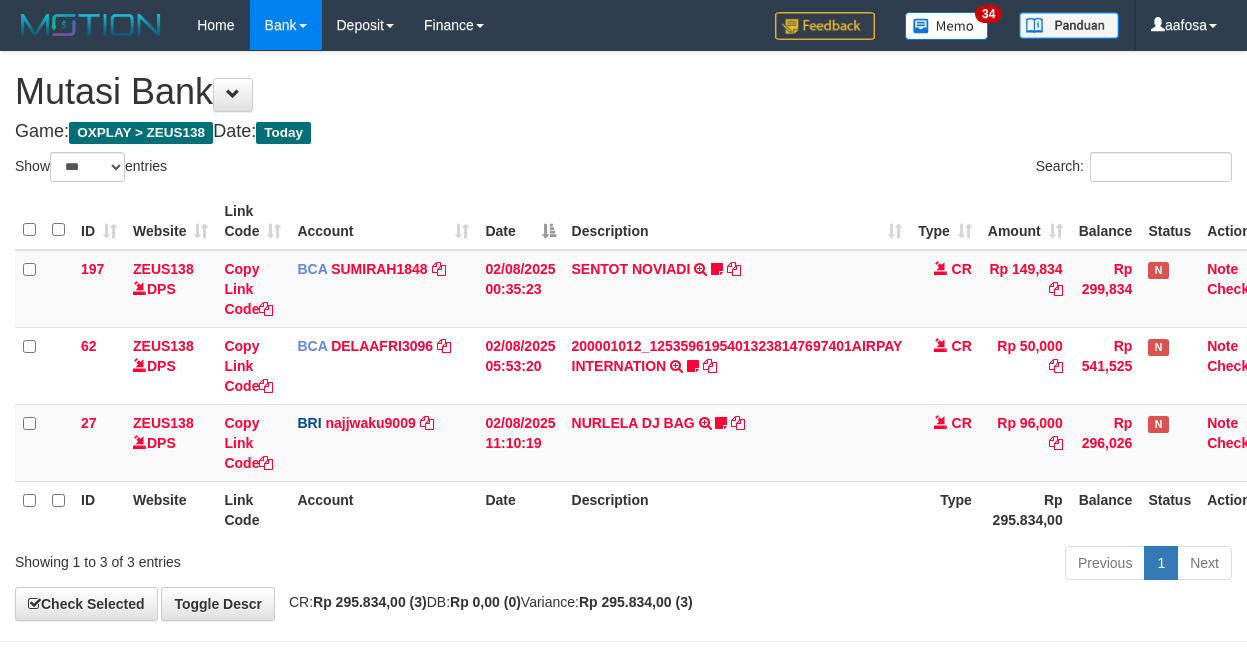 select on "***" 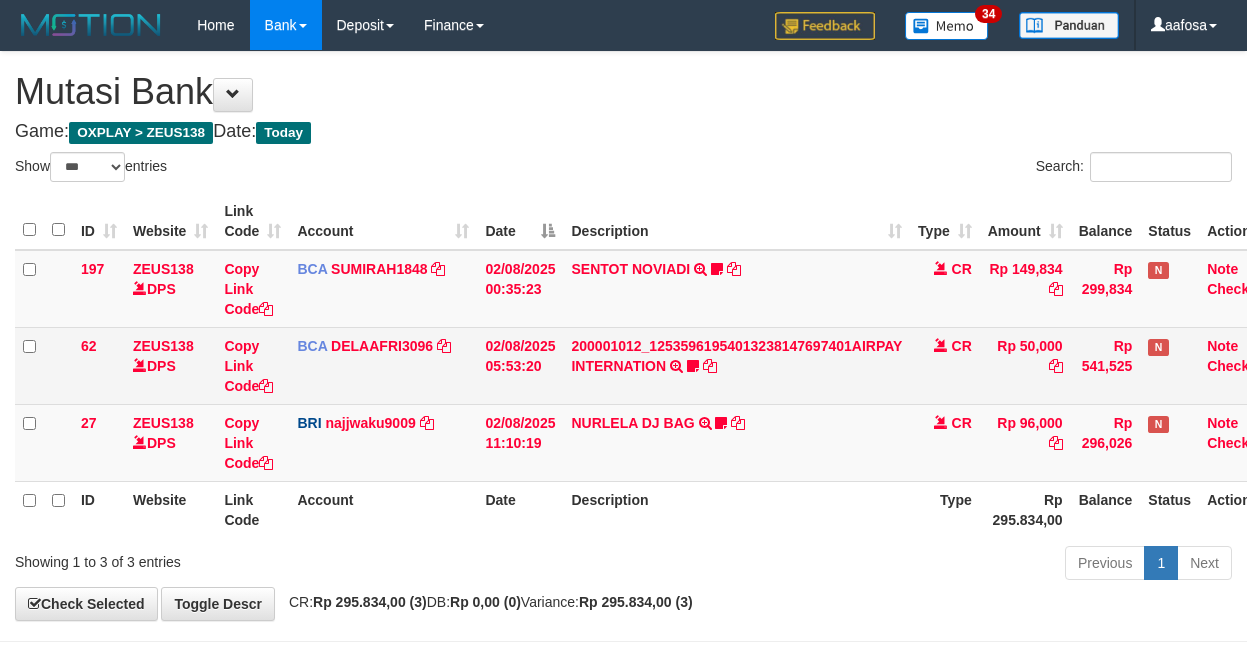 scroll, scrollTop: 81, scrollLeft: 0, axis: vertical 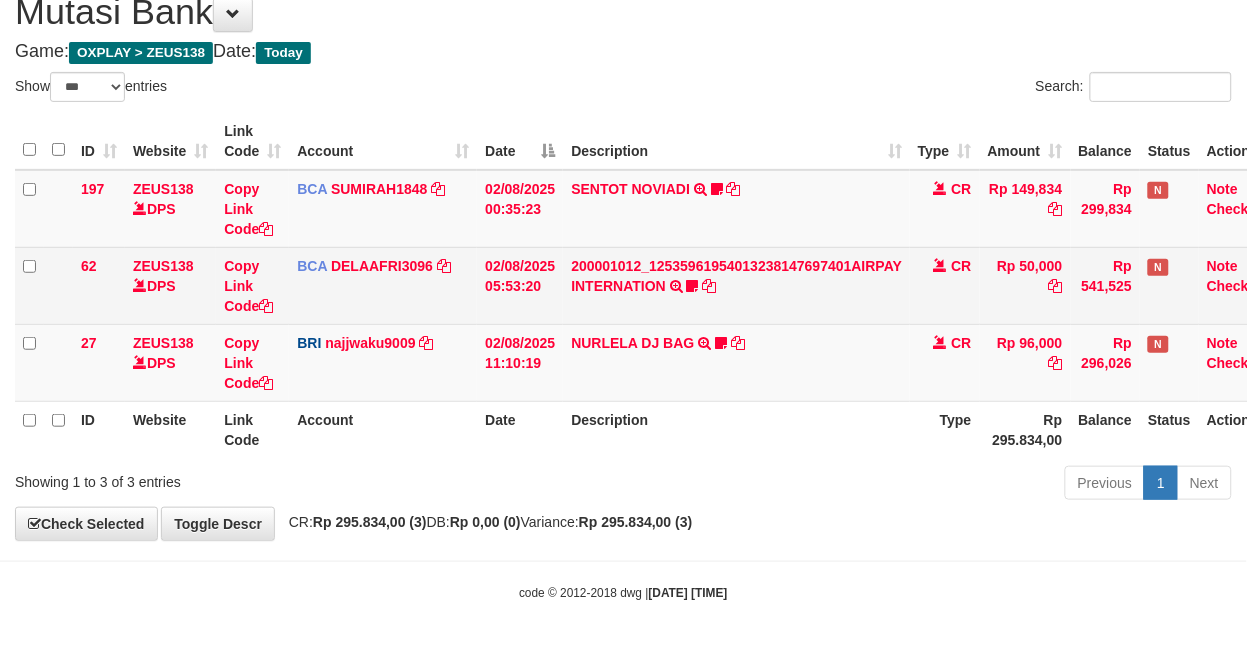 drag, startPoint x: 0, startPoint y: 0, endPoint x: 835, endPoint y: 313, distance: 891.7365 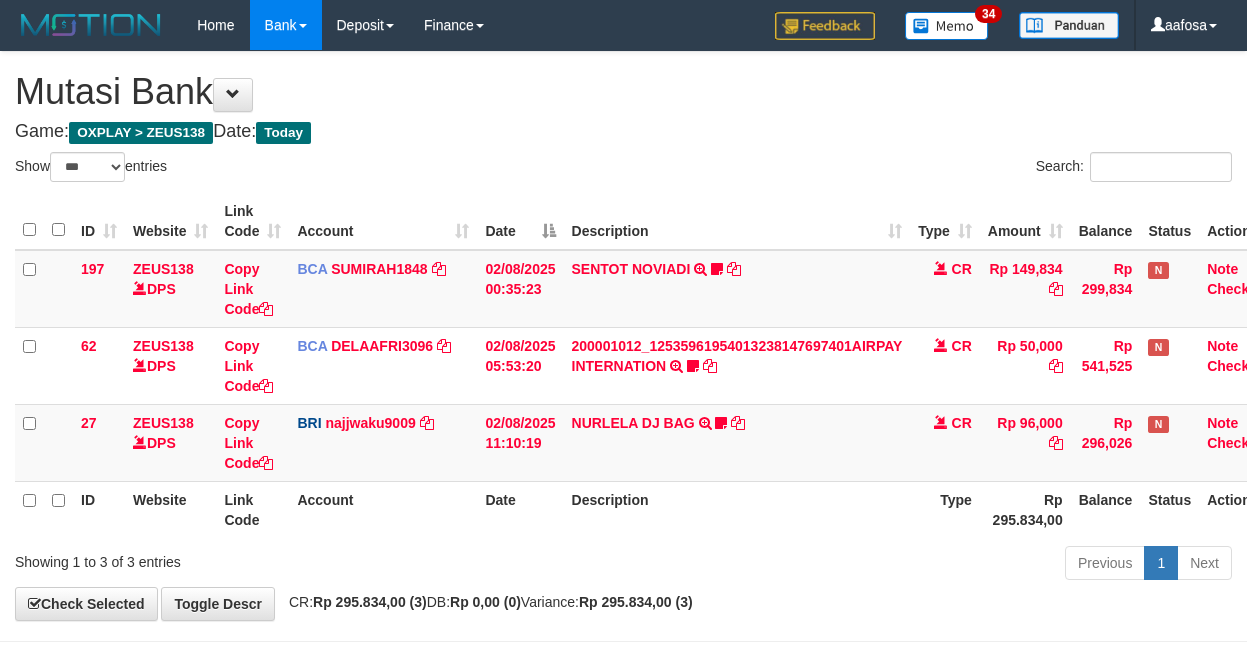 select on "***" 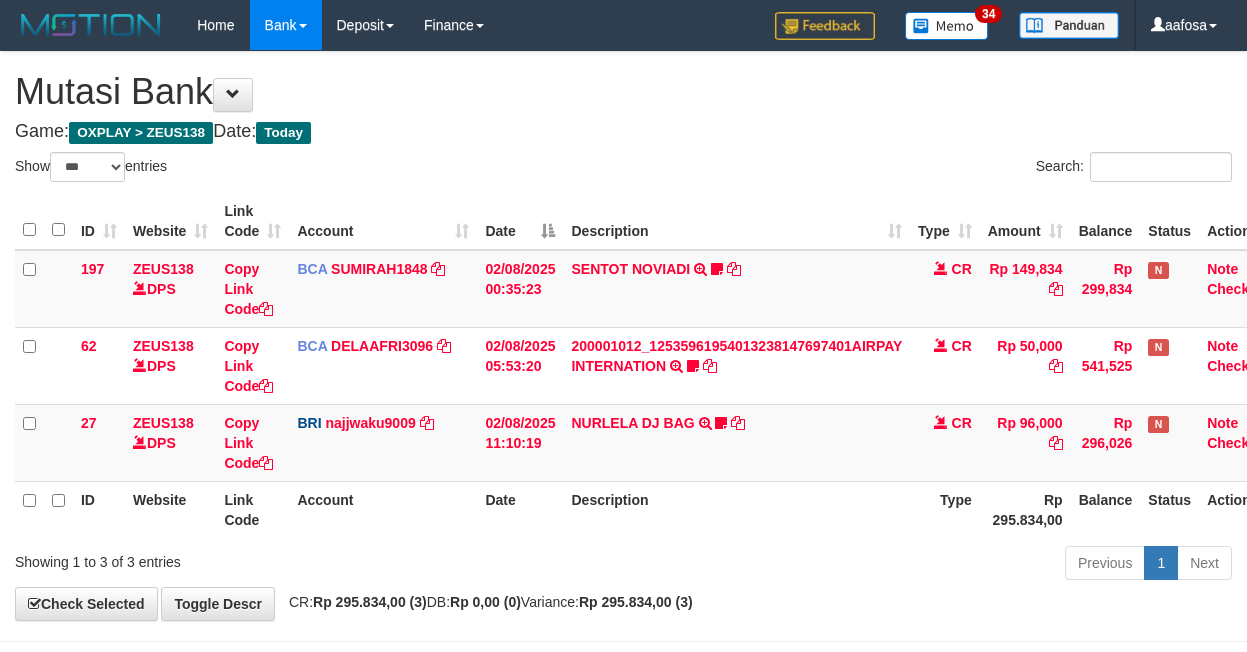 scroll, scrollTop: 81, scrollLeft: 0, axis: vertical 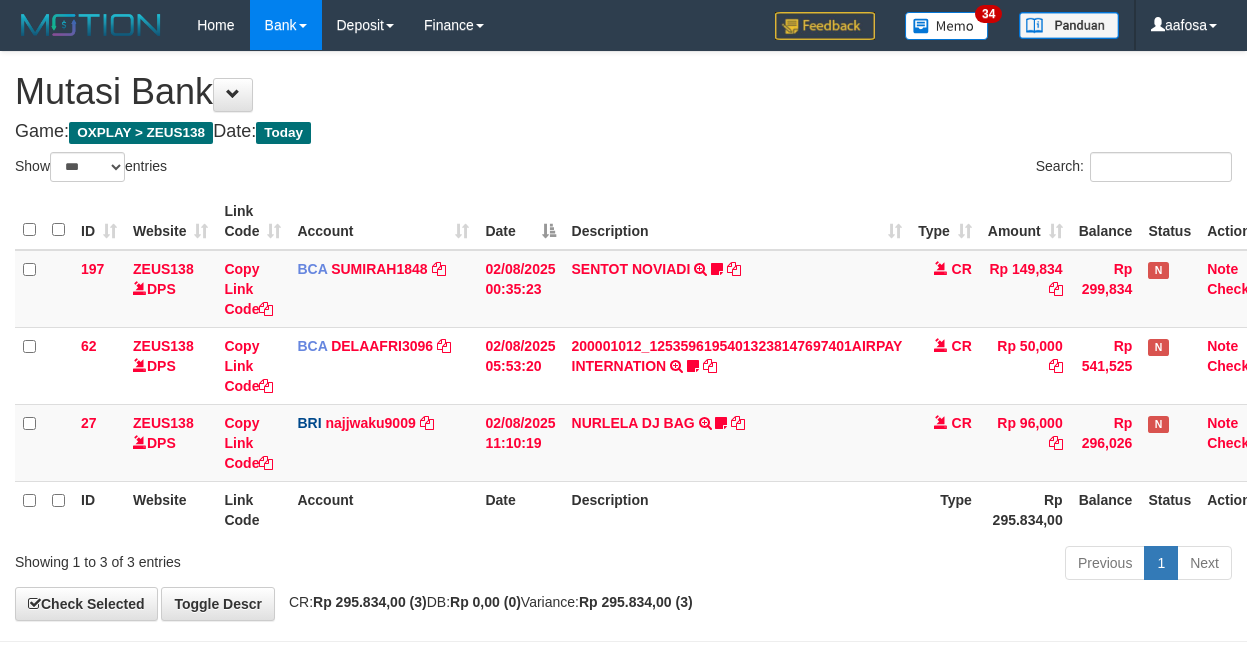select on "***" 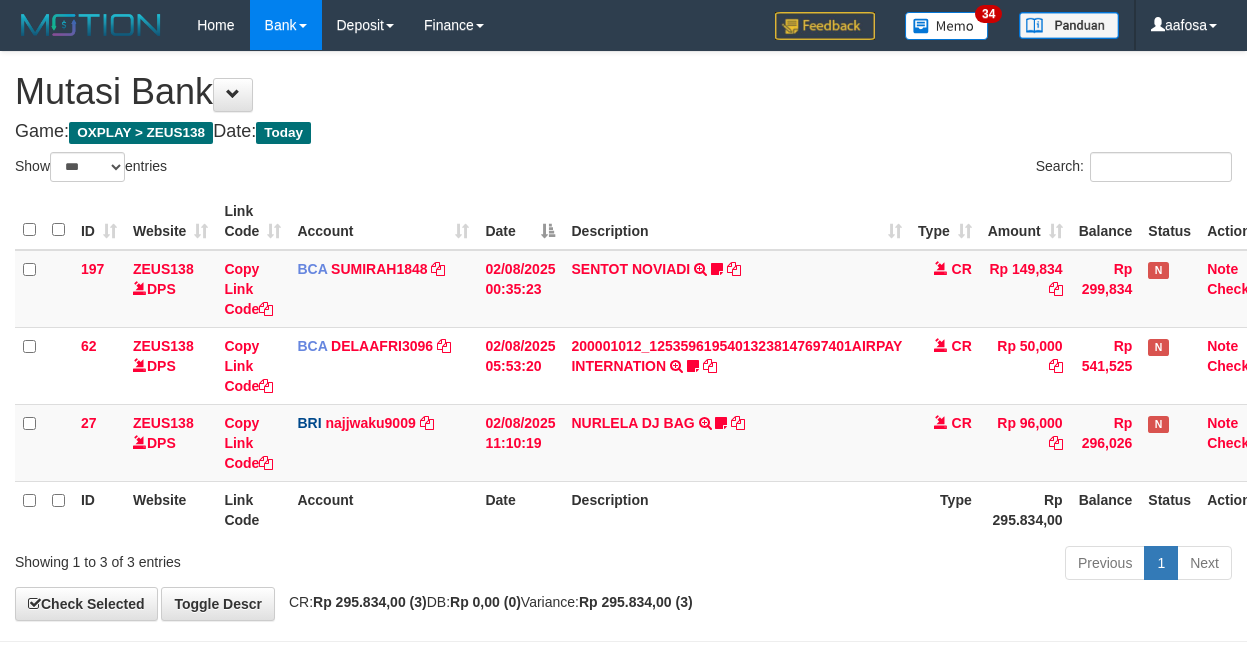 scroll, scrollTop: 81, scrollLeft: 0, axis: vertical 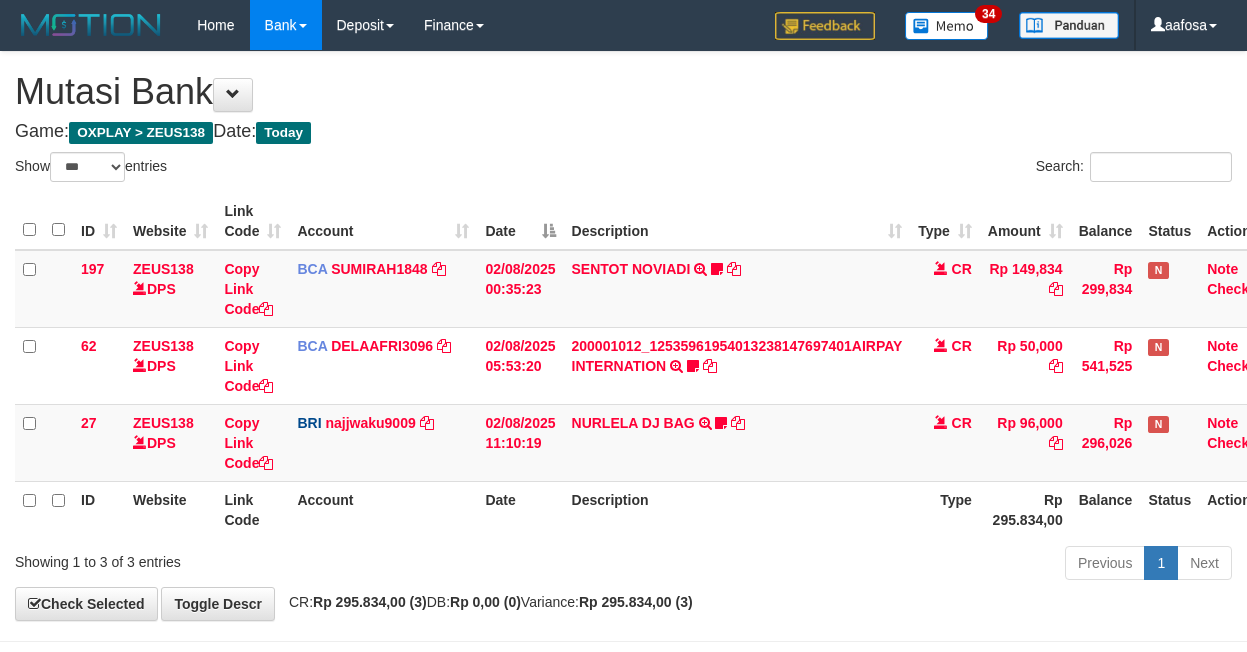 select on "***" 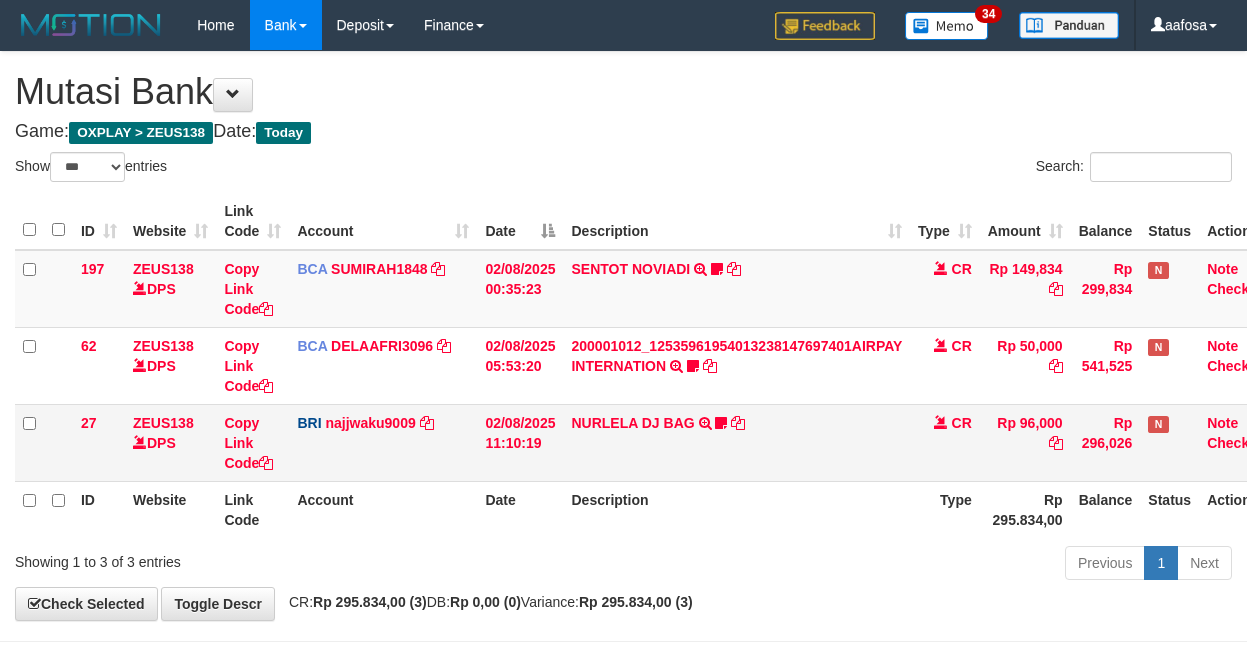 scroll, scrollTop: 81, scrollLeft: 0, axis: vertical 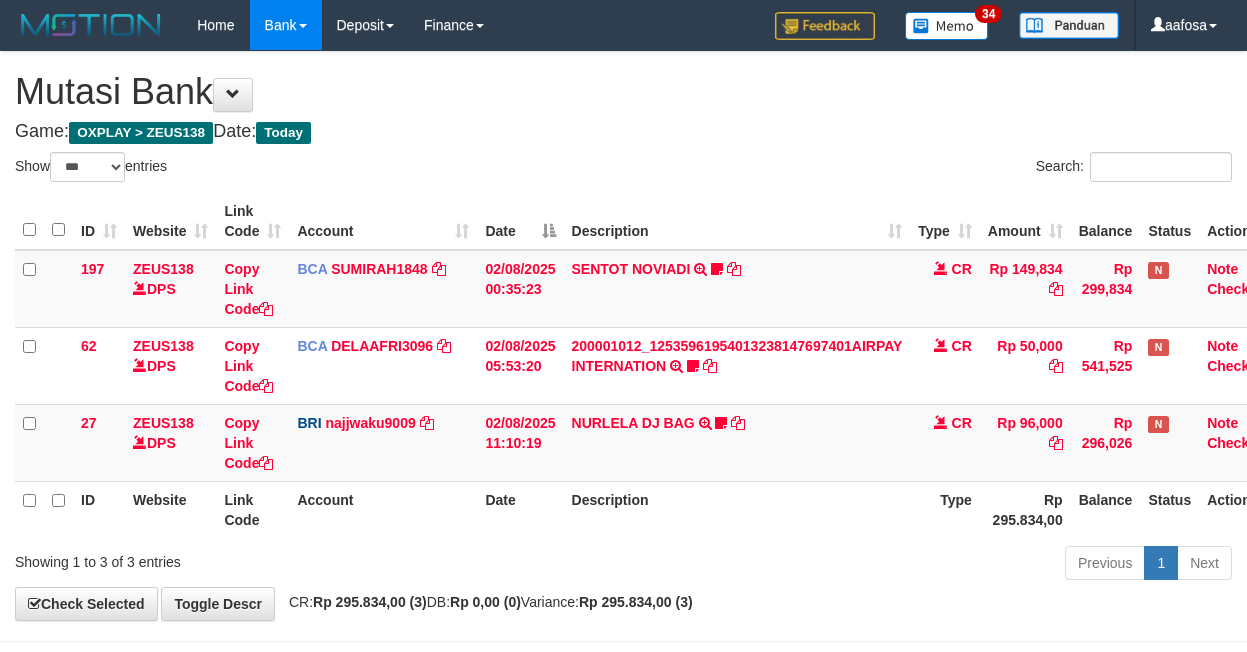 select on "***" 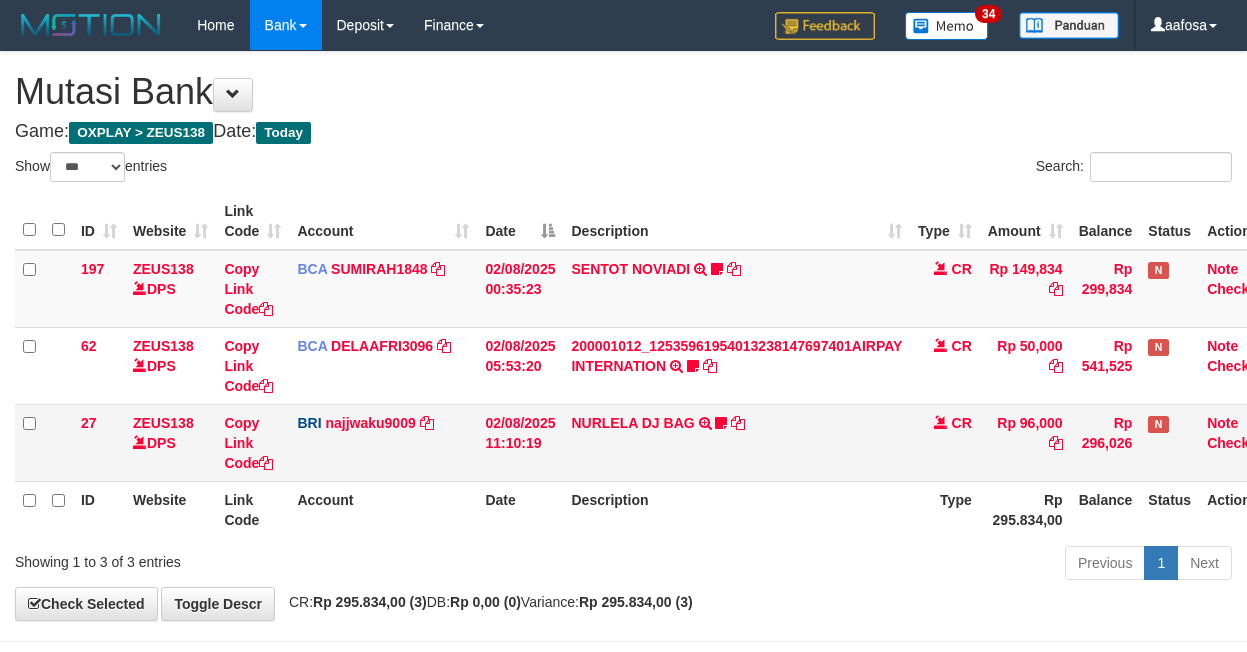 scroll, scrollTop: 81, scrollLeft: 0, axis: vertical 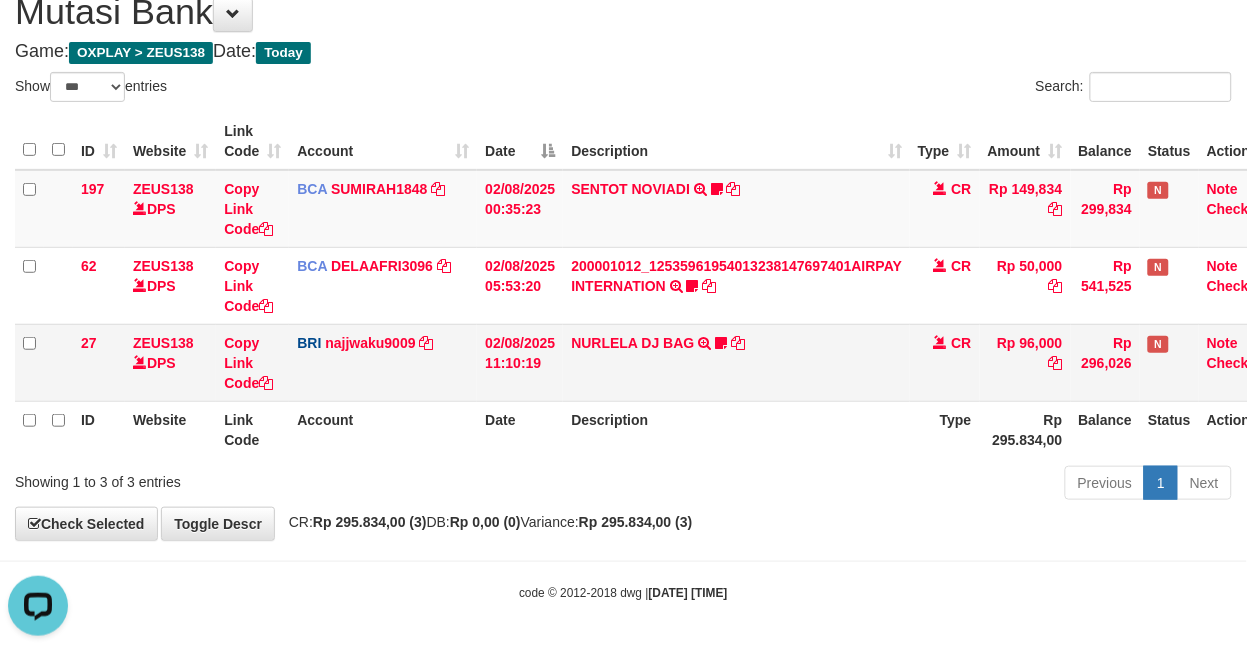 click on "NURLELA DJ BAG            TRANSFER NBMB NURLELA DJ BAG TO SITI KURNIA NINGSIH    Zengkus12" at bounding box center [736, 362] 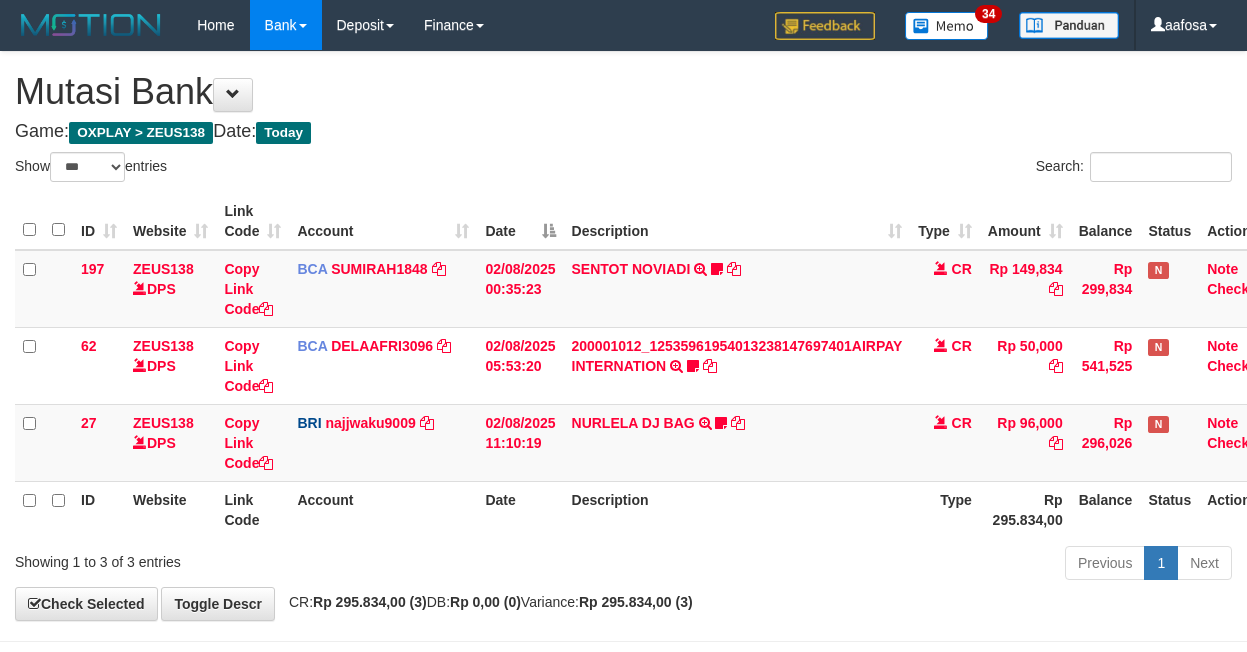 select on "***" 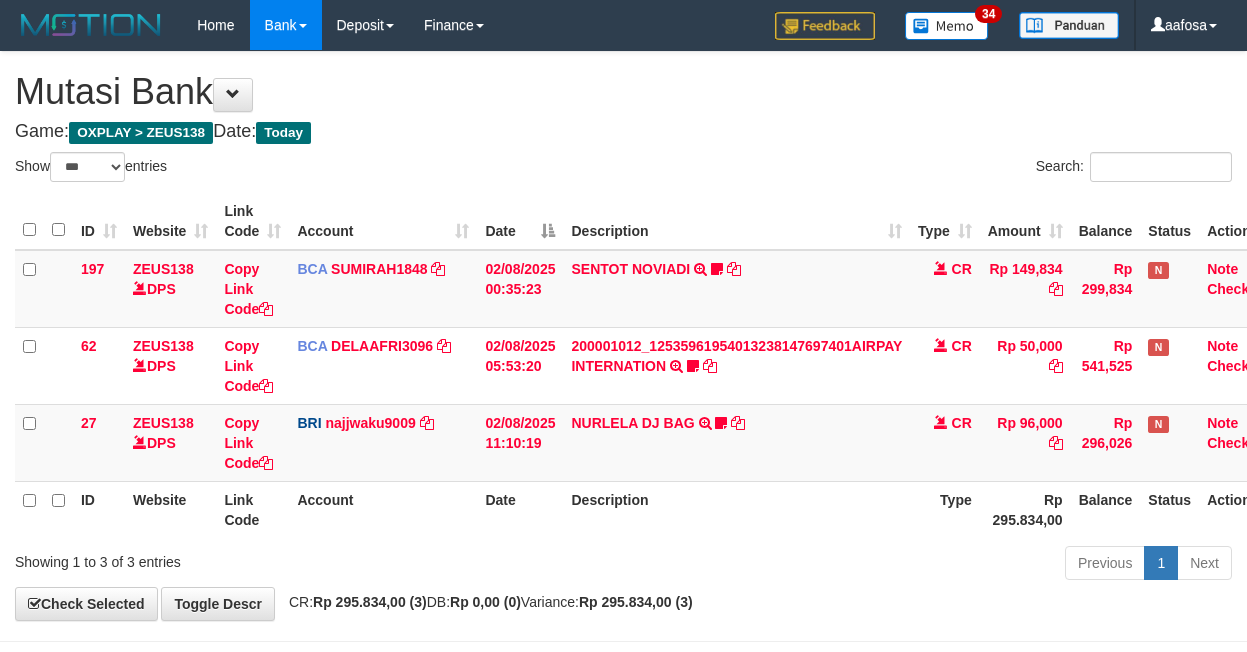 scroll, scrollTop: 81, scrollLeft: 0, axis: vertical 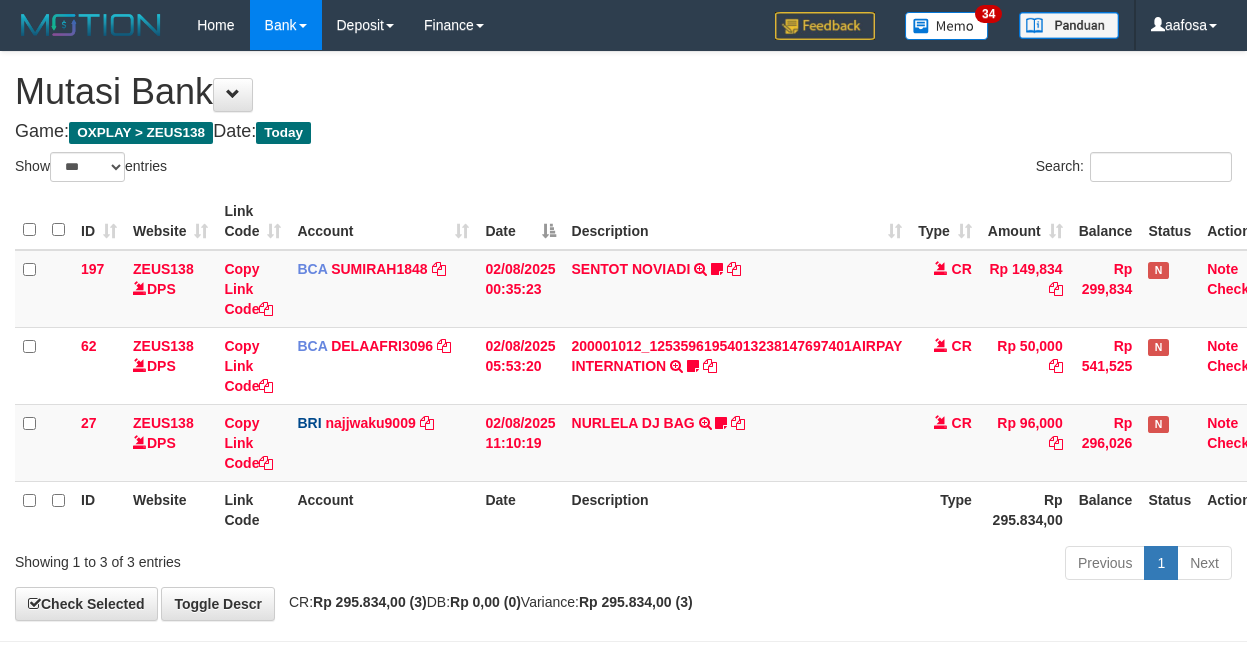 select on "***" 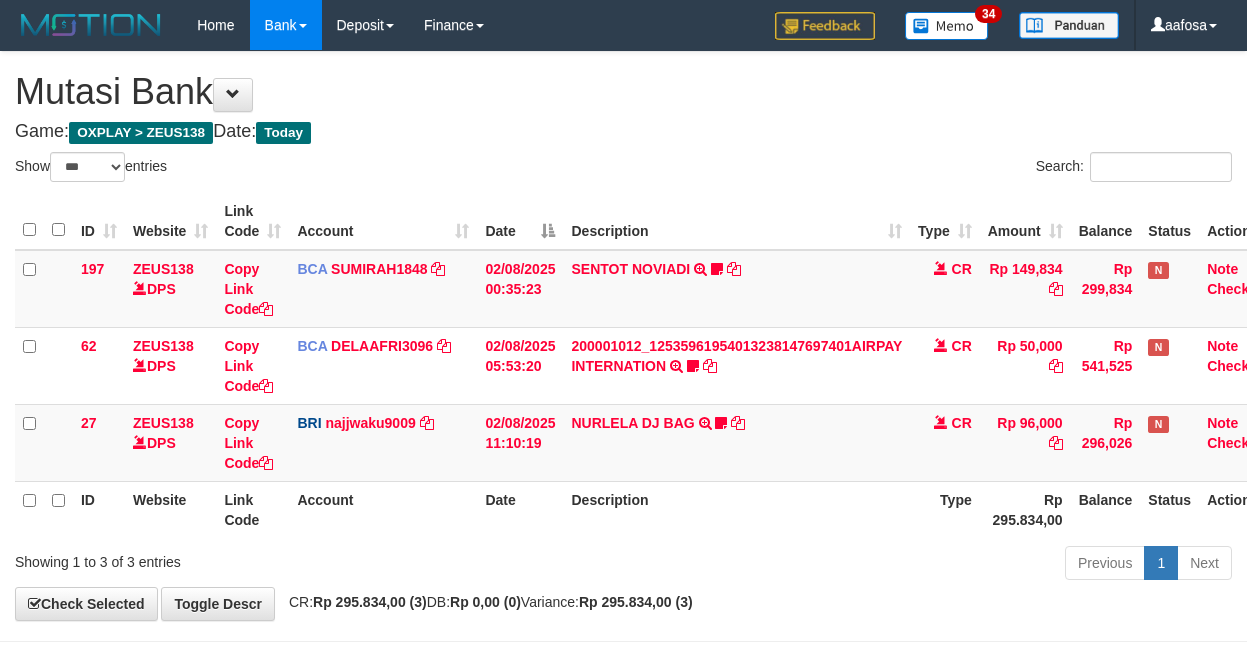 scroll, scrollTop: 81, scrollLeft: 0, axis: vertical 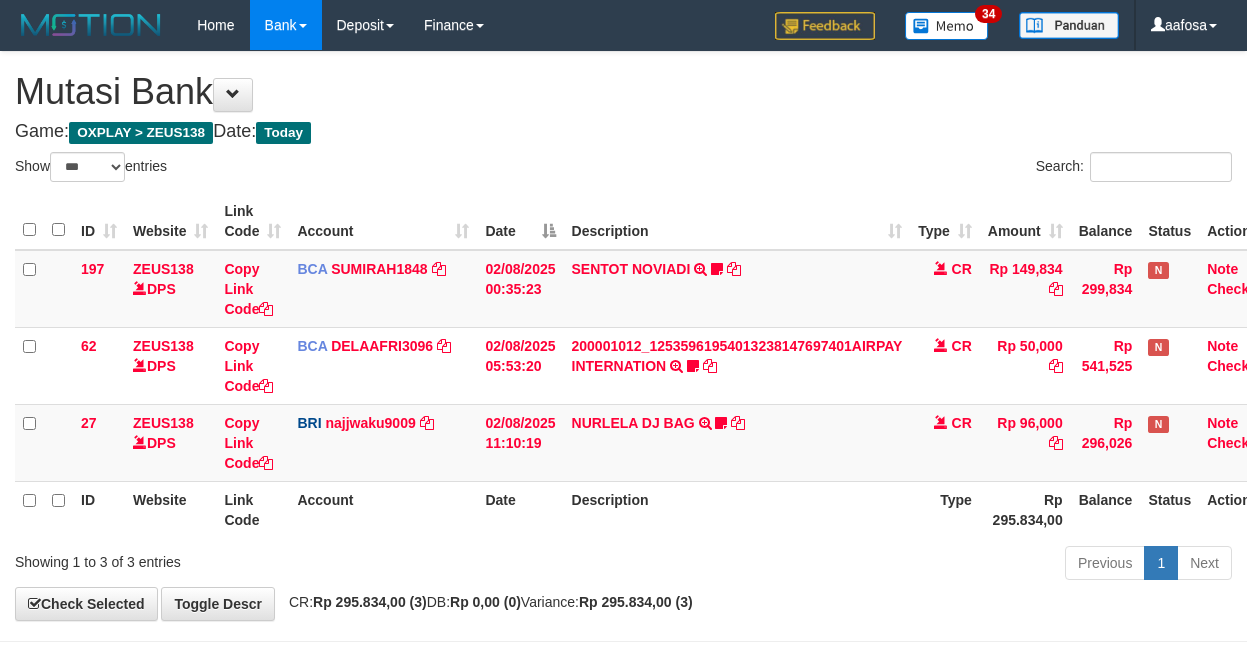 select on "***" 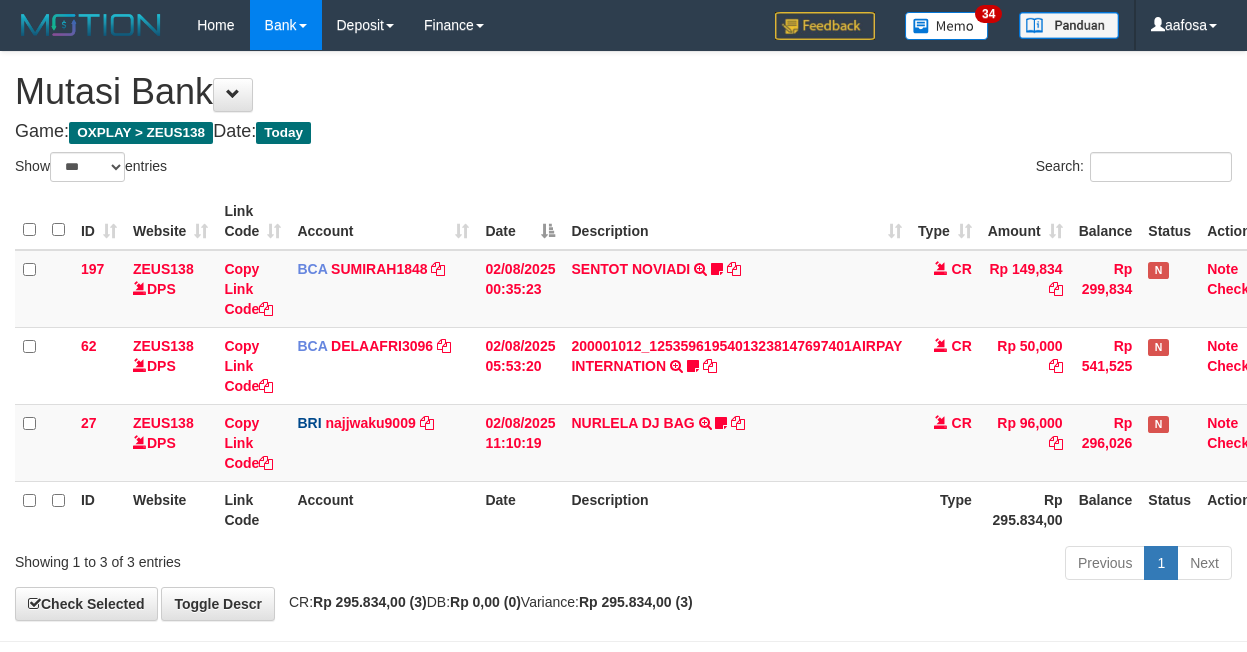 scroll, scrollTop: 81, scrollLeft: 0, axis: vertical 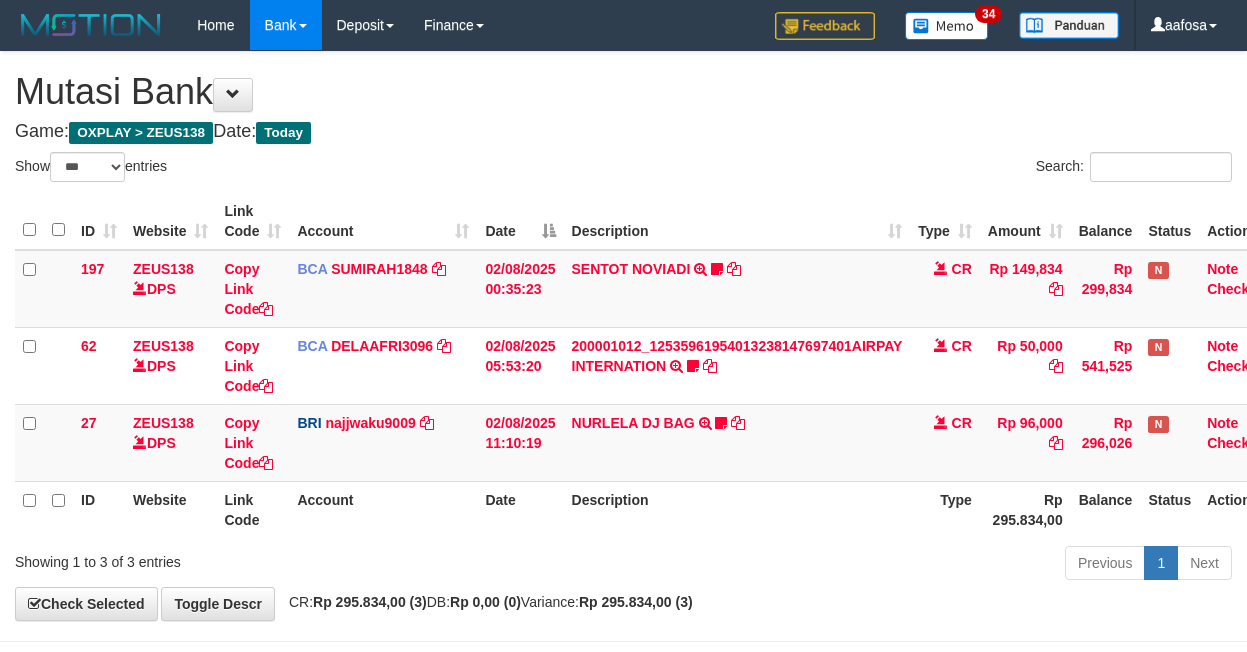 select on "***" 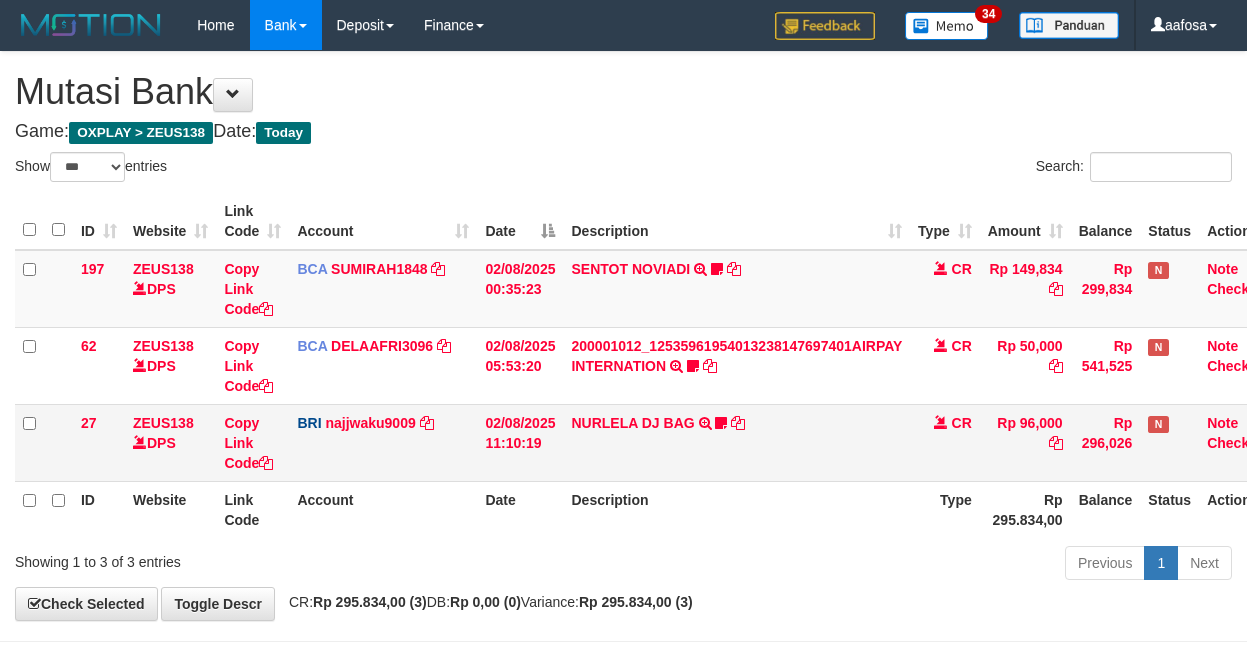 scroll, scrollTop: 81, scrollLeft: 0, axis: vertical 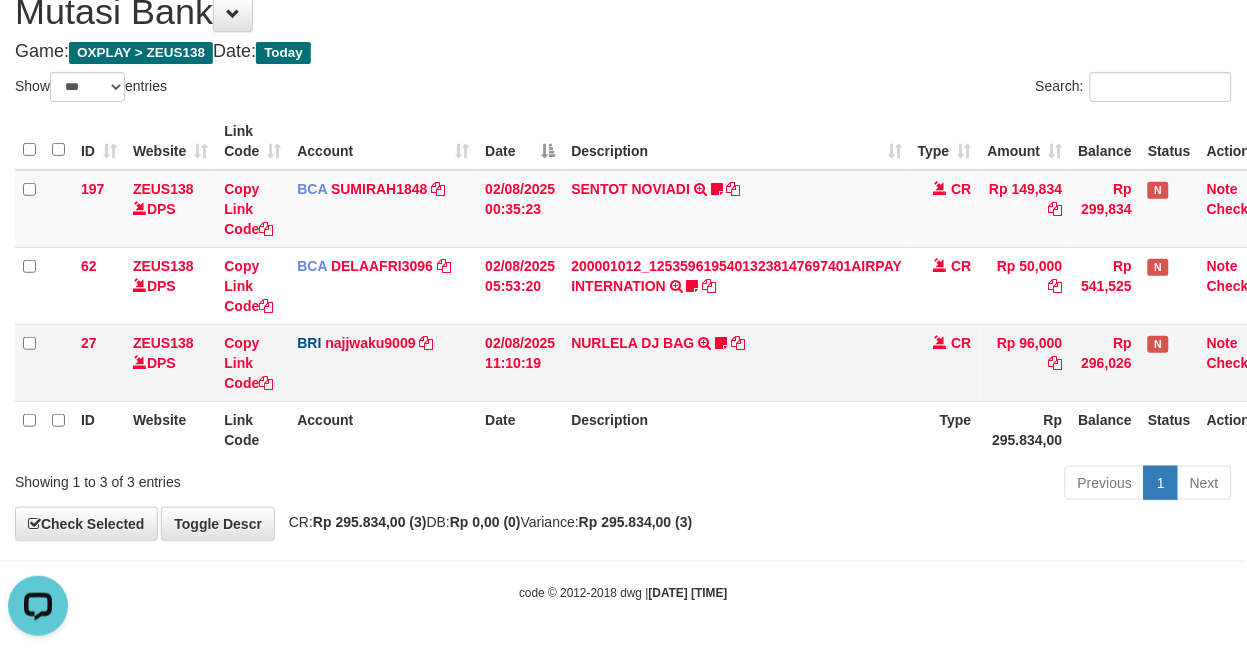drag, startPoint x: 812, startPoint y: 343, endPoint x: 657, endPoint y: 367, distance: 156.84706 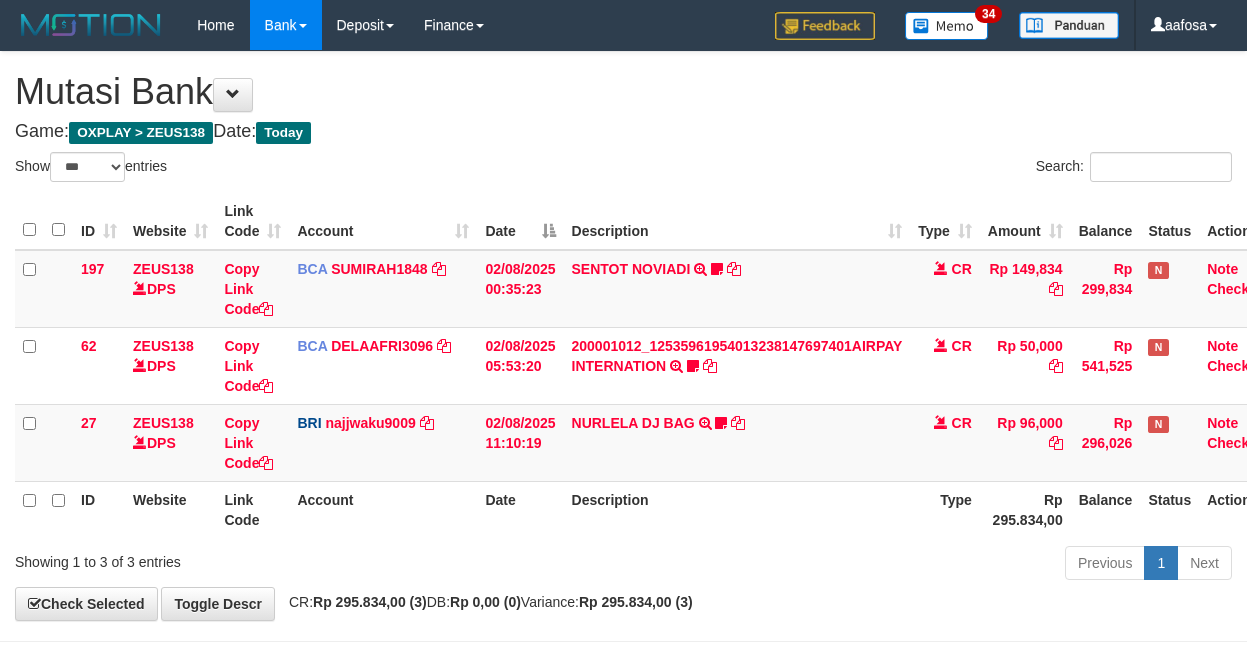 select on "***" 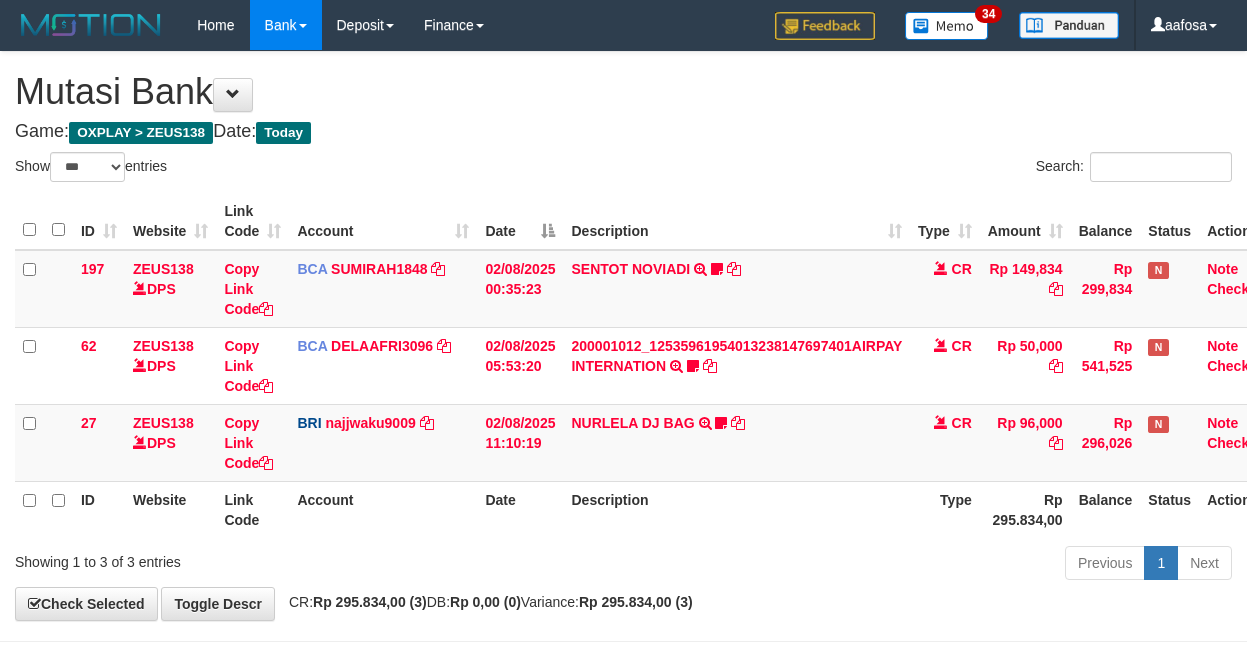 scroll, scrollTop: 81, scrollLeft: 0, axis: vertical 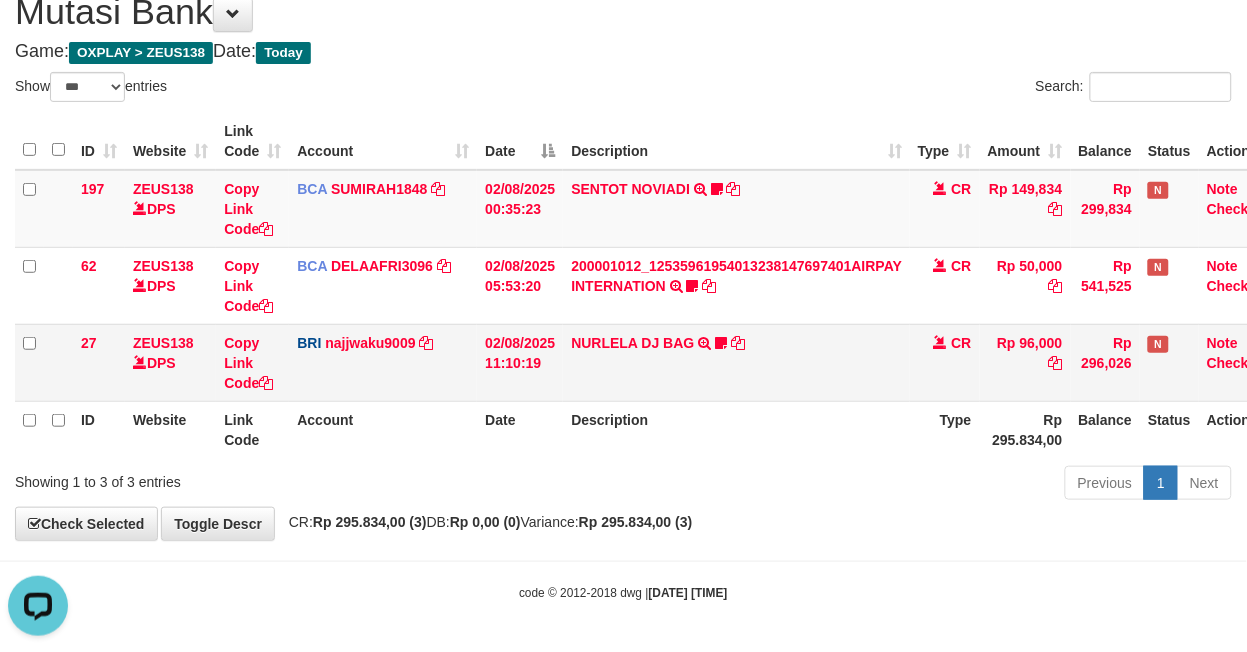 click on "NURLELA DJ BAG            TRANSFER NBMB NURLELA DJ BAG TO SITI KURNIA NINGSIH    Zengkus12" at bounding box center [736, 362] 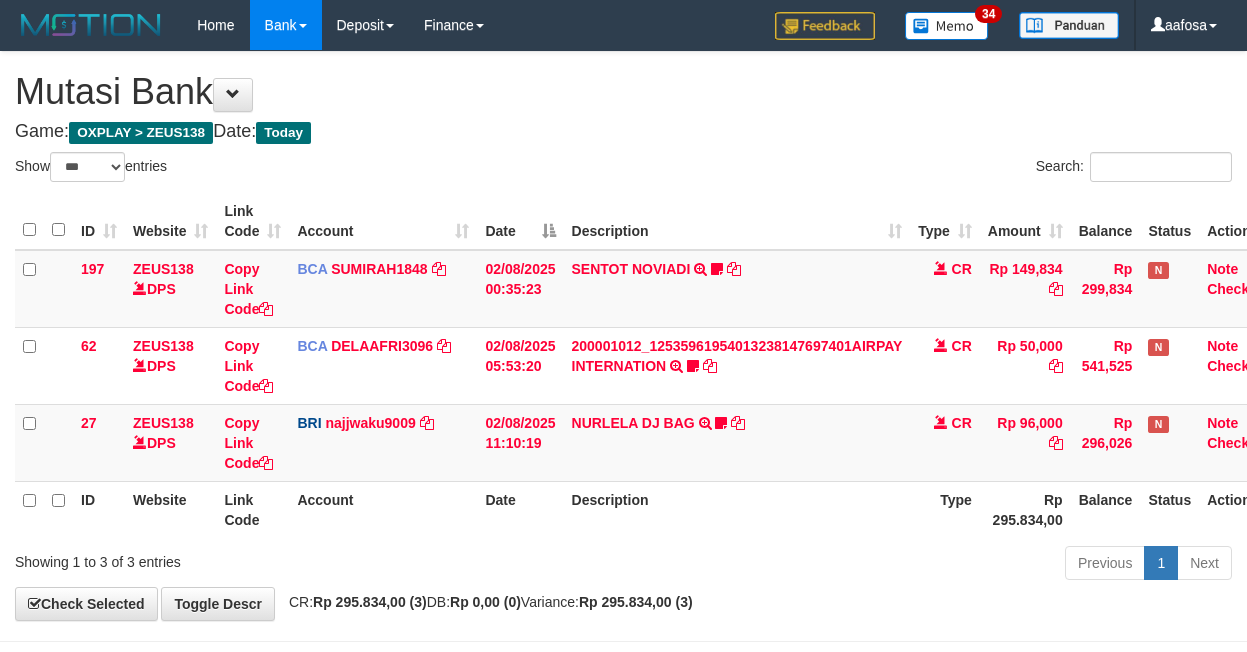 select on "***" 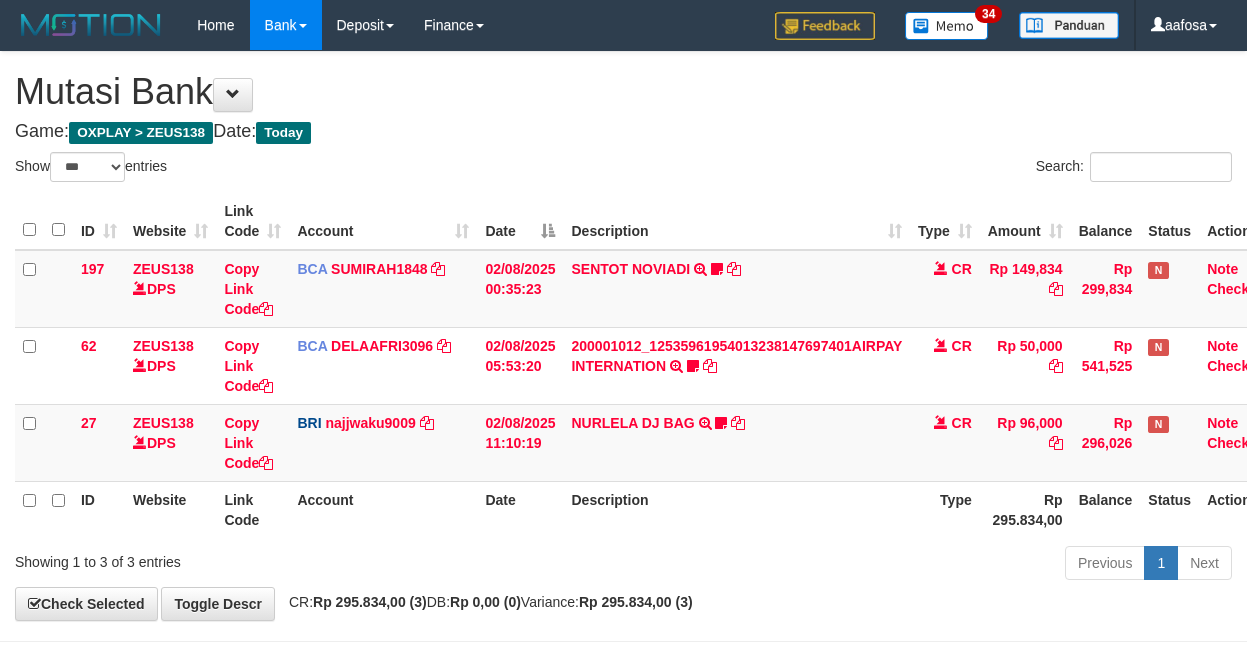 scroll, scrollTop: 81, scrollLeft: 0, axis: vertical 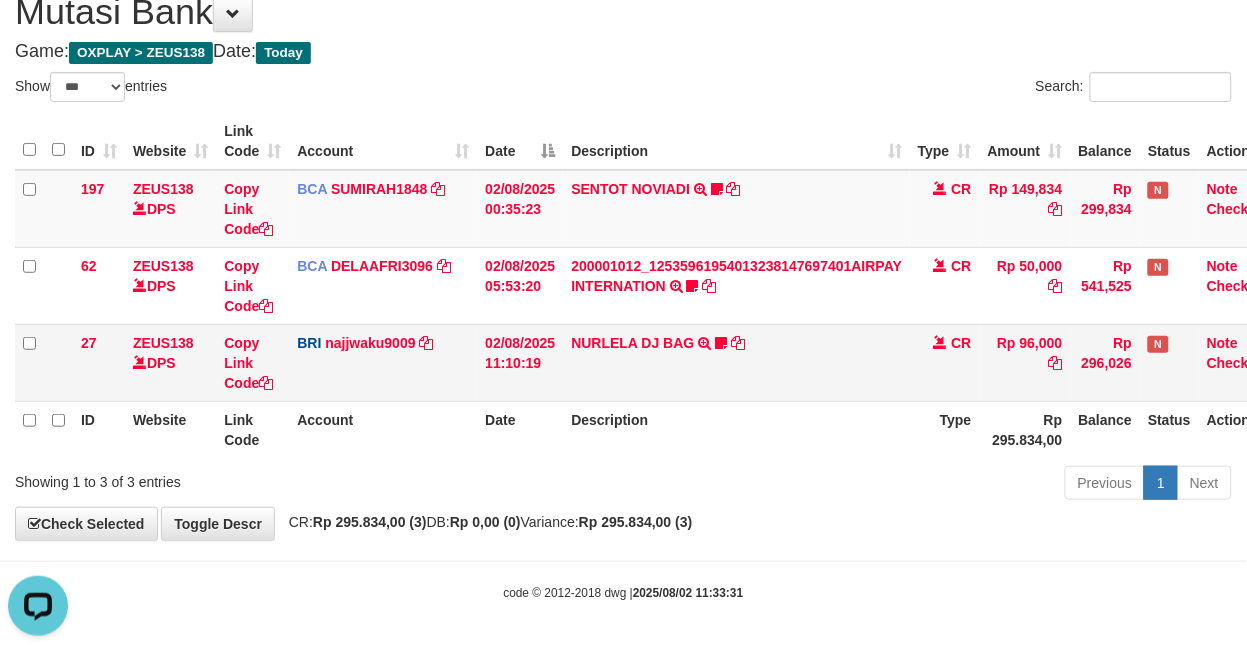 drag, startPoint x: 537, startPoint y: 366, endPoint x: 524, endPoint y: 372, distance: 14.3178215 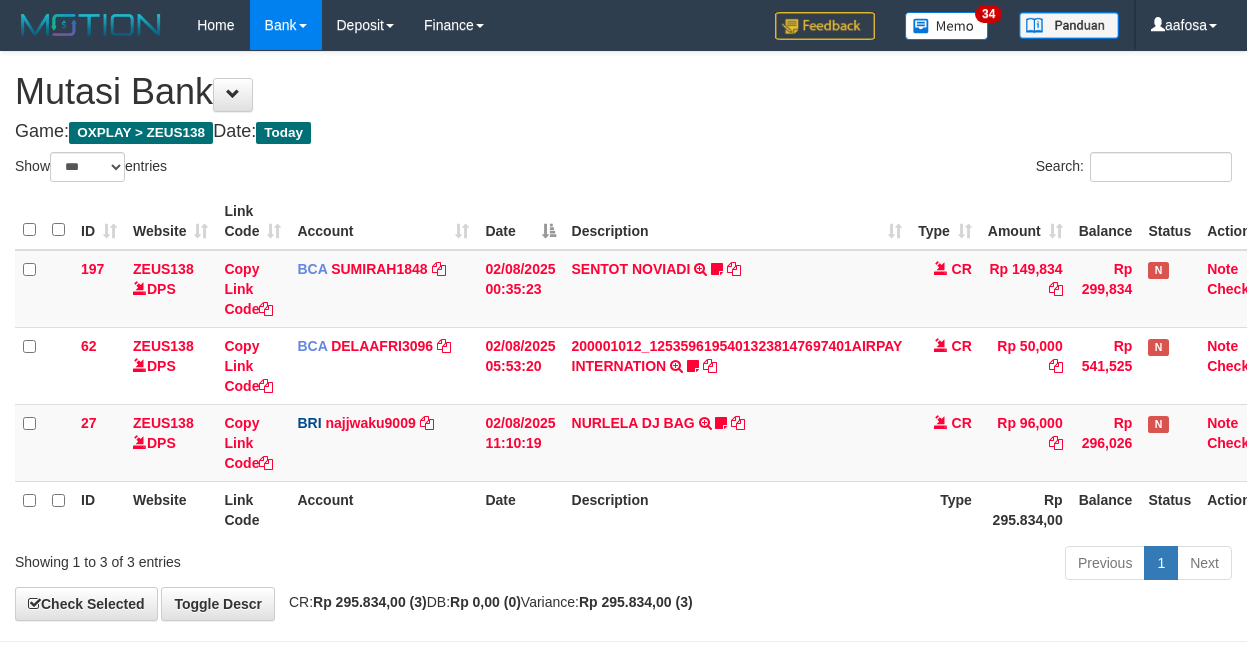 select on "***" 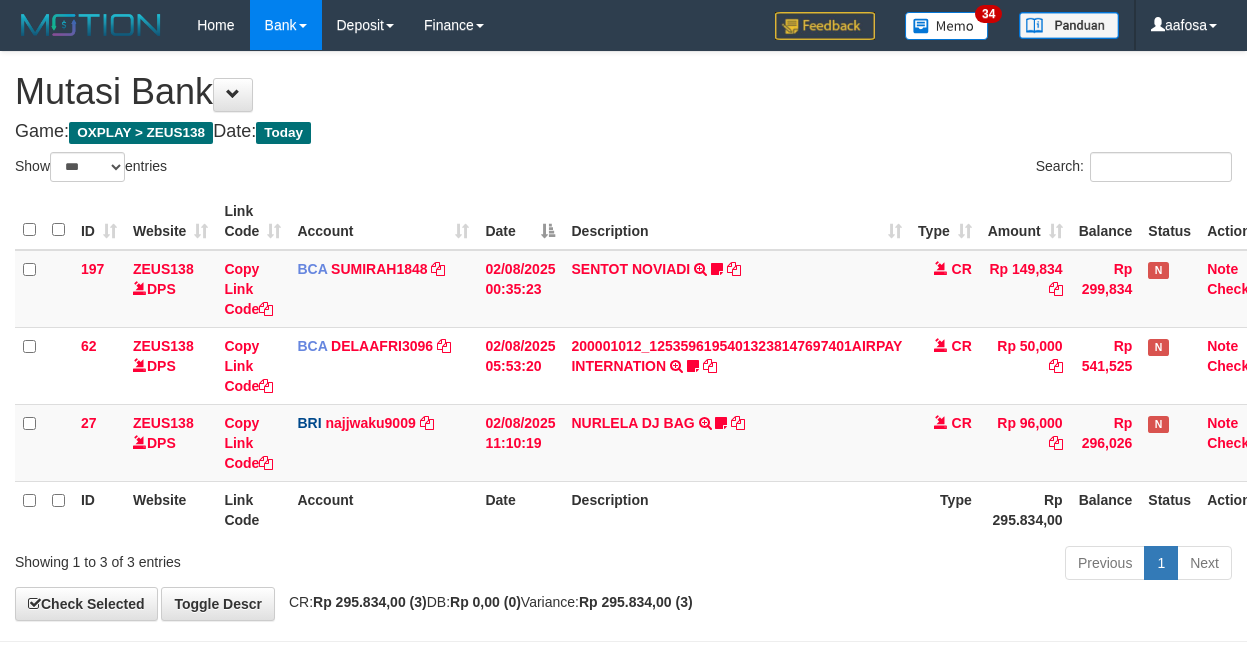 scroll, scrollTop: 81, scrollLeft: 0, axis: vertical 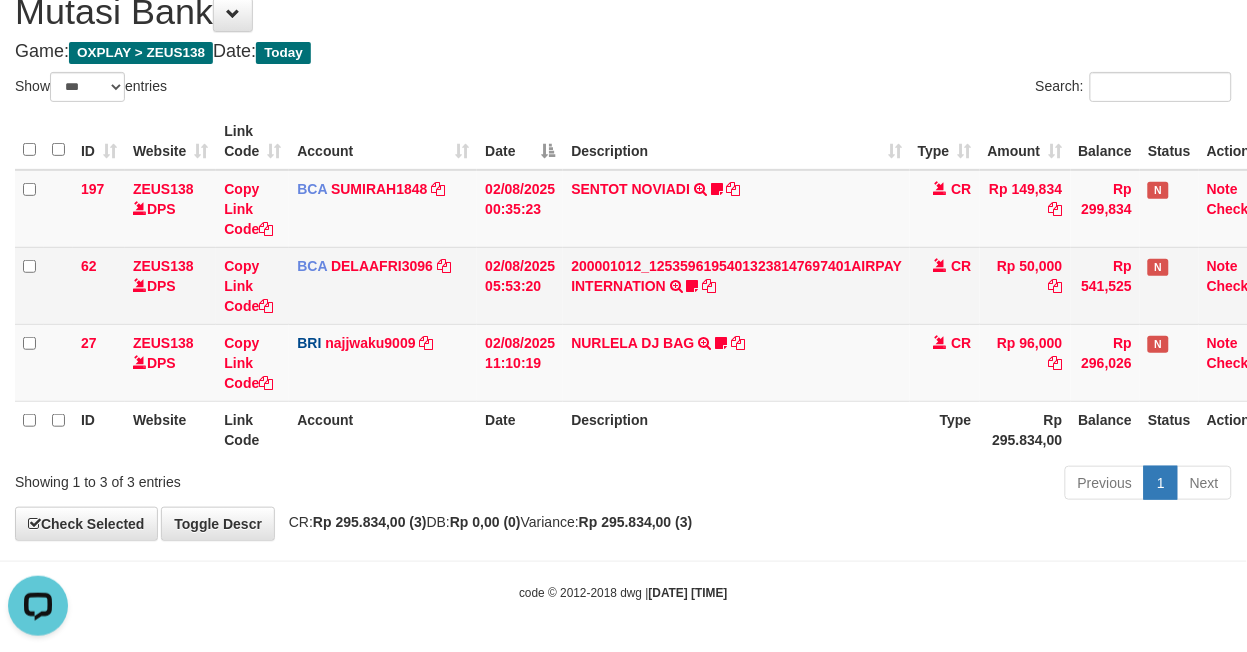 drag, startPoint x: 822, startPoint y: 316, endPoint x: 815, endPoint y: 307, distance: 11.401754 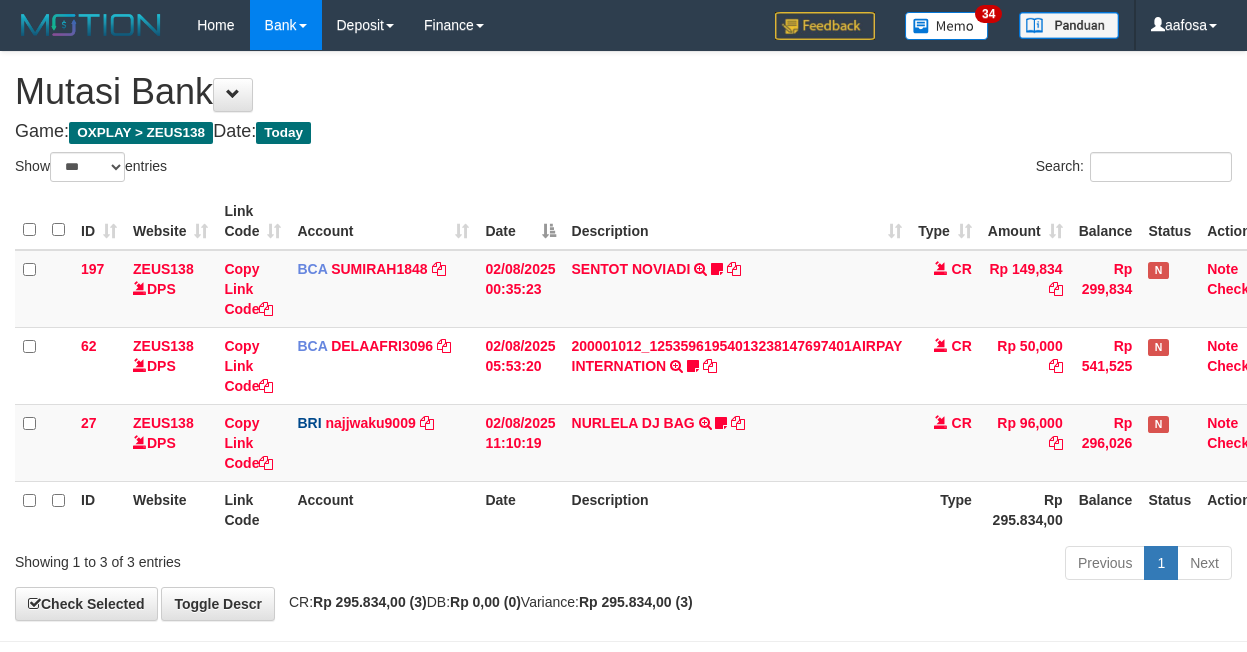 select on "***" 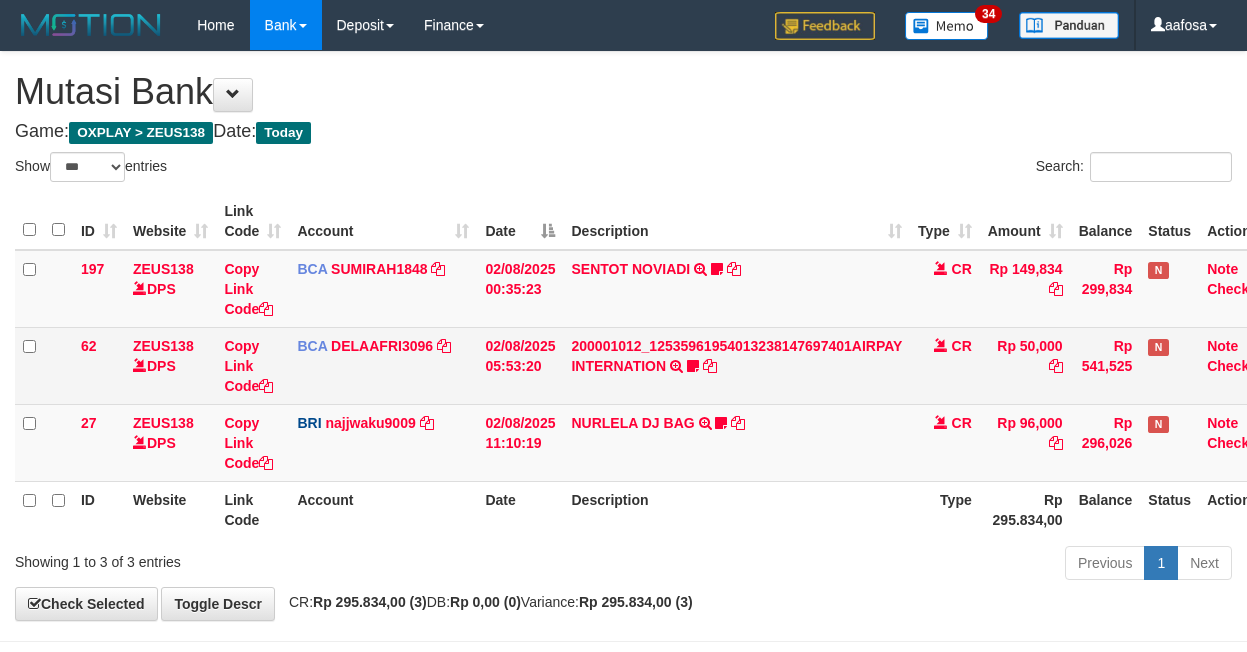 scroll, scrollTop: 81, scrollLeft: 0, axis: vertical 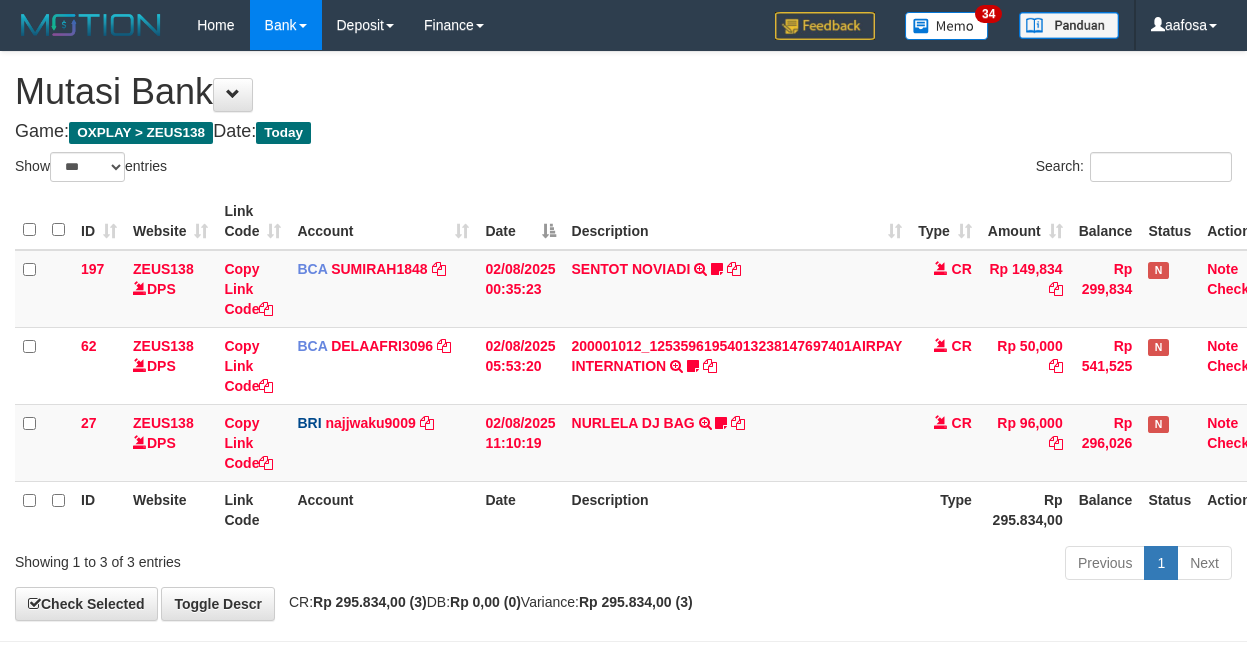select on "***" 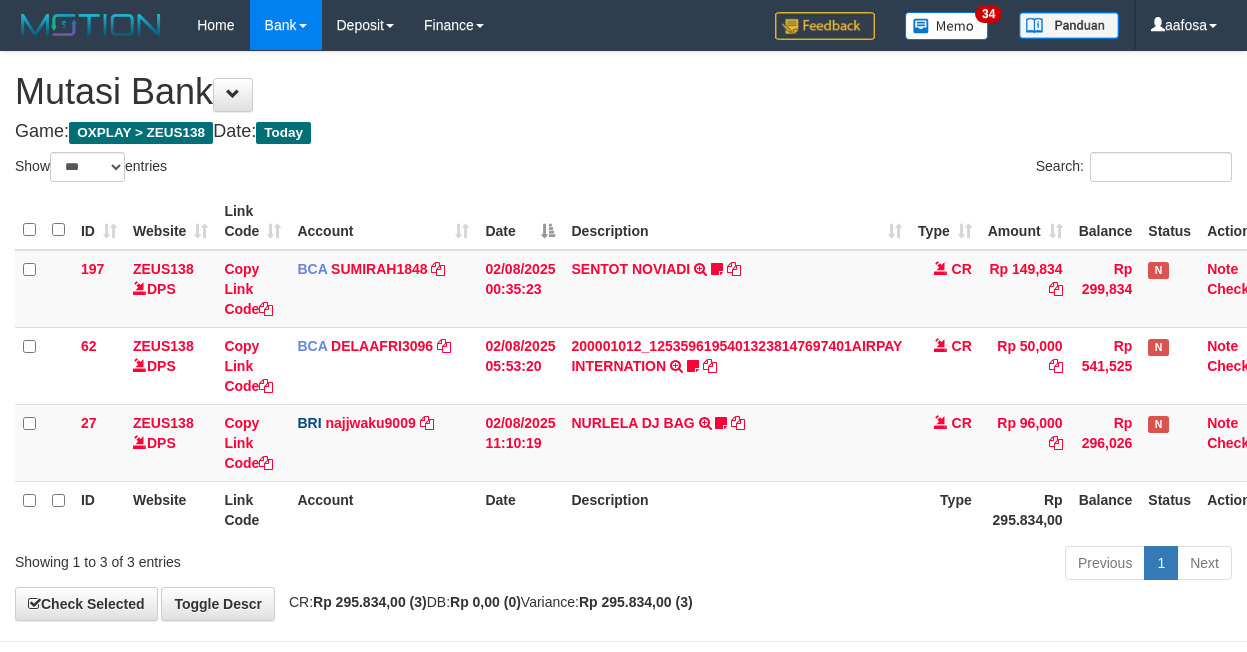 scroll, scrollTop: 81, scrollLeft: 0, axis: vertical 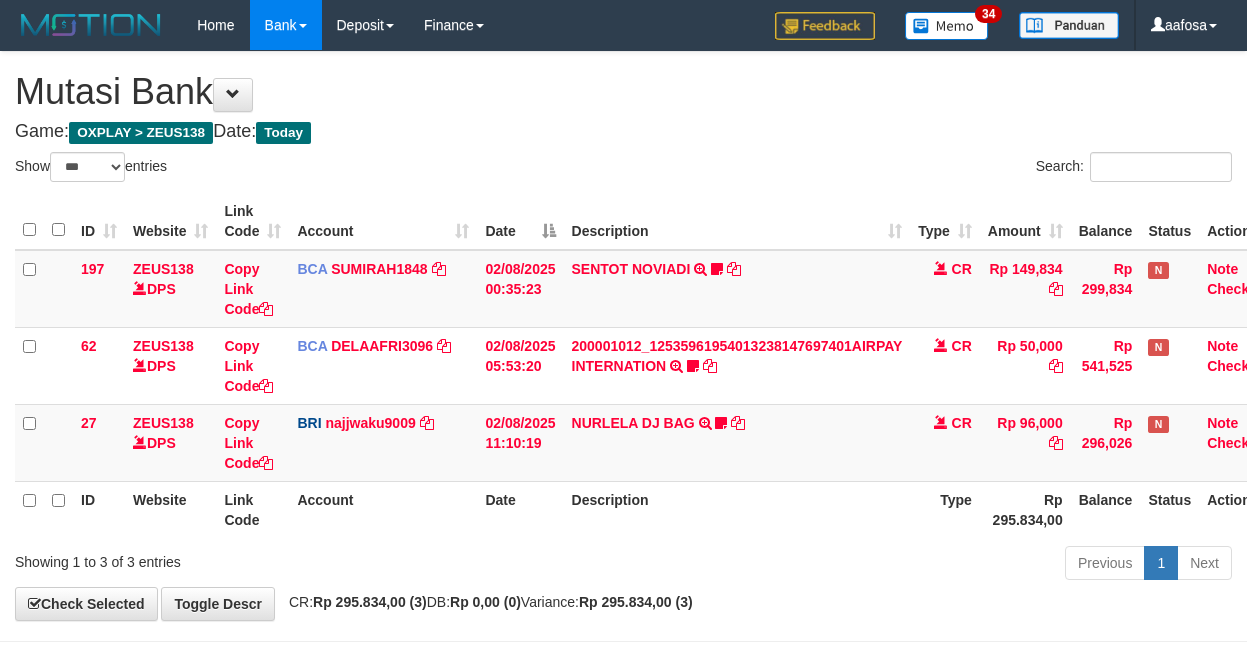 select on "***" 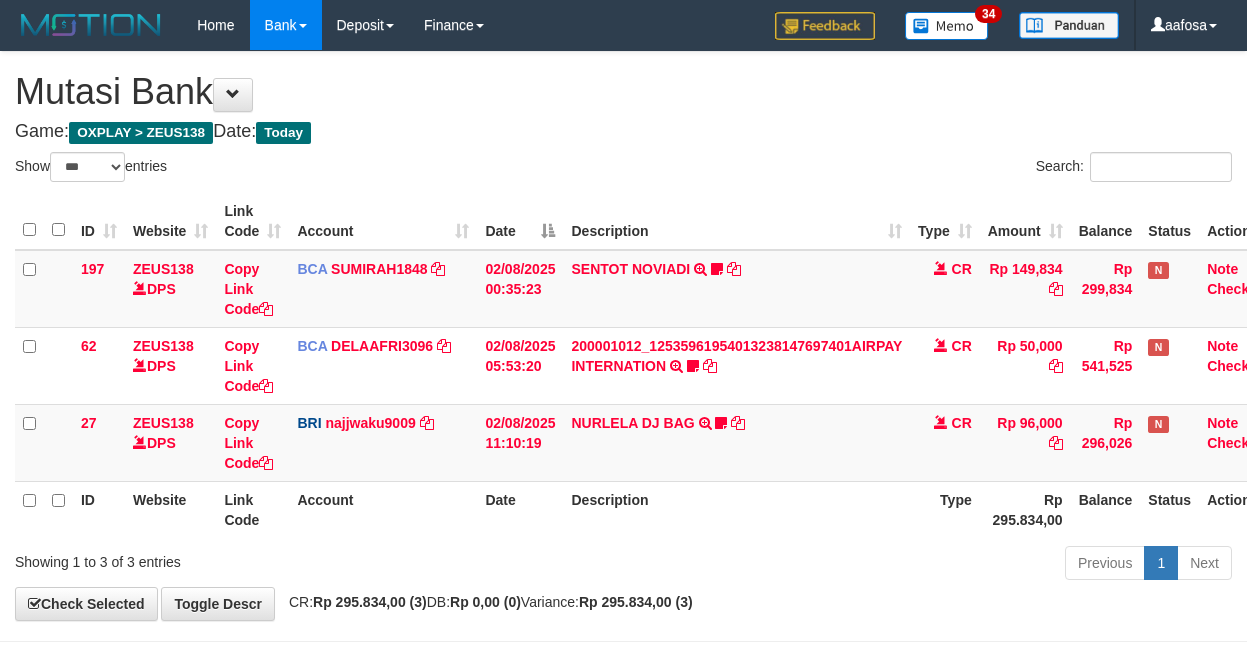 scroll, scrollTop: 81, scrollLeft: 0, axis: vertical 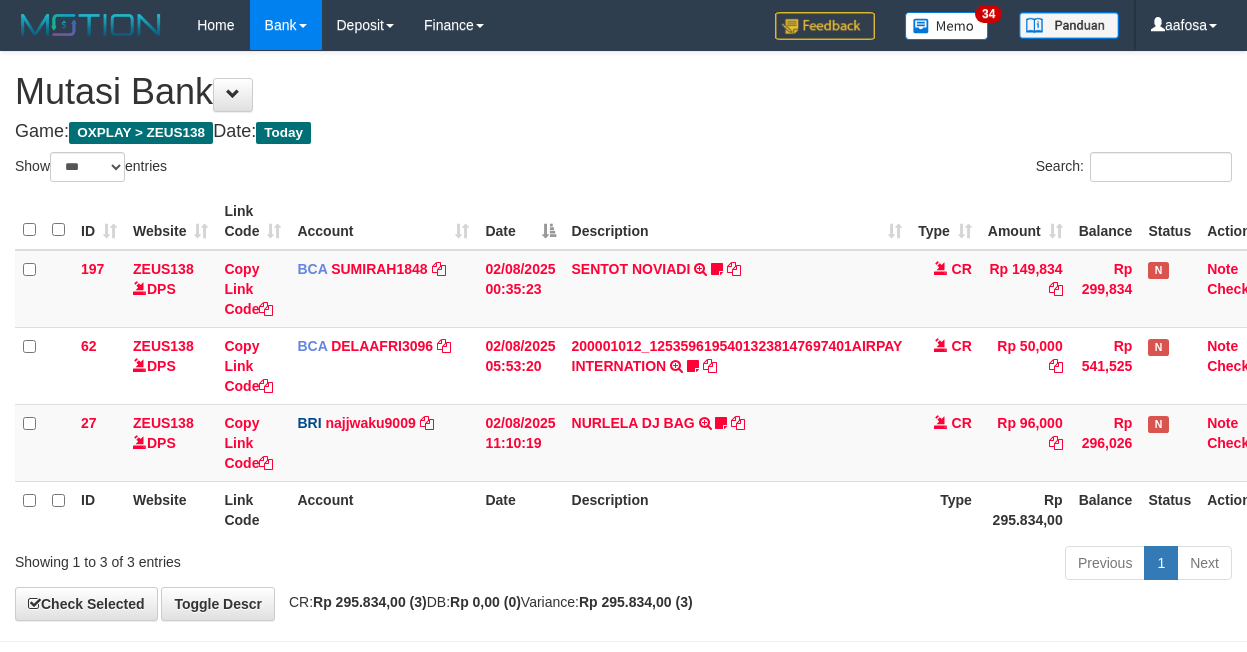 select on "***" 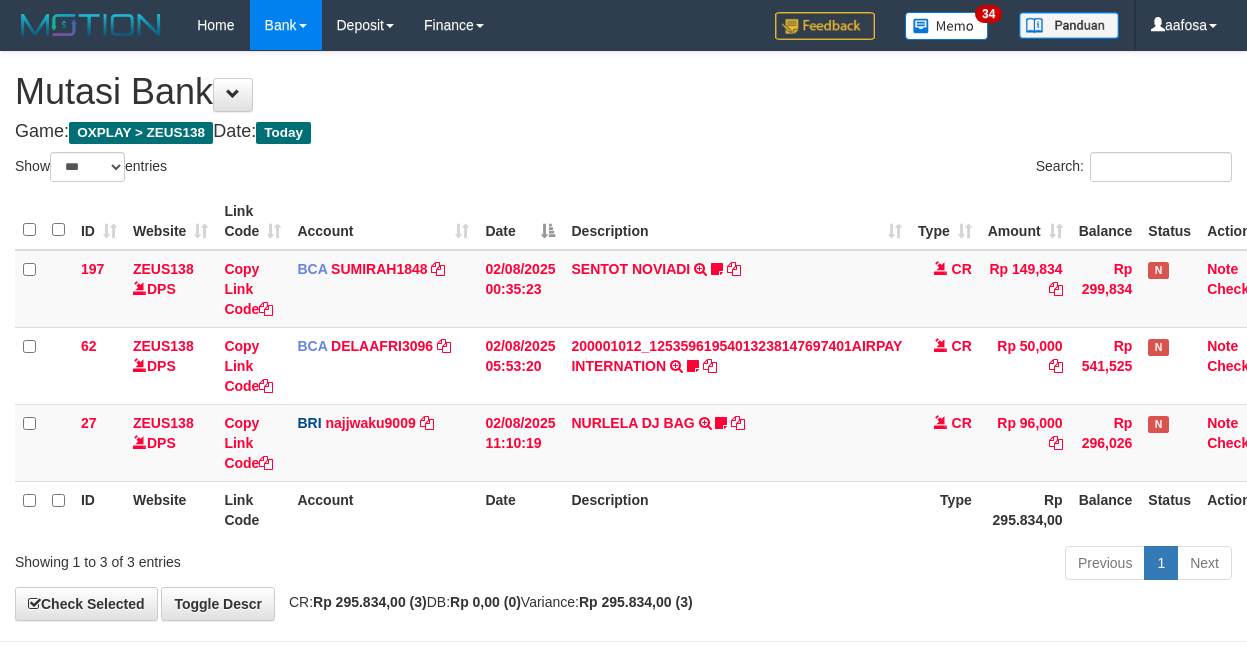 scroll, scrollTop: 81, scrollLeft: 0, axis: vertical 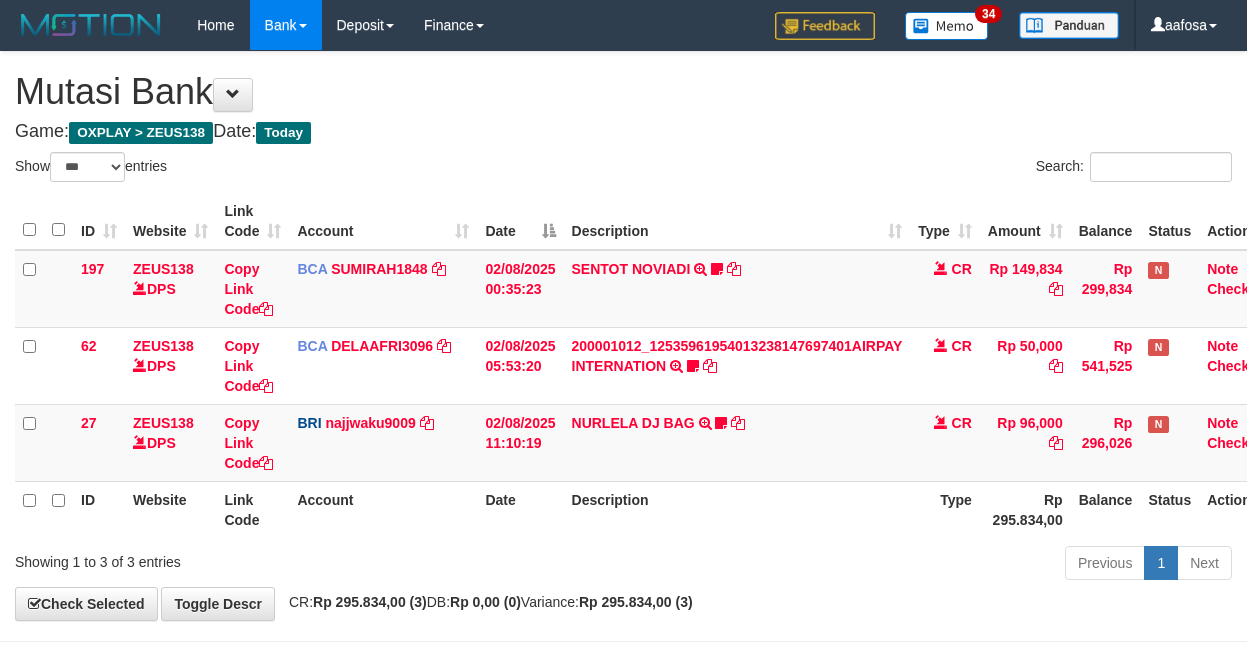 select on "***" 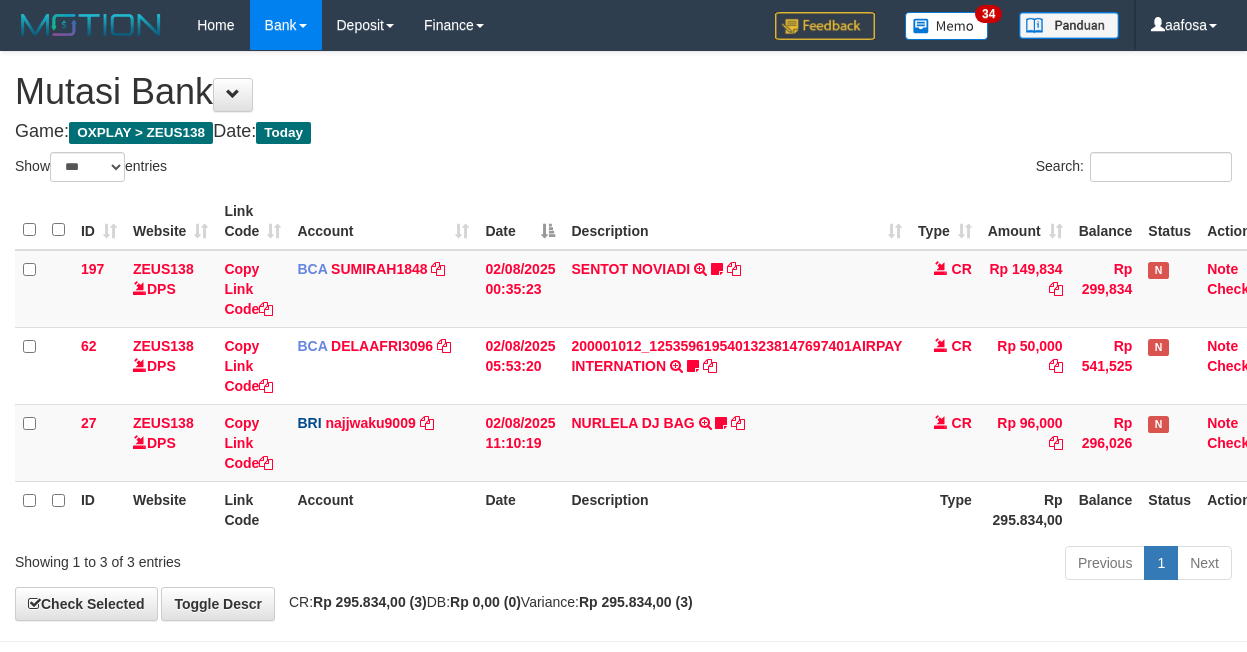 scroll, scrollTop: 81, scrollLeft: 0, axis: vertical 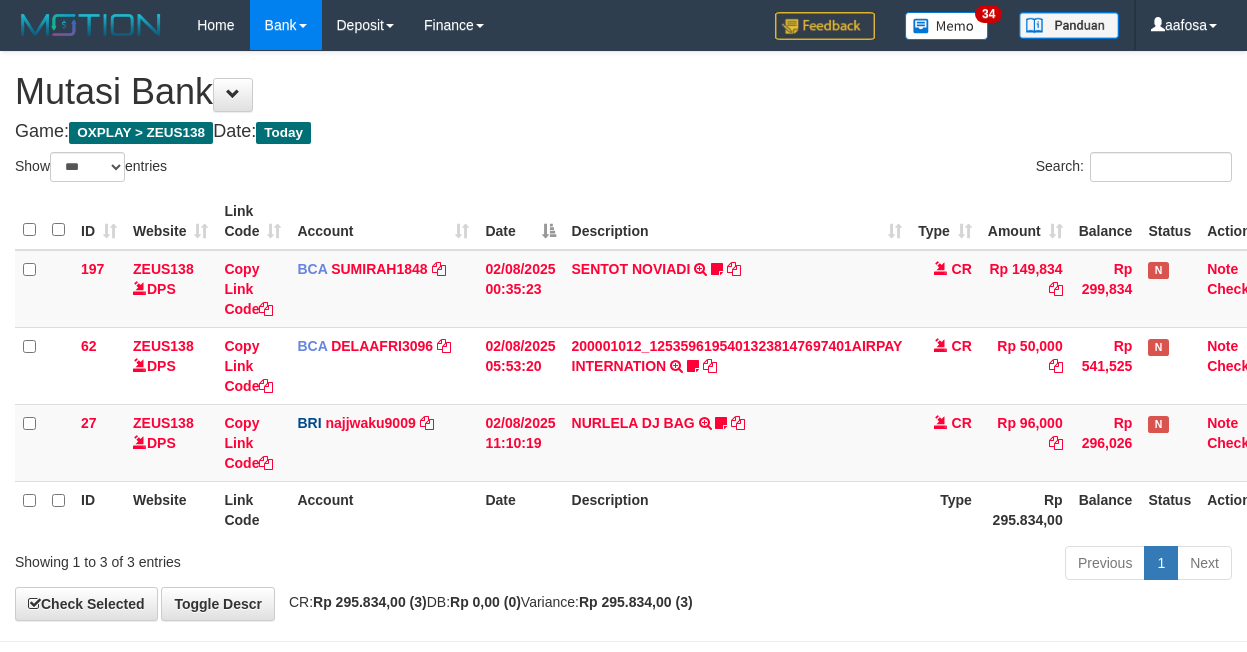 select on "***" 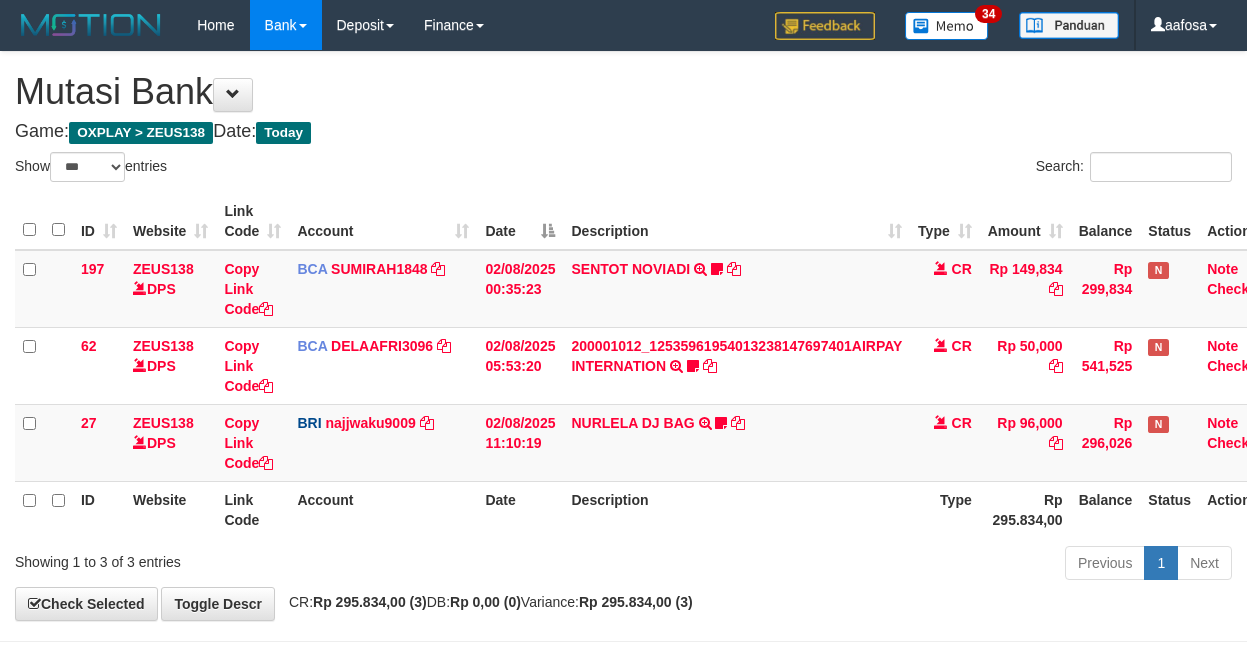 scroll, scrollTop: 81, scrollLeft: 0, axis: vertical 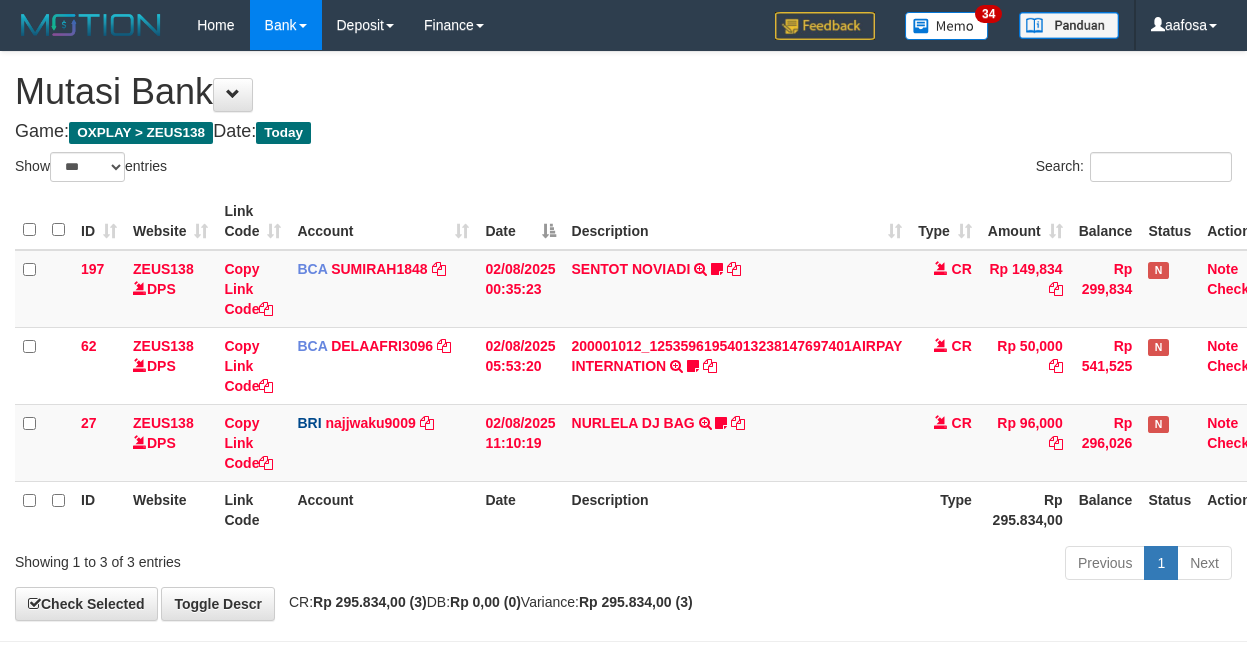 select on "***" 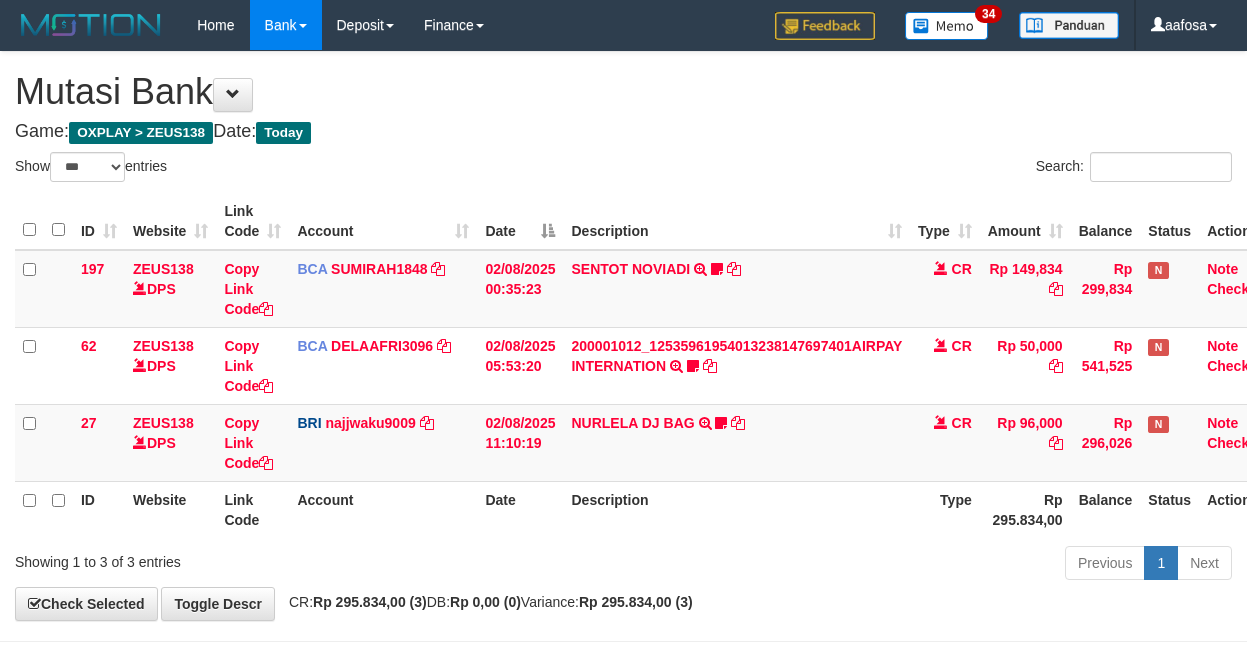 scroll, scrollTop: 81, scrollLeft: 0, axis: vertical 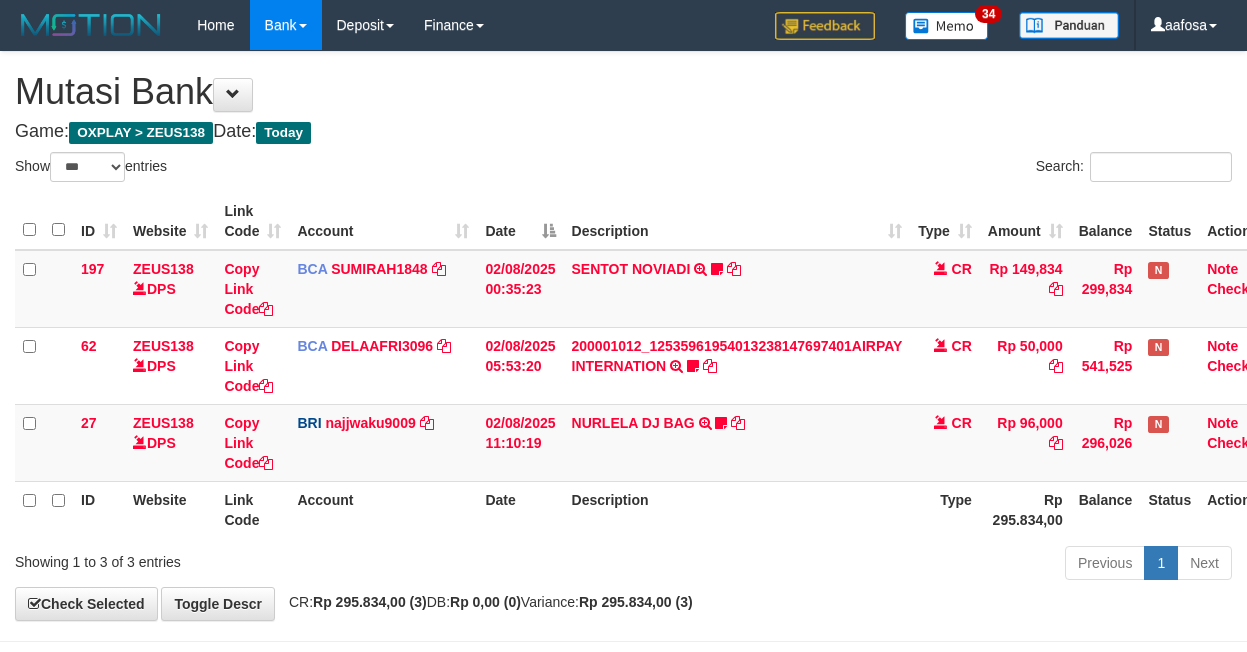 select on "***" 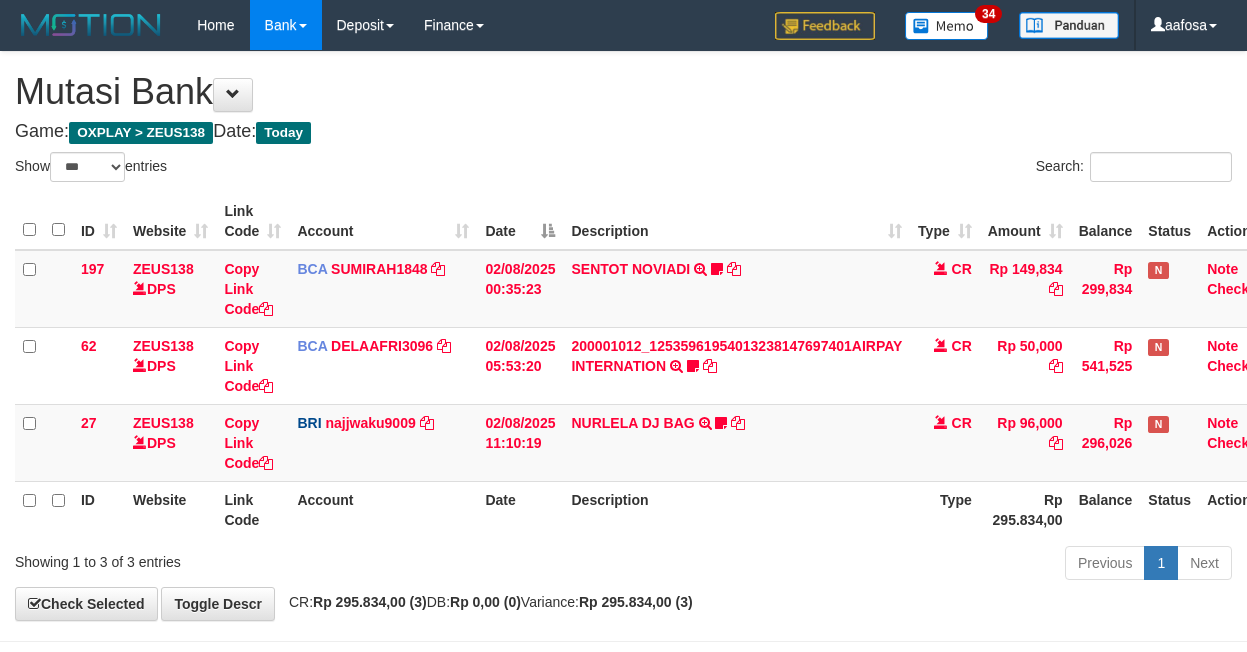 scroll, scrollTop: 81, scrollLeft: 0, axis: vertical 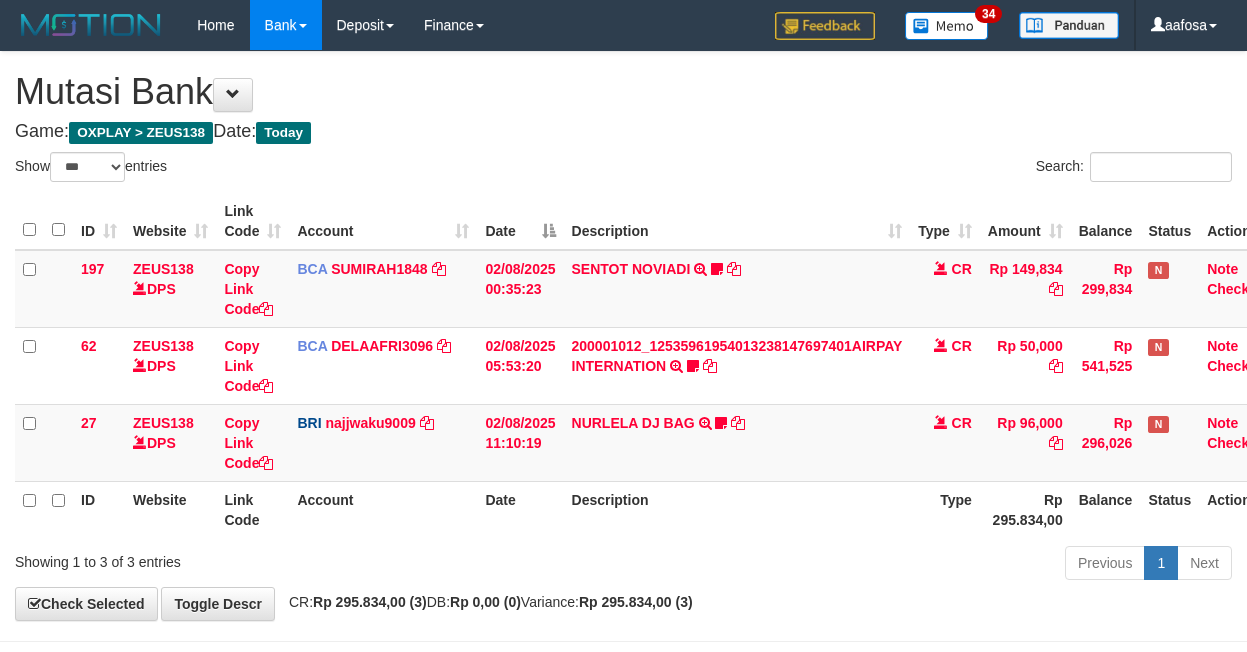 select on "***" 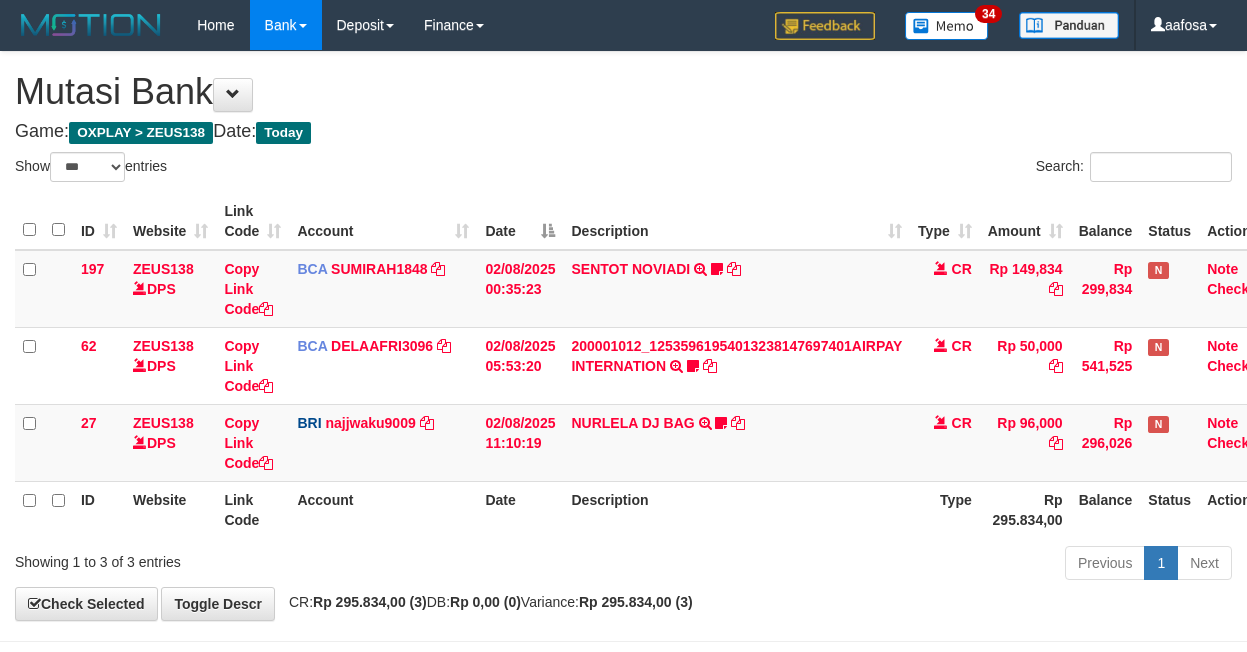 scroll, scrollTop: 81, scrollLeft: 0, axis: vertical 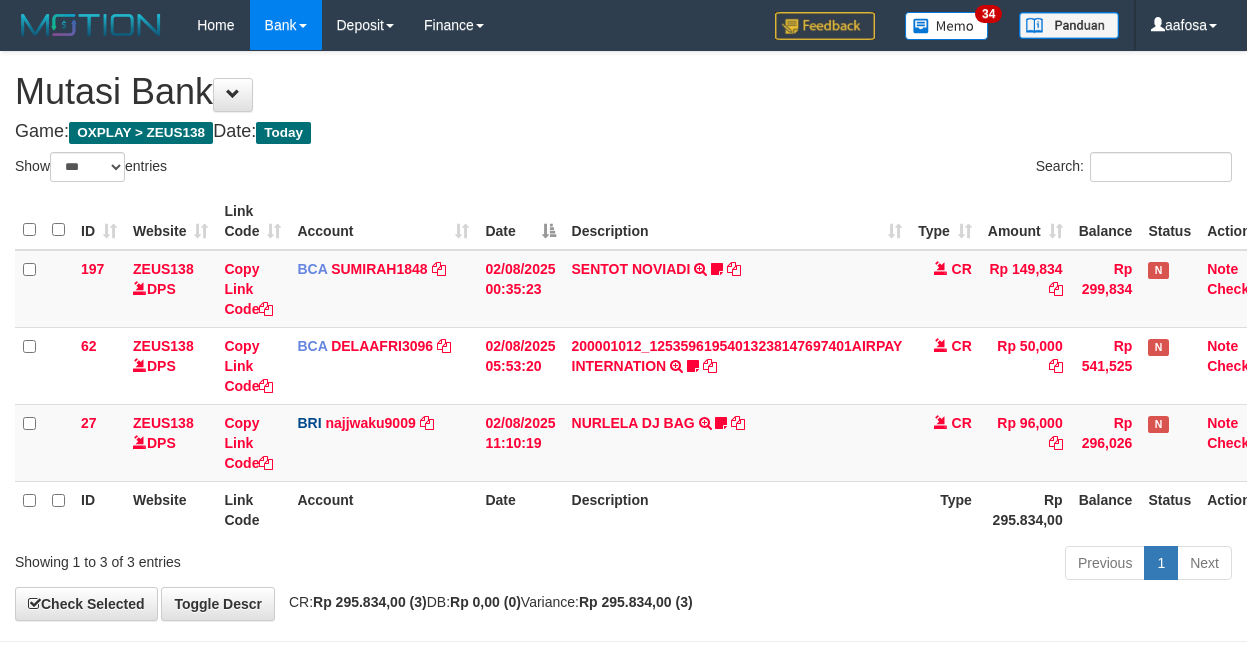 select on "***" 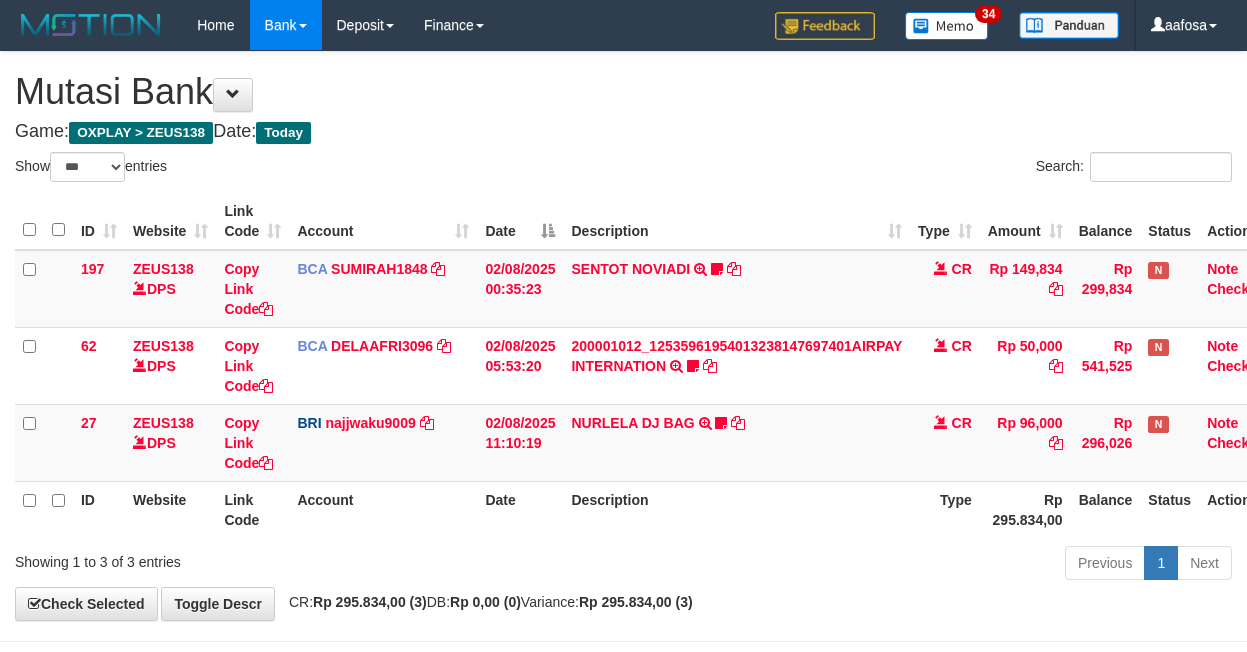 scroll, scrollTop: 81, scrollLeft: 0, axis: vertical 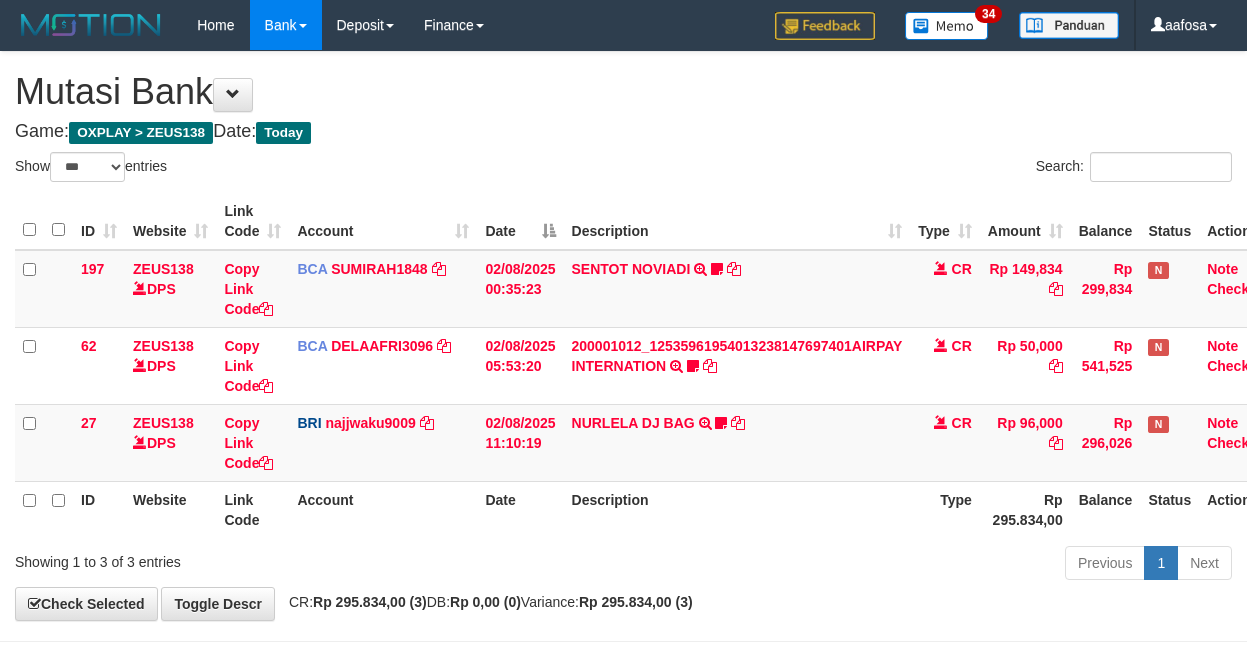 select on "***" 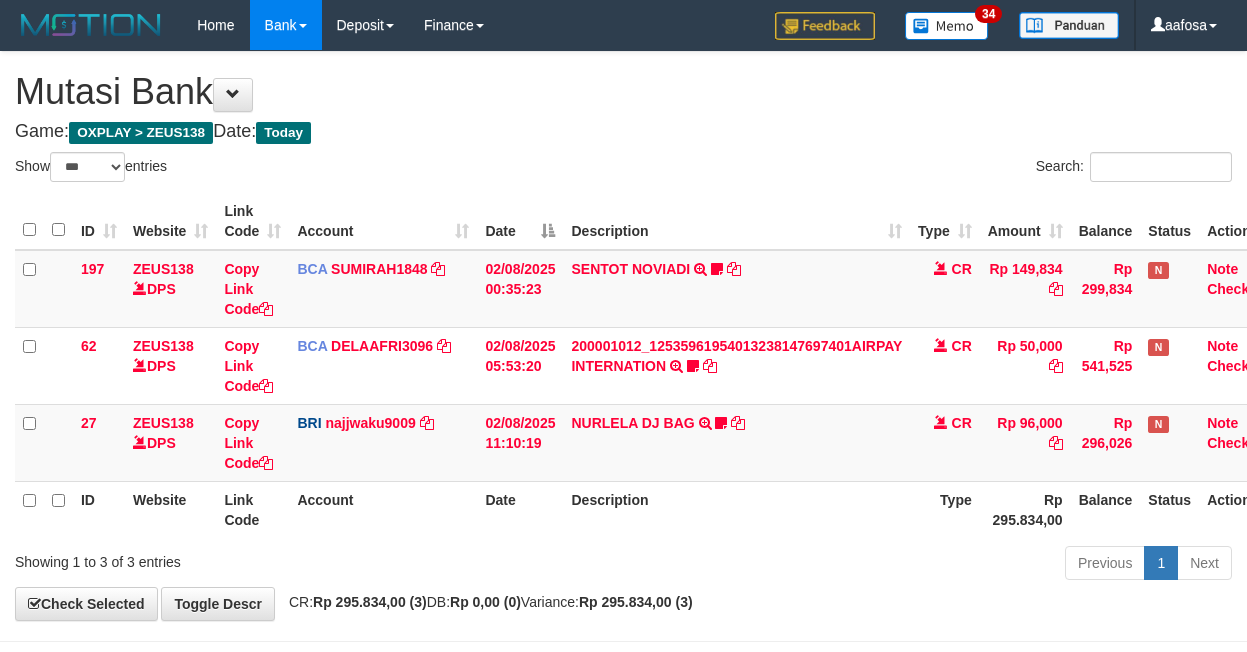 scroll, scrollTop: 81, scrollLeft: 0, axis: vertical 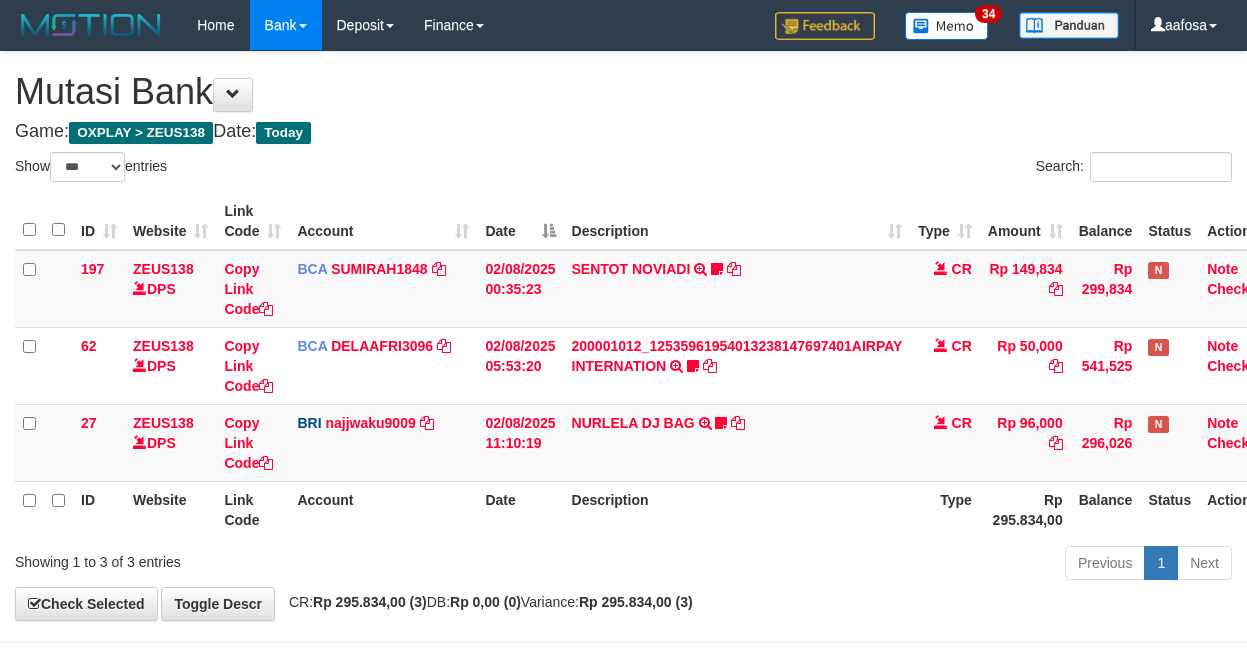 select on "***" 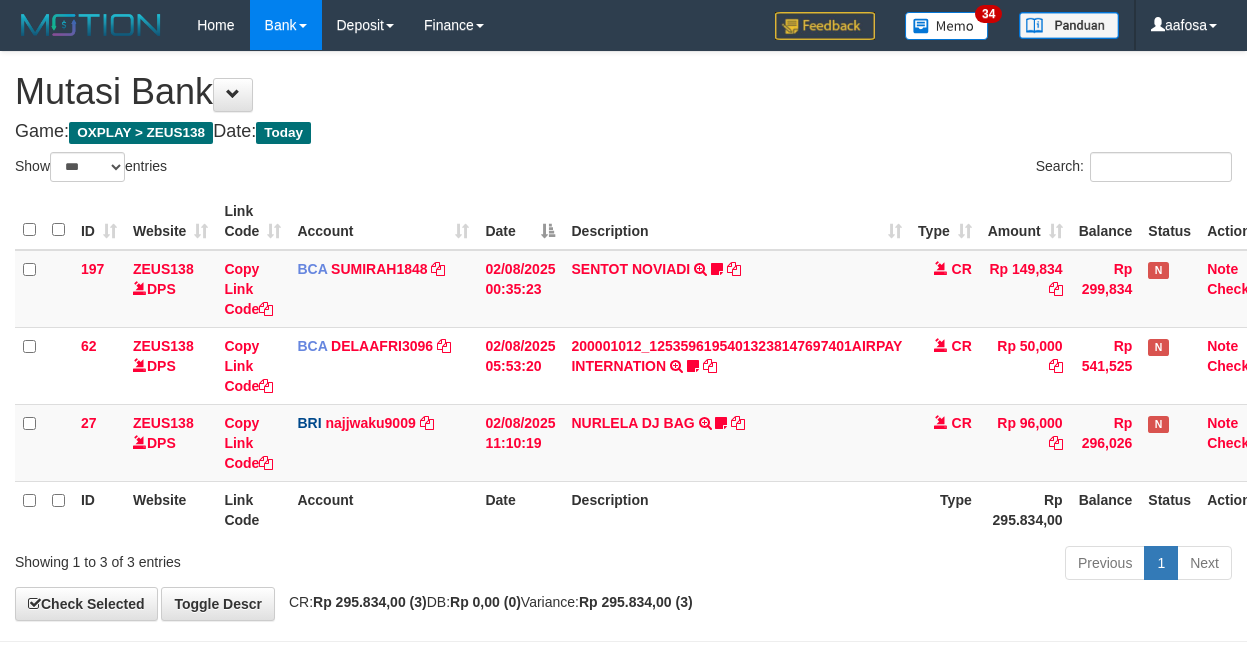 scroll, scrollTop: 81, scrollLeft: 0, axis: vertical 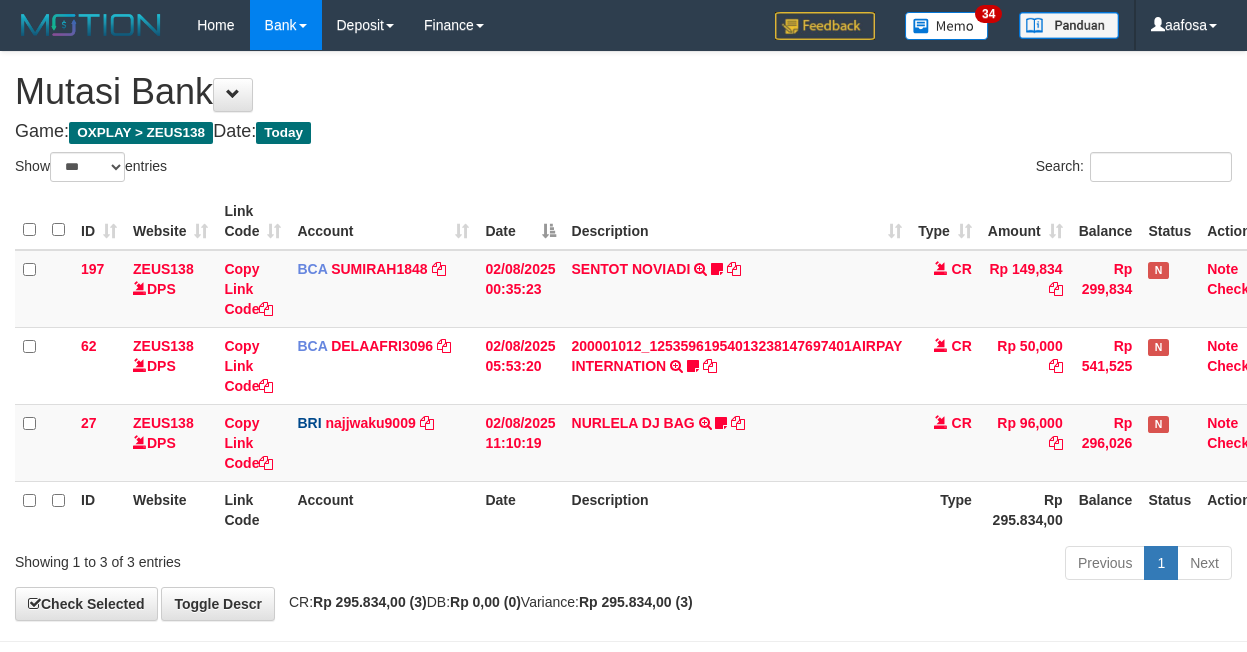 select on "***" 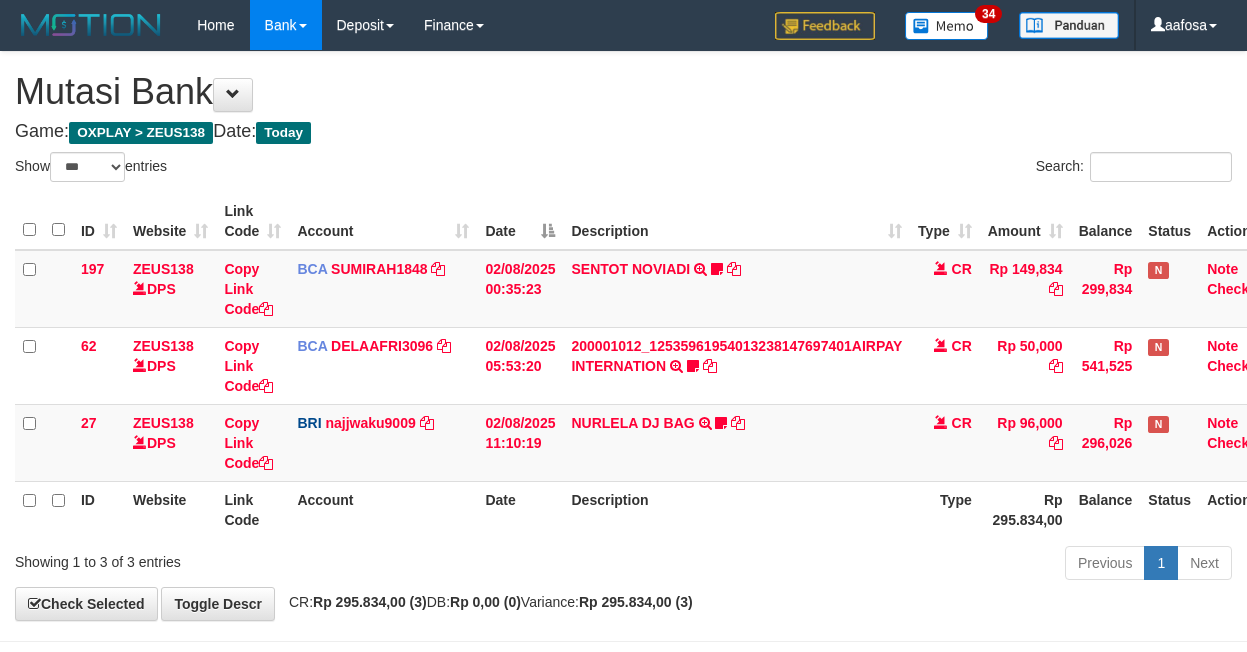 scroll, scrollTop: 81, scrollLeft: 0, axis: vertical 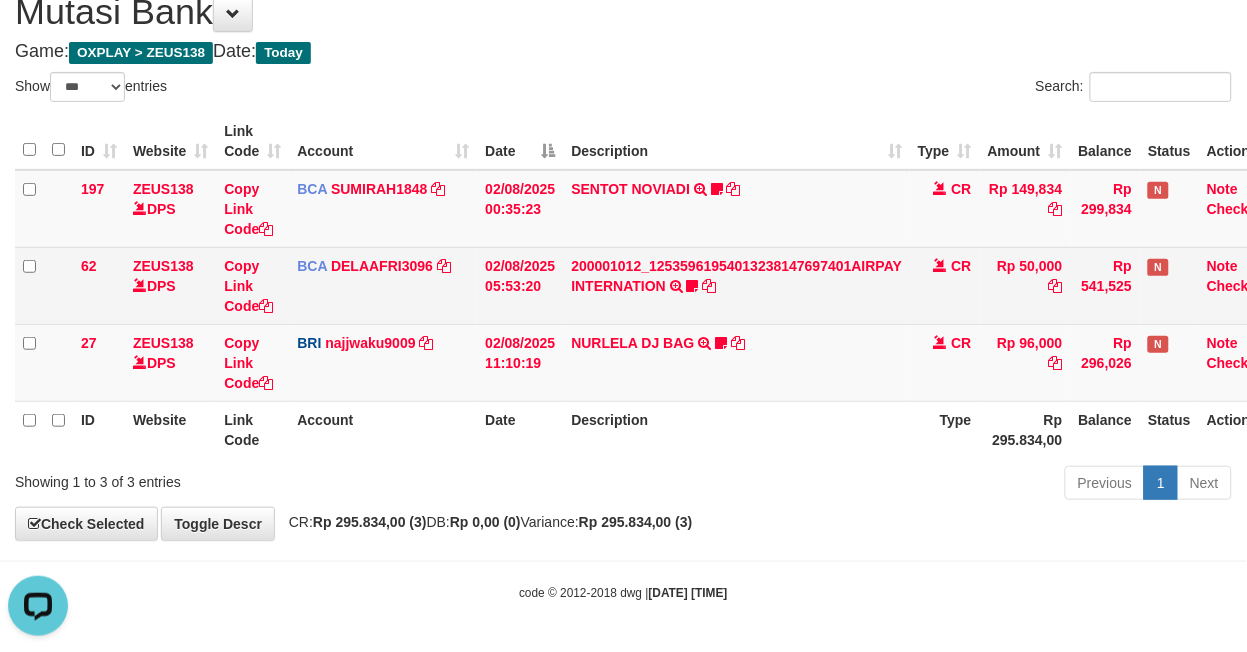 click on "CR" at bounding box center [945, 285] 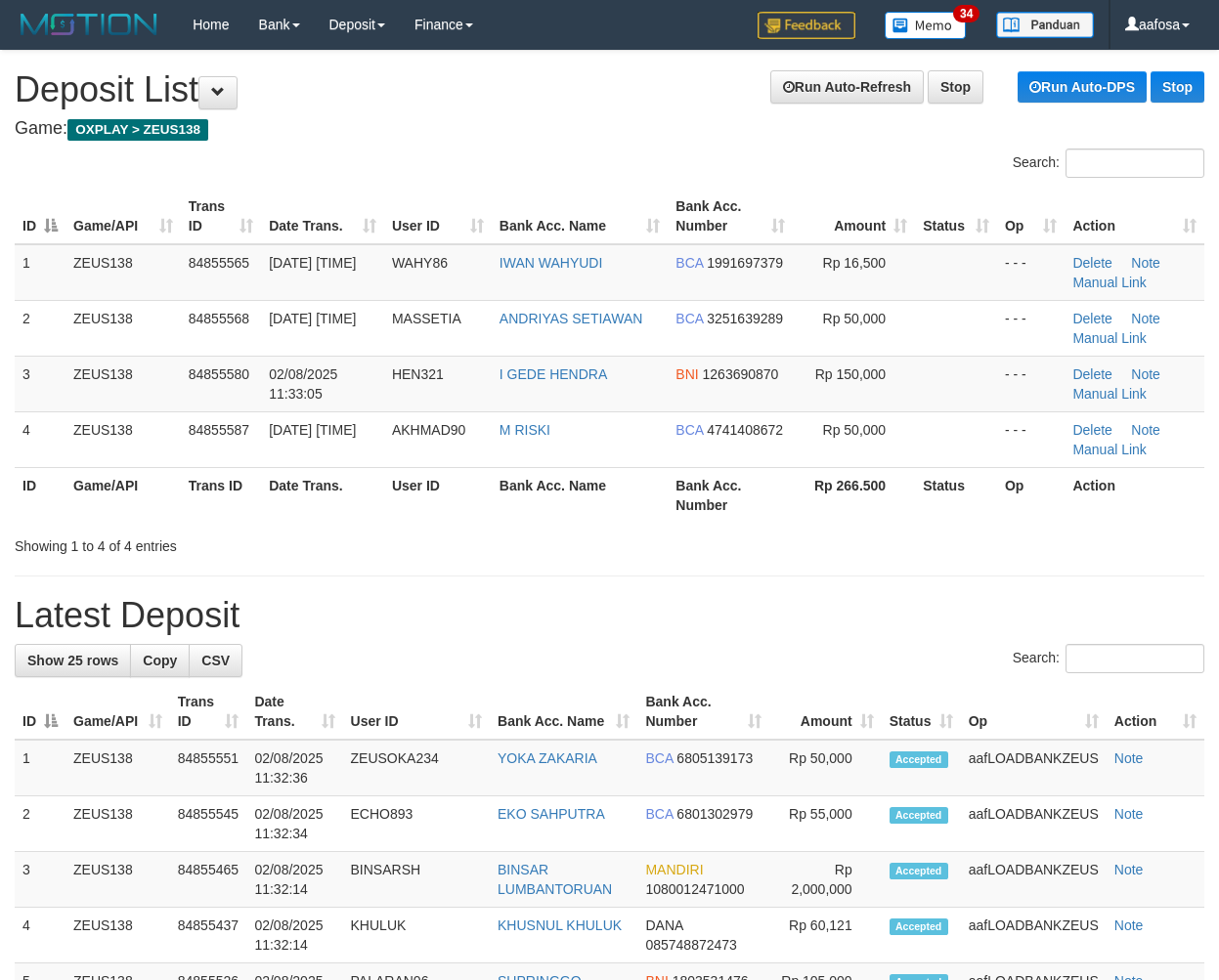scroll, scrollTop: 0, scrollLeft: 0, axis: both 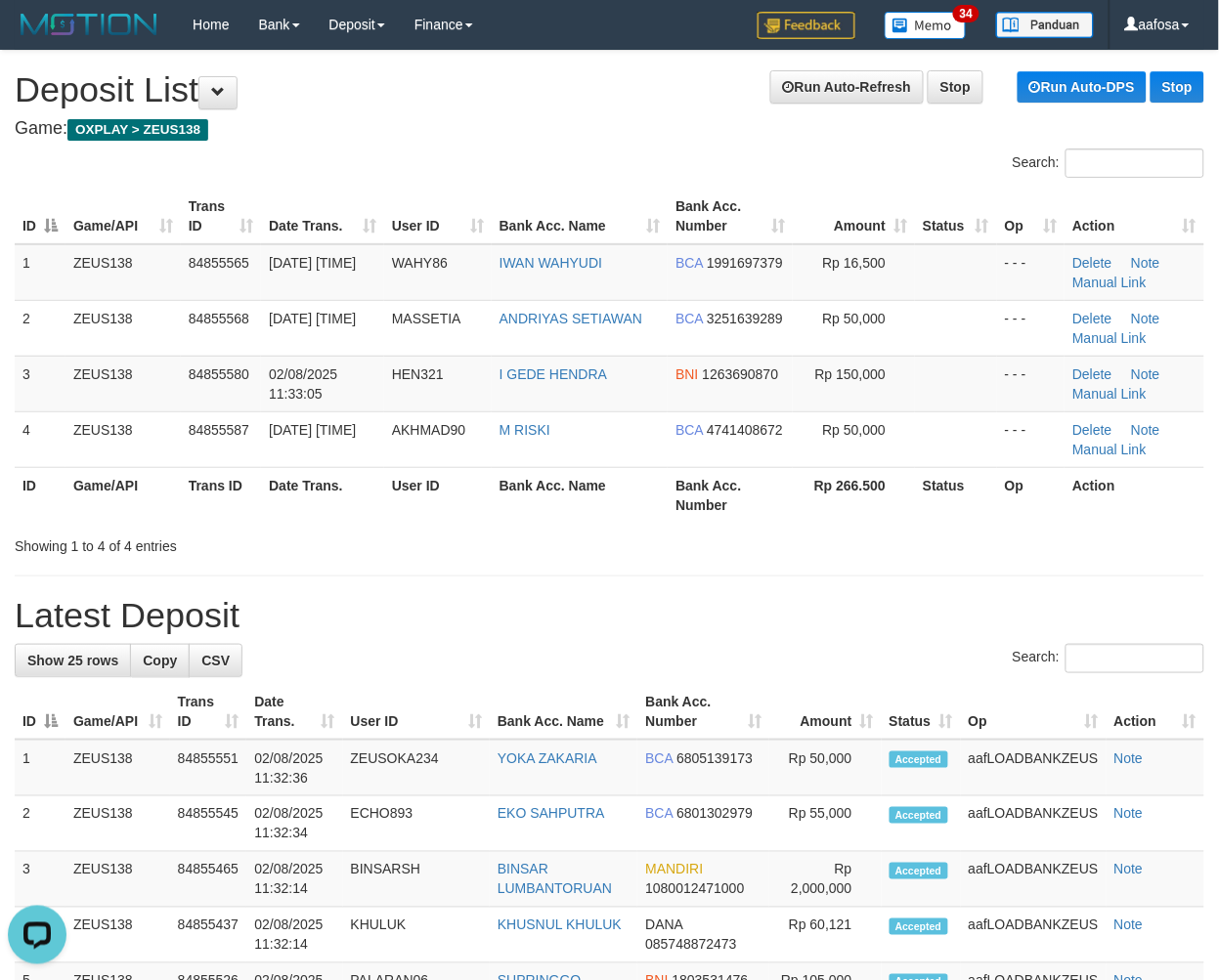 drag, startPoint x: 559, startPoint y: 172, endPoint x: 323, endPoint y: 213, distance: 239.53497 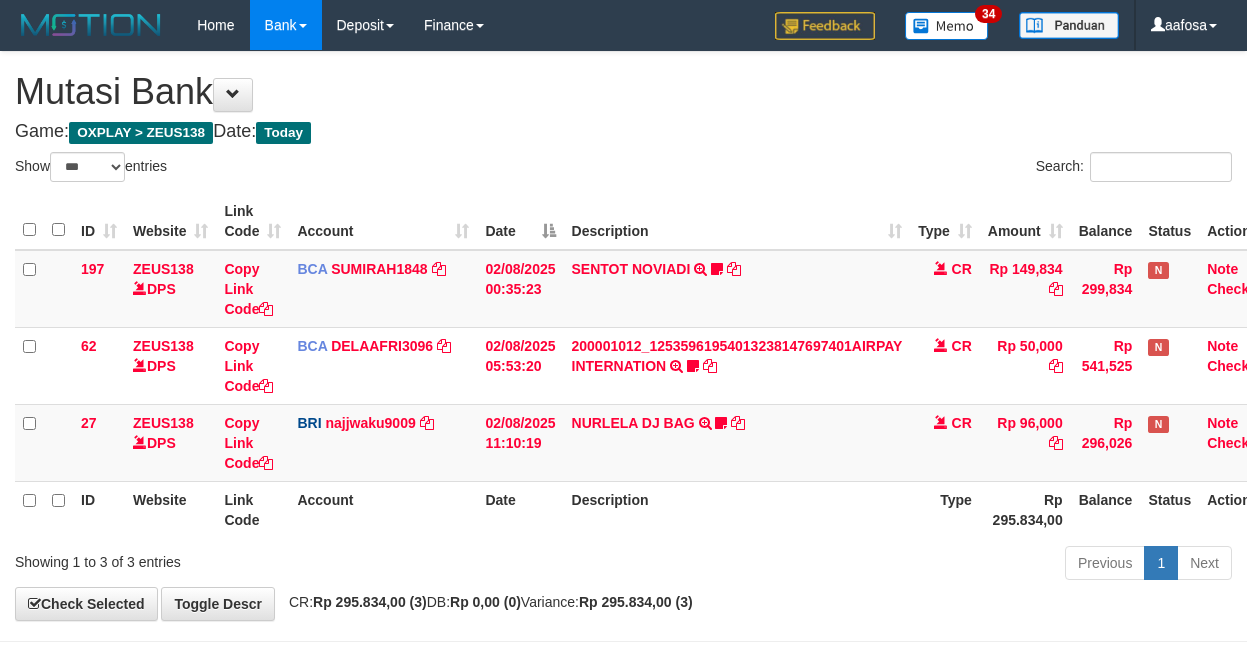 select on "***" 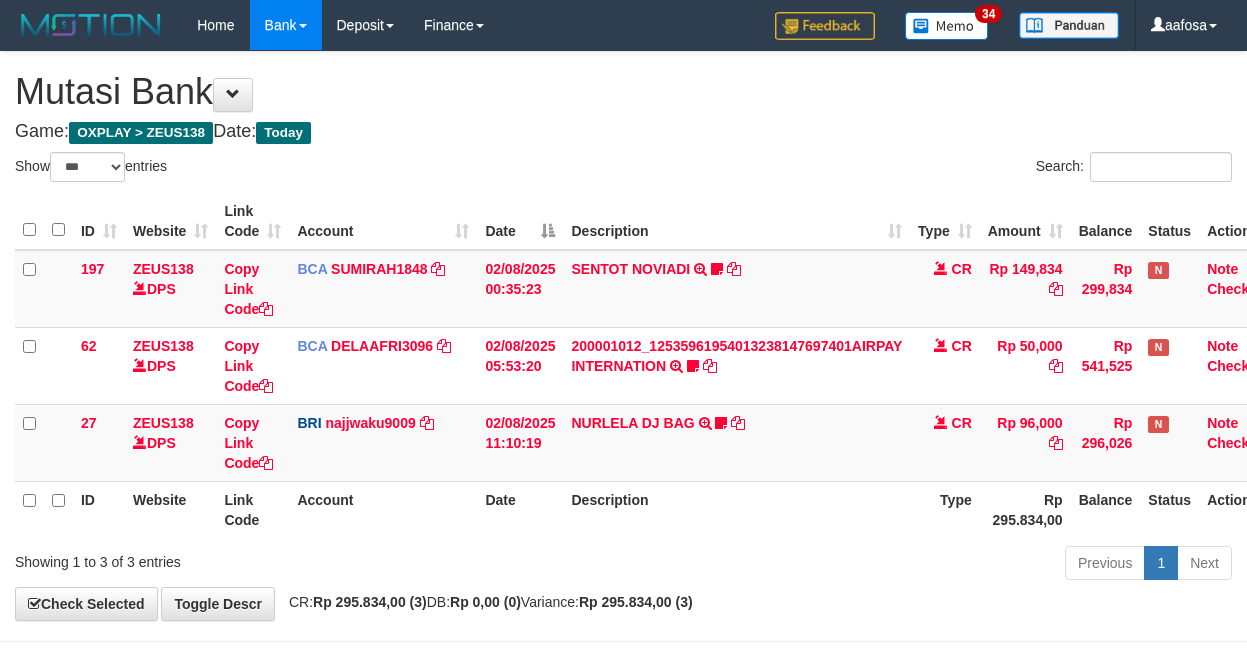 scroll, scrollTop: 81, scrollLeft: 0, axis: vertical 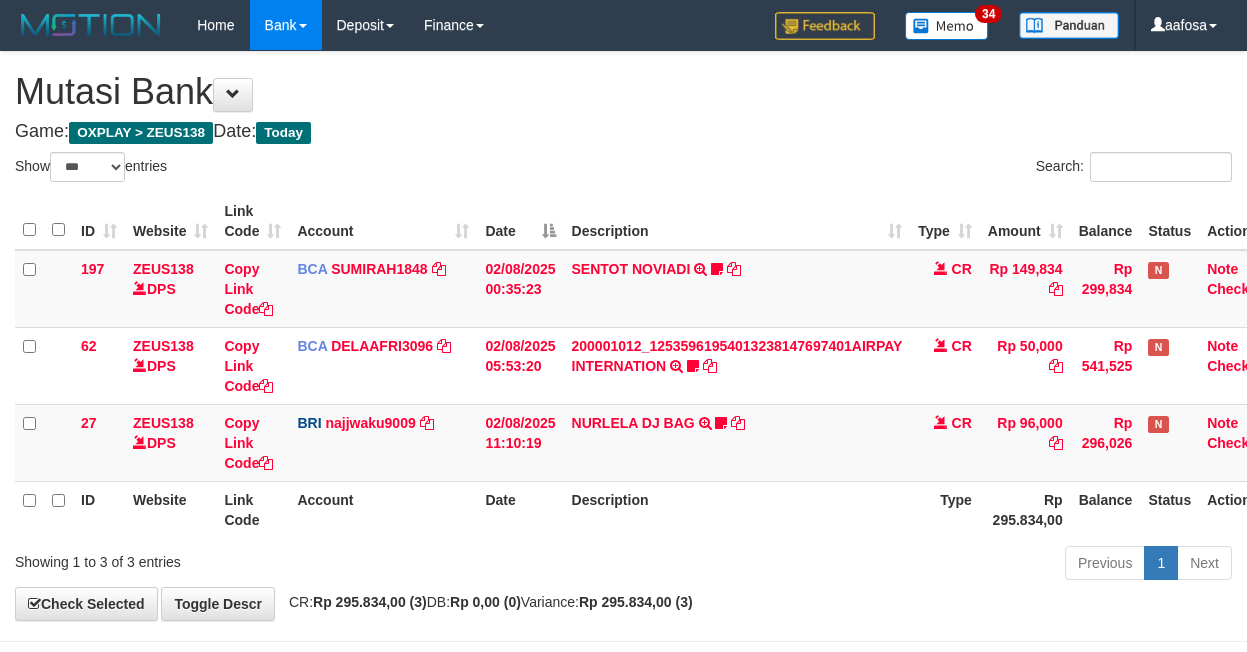 select on "***" 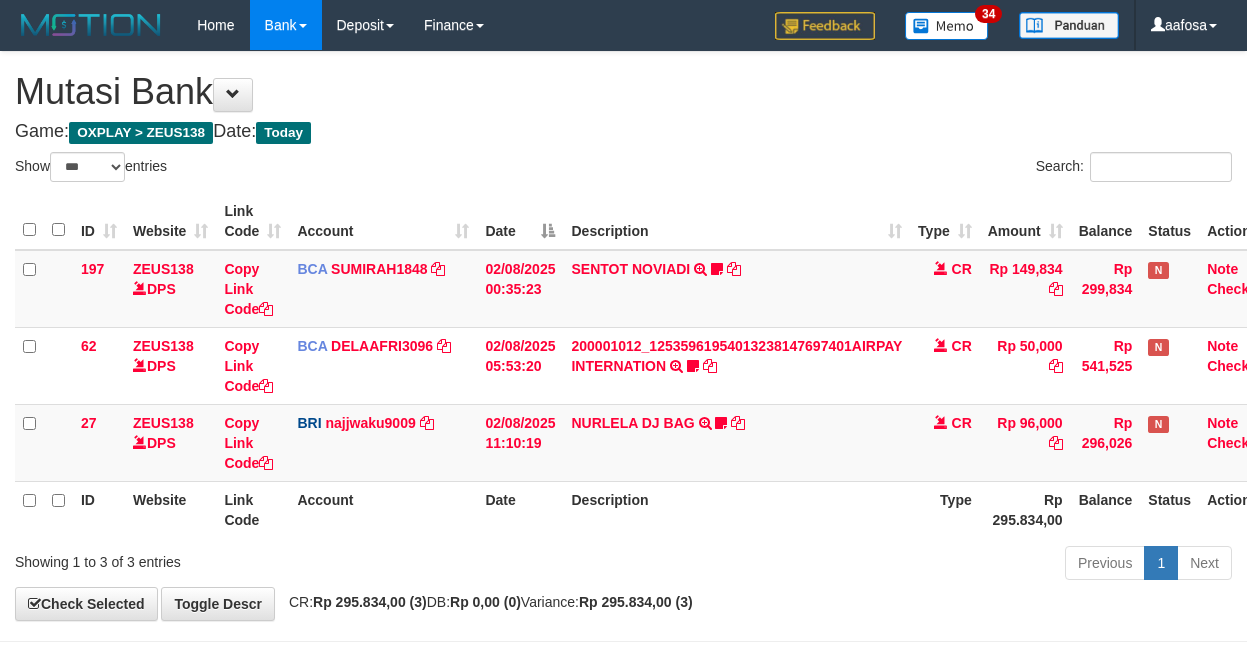 scroll, scrollTop: 81, scrollLeft: 0, axis: vertical 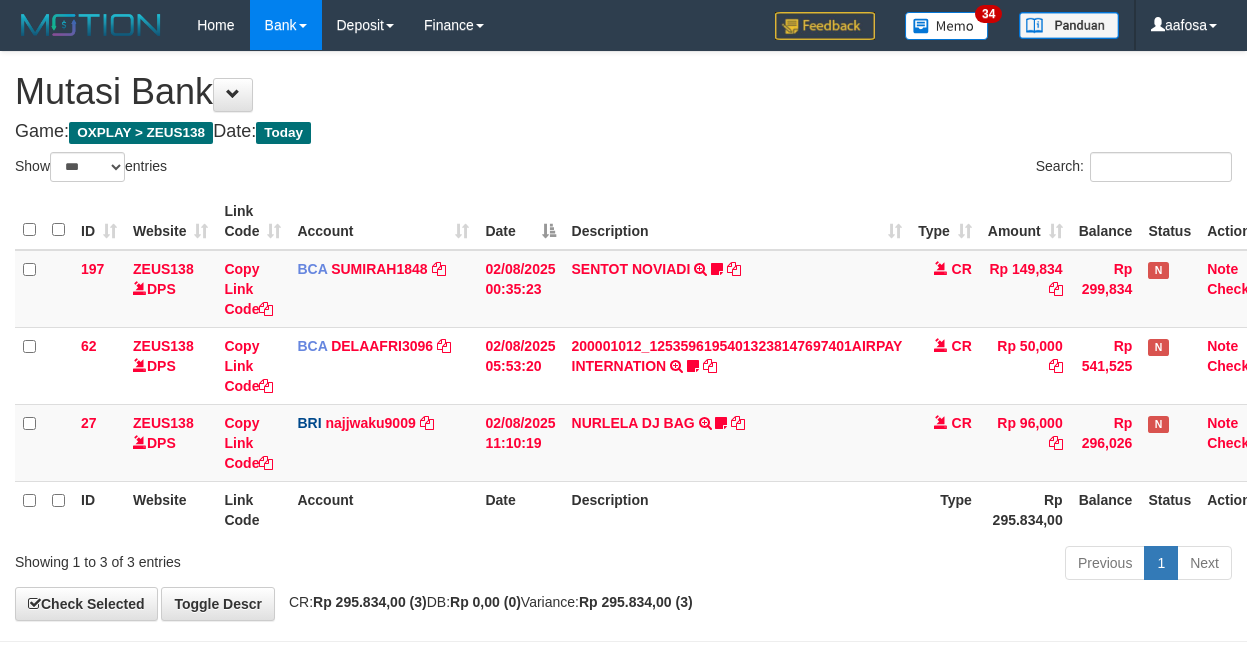 select on "***" 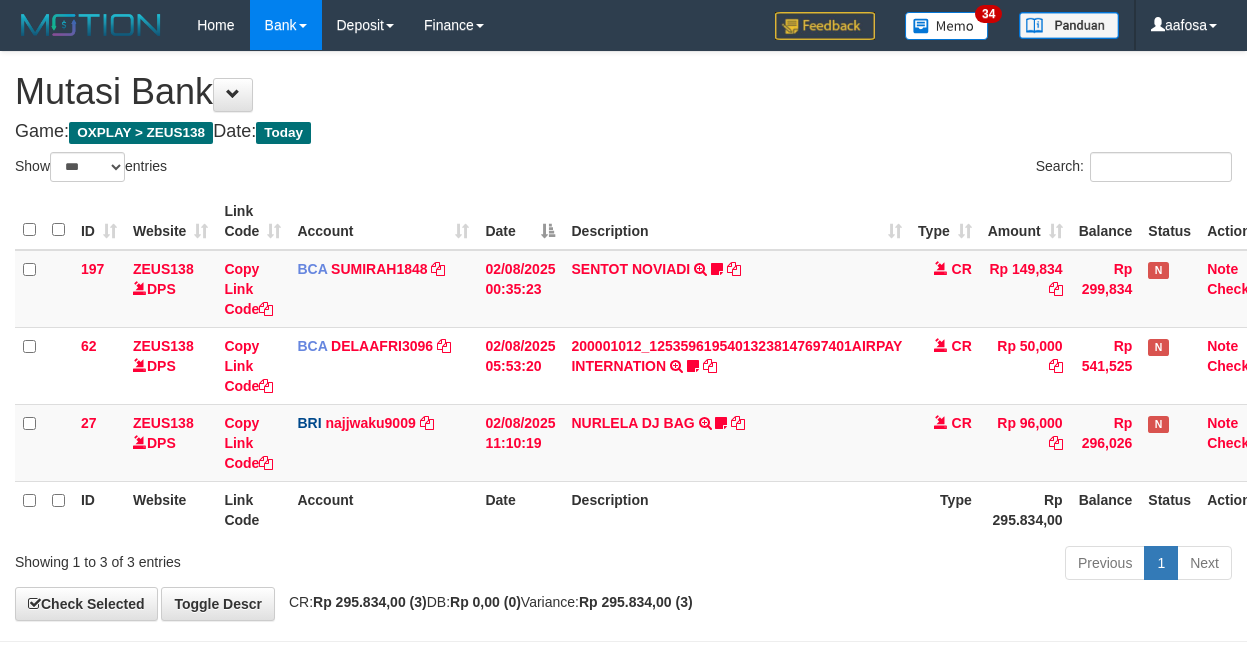 scroll, scrollTop: 81, scrollLeft: 0, axis: vertical 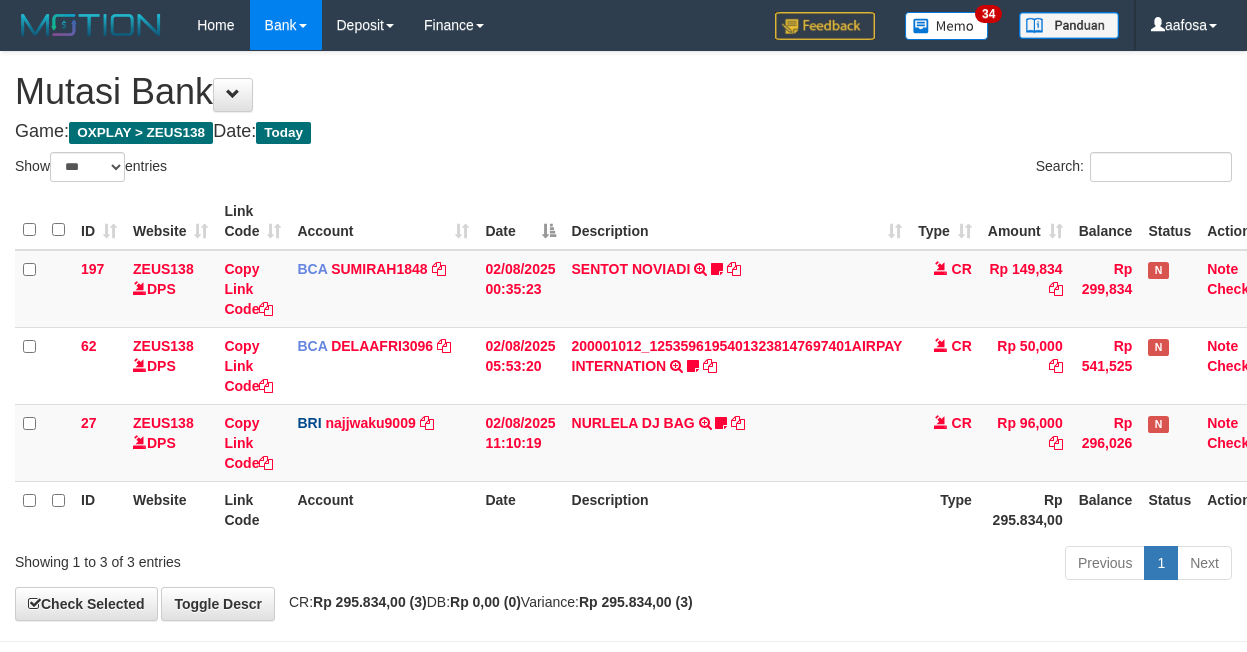 select on "***" 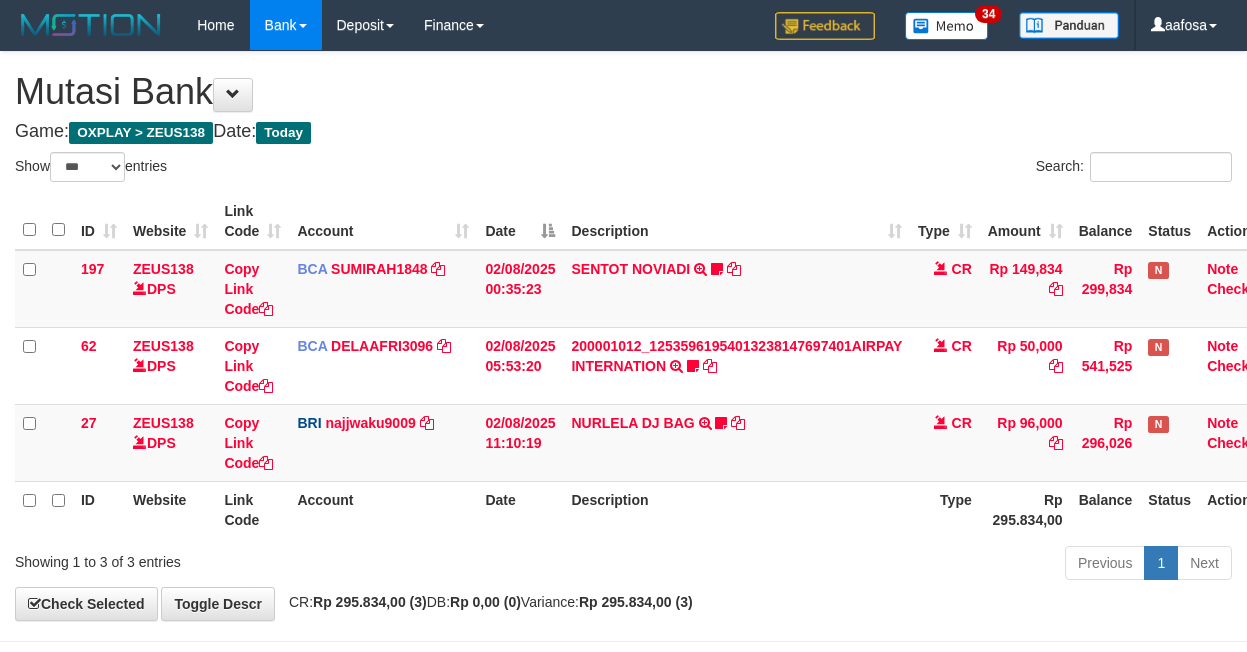 scroll, scrollTop: 81, scrollLeft: 0, axis: vertical 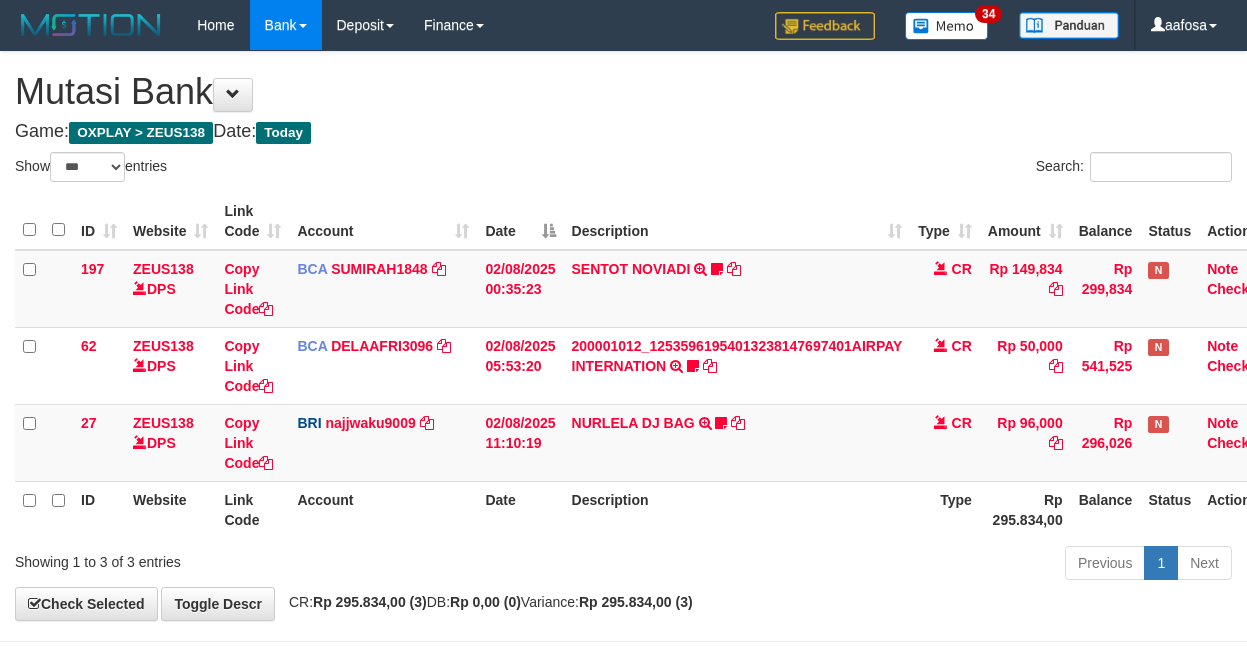 select on "***" 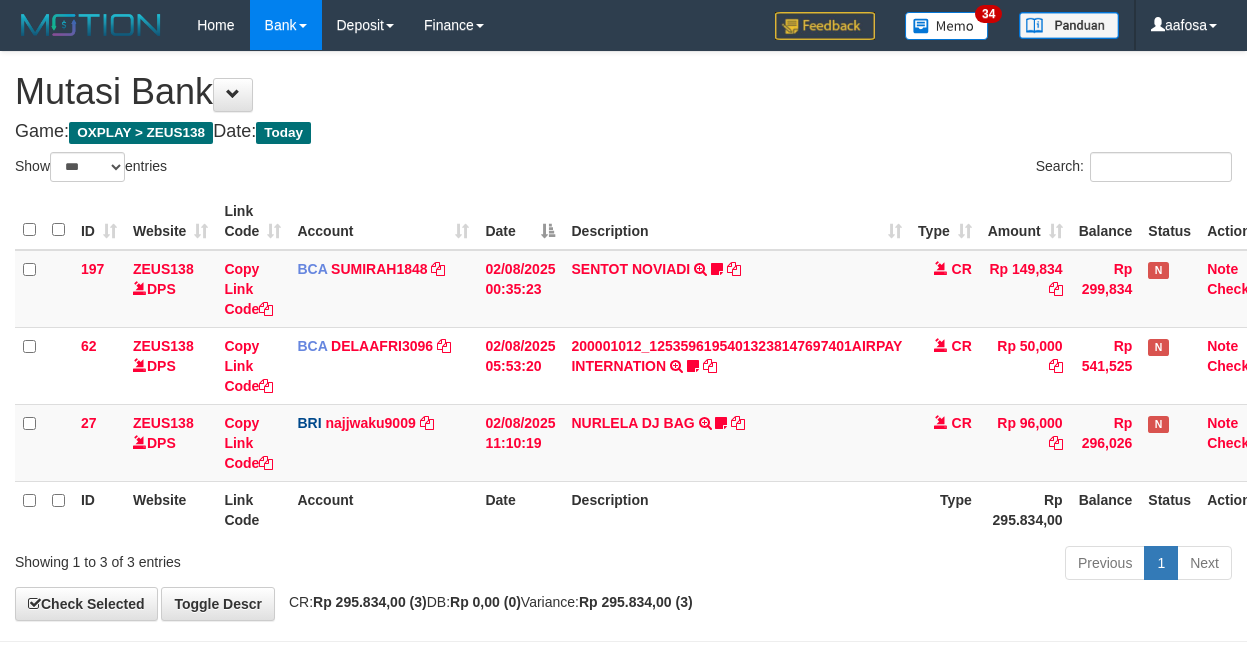 scroll, scrollTop: 81, scrollLeft: 0, axis: vertical 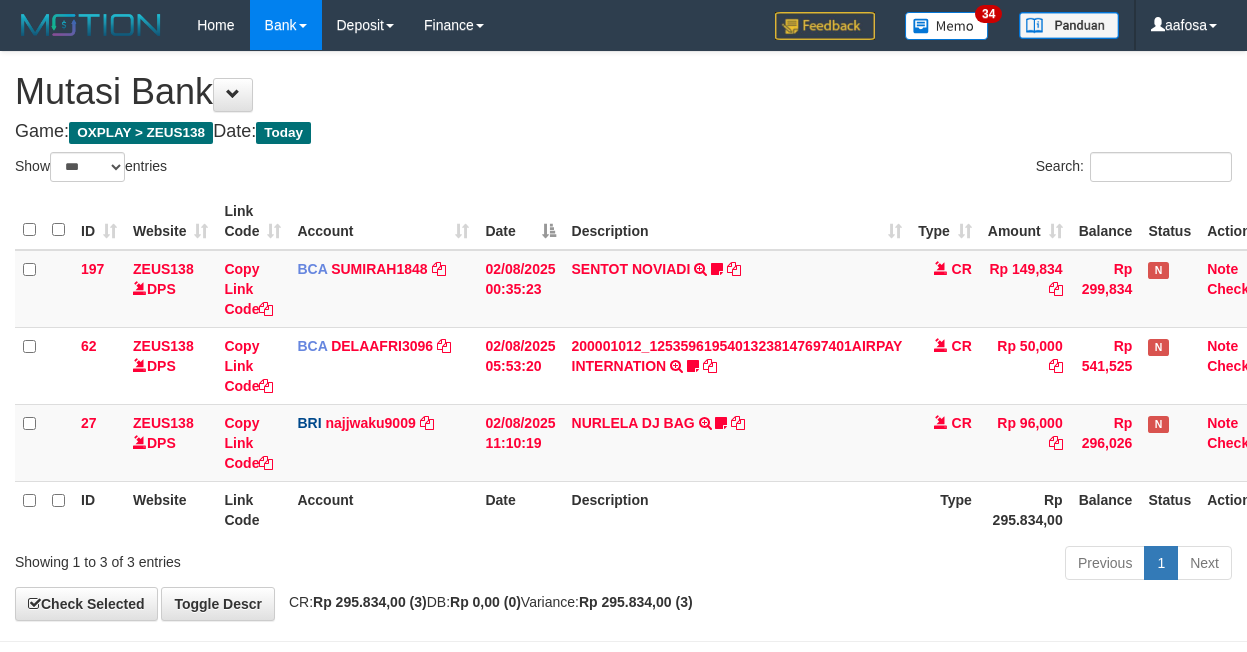 select on "***" 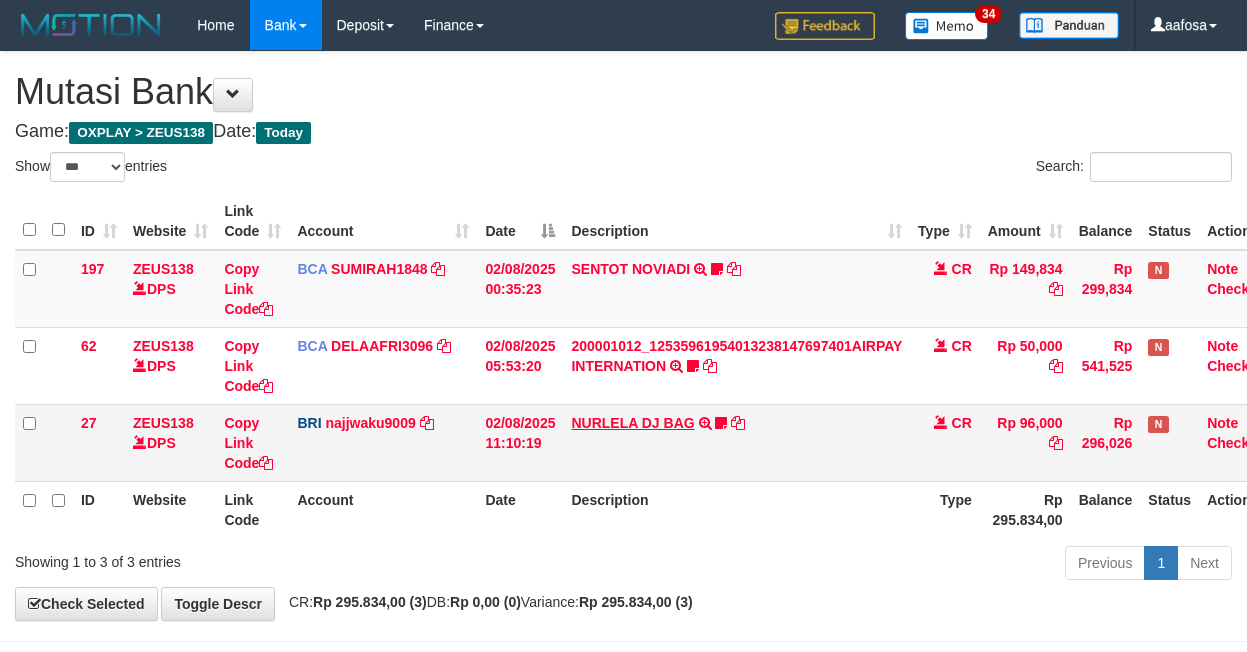 scroll, scrollTop: 81, scrollLeft: 0, axis: vertical 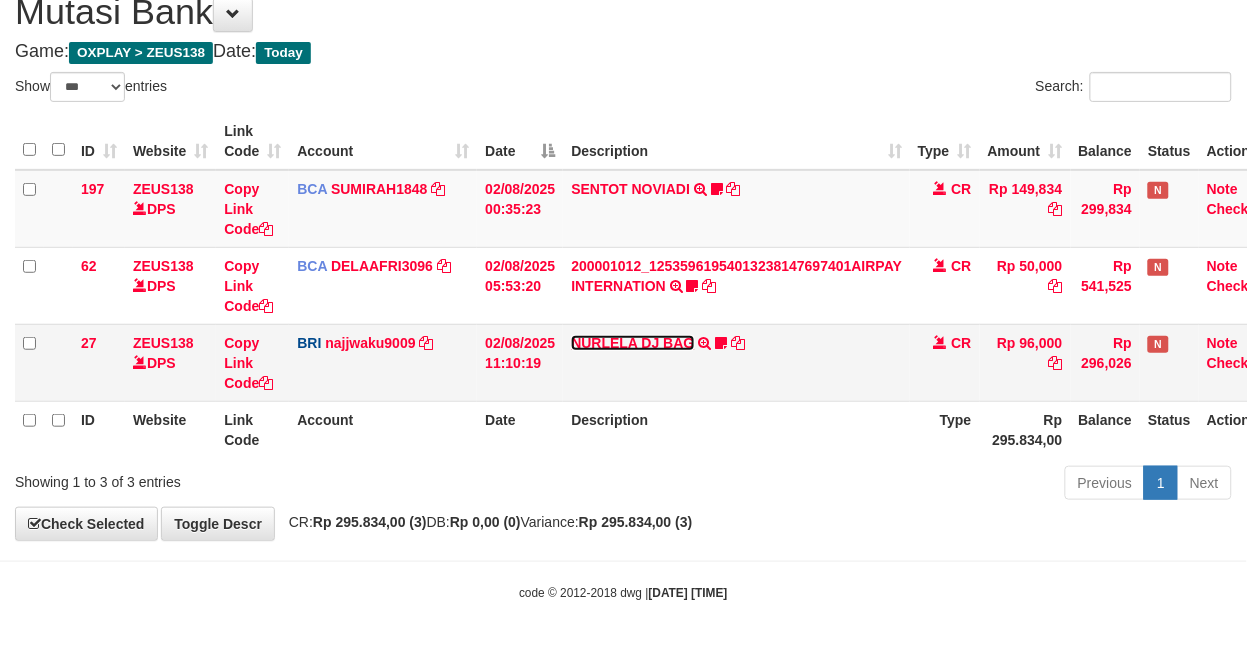 click on "NURLELA DJ BAG" at bounding box center (632, 343) 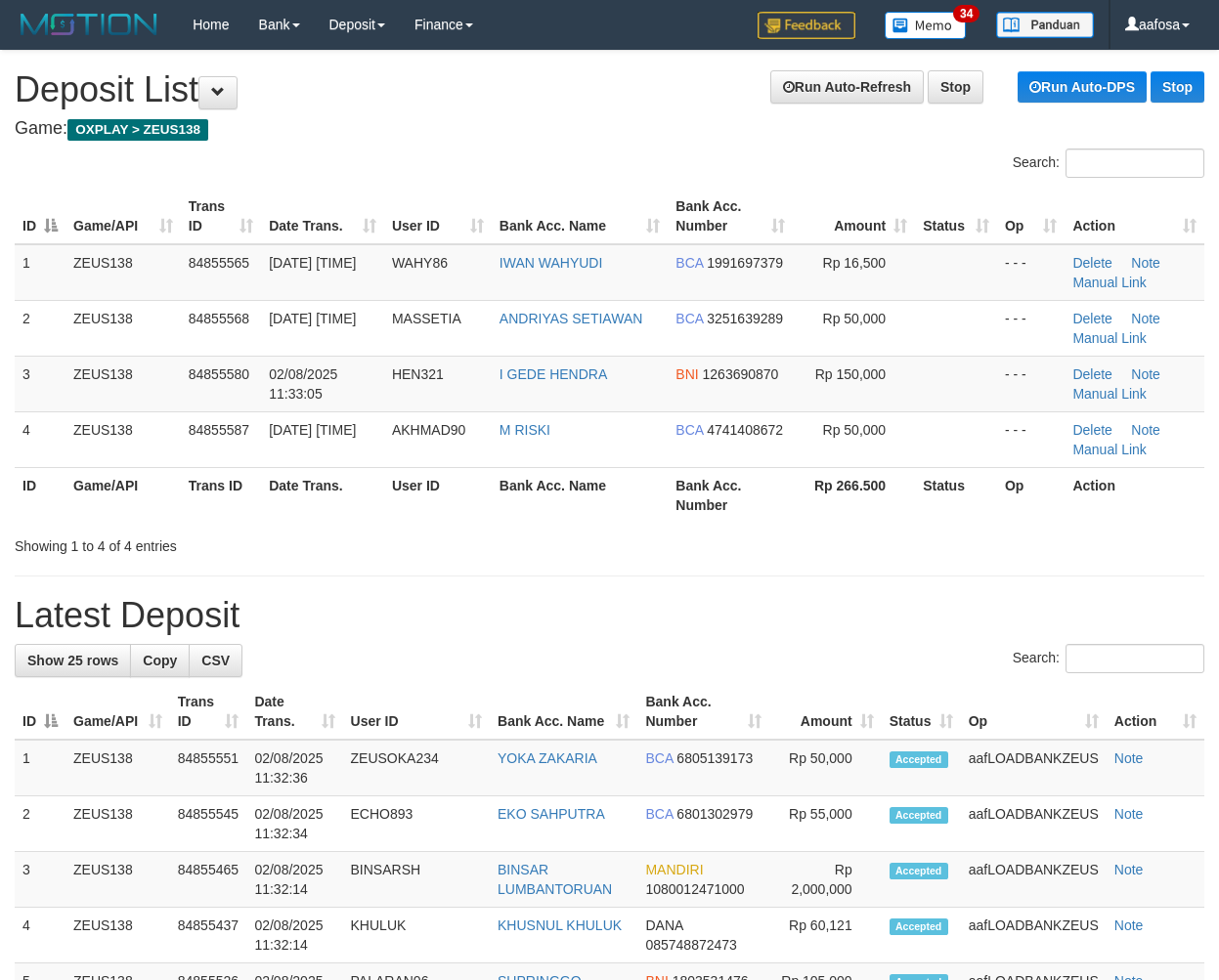 scroll, scrollTop: 0, scrollLeft: 0, axis: both 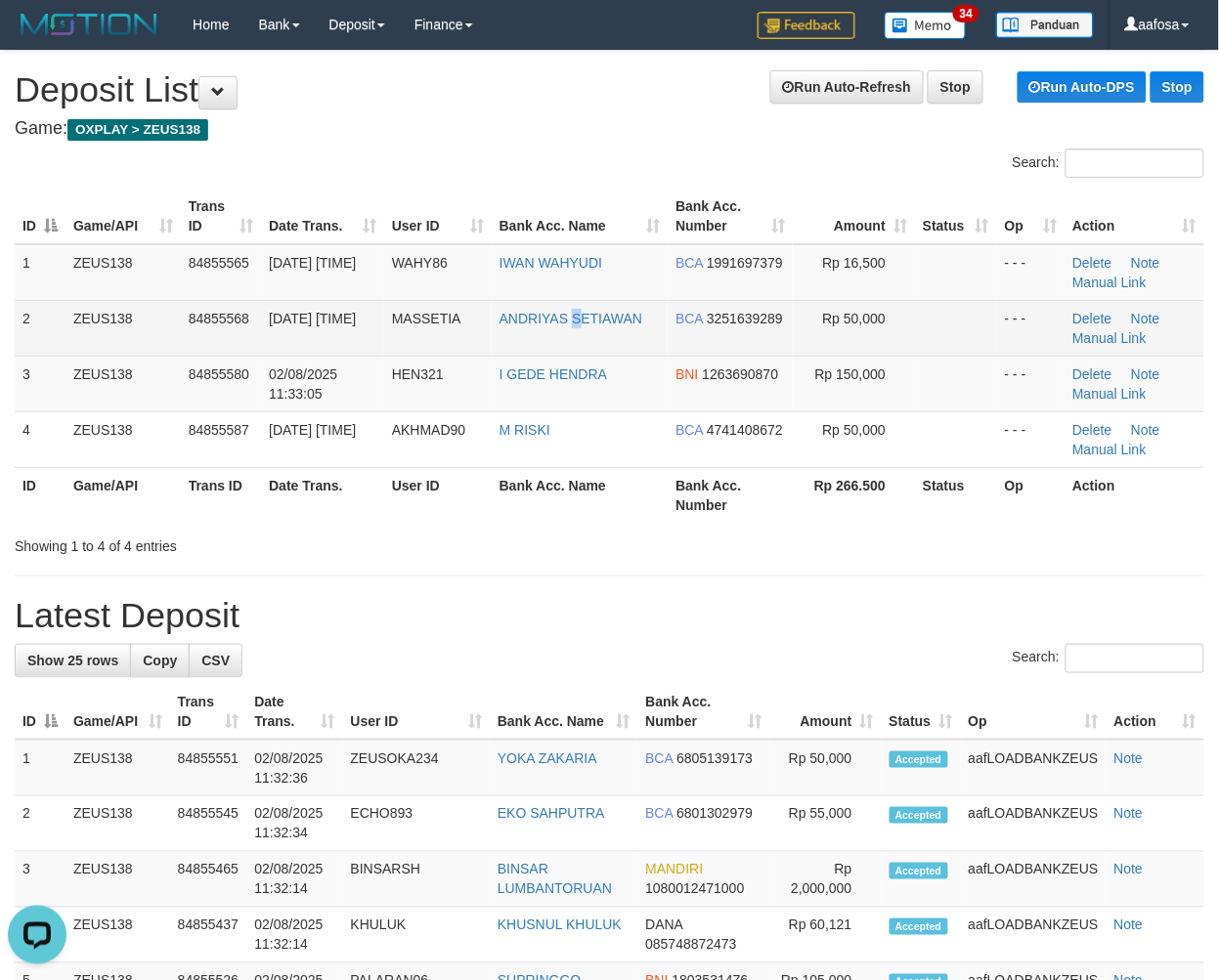 click on "ANDRIYAS SETIAWAN" at bounding box center [580, 327] 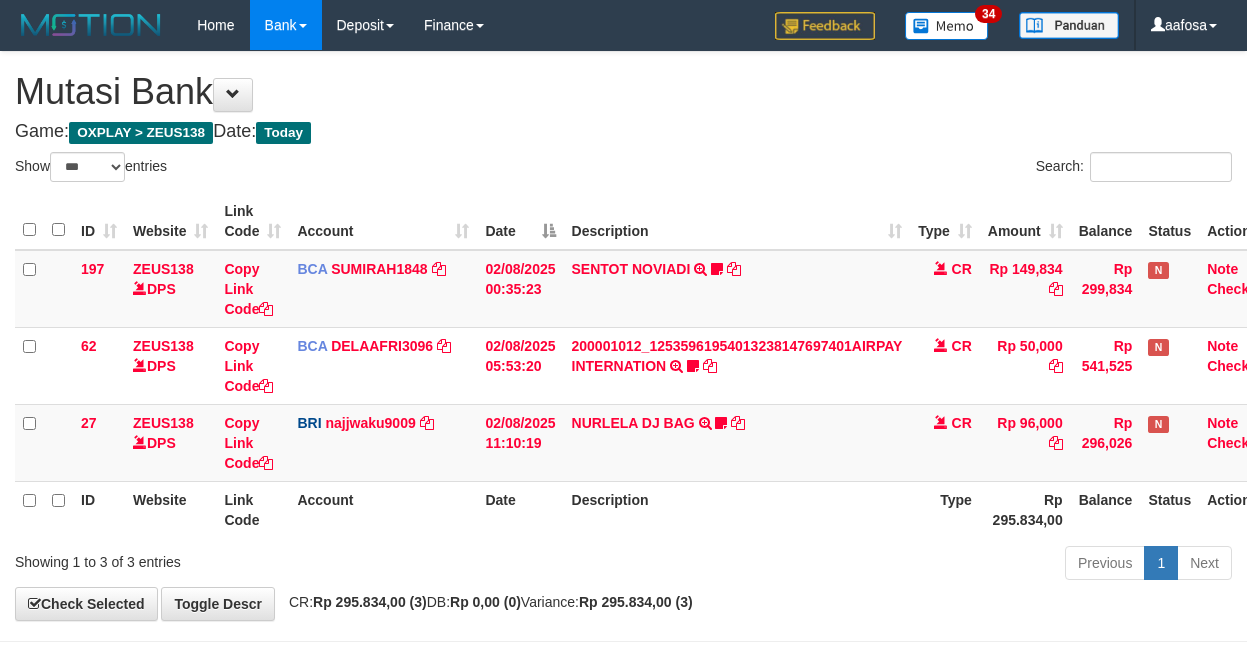 select on "***" 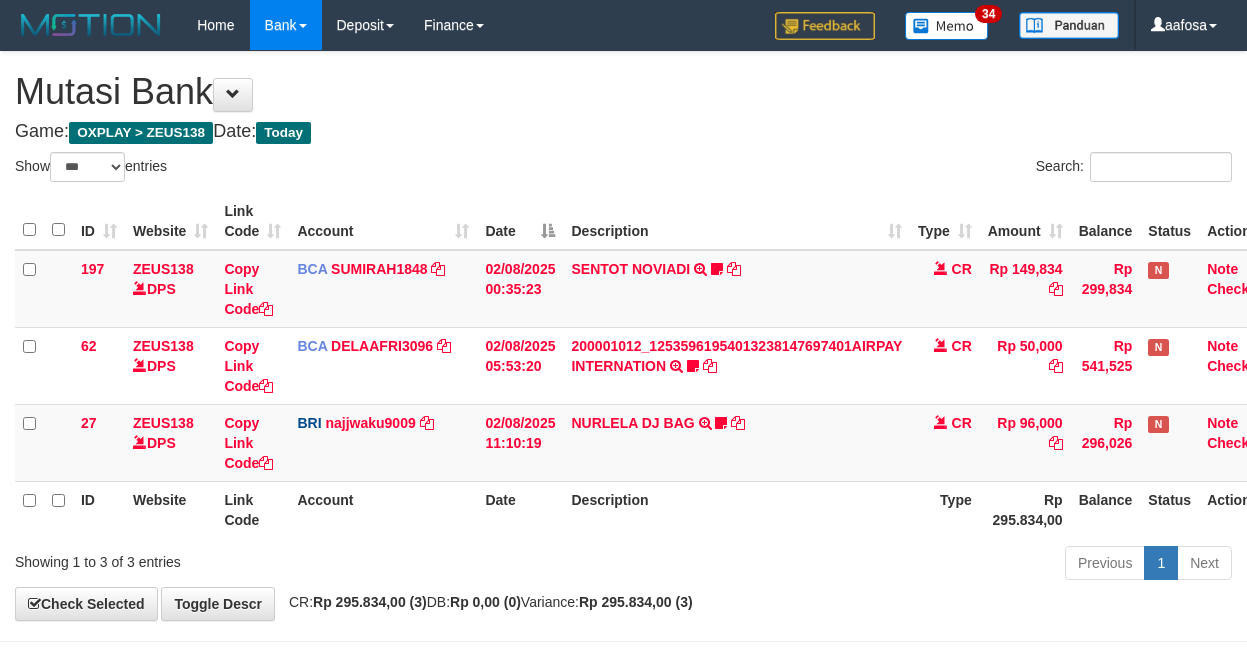 scroll, scrollTop: 81, scrollLeft: 0, axis: vertical 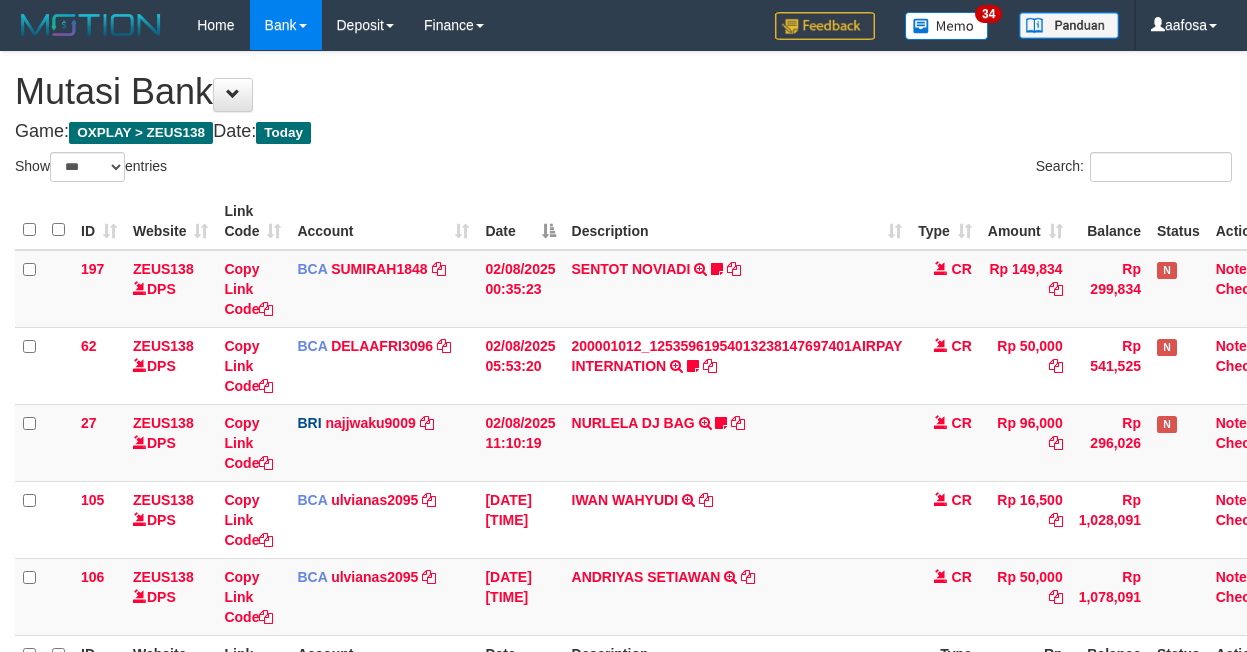 select on "***" 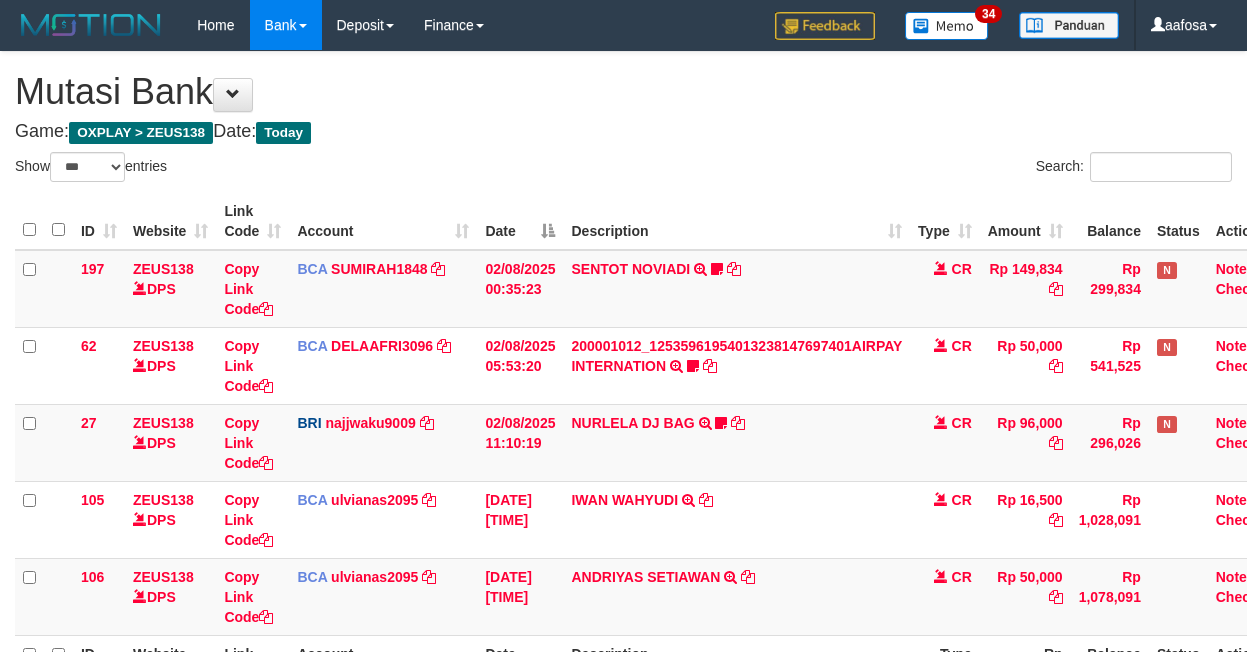 scroll, scrollTop: 82, scrollLeft: 0, axis: vertical 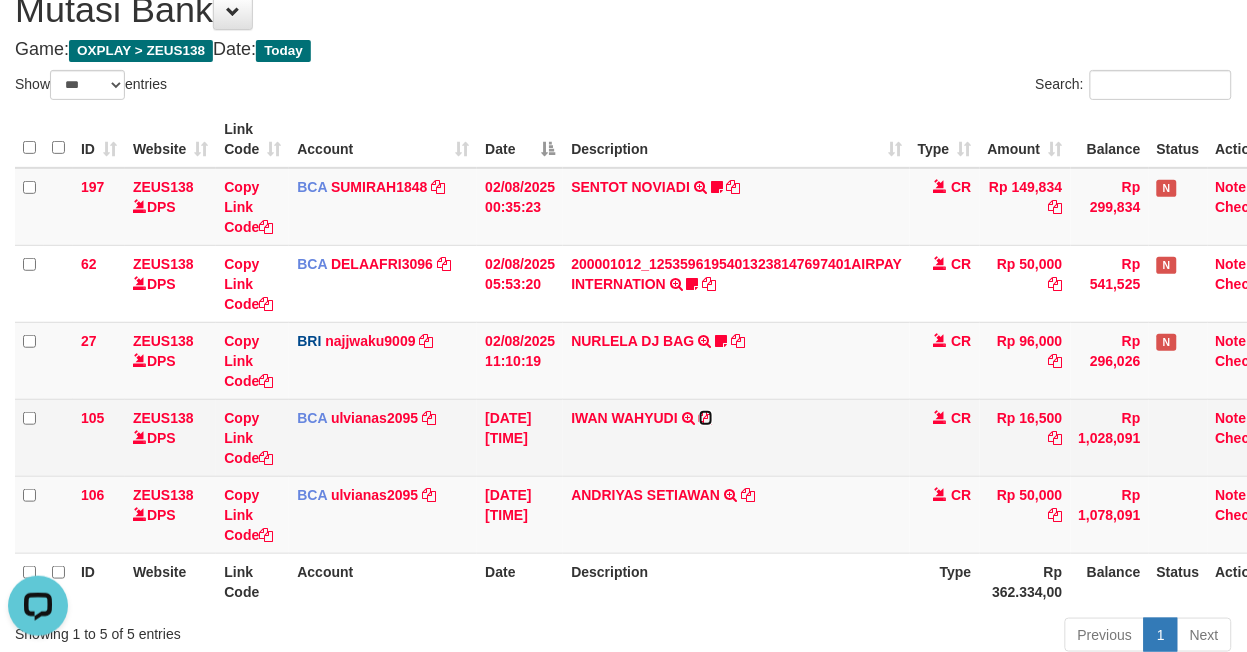 drag, startPoint x: 706, startPoint y: 413, endPoint x: 1252, endPoint y: 390, distance: 546.4842 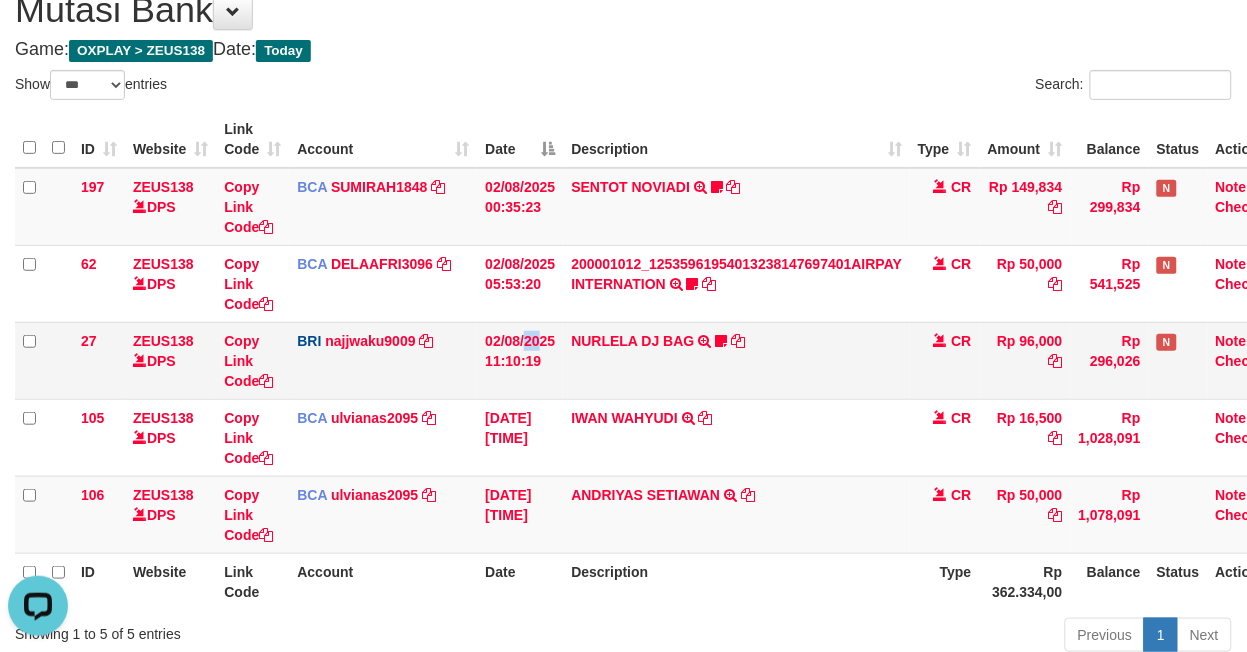 click on "02/08/2025 11:10:19" at bounding box center (520, 360) 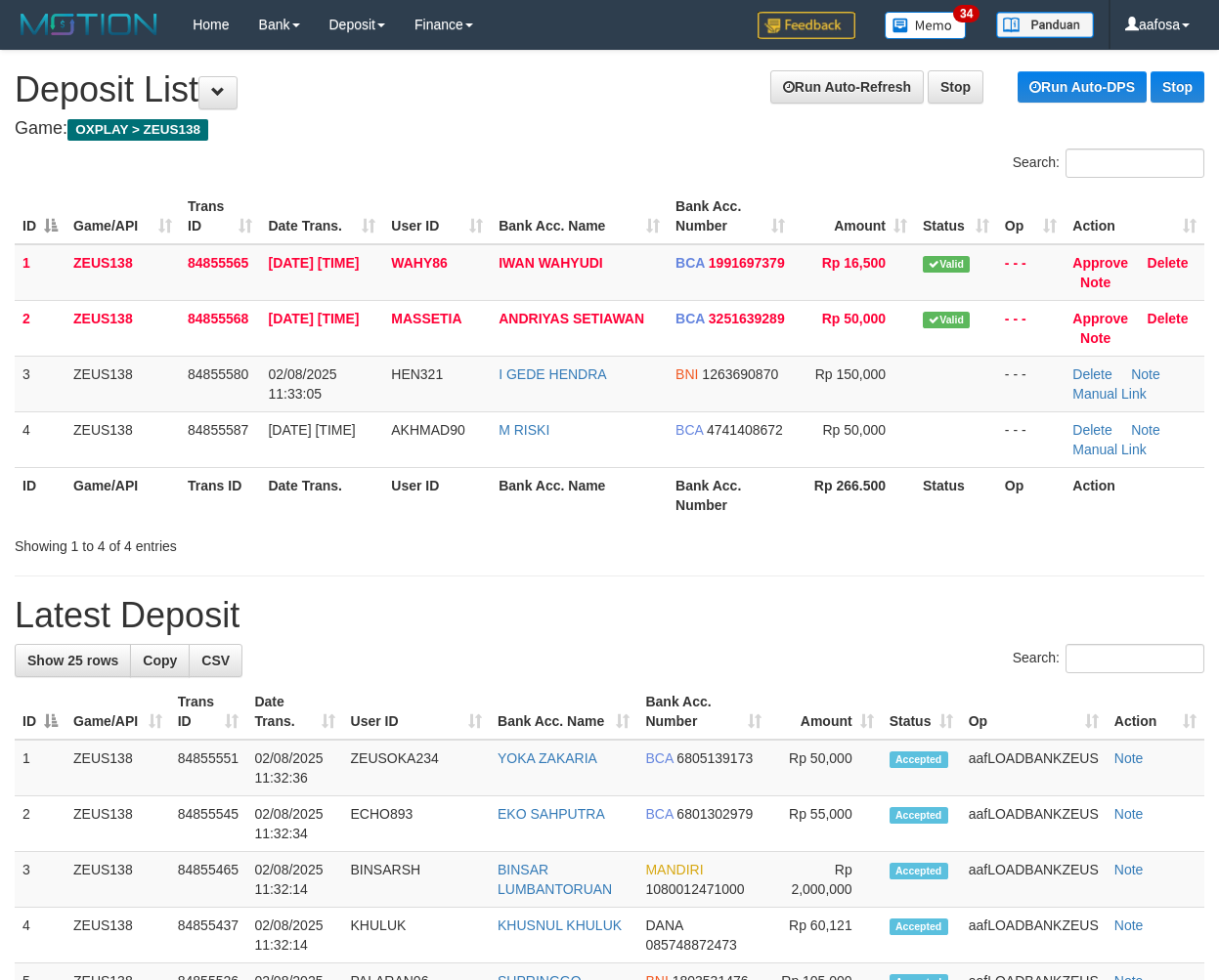 scroll, scrollTop: 0, scrollLeft: 0, axis: both 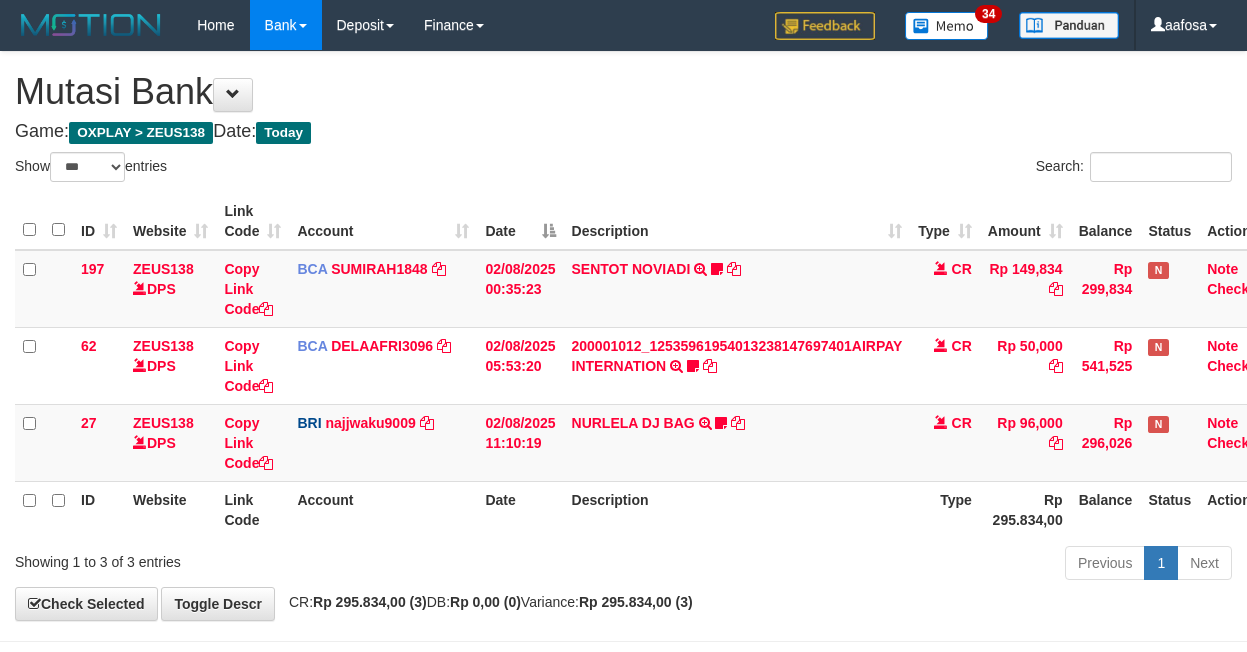 select on "***" 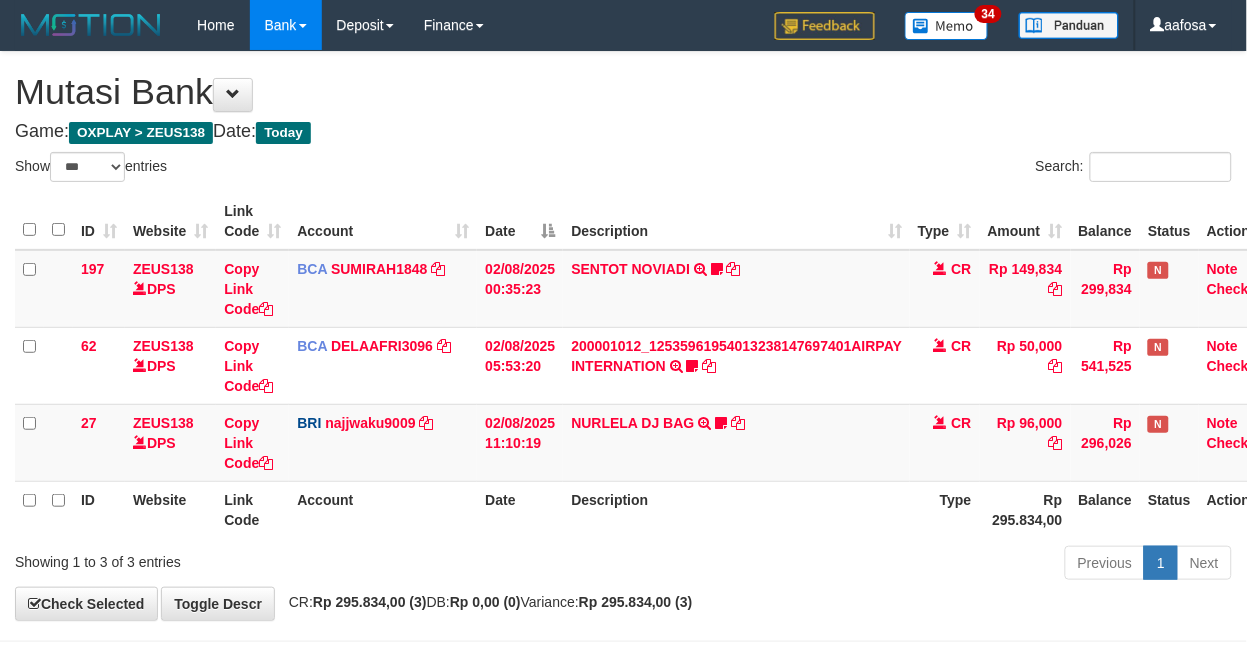 scroll, scrollTop: 81, scrollLeft: 0, axis: vertical 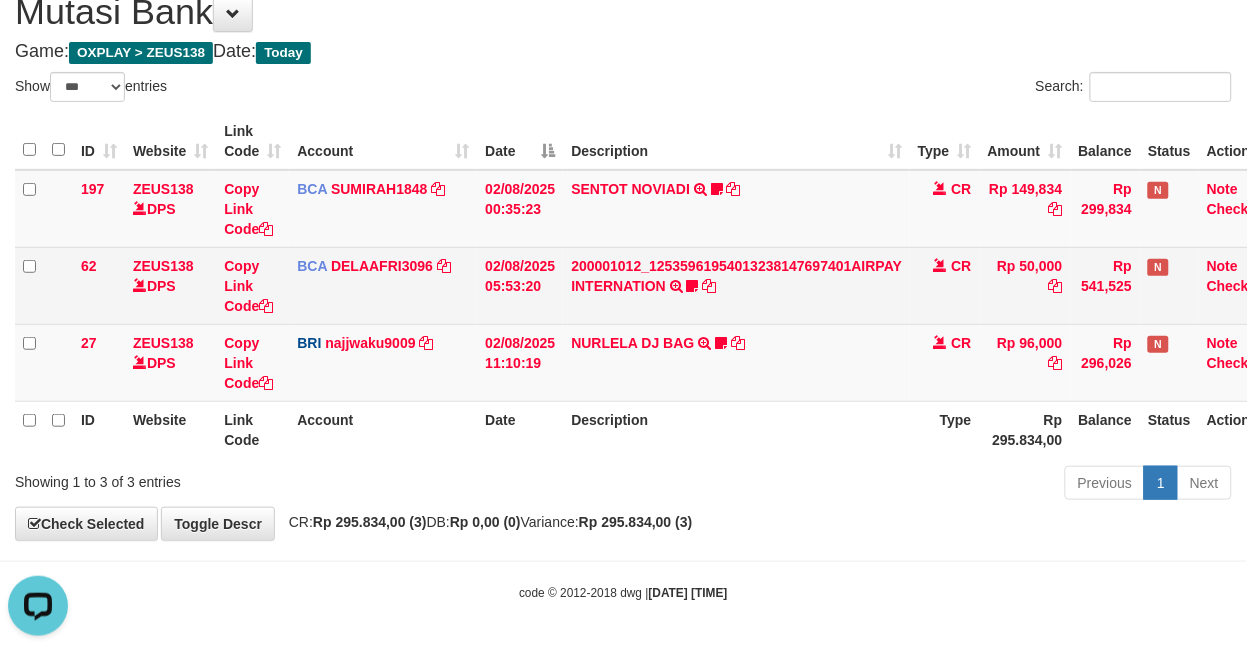 click on "200001012_12535961954013238147697401AIRPAY INTERNATION            TRSF E-BANKING CR 0208/FTSCY/WS95051
50000.00200001012_12535961954013238147697401AIRPAY INTERNATION    Labubutaiki
https://prnt.sc/l7T6Eus7w_Qi" at bounding box center [736, 285] 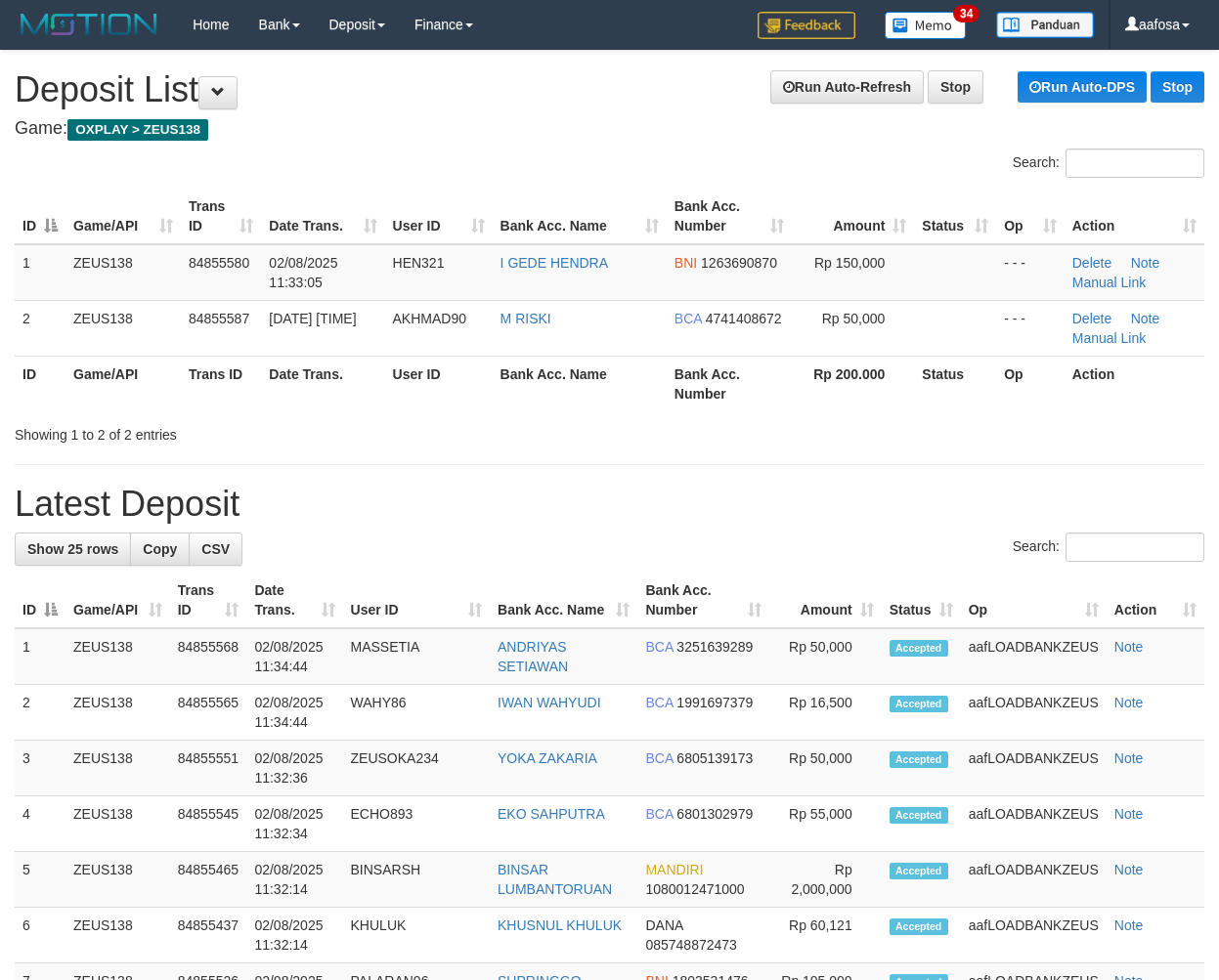 scroll, scrollTop: 0, scrollLeft: 0, axis: both 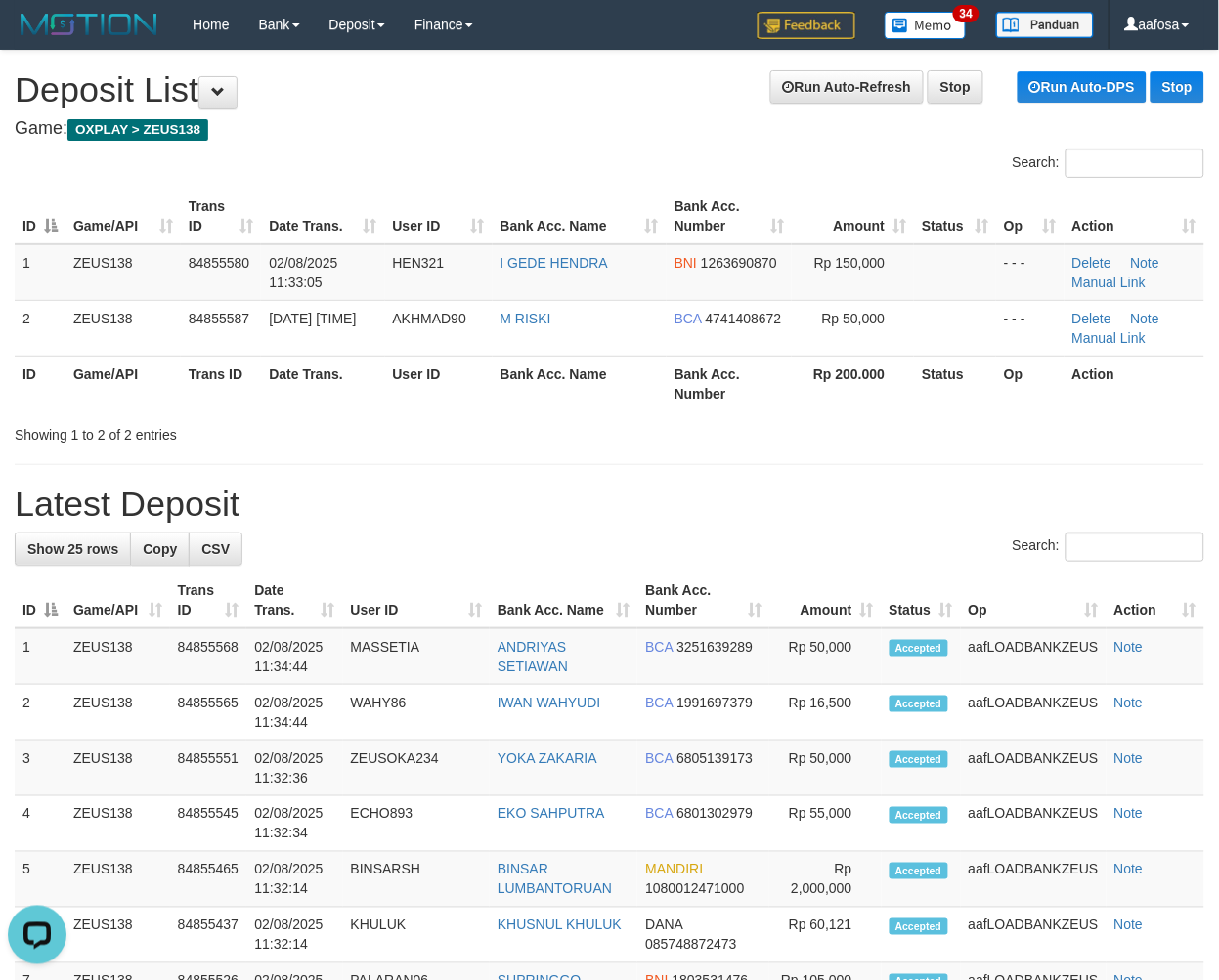 drag, startPoint x: 612, startPoint y: 129, endPoint x: 3, endPoint y: 264, distance: 623.7836 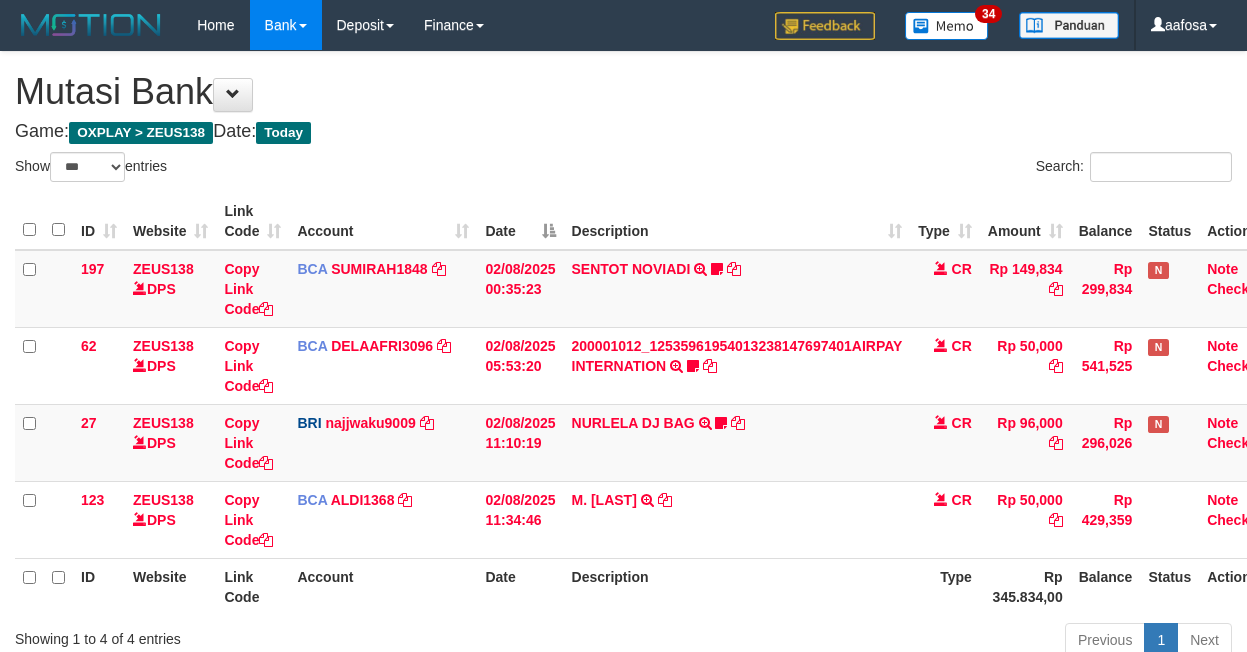 select on "***" 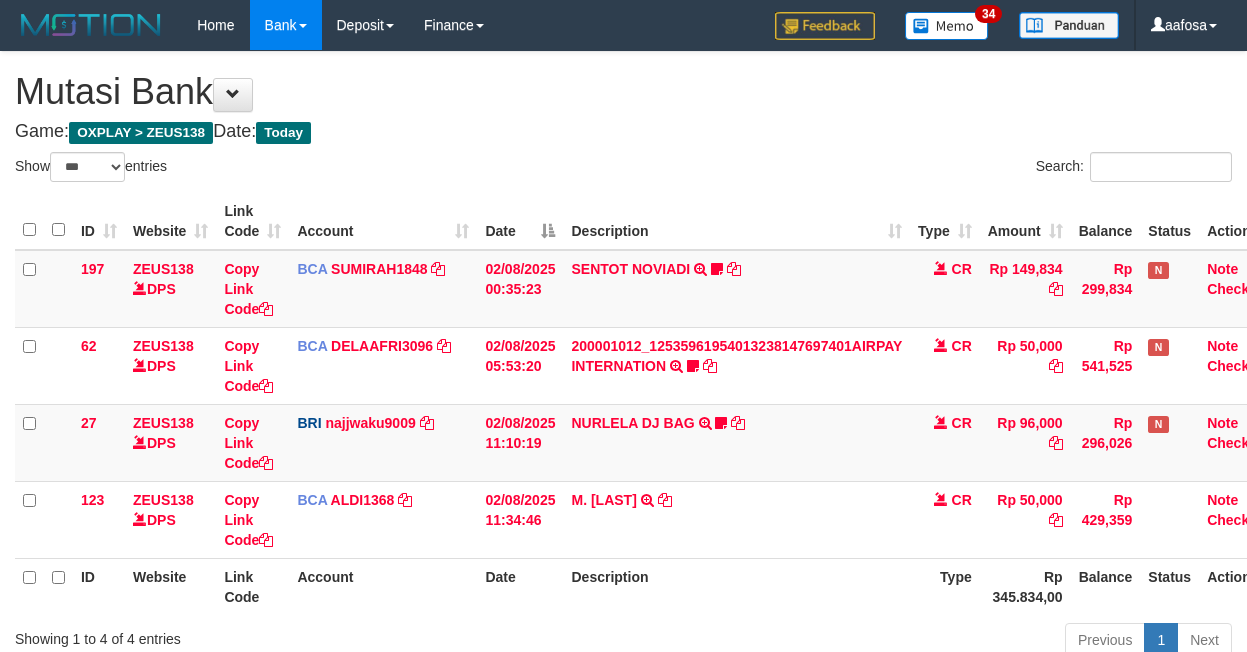 scroll, scrollTop: 82, scrollLeft: 0, axis: vertical 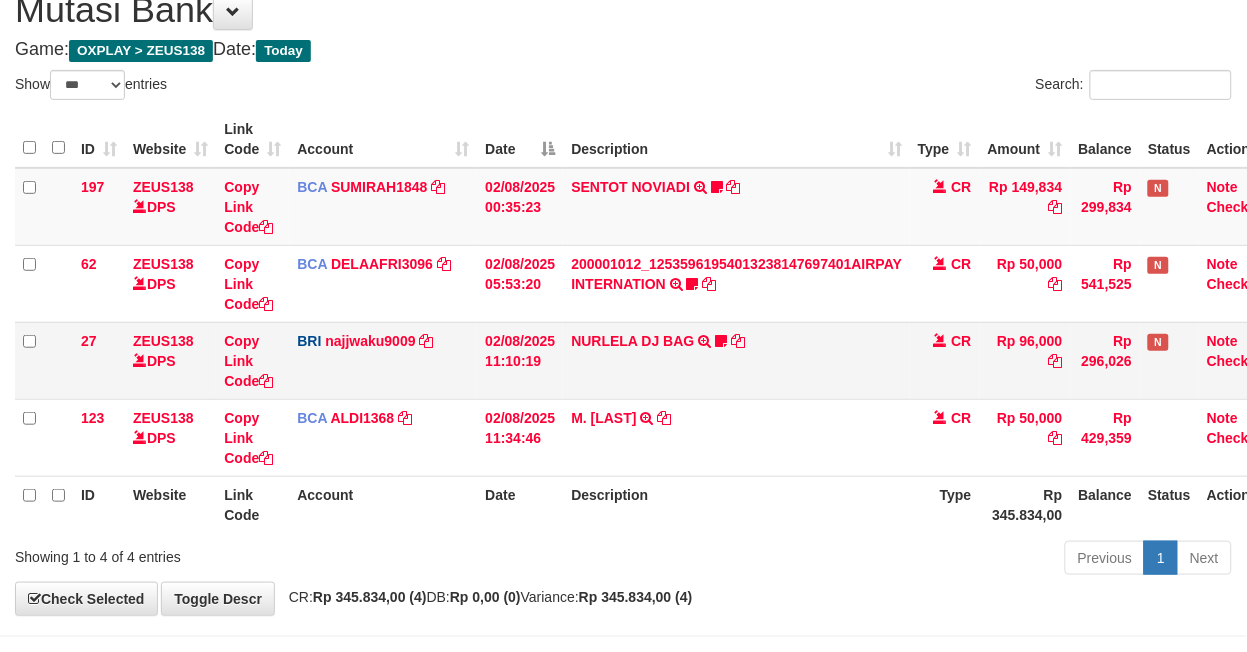 click on "BRI
[USERNAME]
DPS
[FIRST] [LAST] [LAST]
mutasi_[DATE]_[NUMBER] | [AGE]
mutasi_[DATE]_[NUMBER] | [AGE]" at bounding box center (383, 360) 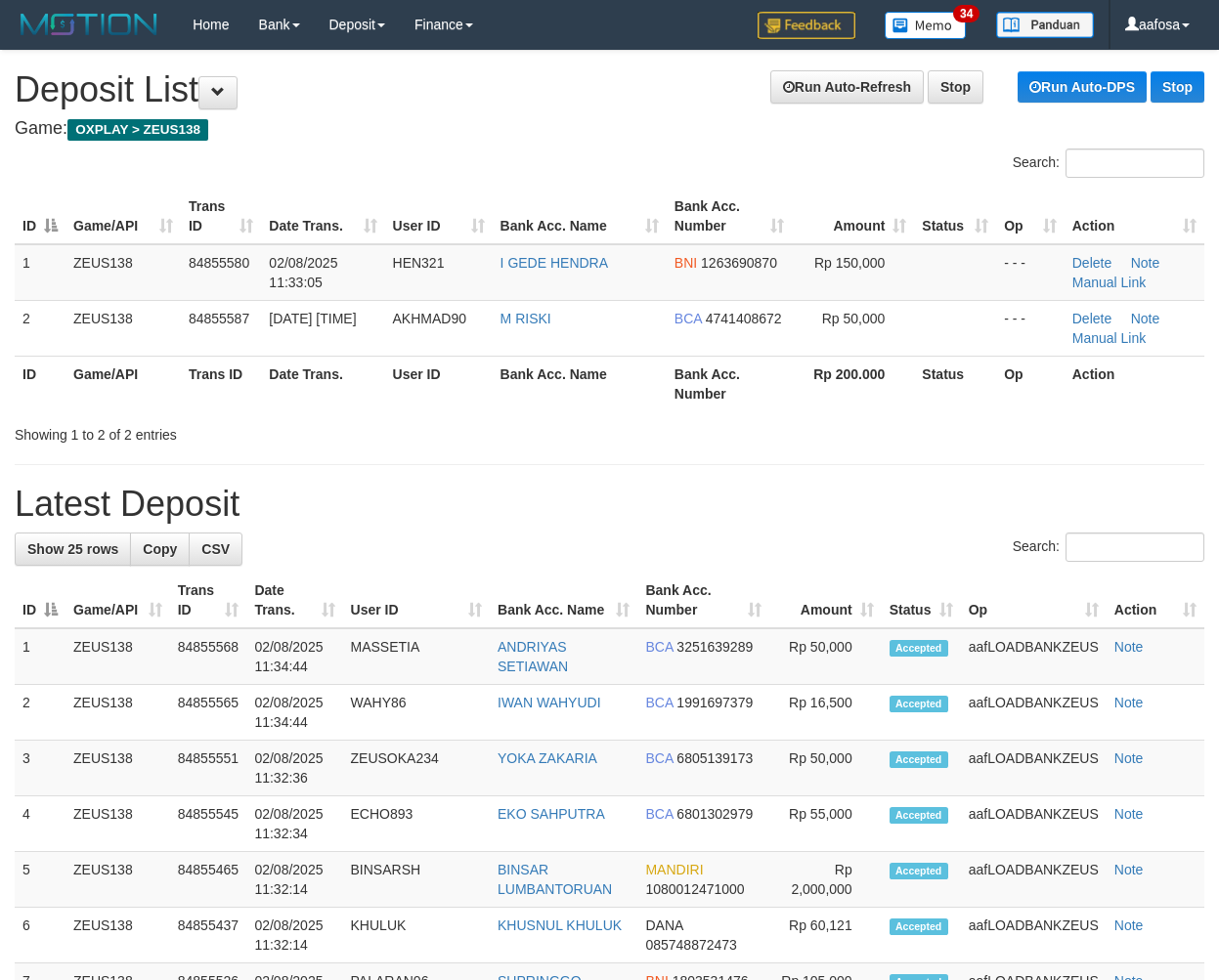 scroll, scrollTop: 0, scrollLeft: 0, axis: both 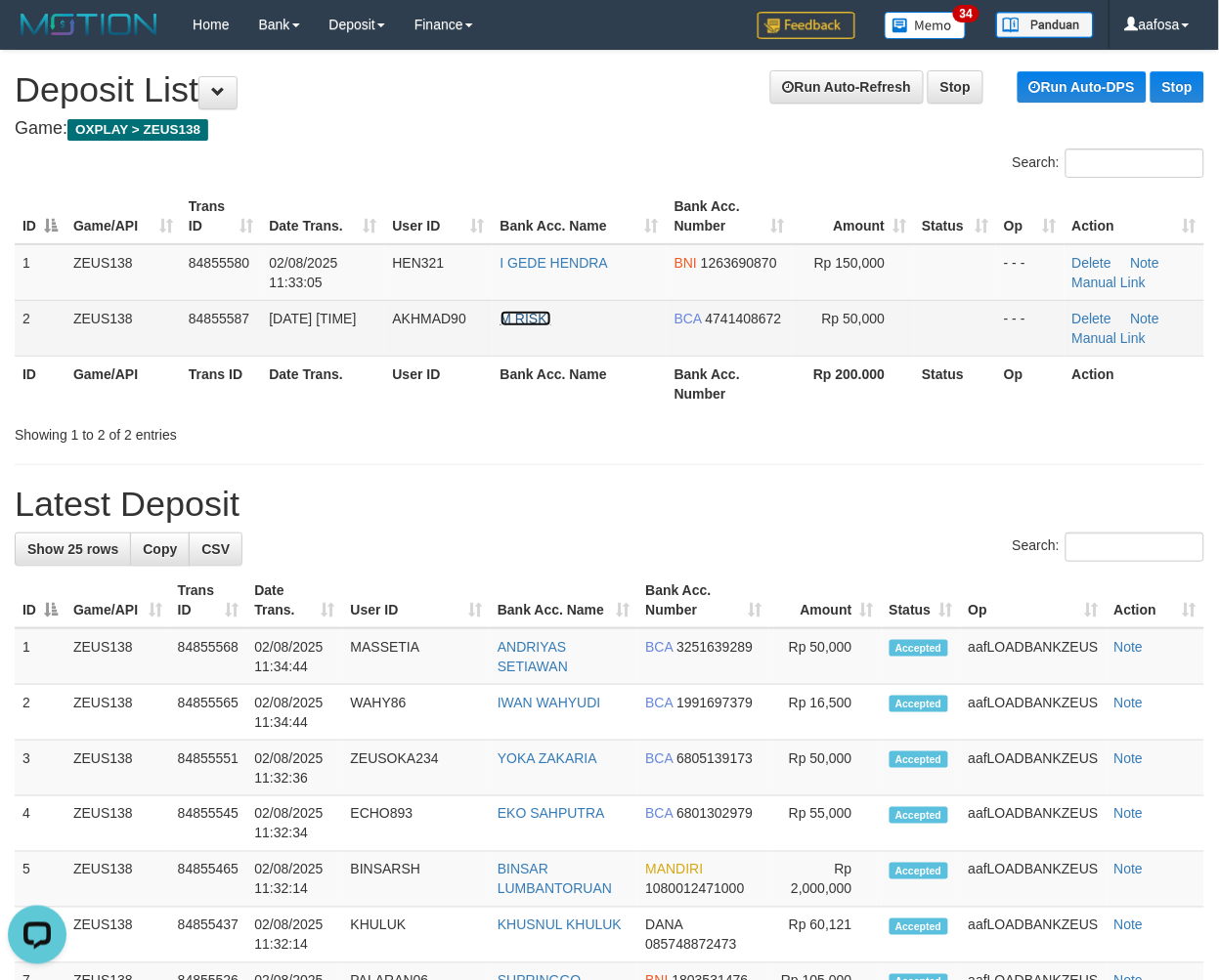 click on "M RISKI" at bounding box center [526, 319] 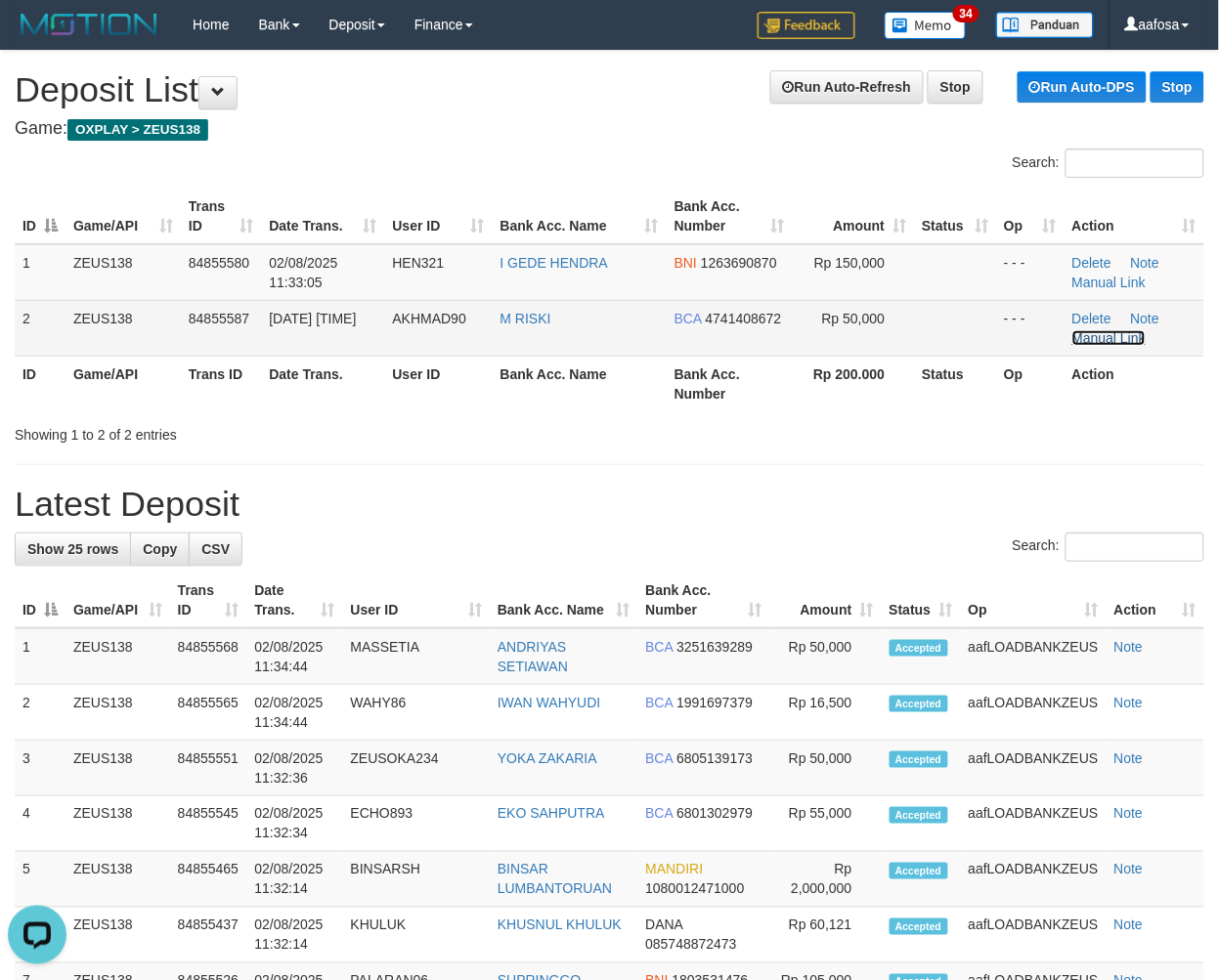 drag, startPoint x: 1111, startPoint y: 327, endPoint x: 1003, endPoint y: 383, distance: 121.65525 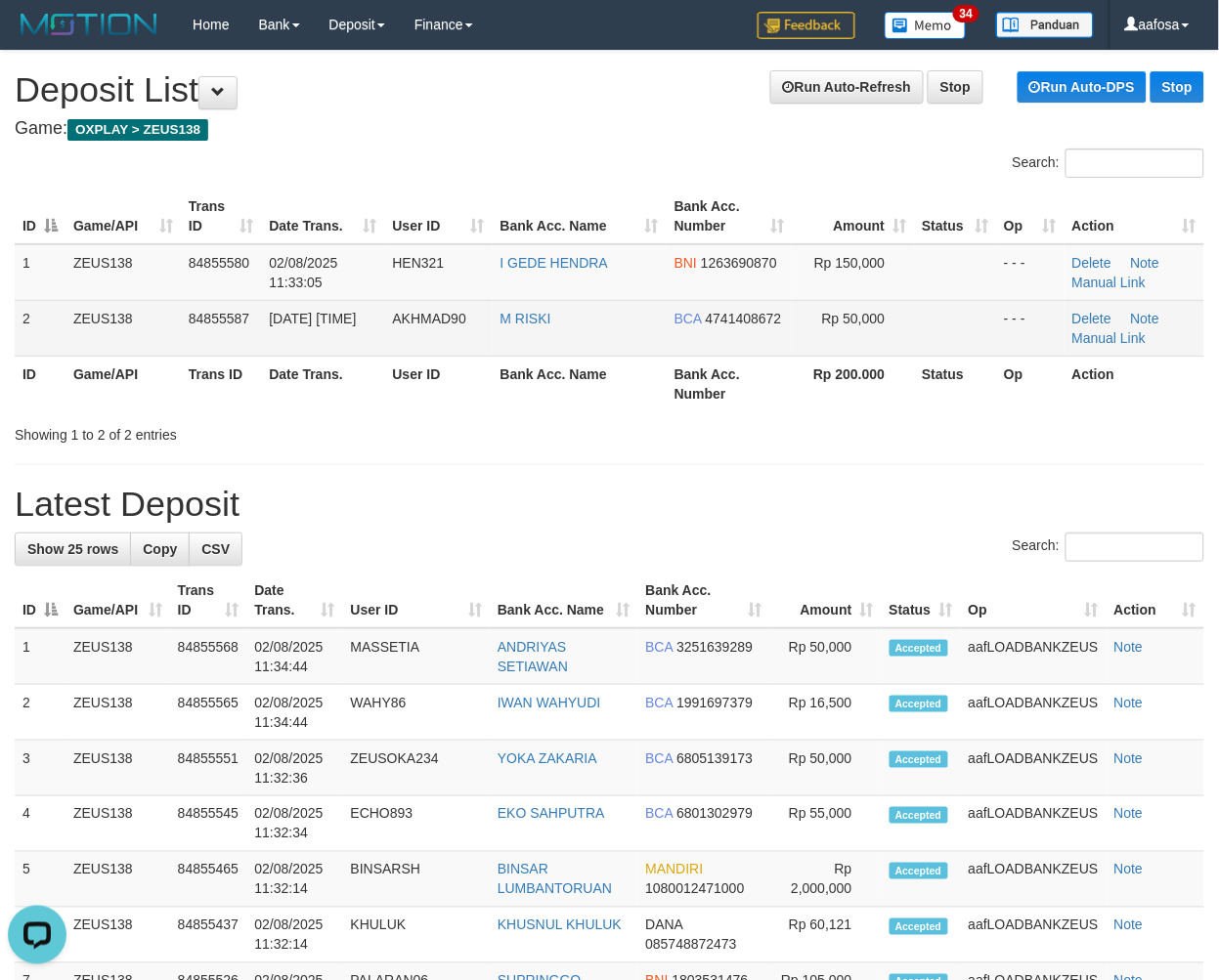 click on "M RISKI" at bounding box center [580, 327] 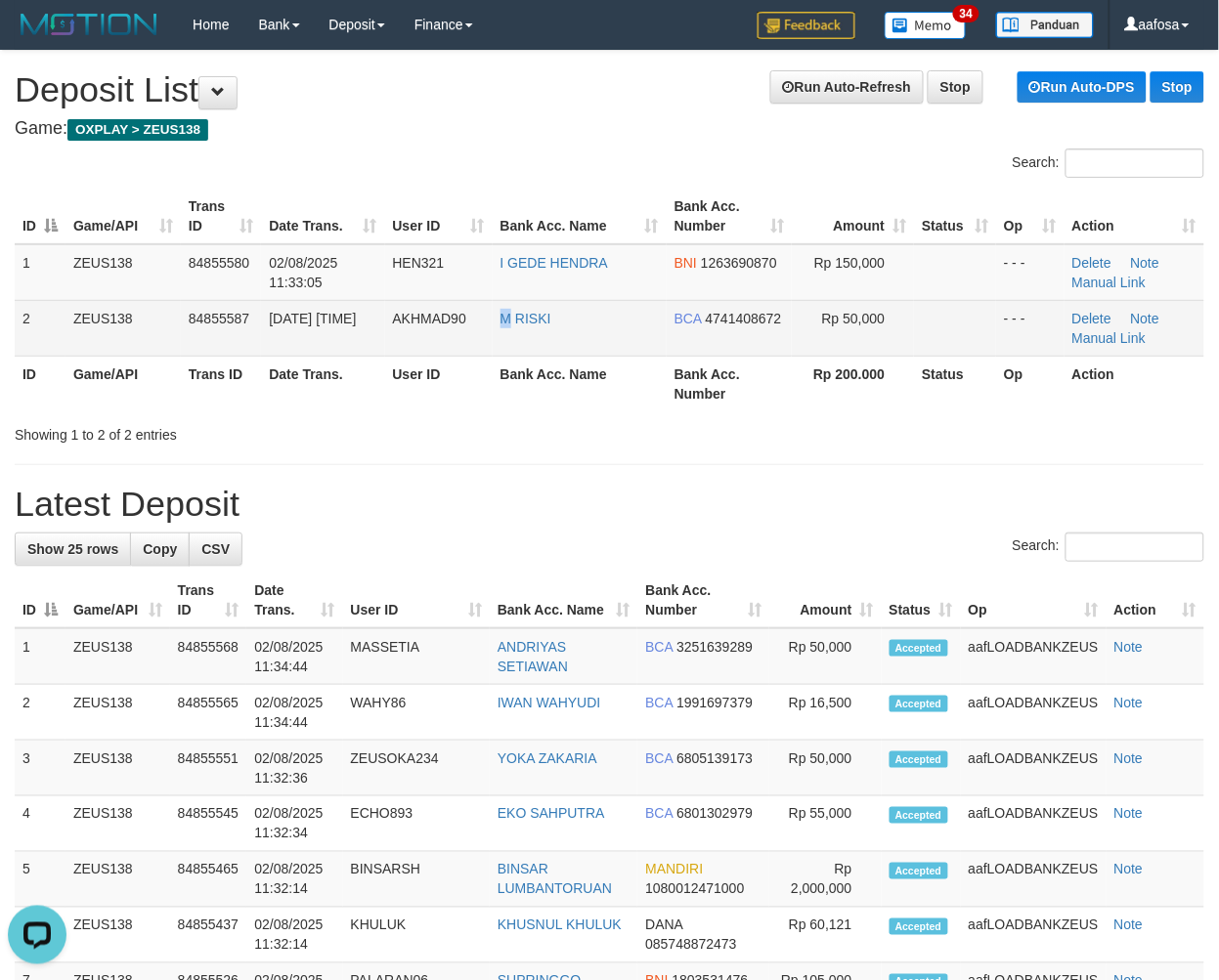 click on "M RISKI" at bounding box center (580, 327) 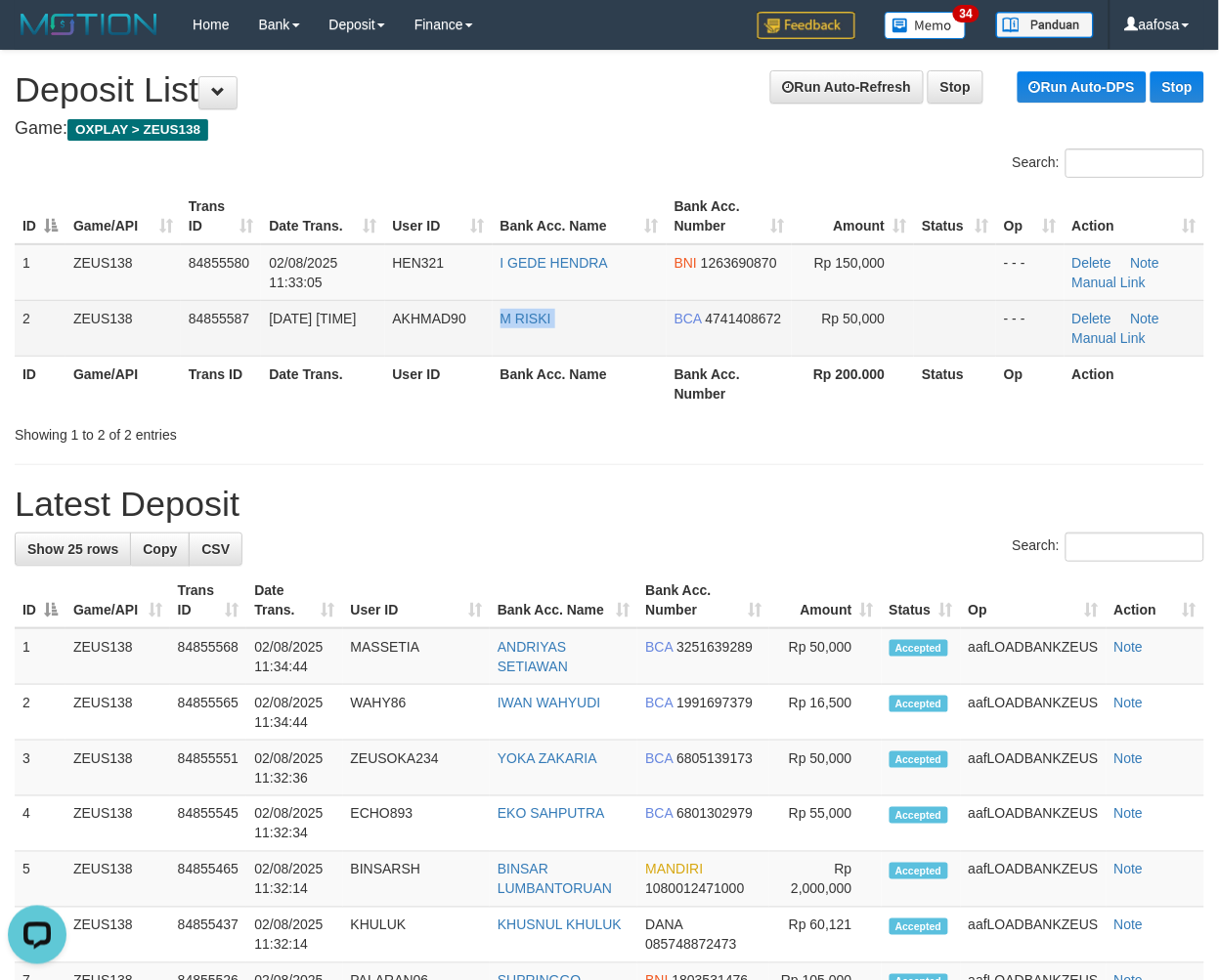 click on "M RISKI" at bounding box center [580, 327] 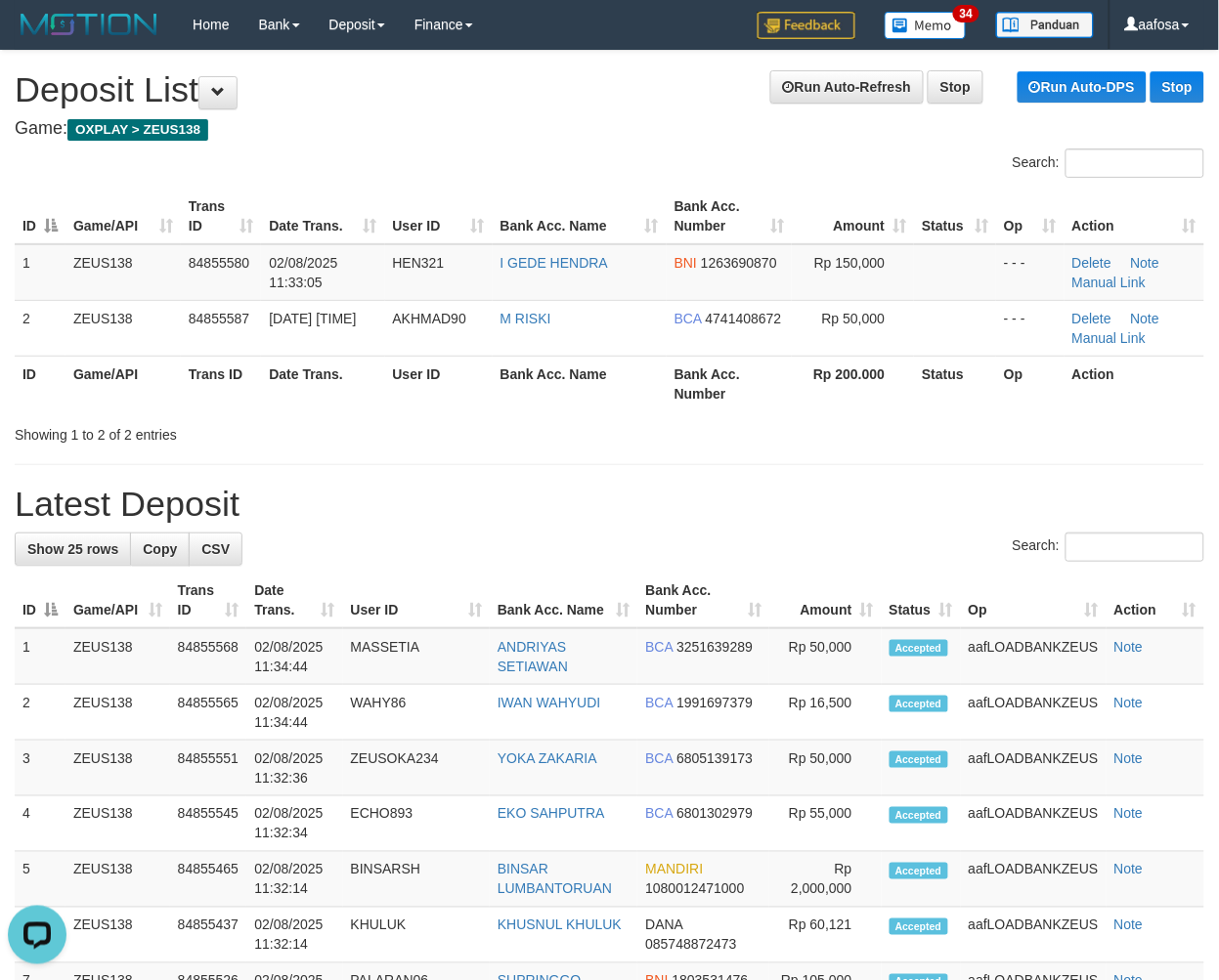 click on "User ID" at bounding box center (439, 383) 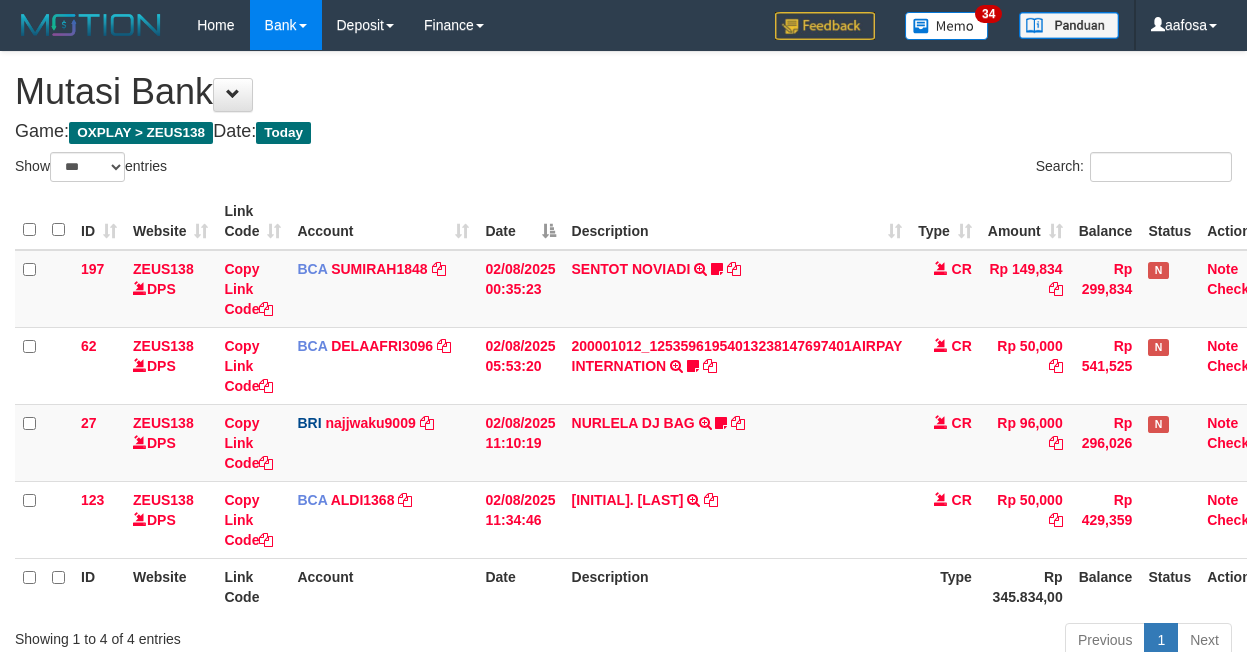 select on "***" 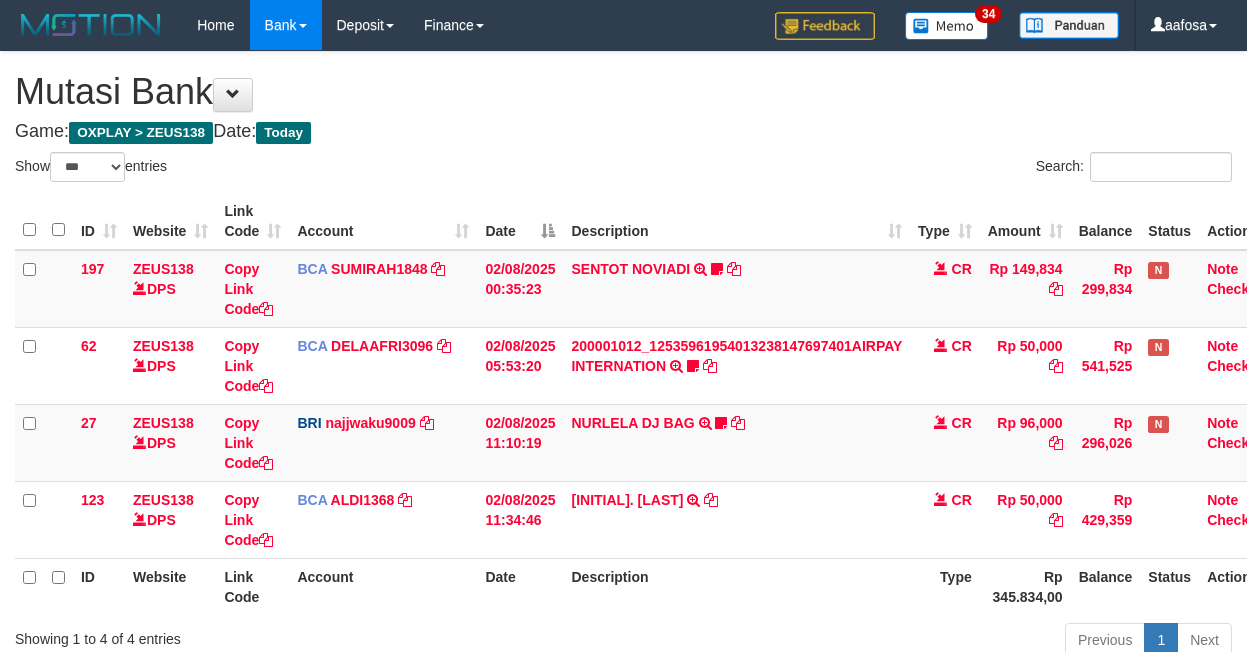 scroll, scrollTop: 83, scrollLeft: 0, axis: vertical 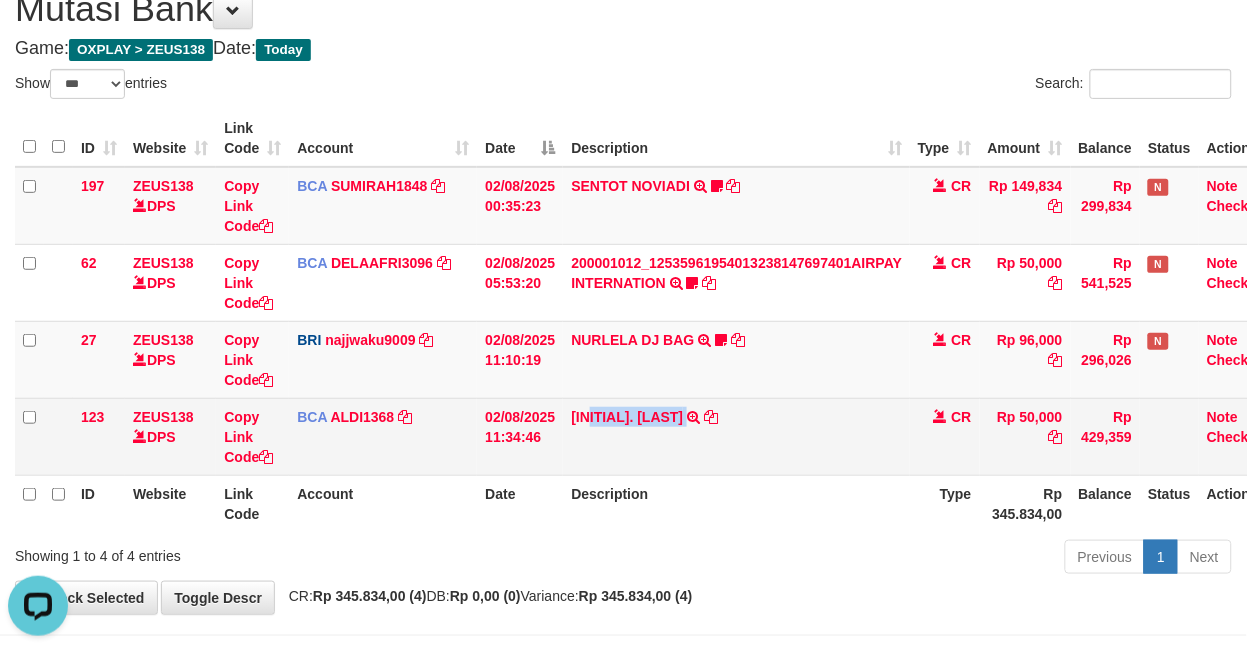 copy on "RISKI" 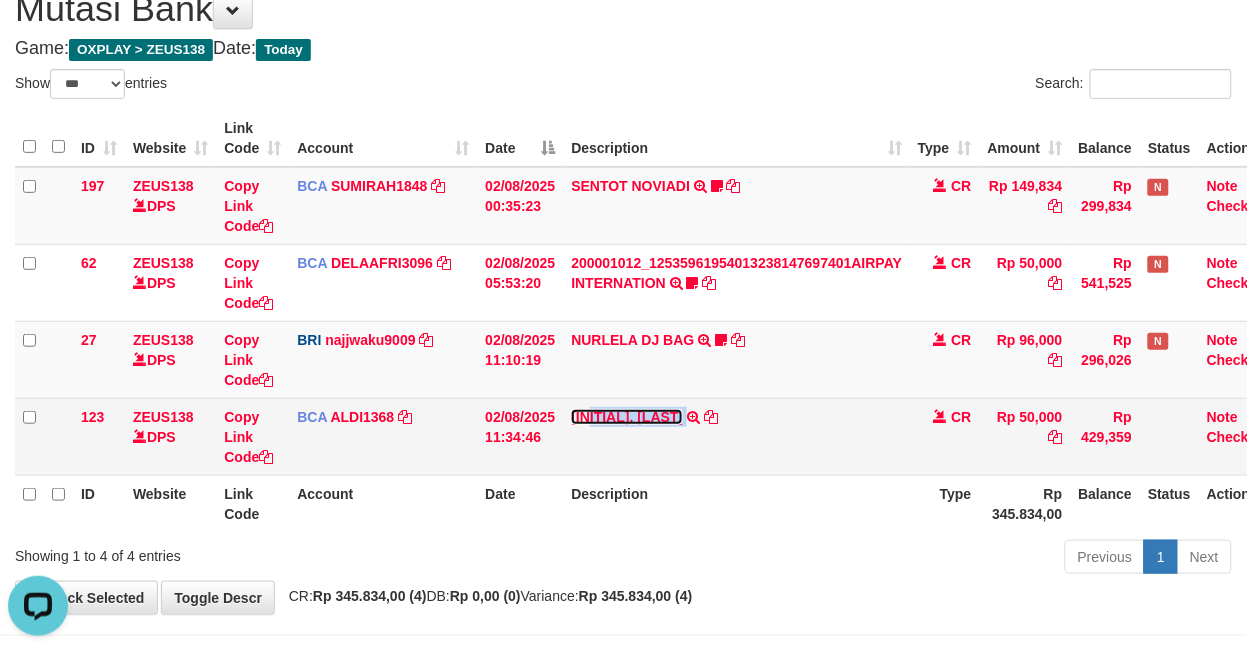 click on "M. RISKI" at bounding box center [627, 417] 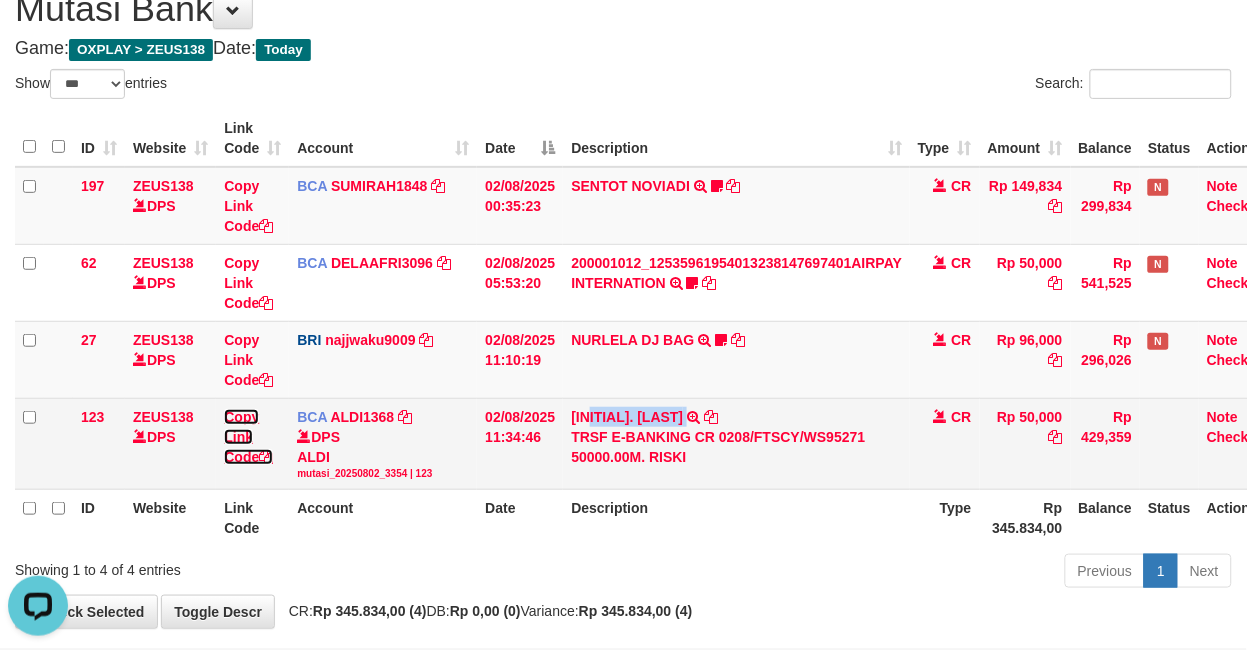click on "Copy Link Code" at bounding box center (248, 437) 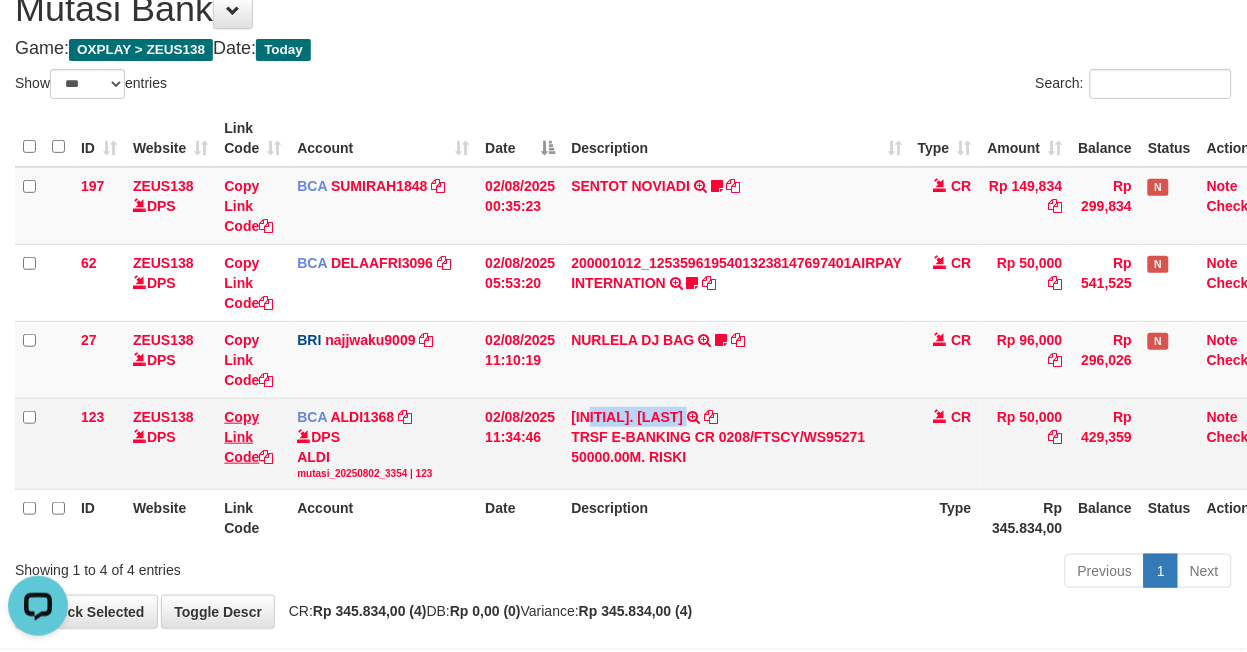 copy on "RISKI" 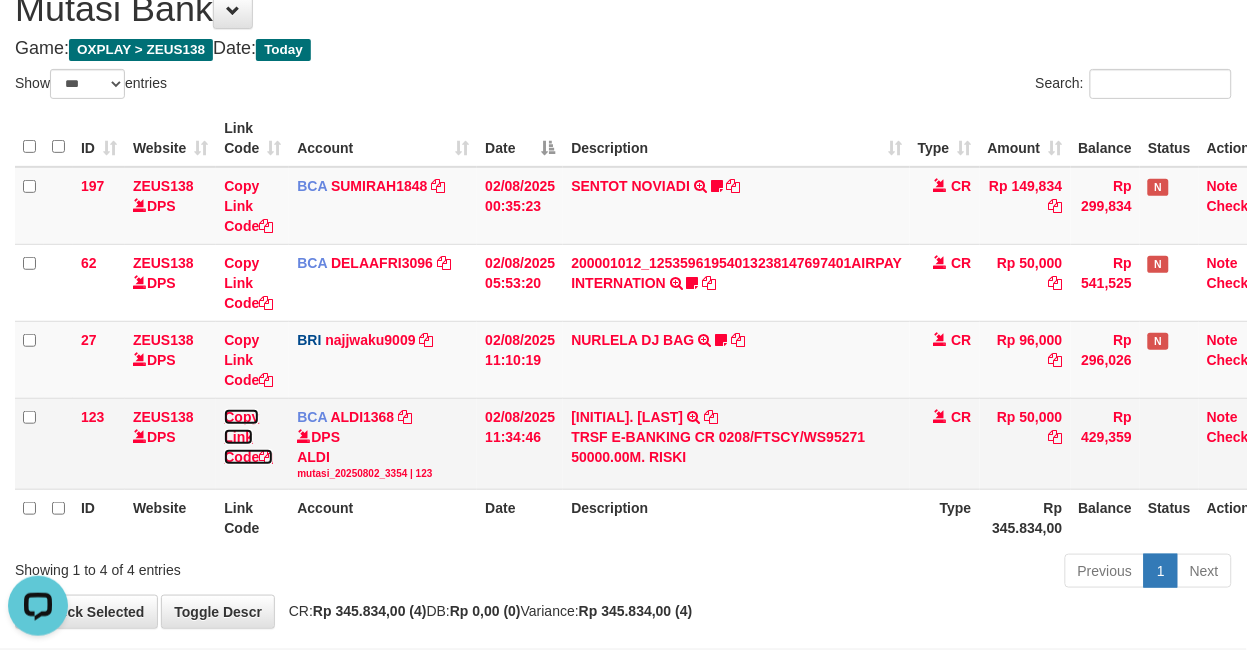 scroll, scrollTop: 297, scrollLeft: 0, axis: vertical 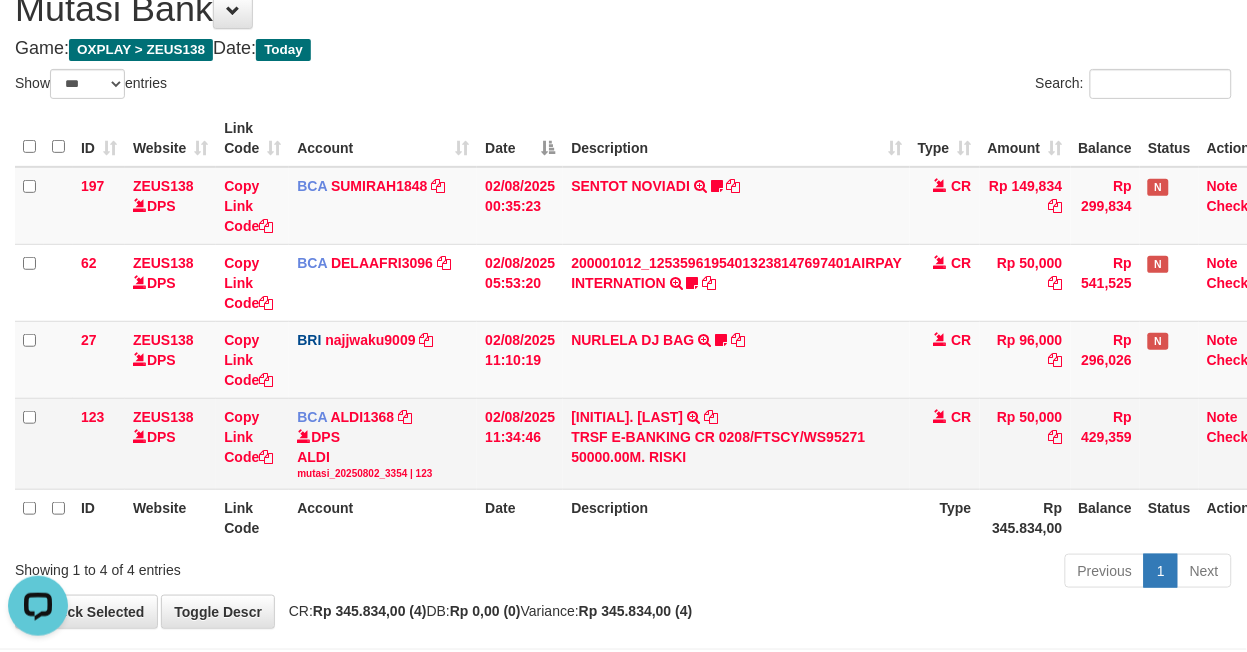 click on "DPS
ALDI
mutasi_20250802_3354 | 123" at bounding box center [383, 454] 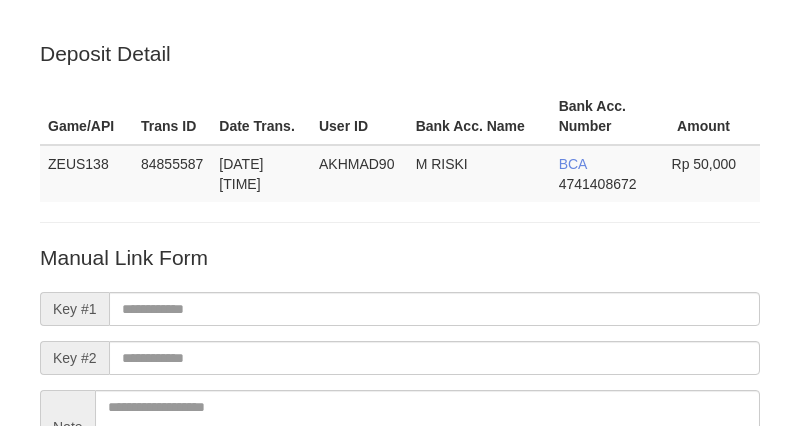 scroll, scrollTop: 0, scrollLeft: 0, axis: both 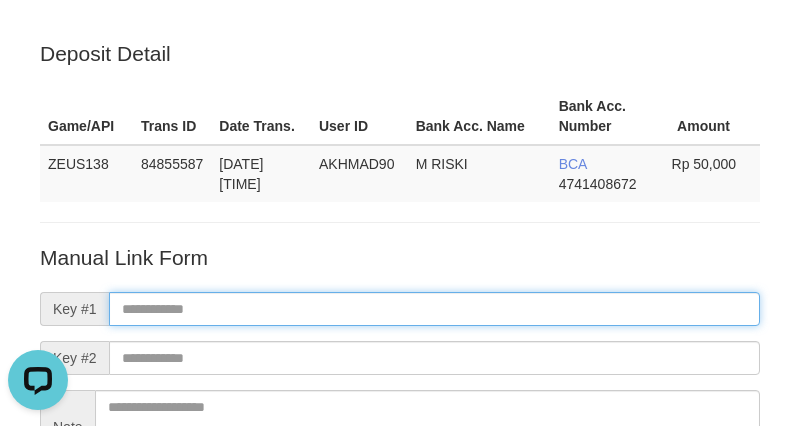 click at bounding box center (434, 309) 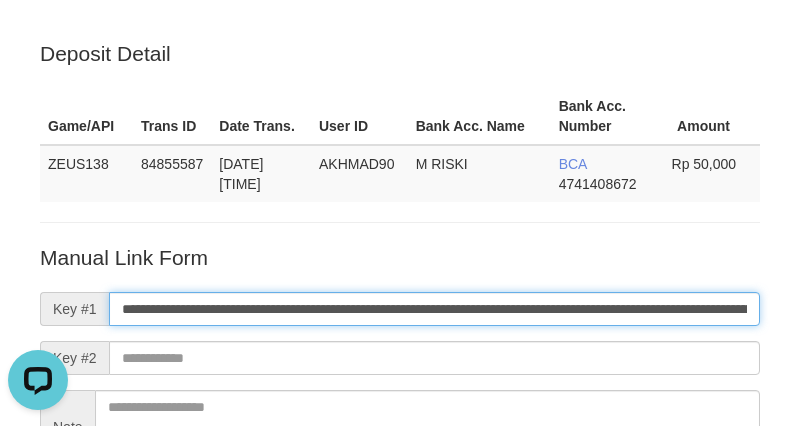 scroll, scrollTop: 0, scrollLeft: 1377, axis: horizontal 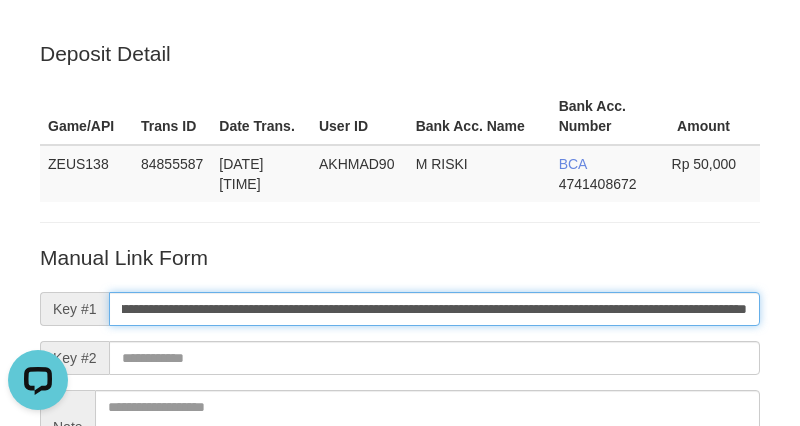 type on "**********" 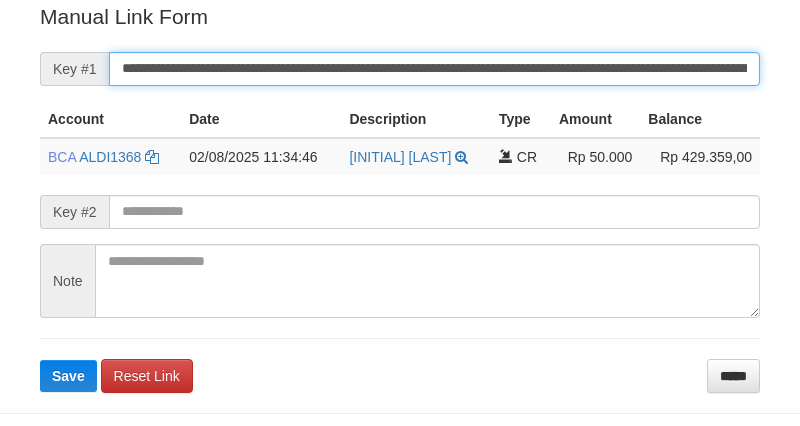 click on "**********" at bounding box center (434, 69) 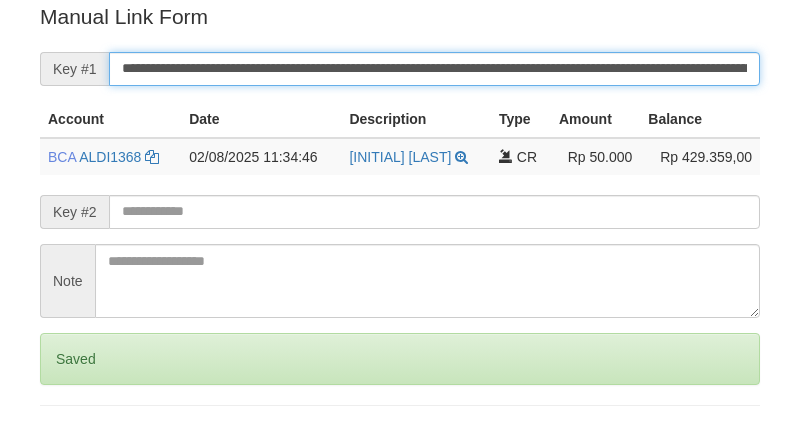 click on "Save" at bounding box center (68, 443) 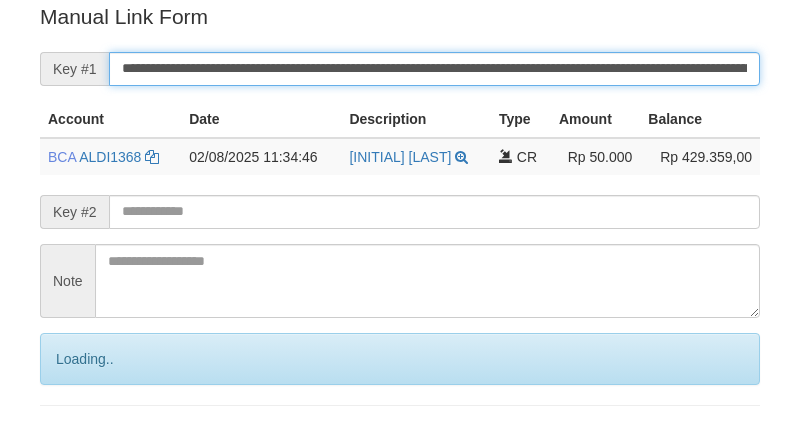 scroll, scrollTop: 404, scrollLeft: 0, axis: vertical 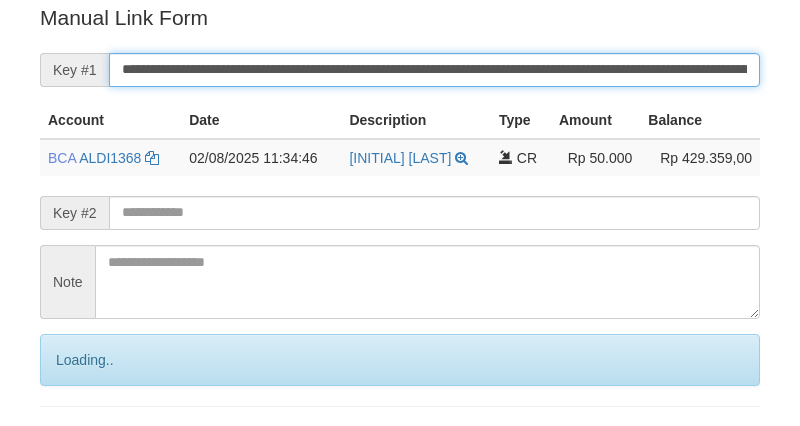 click on "Save" at bounding box center [90, 444] 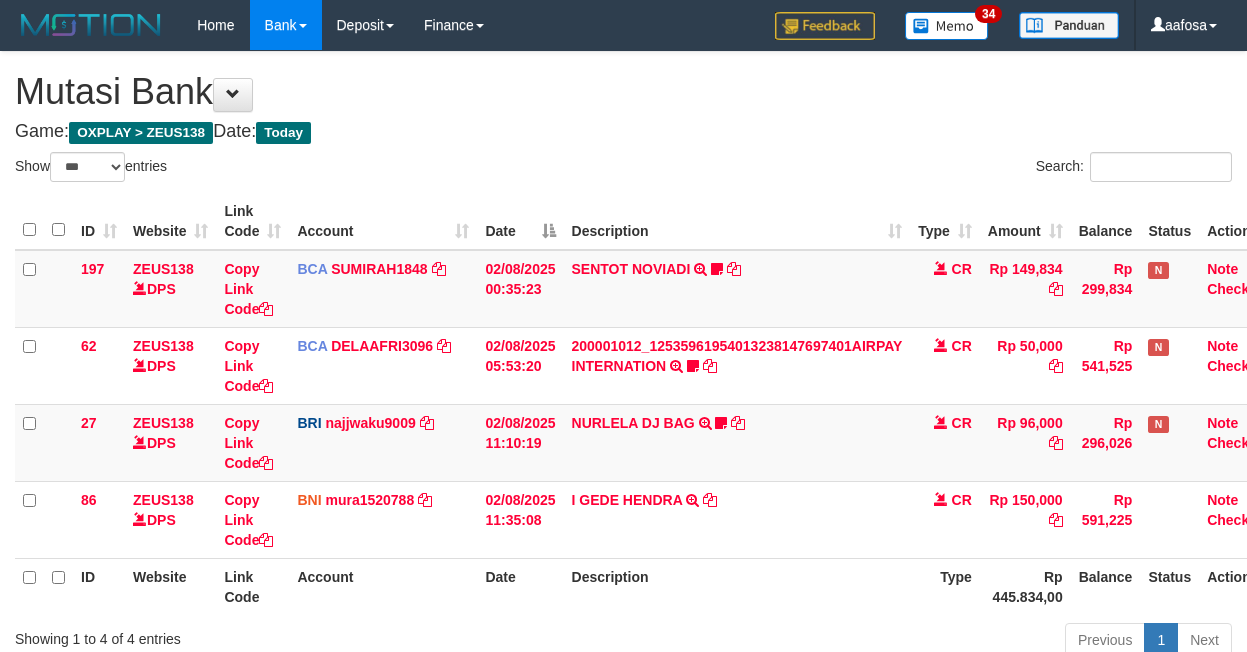 select on "***" 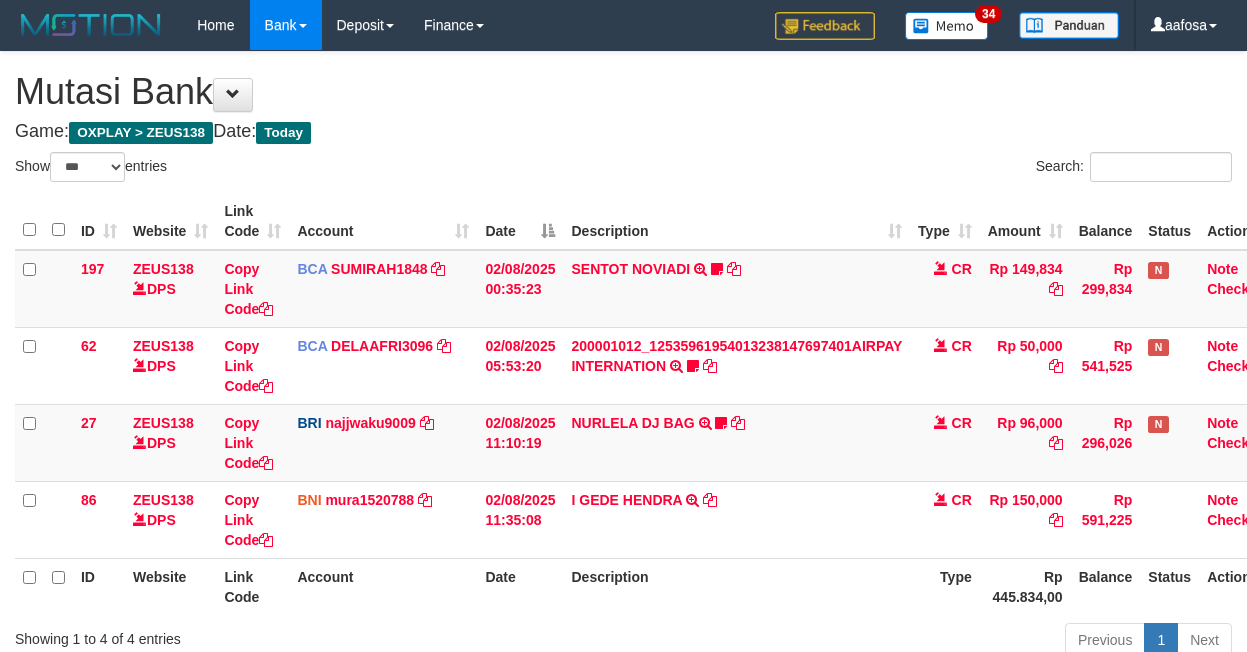 scroll, scrollTop: 84, scrollLeft: 0, axis: vertical 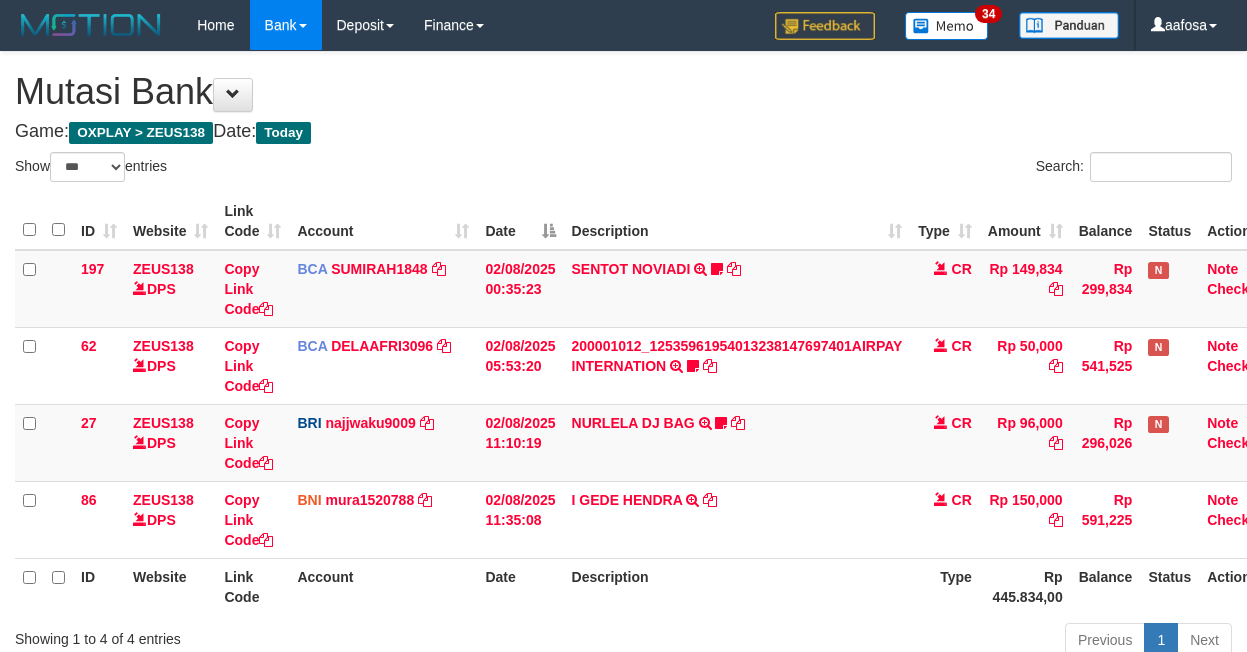 select on "***" 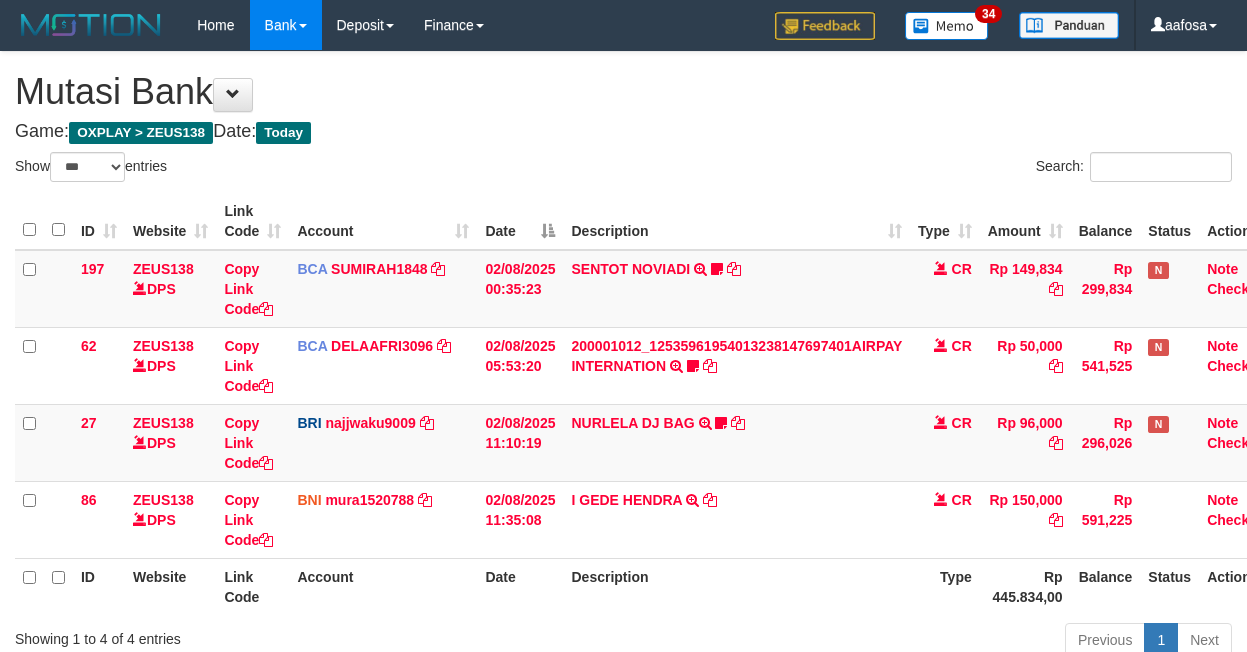 scroll, scrollTop: 84, scrollLeft: 0, axis: vertical 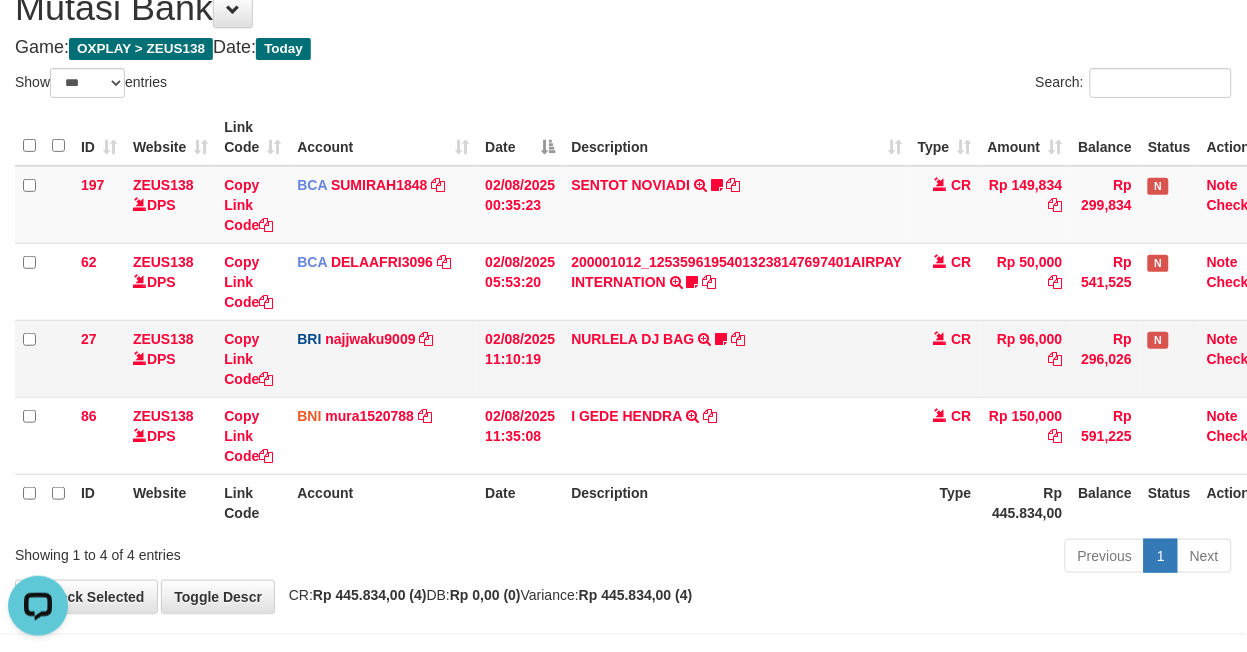 click on "BRI
[USERNAME]
DPS
[NAME] [LAST]
mutasi_[DATE]_[NUMBER] | [AGE]
mutasi_[DATE]_[NUMBER] | [AGE]" at bounding box center (383, 358) 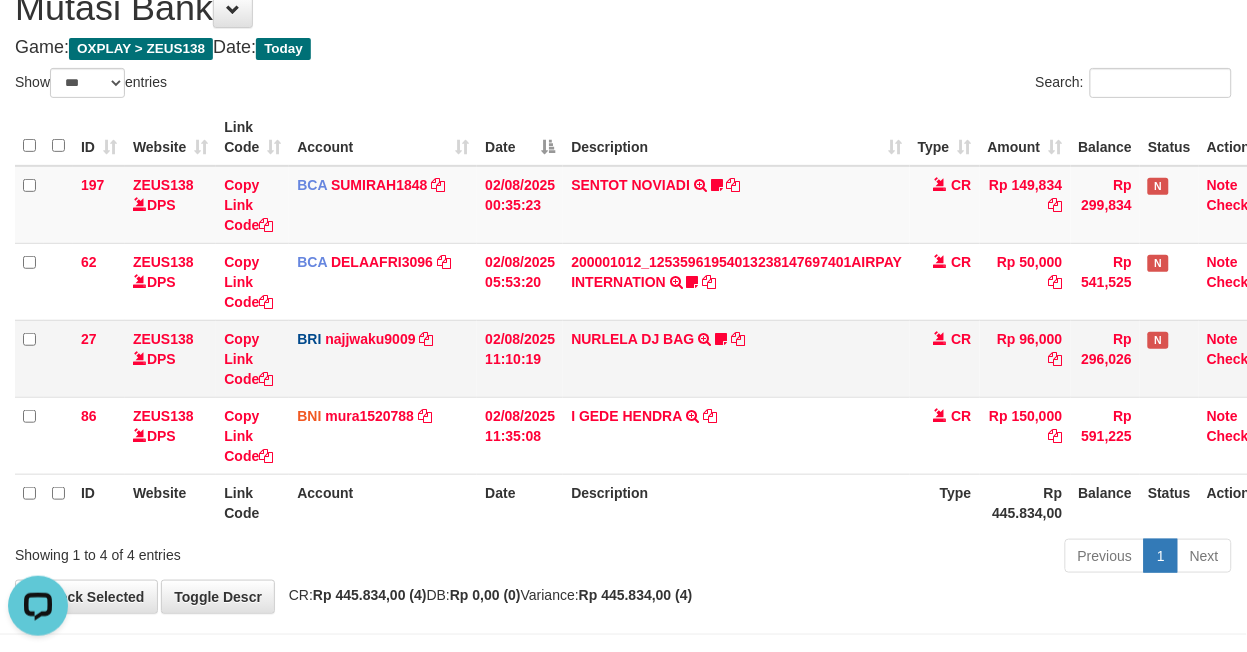 click on "NURLELA DJ BAG            TRANSFER NBMB NURLELA DJ BAG TO SITI KURNIA NINGSIH    Zengkus12" at bounding box center [736, 358] 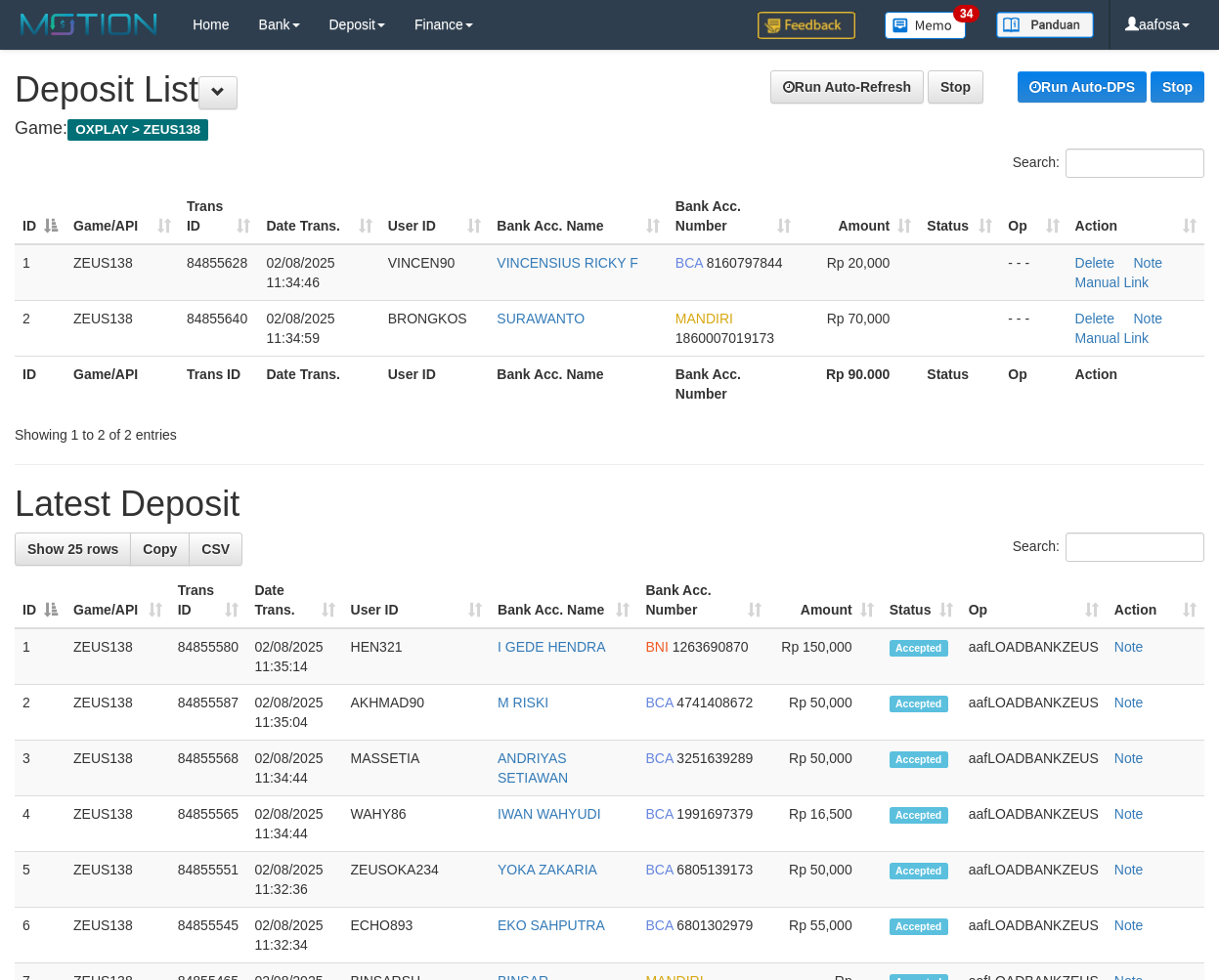 scroll, scrollTop: 0, scrollLeft: 0, axis: both 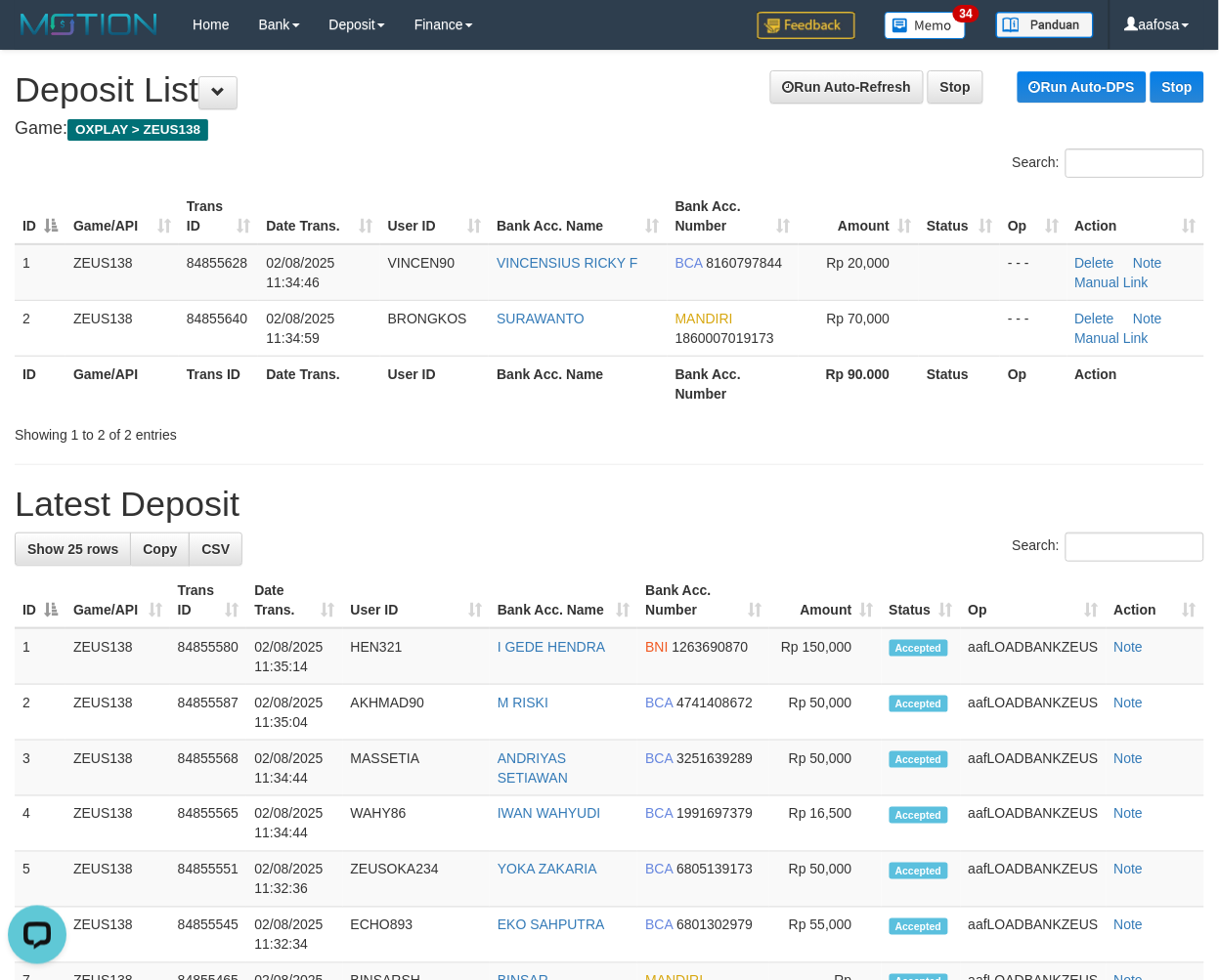 click on "Bank Acc. Number" at bounding box center [733, 383] 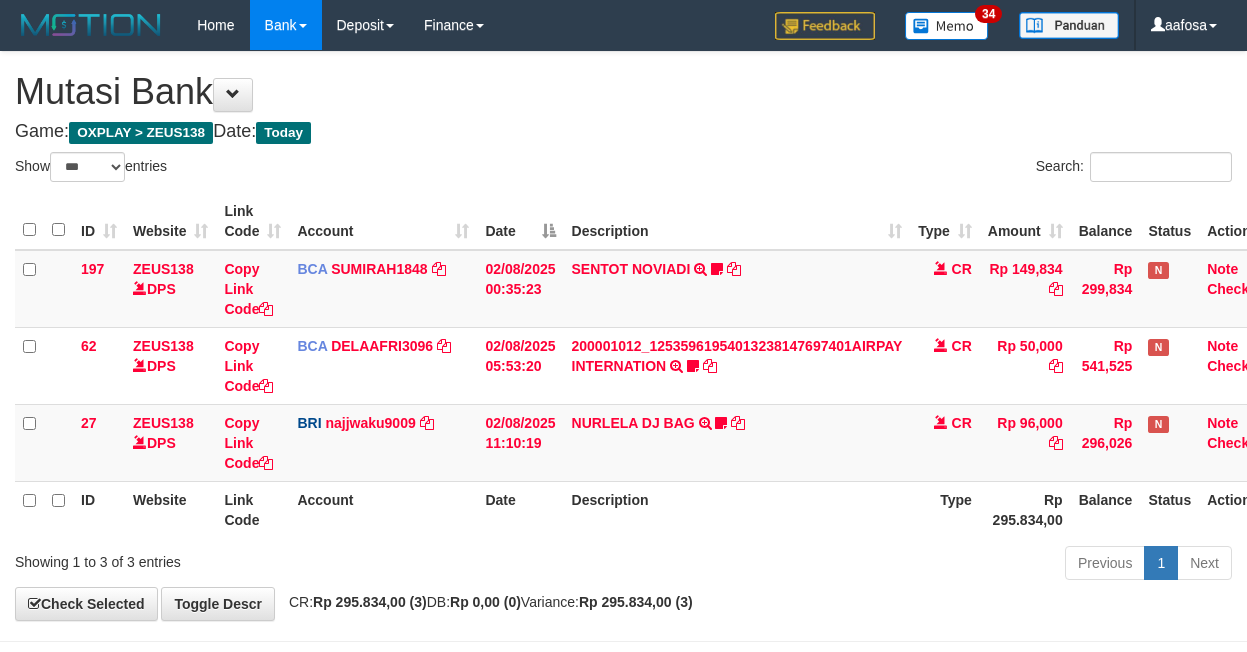 select on "***" 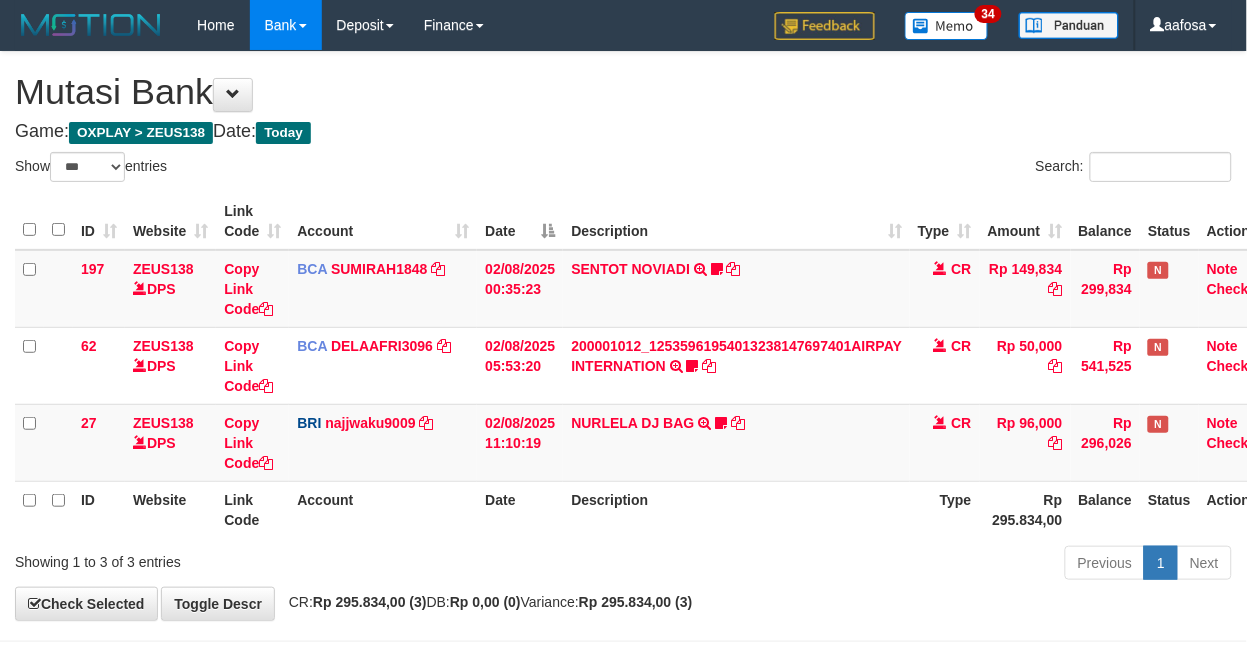 scroll, scrollTop: 81, scrollLeft: 0, axis: vertical 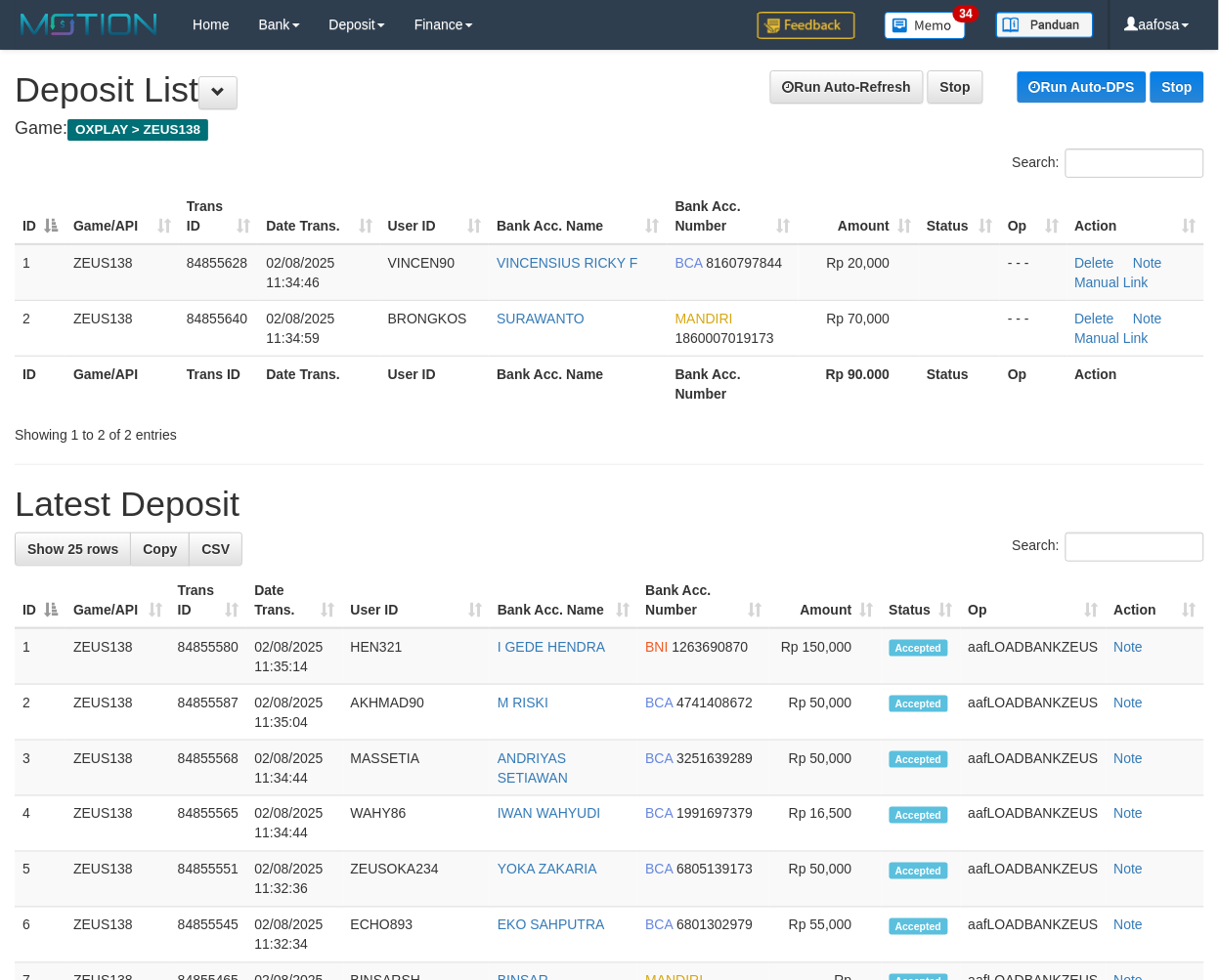 drag, startPoint x: 582, startPoint y: 154, endPoint x: 579, endPoint y: 134, distance: 20.223748 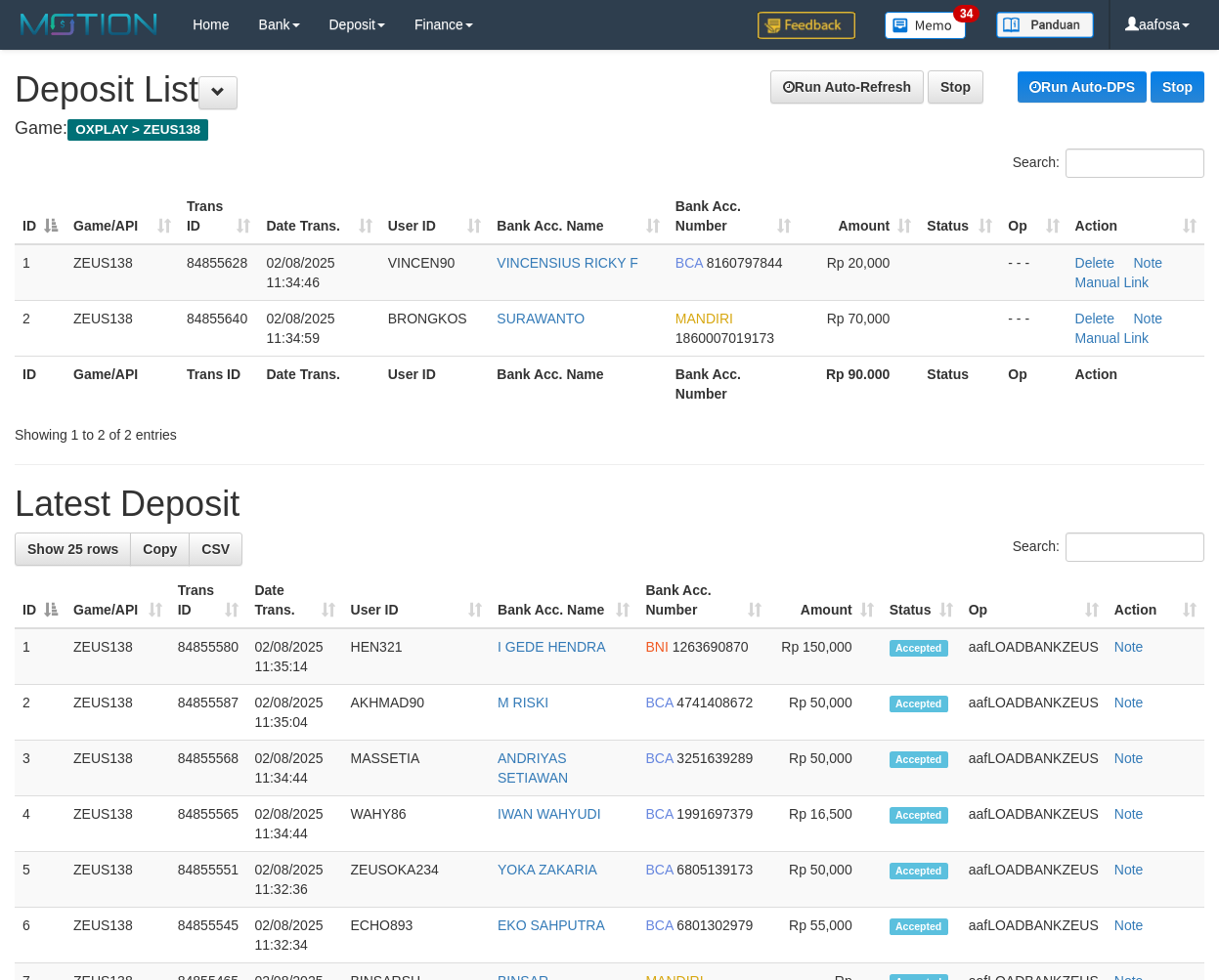 scroll, scrollTop: 0, scrollLeft: 0, axis: both 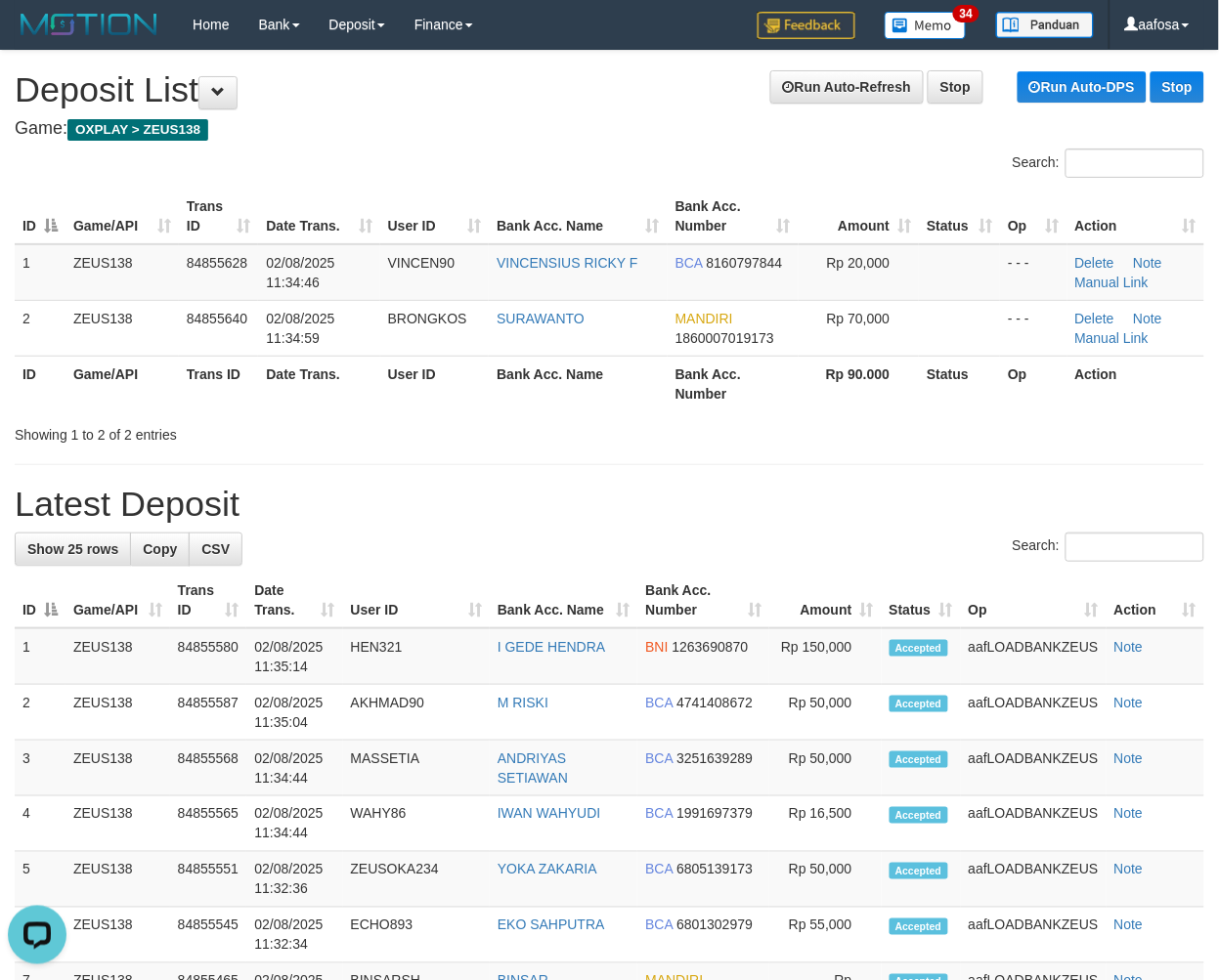 click on "Showing 1 to 2 of 2 entries" at bounding box center (609, 431) 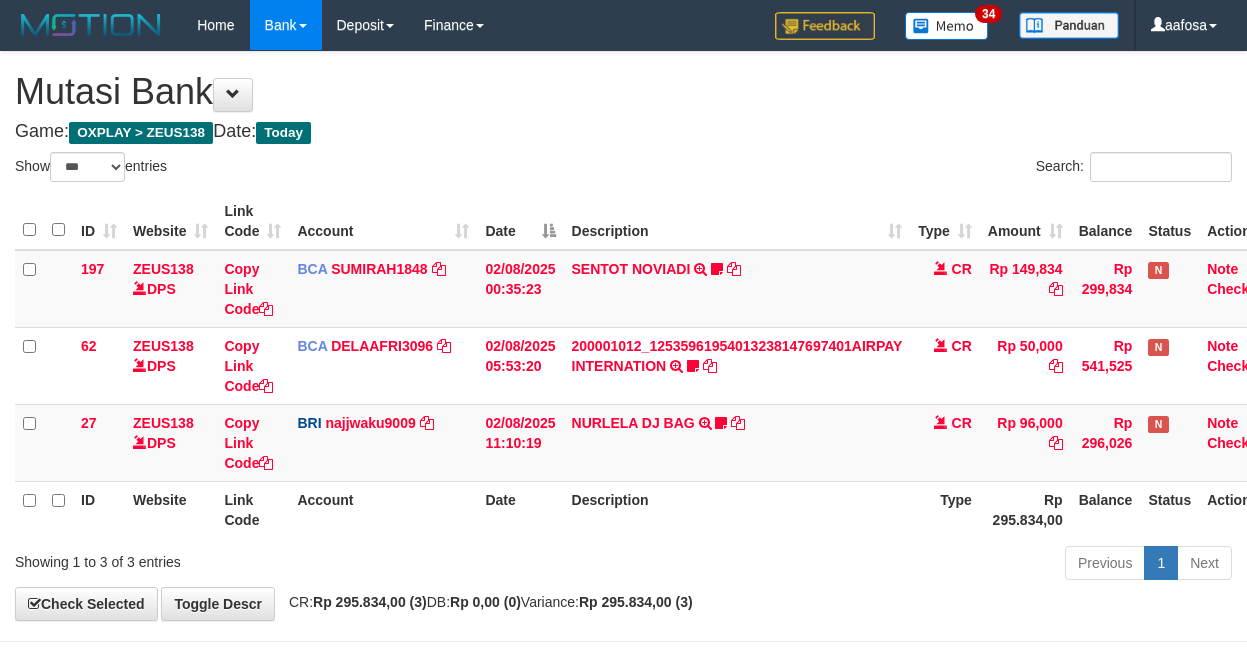 select on "***" 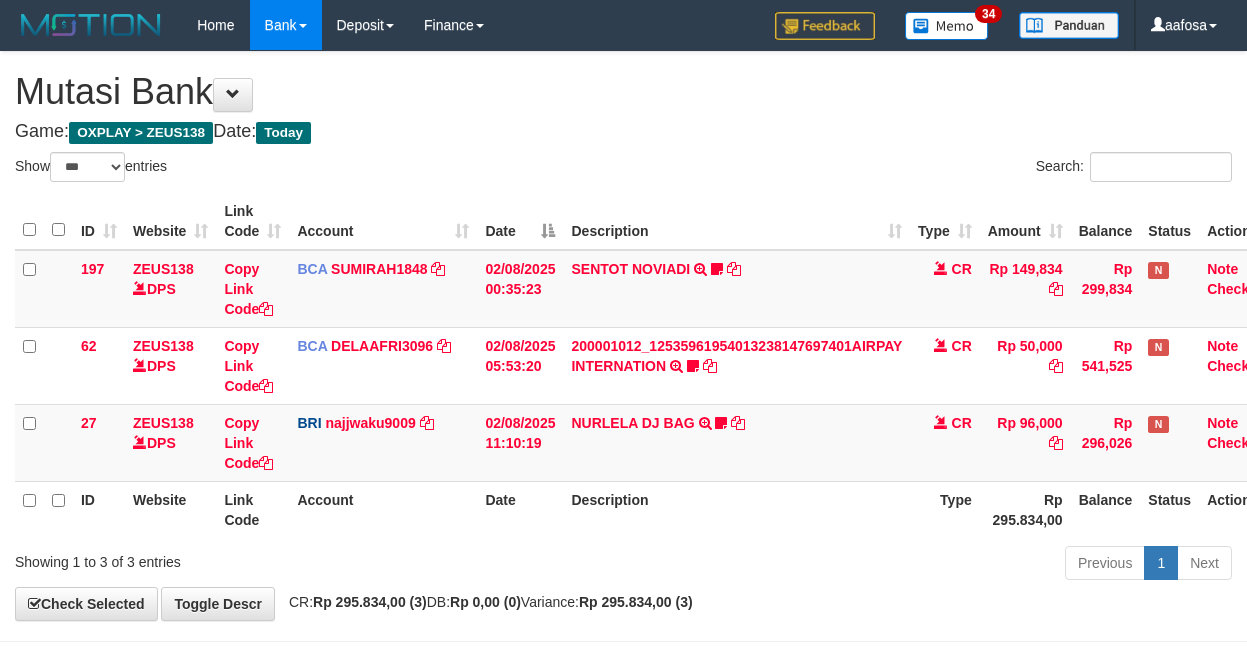 scroll, scrollTop: 81, scrollLeft: 0, axis: vertical 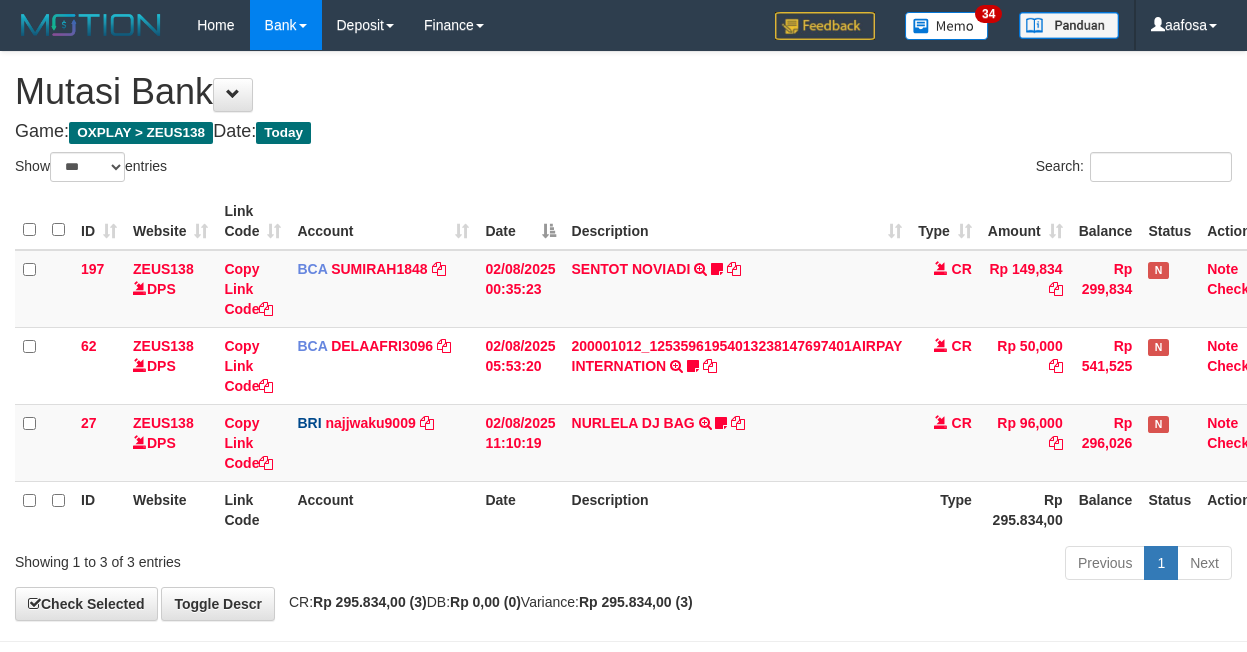 select on "***" 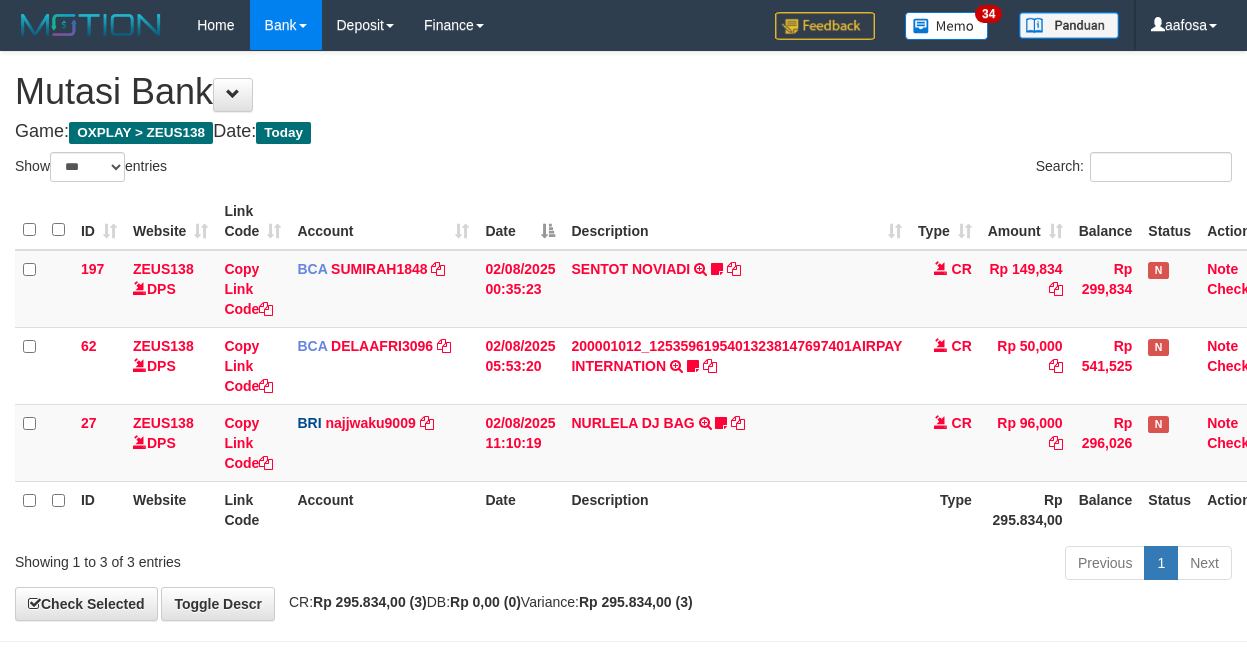 scroll, scrollTop: 81, scrollLeft: 0, axis: vertical 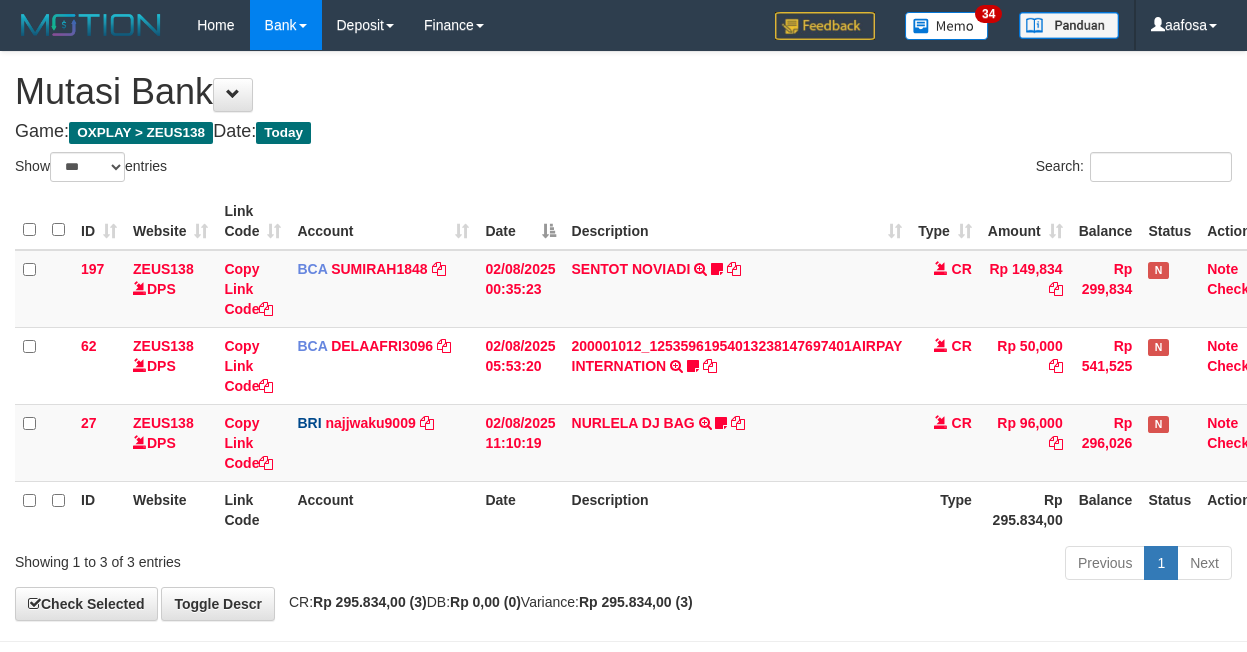 select on "***" 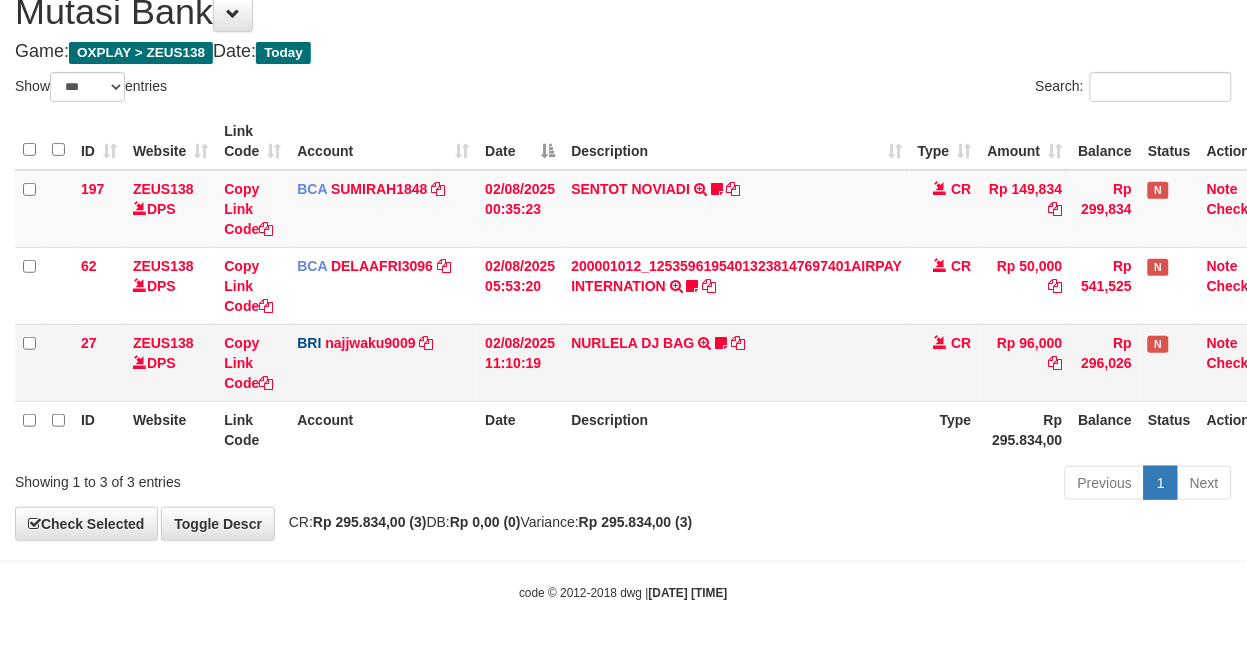 click on "NURLELA DJ BAG            TRANSFER NBMB NURLELA DJ BAG TO SITI KURNIA NINGSIH    Zengkus12" at bounding box center (736, 362) 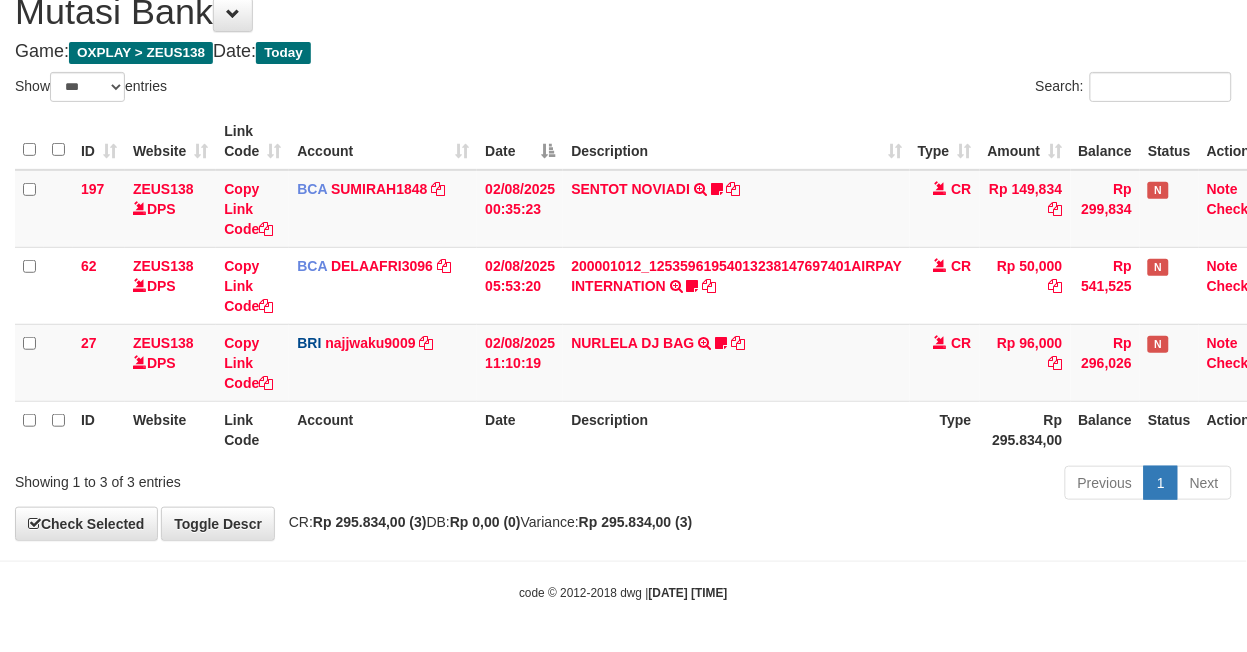 scroll, scrollTop: 81, scrollLeft: 0, axis: vertical 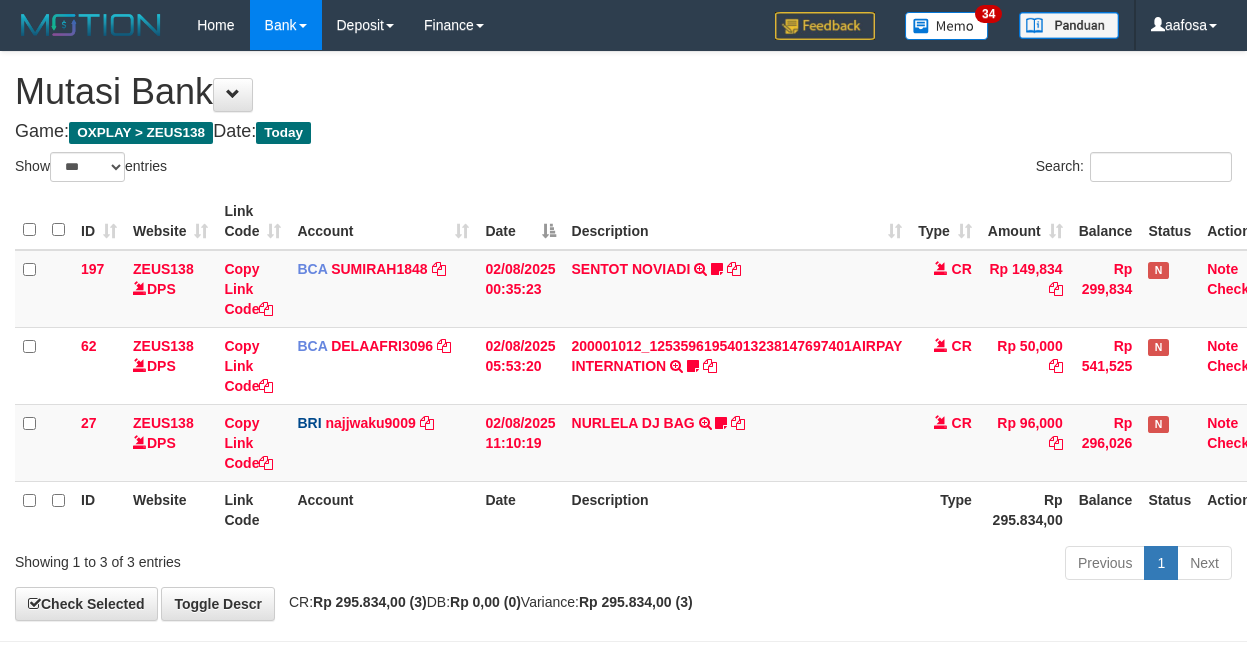 select on "***" 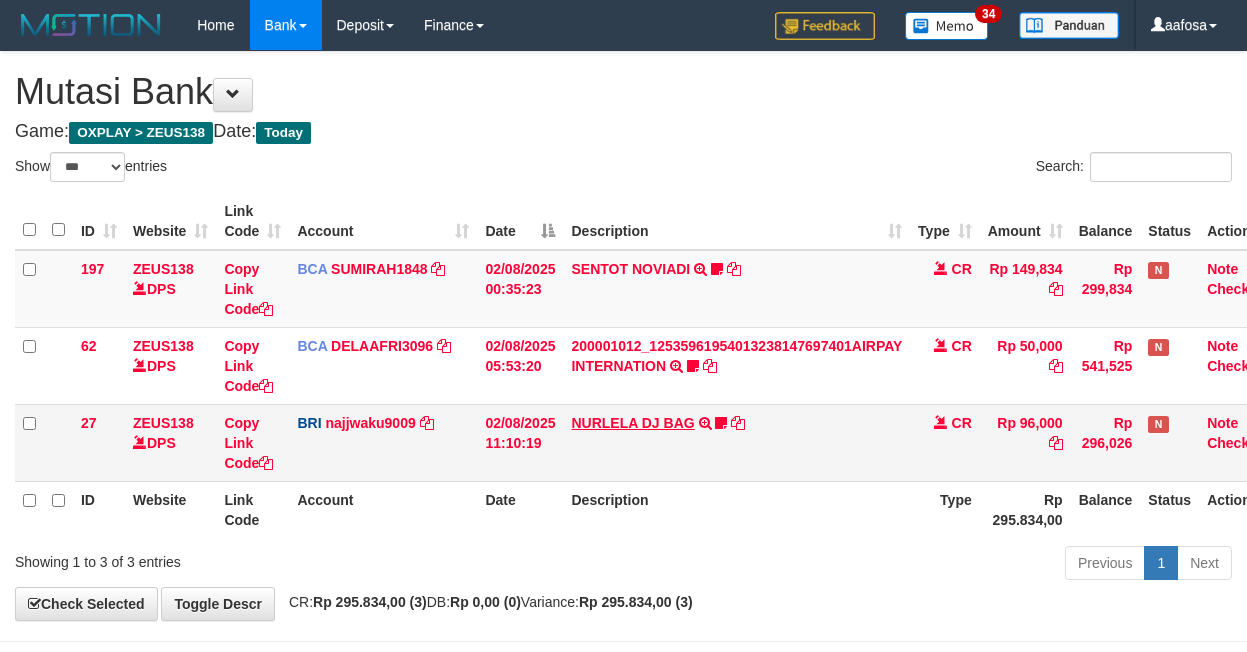 scroll, scrollTop: 81, scrollLeft: 0, axis: vertical 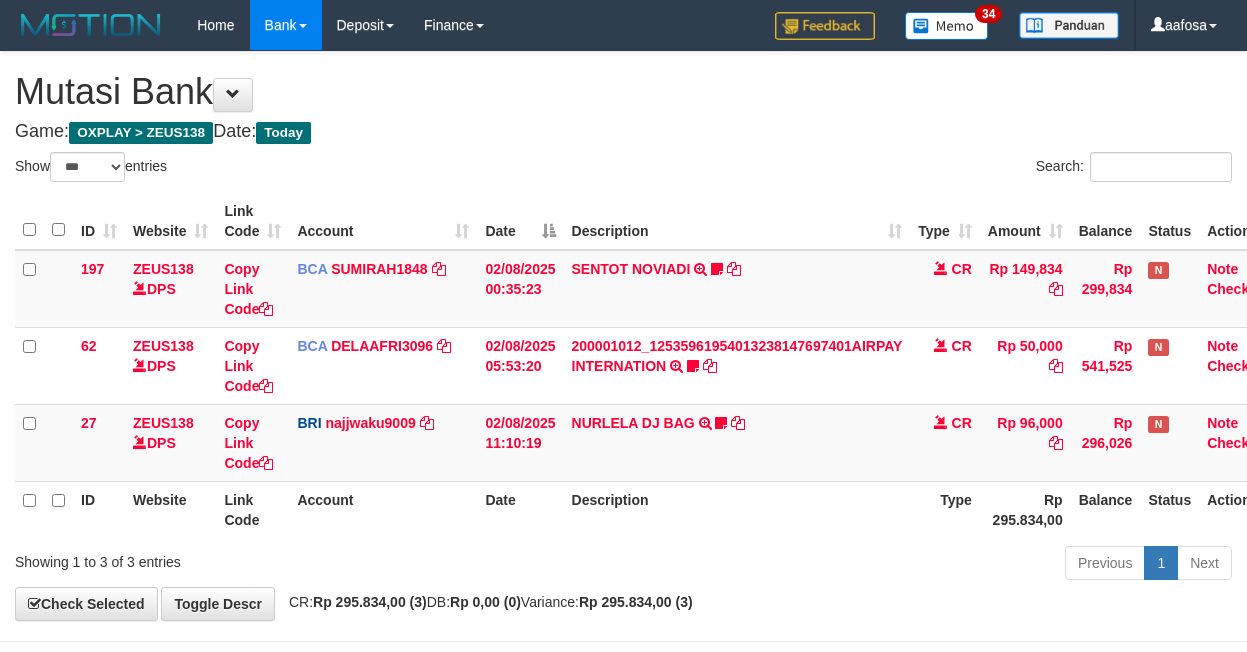 select on "***" 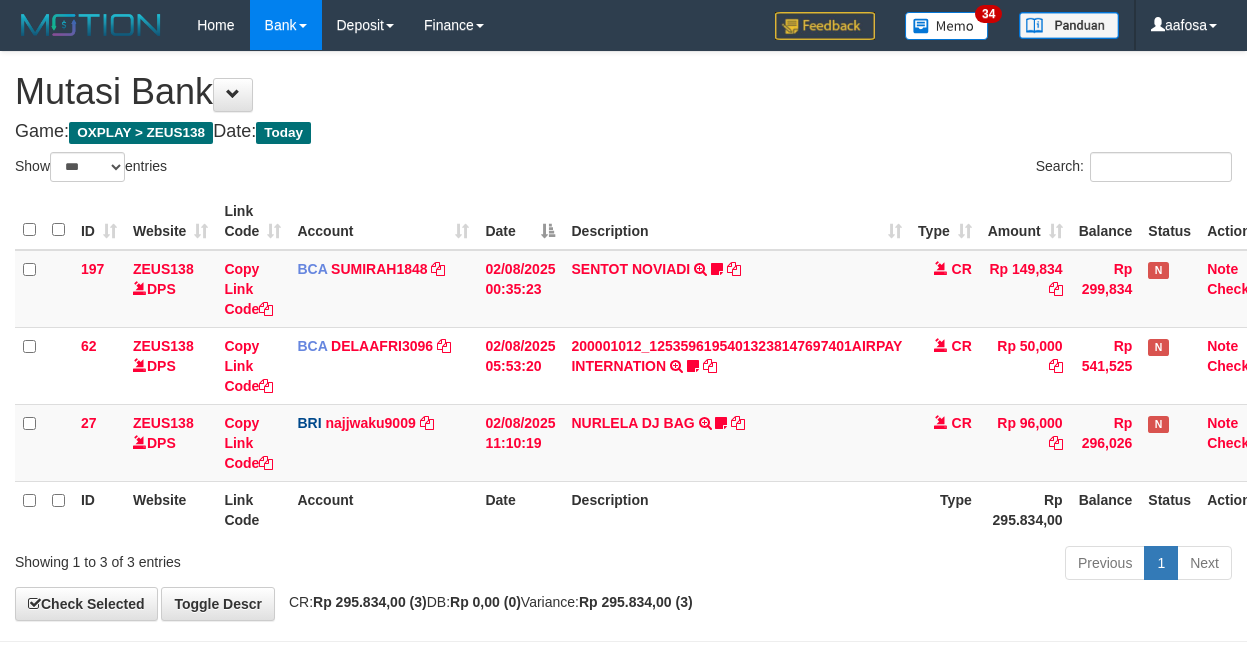 scroll, scrollTop: 81, scrollLeft: 0, axis: vertical 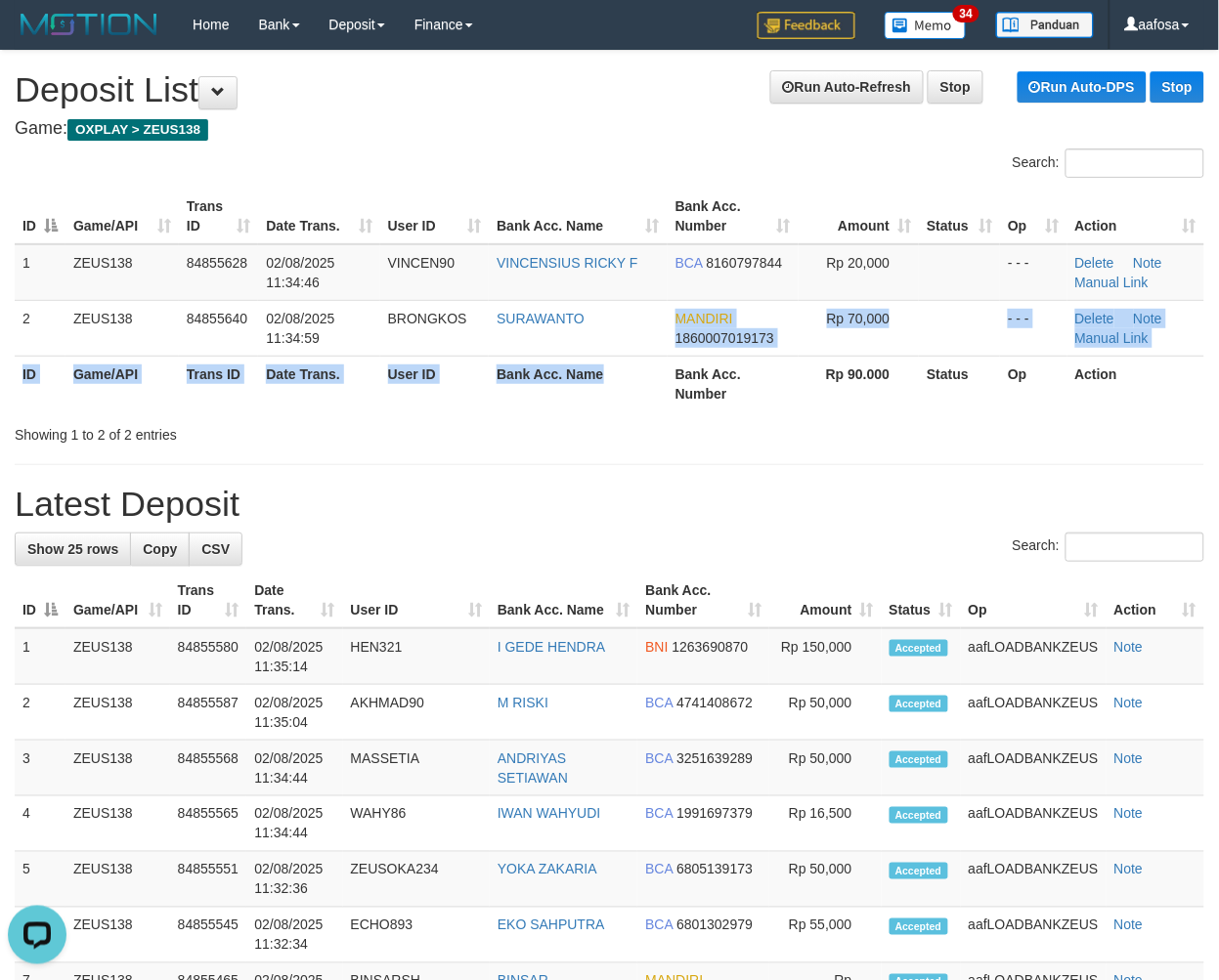 click on "ID Game/API Trans ID Date Trans. User ID Bank Acc. Name Bank Acc. Number Amount Status Op Action
1
ZEUS138
84855628
[DATE] [TIME]
VINCEN90
[FIRST] [LAST]
[BANK]
[ACCOUNT_NUMBER]
Rp [AMOUNT]
- - -
Delete
Note
Manual Link
2
ZEUS138
84855640
[DATE] [TIME]
BRONGKOS
SURAWANTO
MANDIRI
1860007019173
Rp 70,000
- - -
Delete Note" at bounding box center (609, 300) 